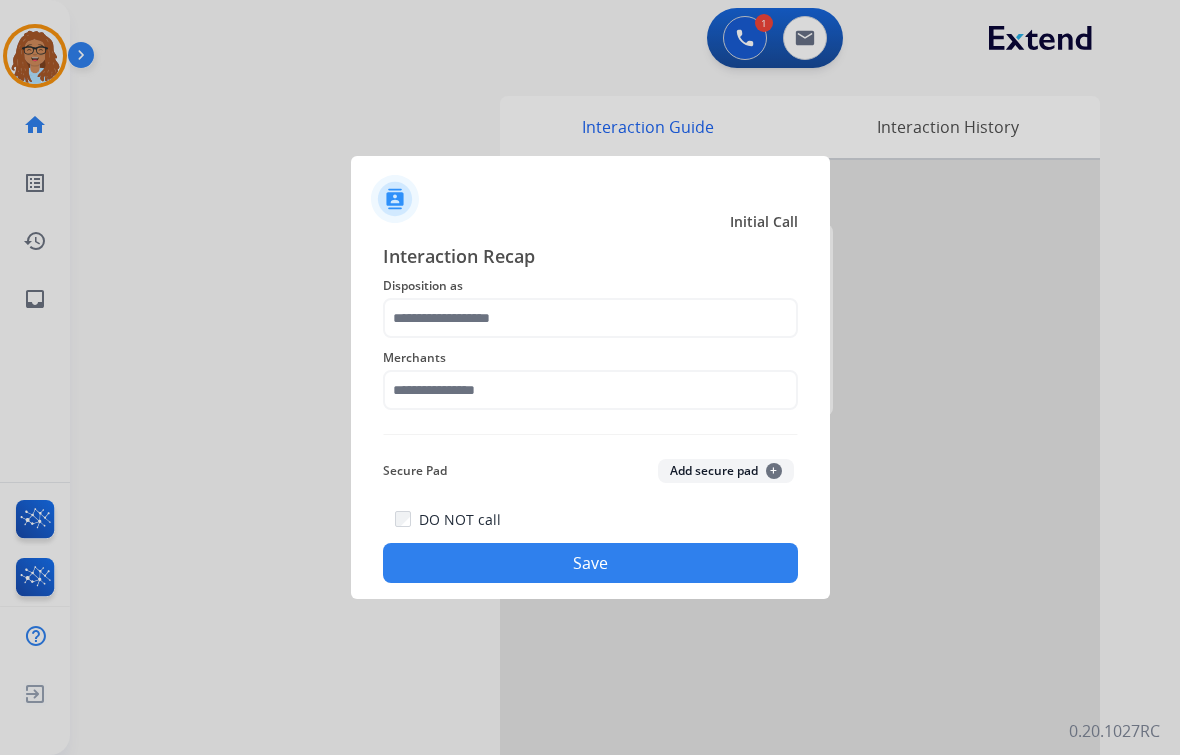 scroll, scrollTop: 0, scrollLeft: 0, axis: both 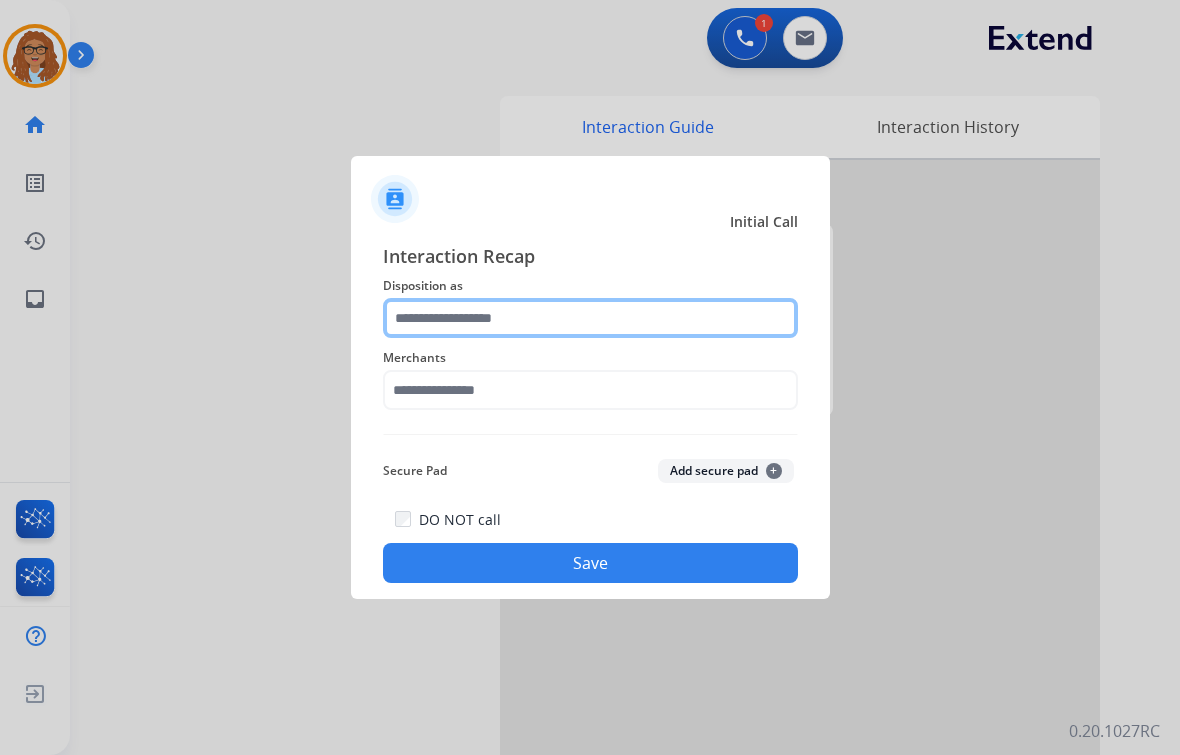 click 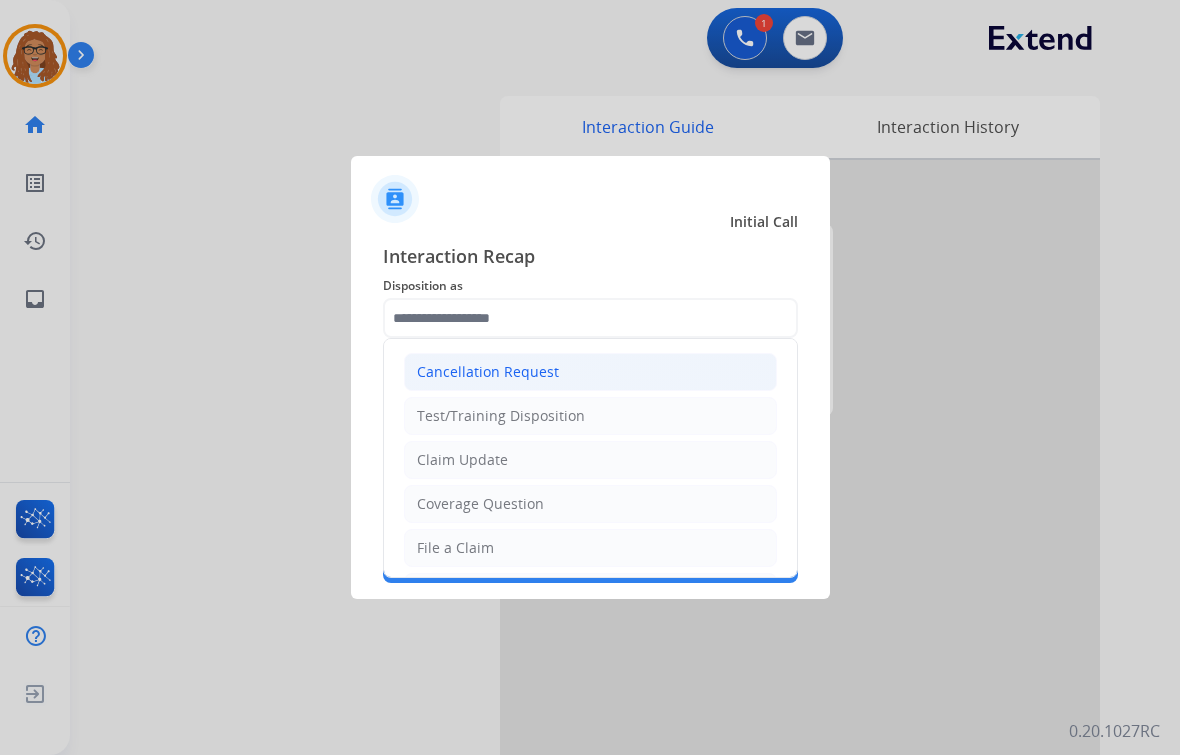 click on "Cancellation Request" 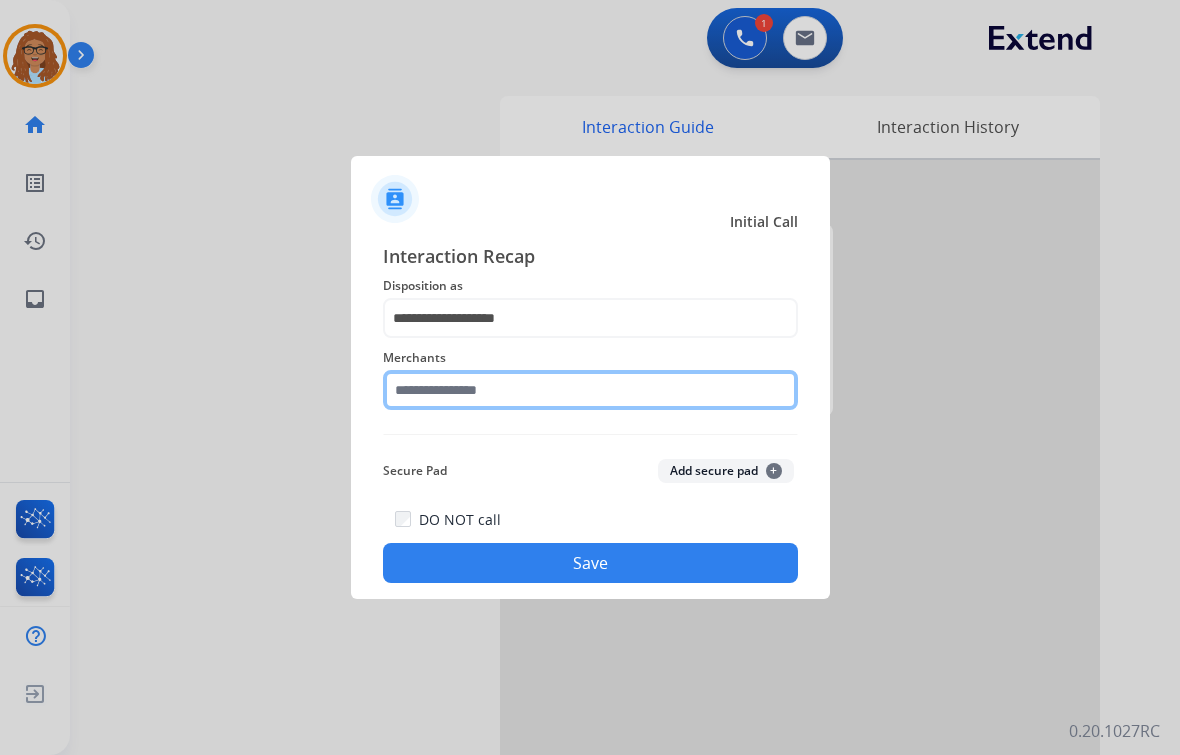 click 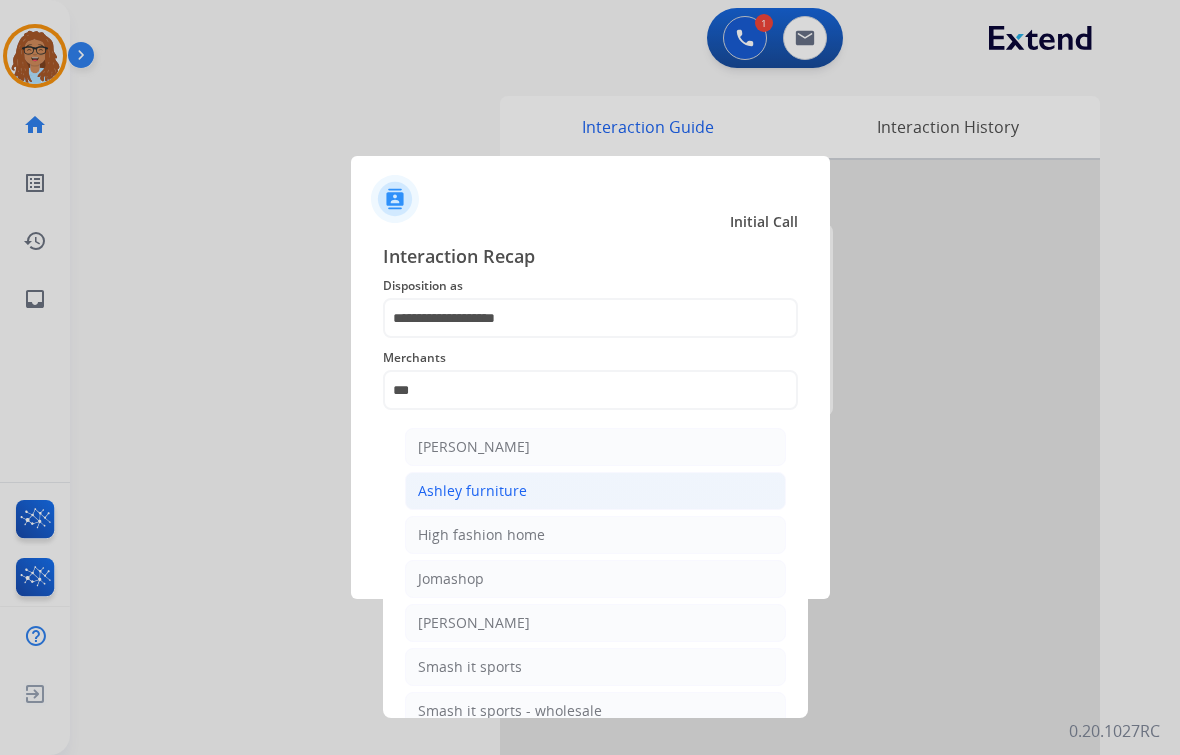 click on "Ashley furniture" 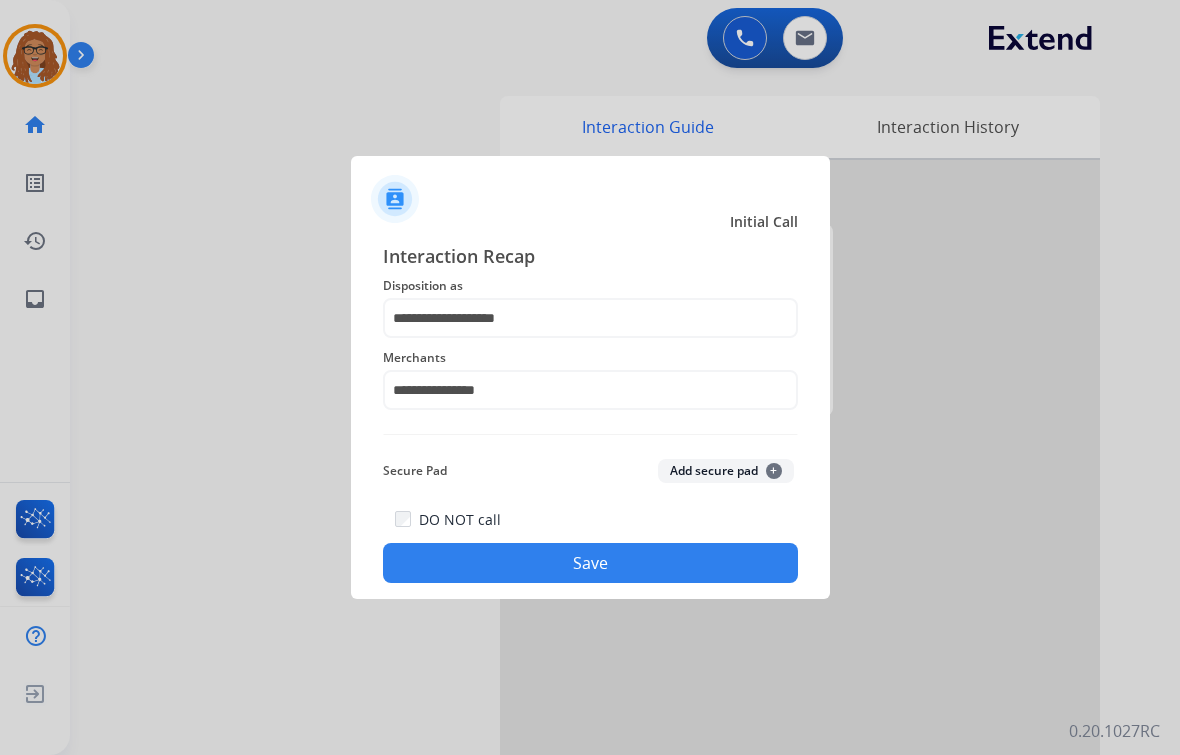 click on "Save" 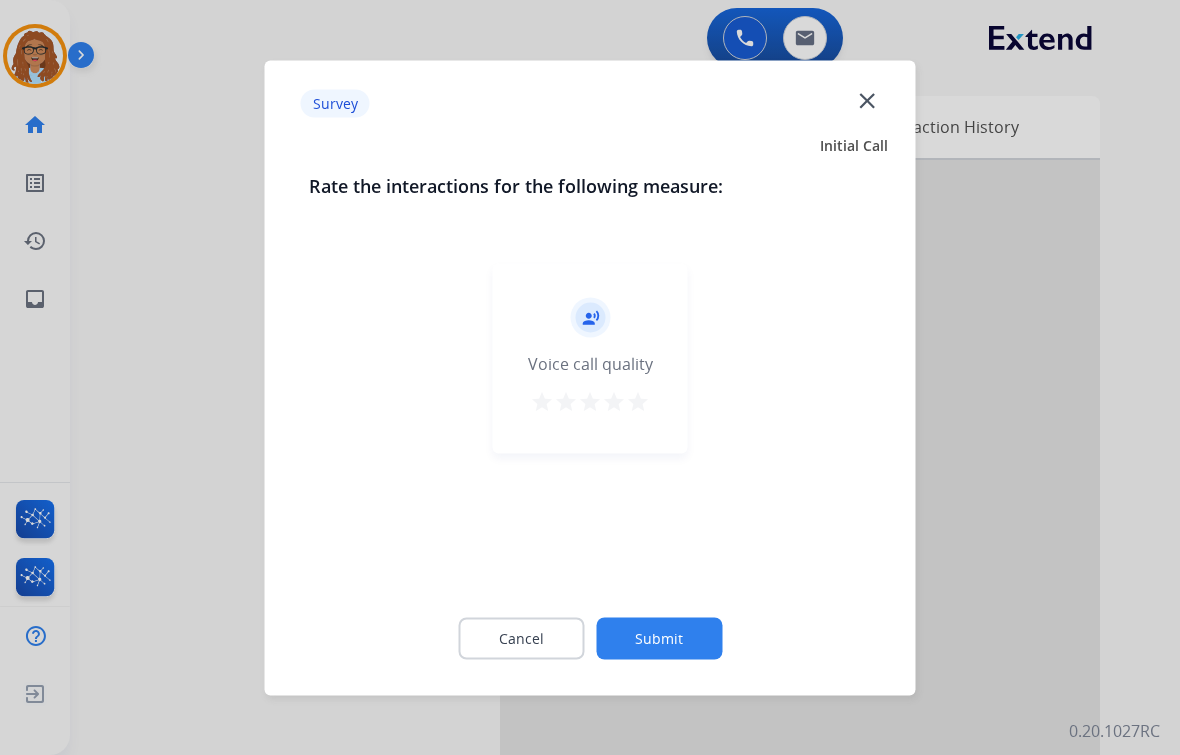 click on "close" 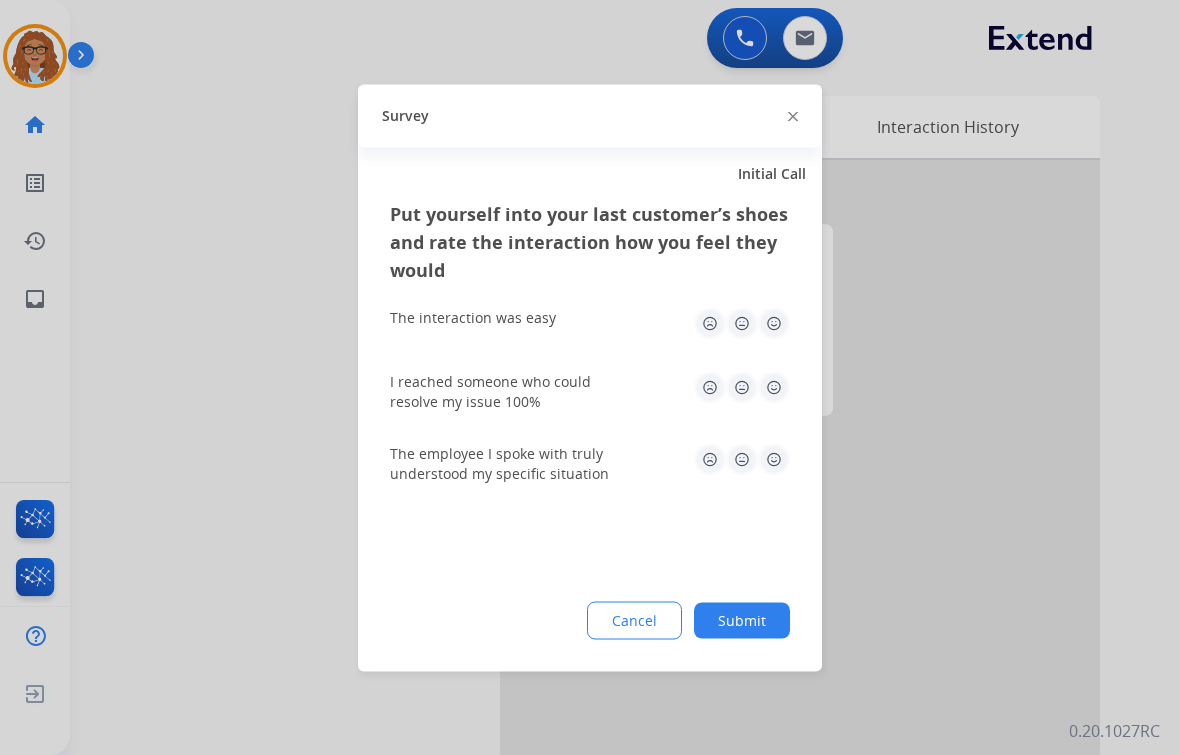 click on "Survey" 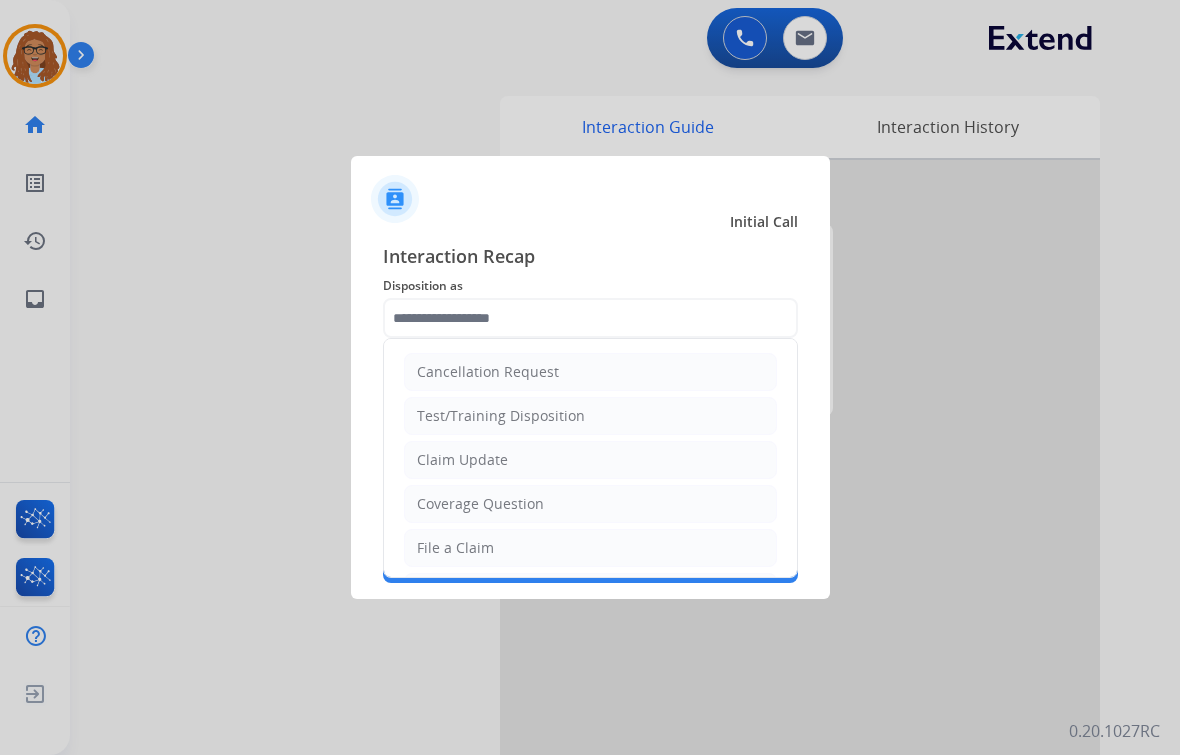 click 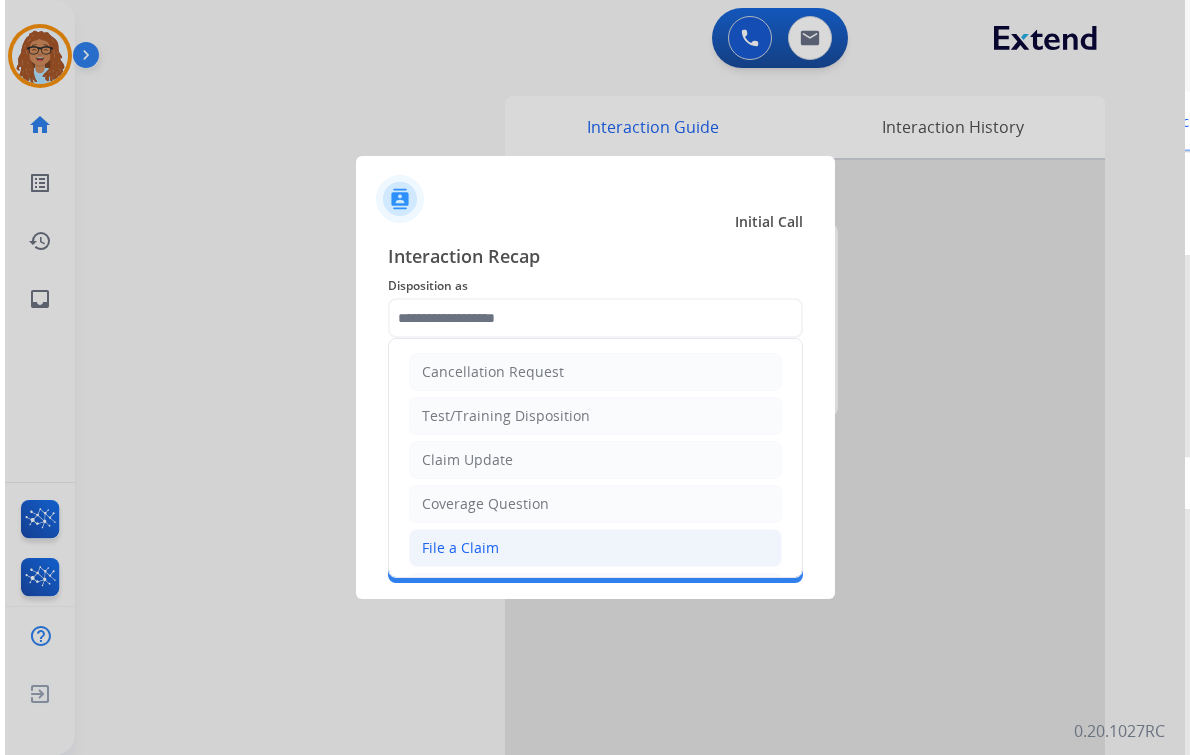 scroll, scrollTop: 306, scrollLeft: 0, axis: vertical 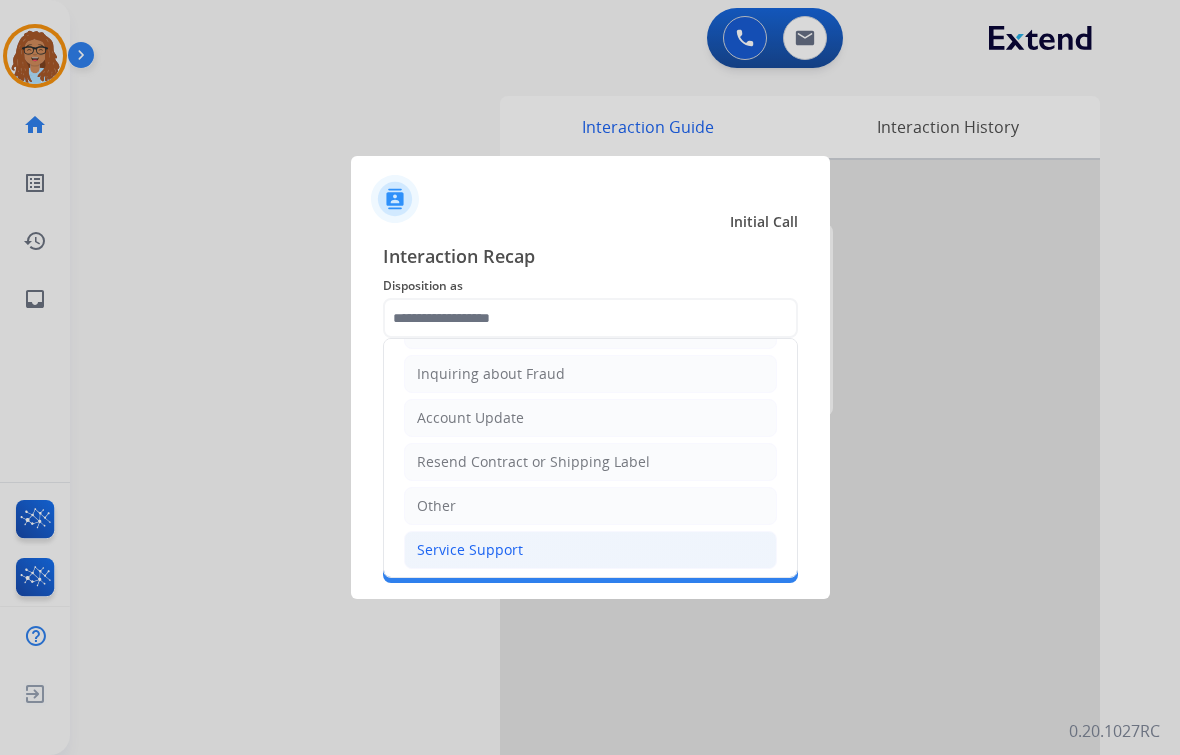 click on "Service Support" 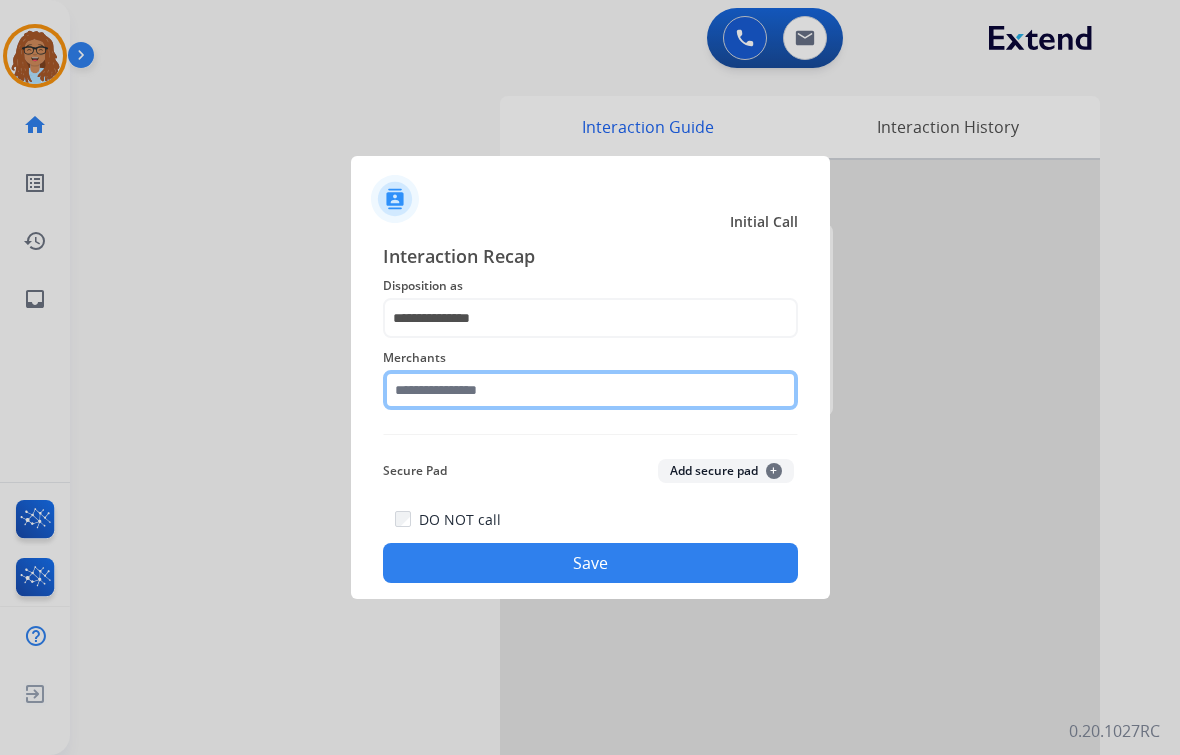 click 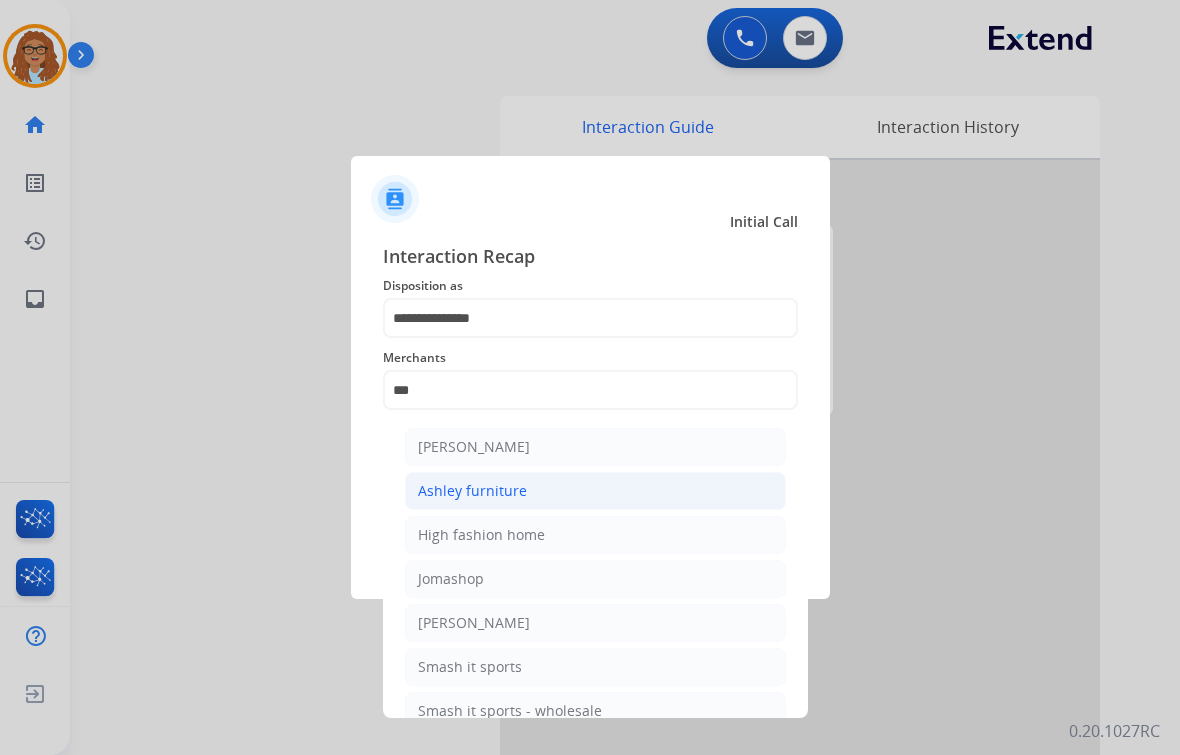 click on "Ashley furniture" 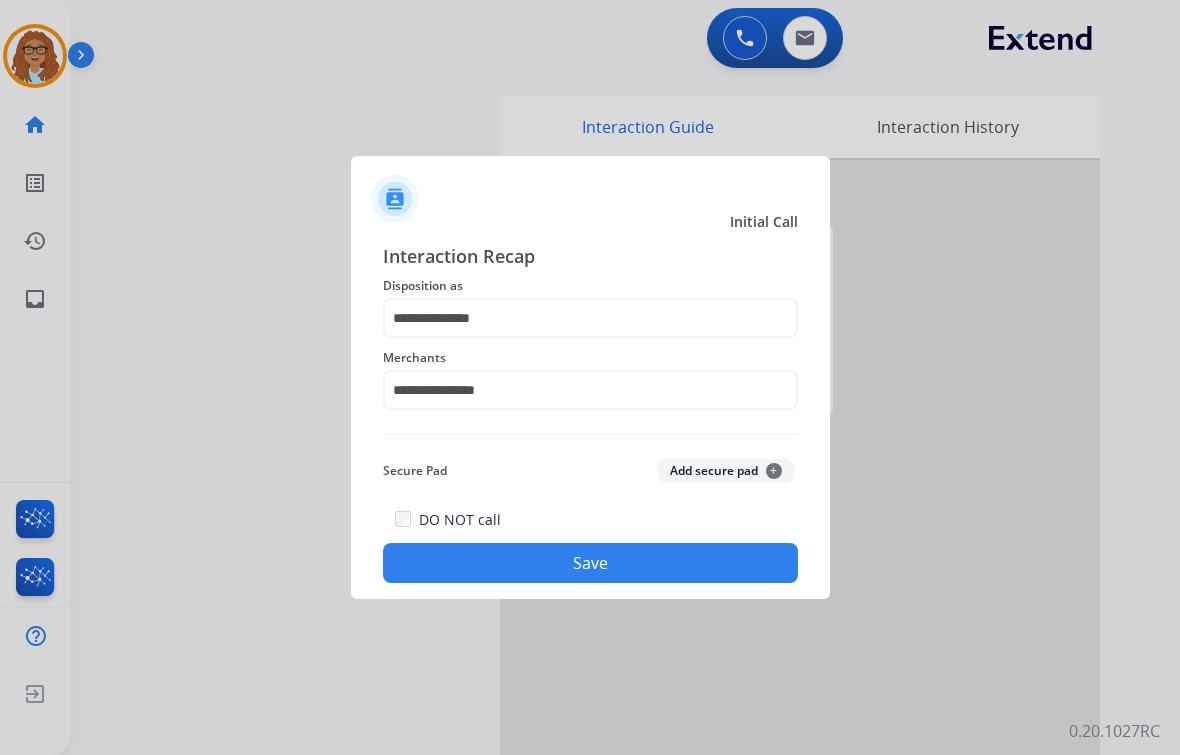 click on "Save" 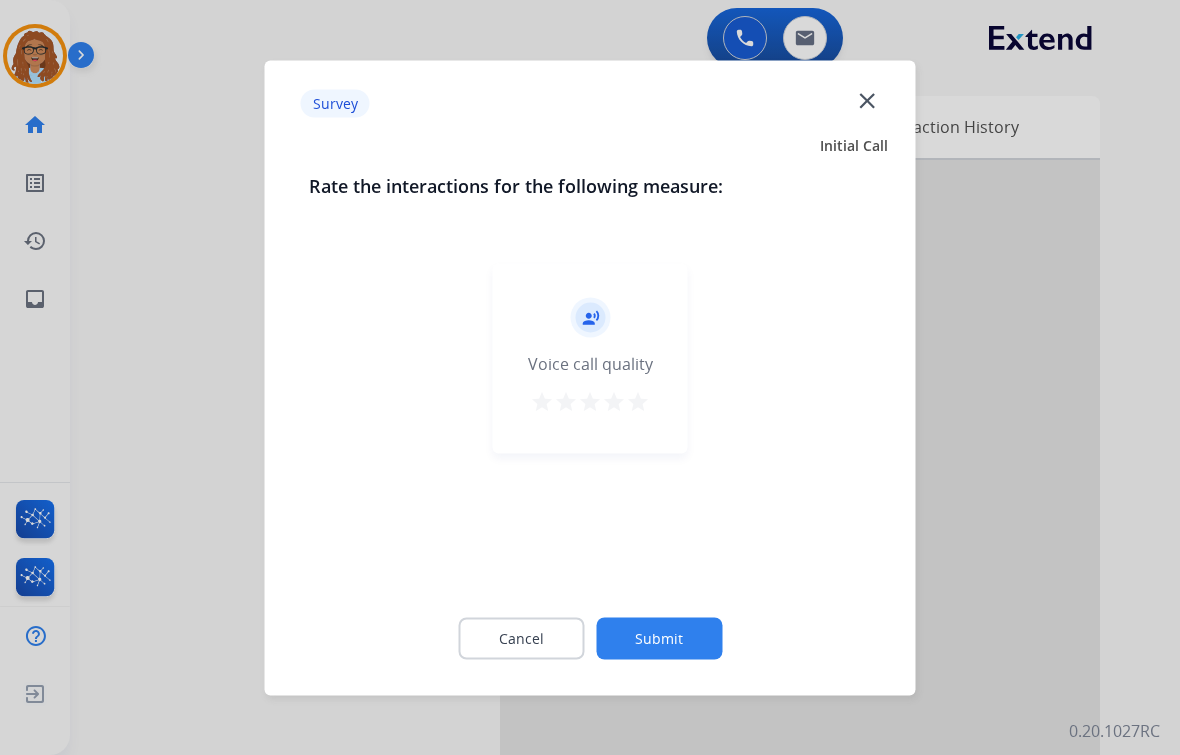 click on "close" 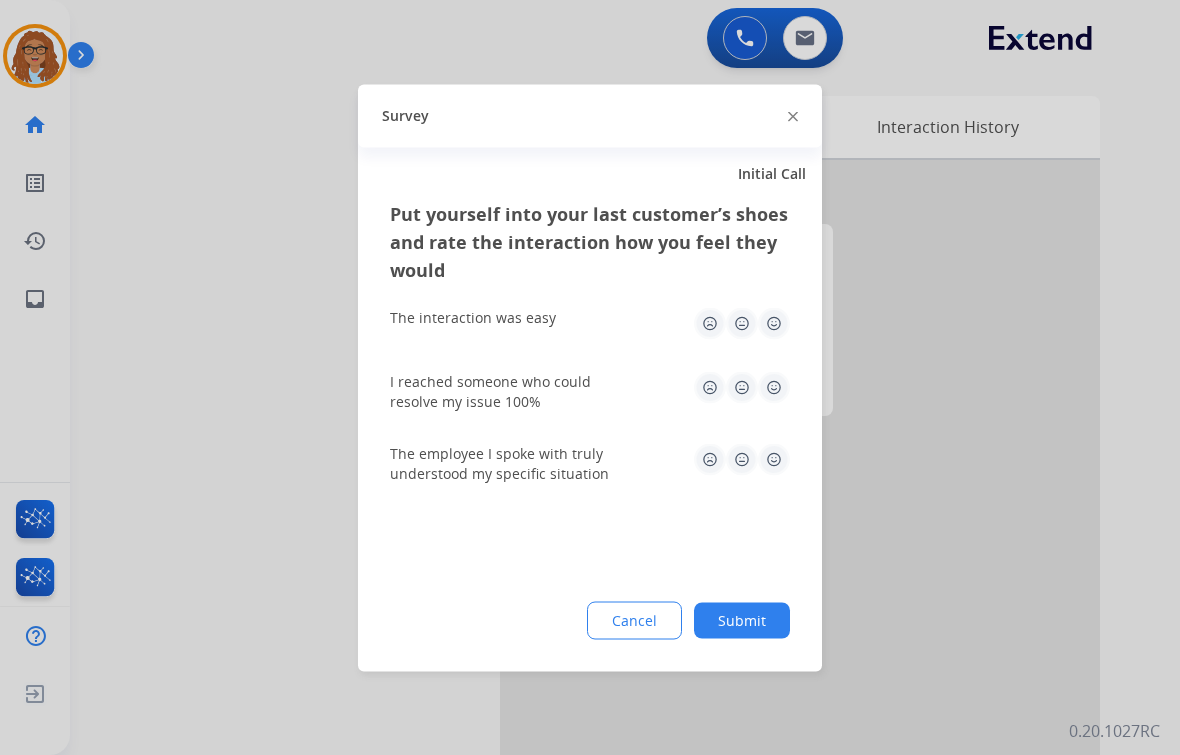 click 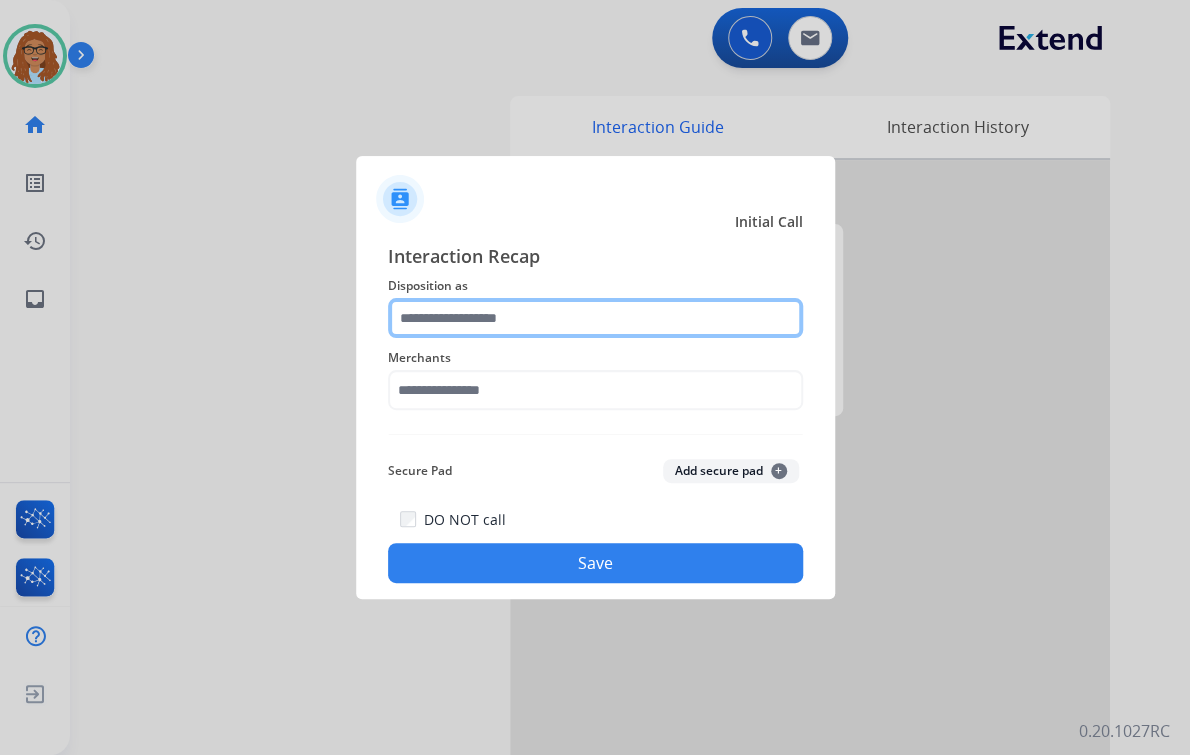 click 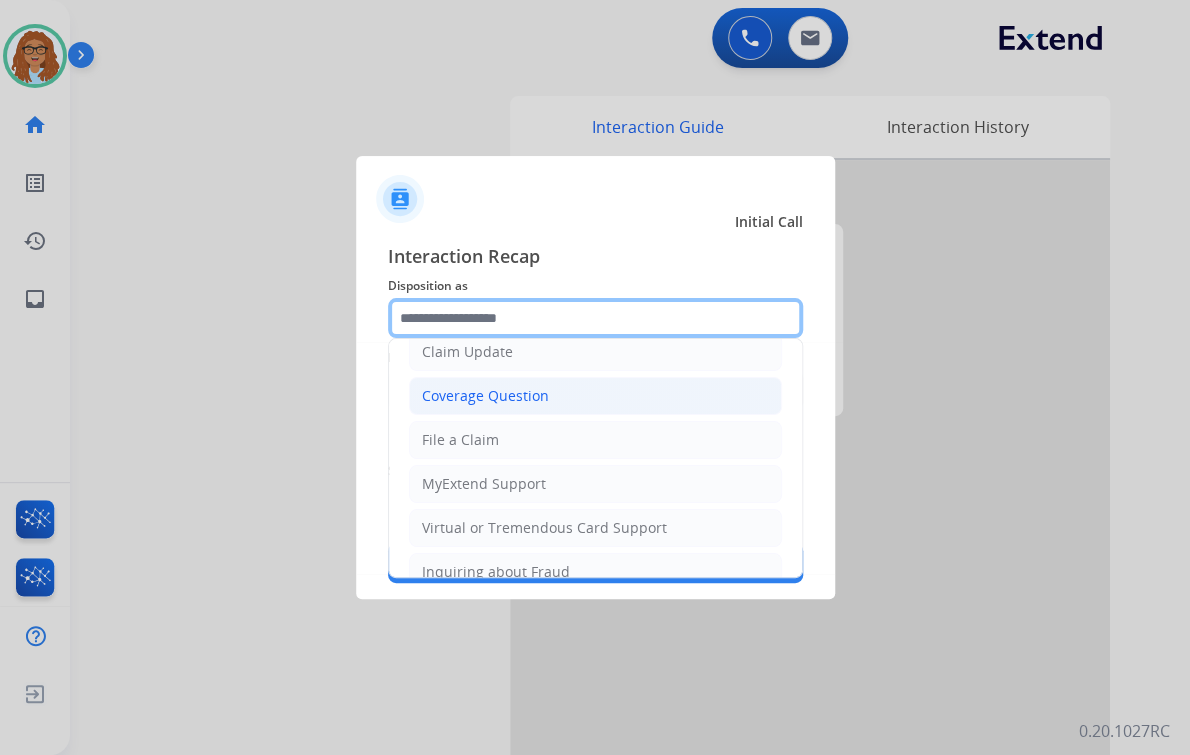 scroll, scrollTop: 80, scrollLeft: 0, axis: vertical 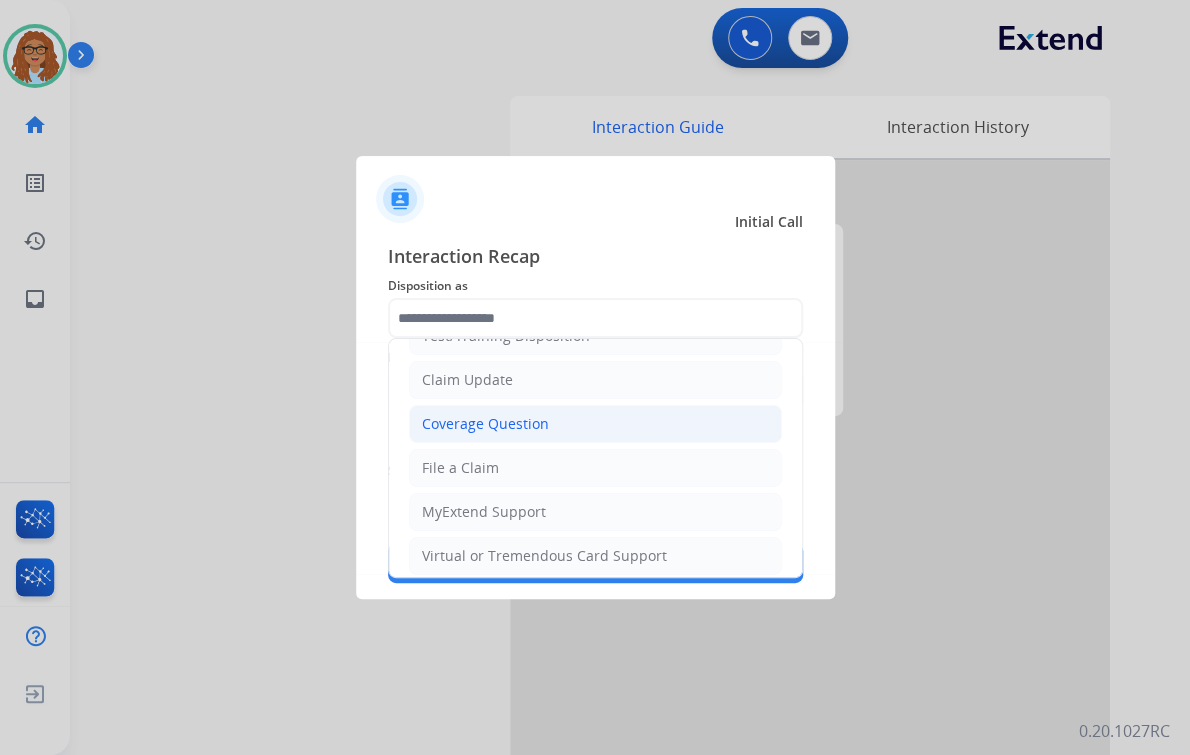 click on "Coverage Question" 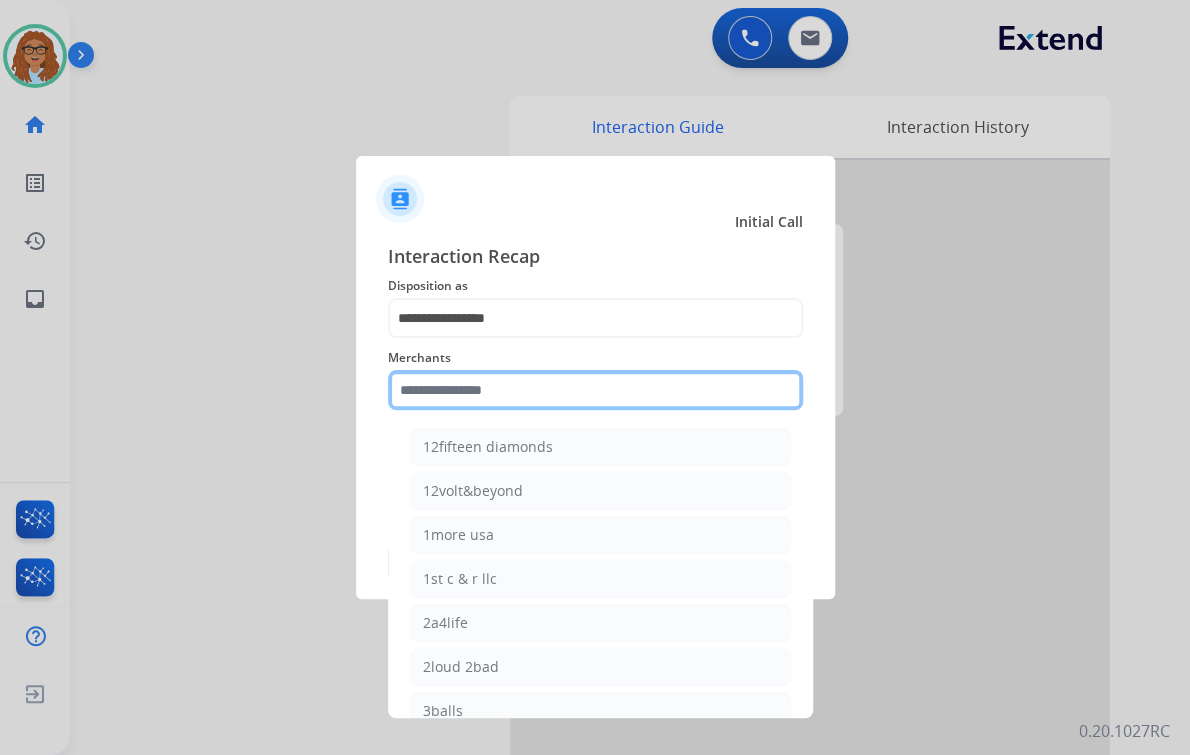 click 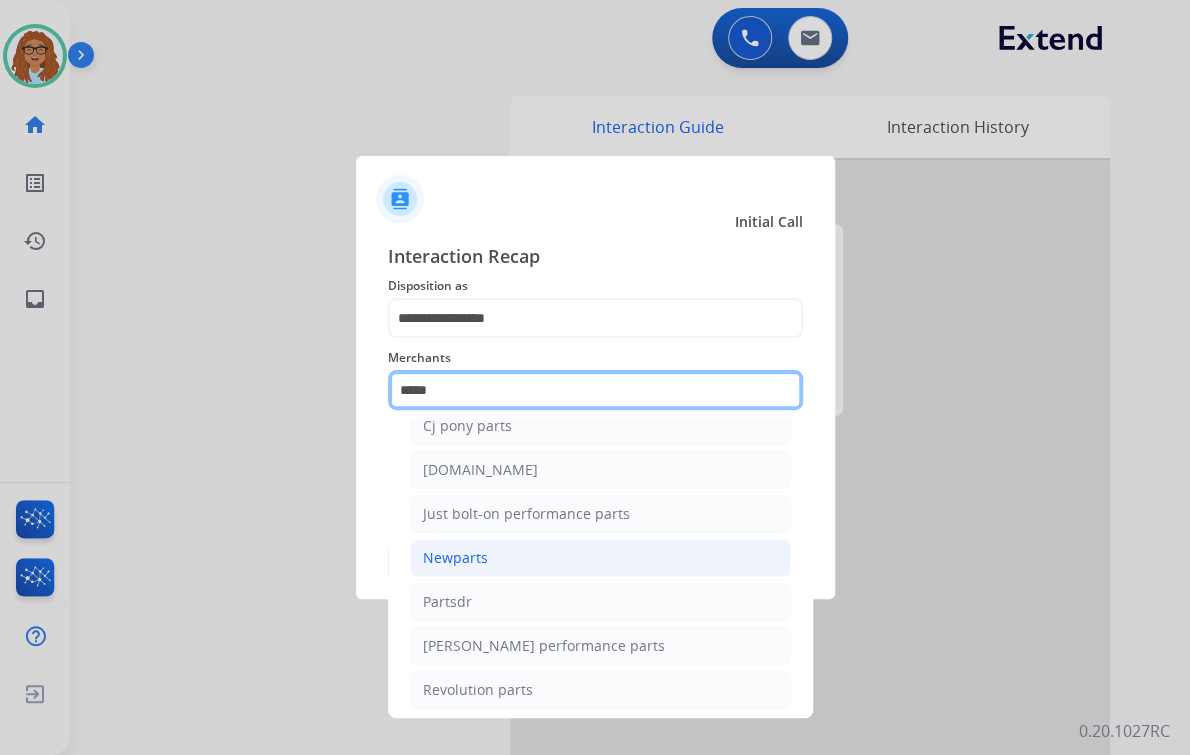 scroll, scrollTop: 160, scrollLeft: 0, axis: vertical 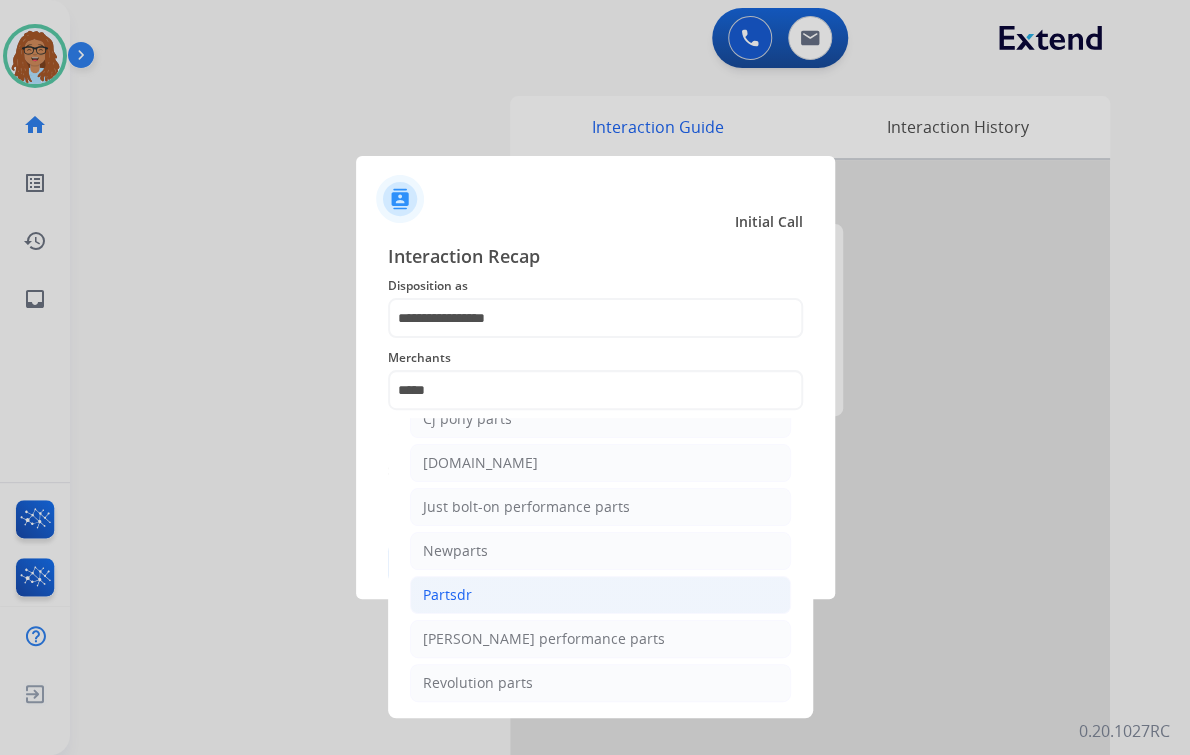 click on "Partsdr" 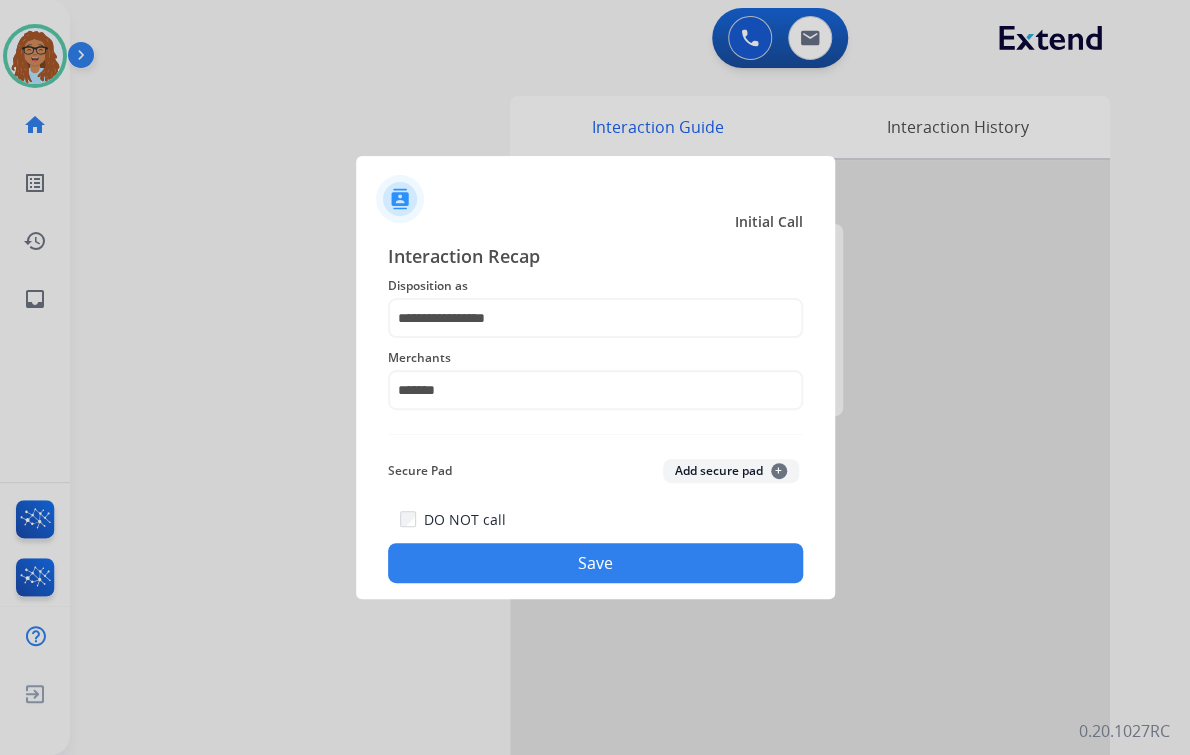 click on "DO NOT call   Save" 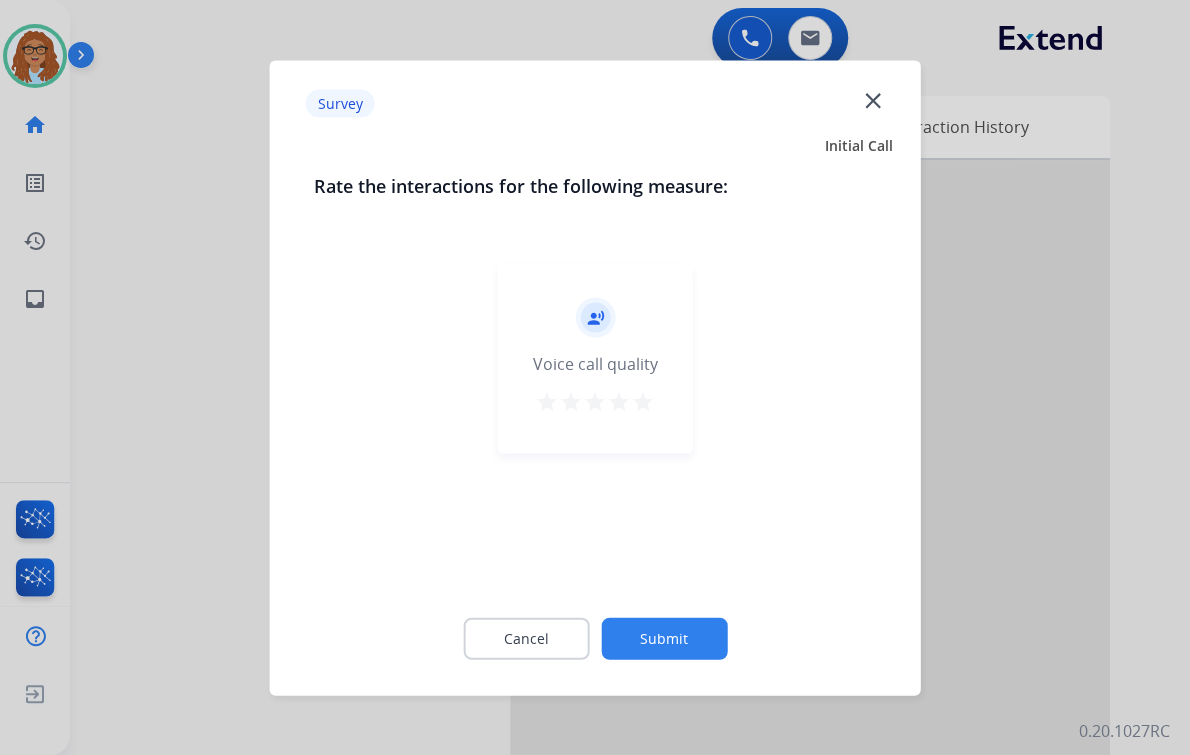 click on "close" 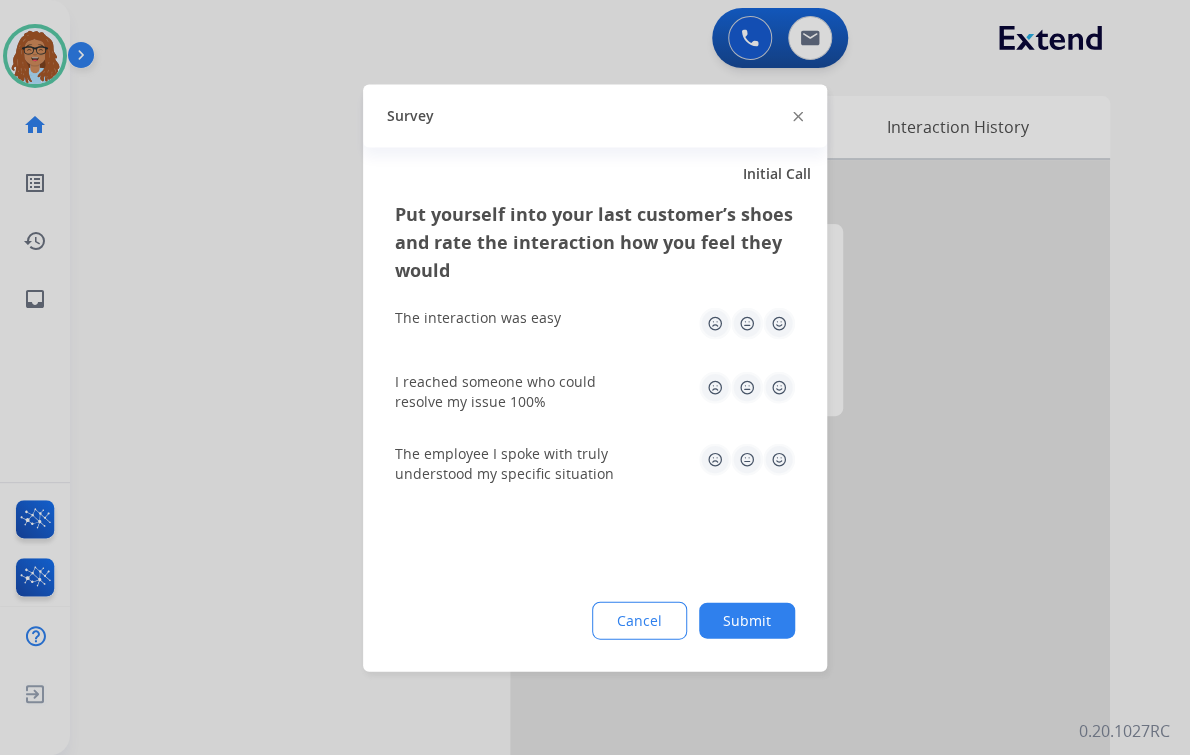 click on "Survey" 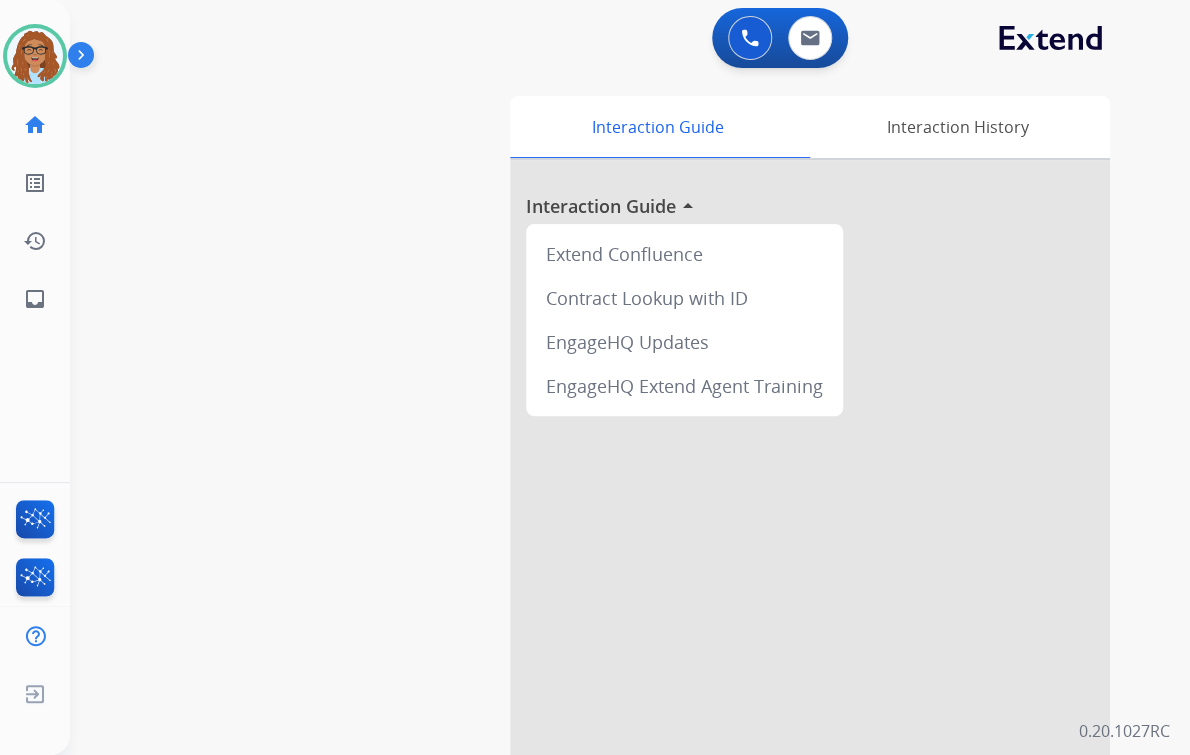 click on "swap_horiz Break voice bridge close_fullscreen Connect 3-Way Call merge_type Separate 3-Way Call  Interaction Guide   Interaction History  Interaction Guide arrow_drop_up  Extend Confluence   Contract Lookup with ID   EngageHQ Updates   EngageHQ Extend Agent Training" at bounding box center [606, 489] 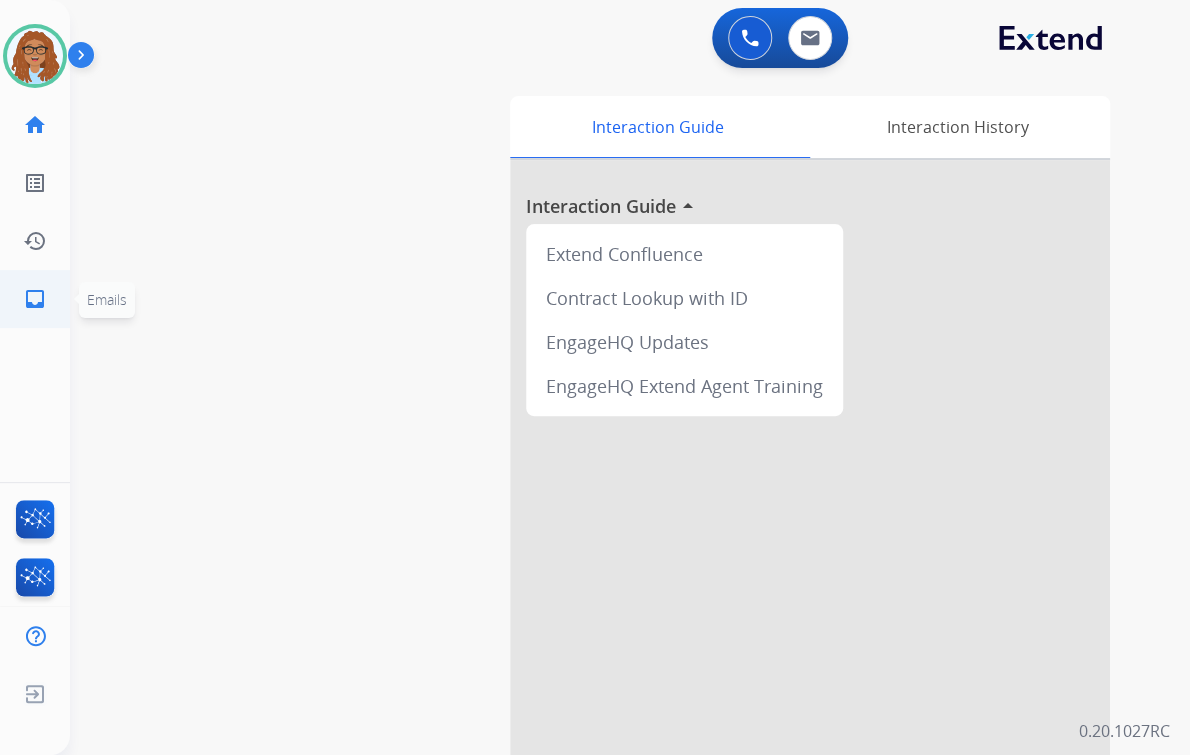 click on "inbox" 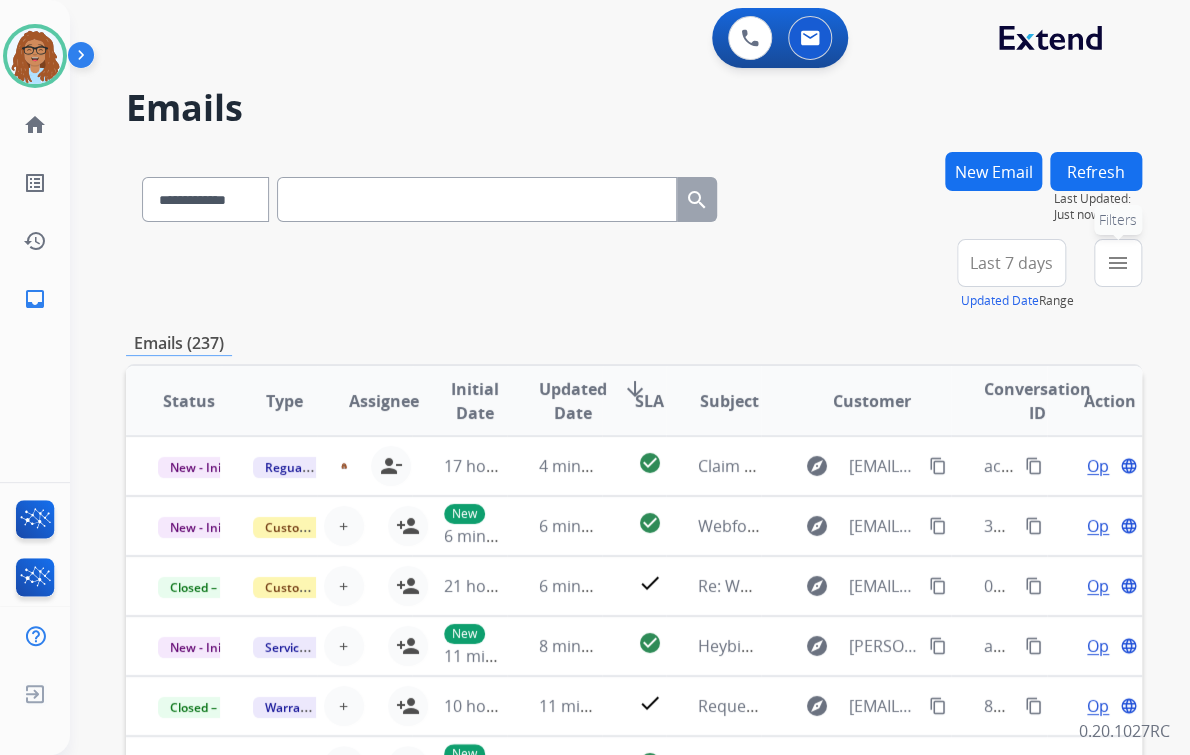 drag, startPoint x: 1124, startPoint y: 251, endPoint x: 1091, endPoint y: 284, distance: 46.66905 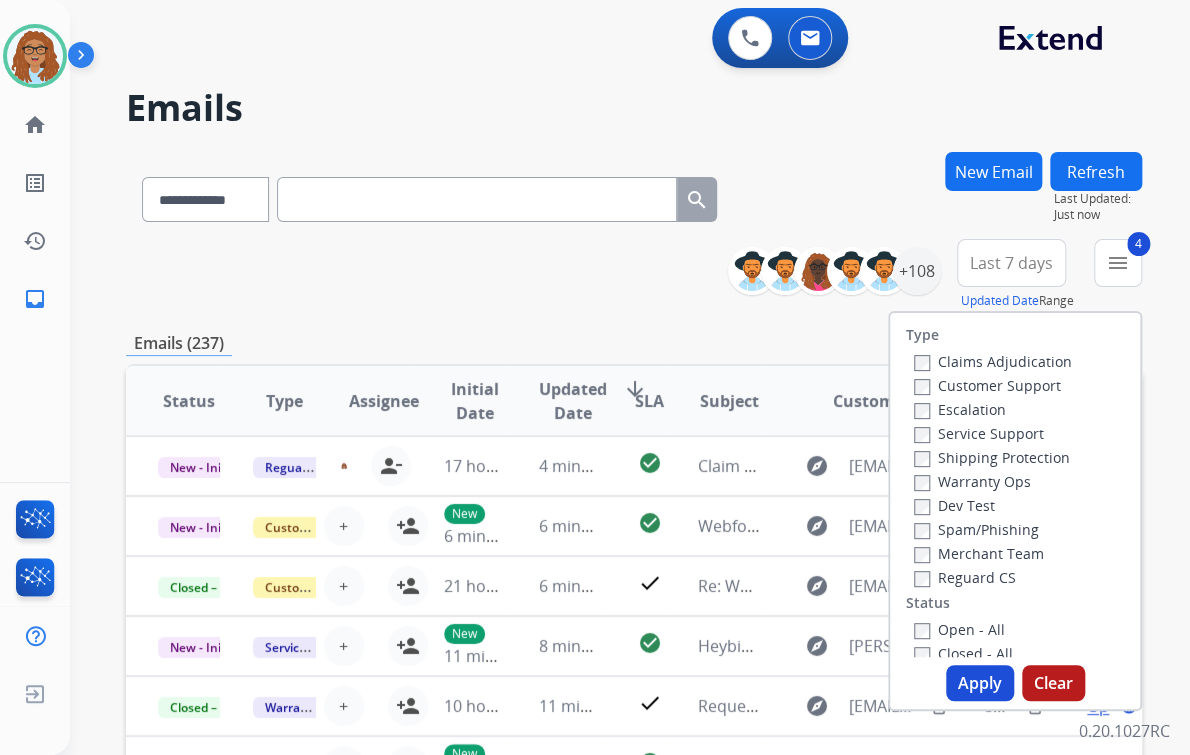 click on "Apply" at bounding box center [980, 683] 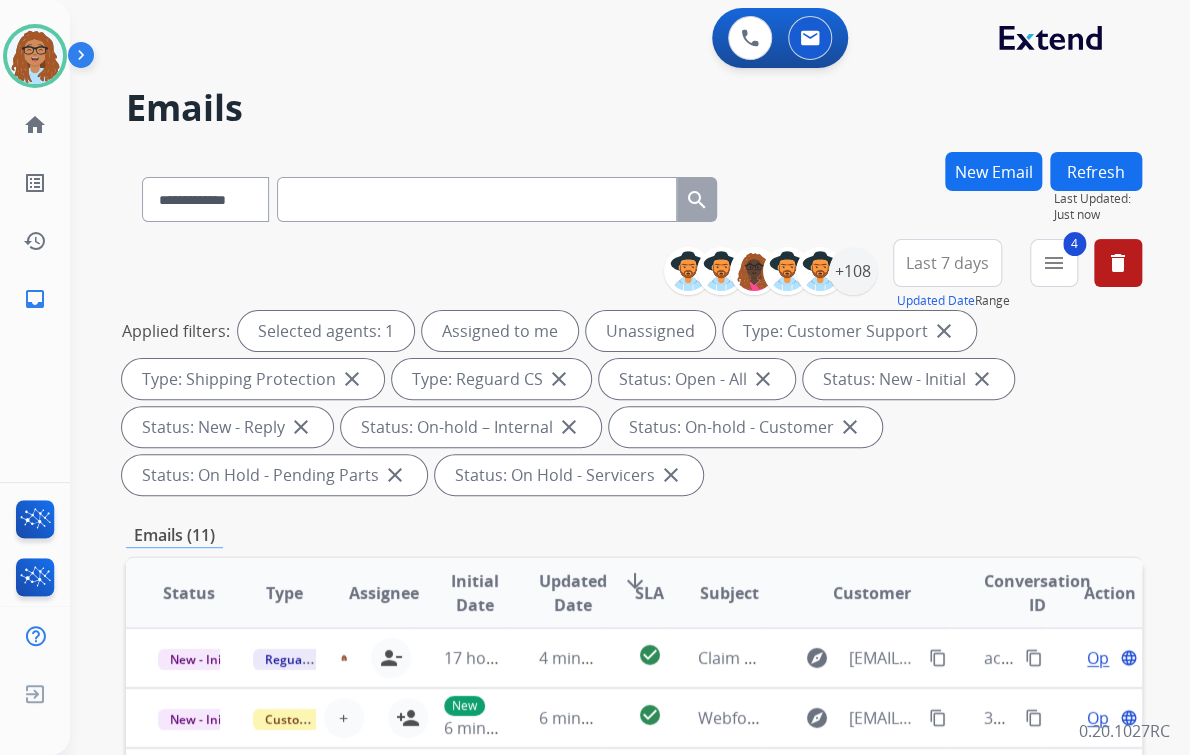 drag, startPoint x: 952, startPoint y: 257, endPoint x: 943, endPoint y: 300, distance: 43.931767 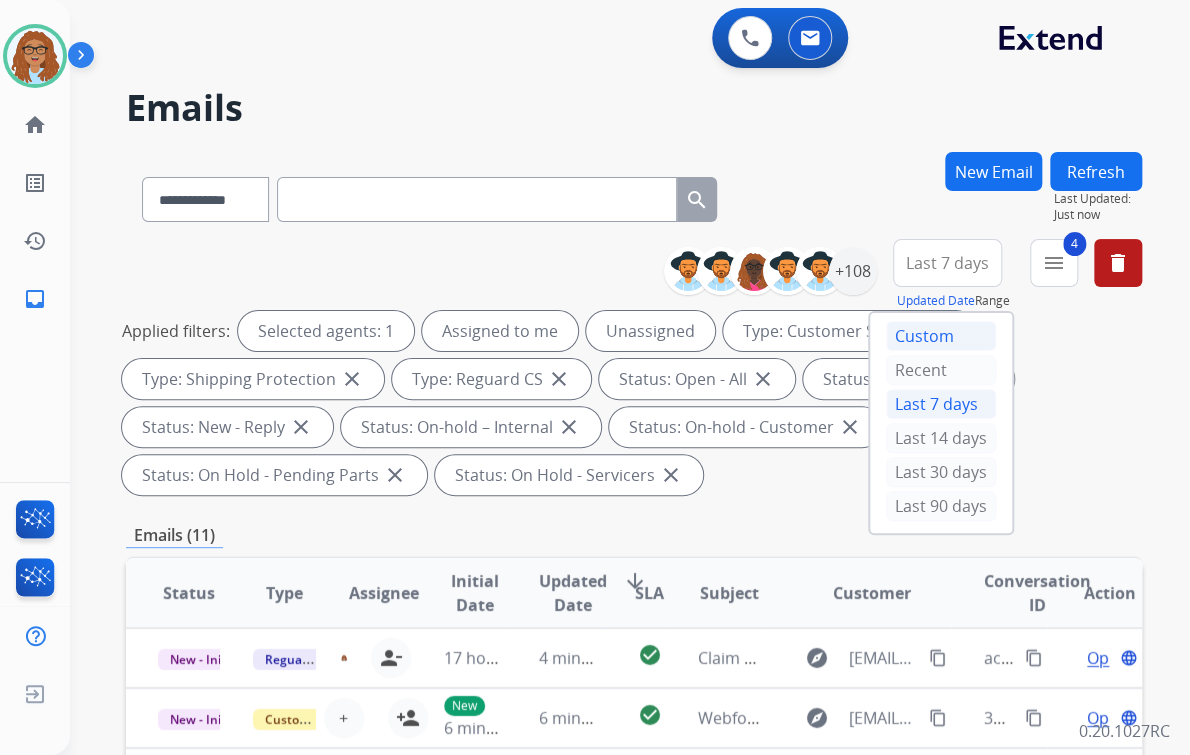 click on "Custom" at bounding box center [941, 336] 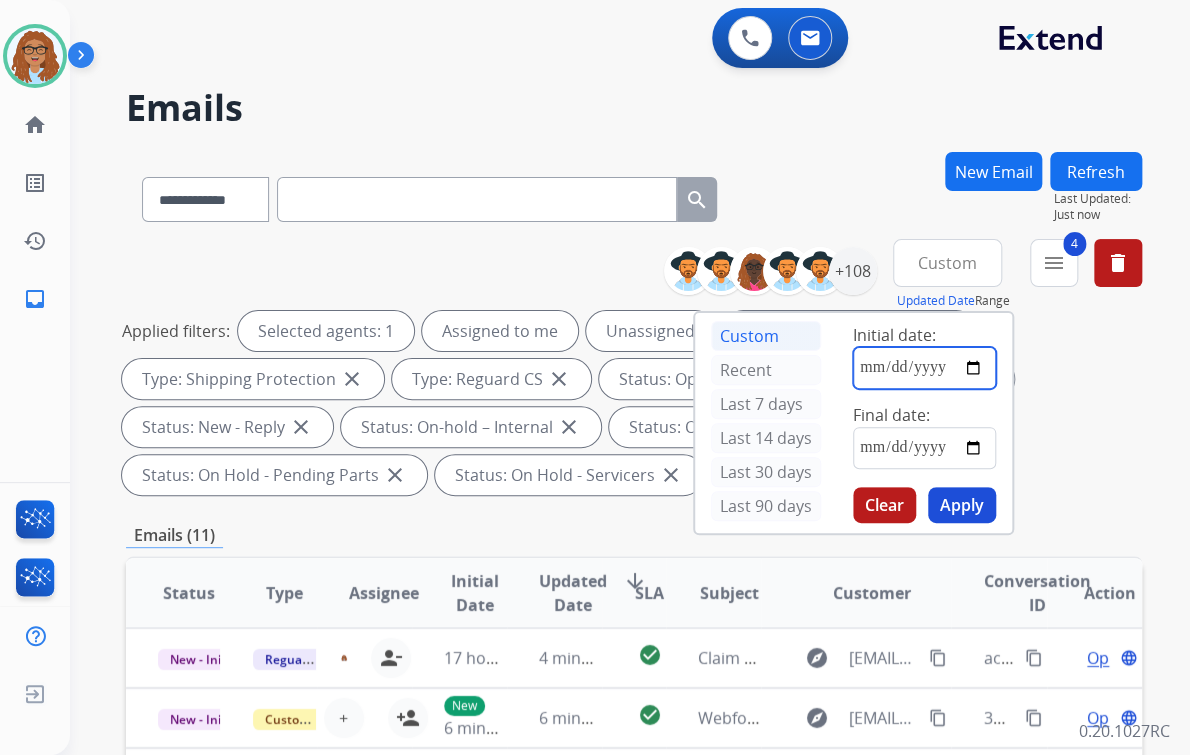 click at bounding box center [924, 368] 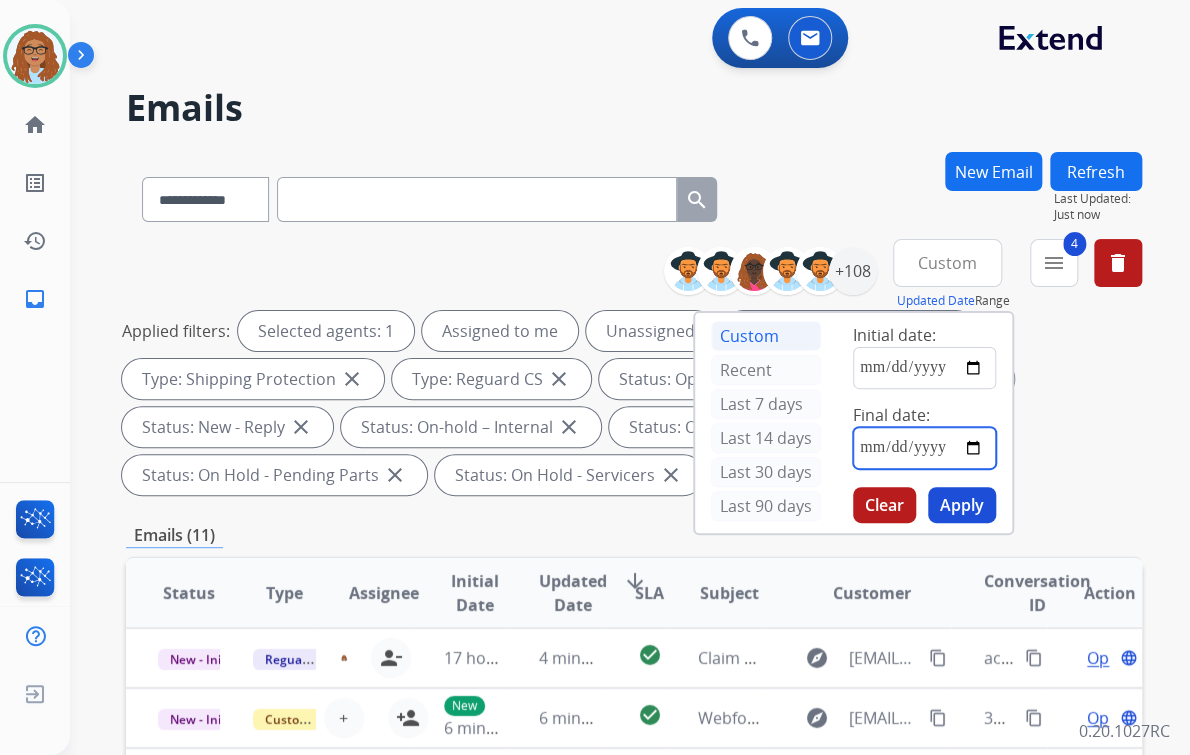 click at bounding box center (924, 448) 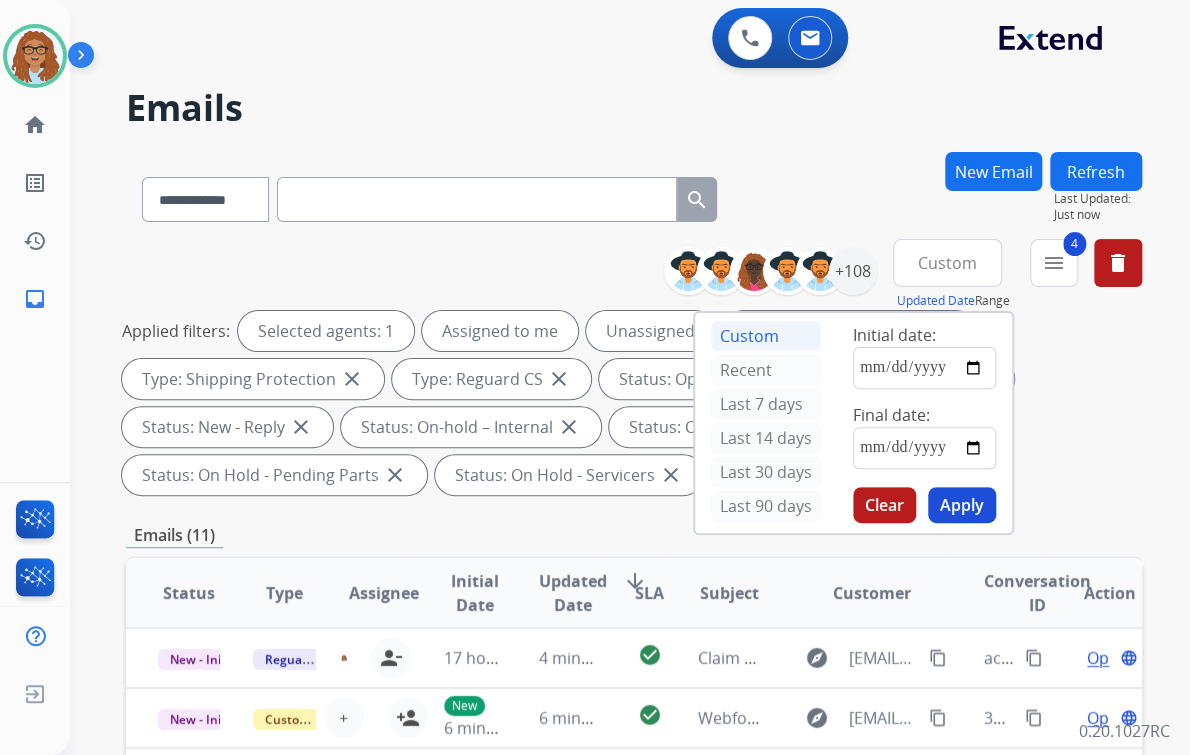 click on "Apply" at bounding box center (962, 505) 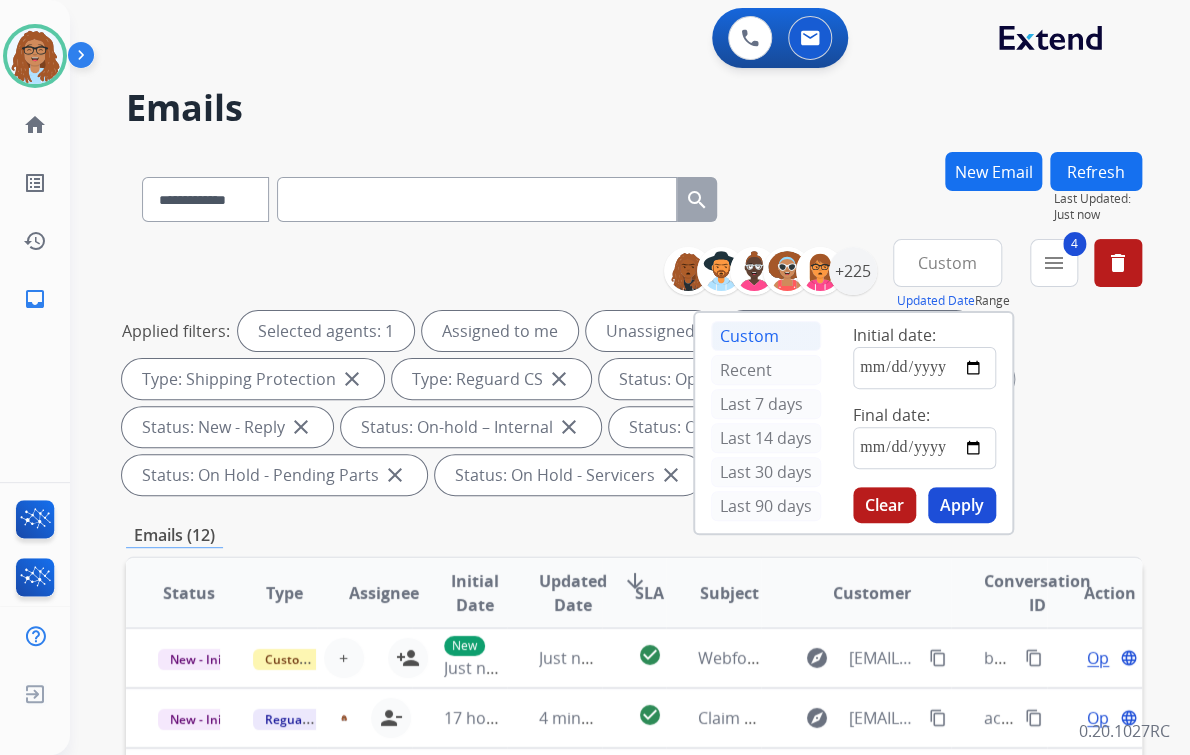 click on "**********" at bounding box center (634, 195) 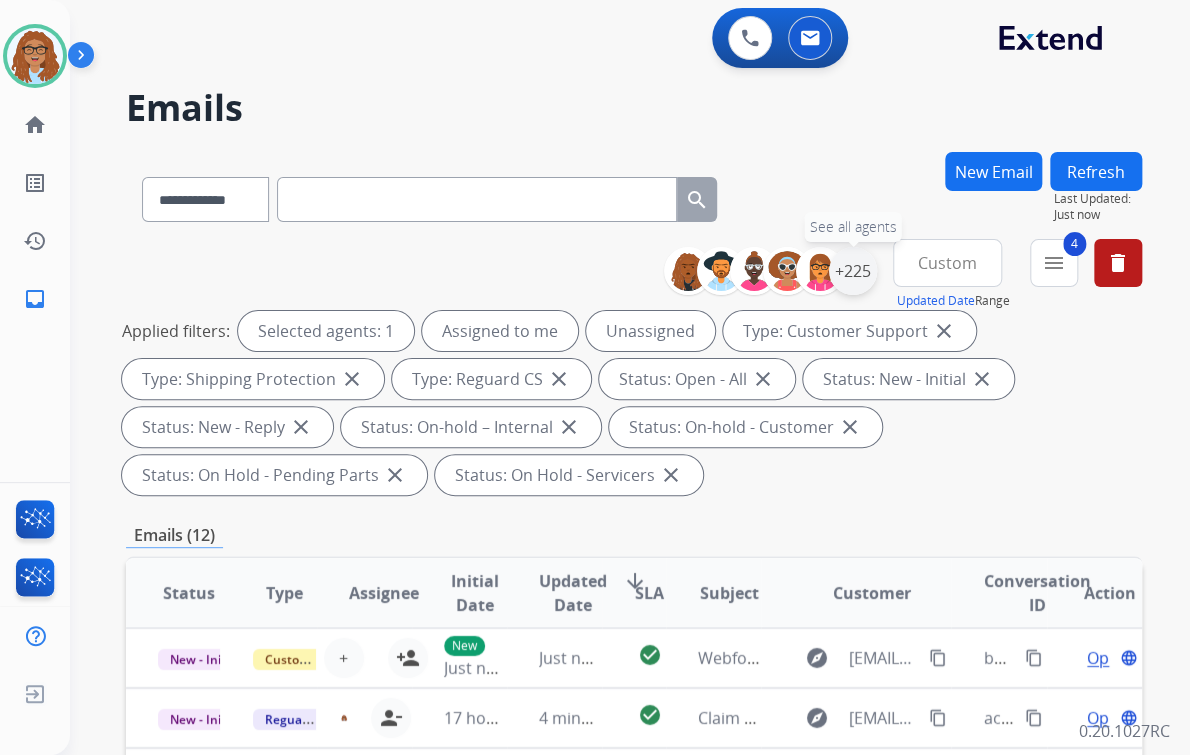 click on "+225" at bounding box center [853, 271] 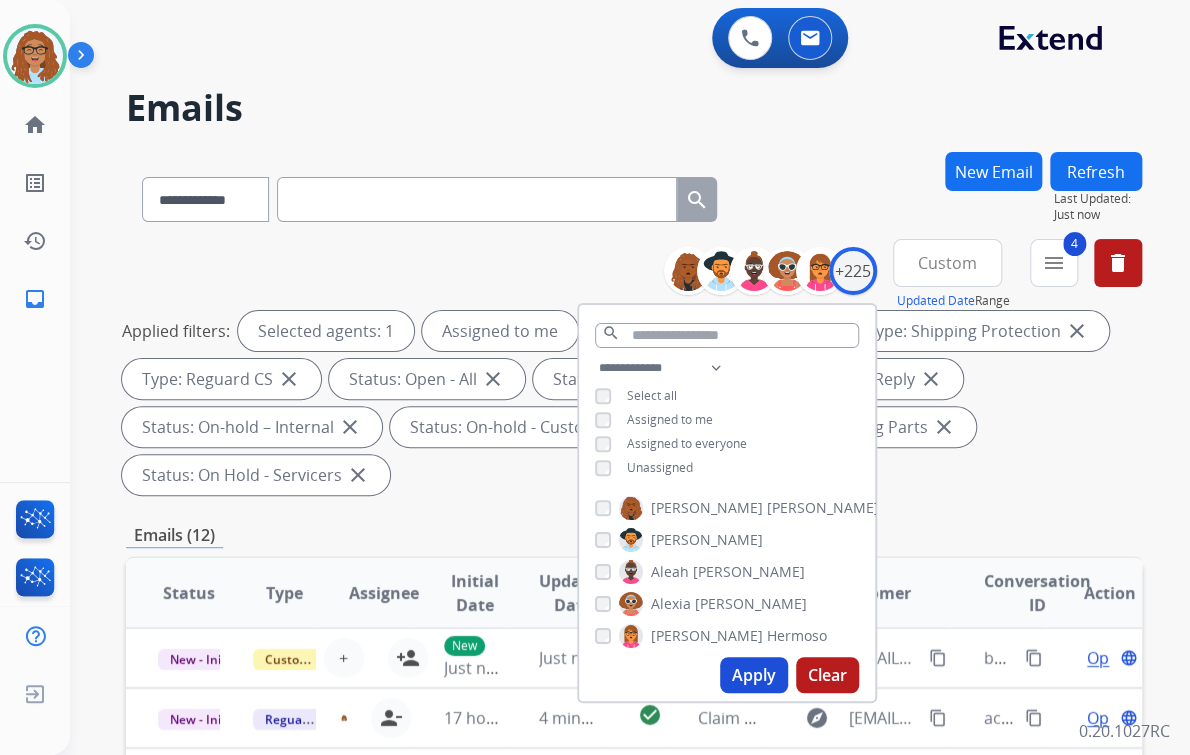click on "Apply" at bounding box center [754, 675] 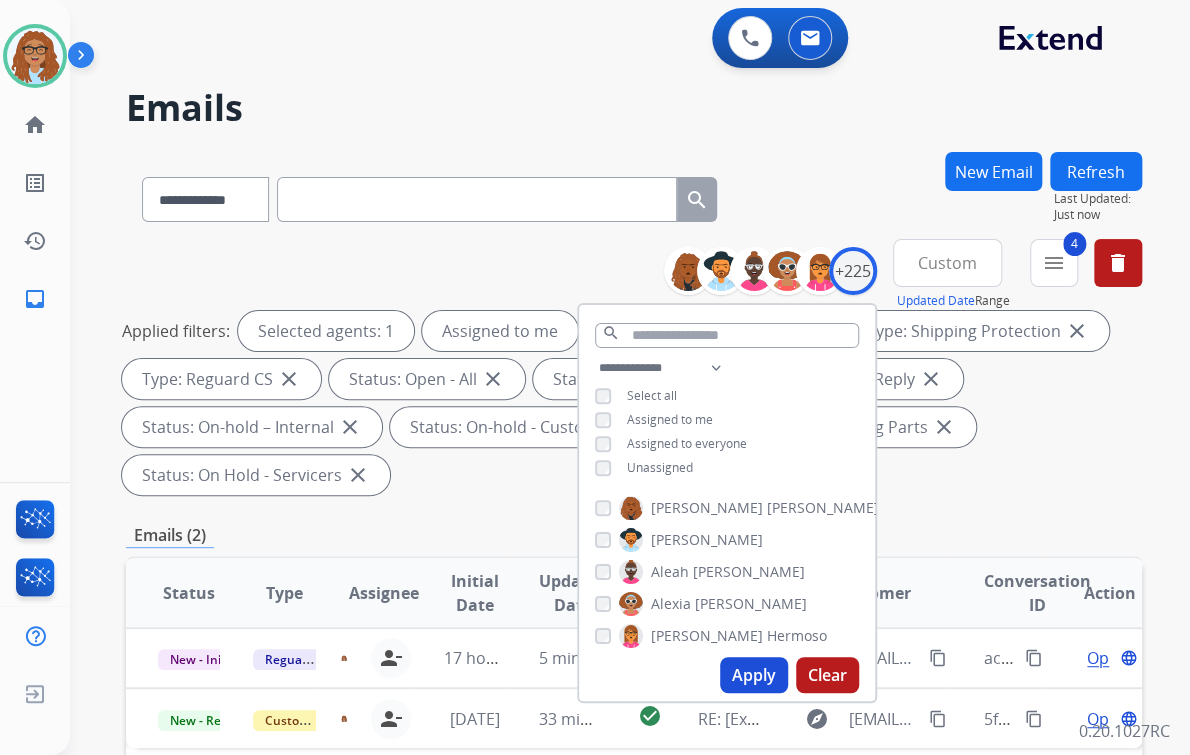 click on "**********" at bounding box center [634, 195] 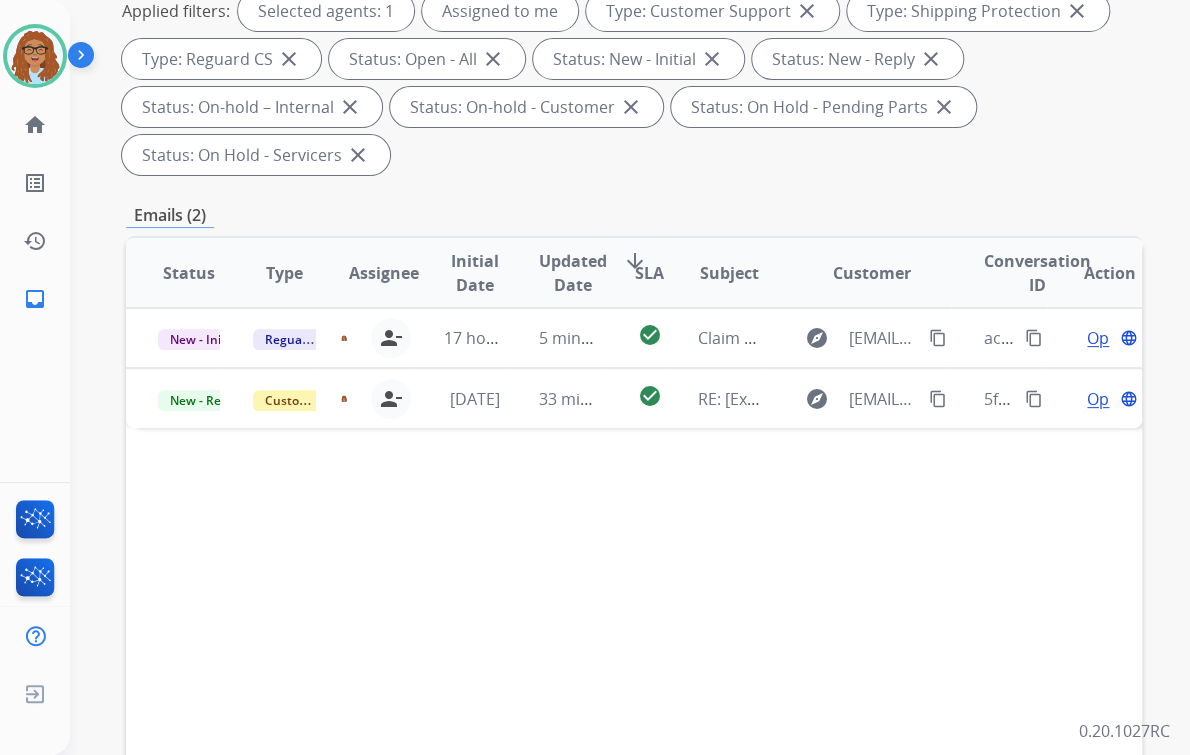 scroll, scrollTop: 400, scrollLeft: 0, axis: vertical 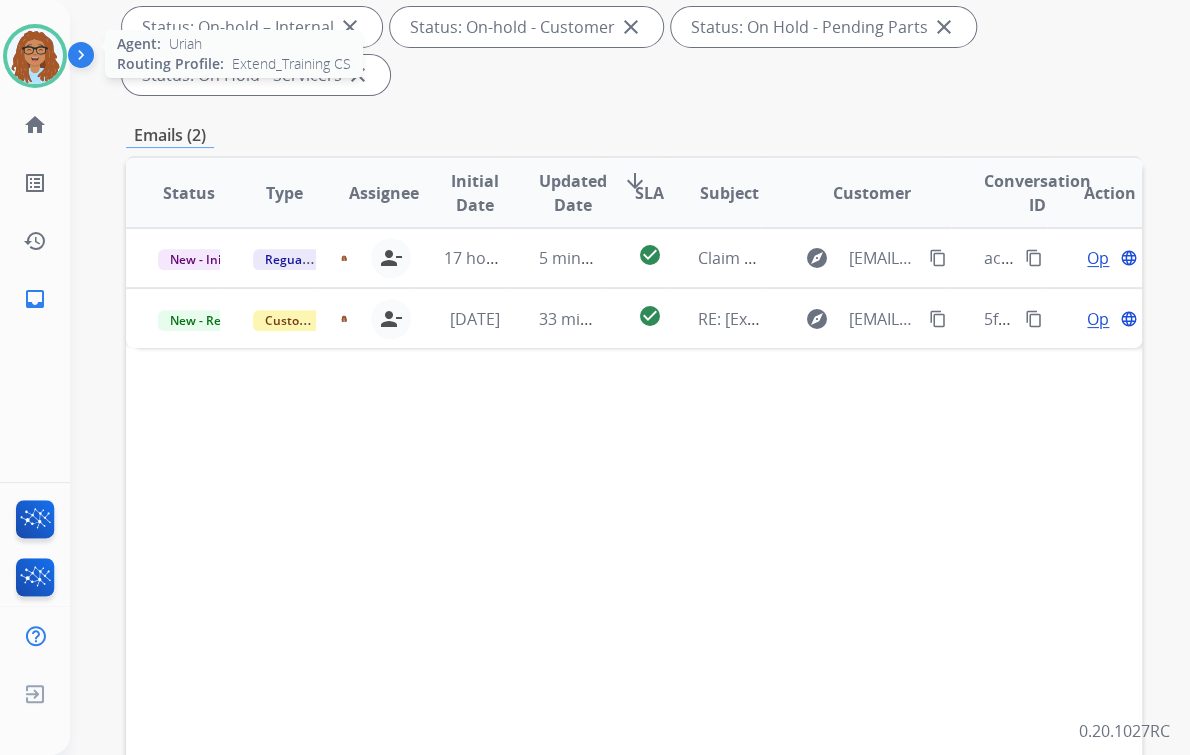 click at bounding box center (35, 56) 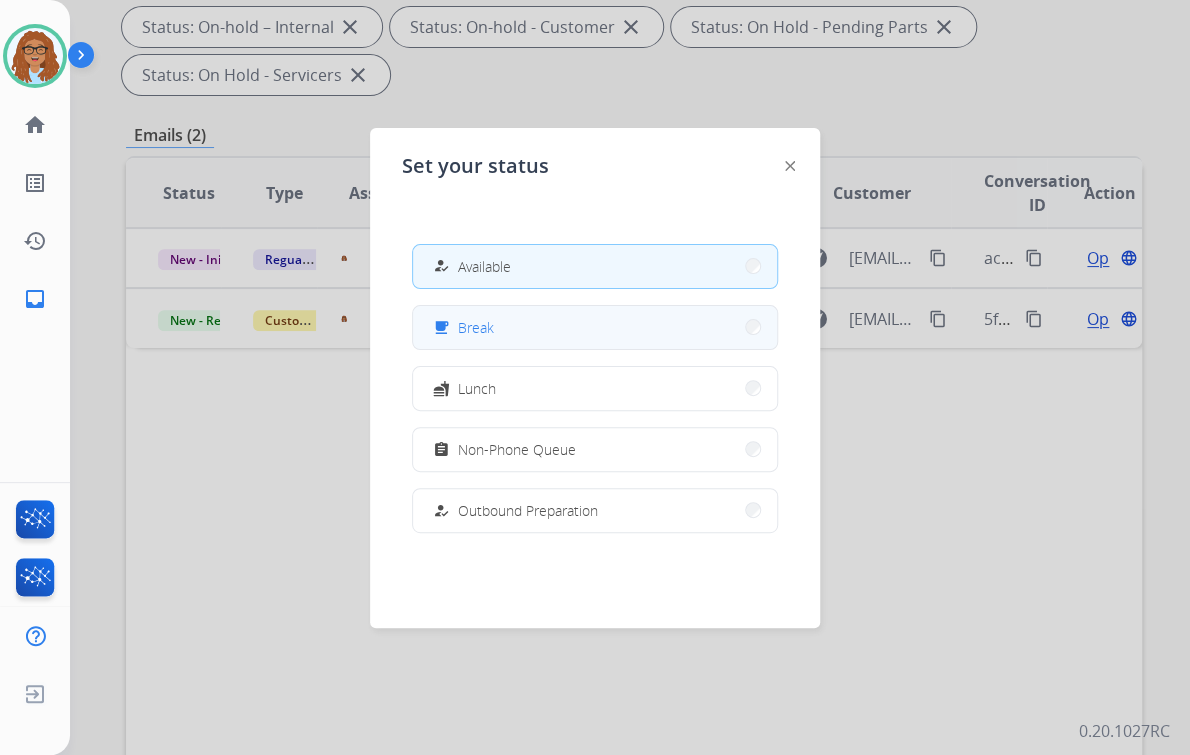 click on "free_breakfast Break" at bounding box center [595, 327] 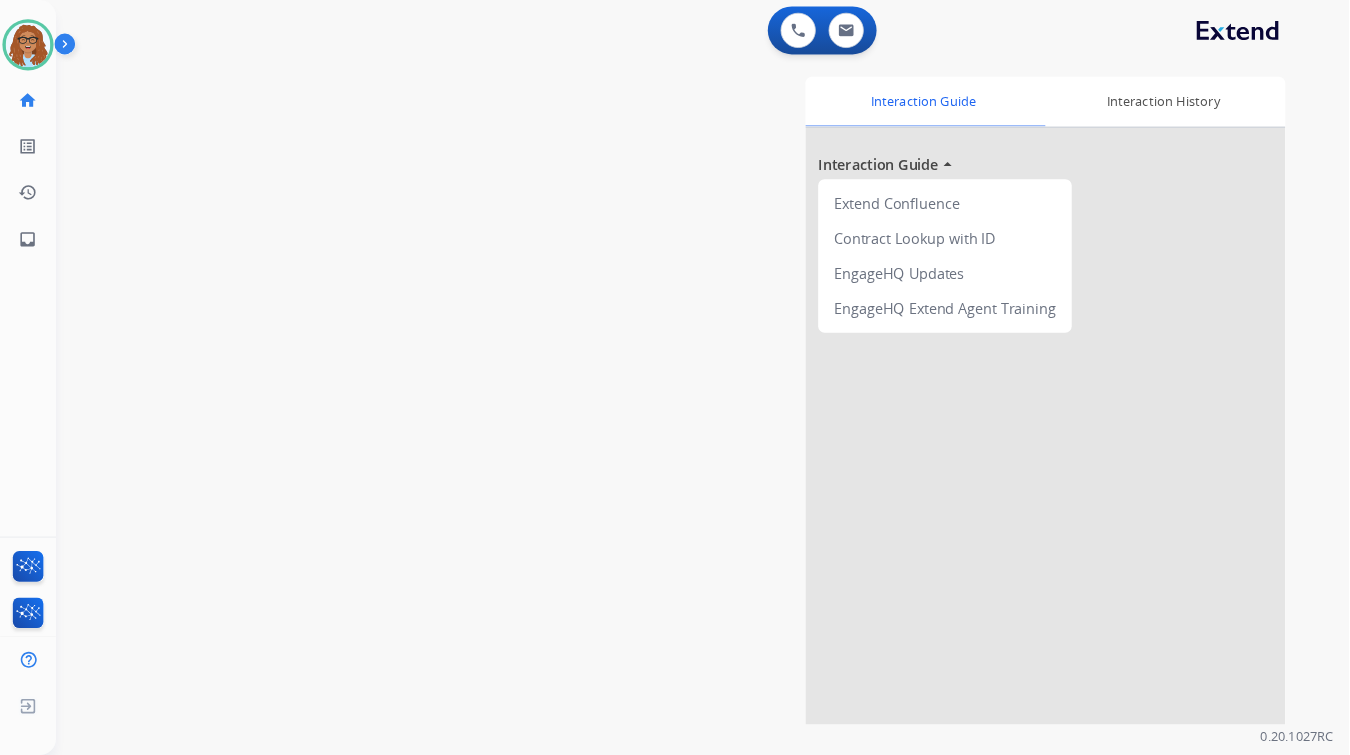 scroll, scrollTop: 0, scrollLeft: 0, axis: both 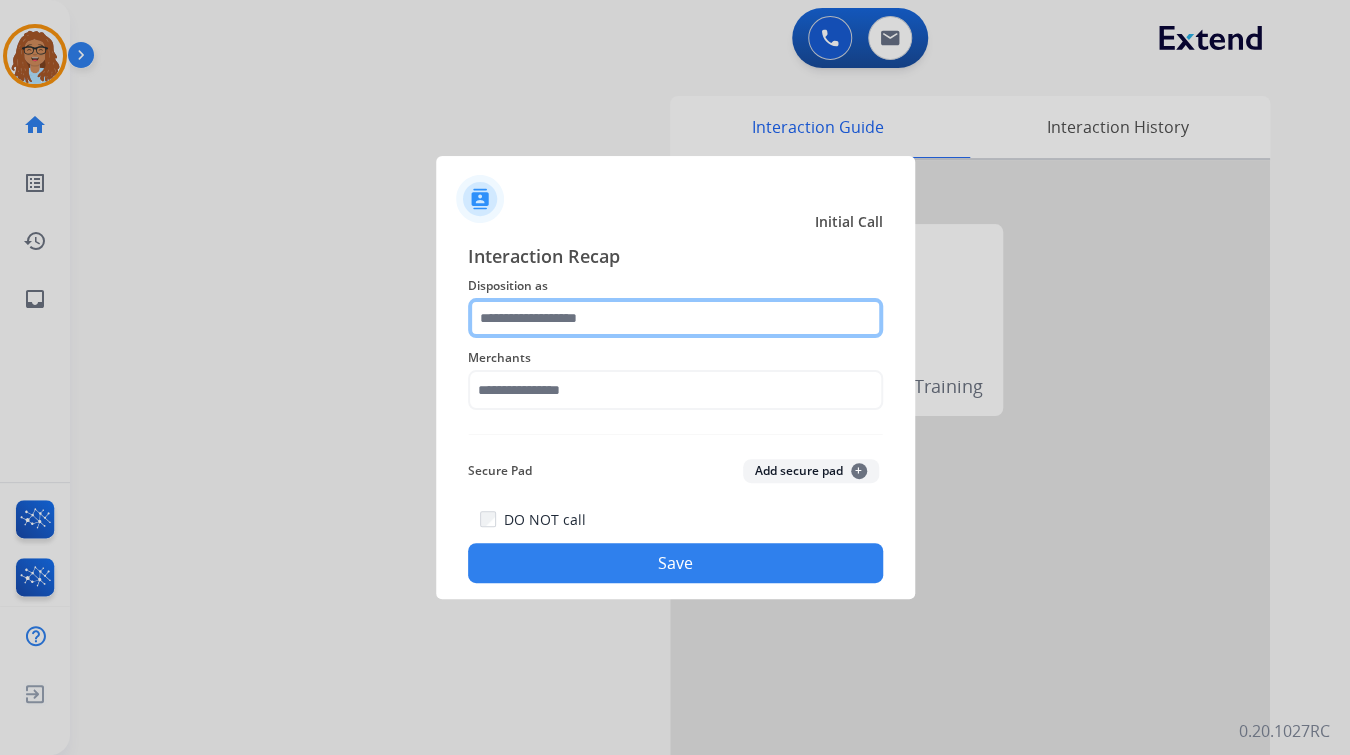 click 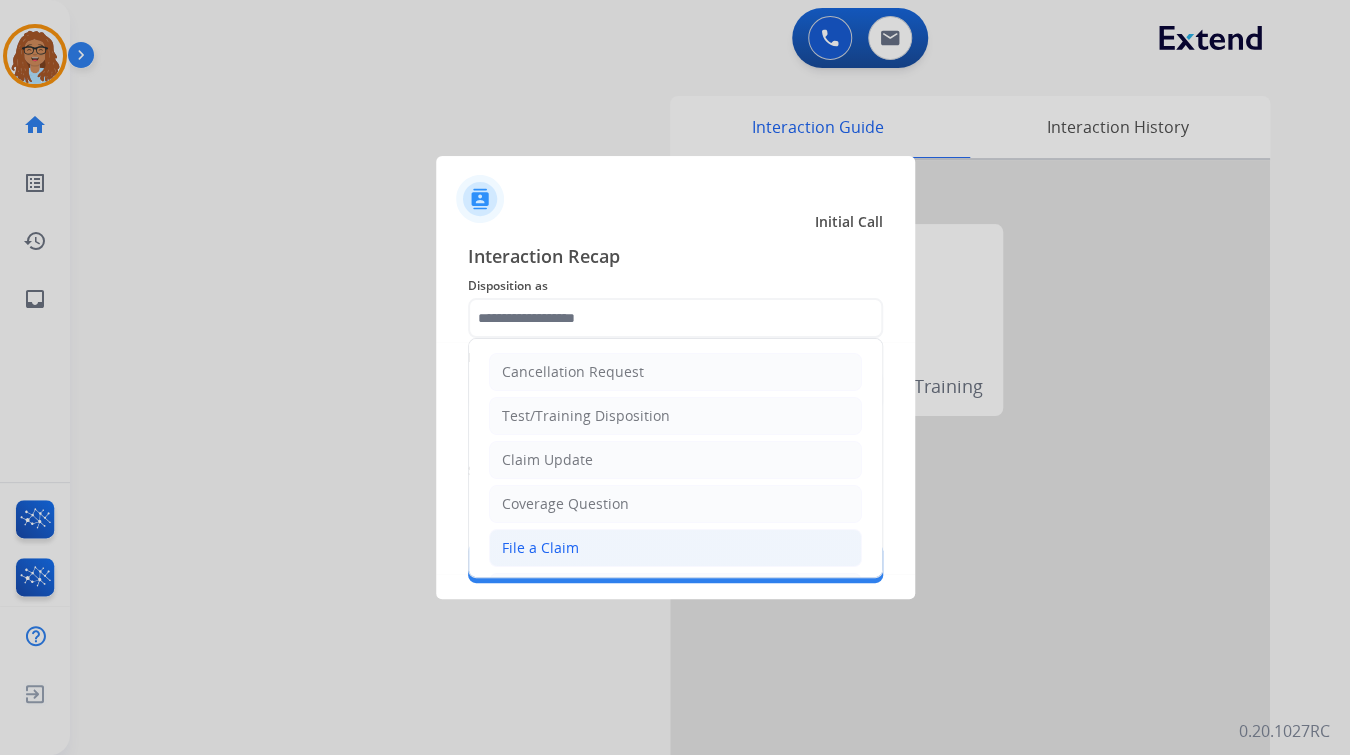 drag, startPoint x: 548, startPoint y: 542, endPoint x: 571, endPoint y: 453, distance: 91.92388 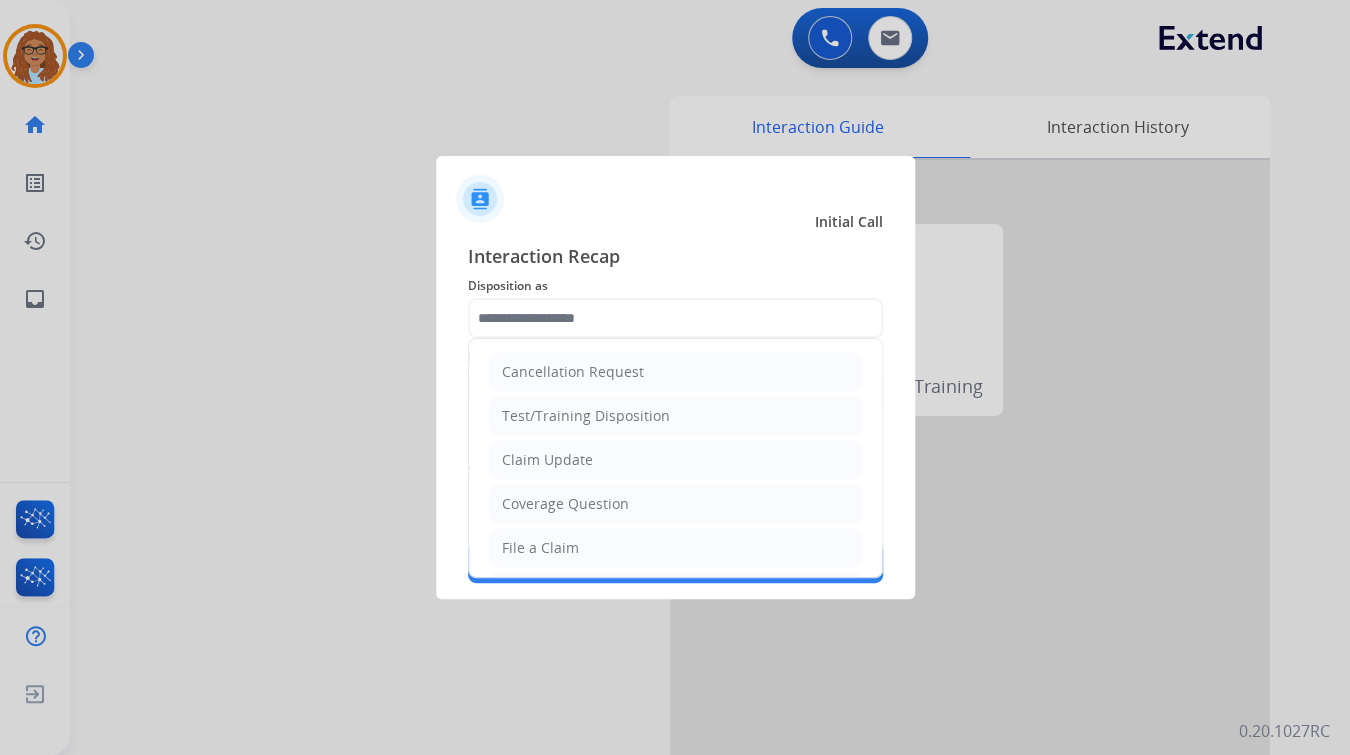 click on "File a Claim" 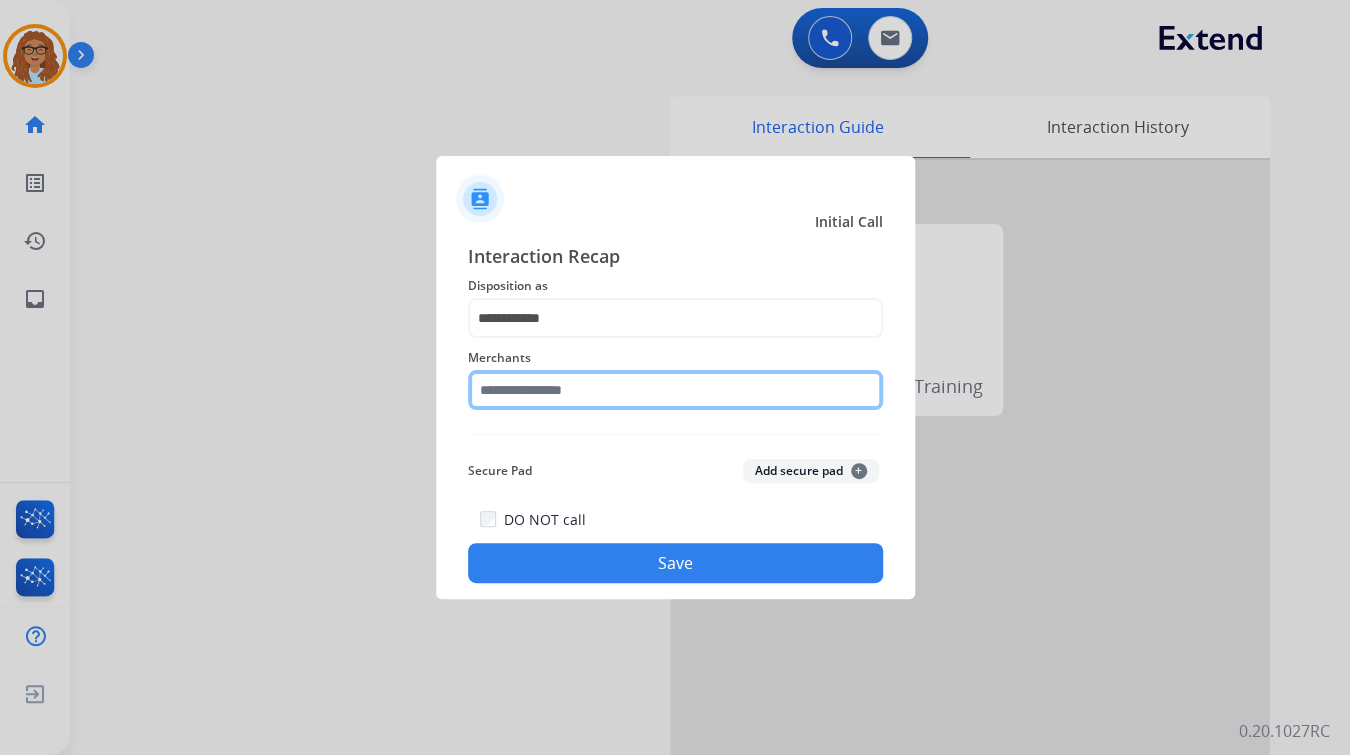 click 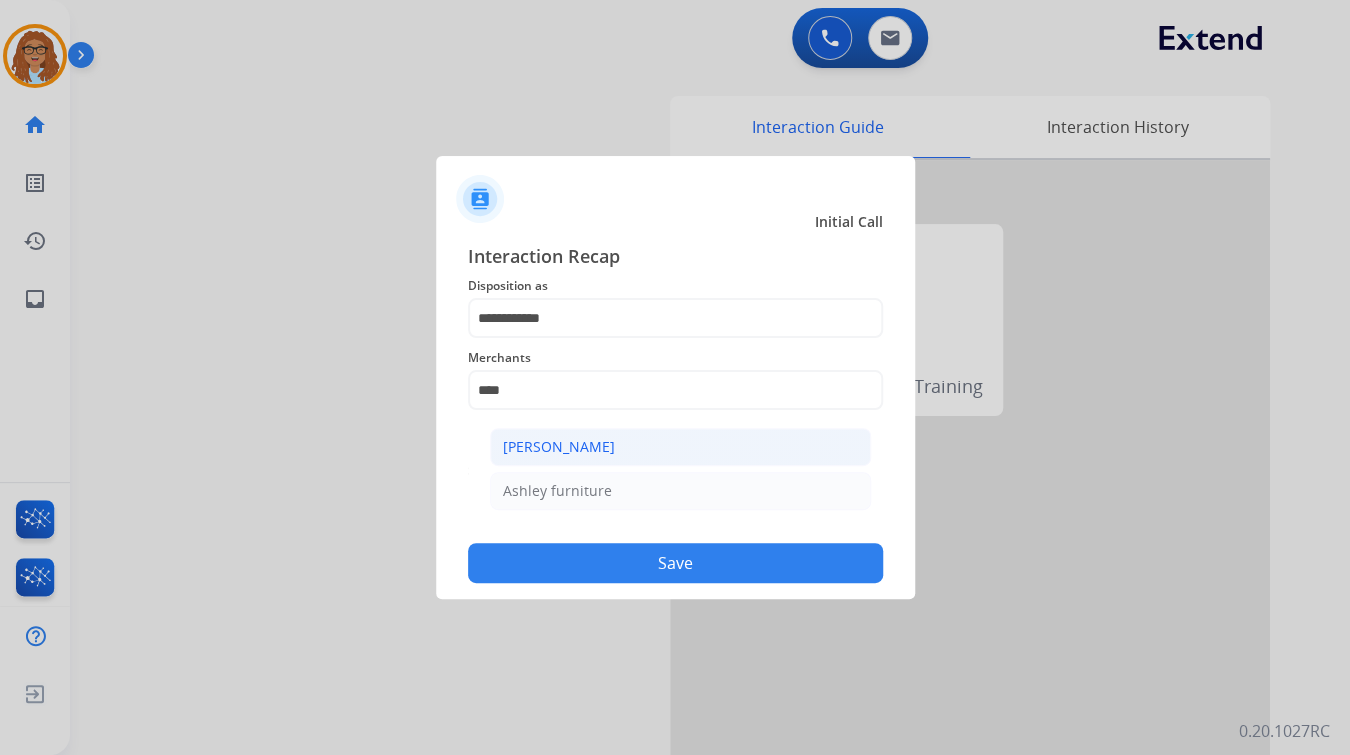 click on "[PERSON_NAME]" 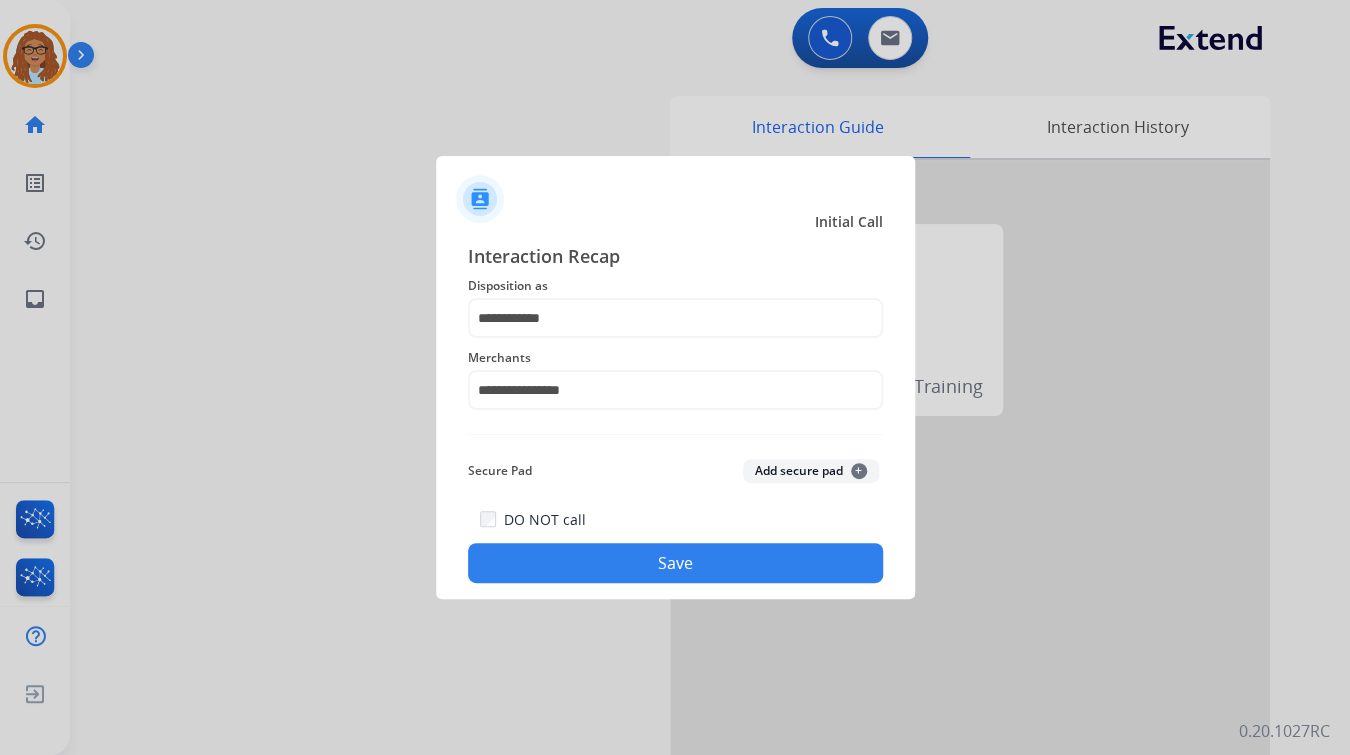 click on "Save" 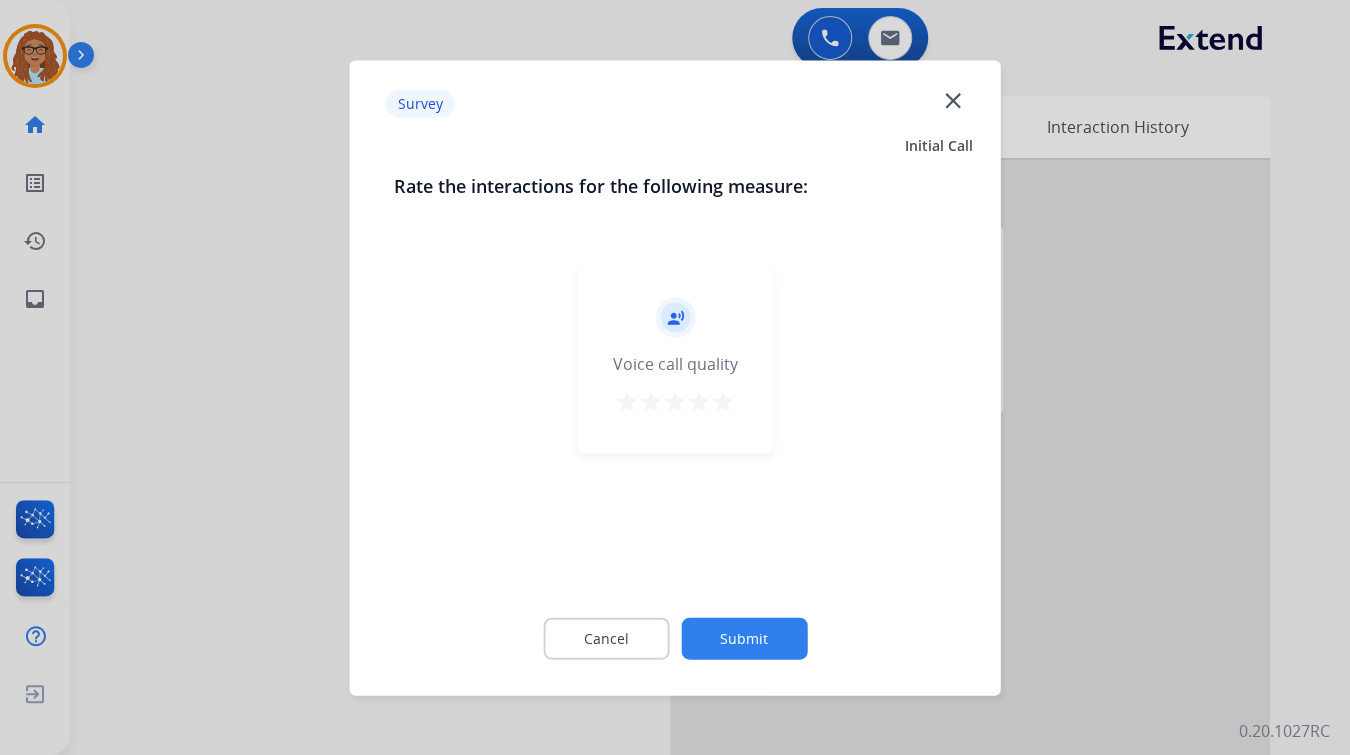 click on "close" 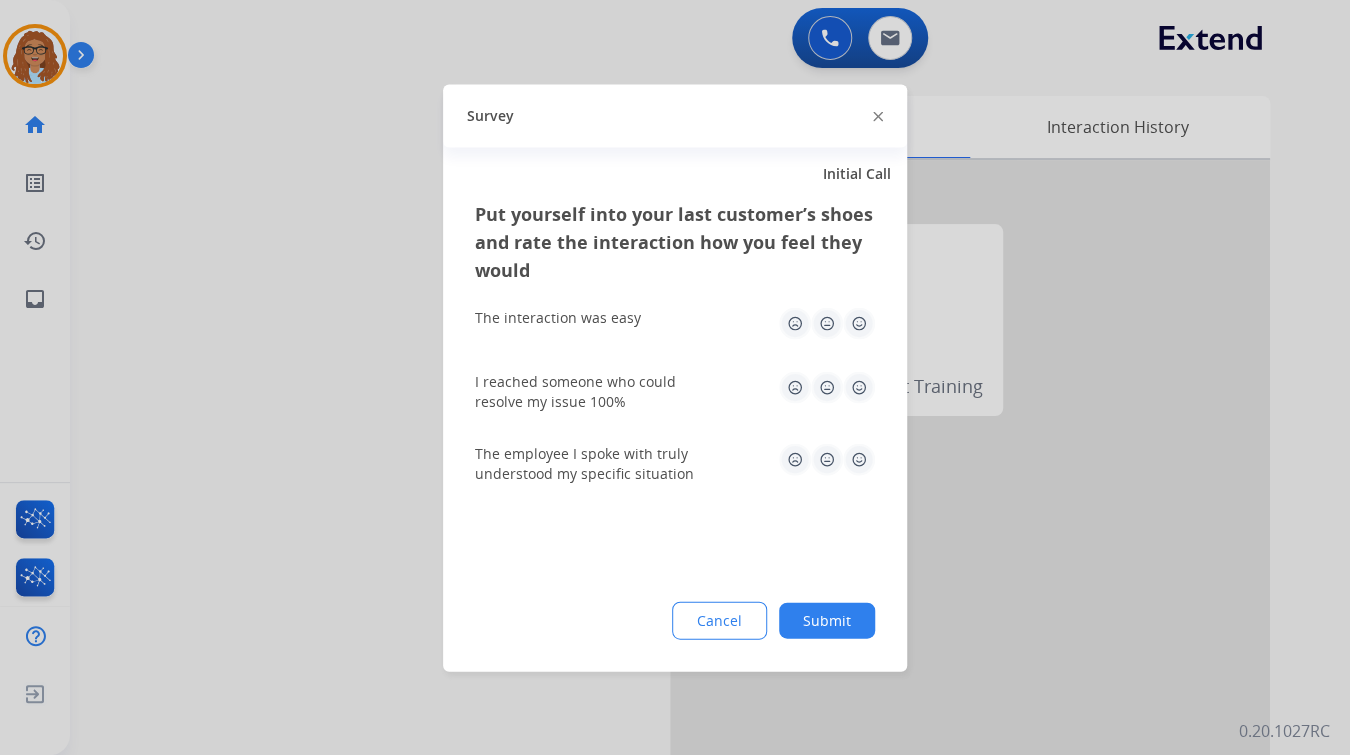 click 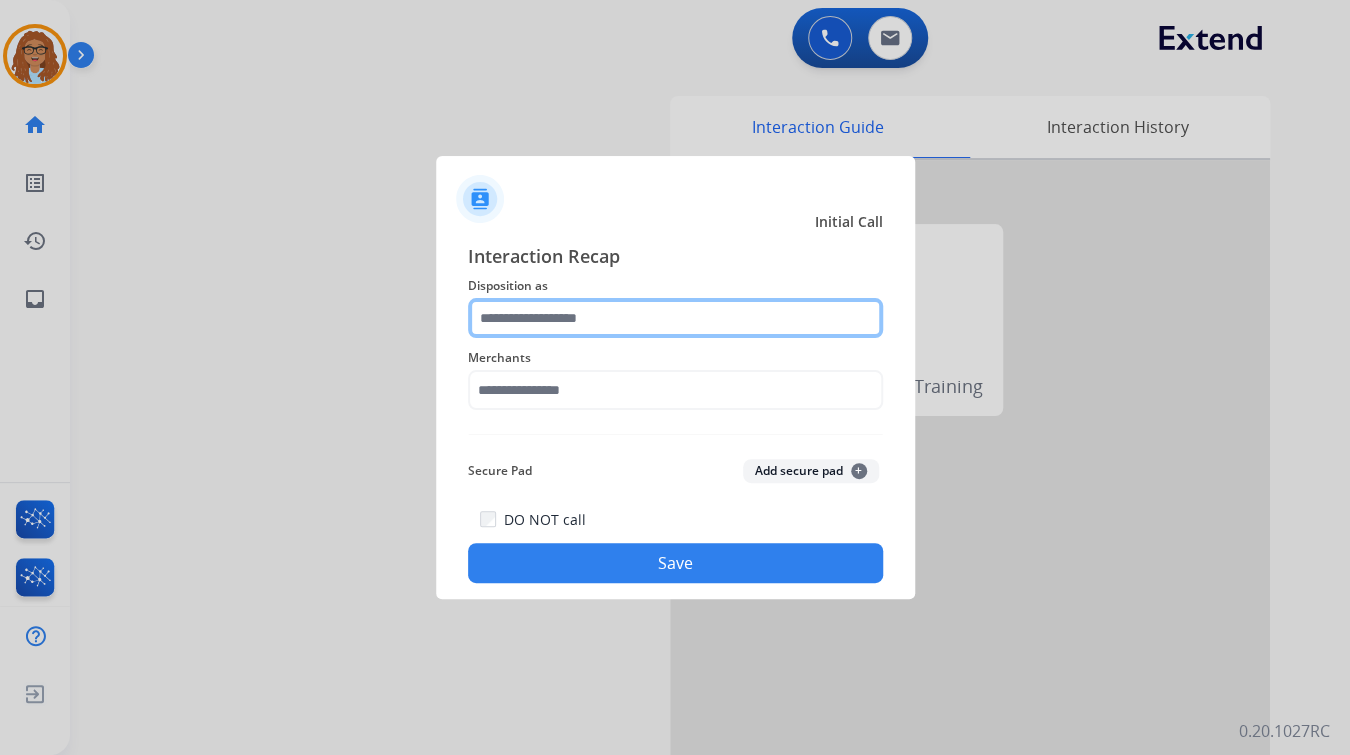 drag, startPoint x: 588, startPoint y: 312, endPoint x: 575, endPoint y: 335, distance: 26.41969 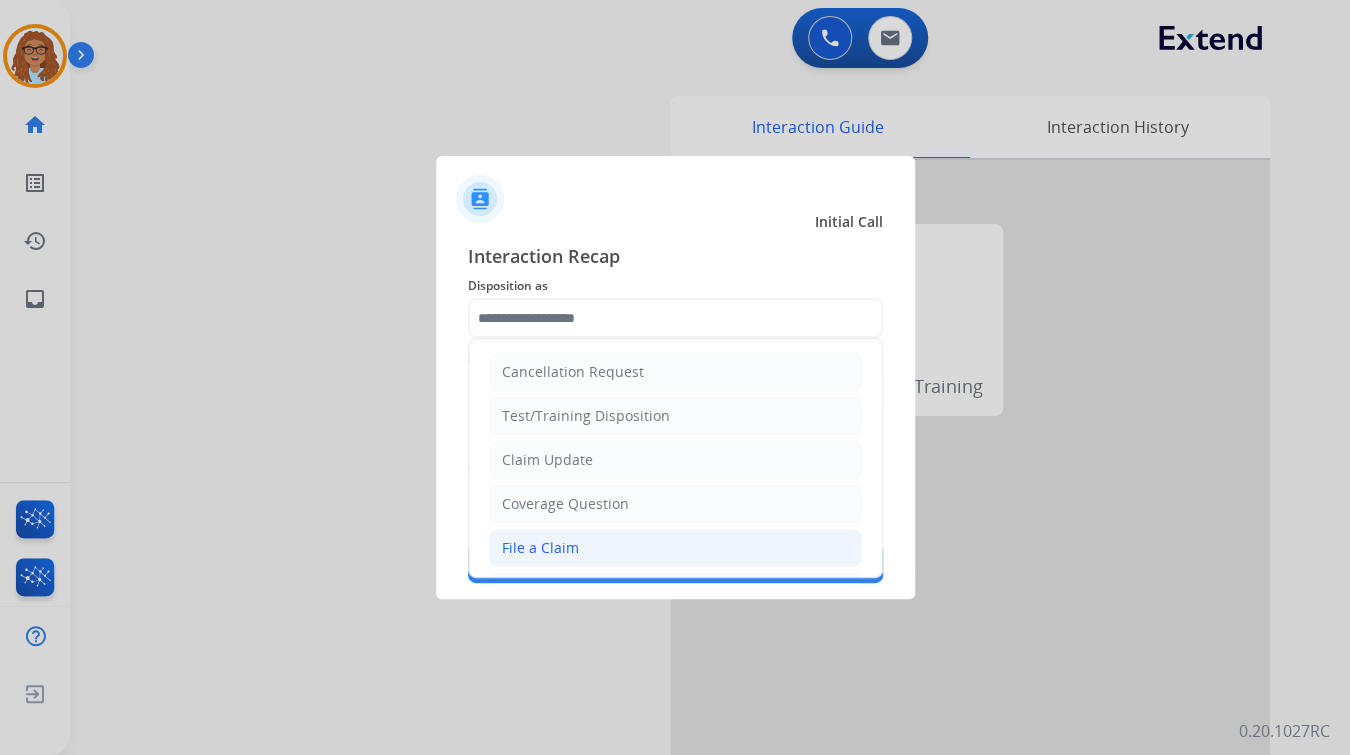 click on "File a Claim" 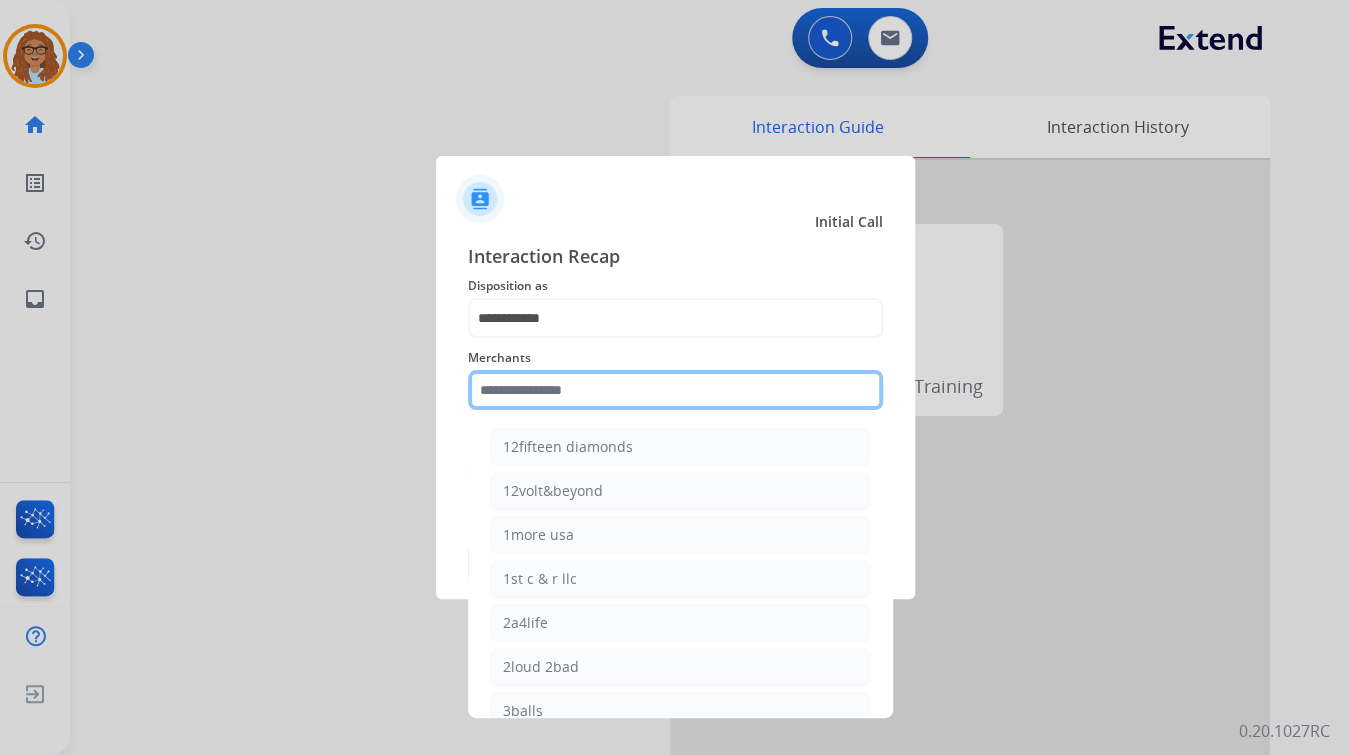click 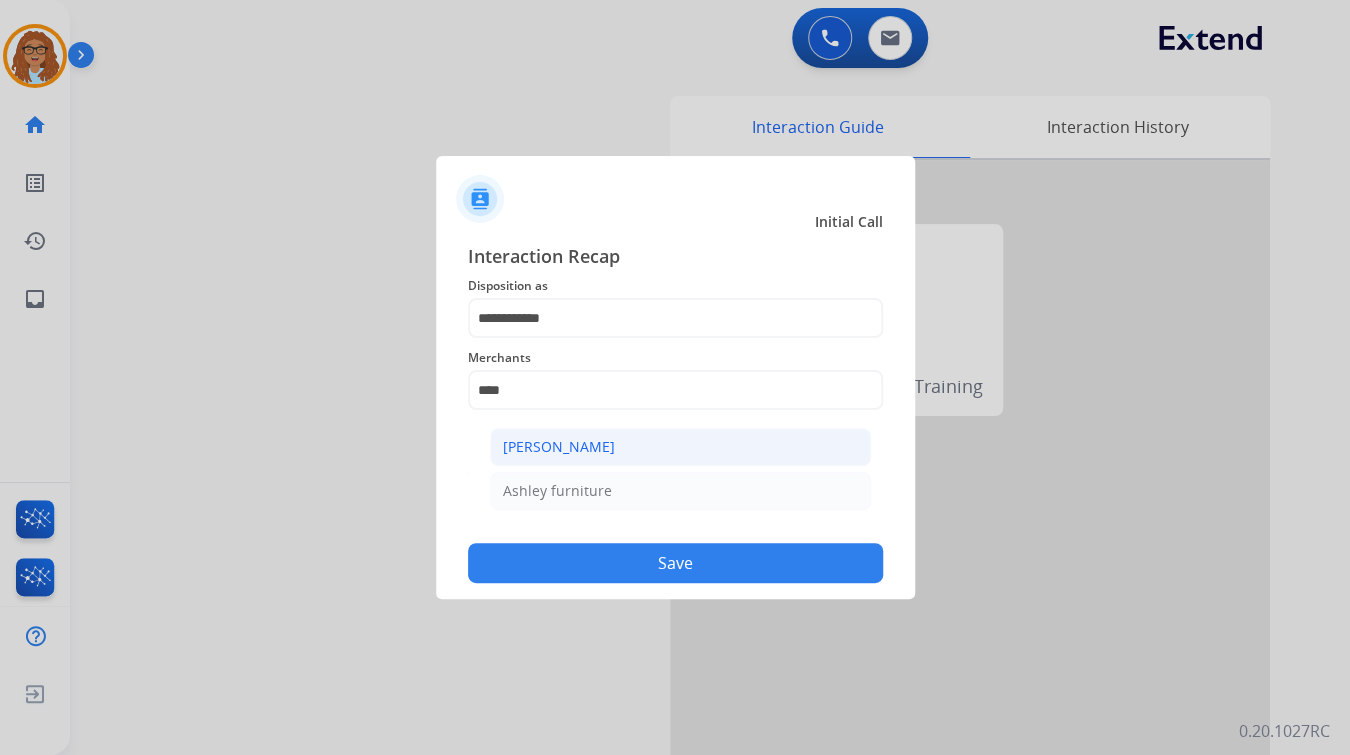 click on "[PERSON_NAME]" 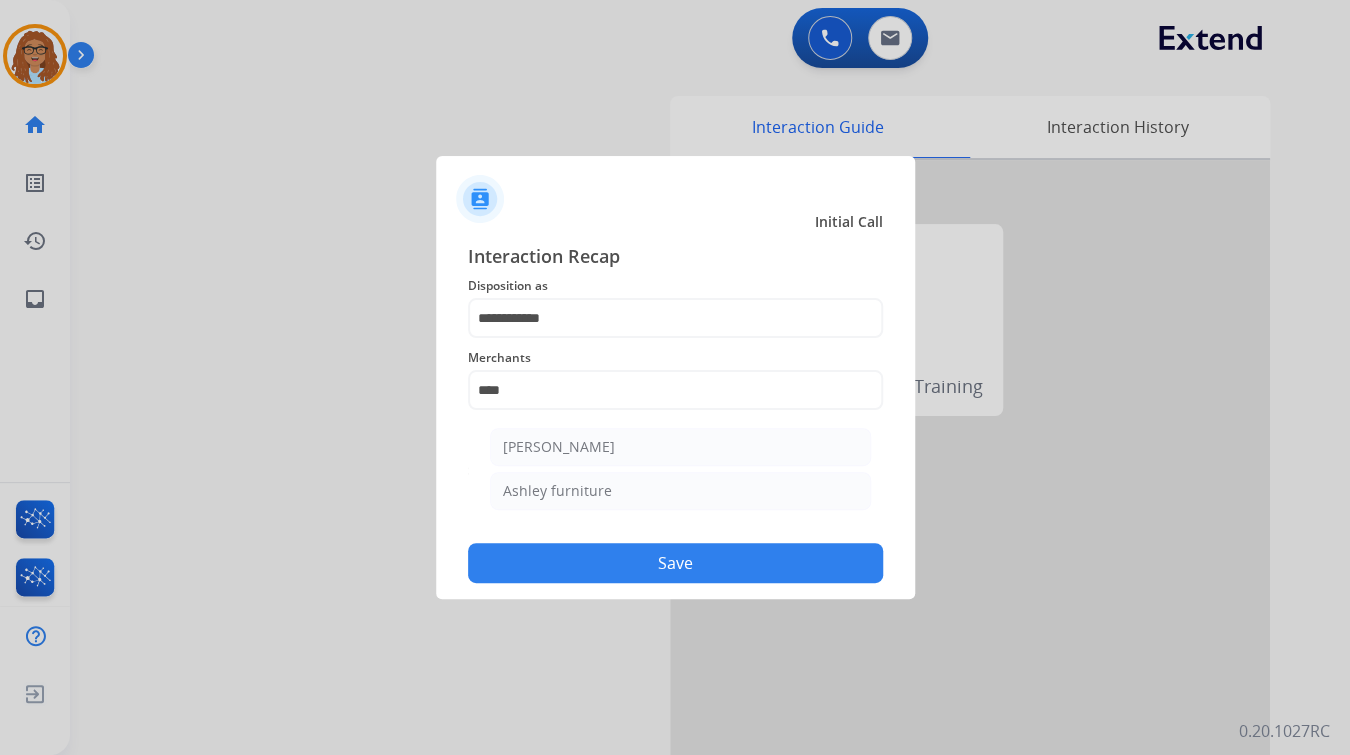 type on "**********" 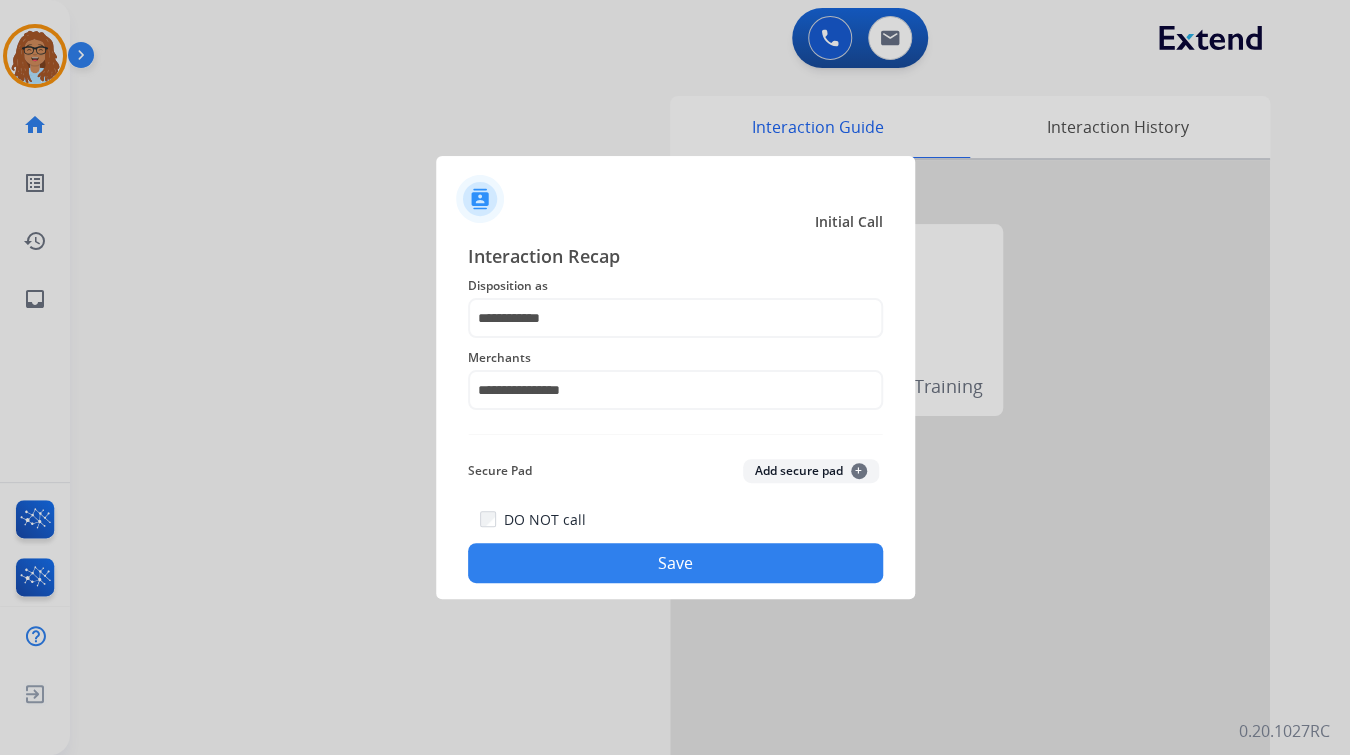 click on "Save" 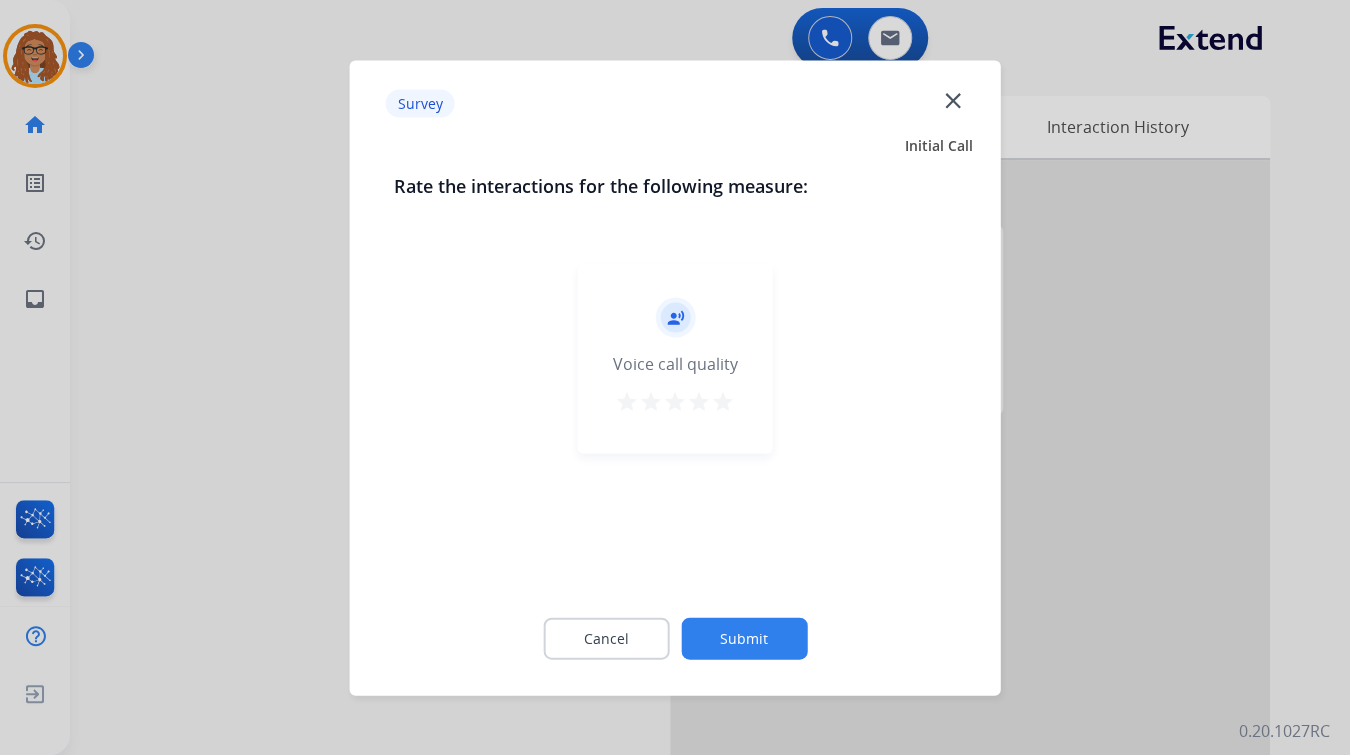 click on "close" 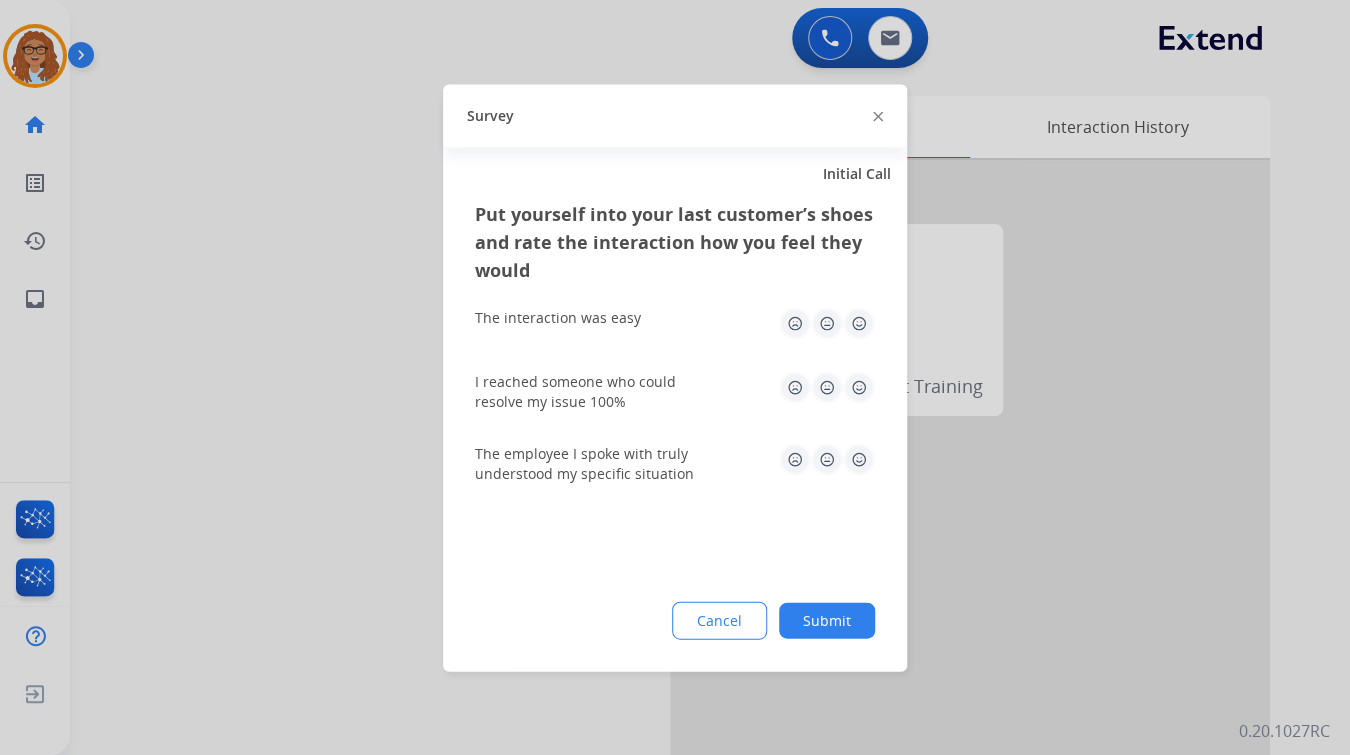 click 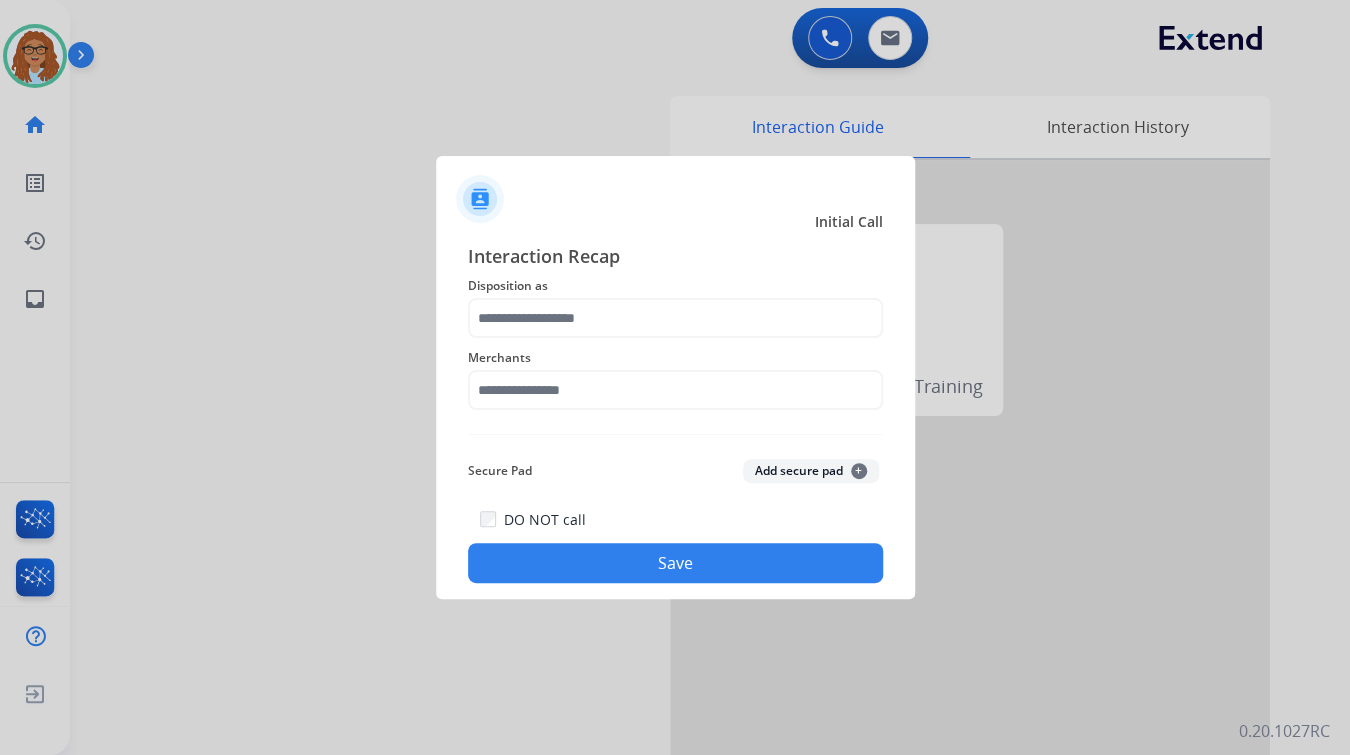 click on "Merchants" 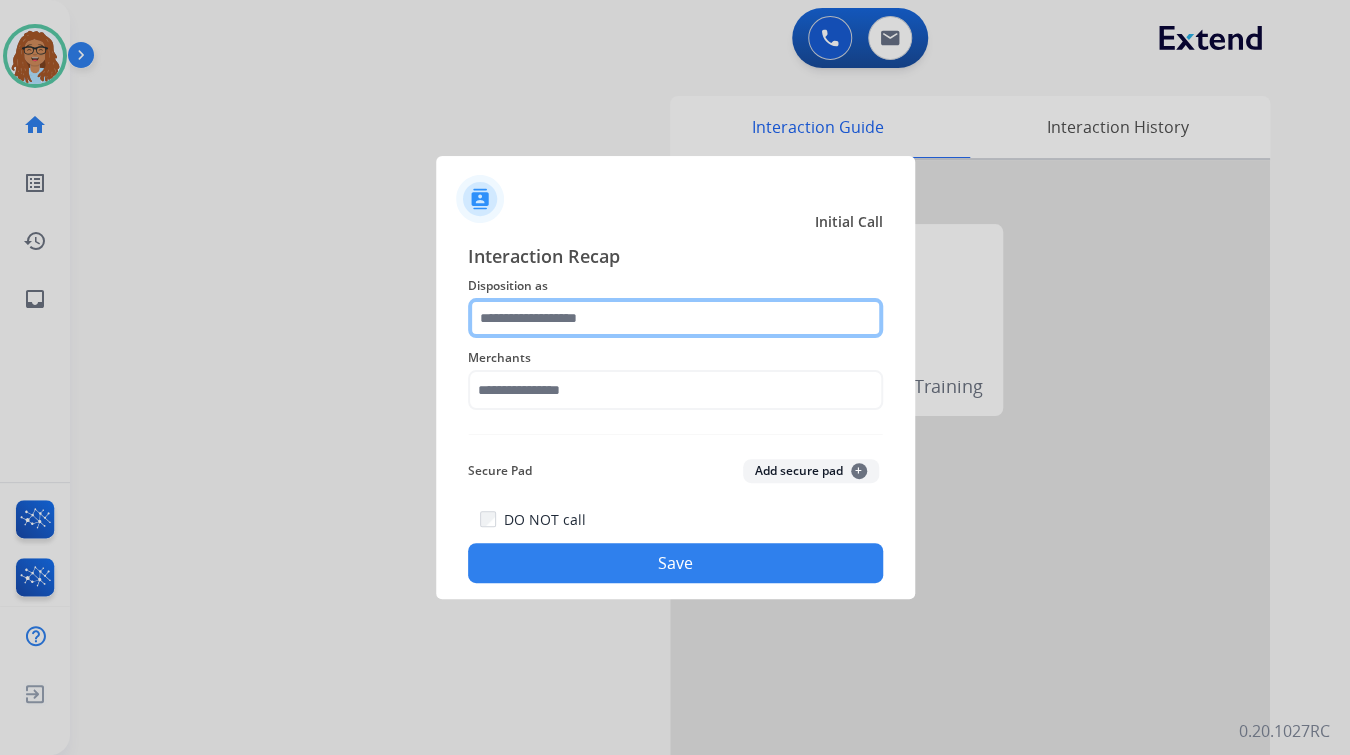 click 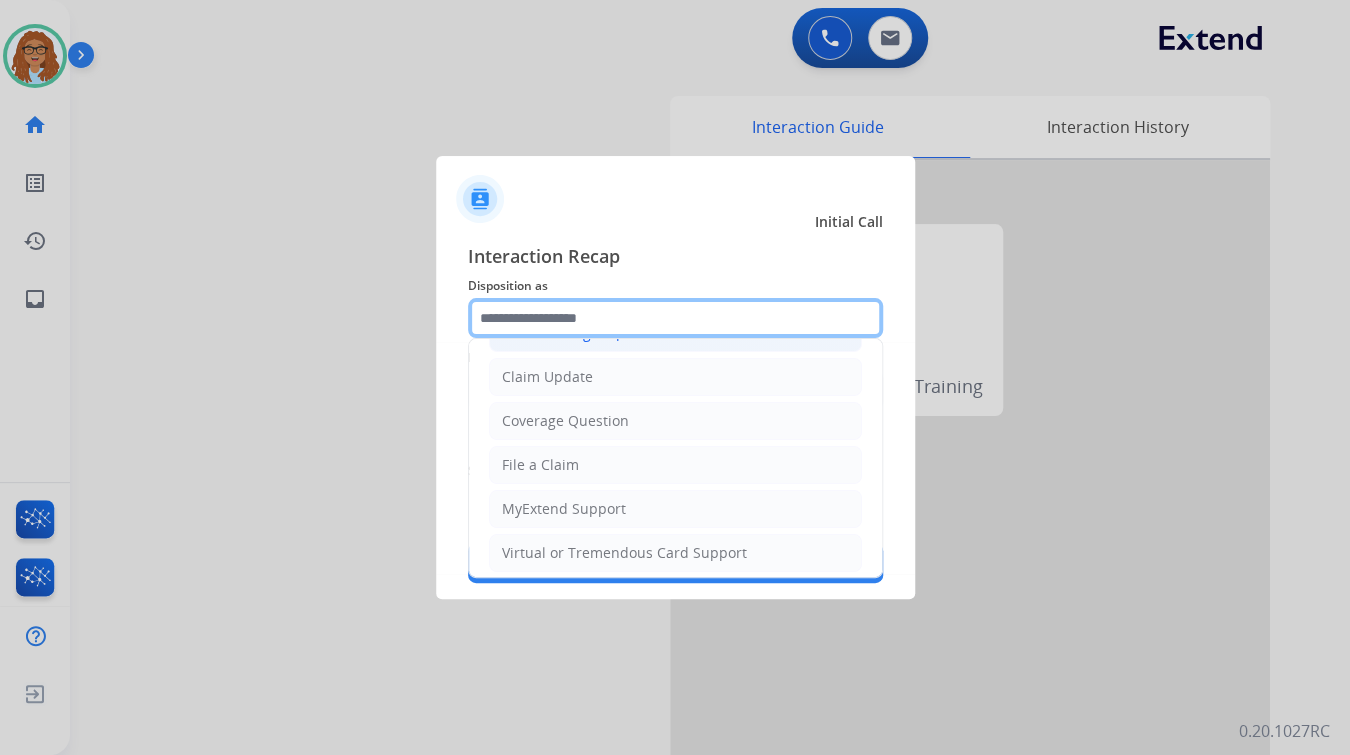 scroll, scrollTop: 160, scrollLeft: 0, axis: vertical 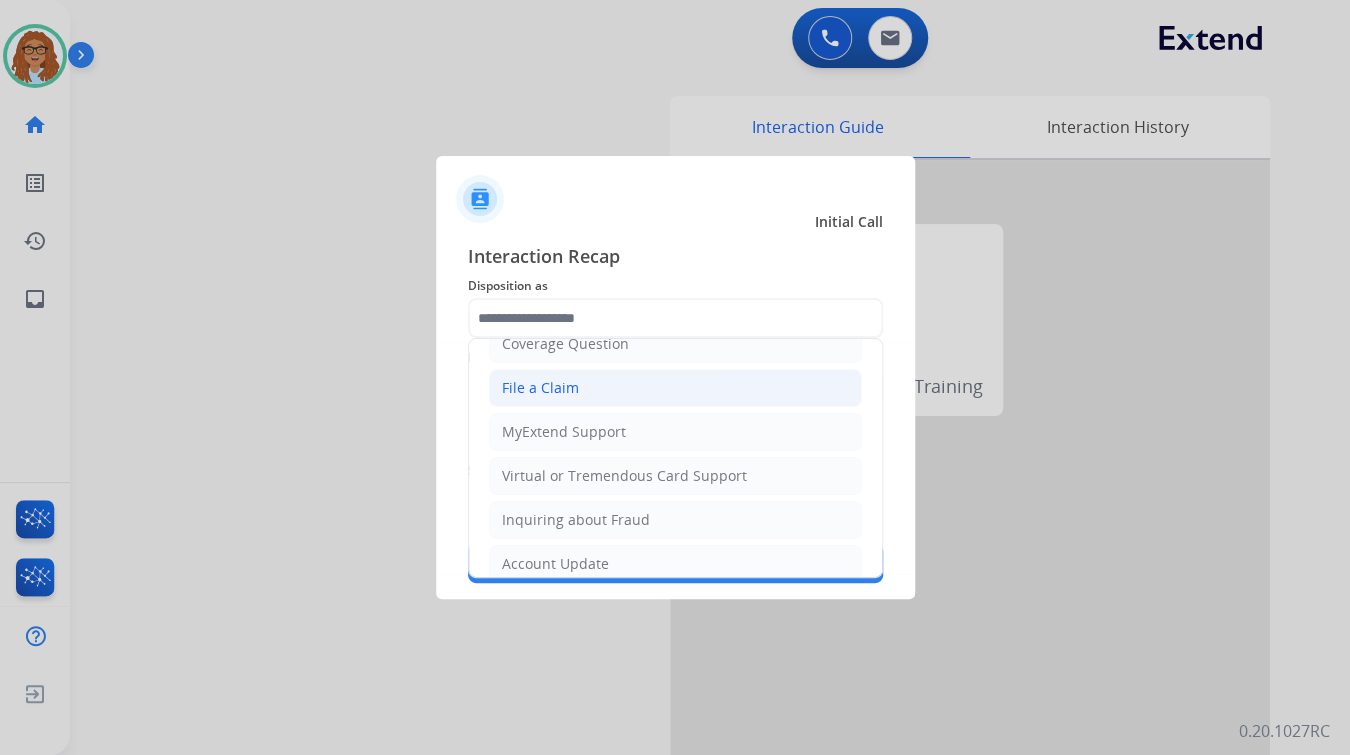 click on "File a Claim" 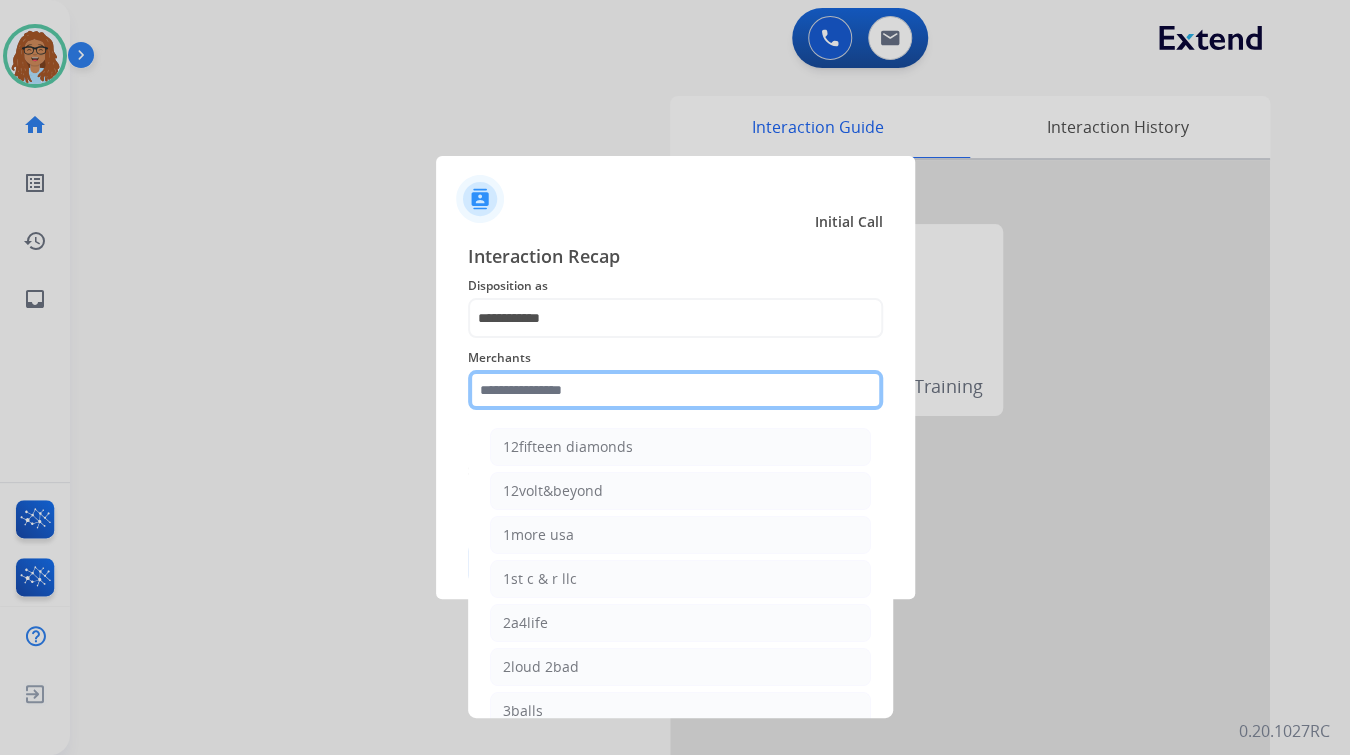click 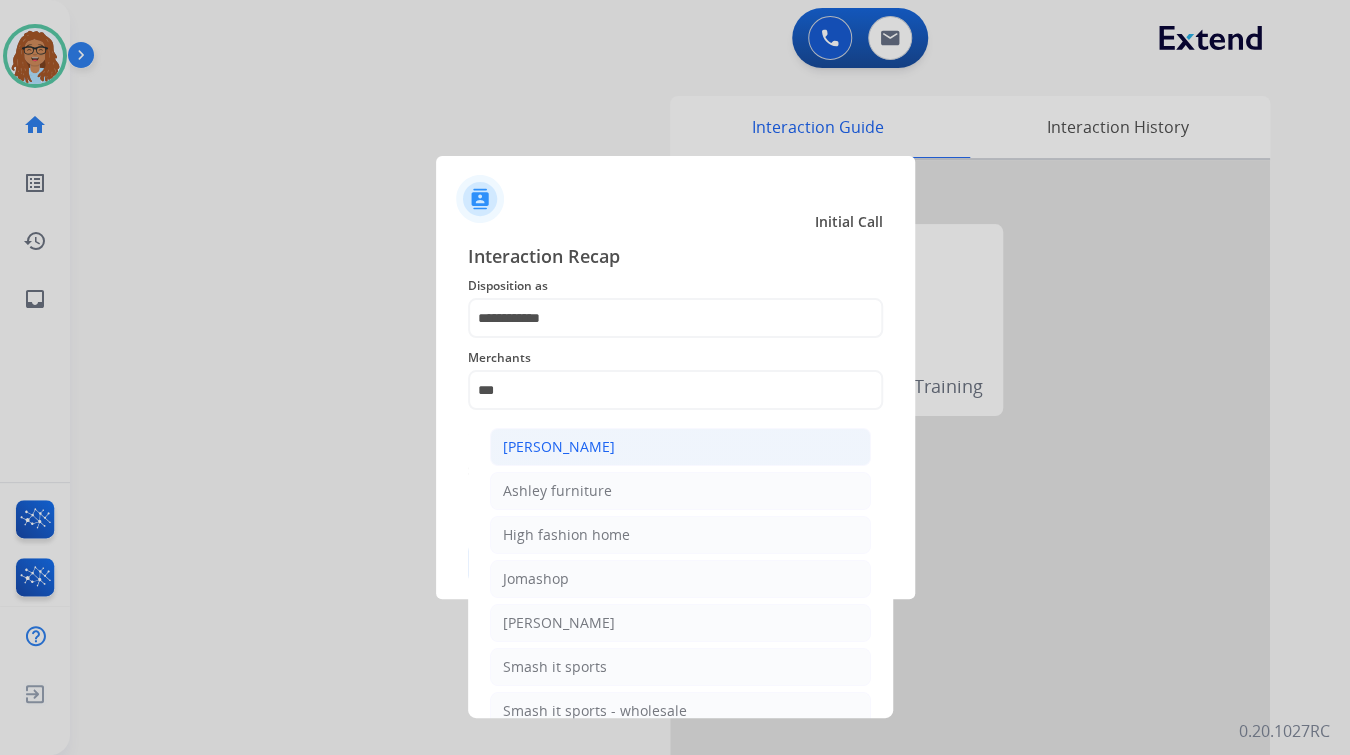 click on "[PERSON_NAME]" 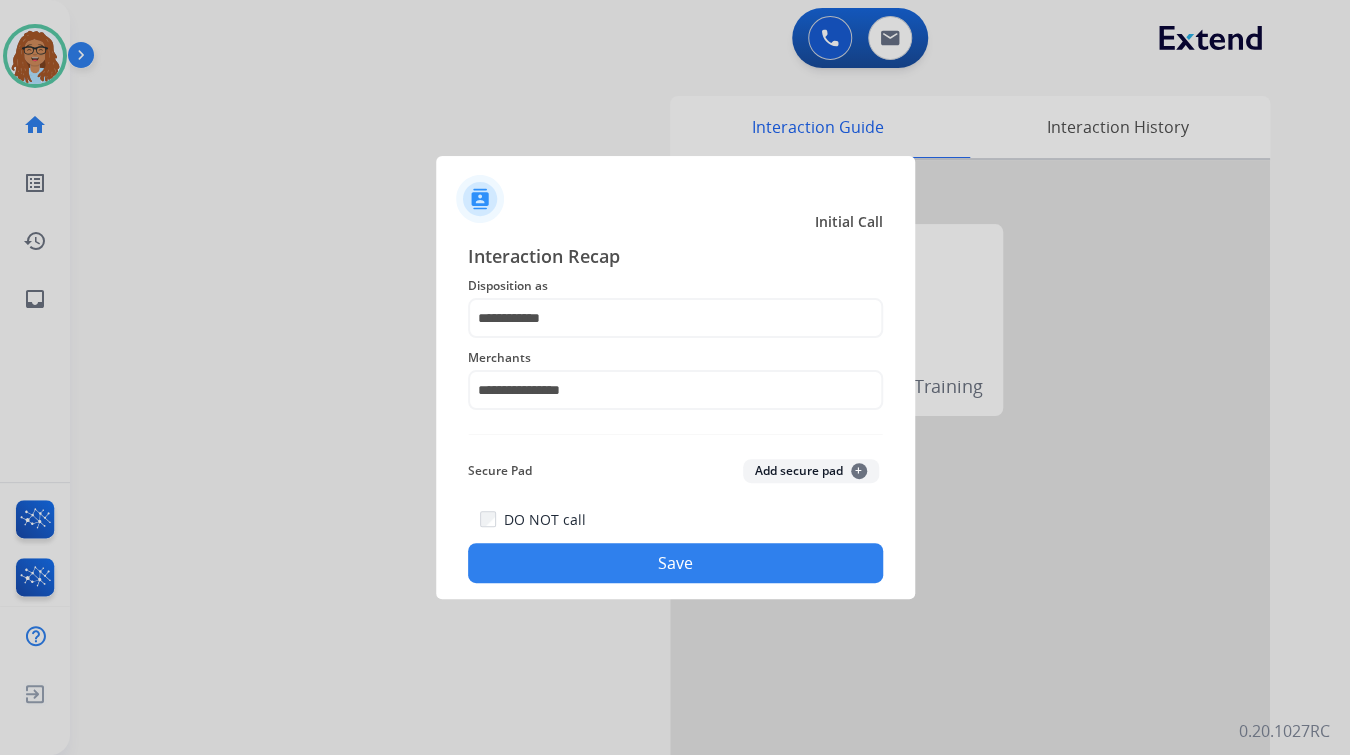 click on "DO NOT call   Save" 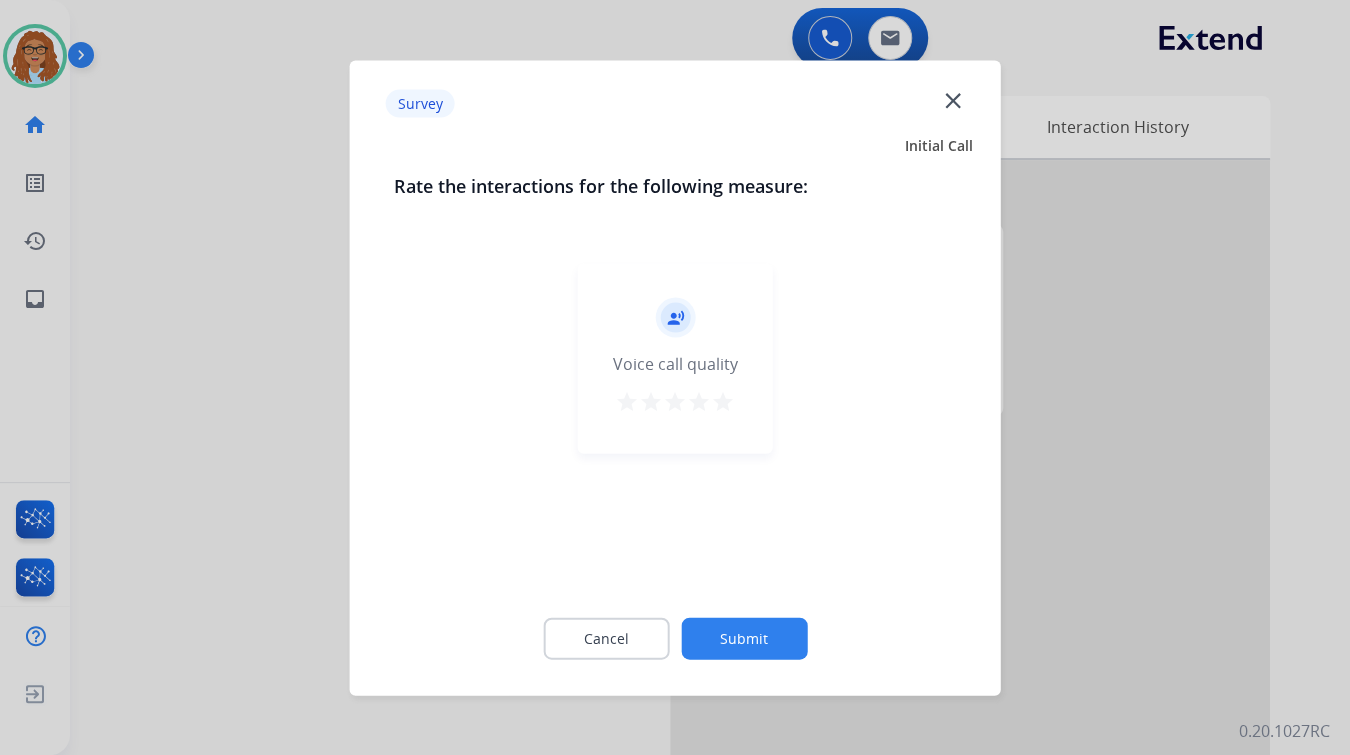 click on "close" 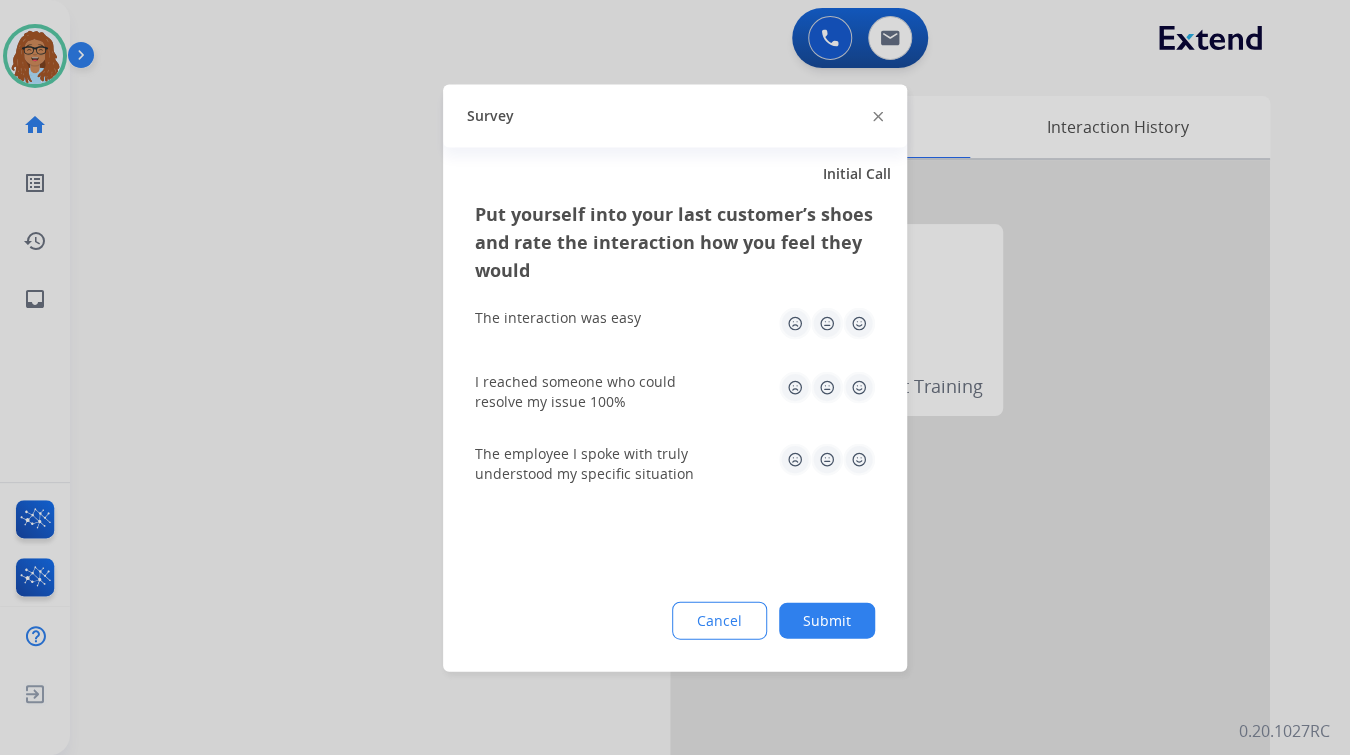 click 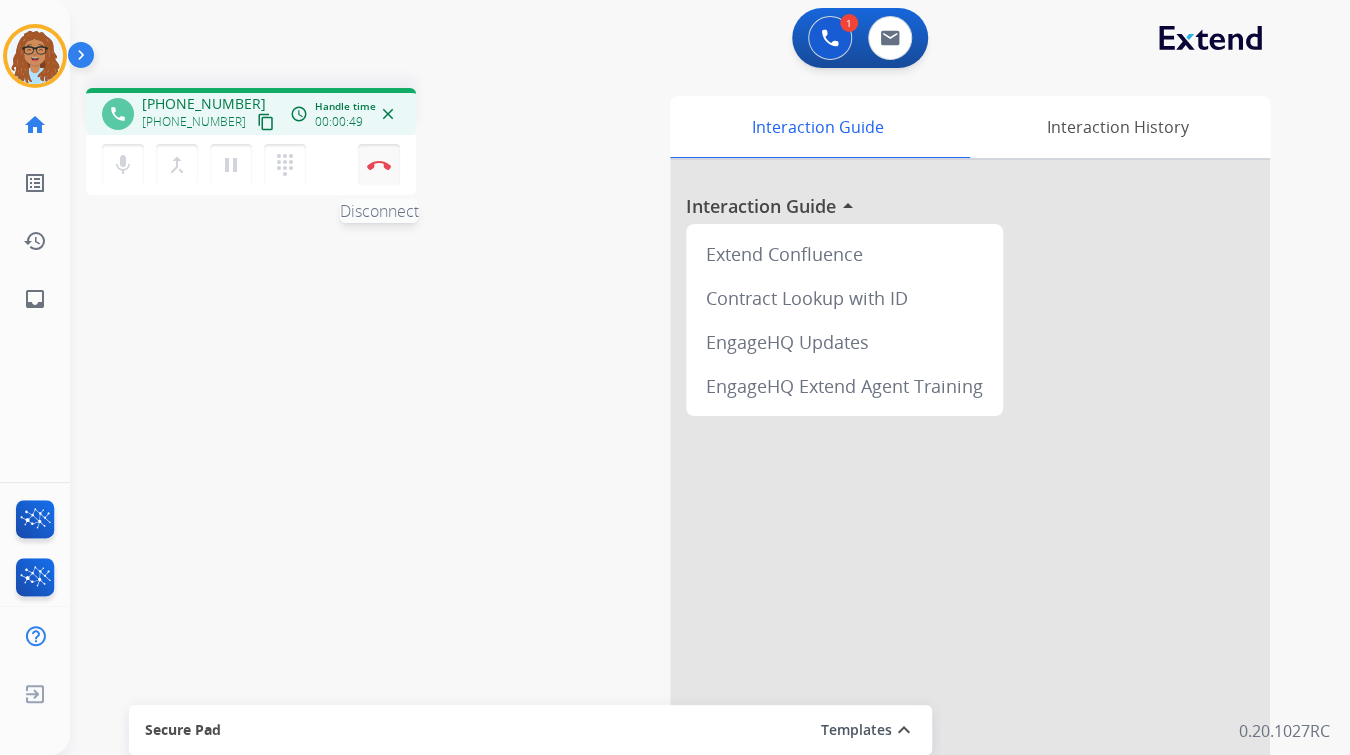 click on "Disconnect" at bounding box center (379, 165) 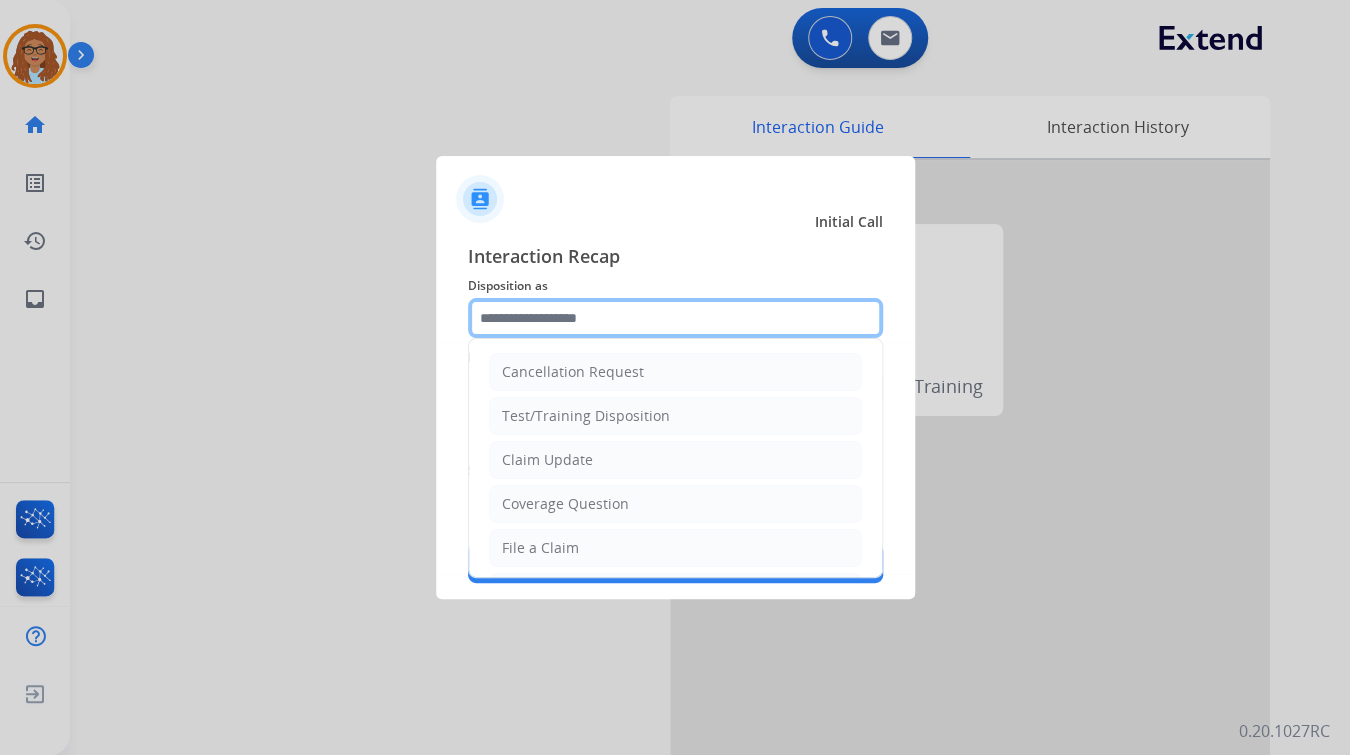 drag, startPoint x: 572, startPoint y: 318, endPoint x: 575, endPoint y: 339, distance: 21.213203 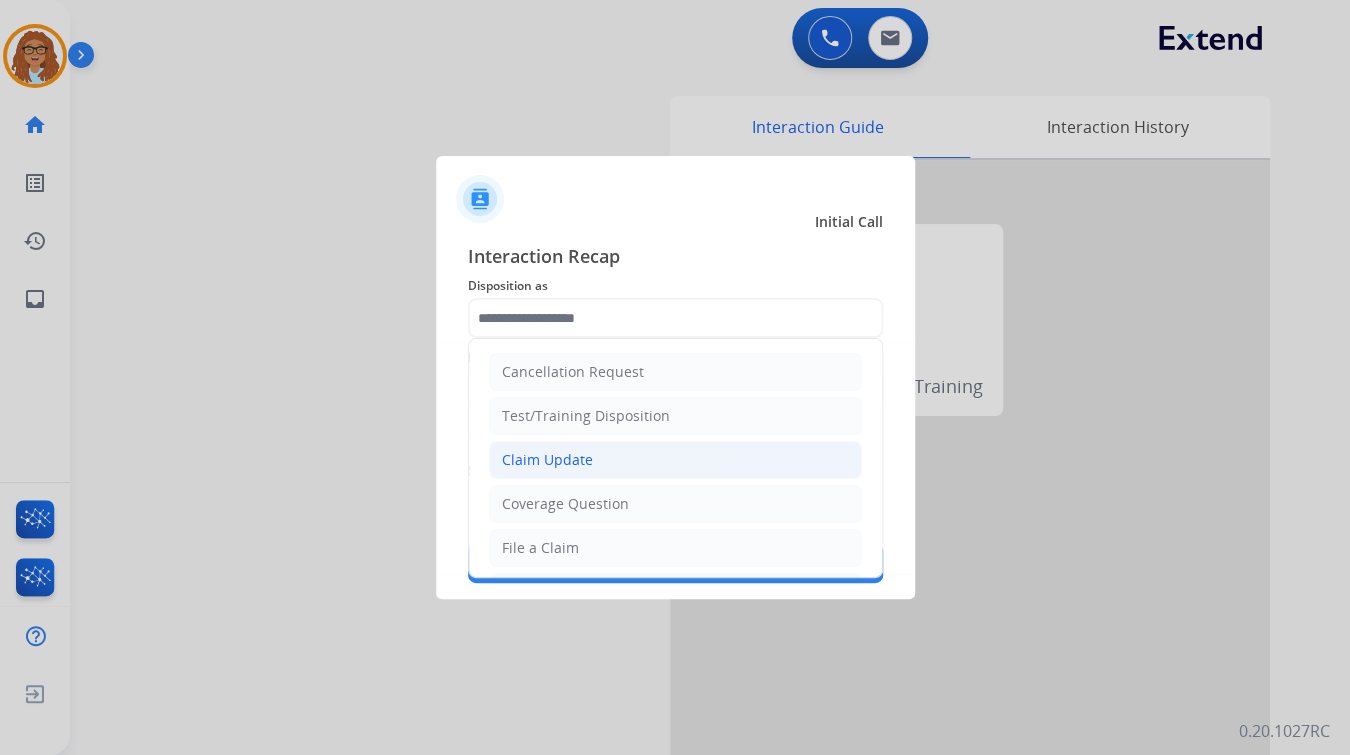 click on "Claim Update" 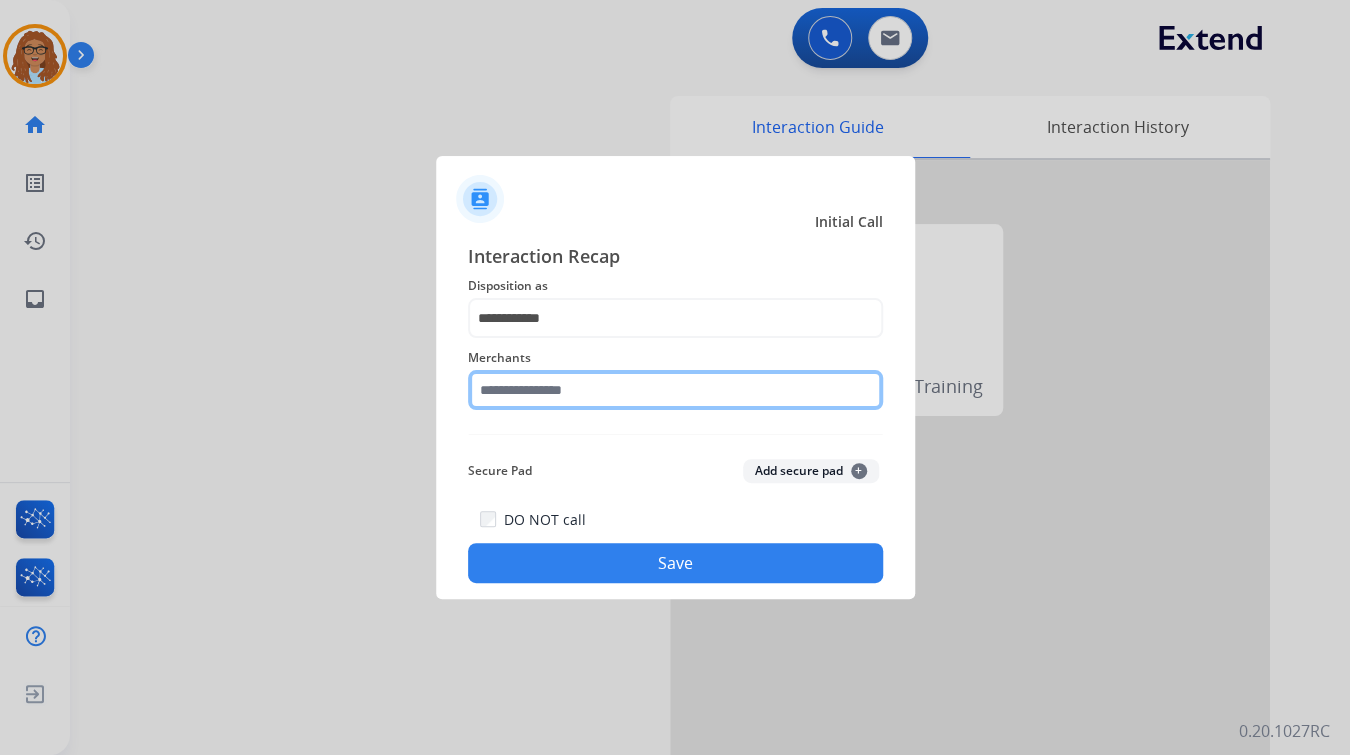 click 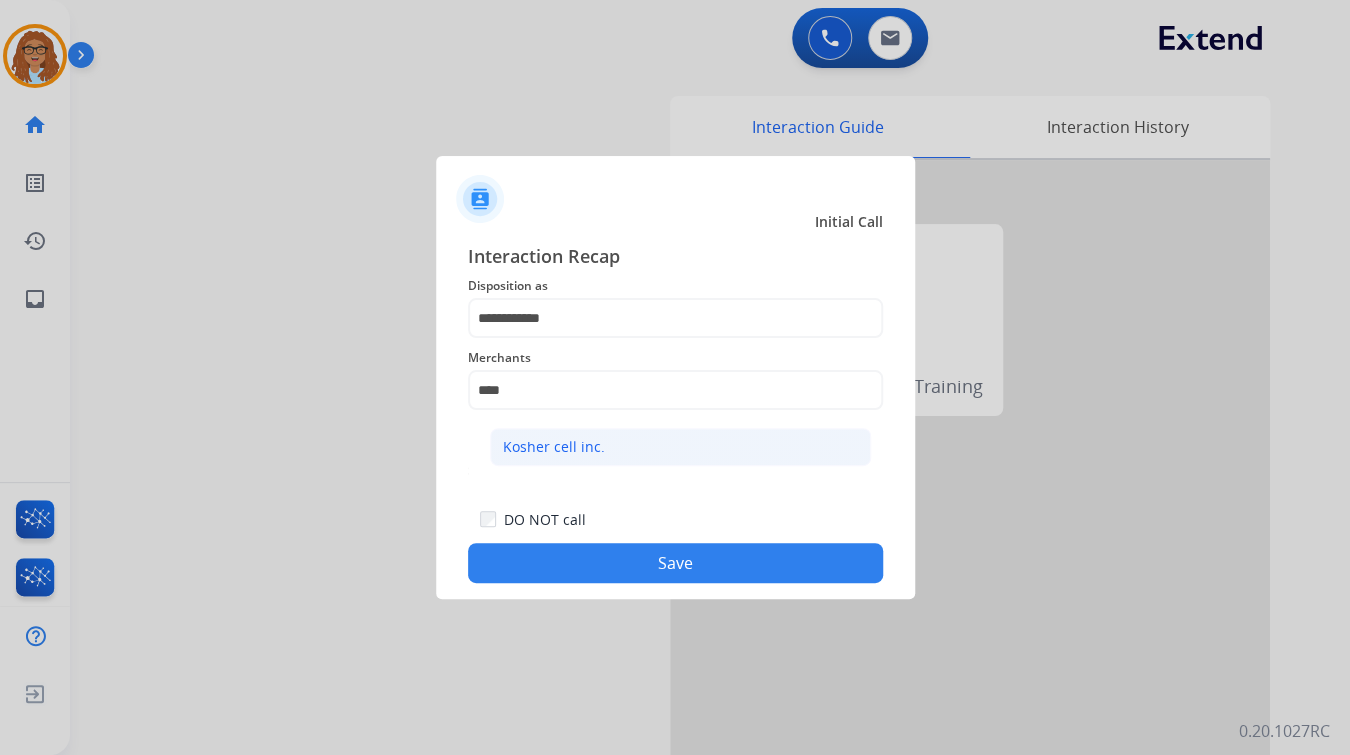 click on "Kosher cell inc." 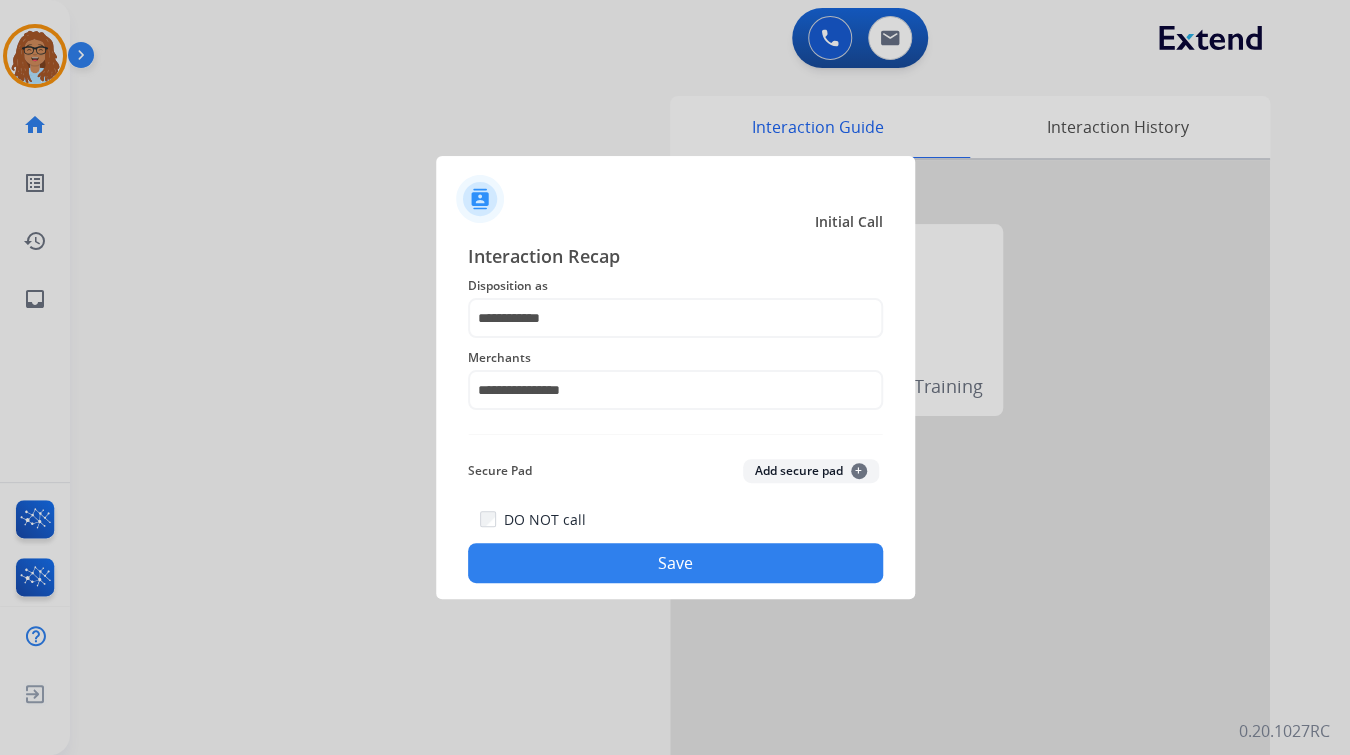 click on "Save" 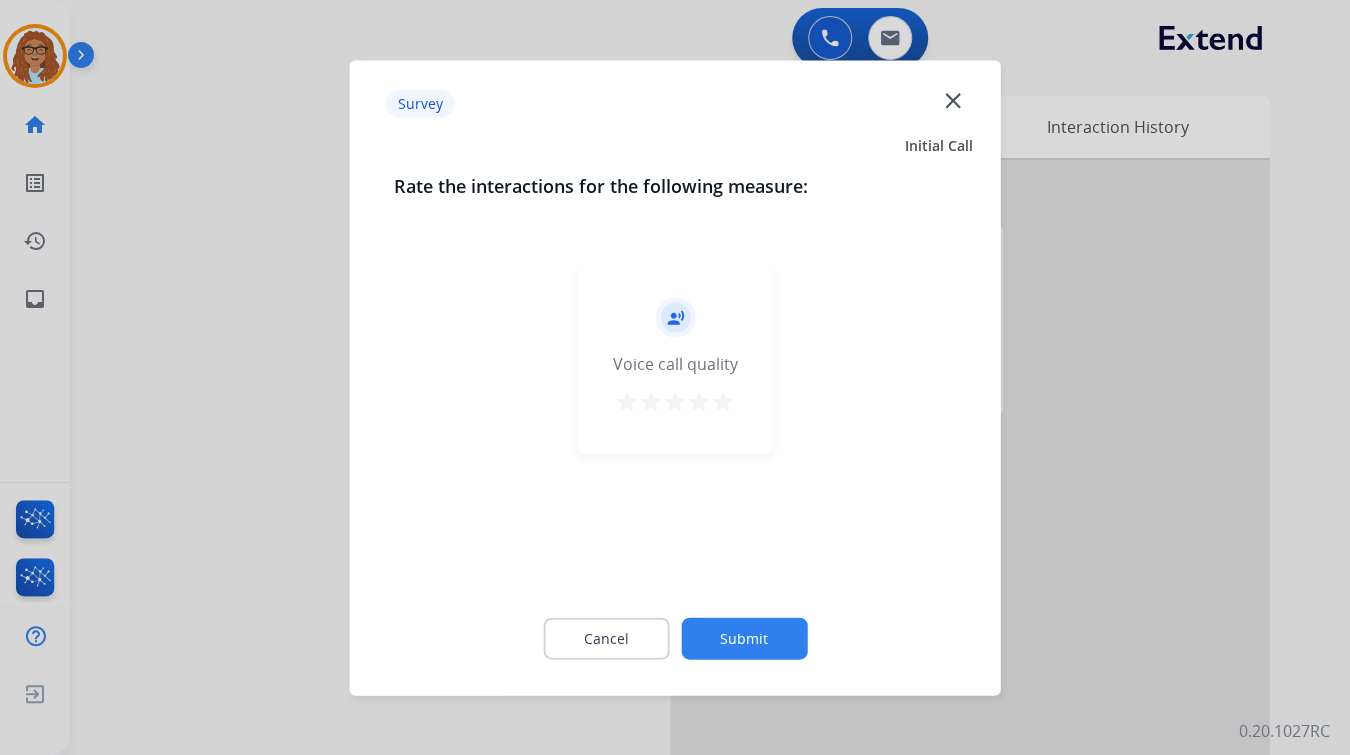 click on "close" 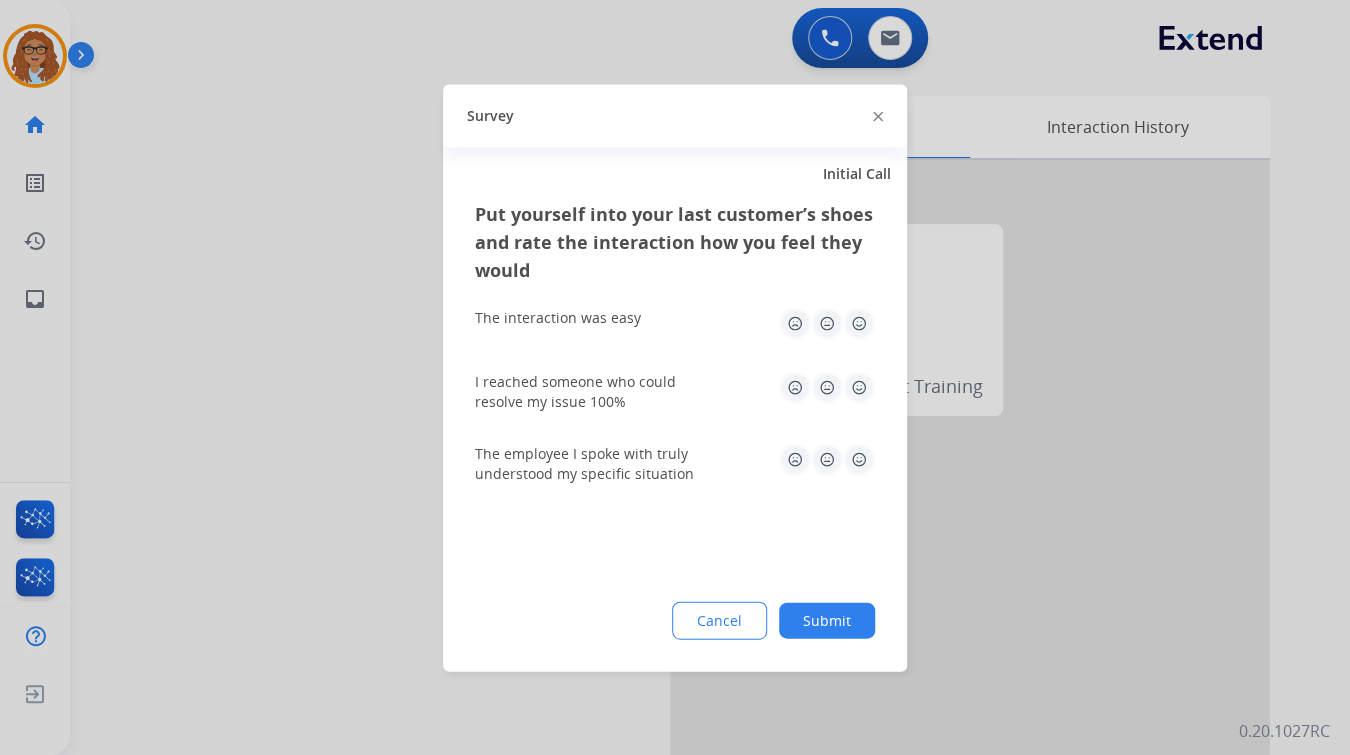 drag, startPoint x: 881, startPoint y: 116, endPoint x: 832, endPoint y: 141, distance: 55.00909 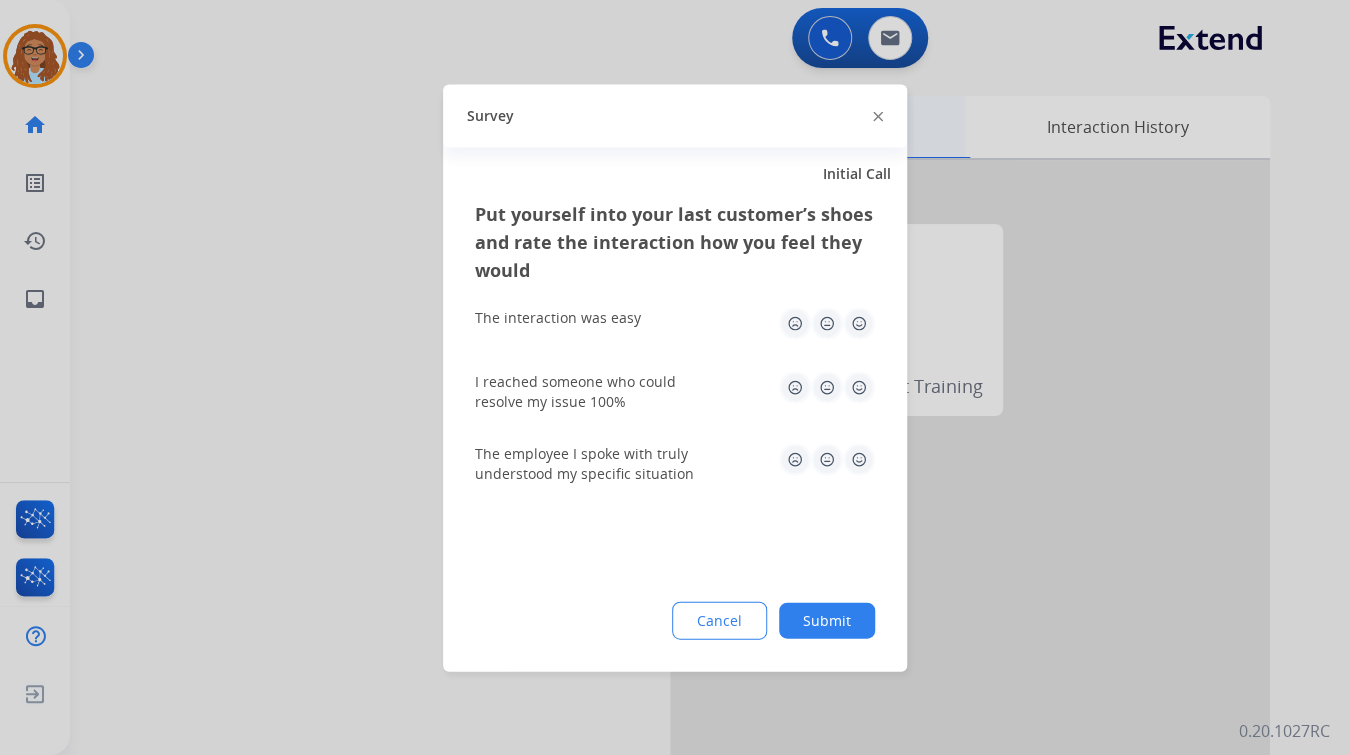 click 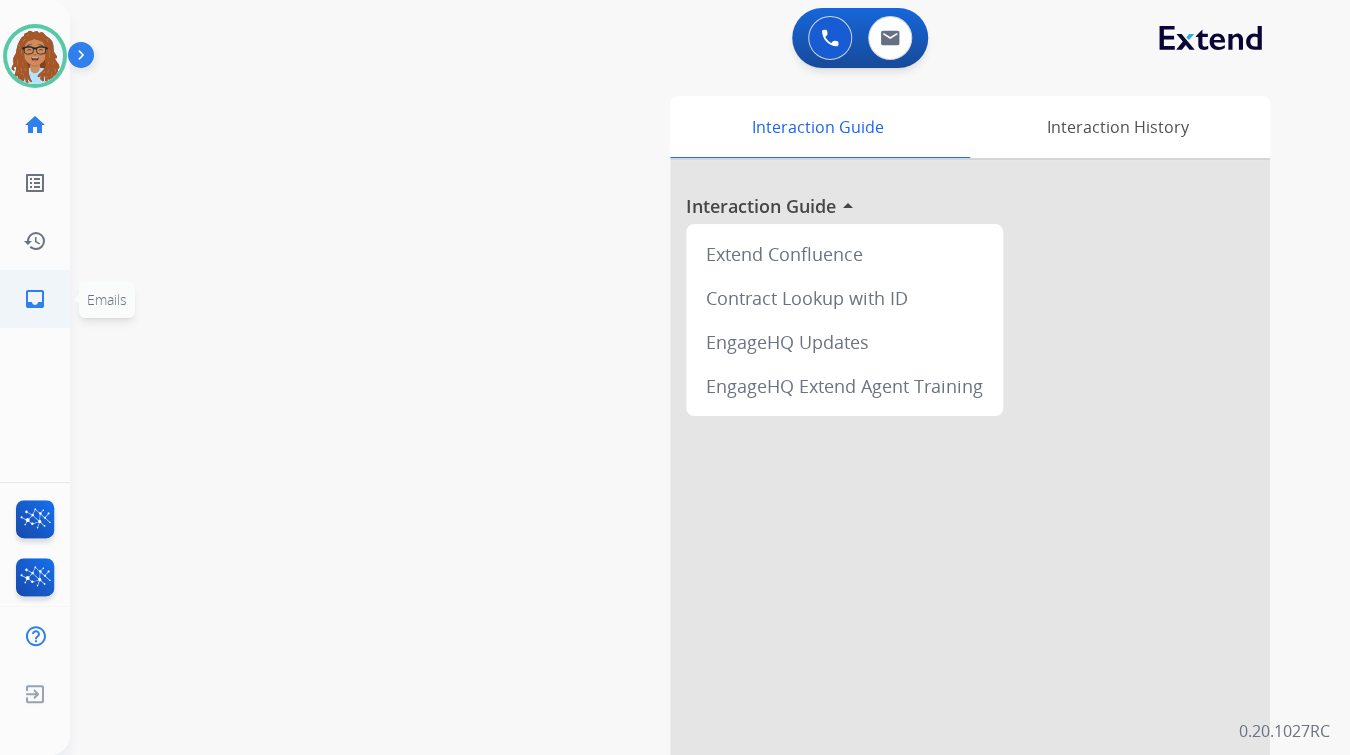 click on "inbox" 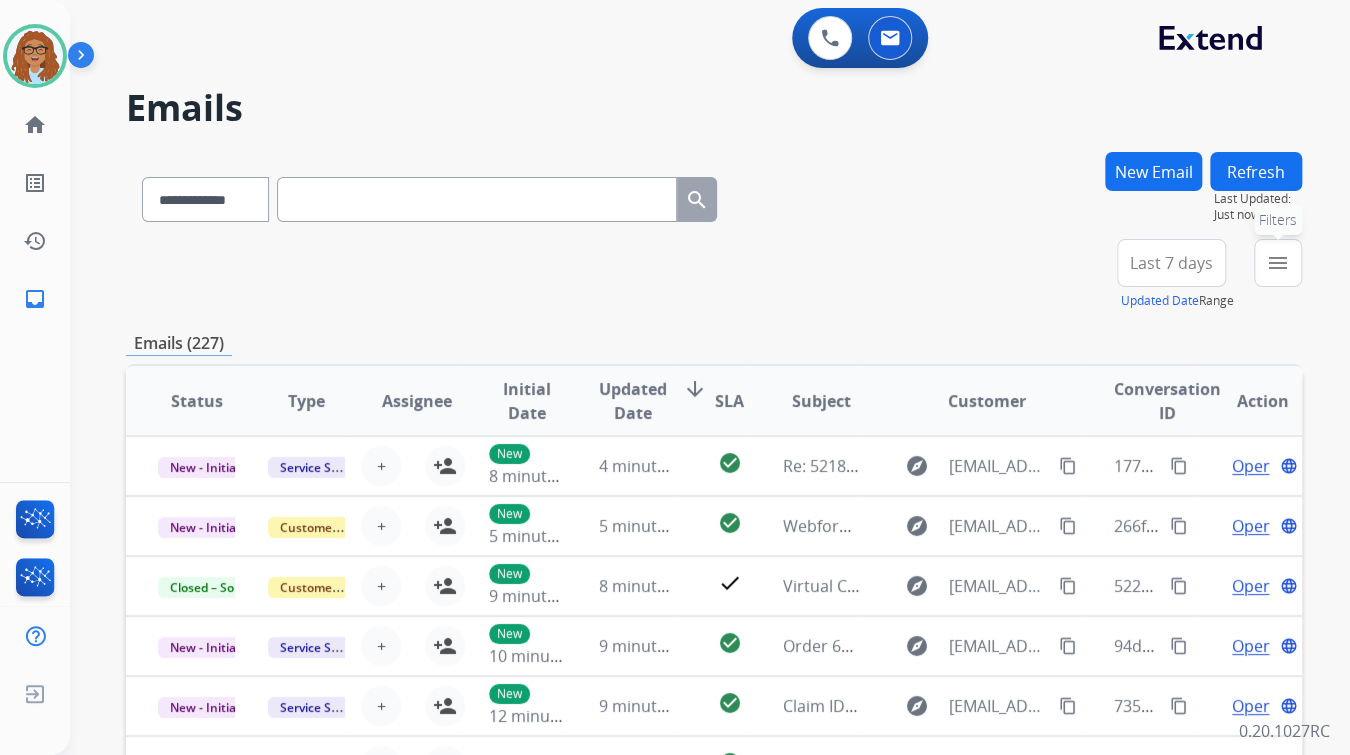 click on "menu" at bounding box center [1278, 263] 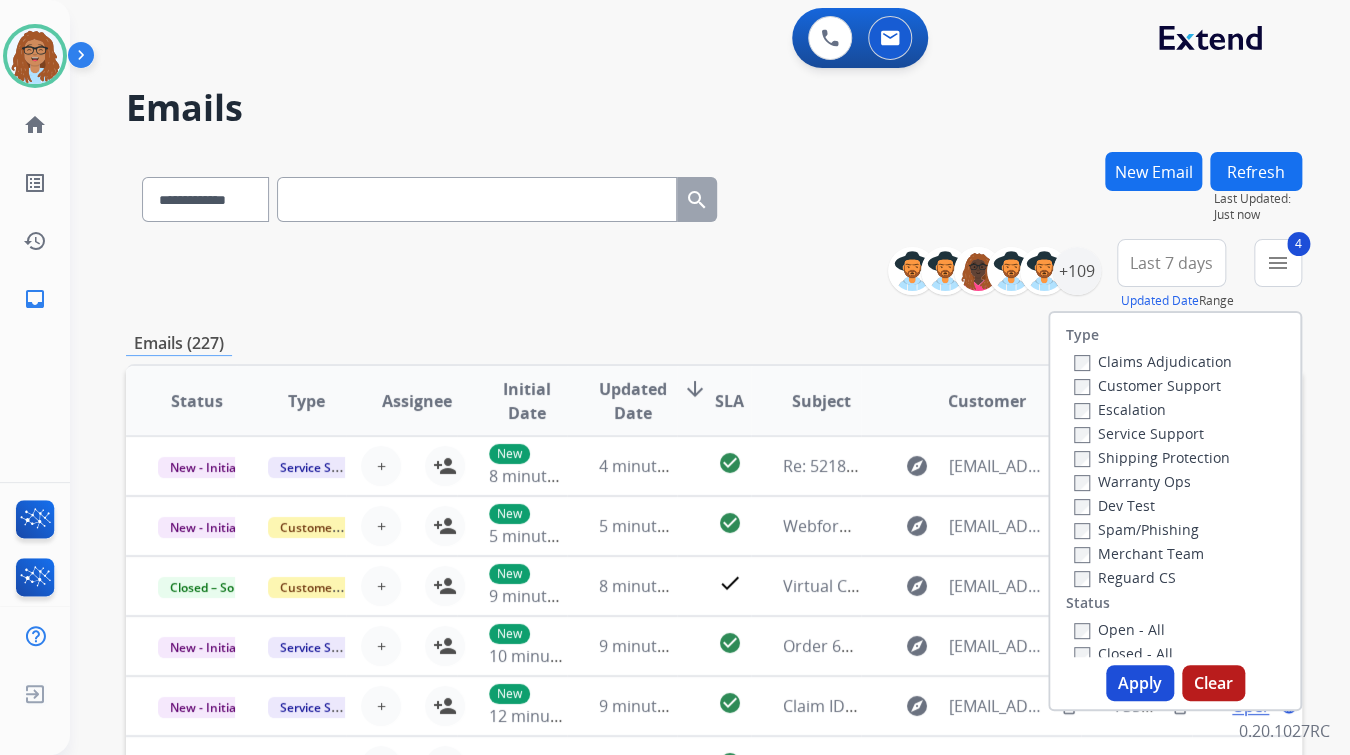 click on "Apply" at bounding box center (1140, 683) 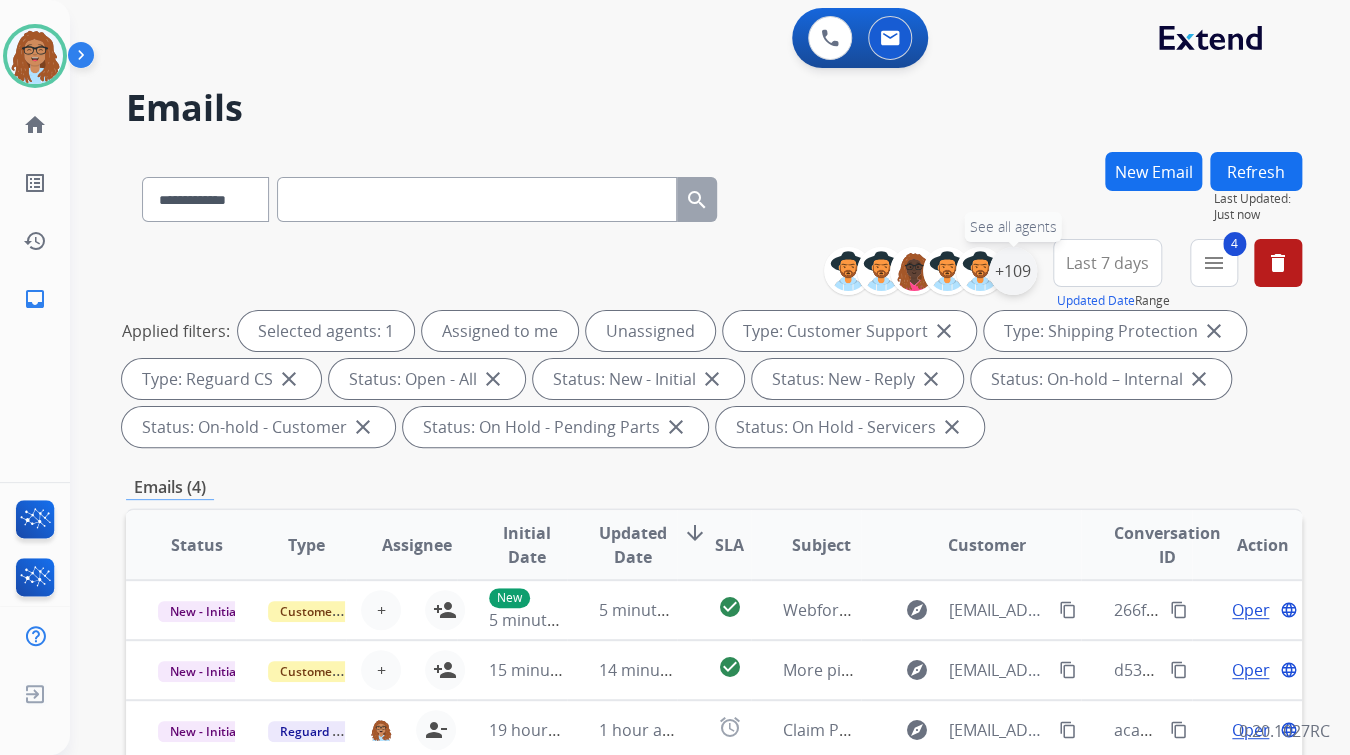 click on "+109" at bounding box center (1013, 271) 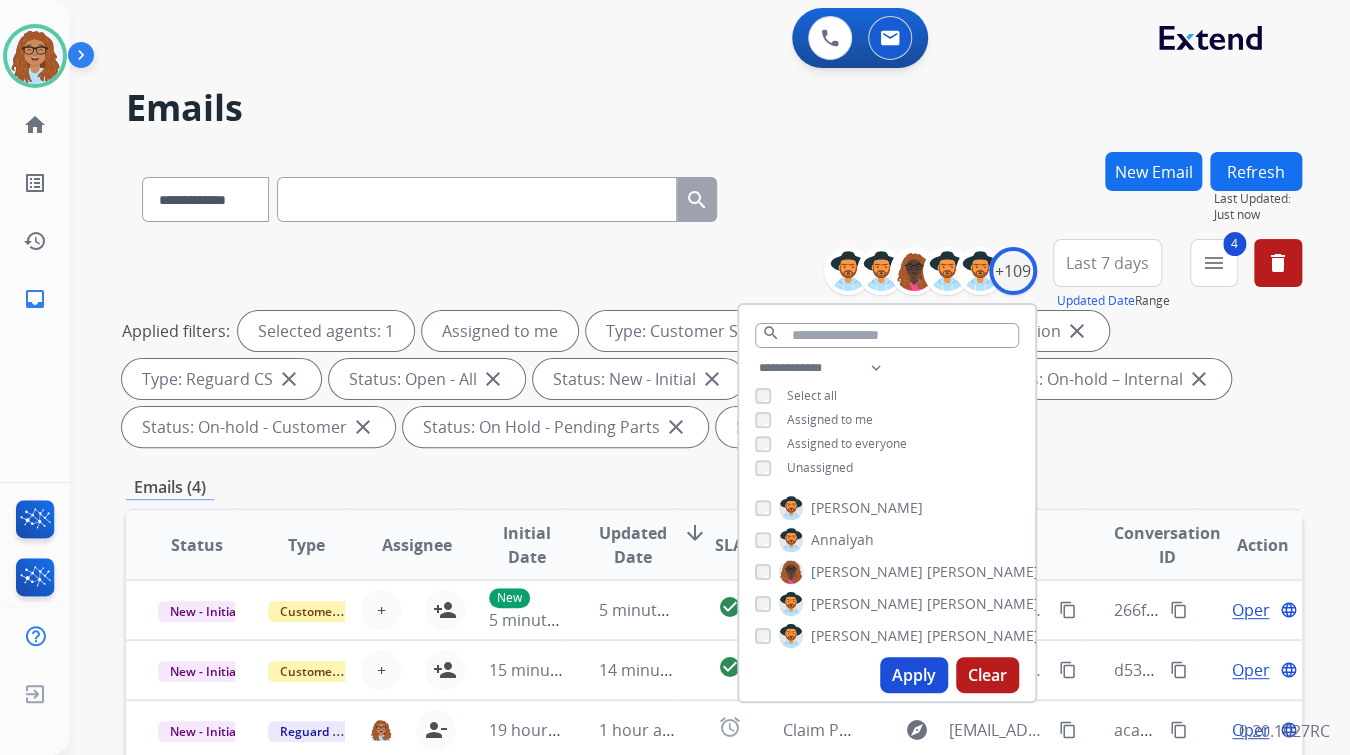 click on "Apply" at bounding box center [914, 675] 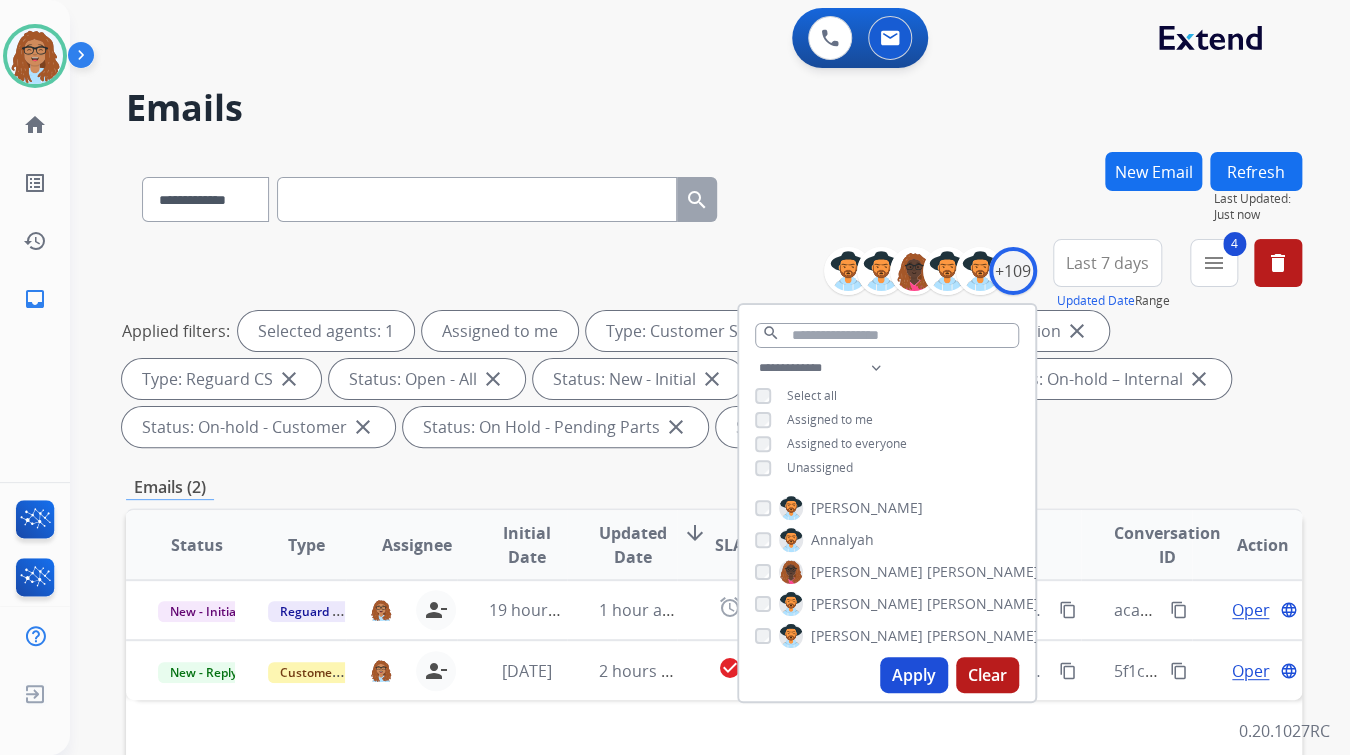 drag, startPoint x: 914, startPoint y: 144, endPoint x: 717, endPoint y: 319, distance: 263.50333 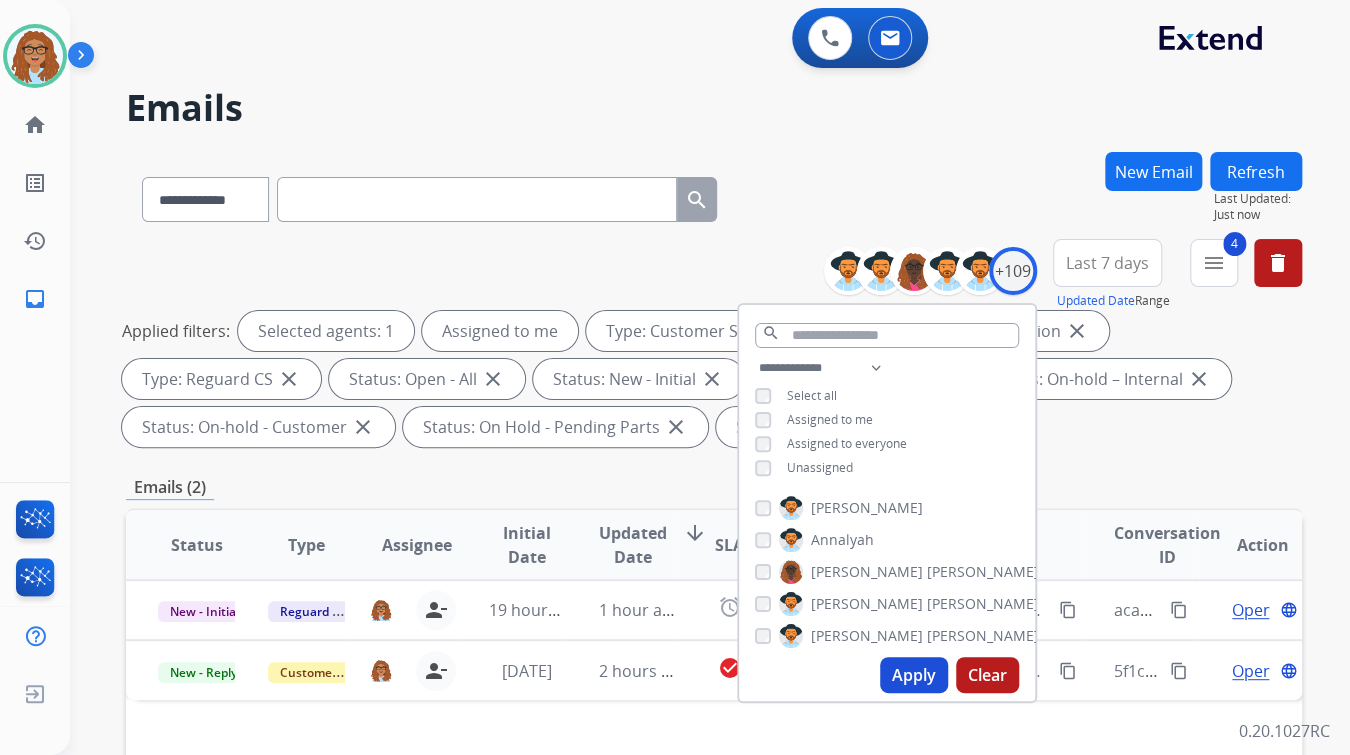 click on "**********" at bounding box center [686, 449] 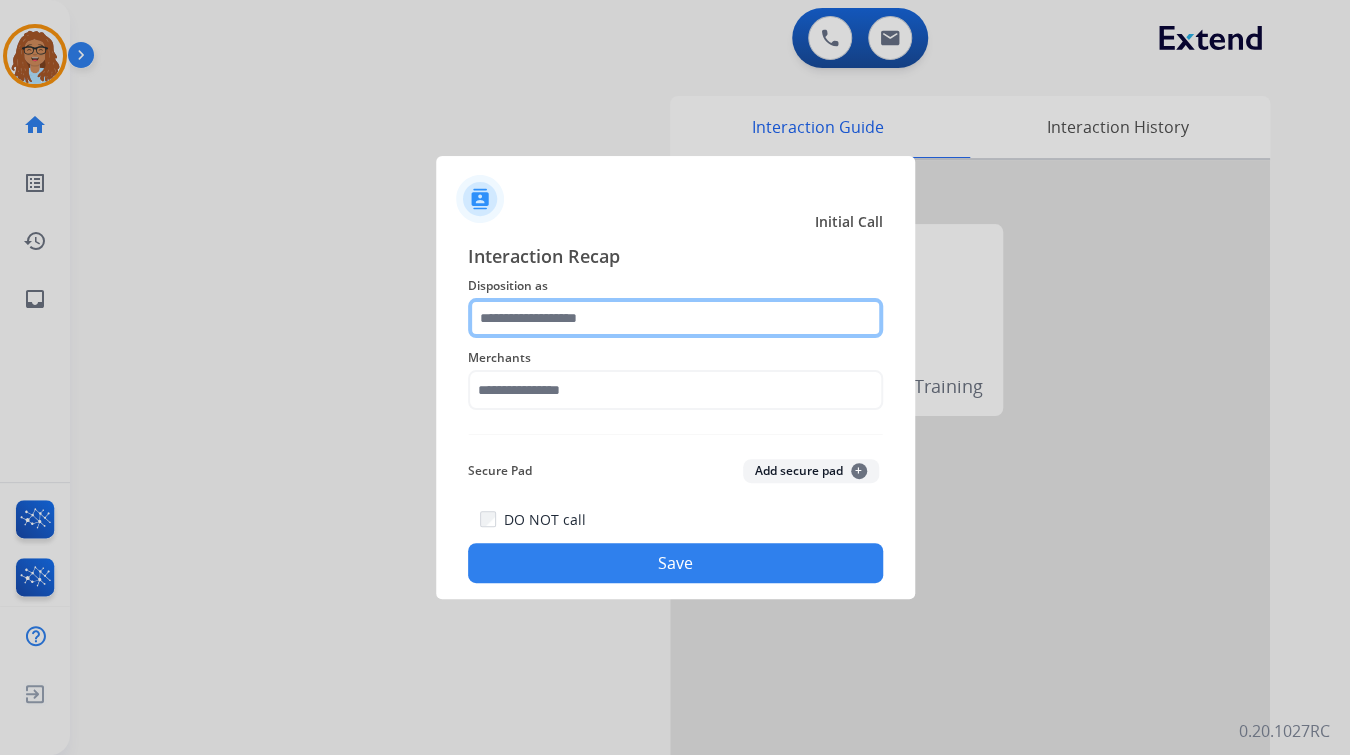 click 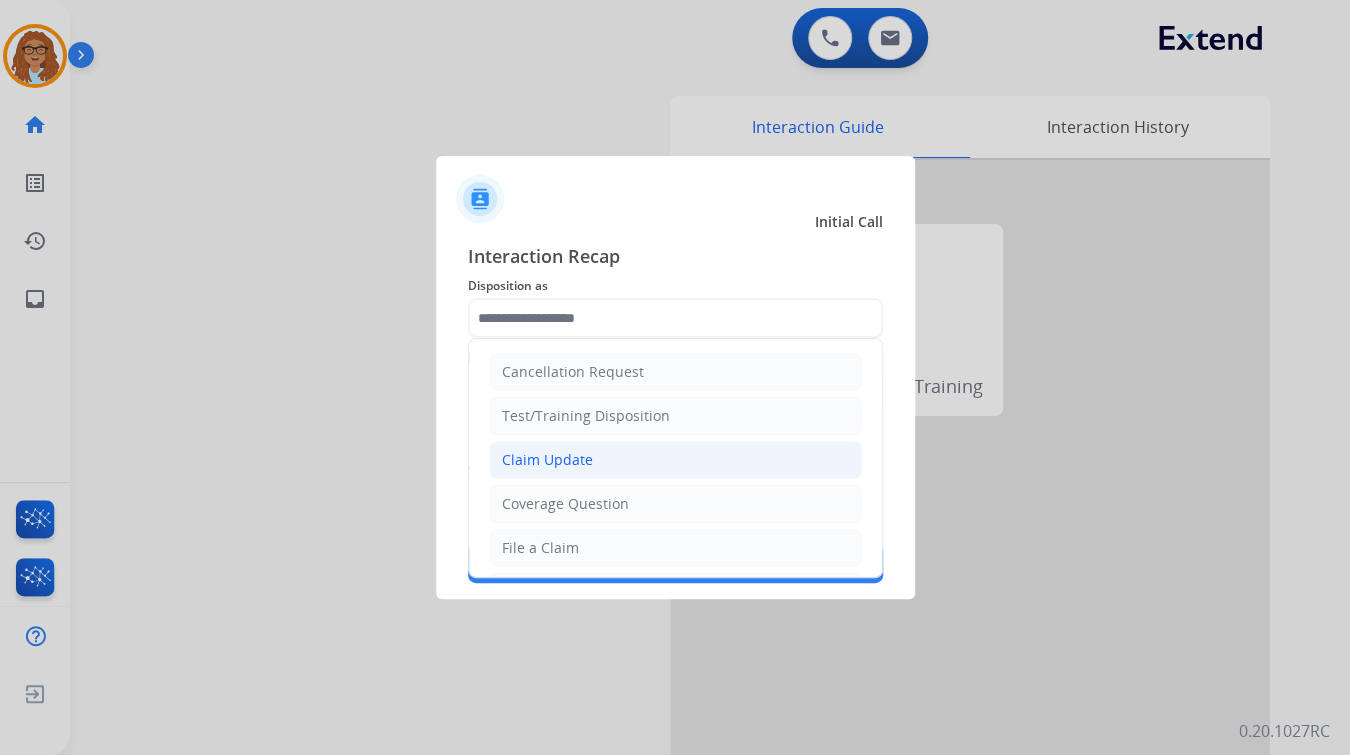 click on "Claim Update" 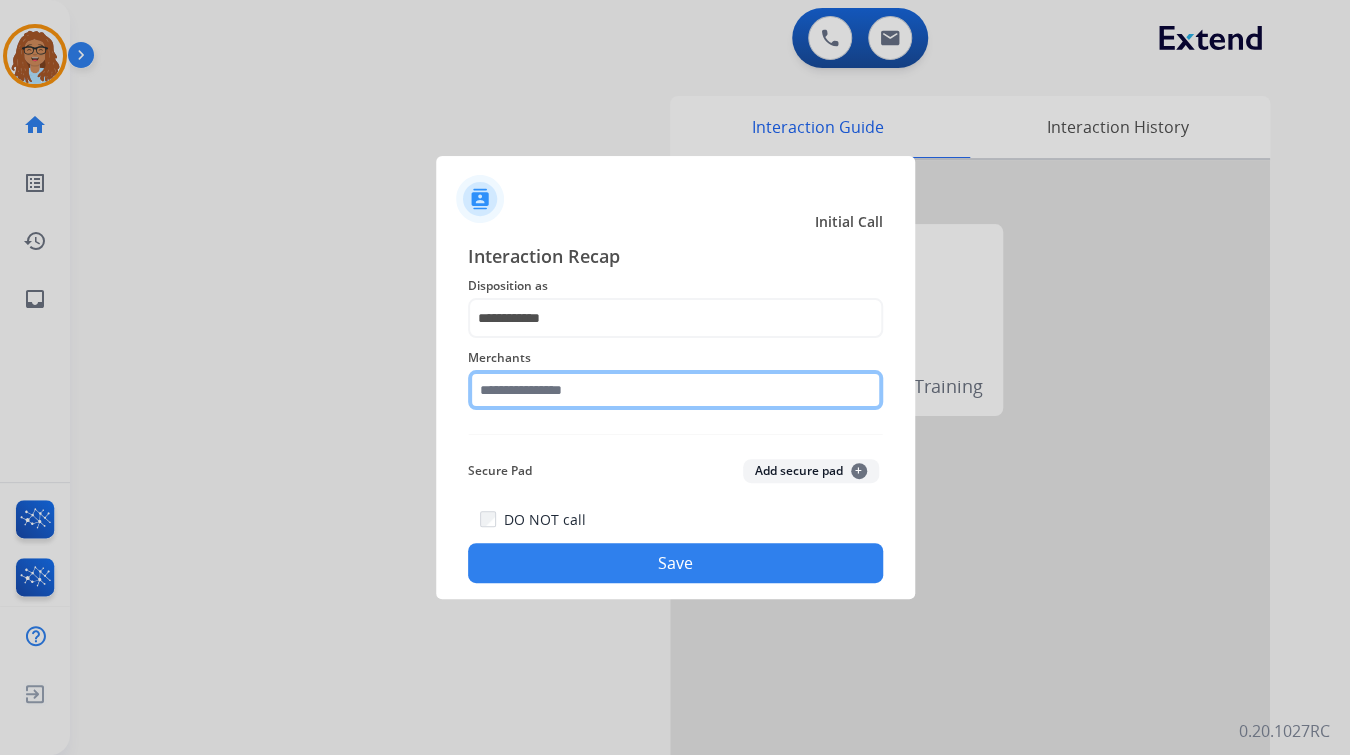 click 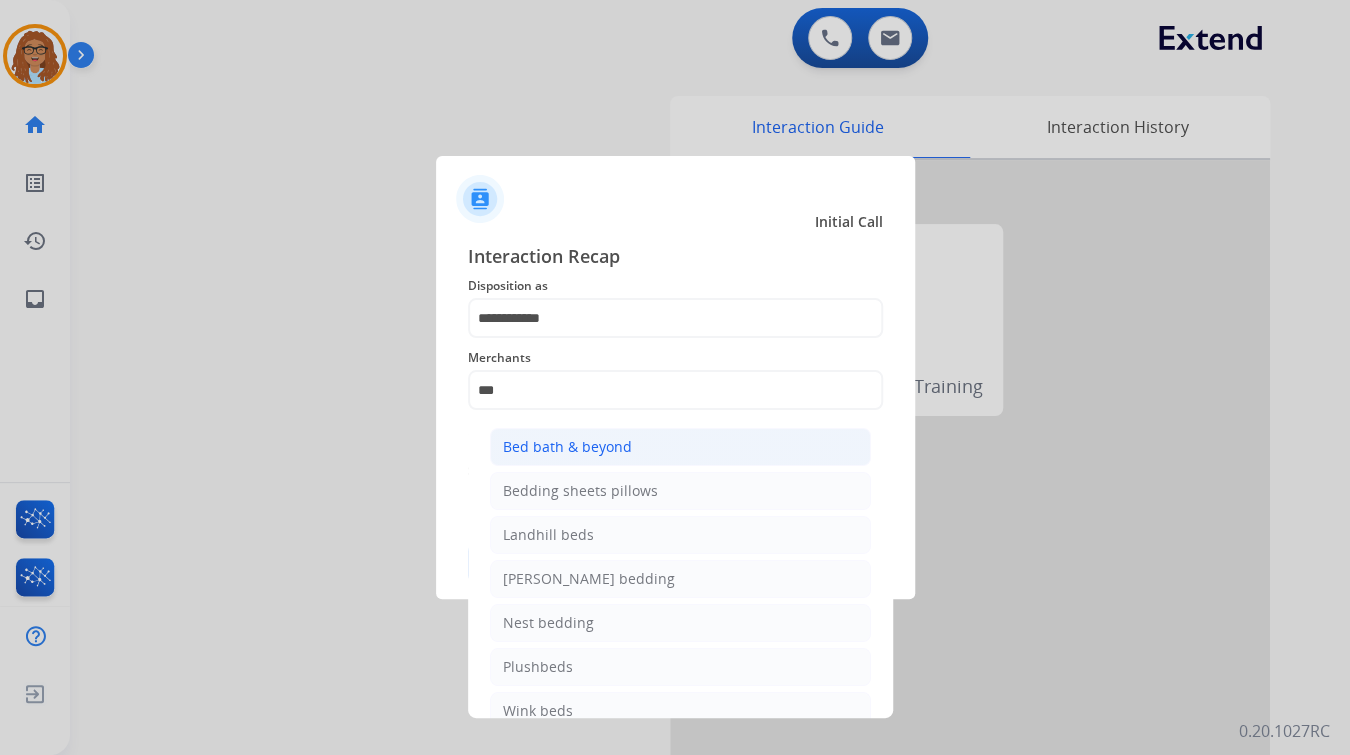 click on "Bed bath & beyond" 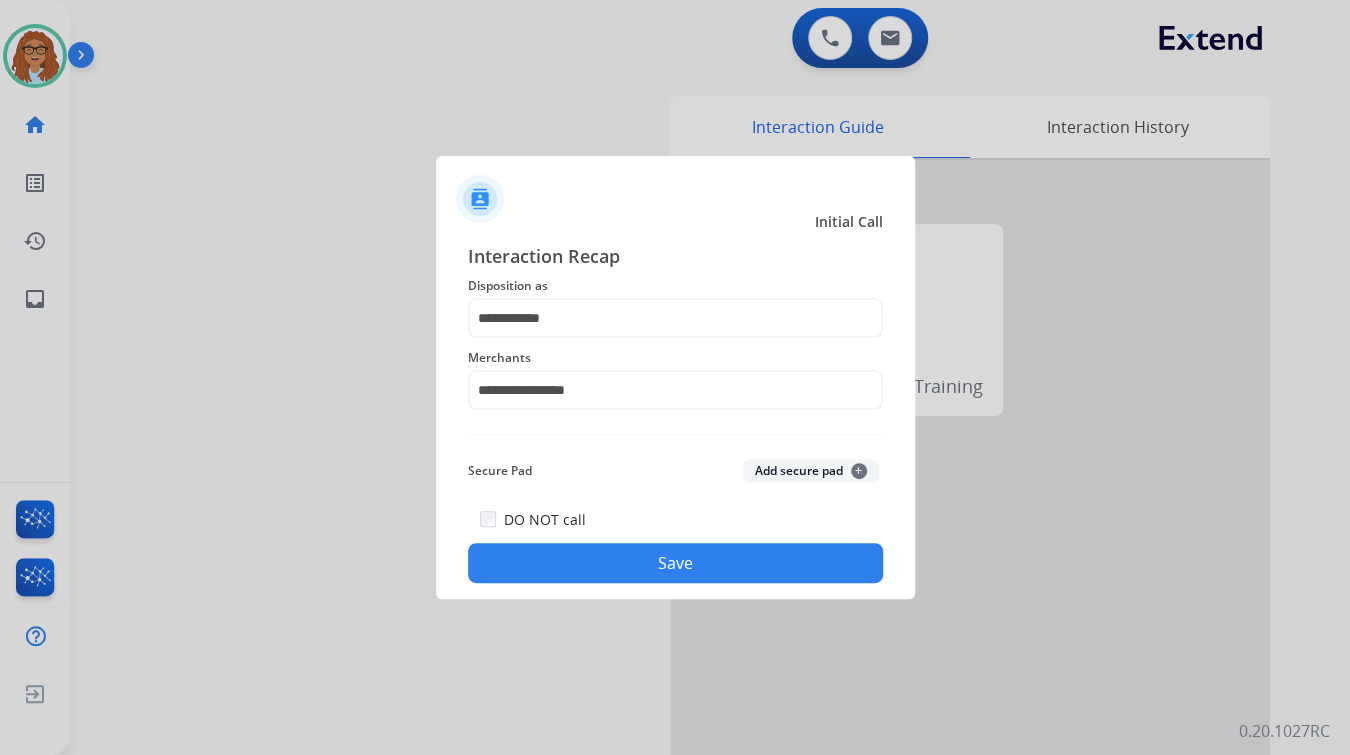 click on "Save" 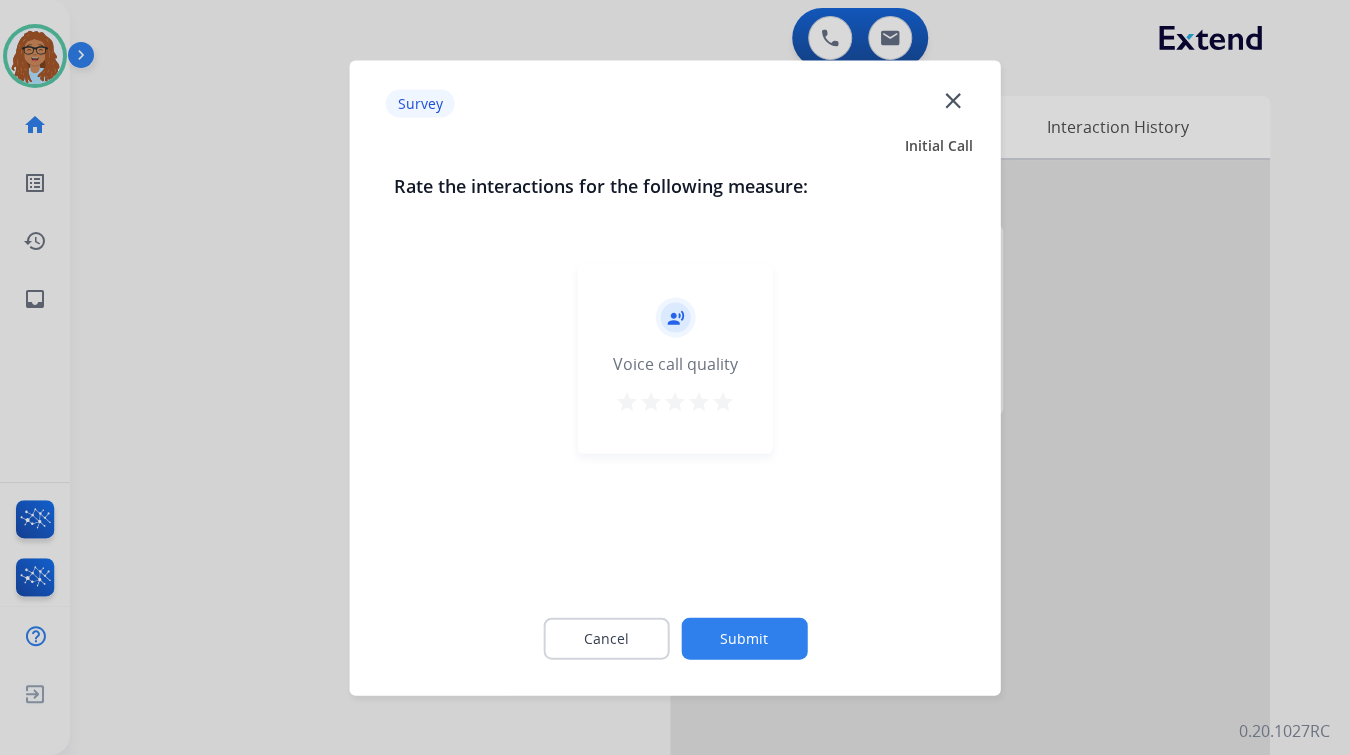 click on "close" 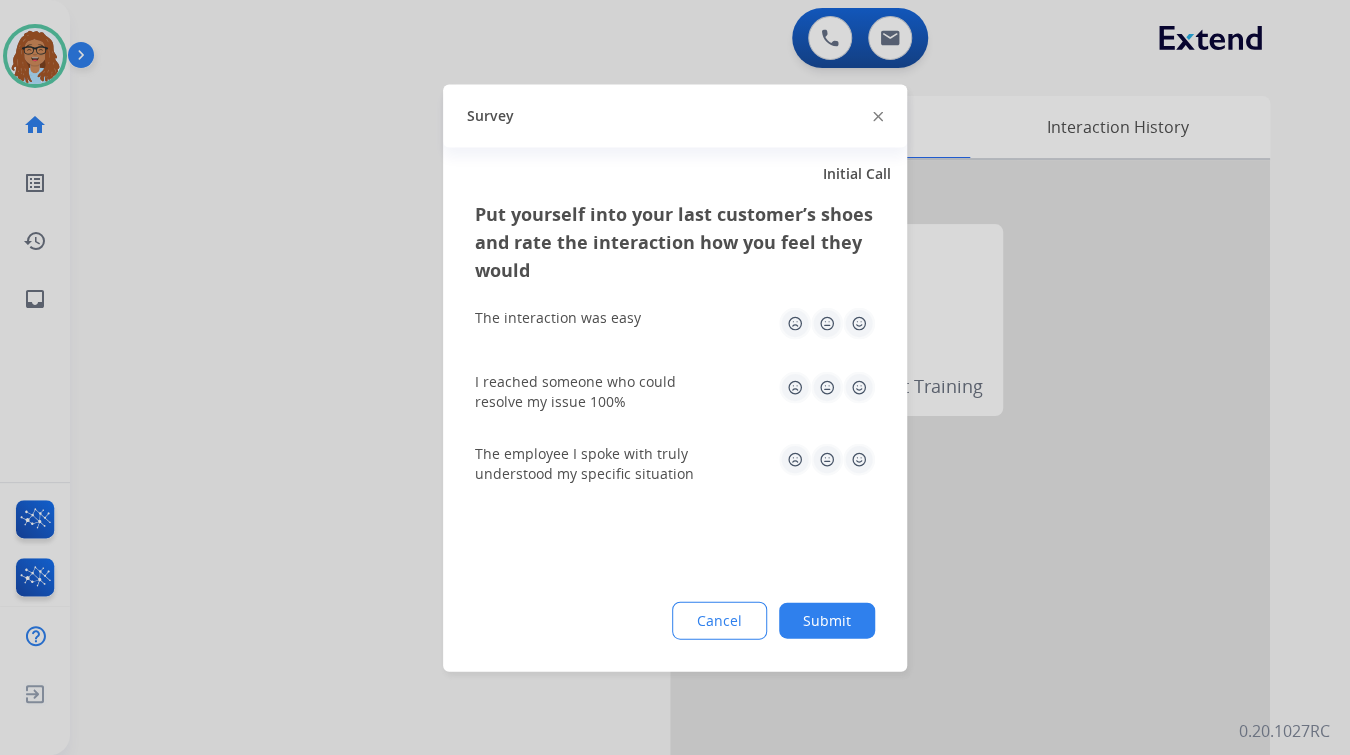 click 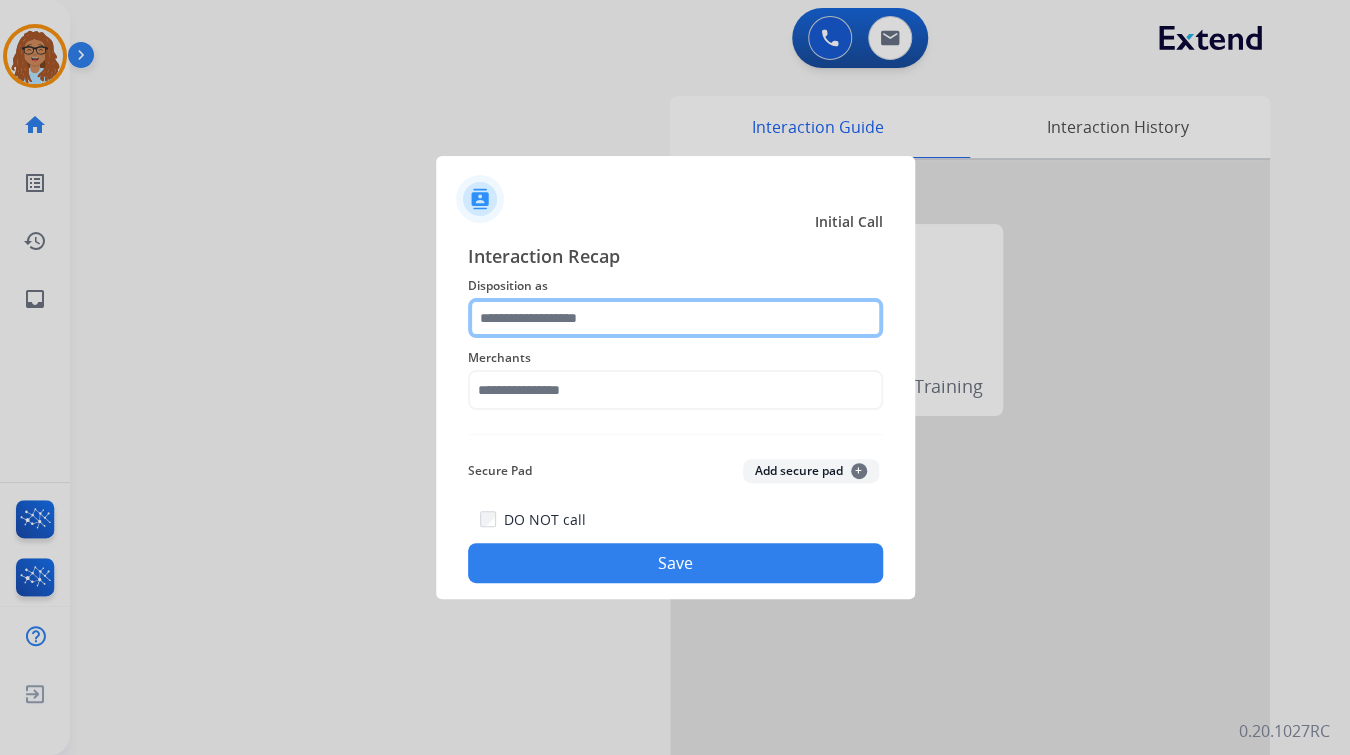 click 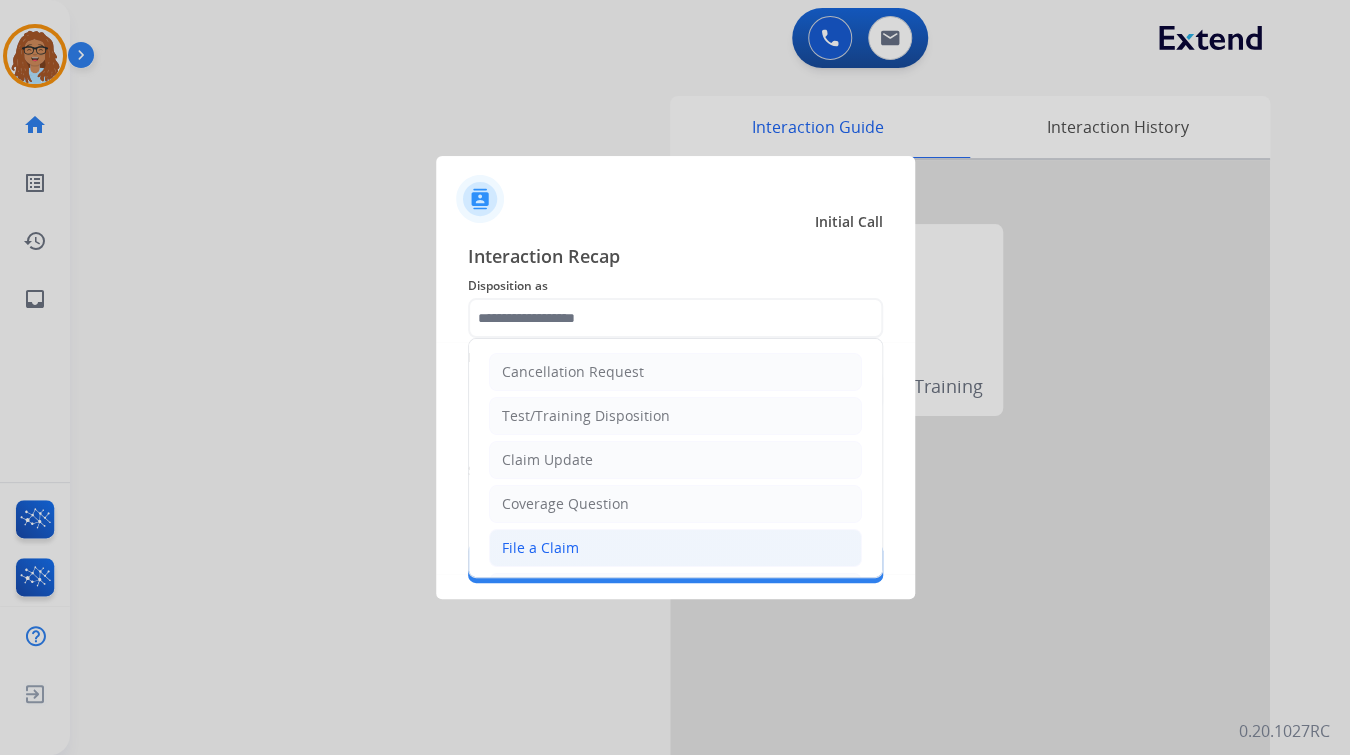 click on "File a Claim" 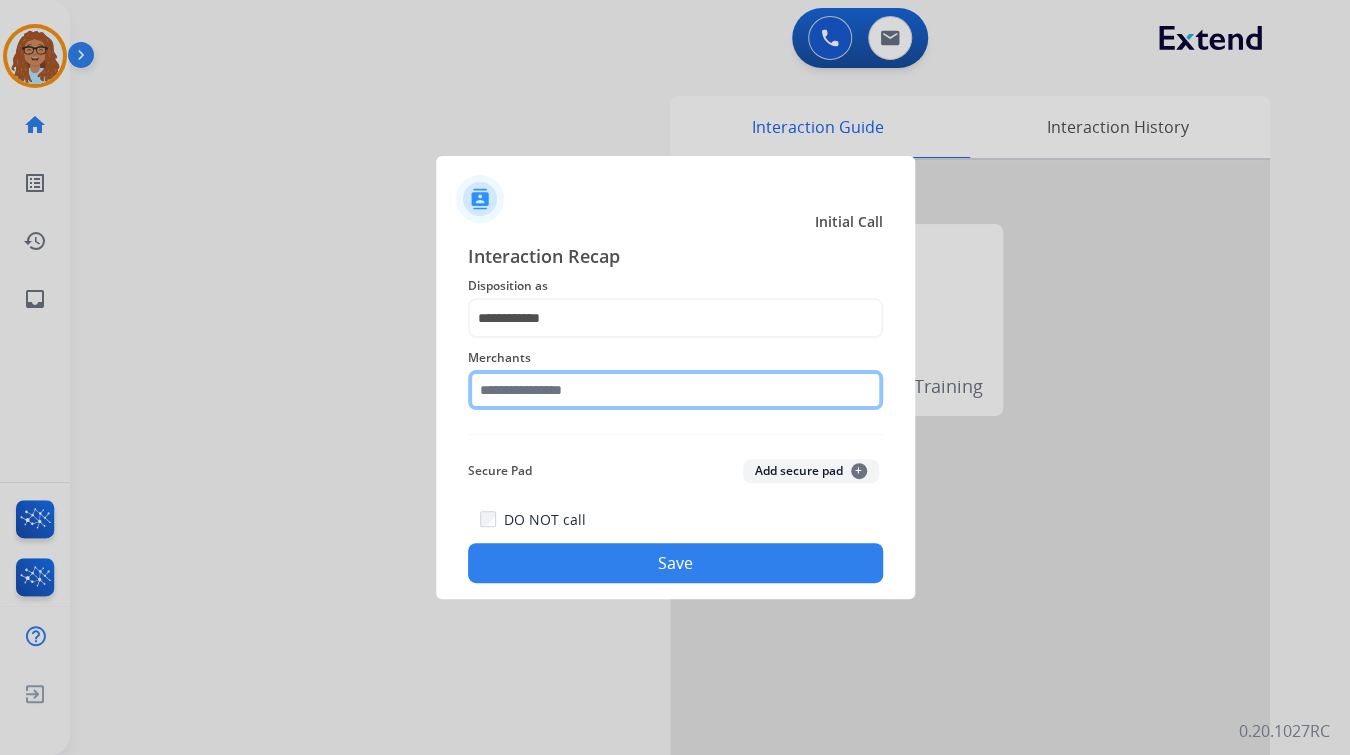 click 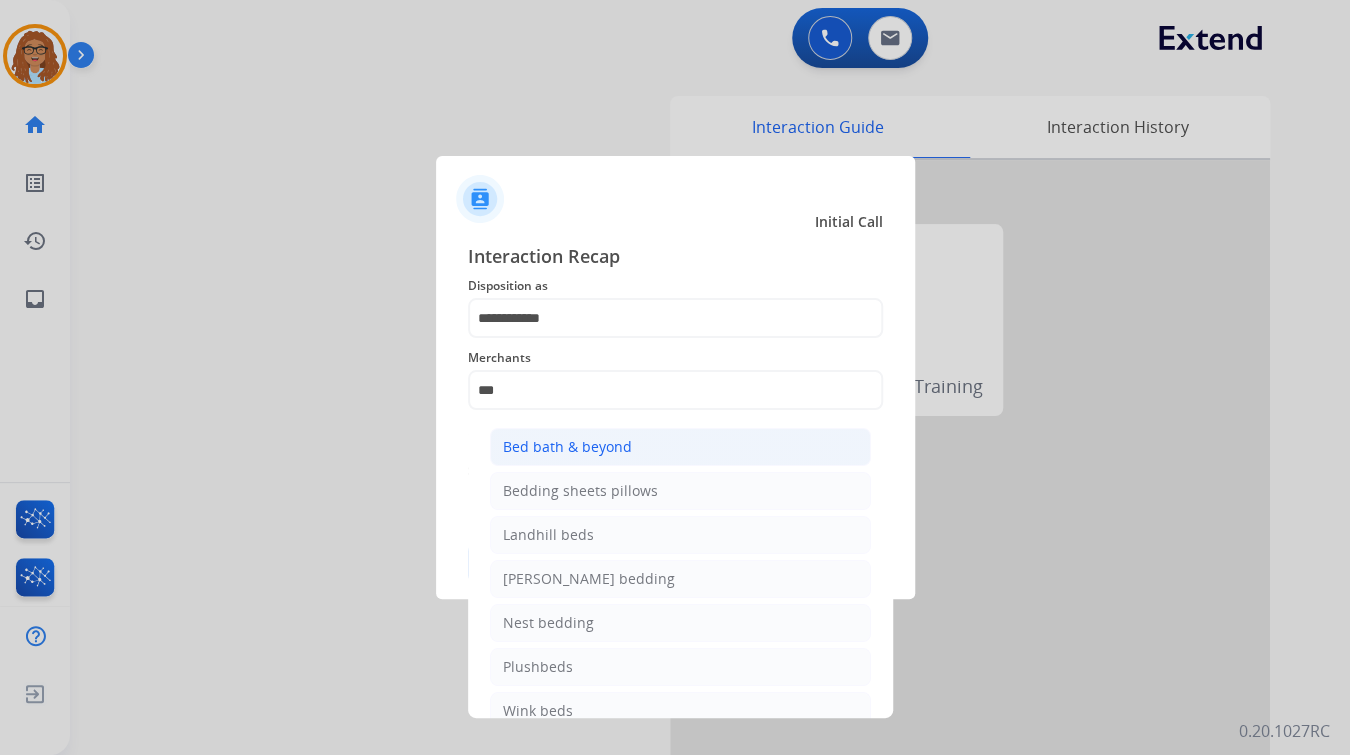 click on "Bed bath & beyond" 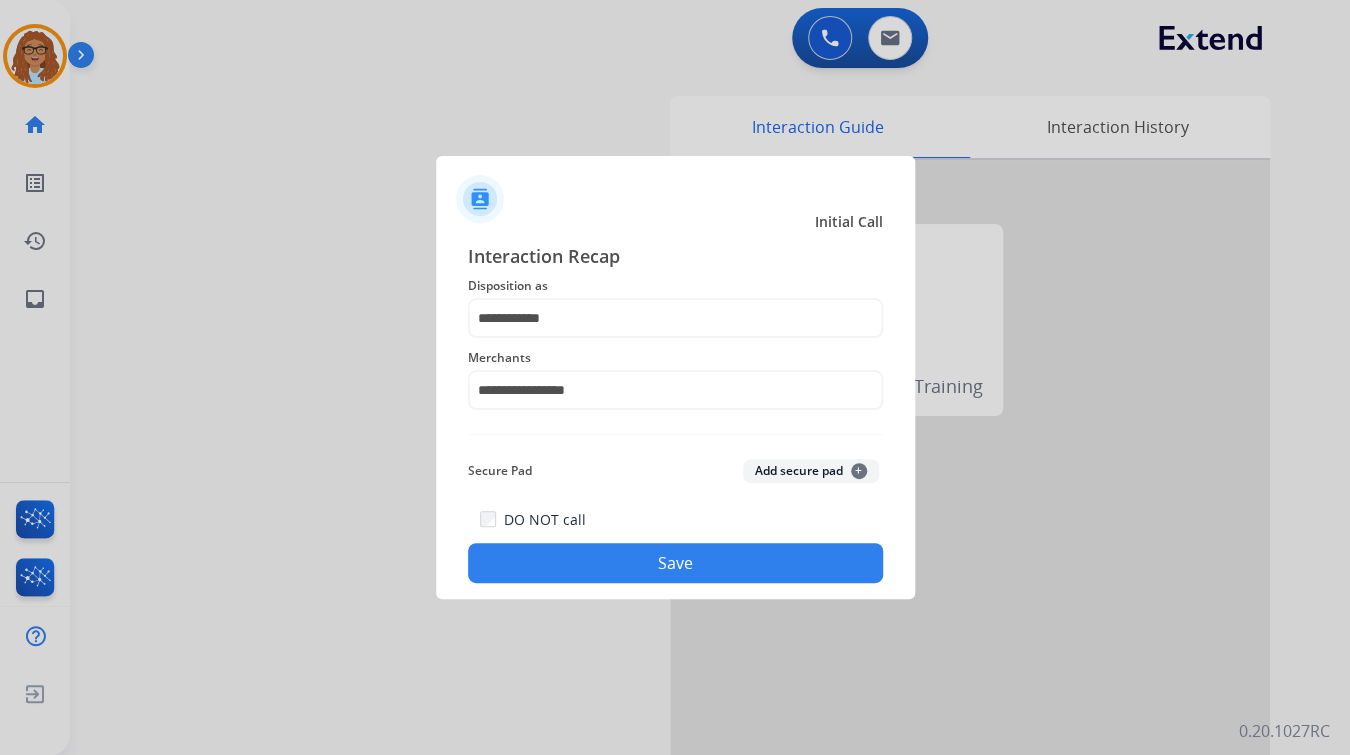 click on "Save" 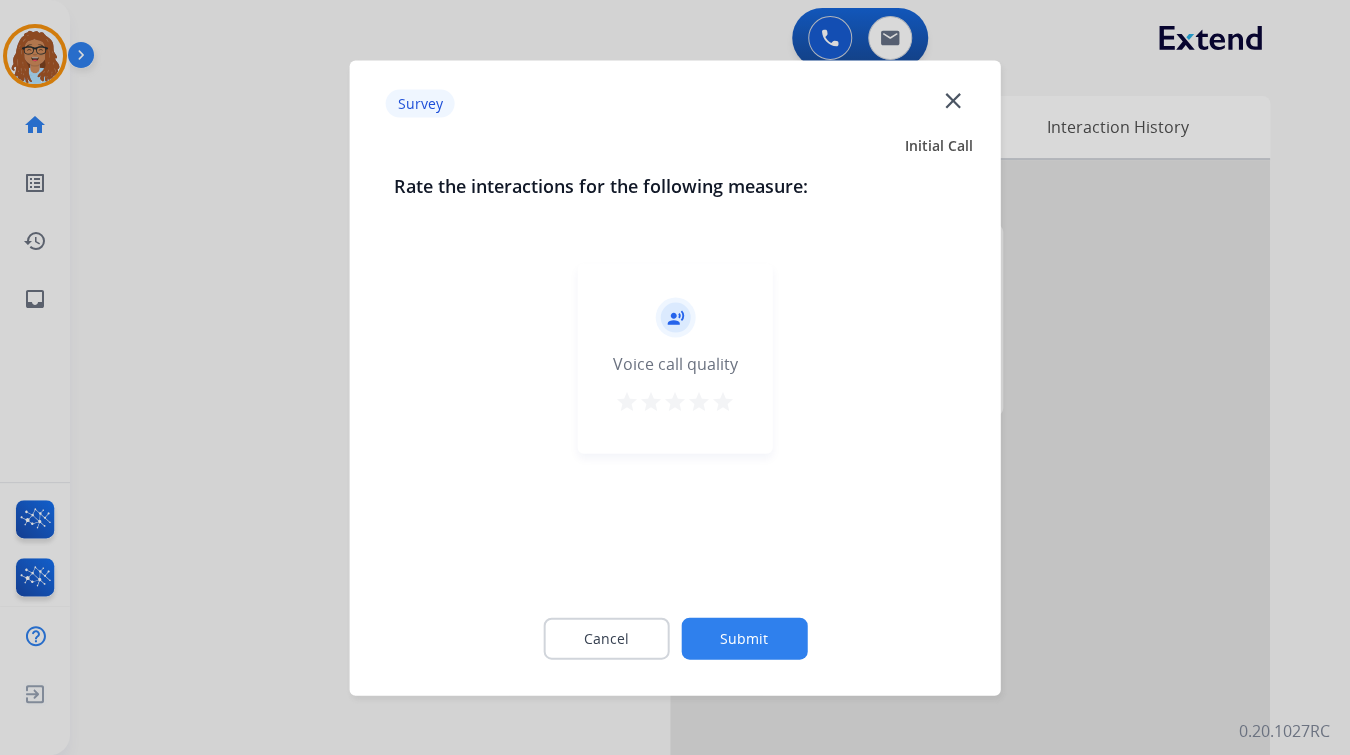 click on "close" 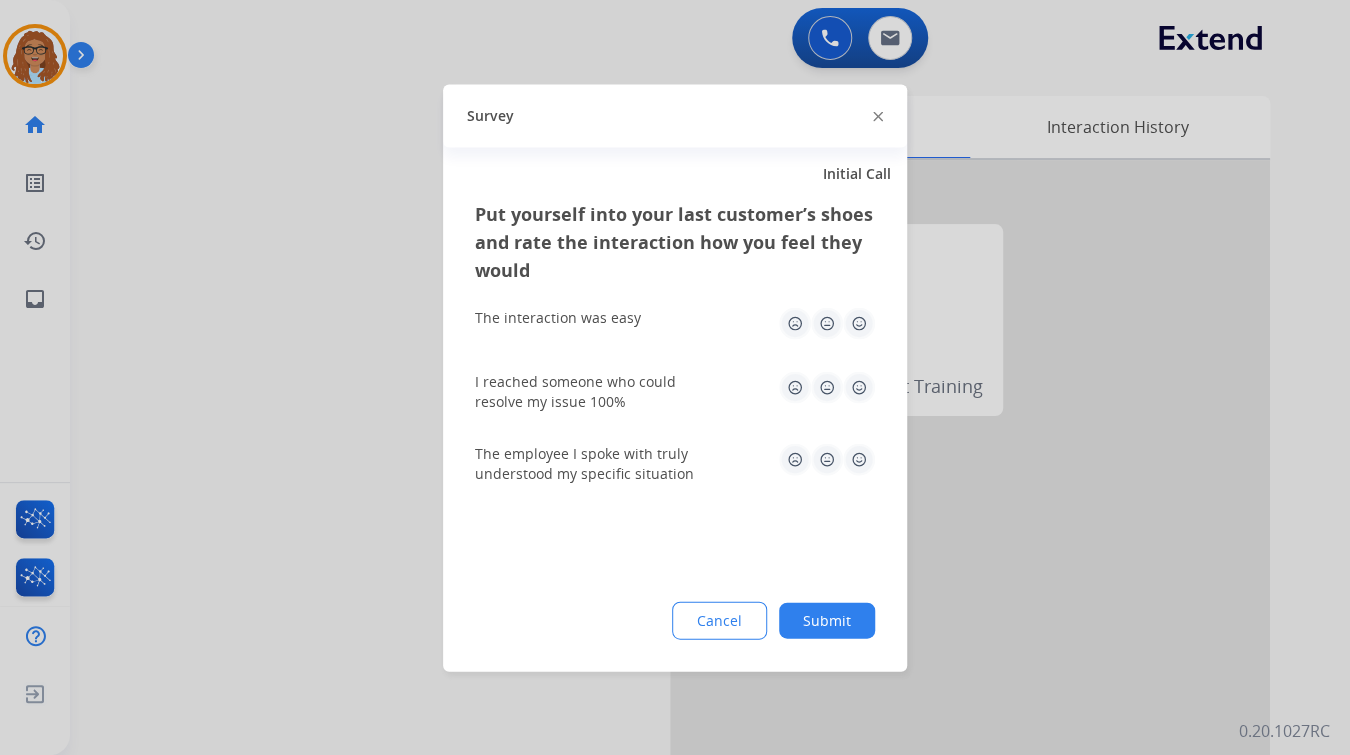 click 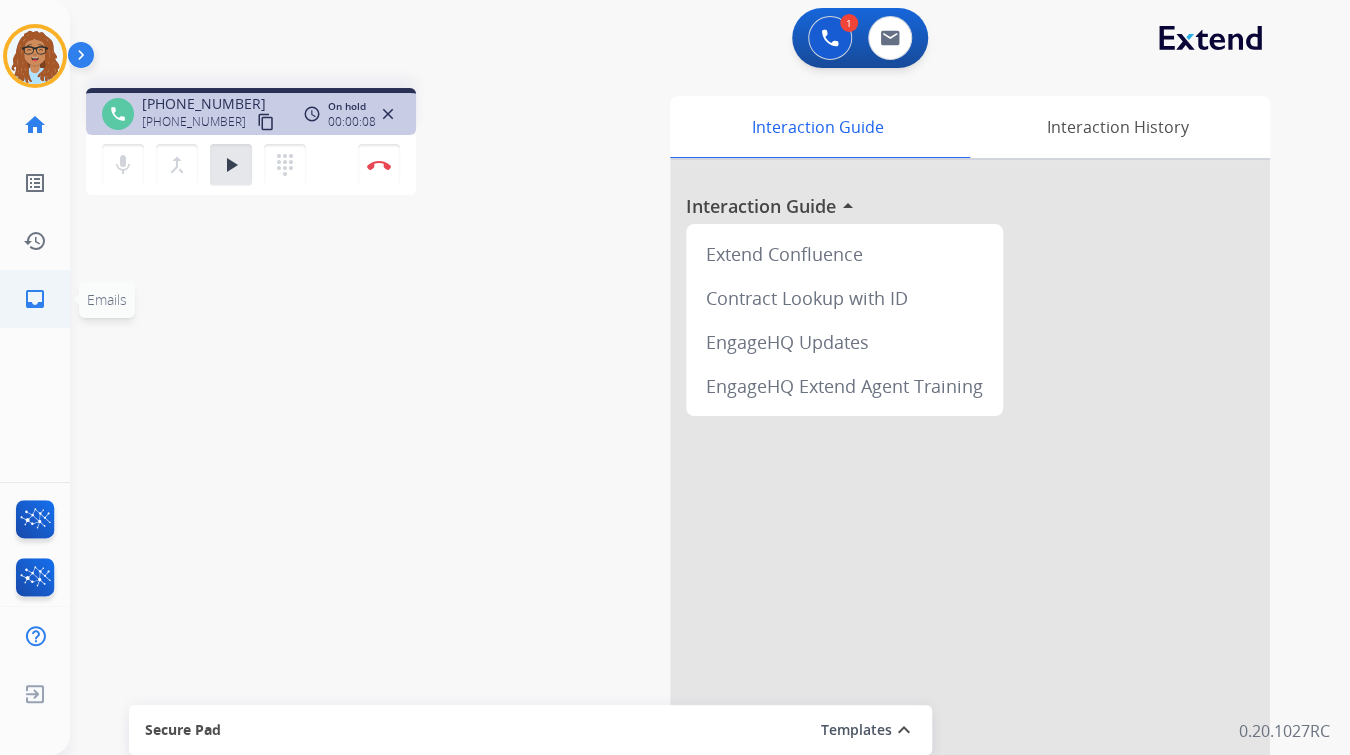 click on "inbox" 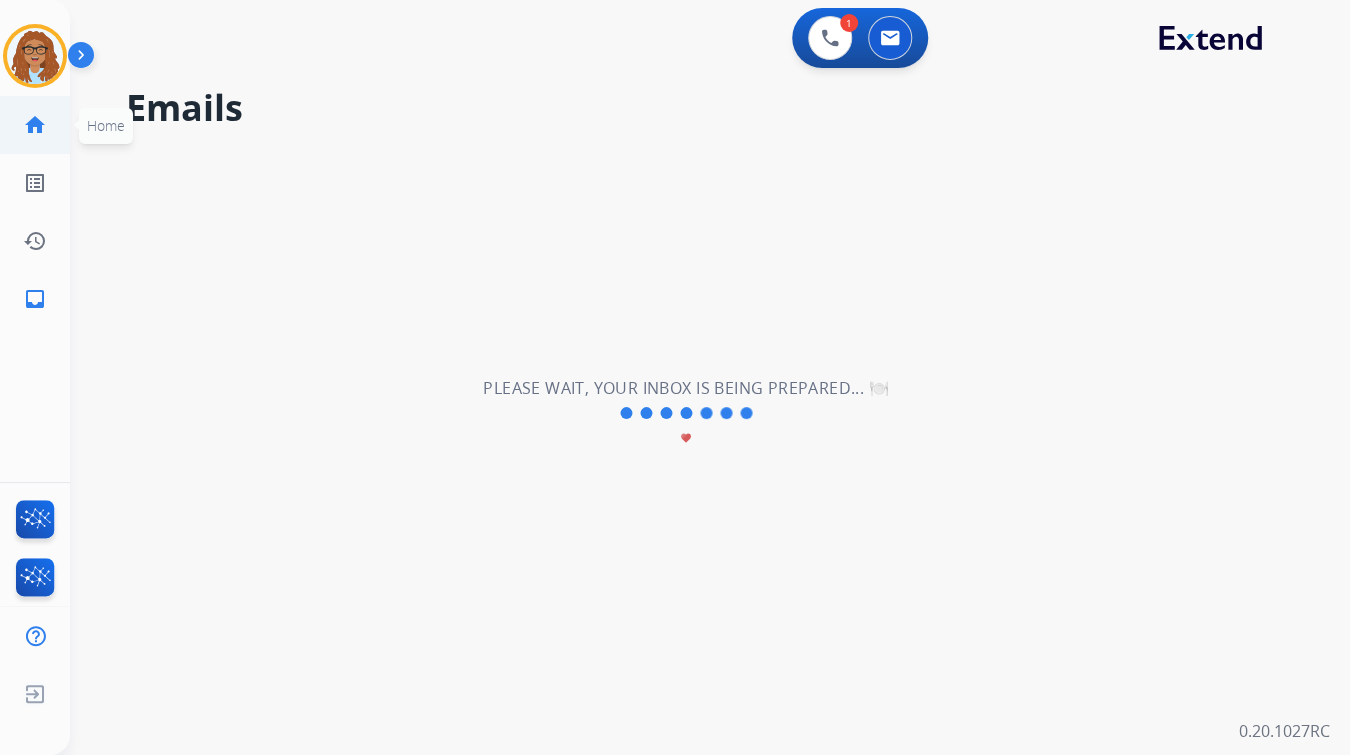 click on "home" 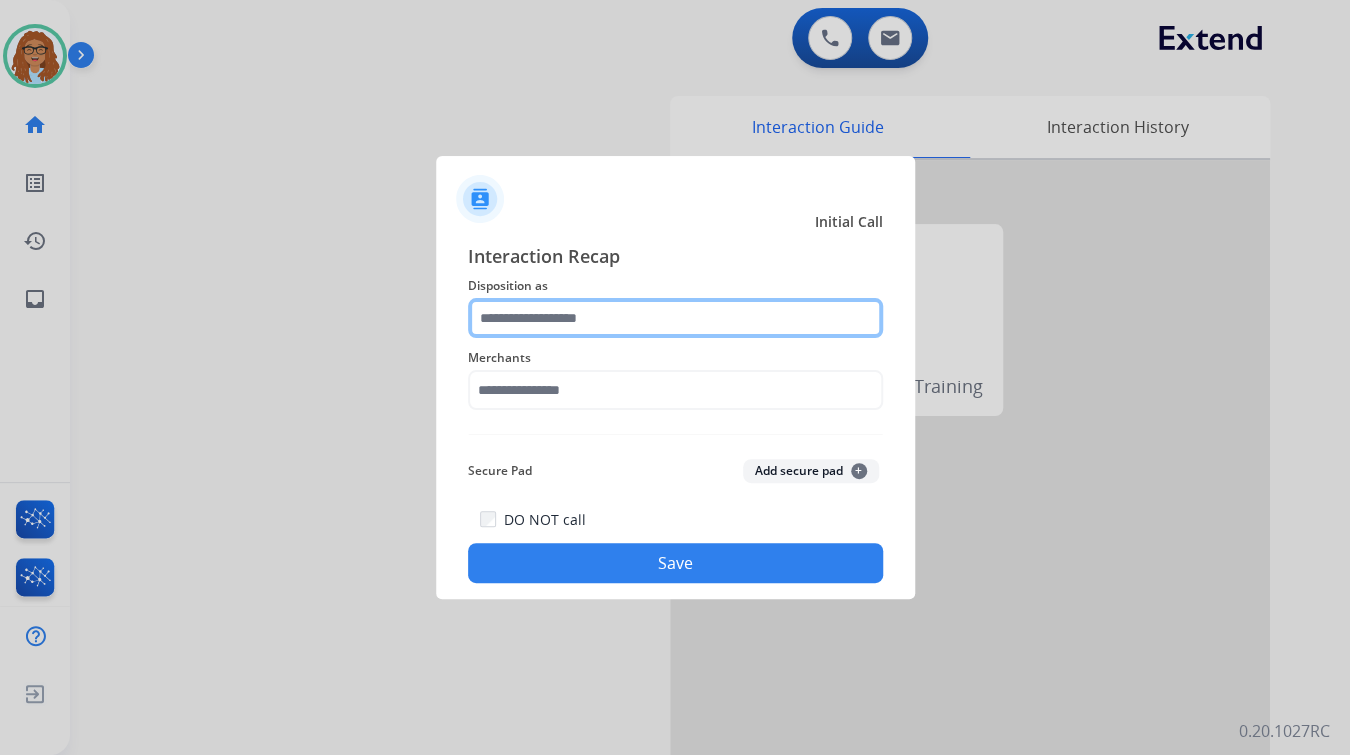 click 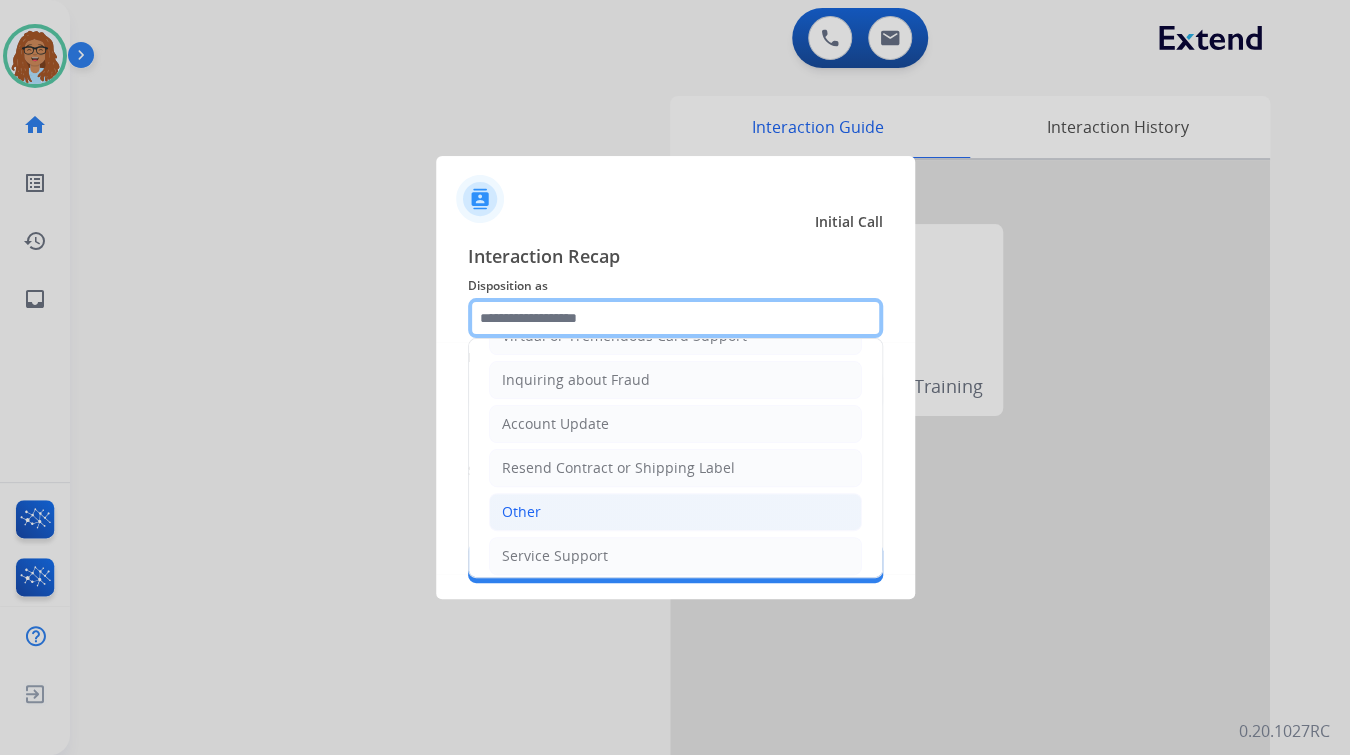 scroll, scrollTop: 306, scrollLeft: 0, axis: vertical 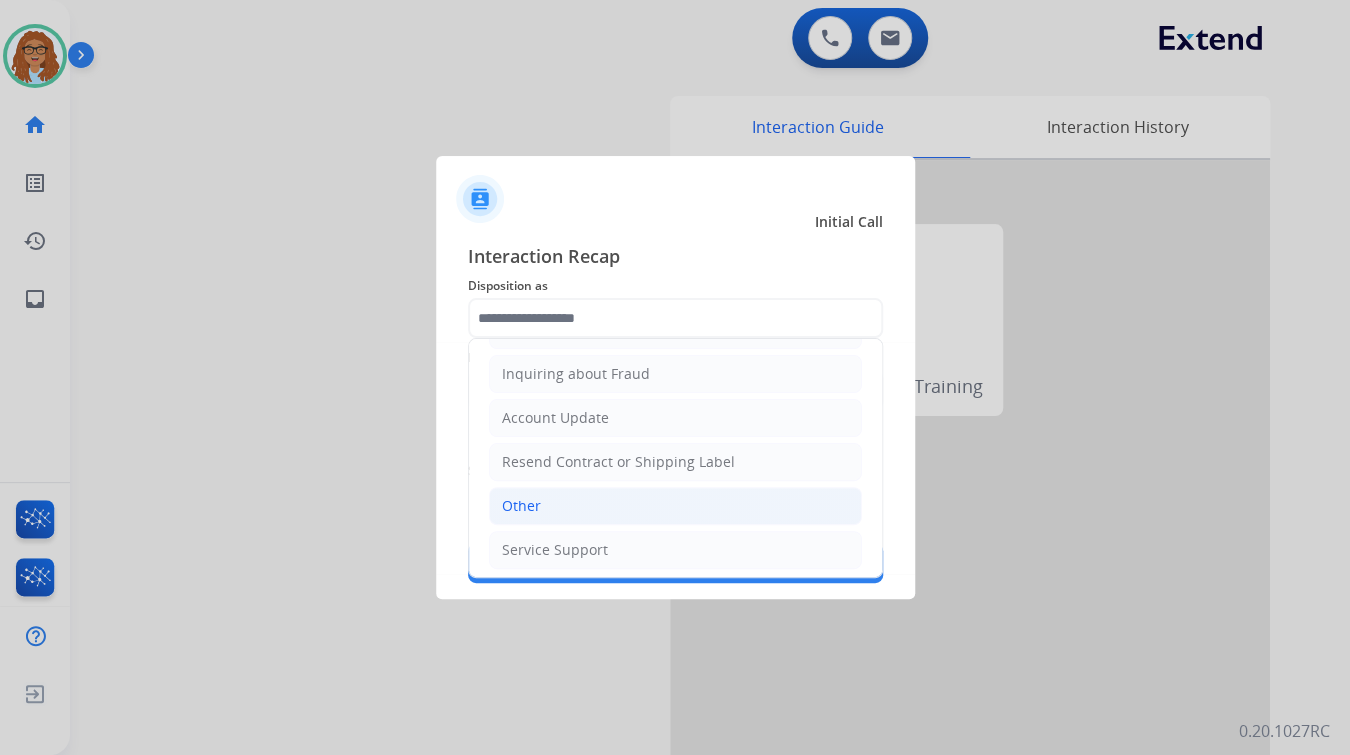 click on "Other" 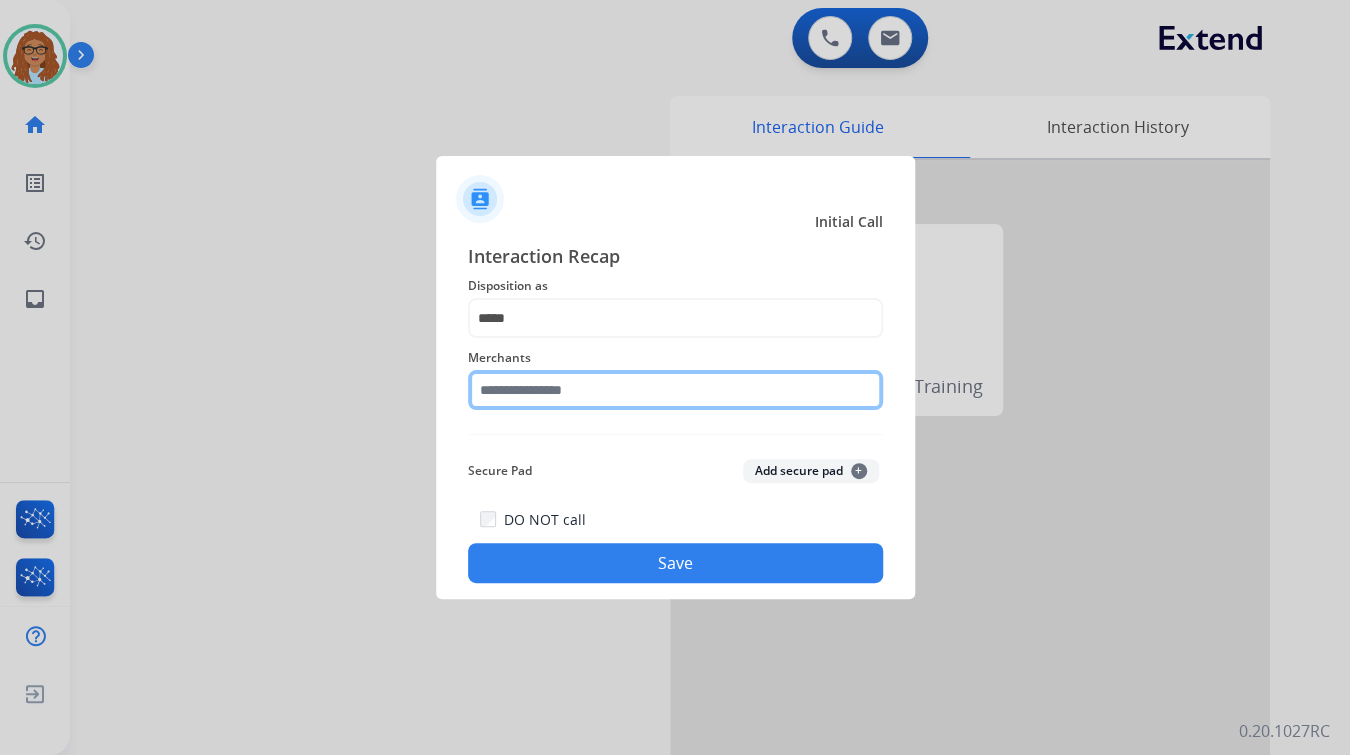 click 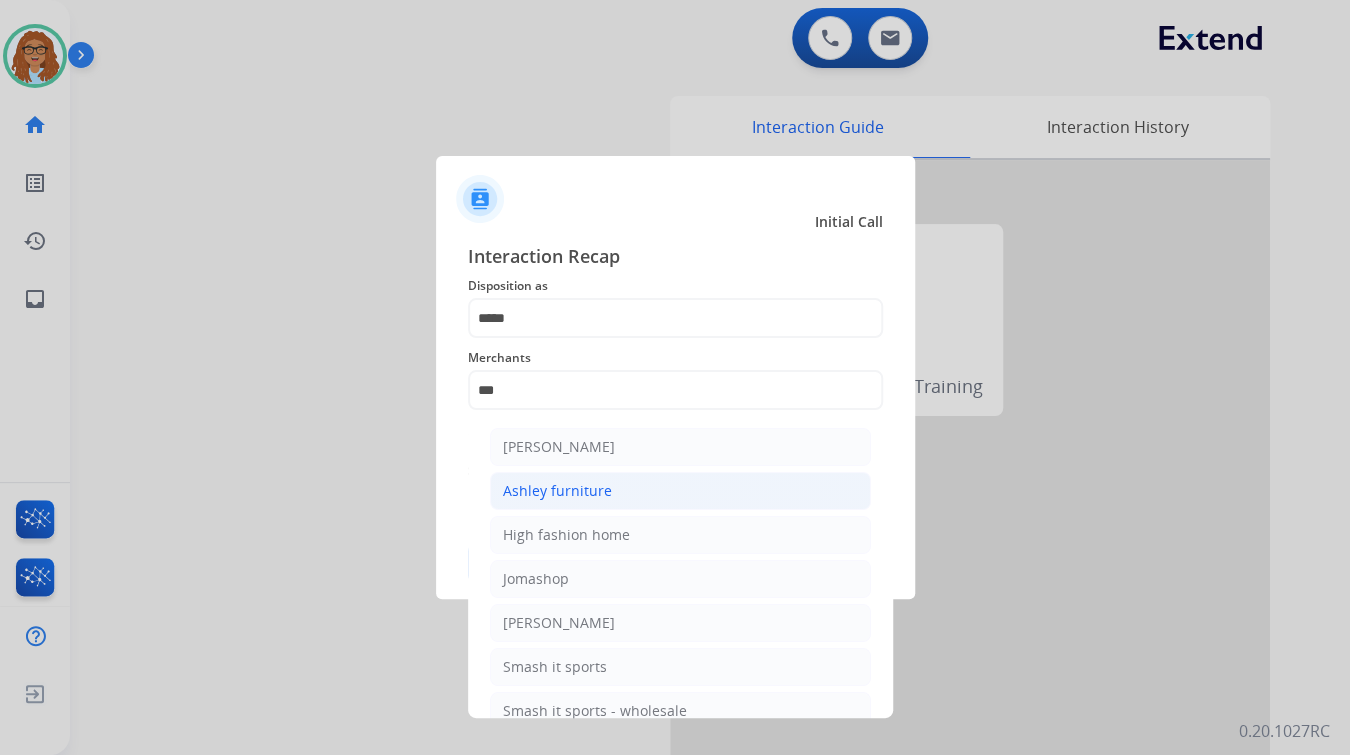 click on "Ashley furniture" 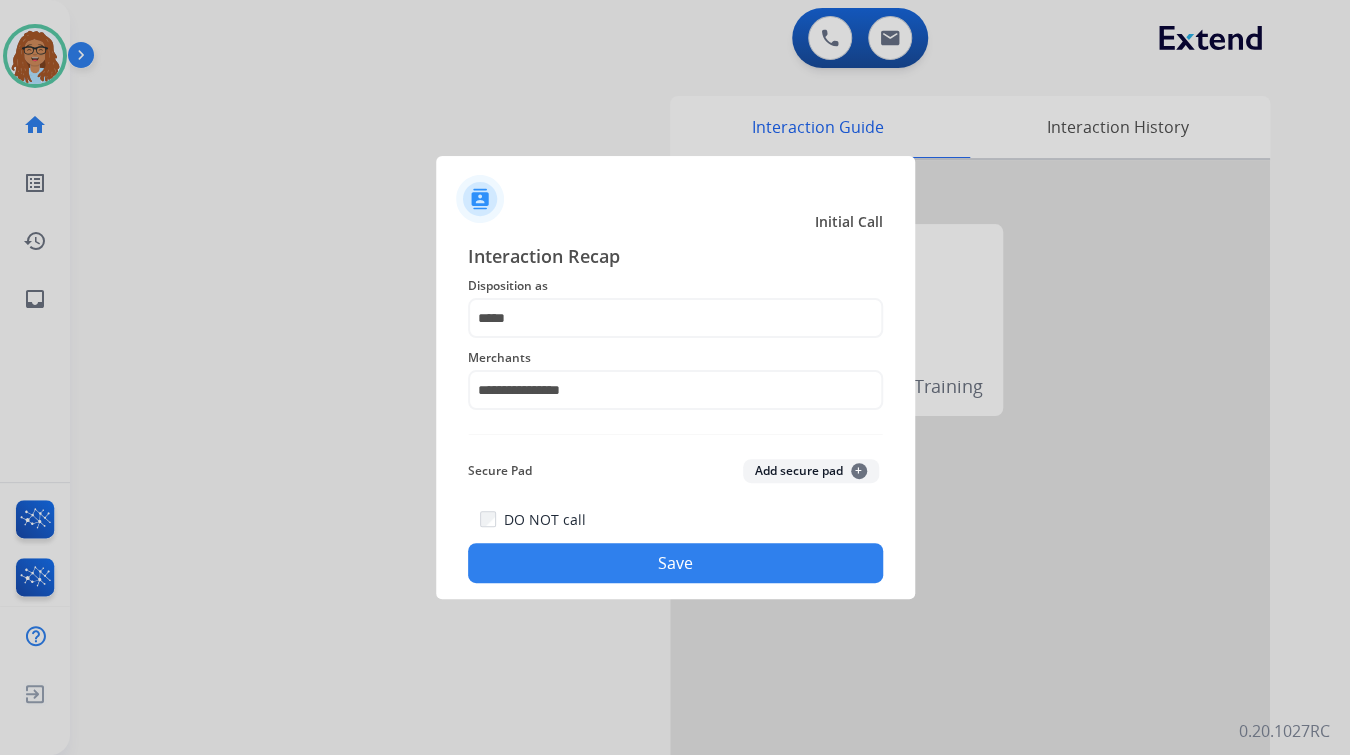 click on "Save" 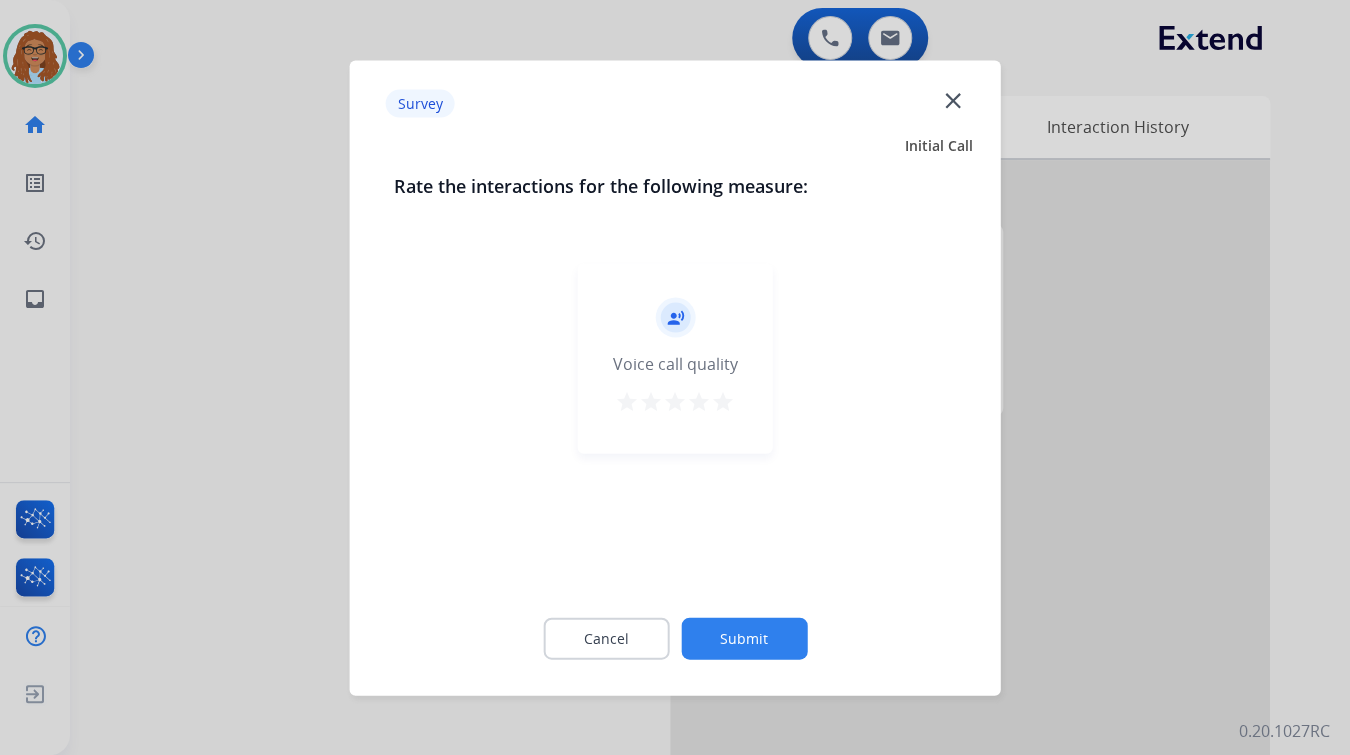 click on "close" 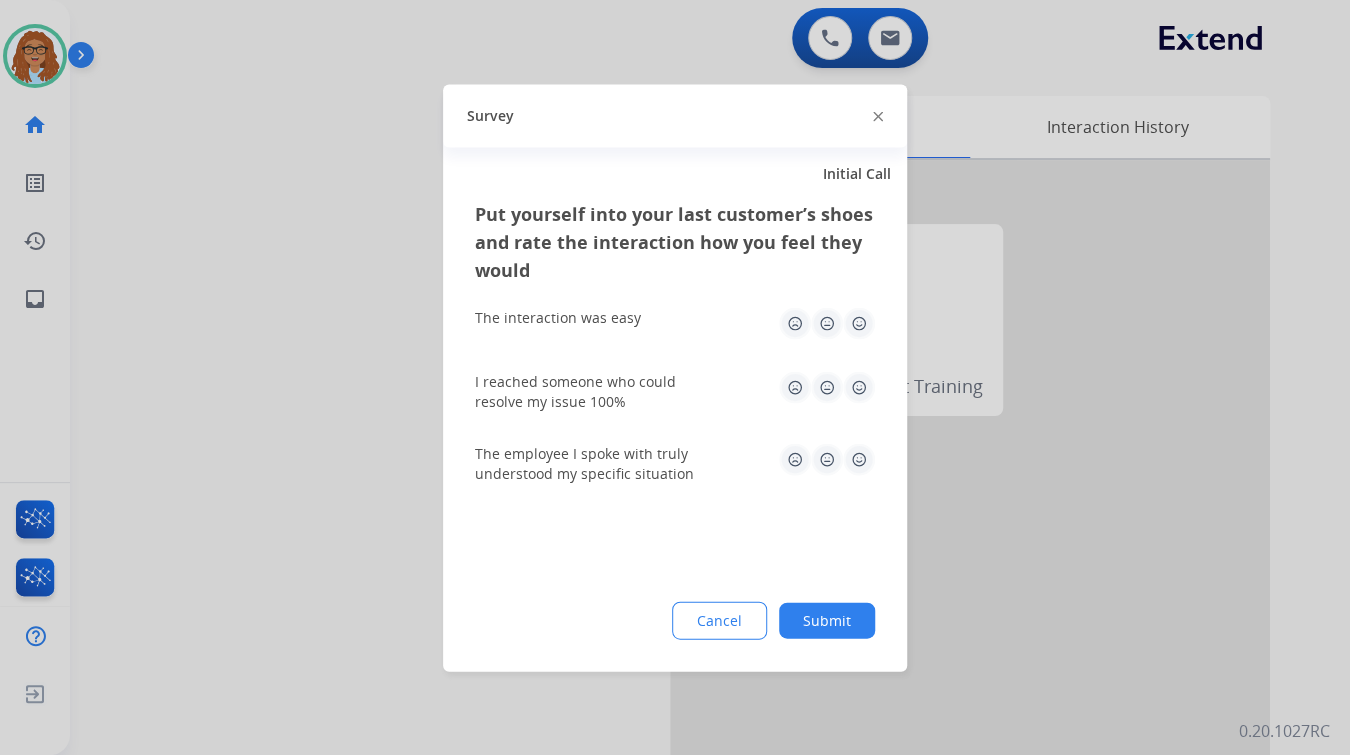 click 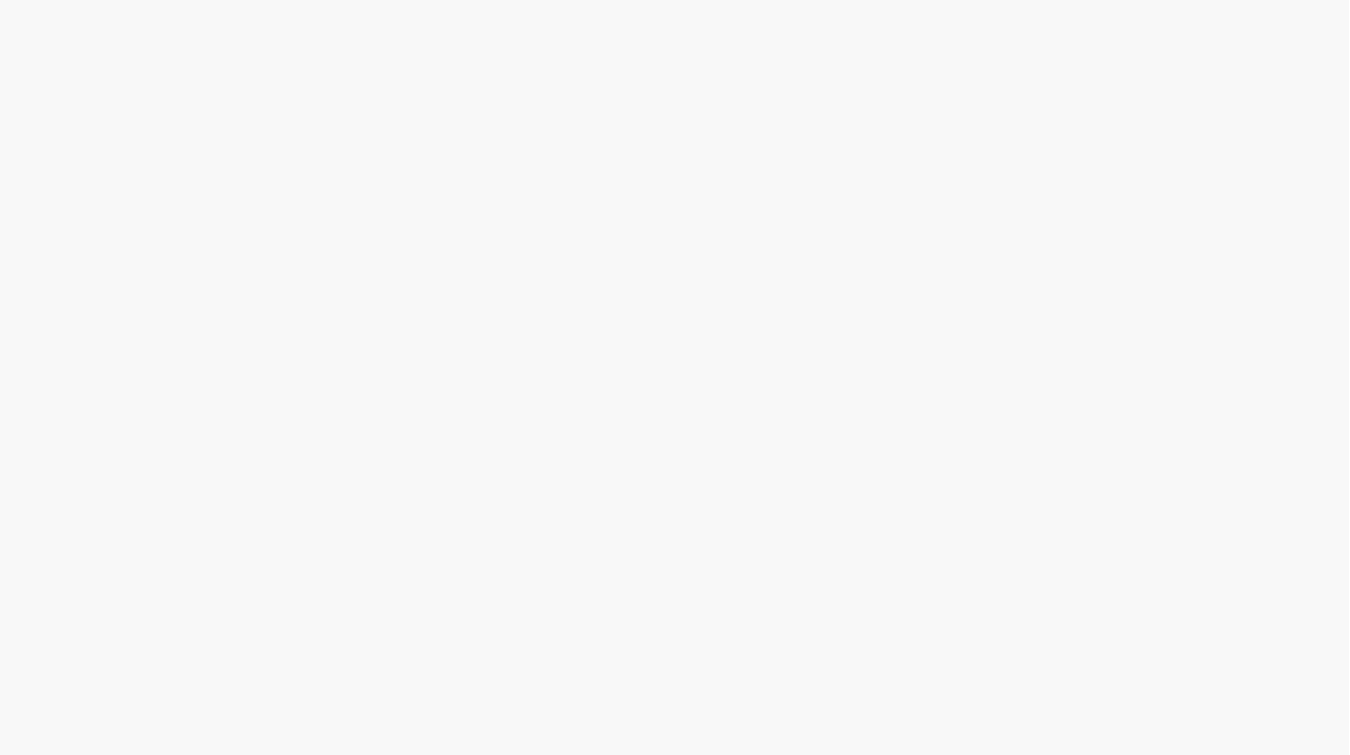 scroll, scrollTop: 0, scrollLeft: 0, axis: both 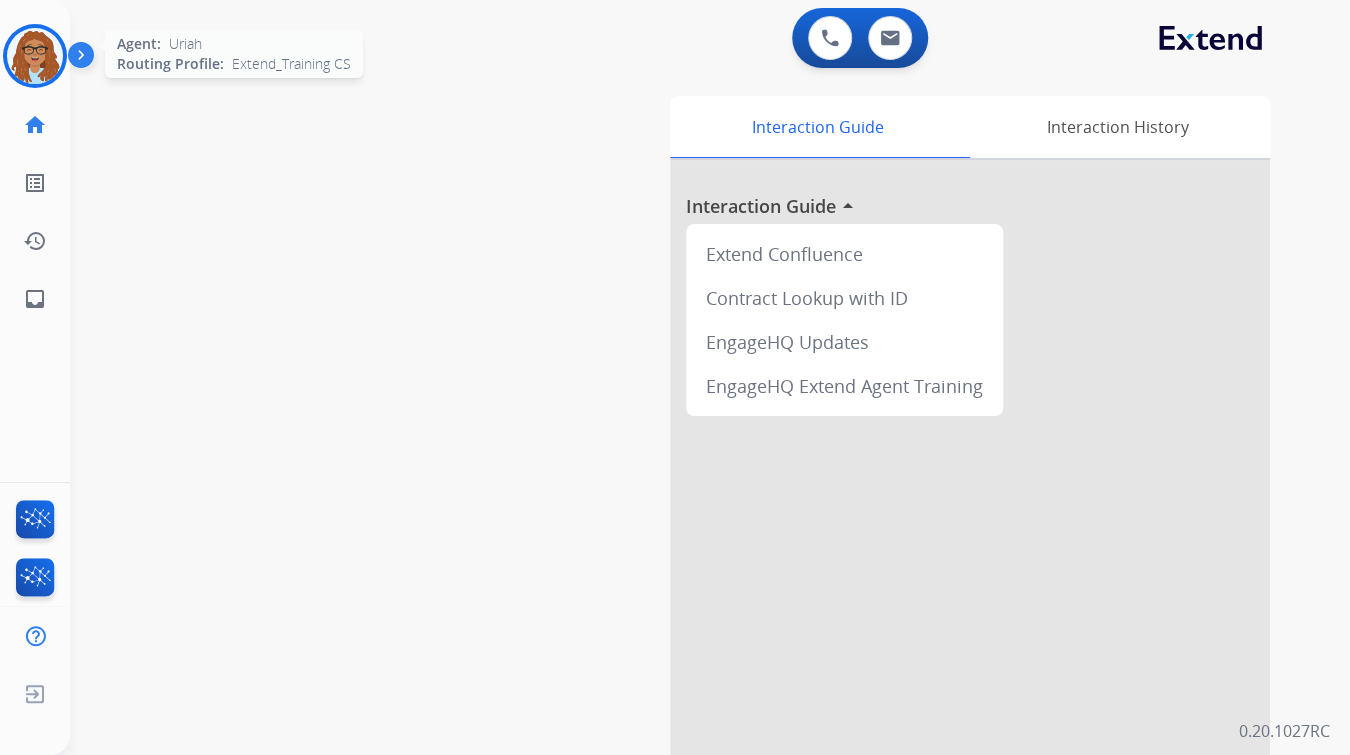 click at bounding box center [35, 56] 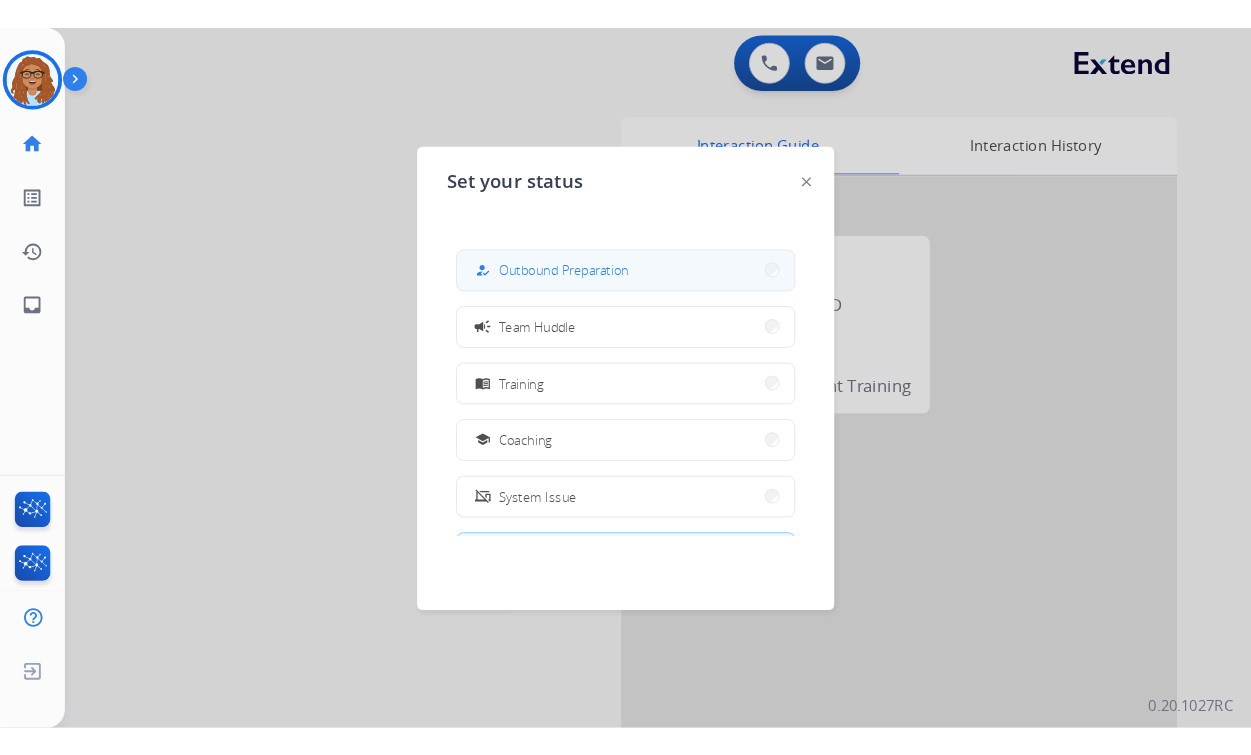 scroll, scrollTop: 0, scrollLeft: 0, axis: both 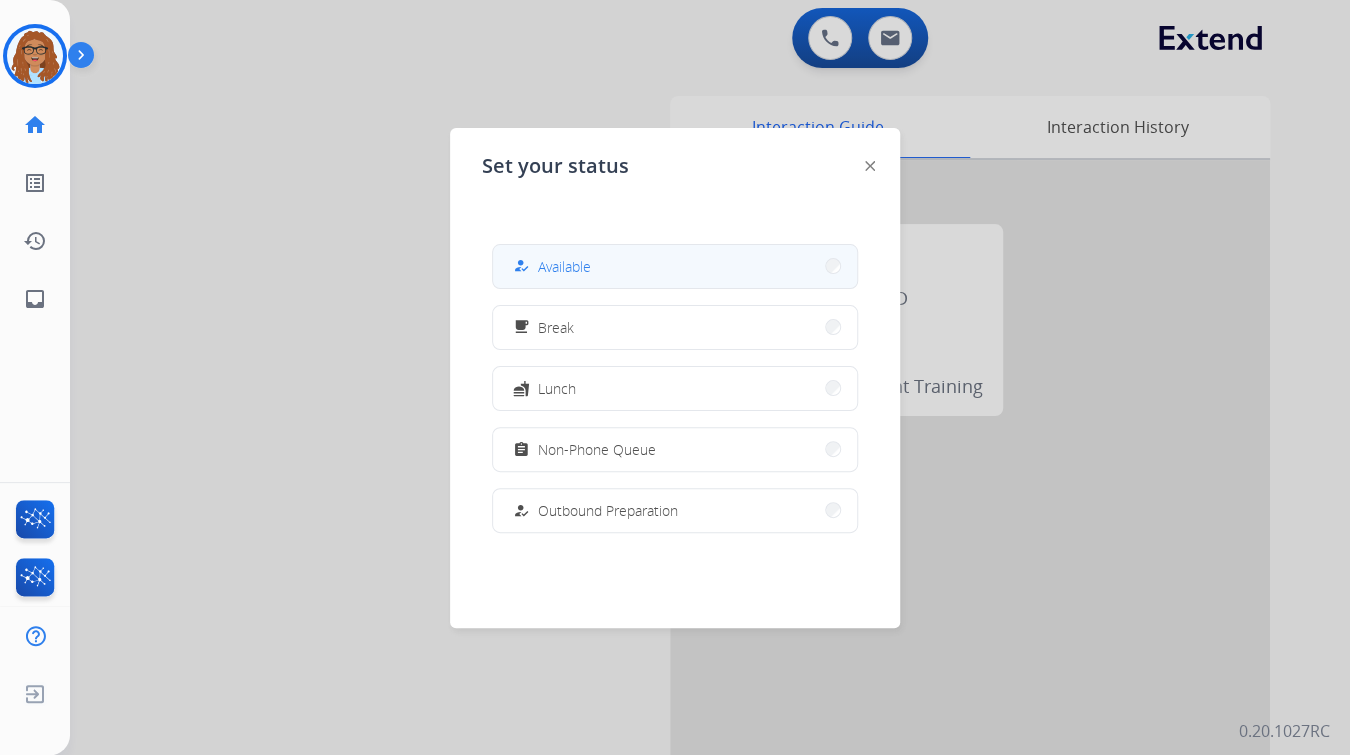 click on "how_to_reg Available" at bounding box center [675, 266] 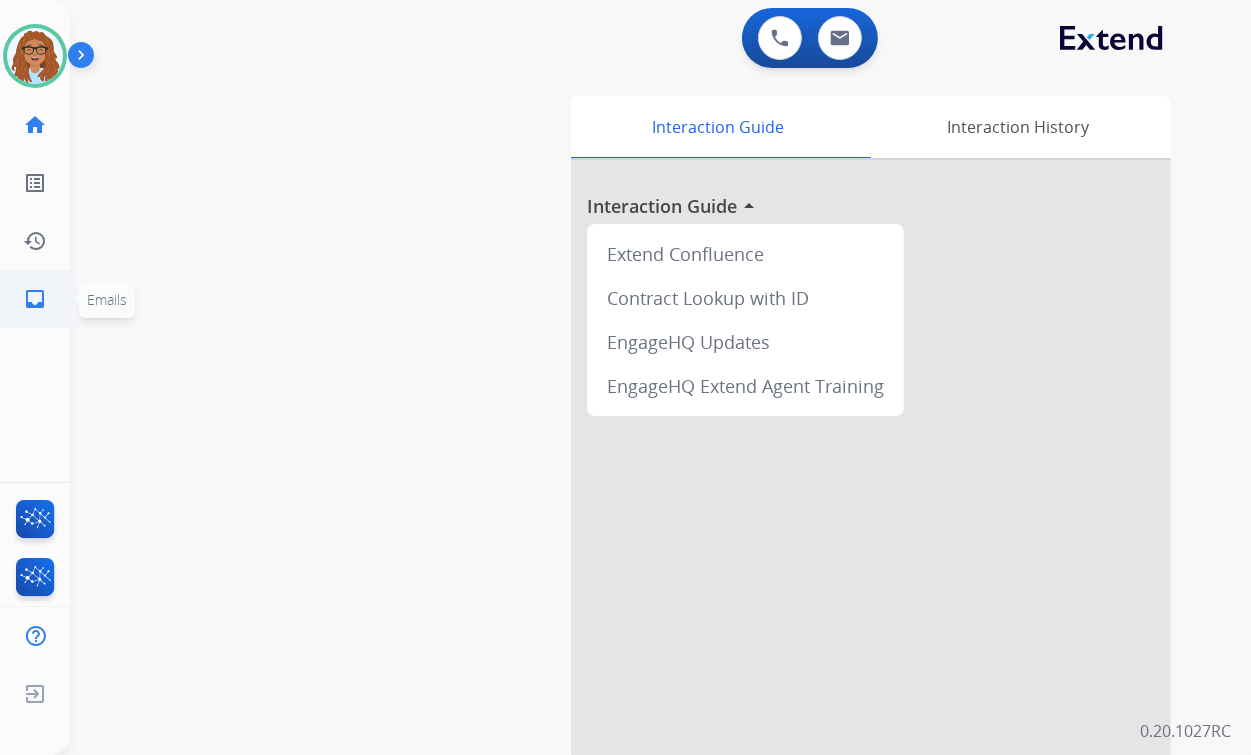 click on "inbox" 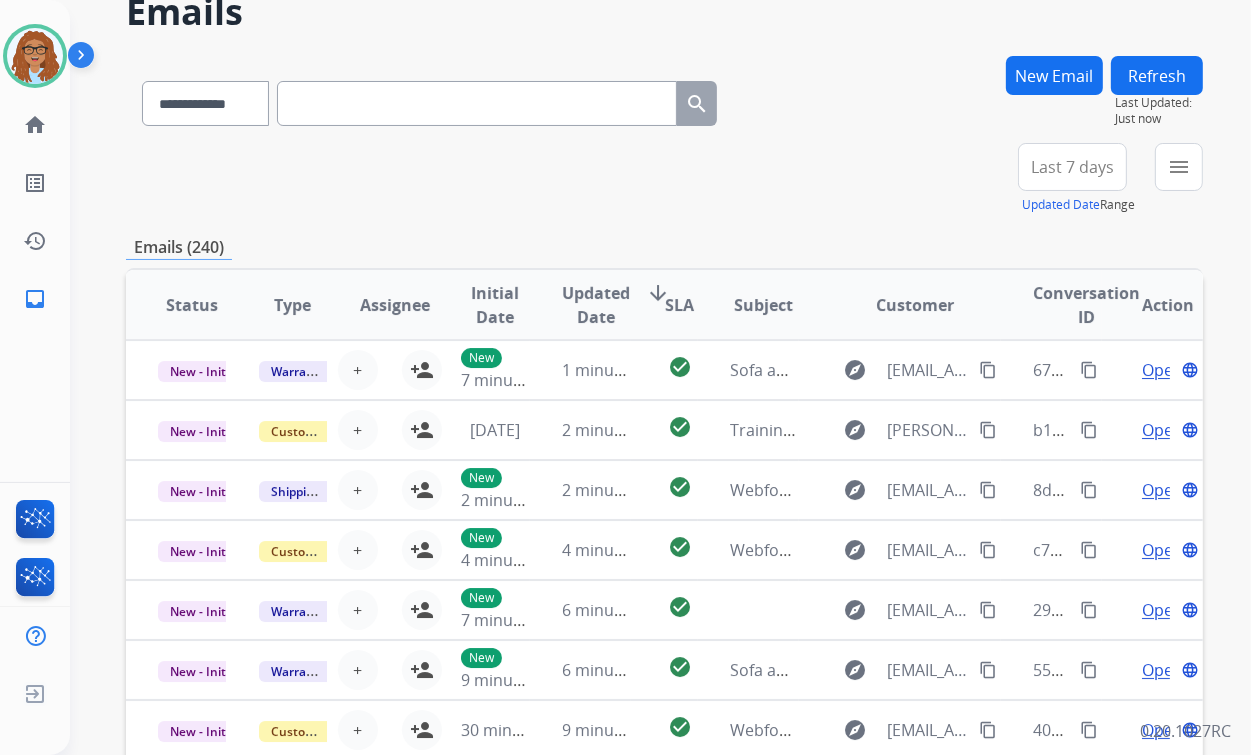 scroll, scrollTop: 0, scrollLeft: 0, axis: both 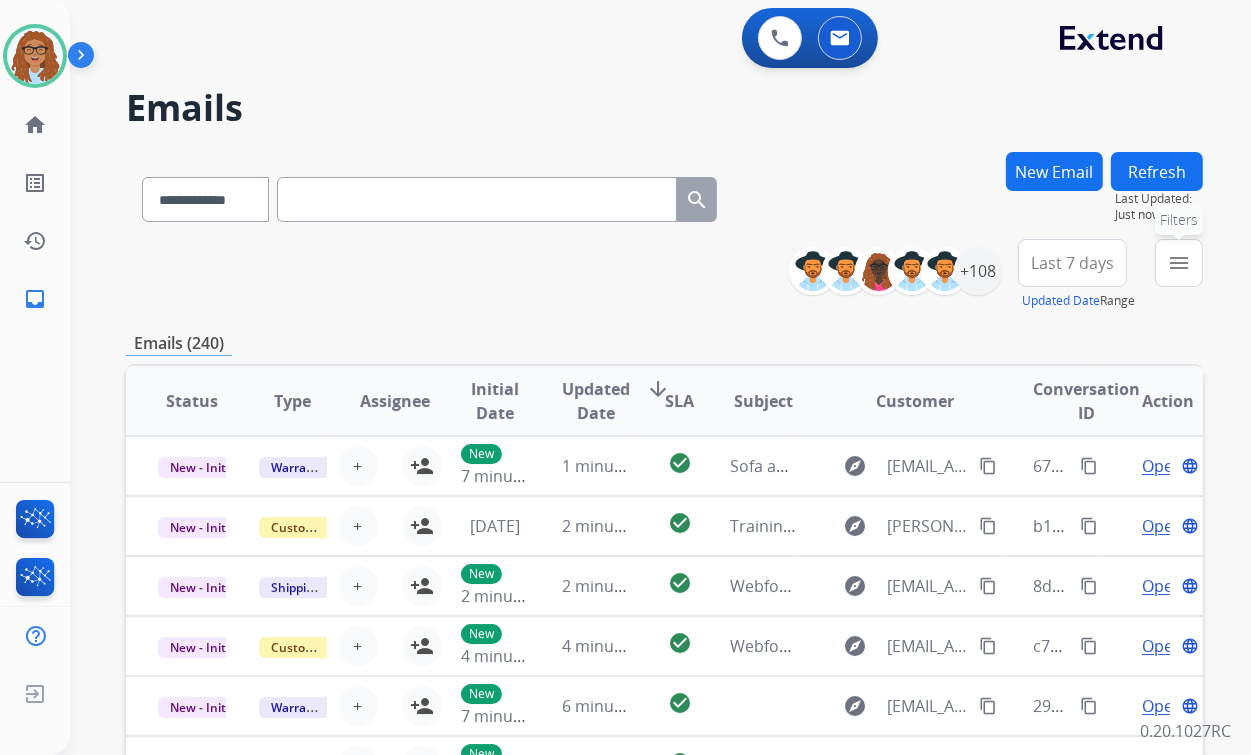 click on "menu" at bounding box center [1179, 263] 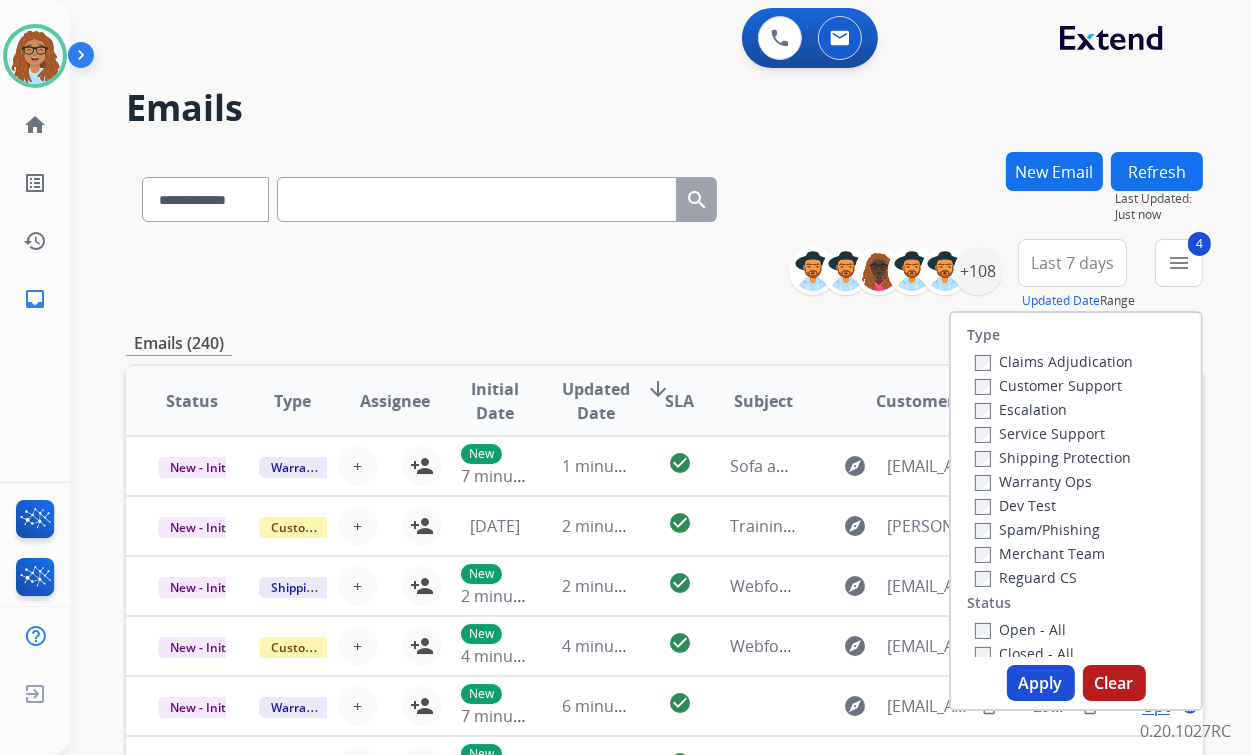 click on "Apply" at bounding box center (1041, 683) 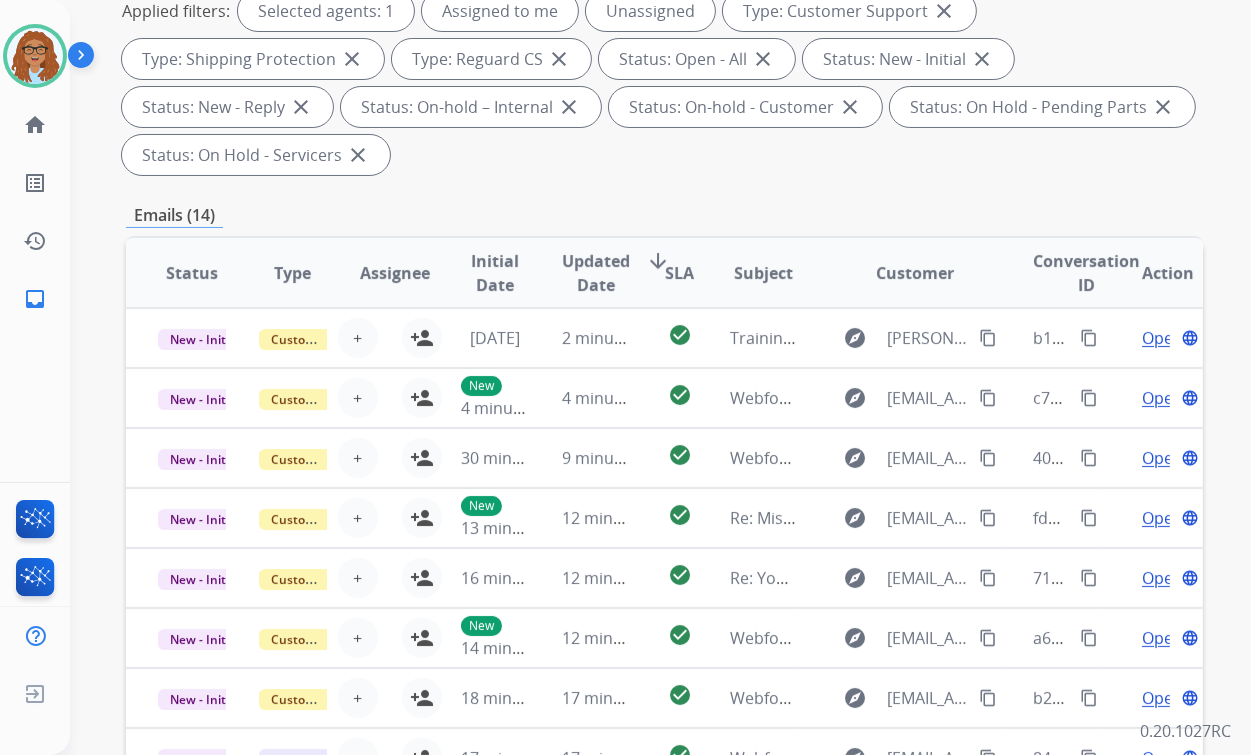 scroll, scrollTop: 80, scrollLeft: 0, axis: vertical 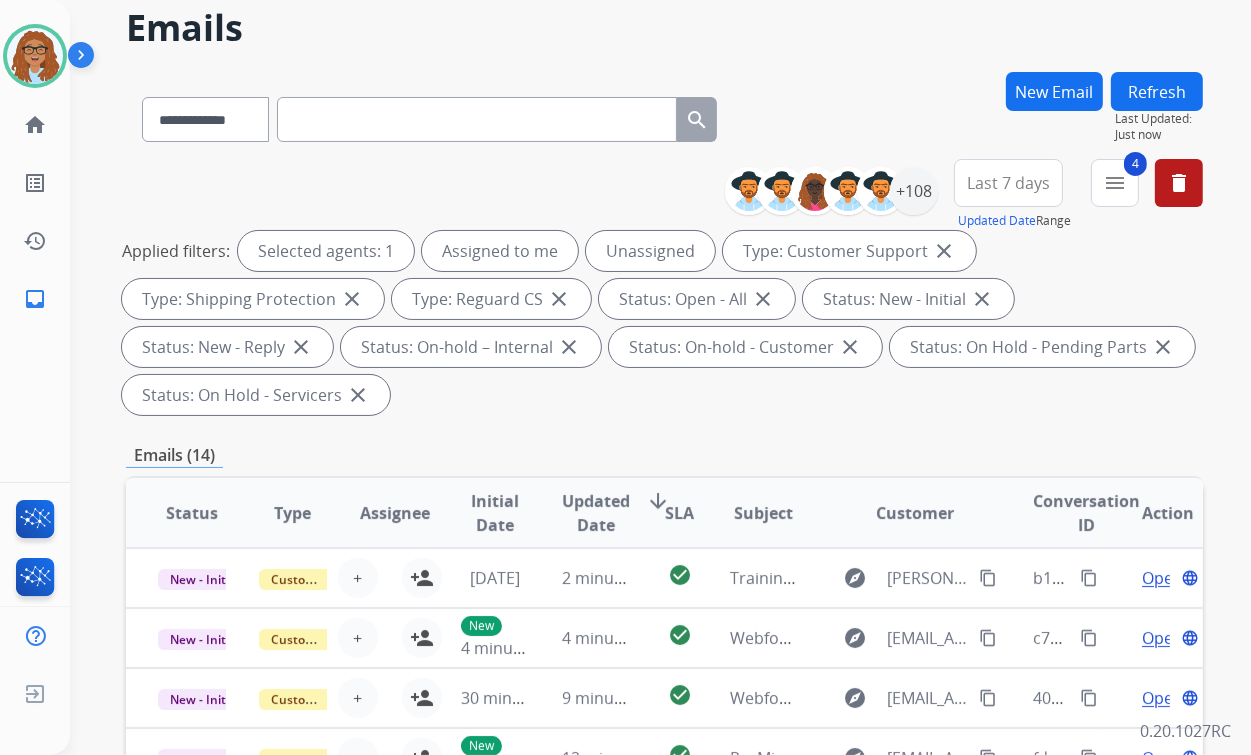 click on "**********" at bounding box center (971, 195) 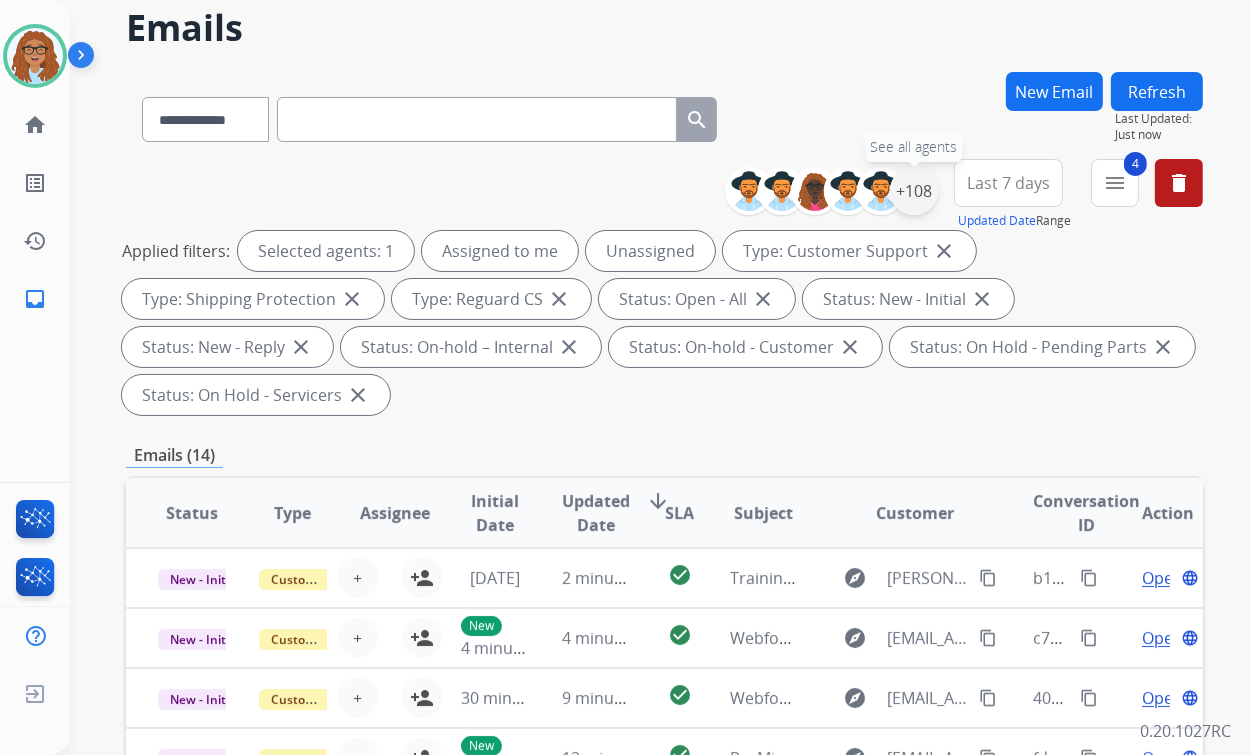 click on "+108" at bounding box center (914, 191) 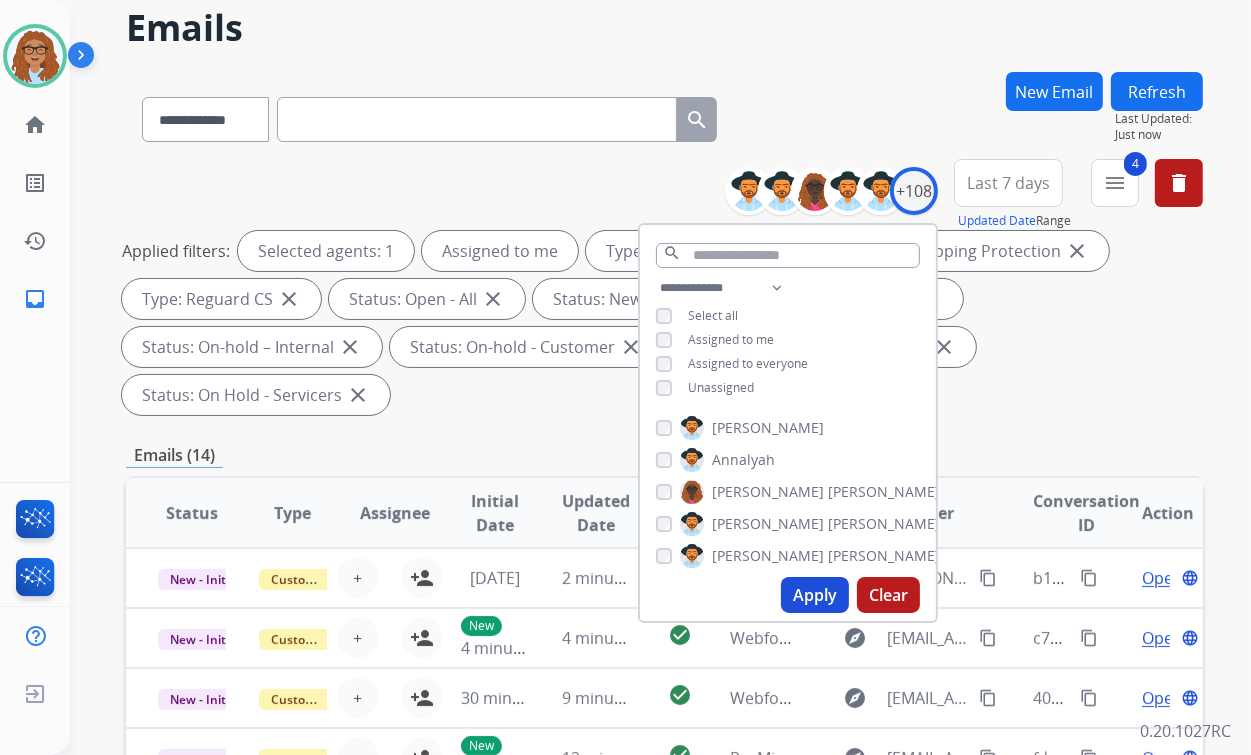 click on "Apply" at bounding box center [815, 595] 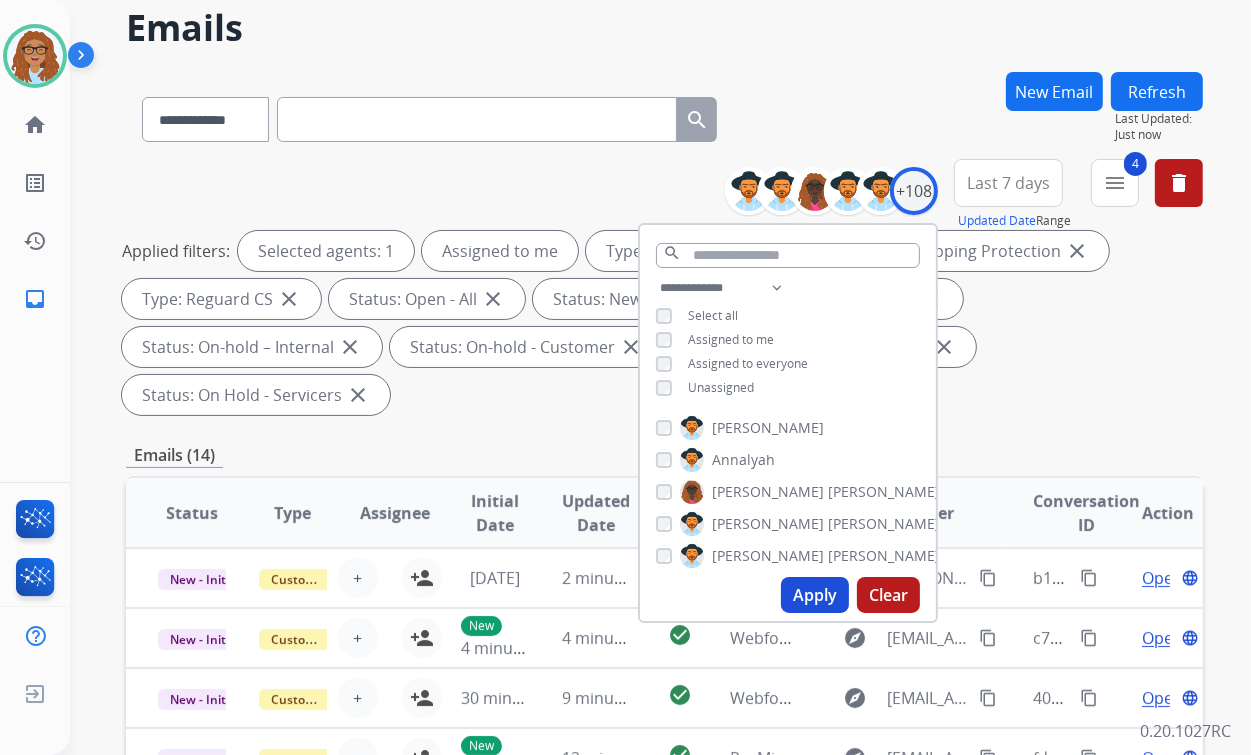 scroll, scrollTop: 0, scrollLeft: 0, axis: both 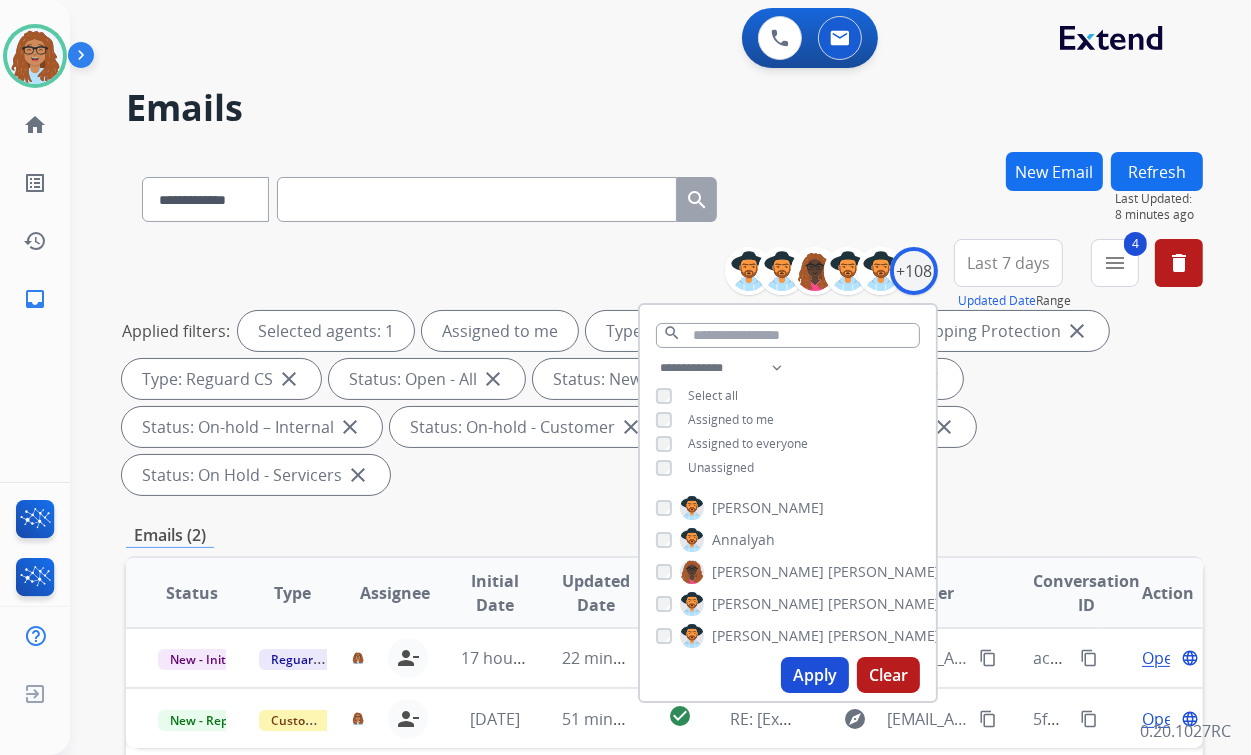 click on "**********" at bounding box center (664, 195) 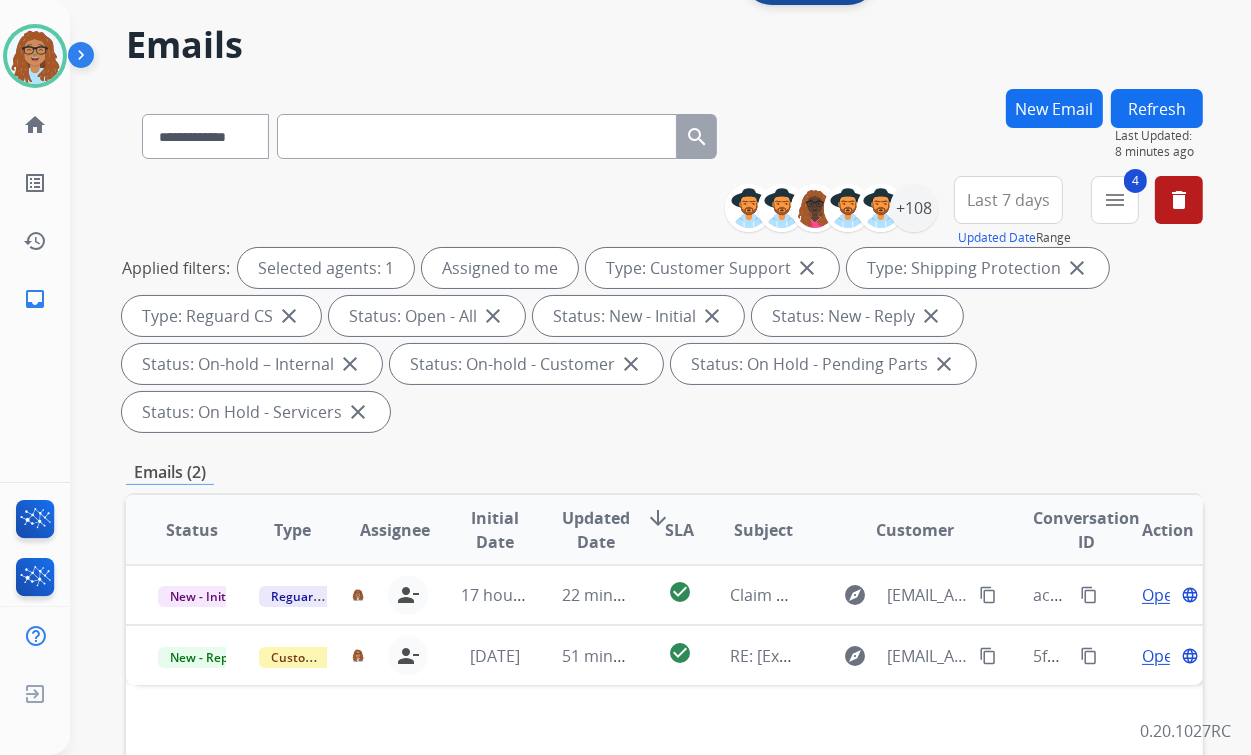 scroll, scrollTop: 80, scrollLeft: 0, axis: vertical 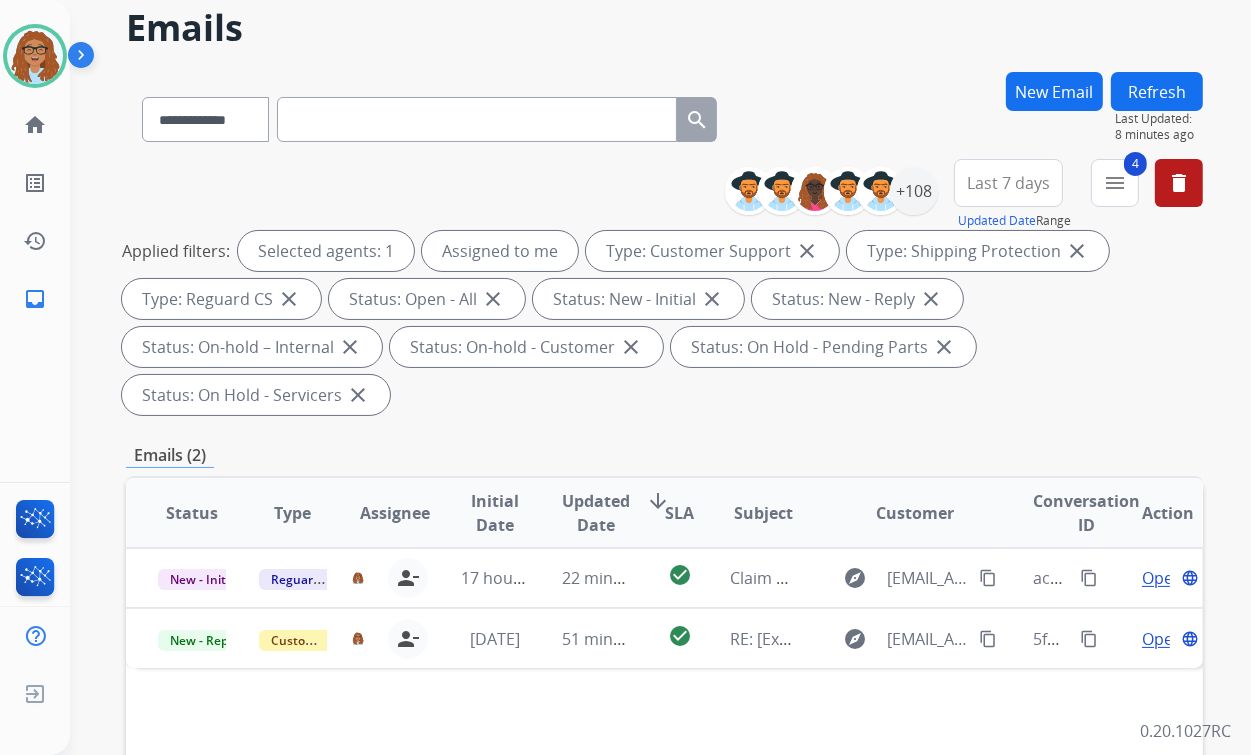 click on "New Email" at bounding box center (1054, 91) 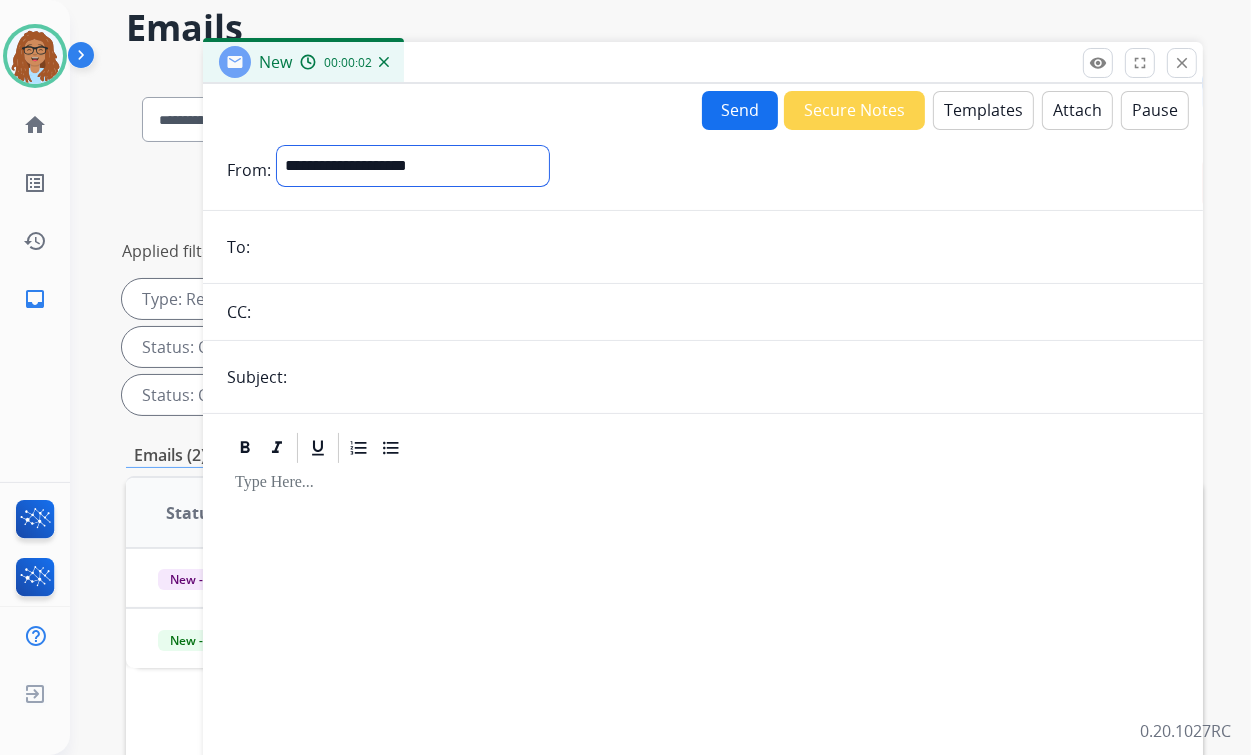 drag, startPoint x: 437, startPoint y: 168, endPoint x: 433, endPoint y: 182, distance: 14.56022 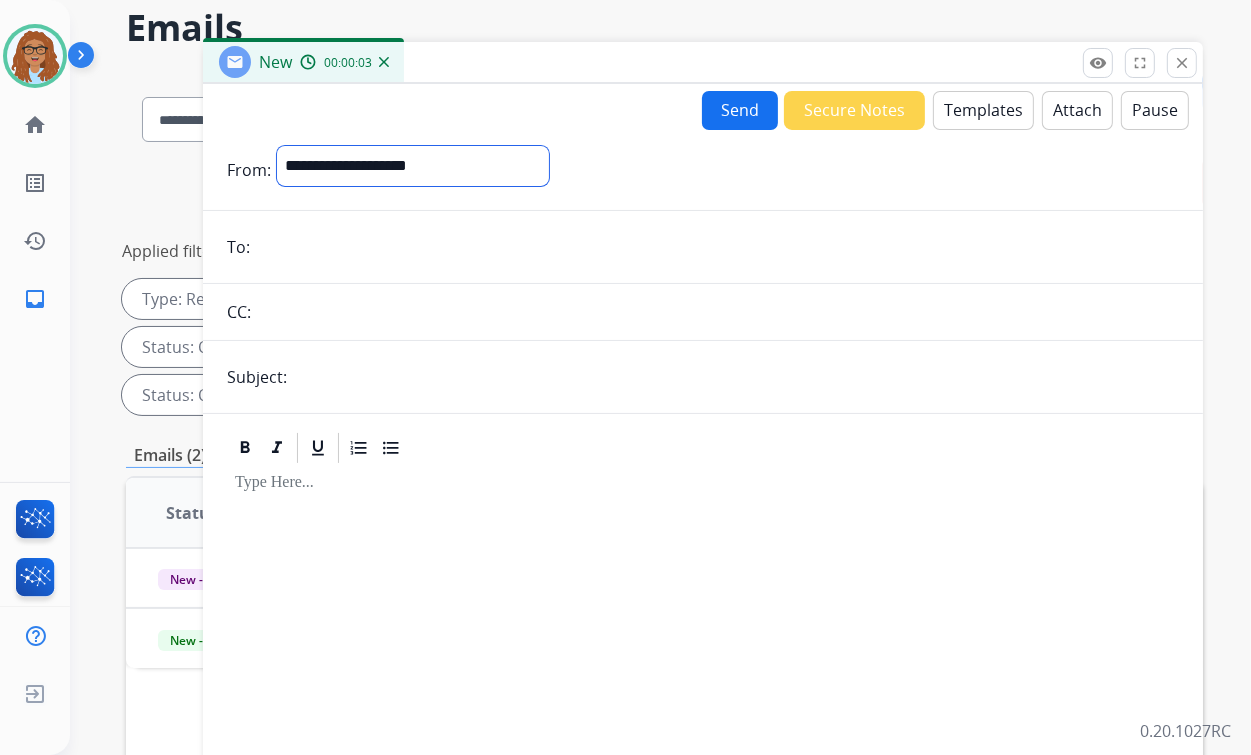 select on "**********" 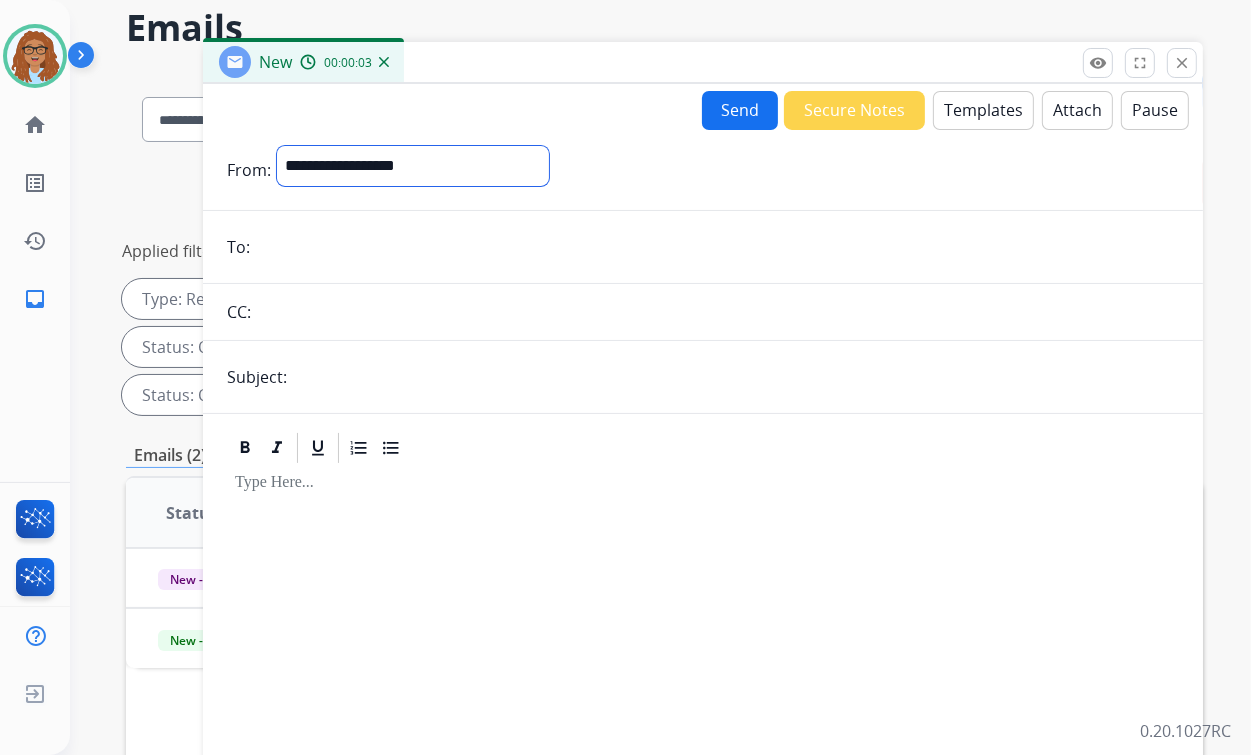click on "**********" at bounding box center (413, 166) 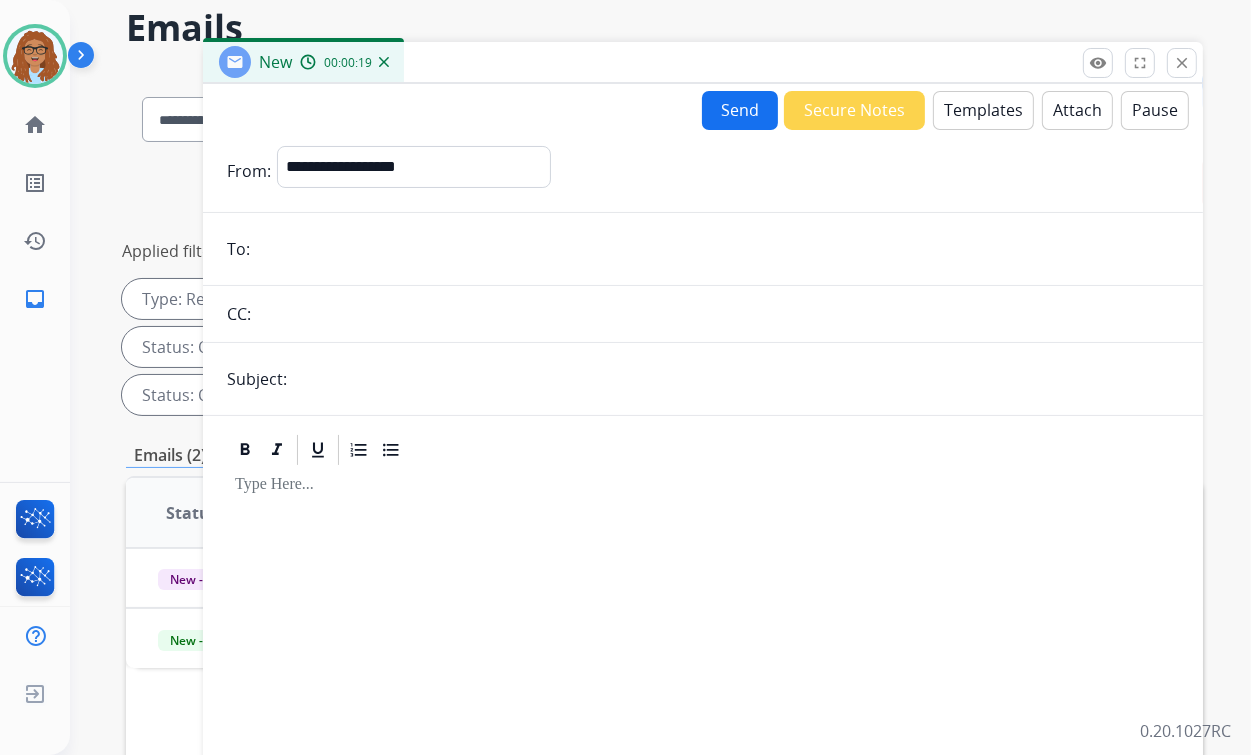 click at bounding box center [717, 249] 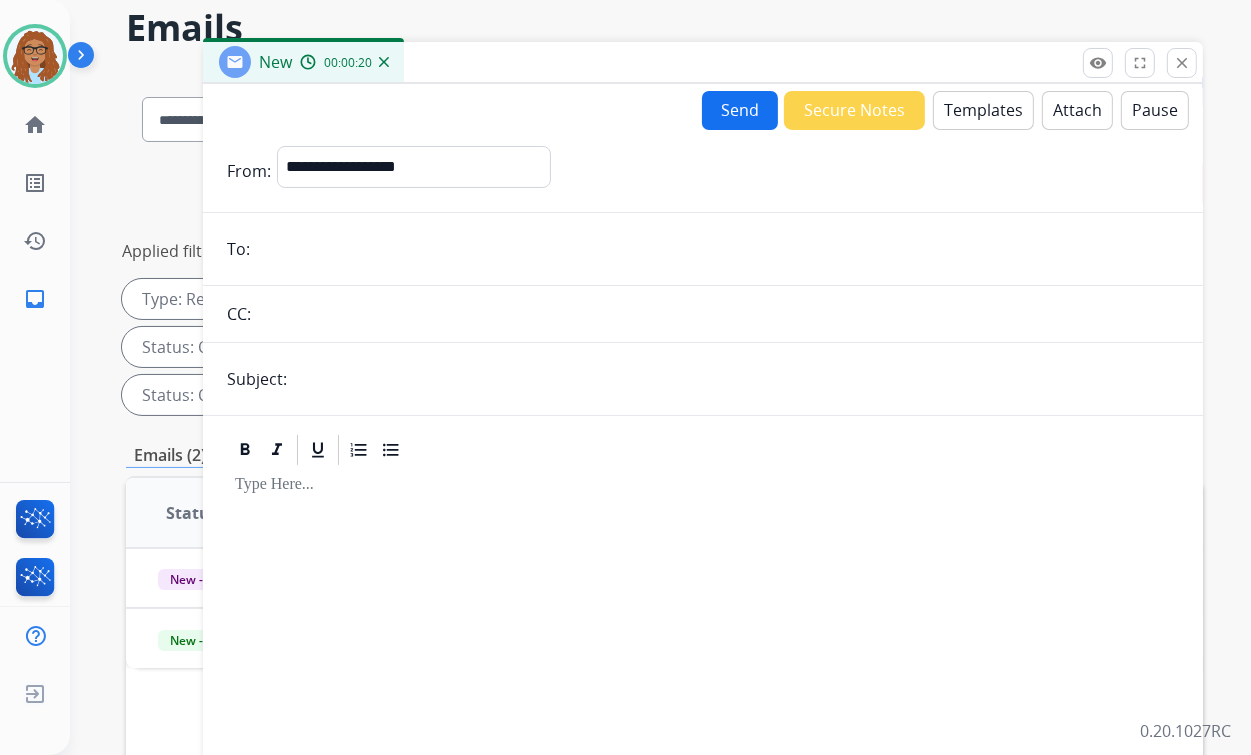 paste on "**********" 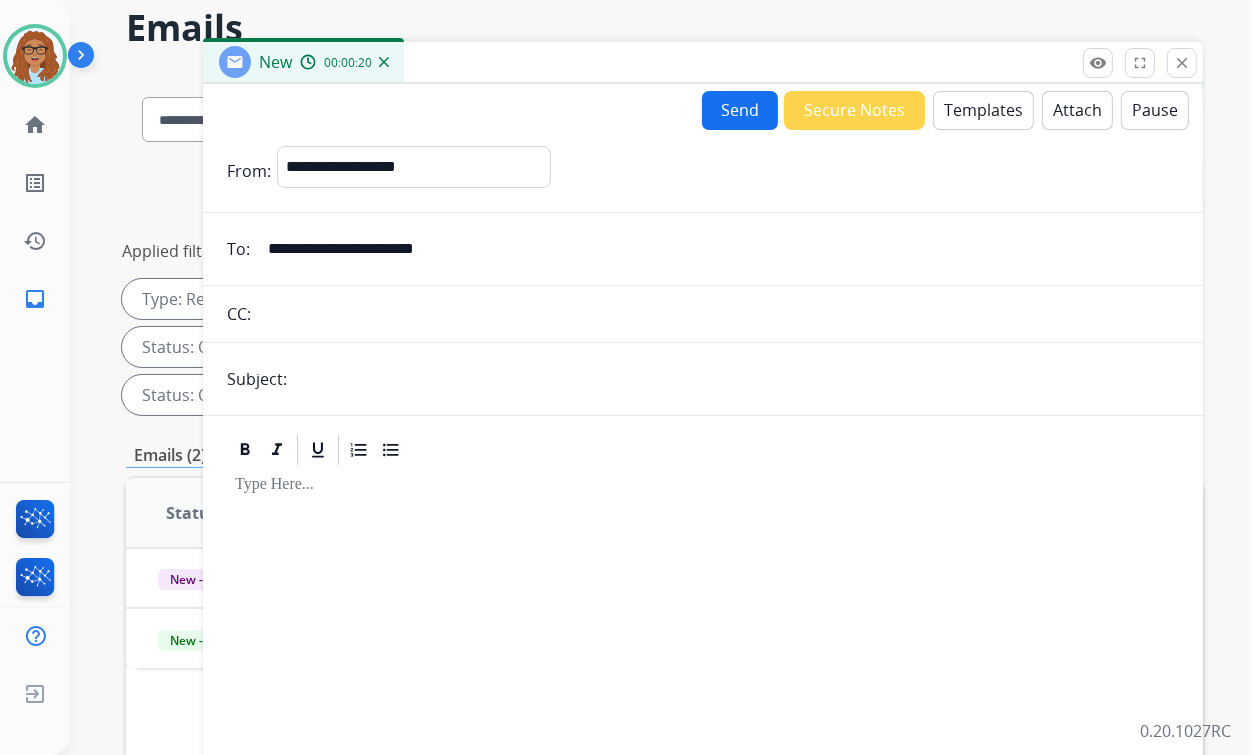 type on "**********" 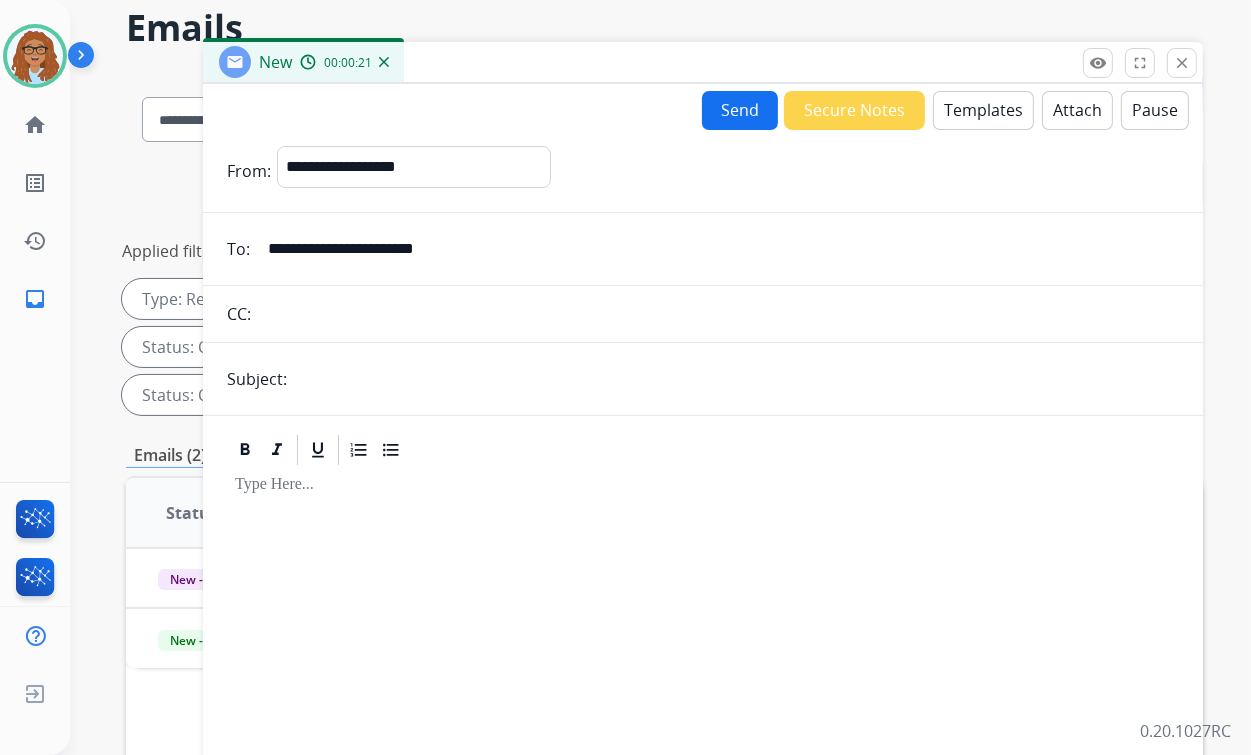 click at bounding box center [718, 314] 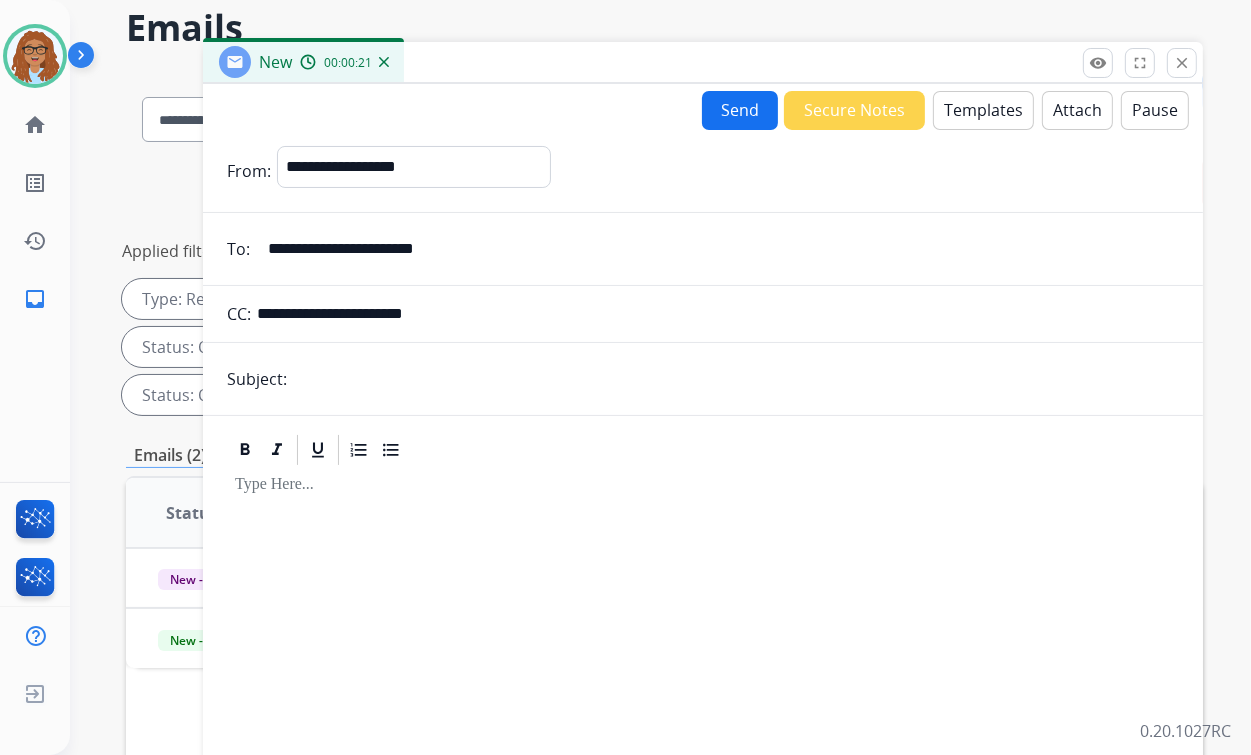 type on "**********" 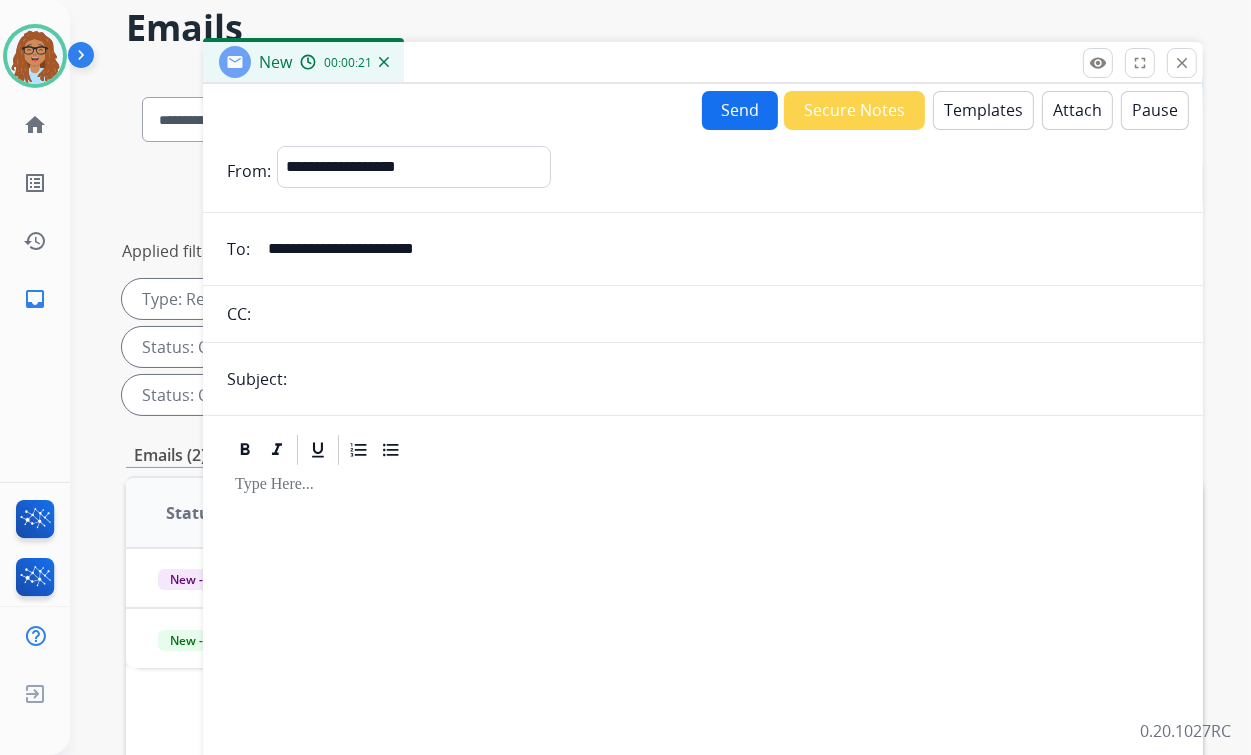 click on "**********" at bounding box center (703, 553) 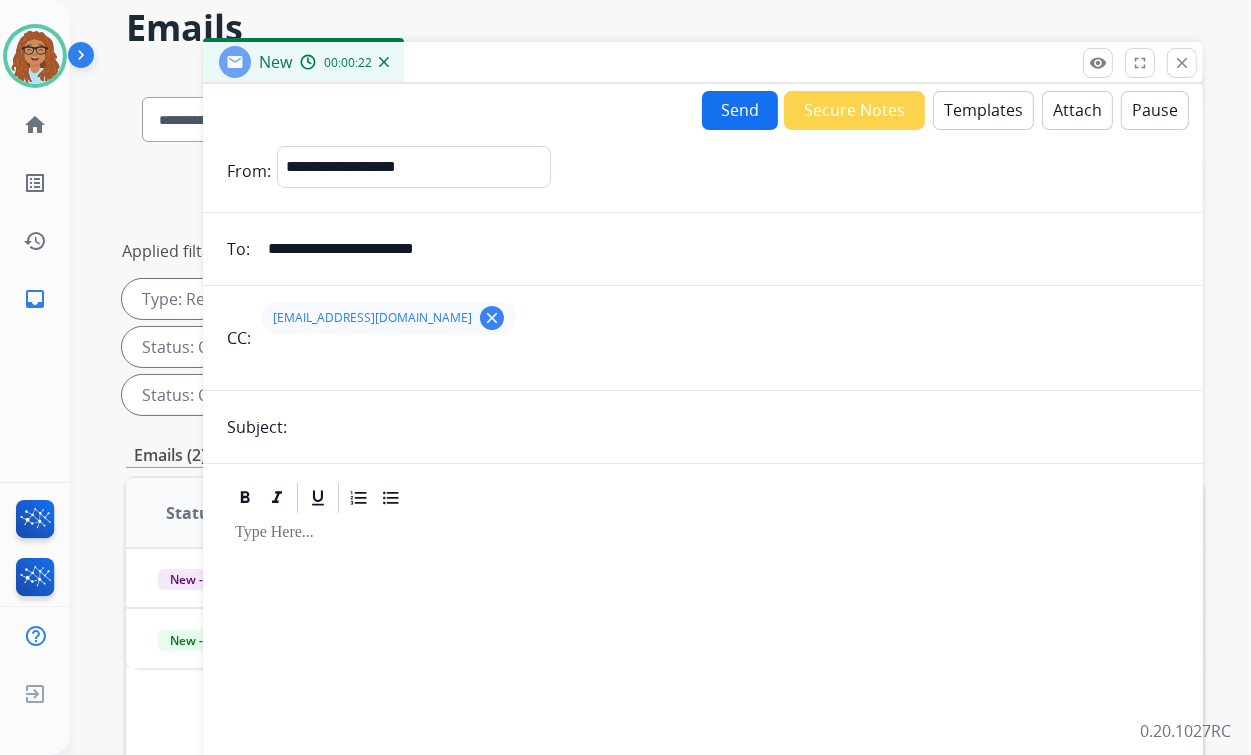 type on "*********" 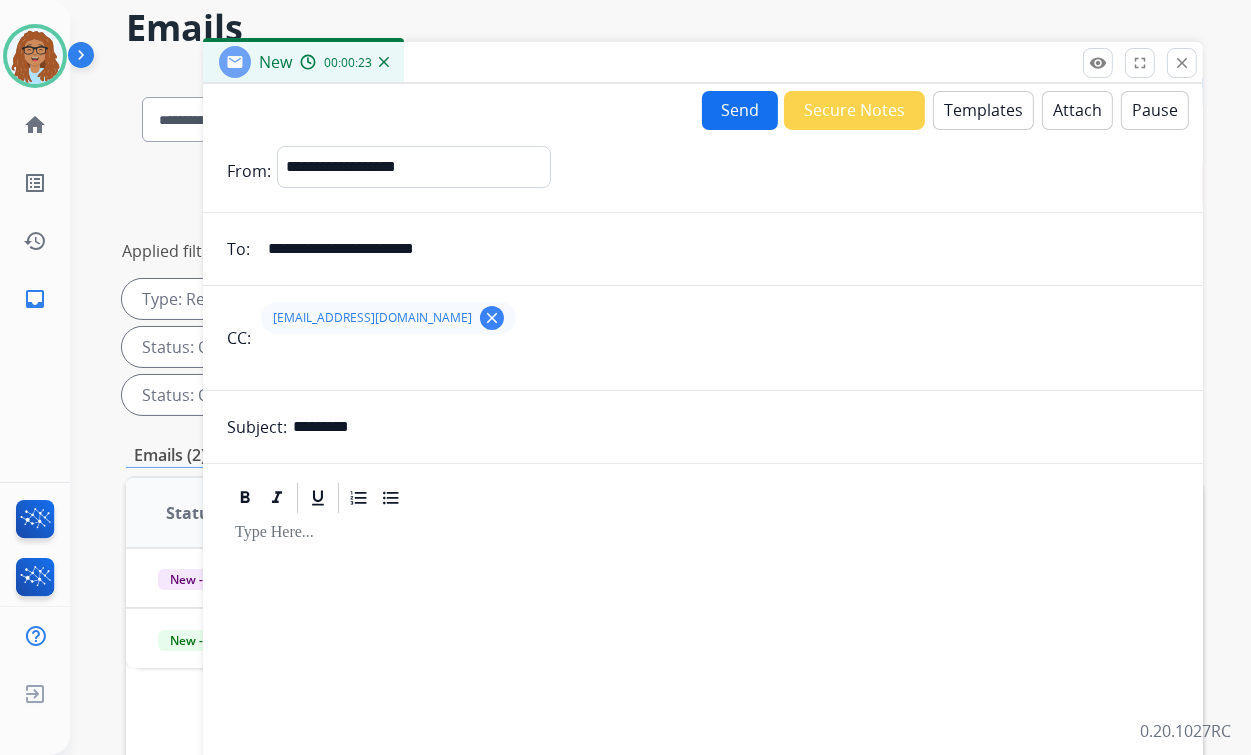 click on "Templates" at bounding box center (983, 110) 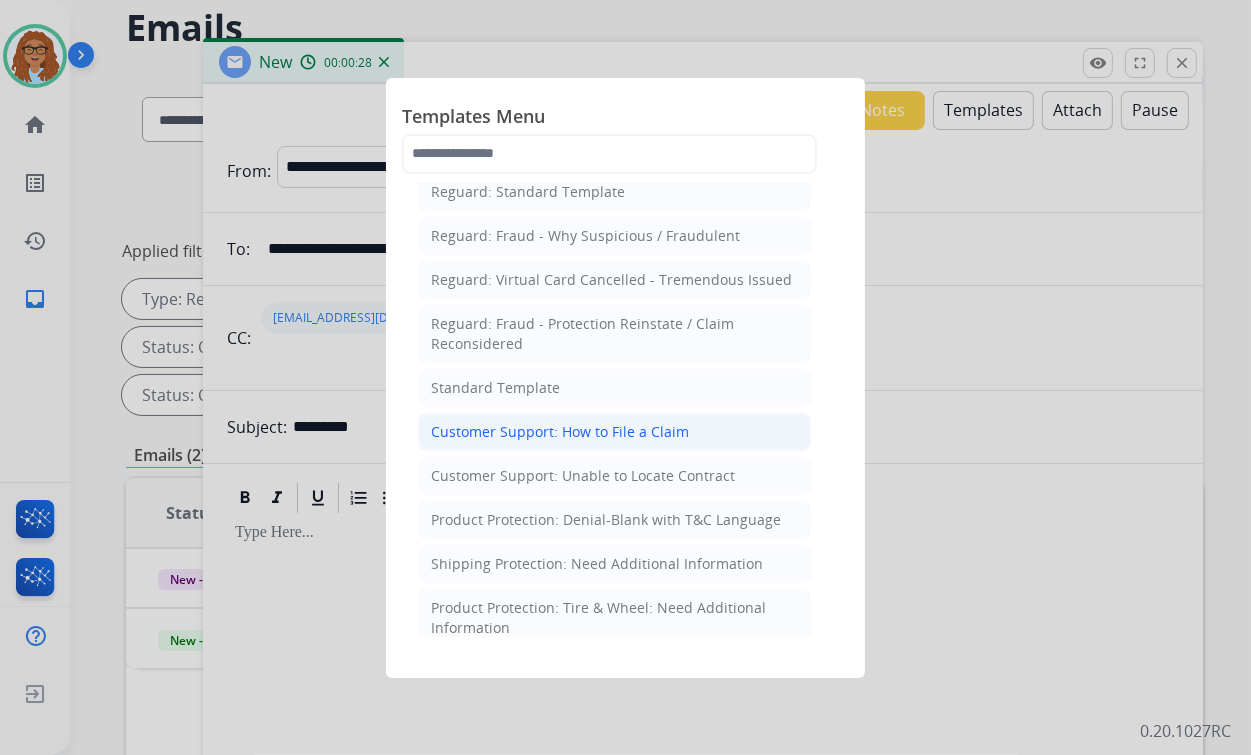 scroll, scrollTop: 160, scrollLeft: 0, axis: vertical 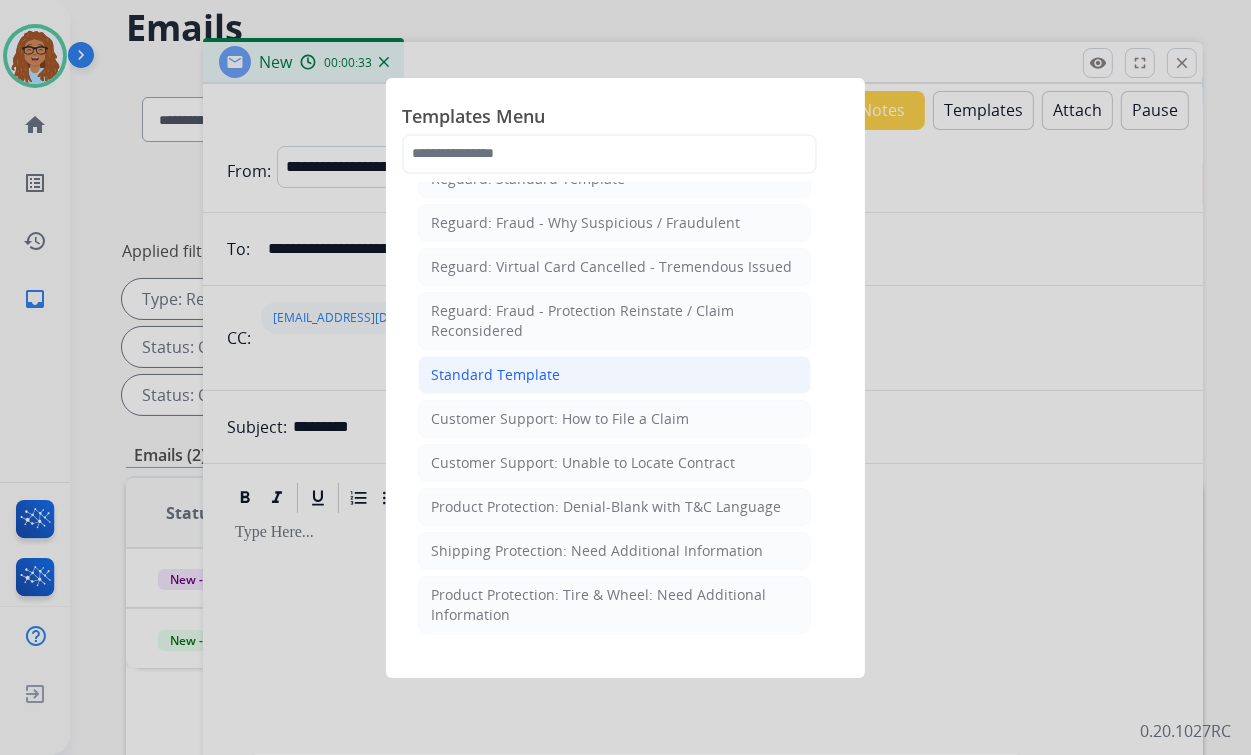 click on "Standard Template" 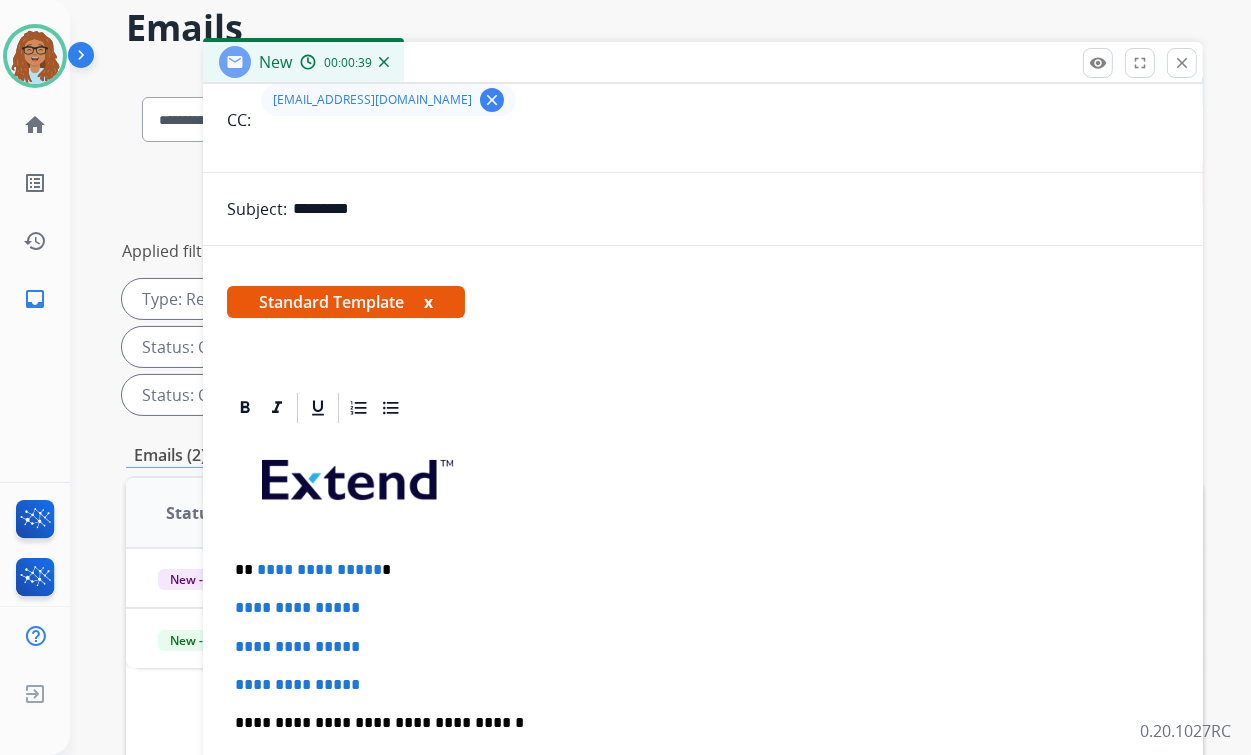 scroll, scrollTop: 240, scrollLeft: 0, axis: vertical 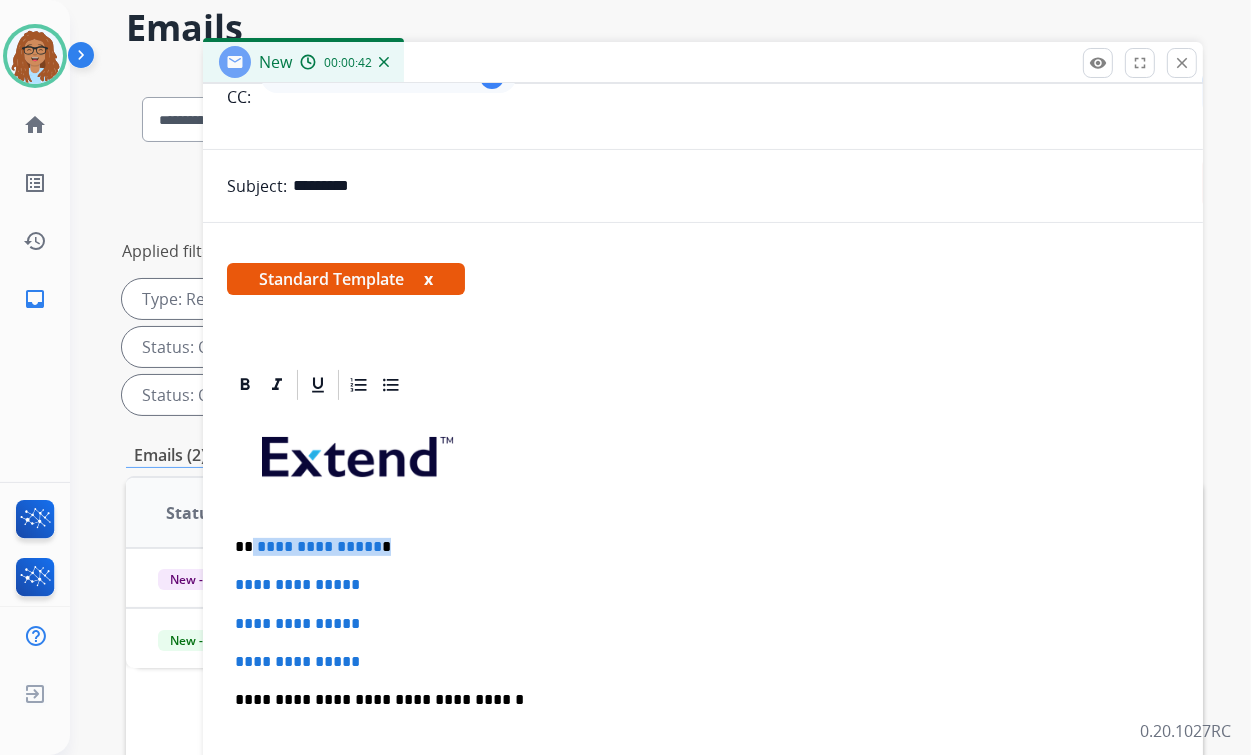 drag, startPoint x: 386, startPoint y: 550, endPoint x: 252, endPoint y: 549, distance: 134.00374 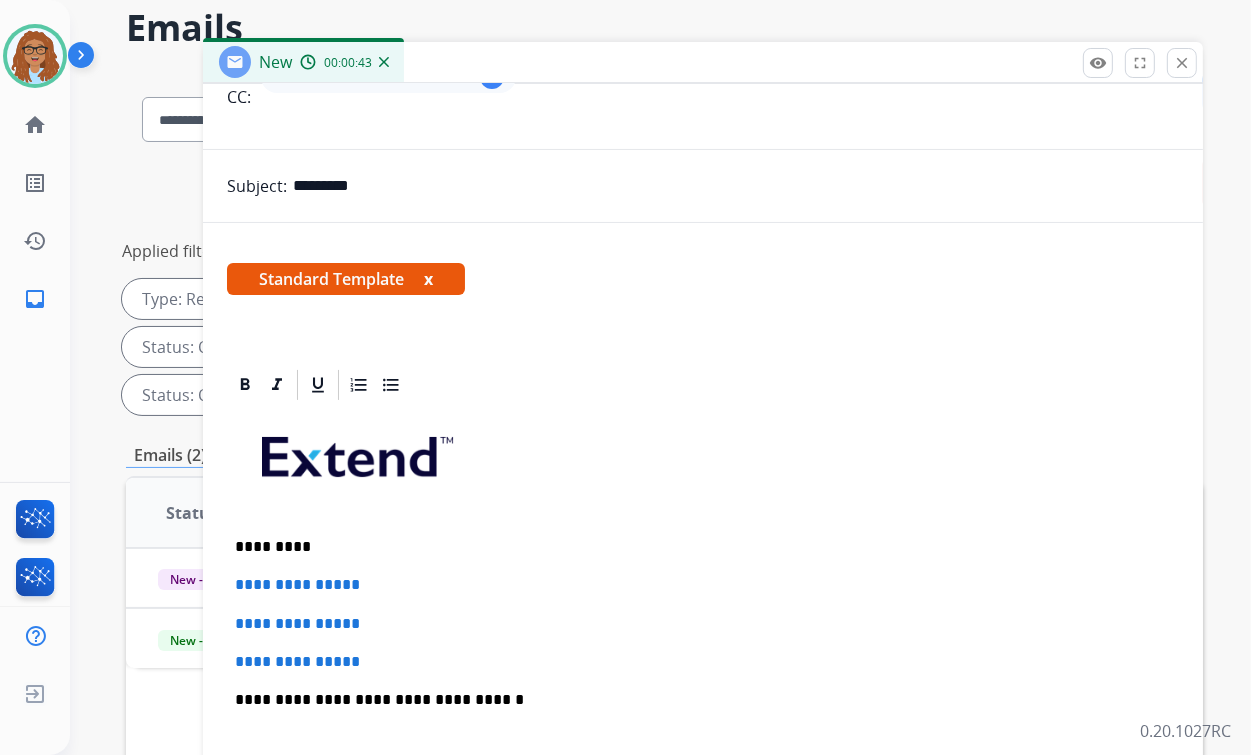 click on "*********" at bounding box center [695, 547] 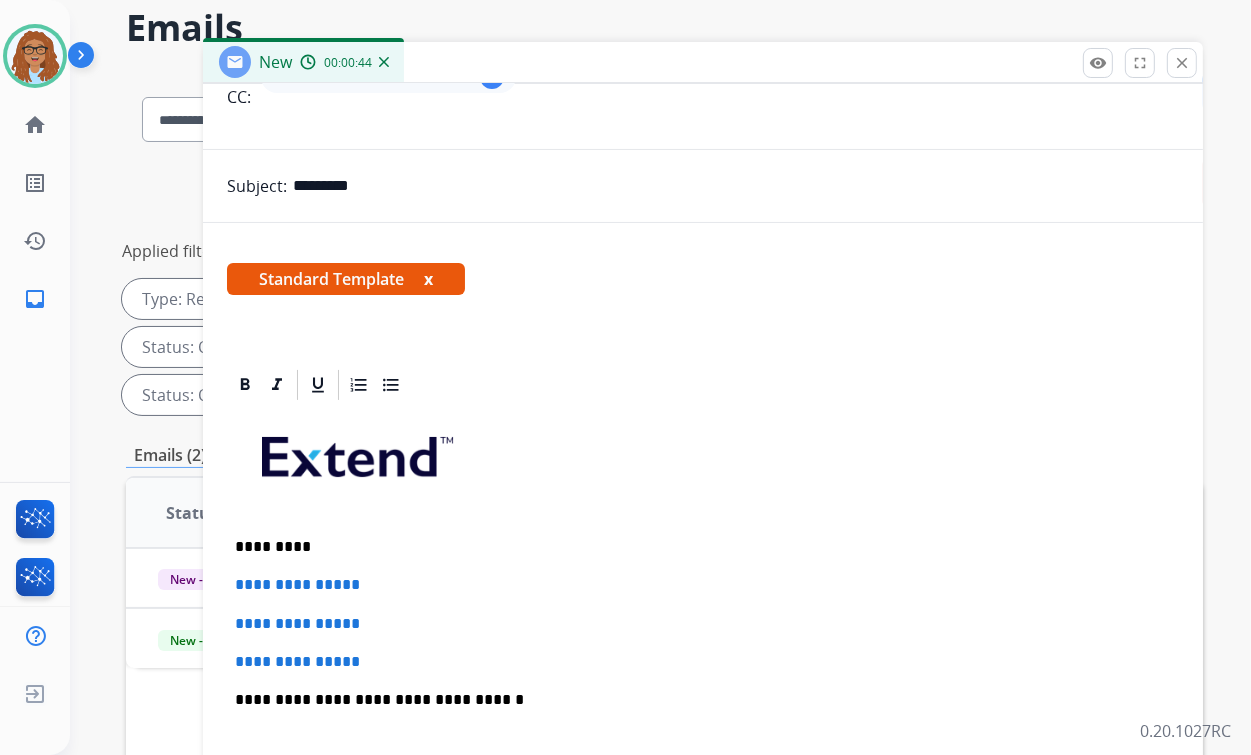 type 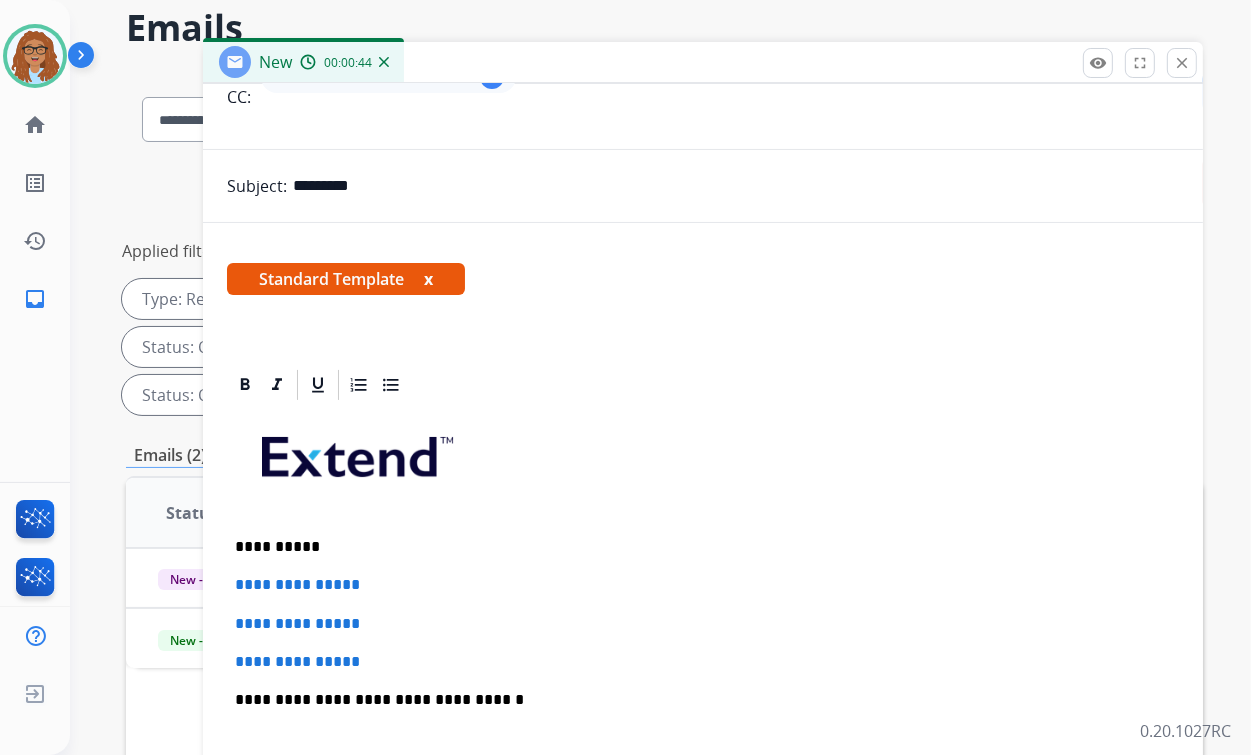 click on "**********" at bounding box center [695, 547] 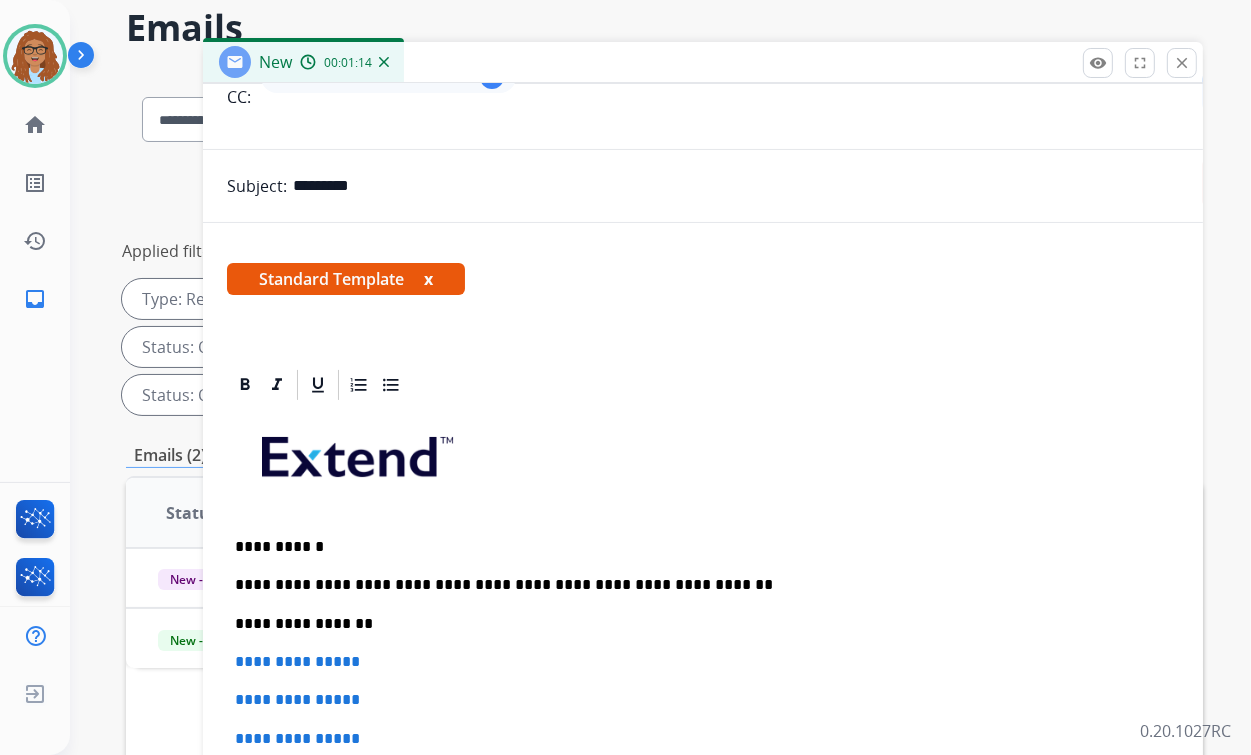 click on "**********" at bounding box center (695, 624) 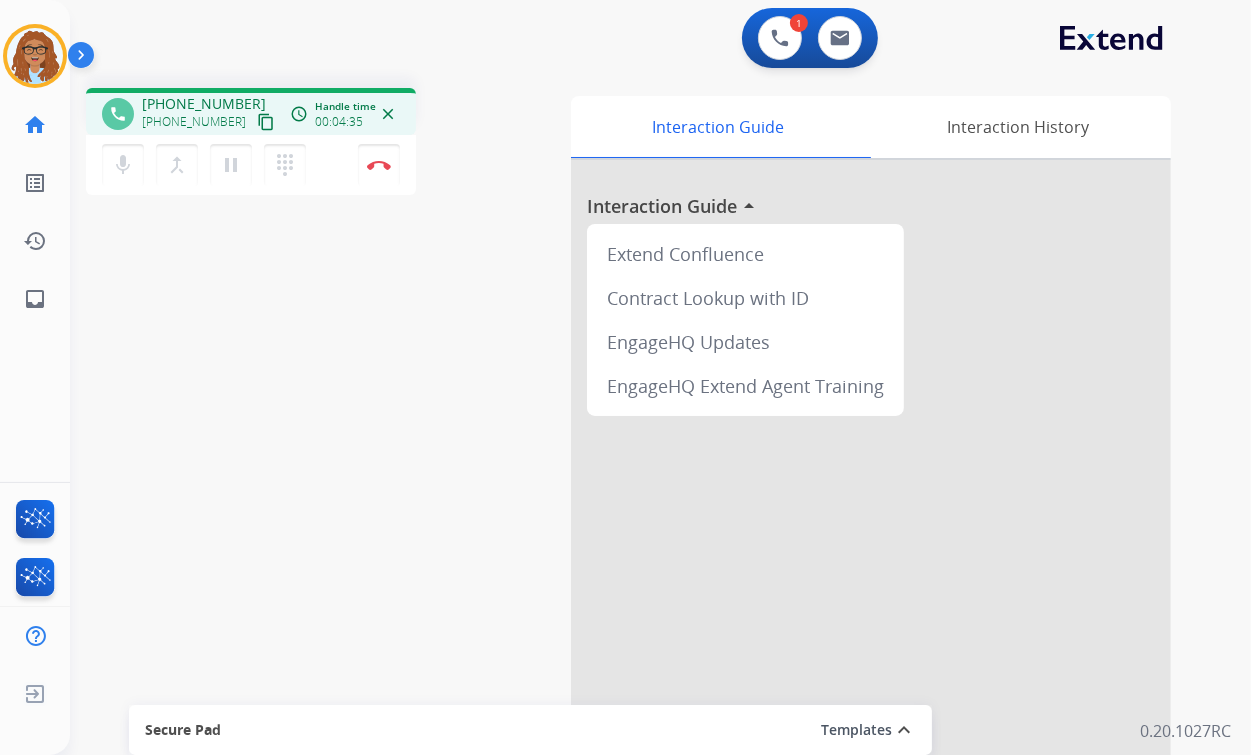 click on "phone +14257732432 +14257732432 content_copy access_time Call metrics Queue   00:08 Hold   00:00 Talk   04:36 Total   04:43 Handle time 00:04:35 close mic Mute merge_type Bridge pause Hold dialpad Dialpad Disconnect swap_horiz Break voice bridge close_fullscreen Connect 3-Way Call merge_type Separate 3-Way Call" at bounding box center [323, 144] 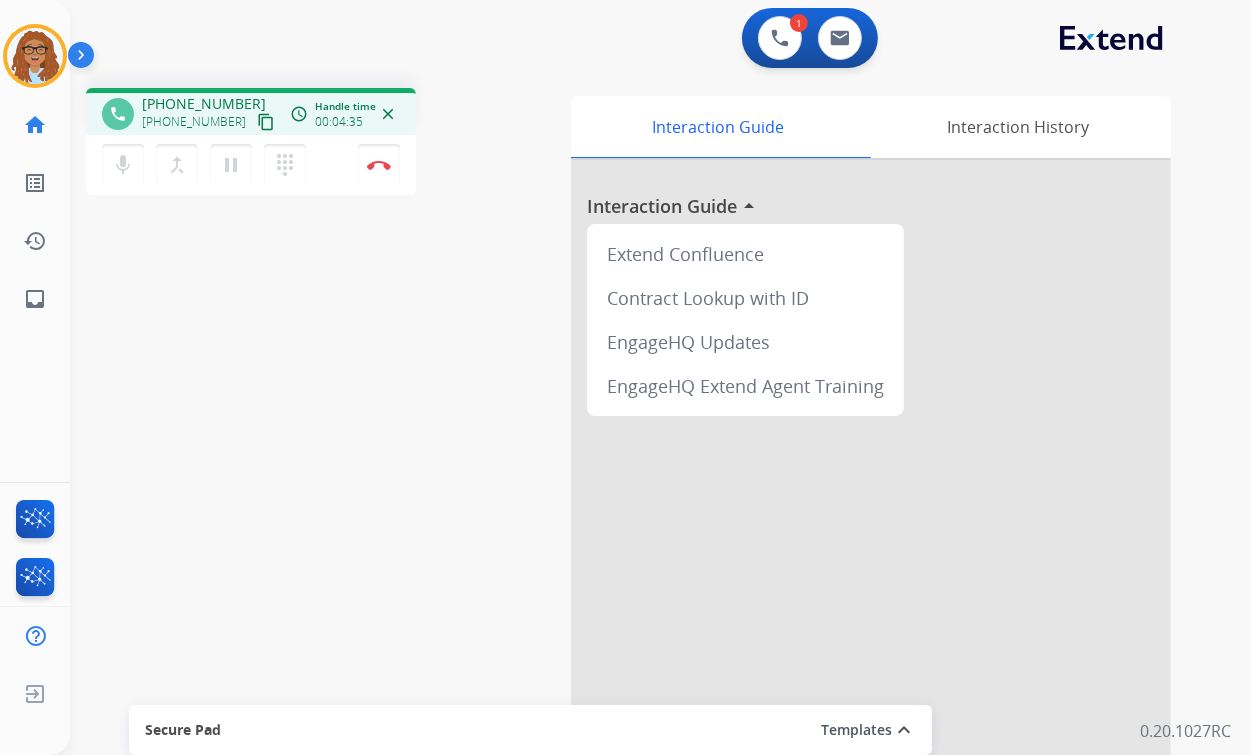drag, startPoint x: 390, startPoint y: 158, endPoint x: 342, endPoint y: 179, distance: 52.392746 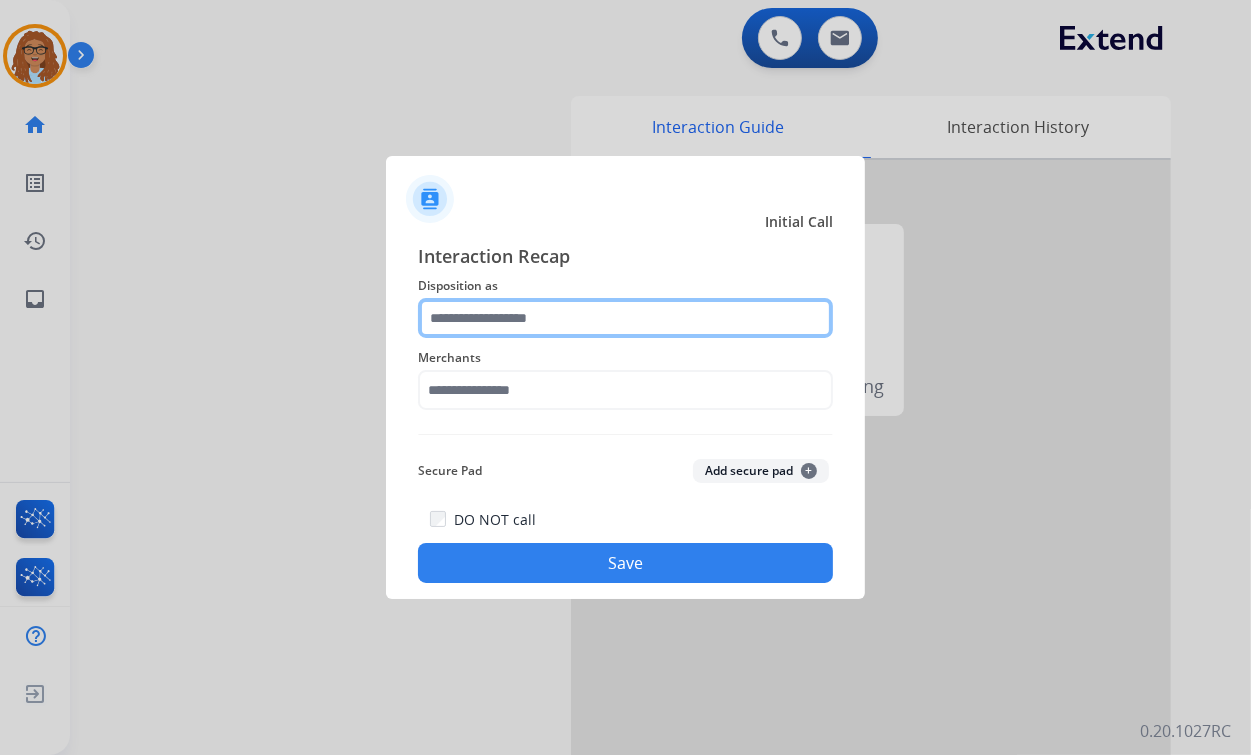 click 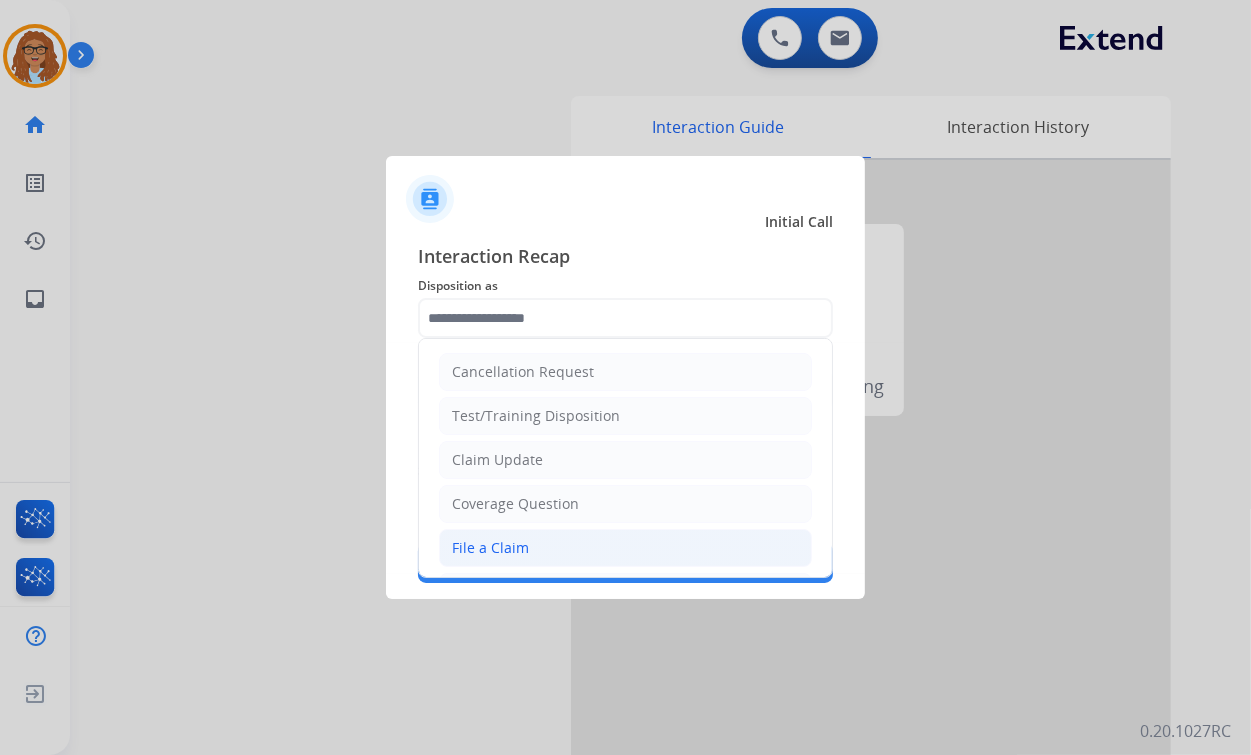 click on "File a Claim" 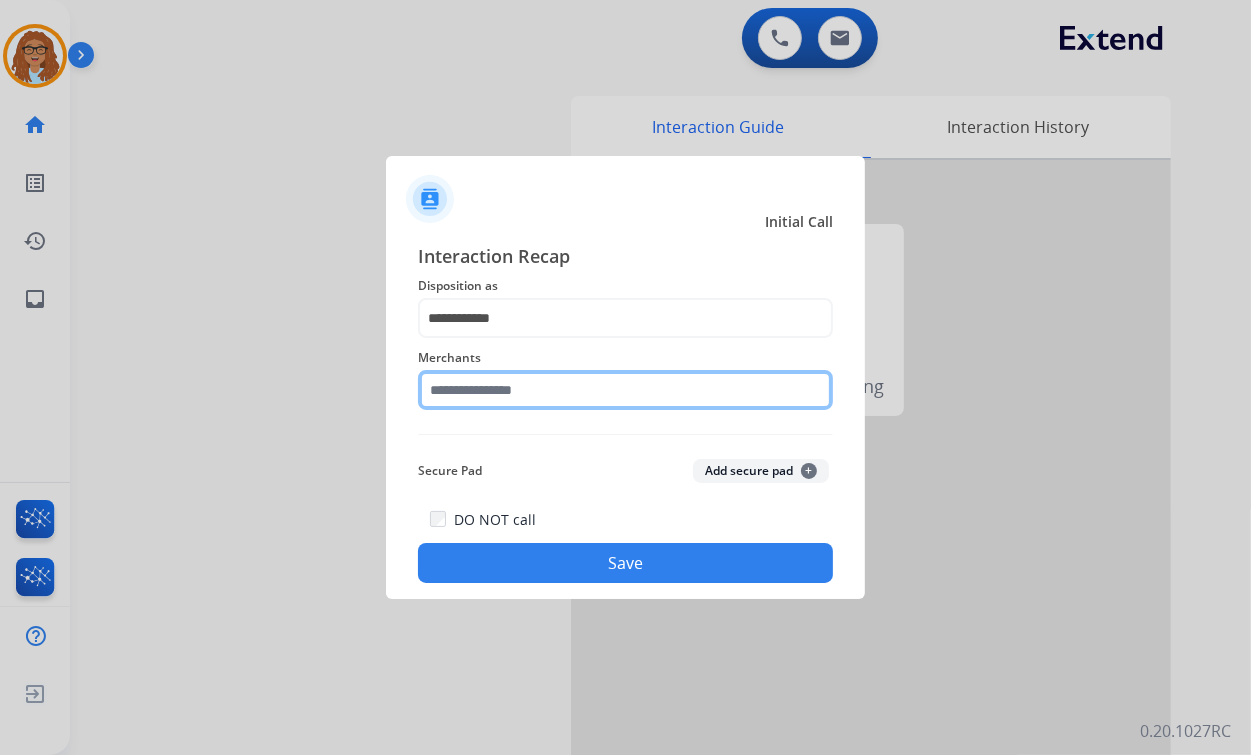 click 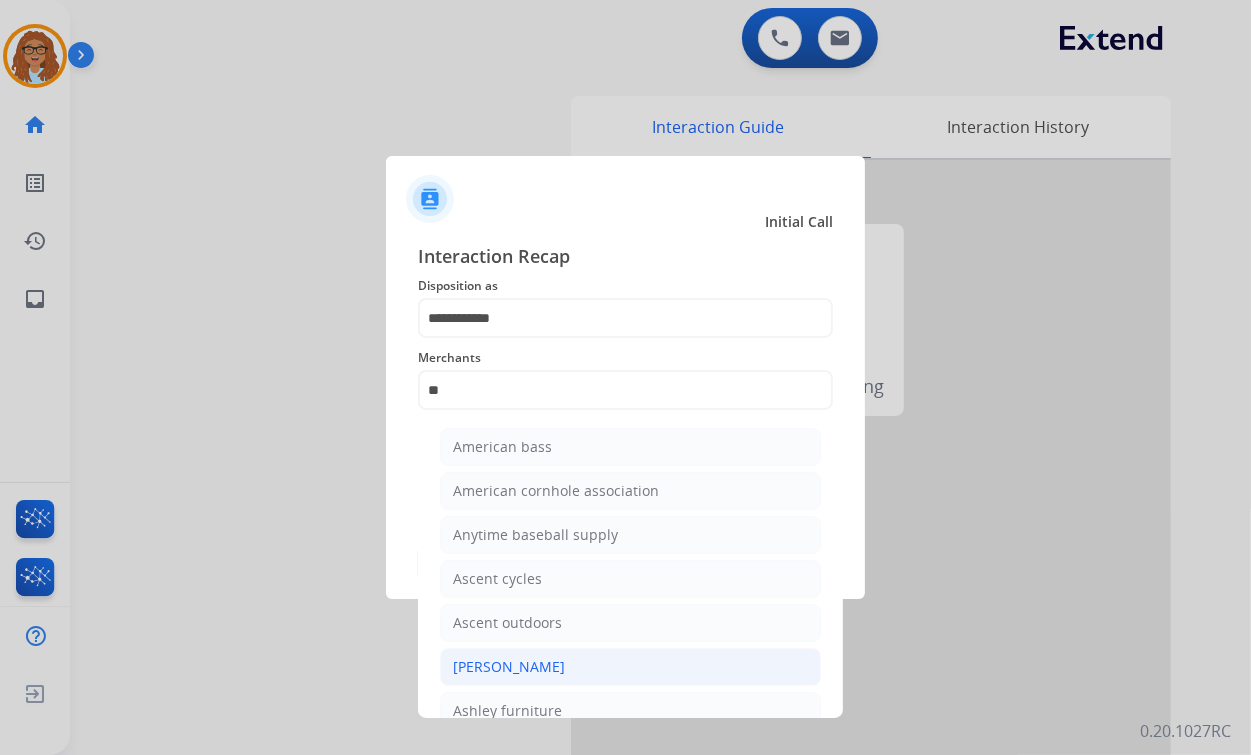 click on "[PERSON_NAME]" 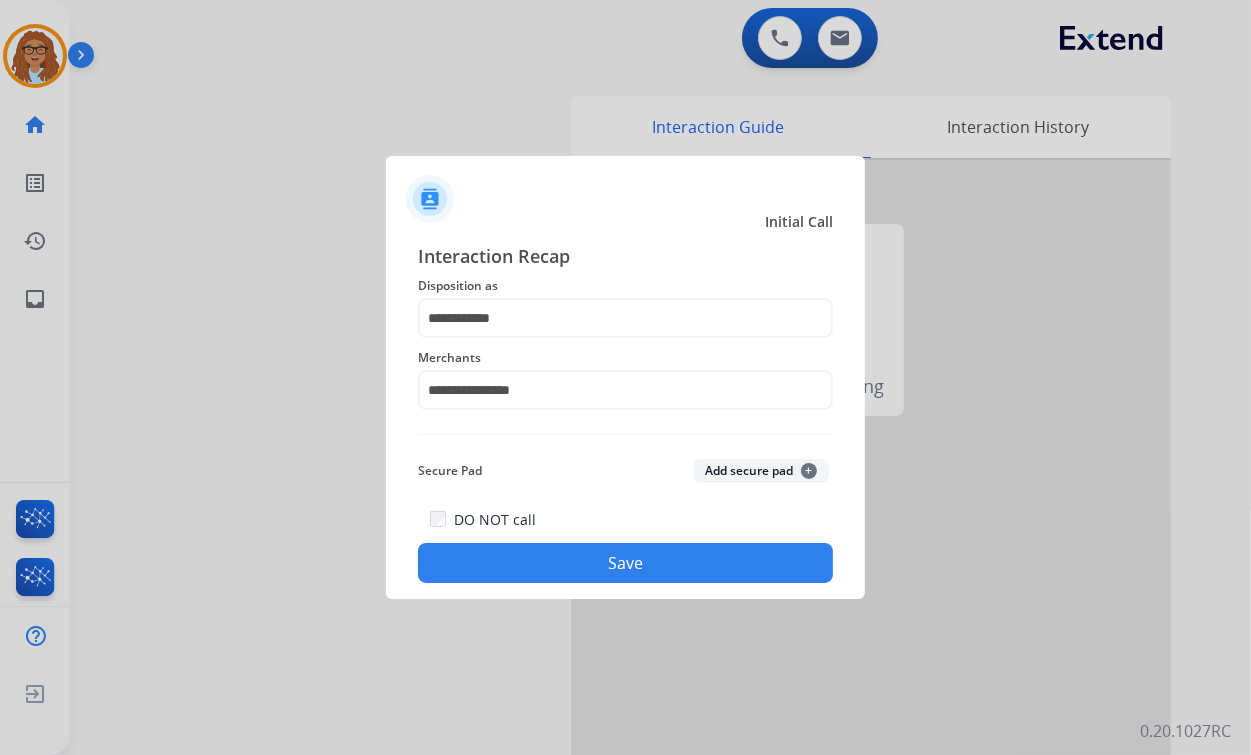 click on "Save" 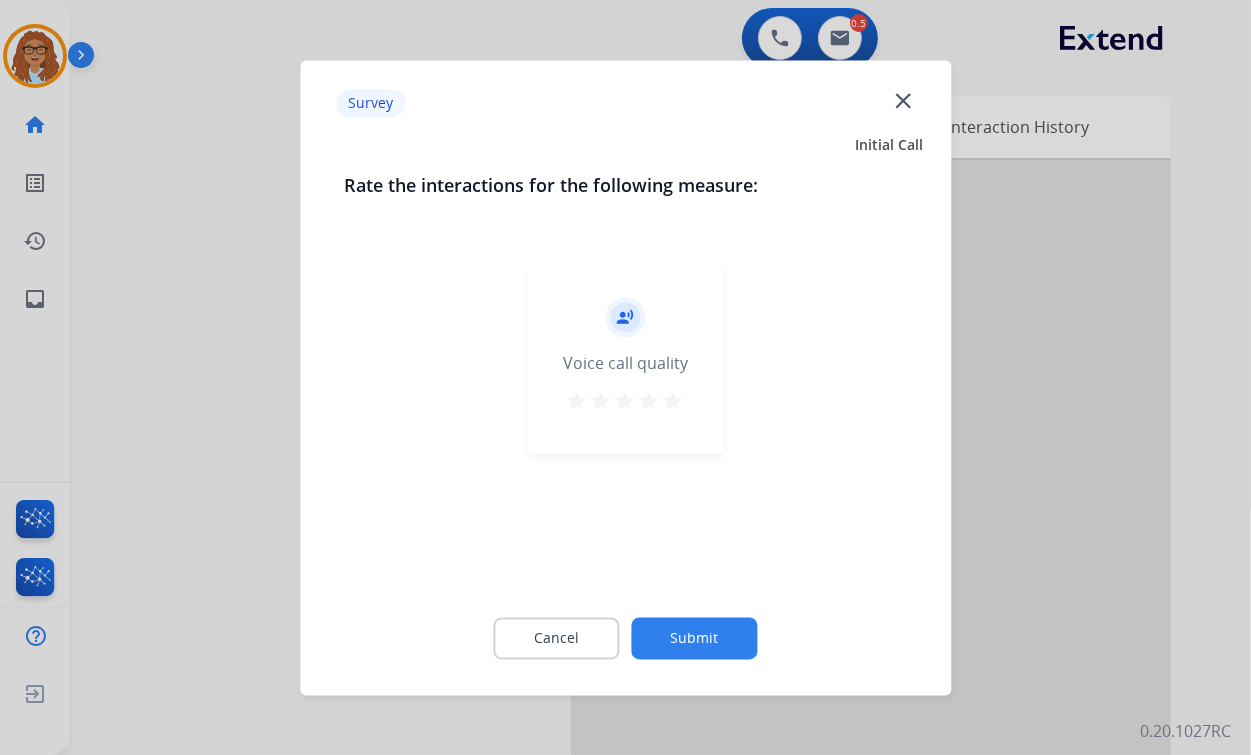click on "close" 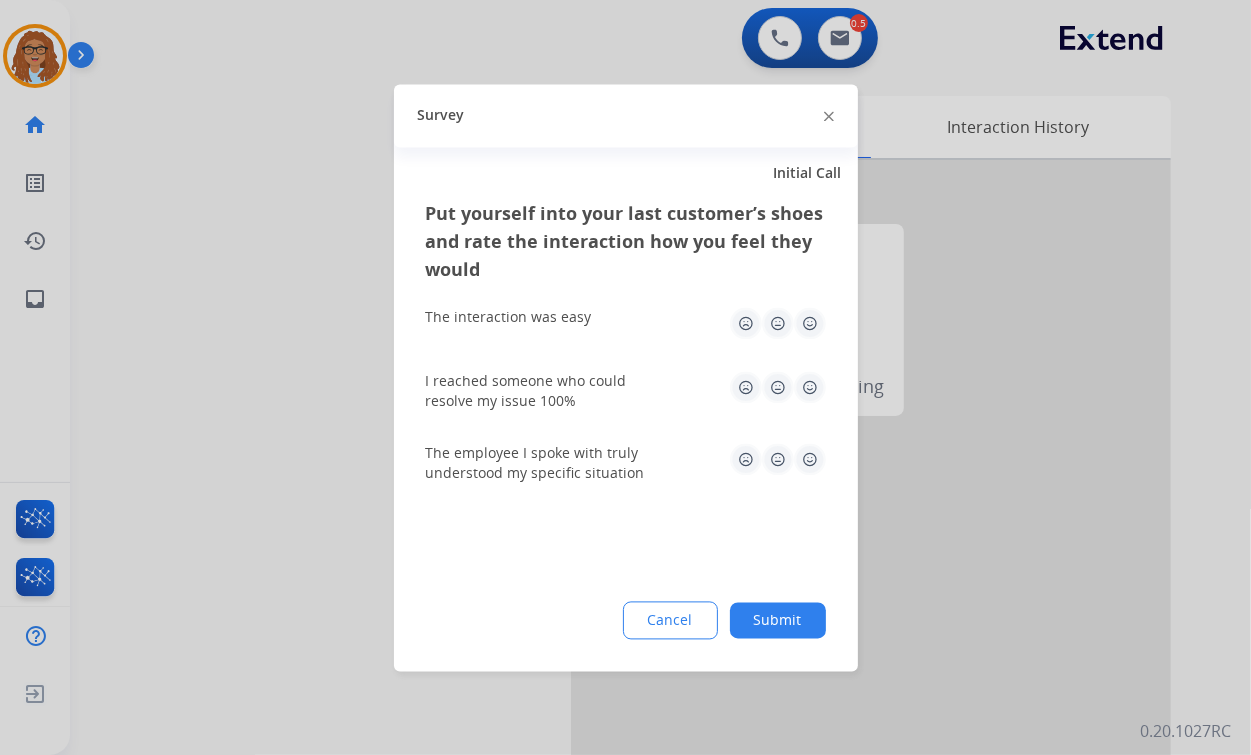 click 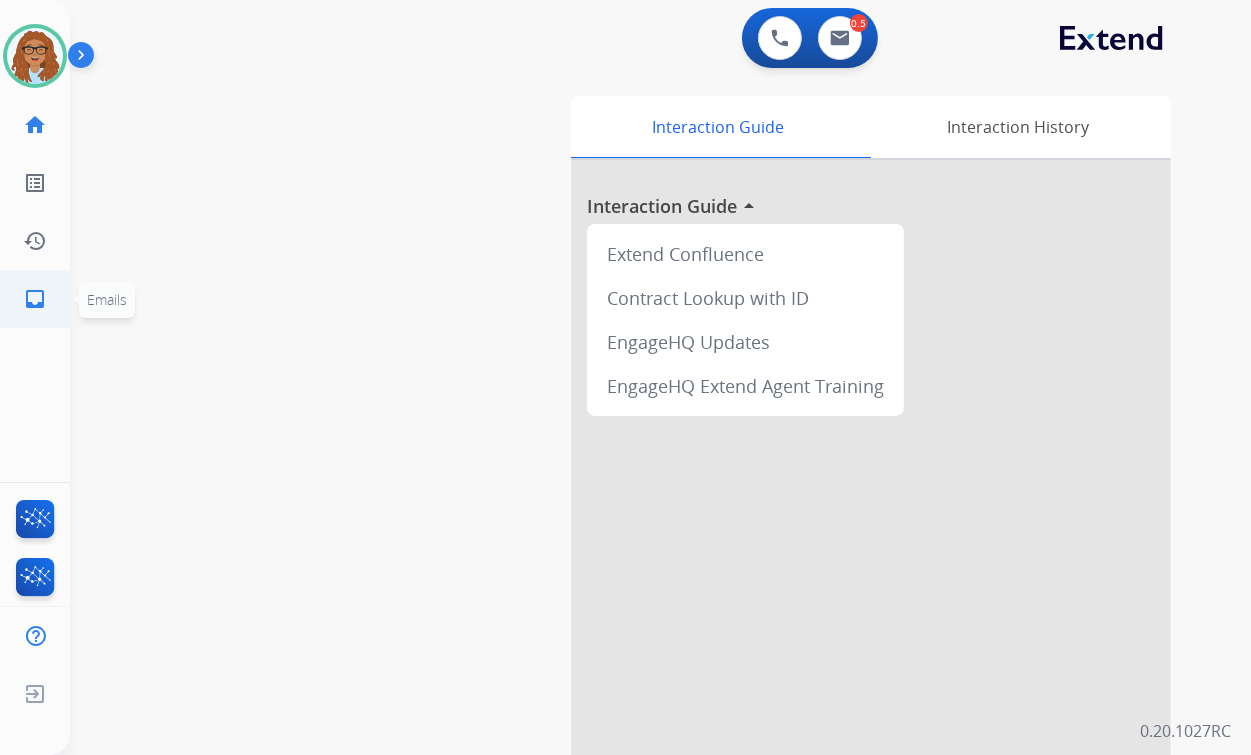 click on "inbox" 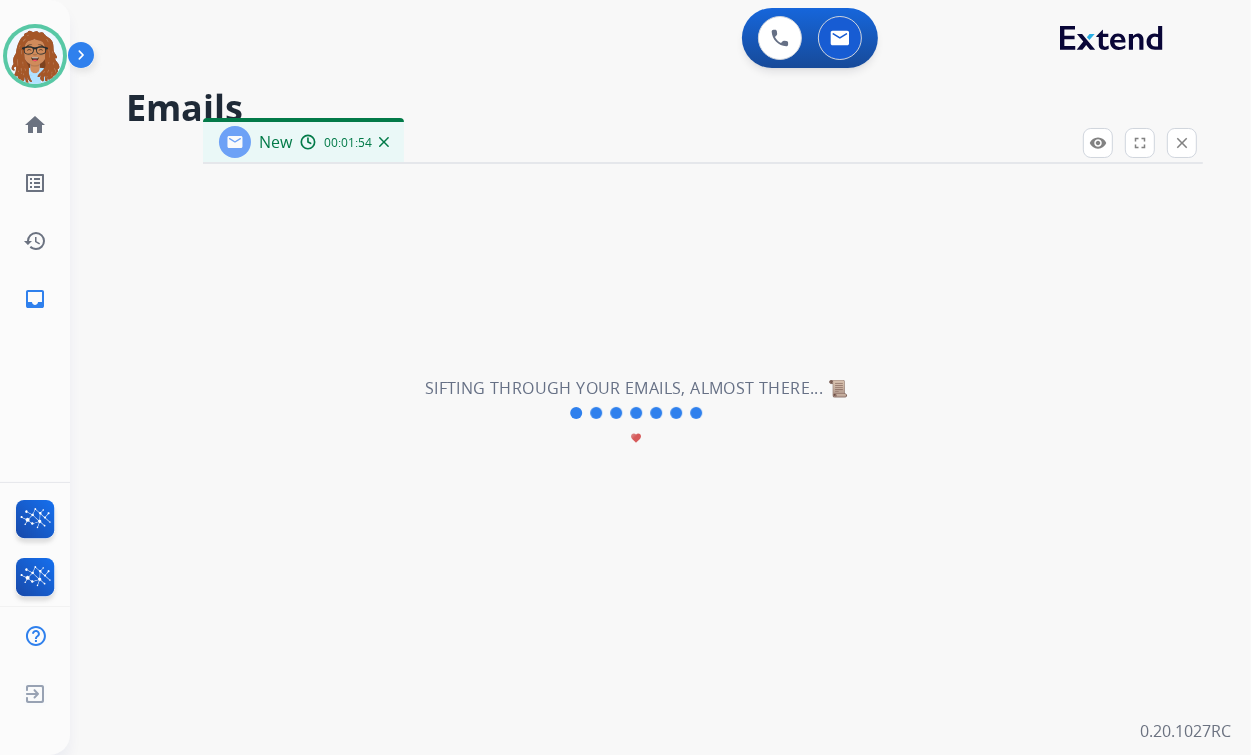 select on "**********" 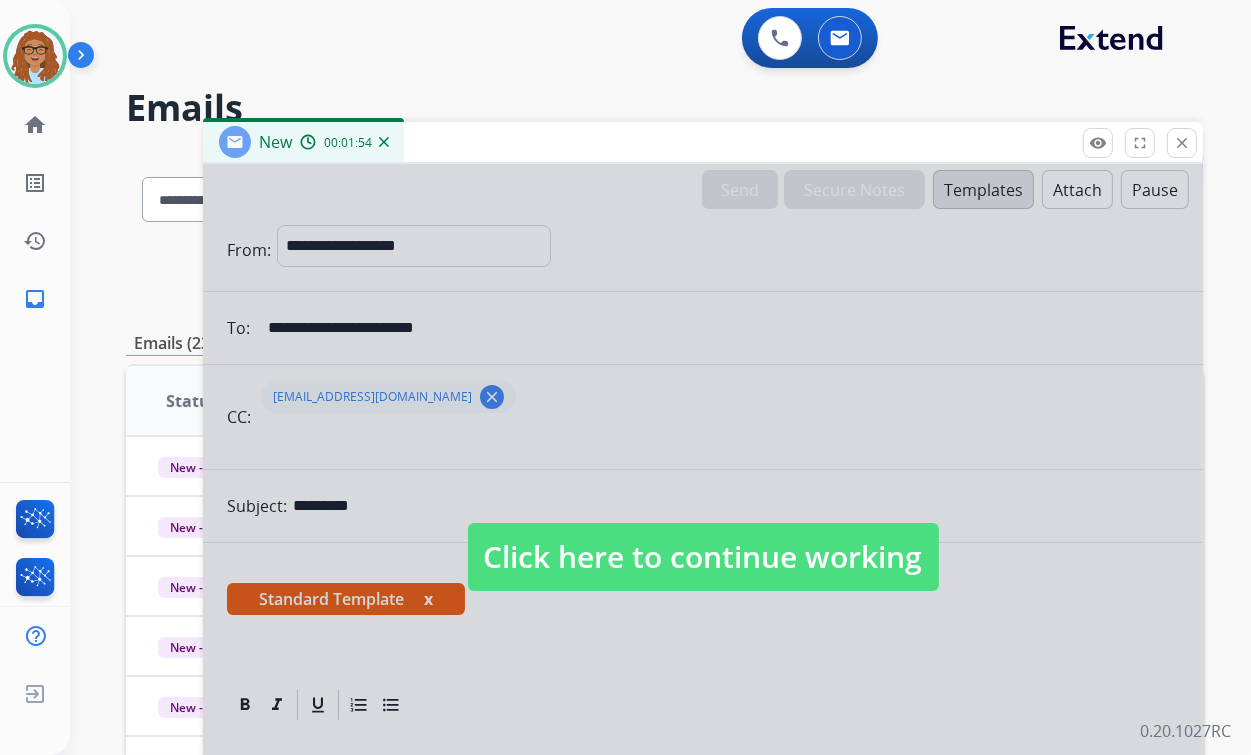 click on "Click here to continue working" at bounding box center [703, 557] 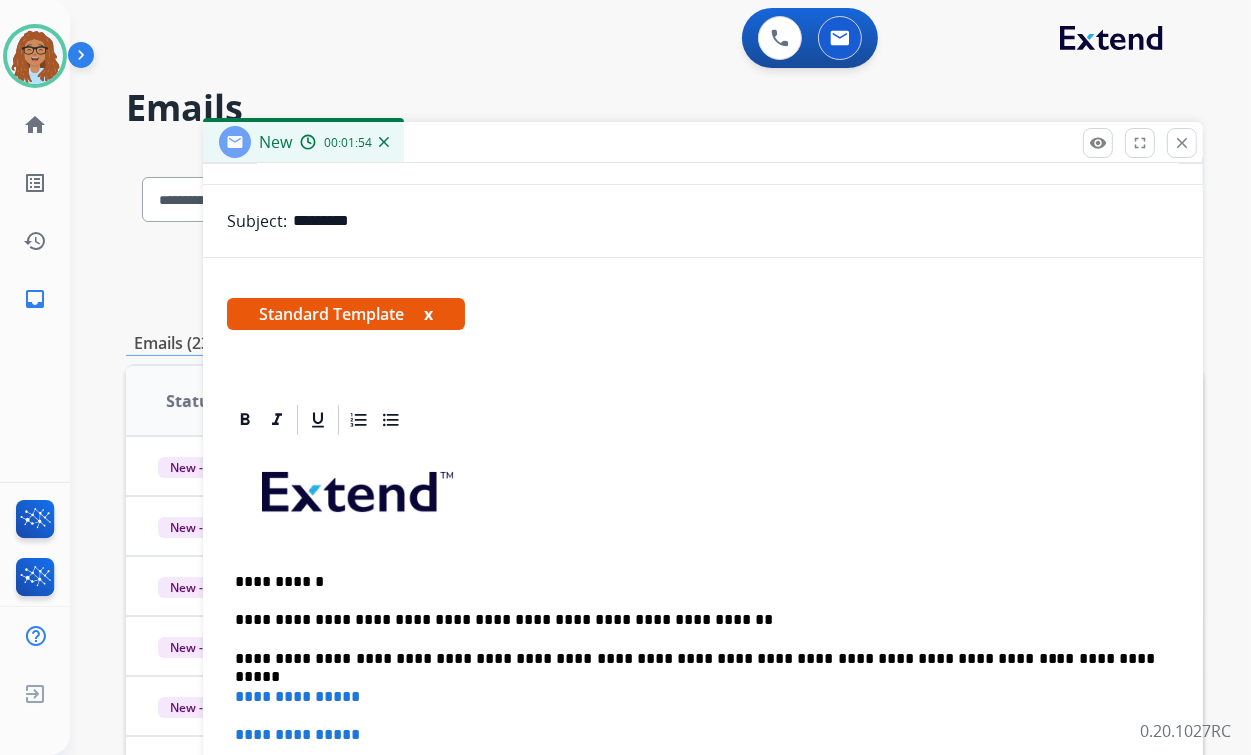 scroll, scrollTop: 400, scrollLeft: 0, axis: vertical 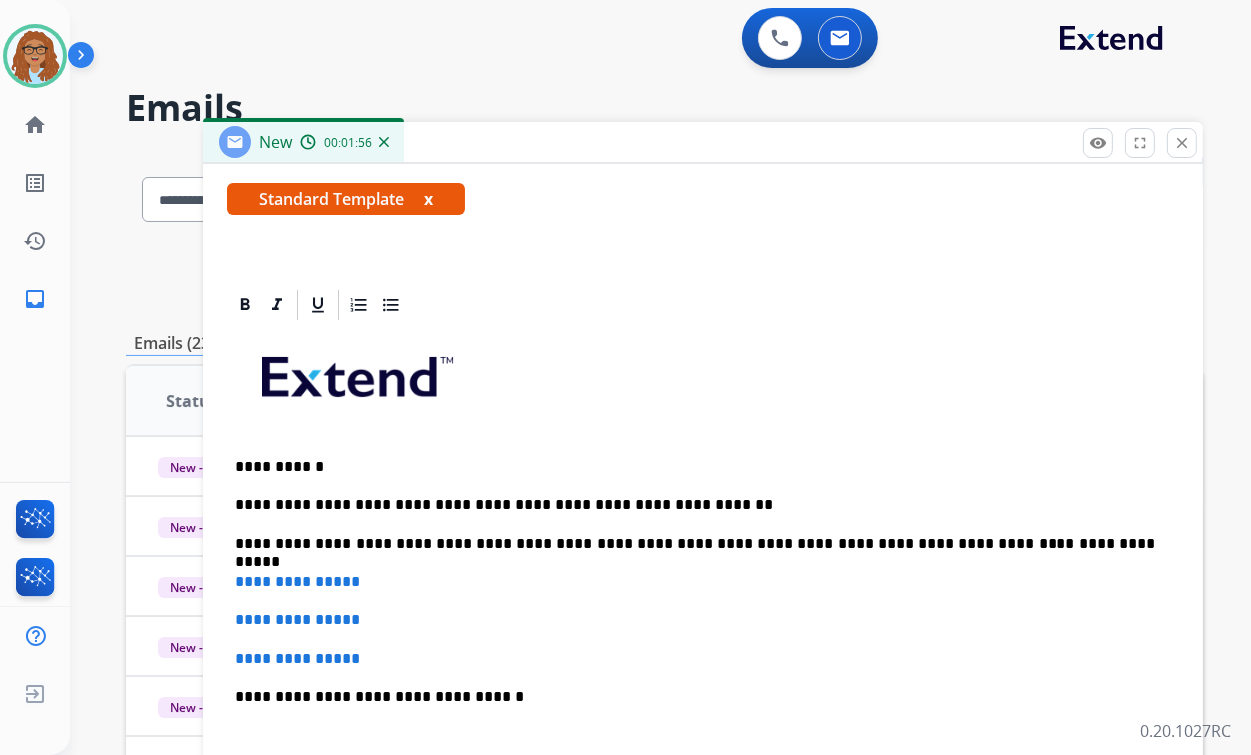 click on "**********" at bounding box center (695, 544) 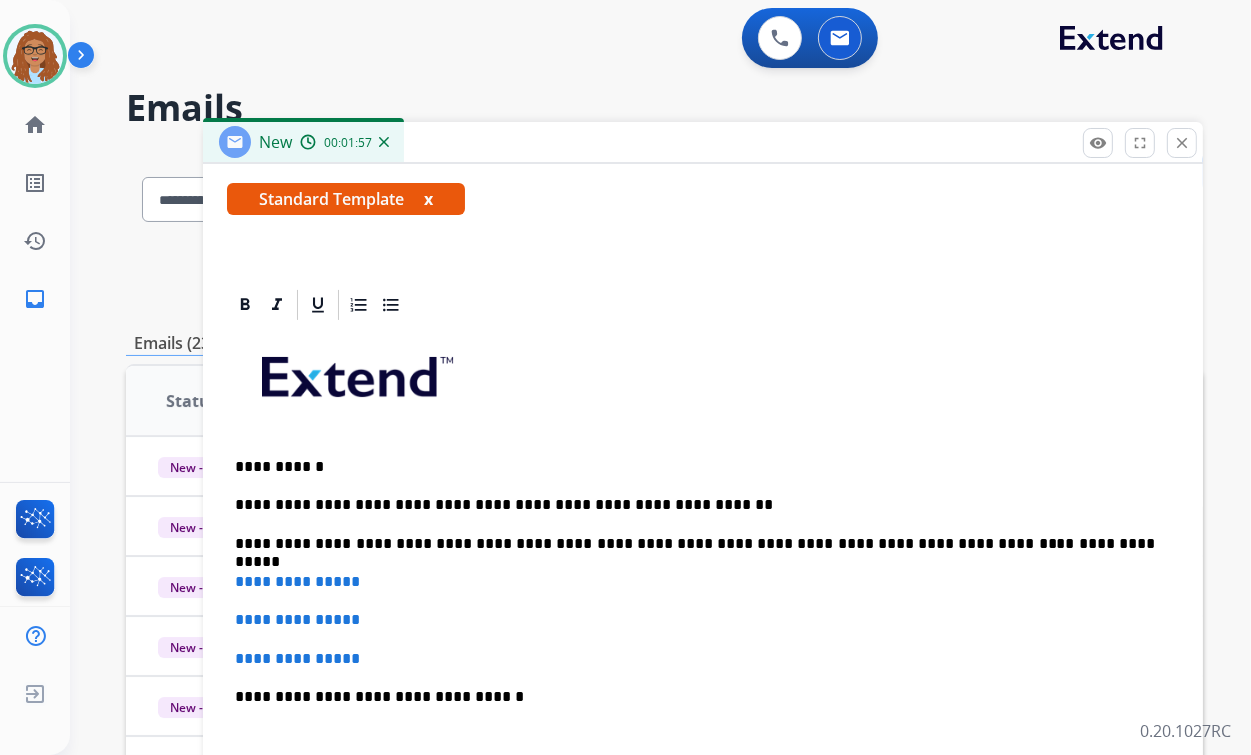 type 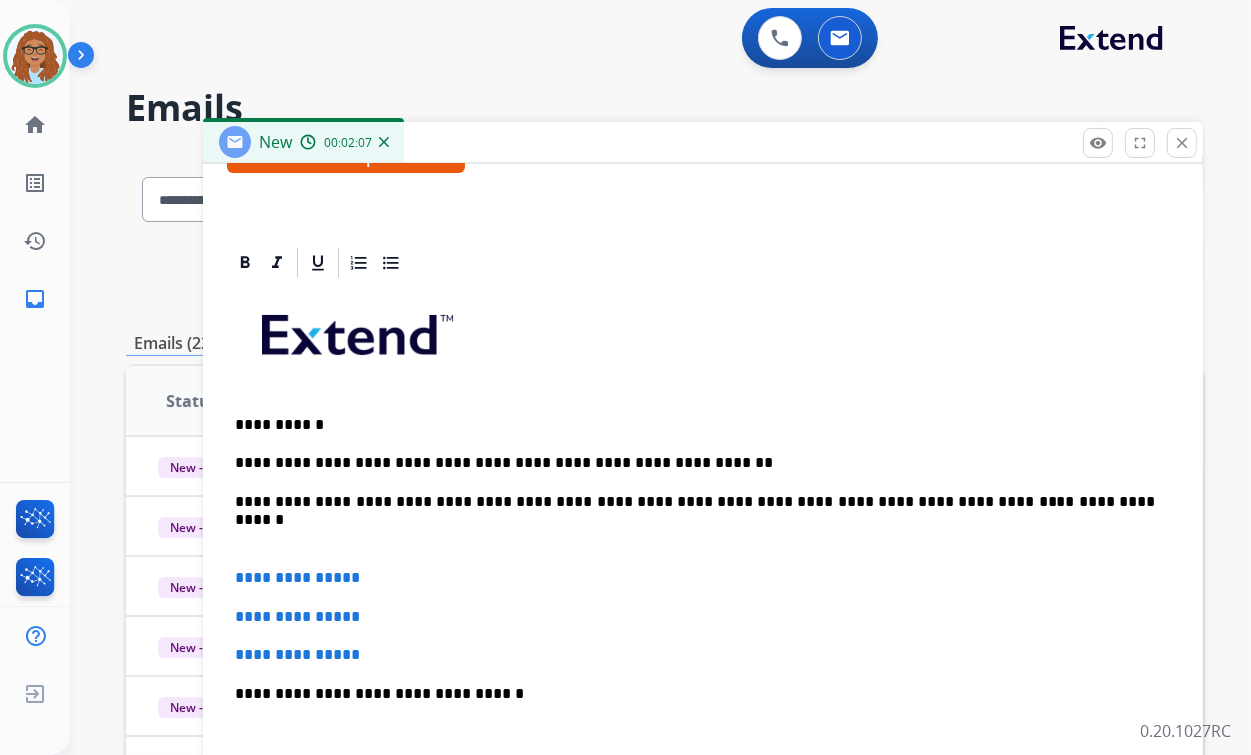 scroll, scrollTop: 480, scrollLeft: 0, axis: vertical 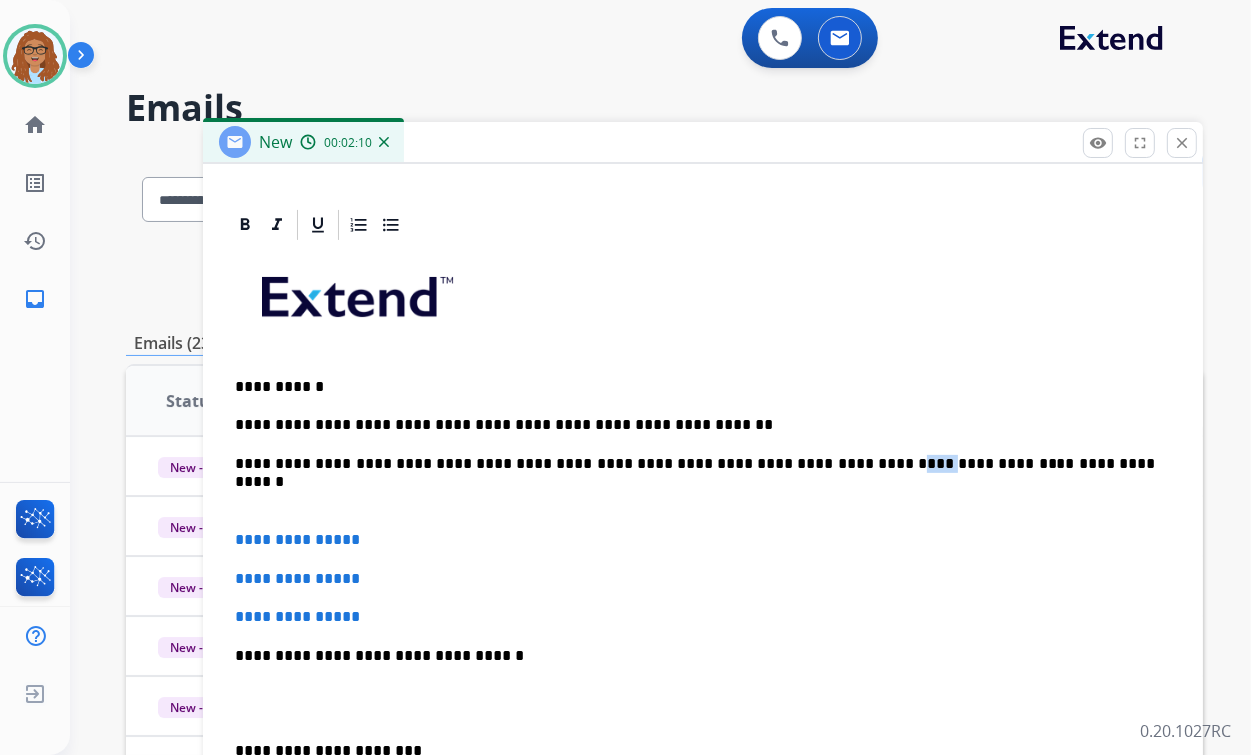 drag, startPoint x: 817, startPoint y: 466, endPoint x: 788, endPoint y: 464, distance: 29.068884 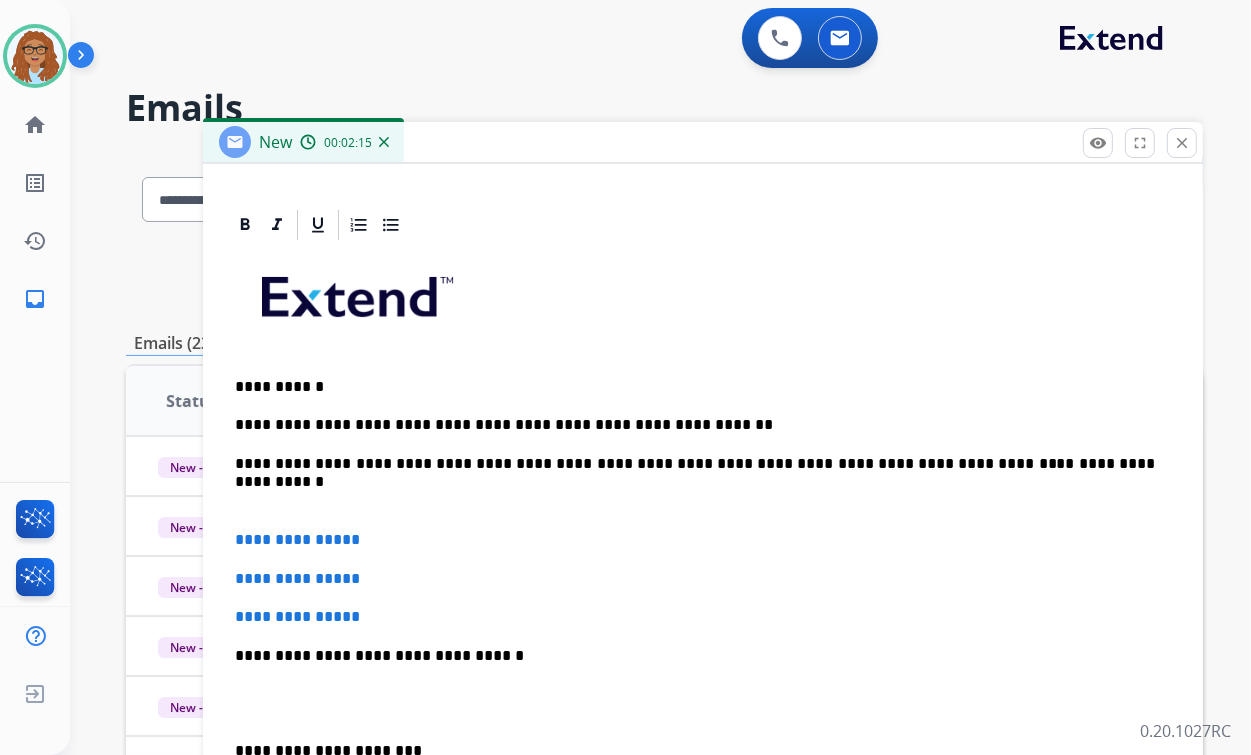 click on "**********" at bounding box center [695, 464] 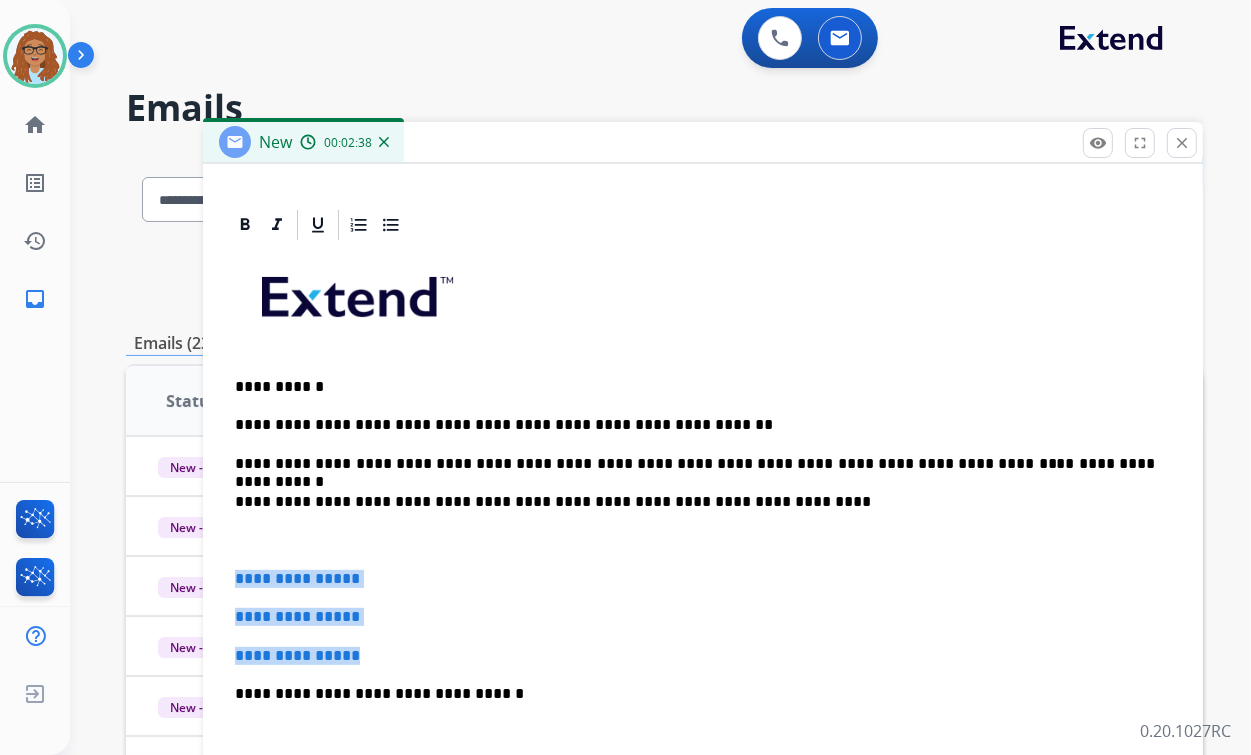 drag, startPoint x: 377, startPoint y: 648, endPoint x: 215, endPoint y: 567, distance: 181.1215 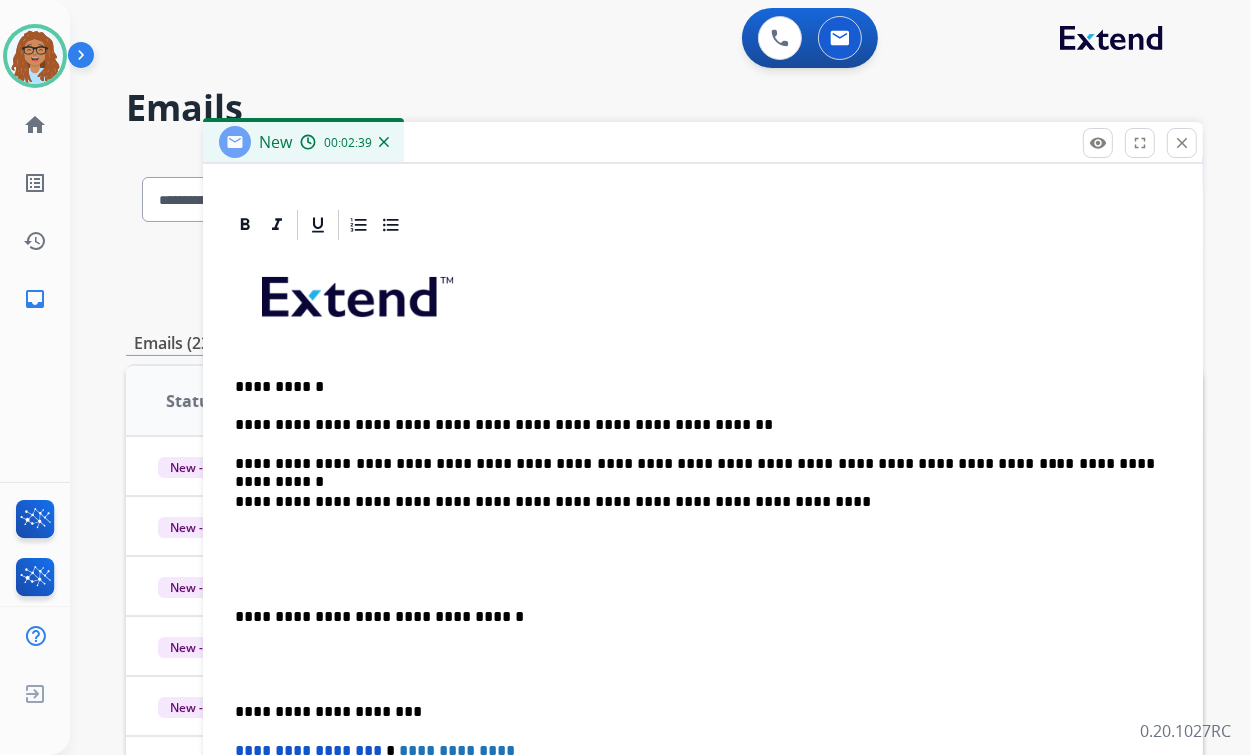 click on "**********" at bounding box center [695, 617] 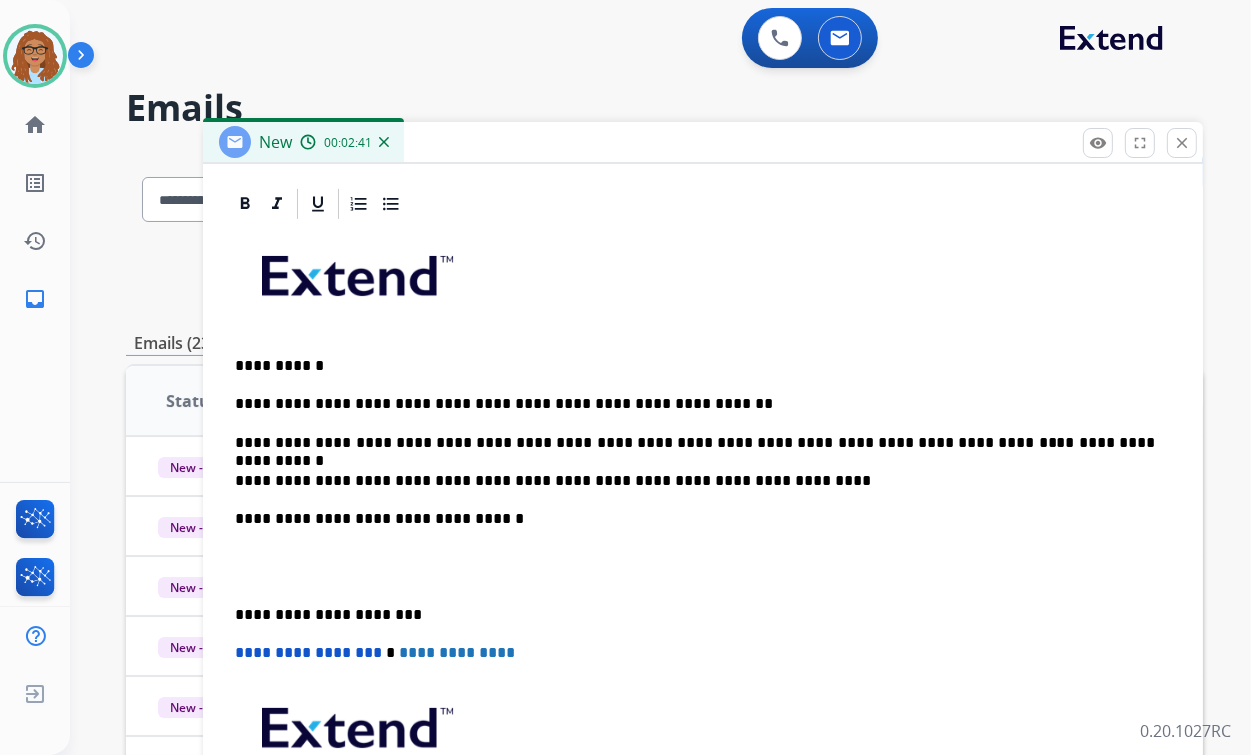 scroll, scrollTop: 508, scrollLeft: 0, axis: vertical 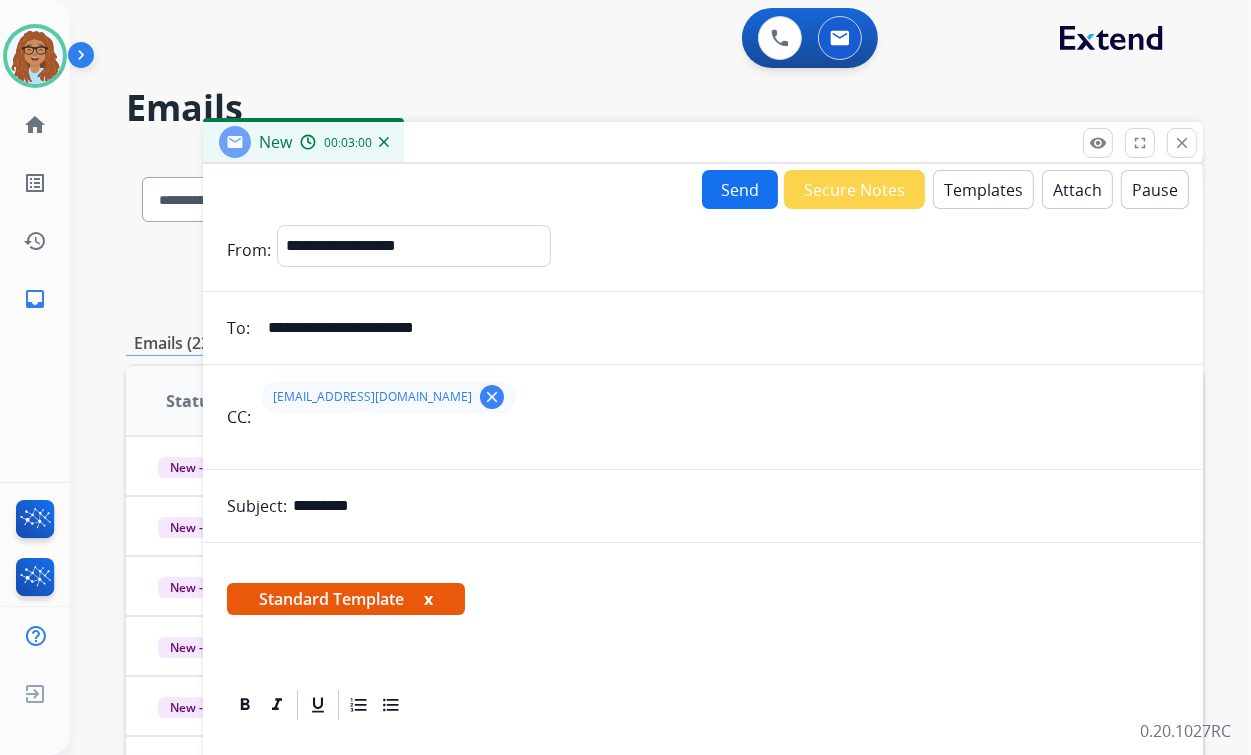click on "Send" at bounding box center [740, 189] 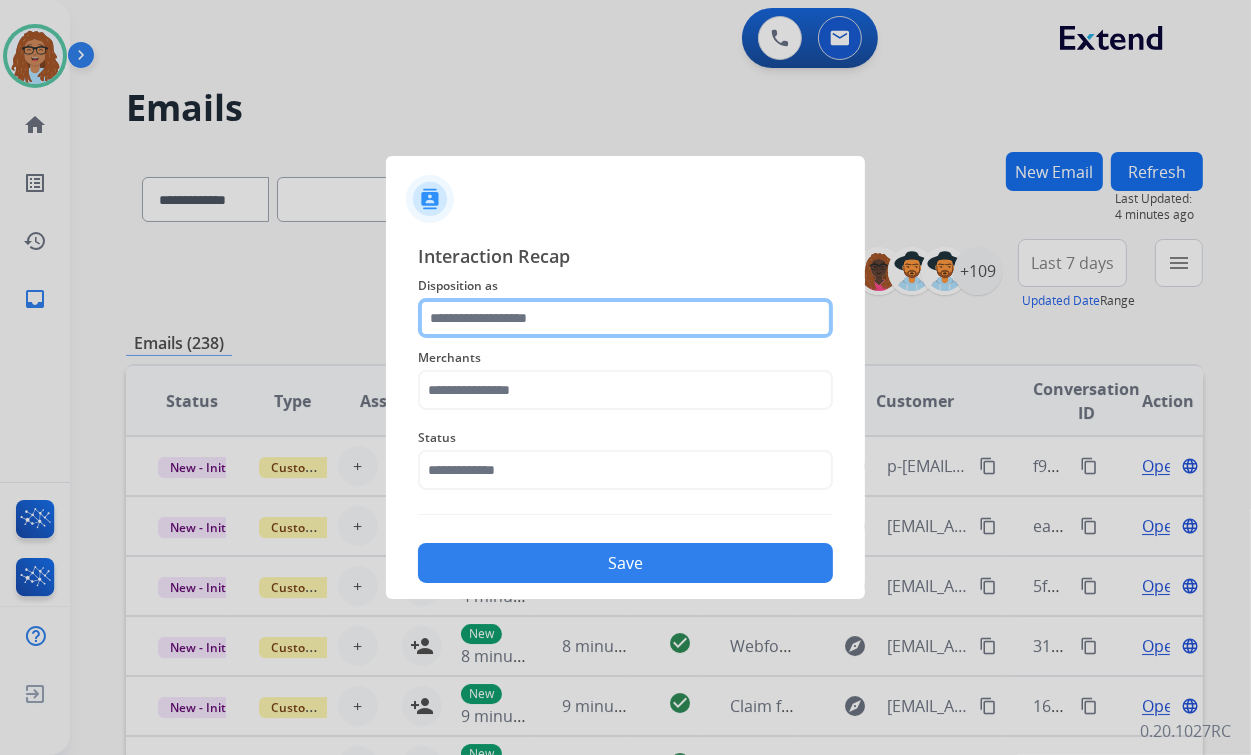 click 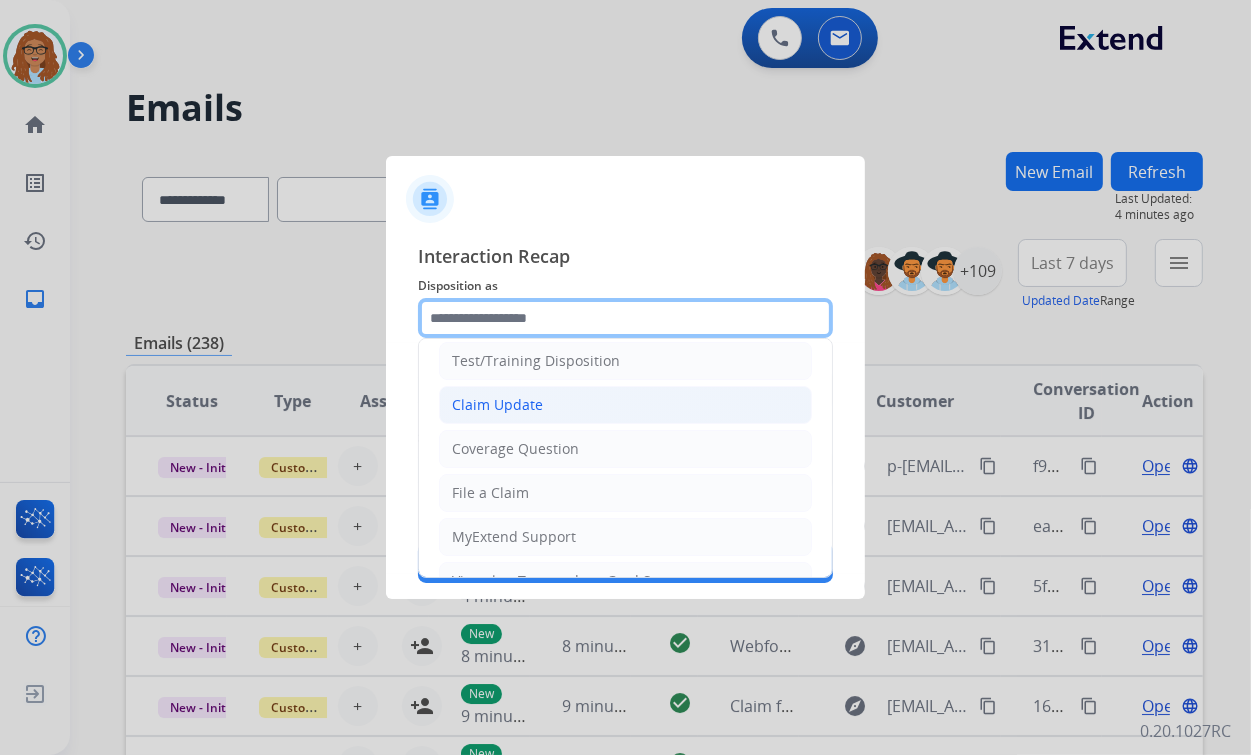 scroll, scrollTop: 80, scrollLeft: 0, axis: vertical 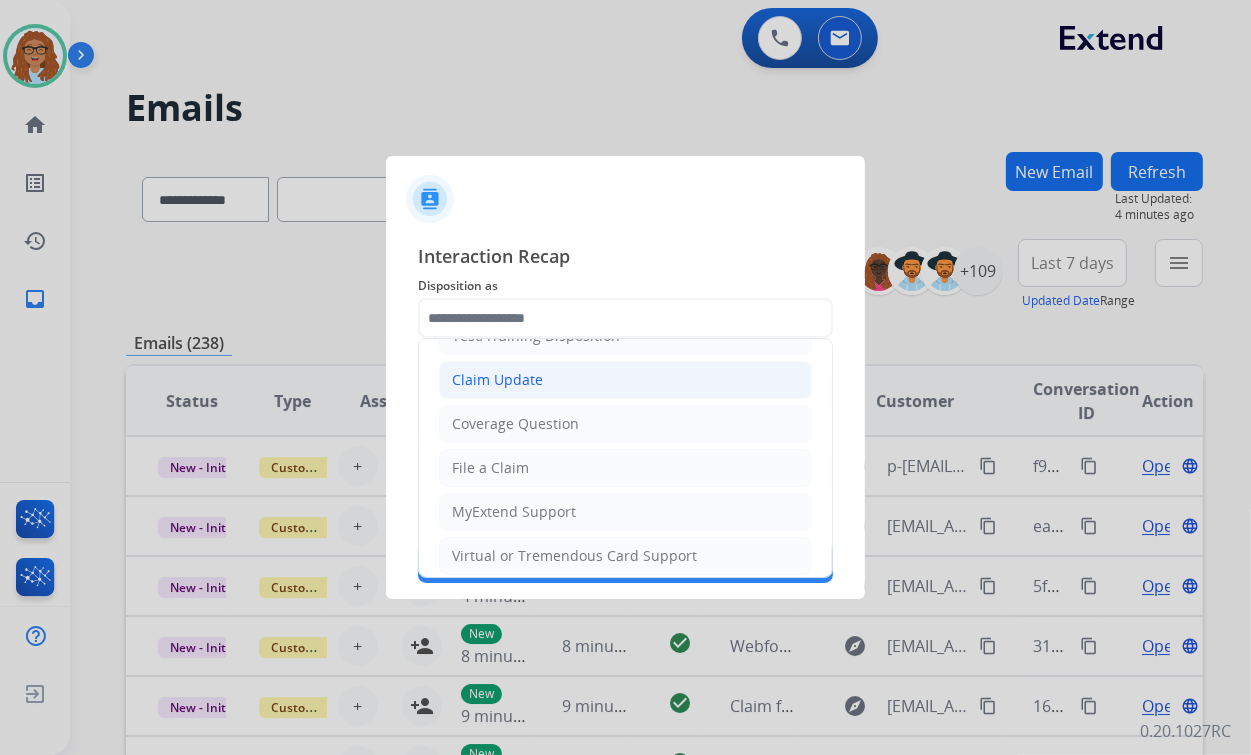 click on "Claim Update" 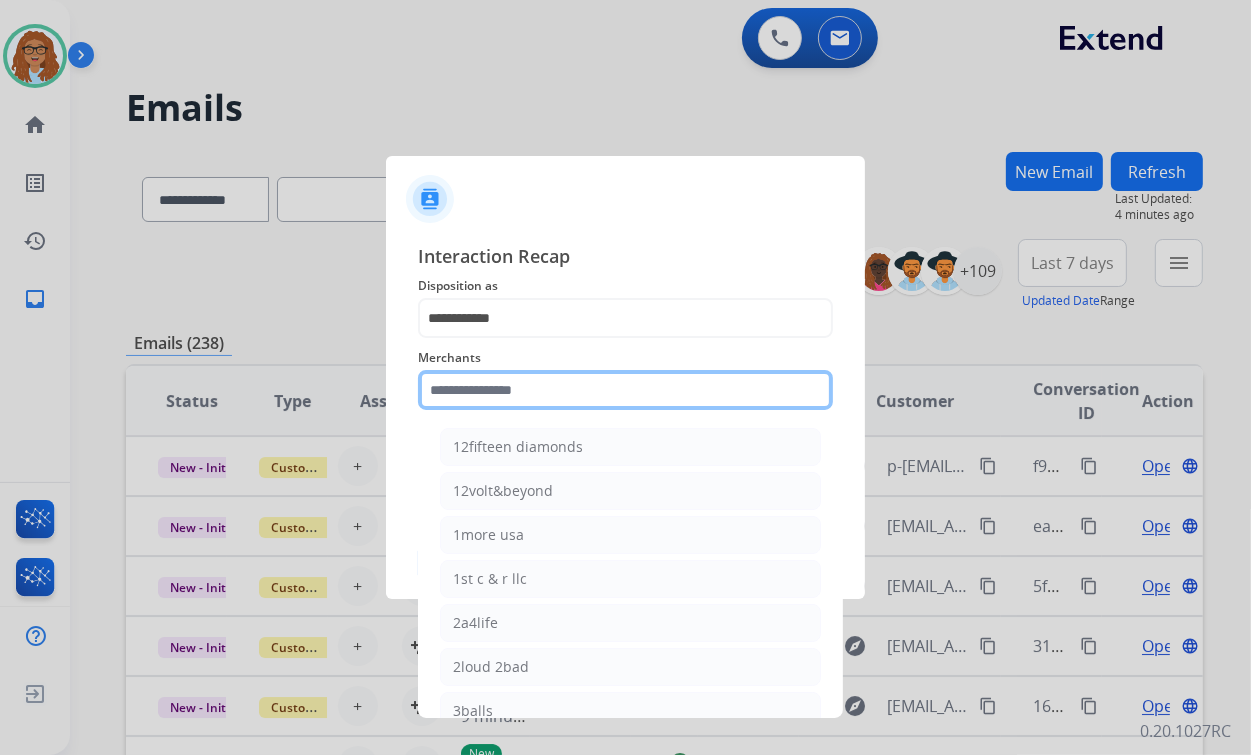 click 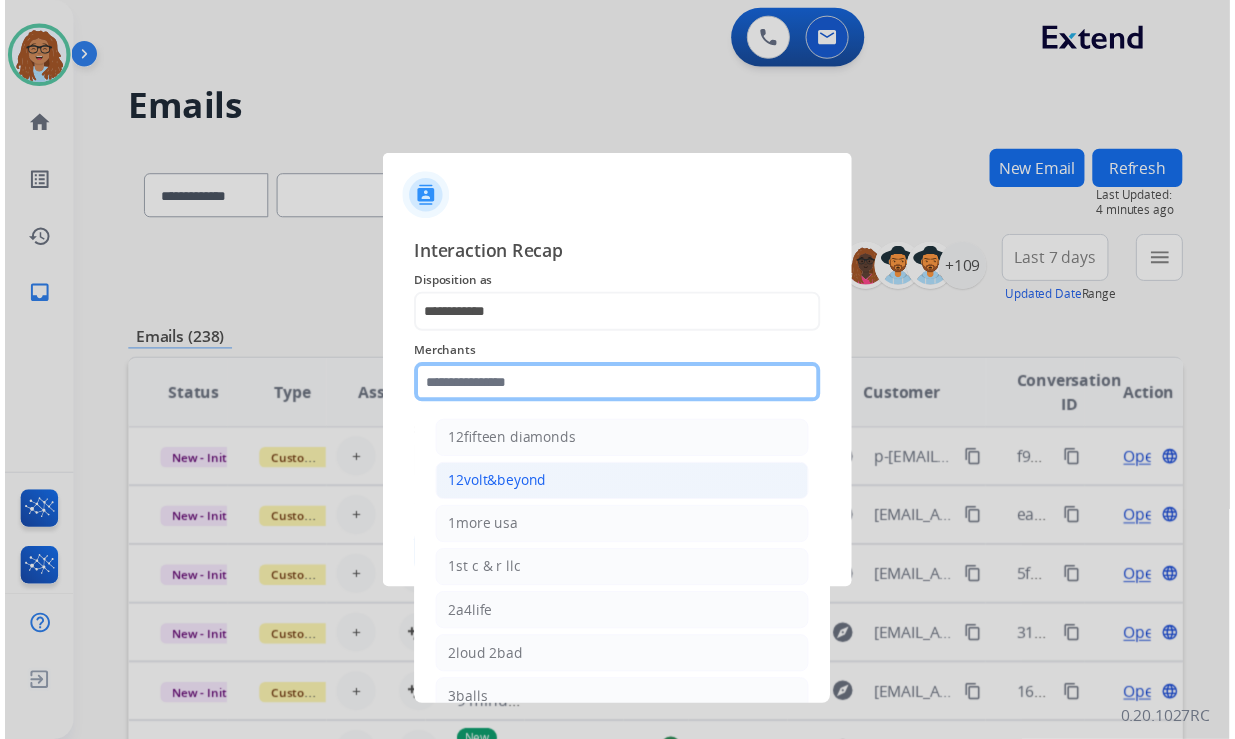 scroll, scrollTop: 80, scrollLeft: 0, axis: vertical 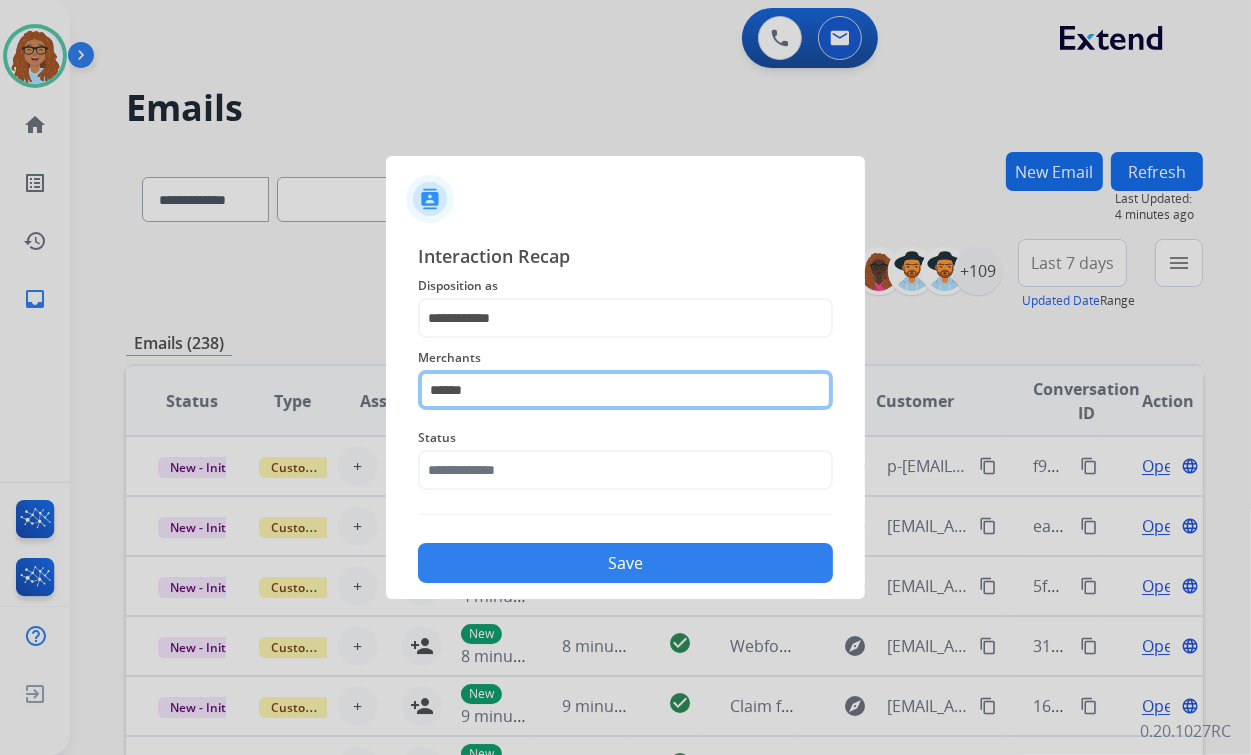 click on "******" 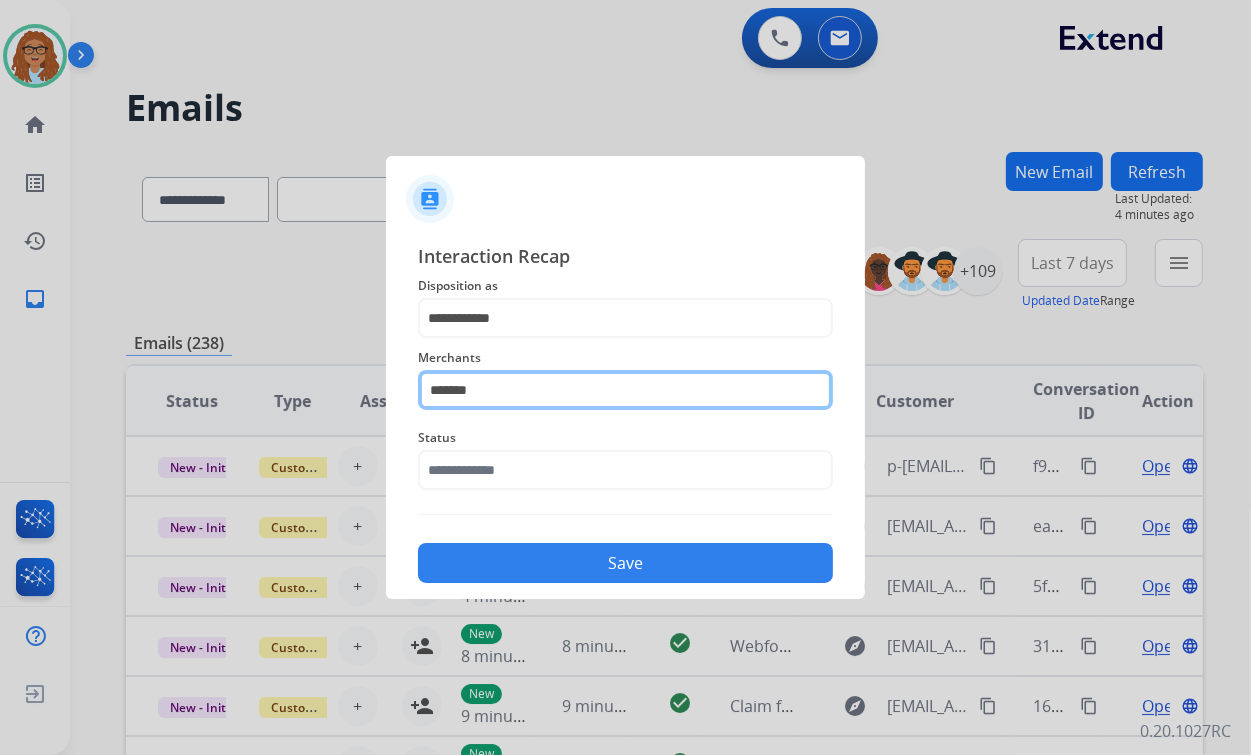 click on "*******" 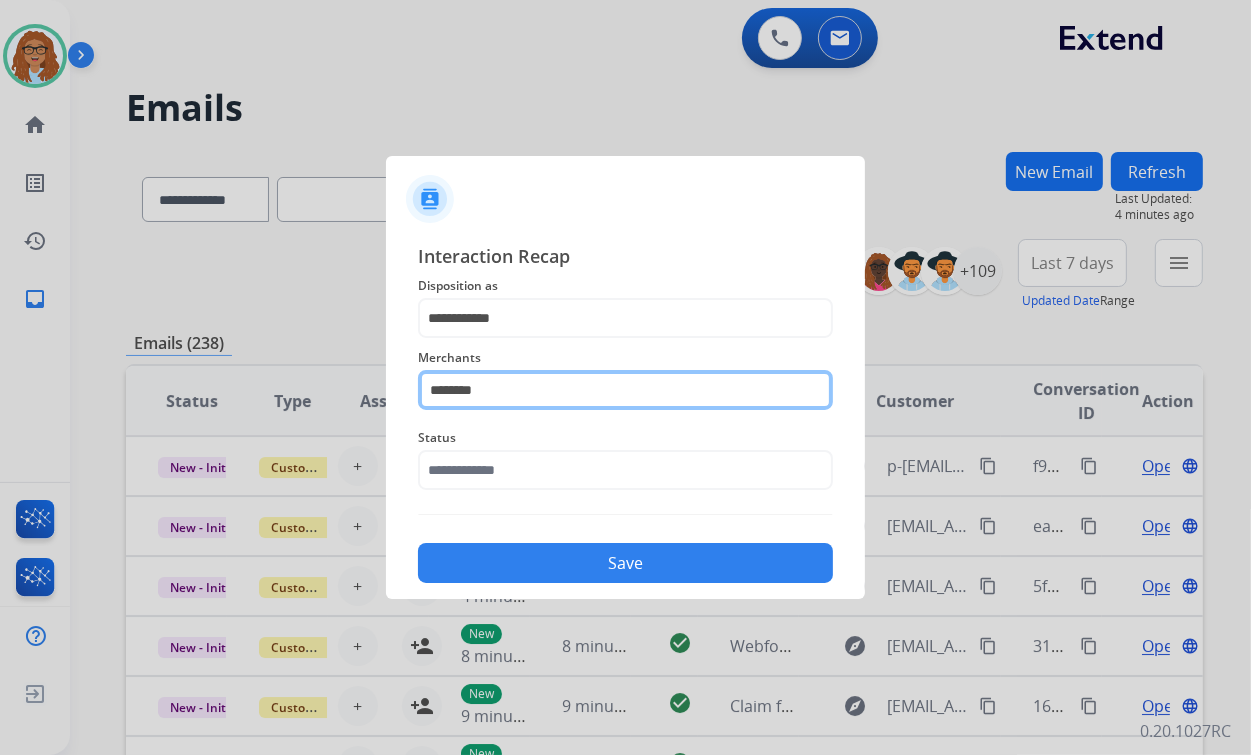 type on "*********" 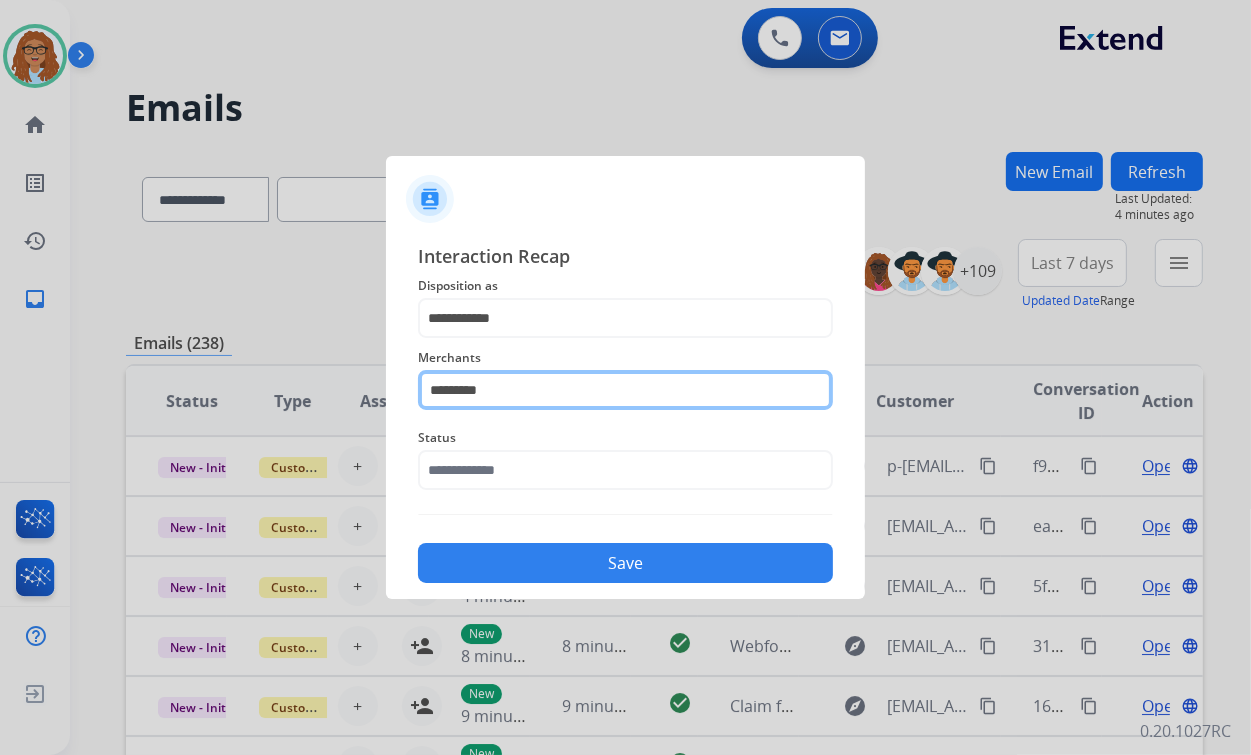 drag, startPoint x: 495, startPoint y: 388, endPoint x: 400, endPoint y: 392, distance: 95.084175 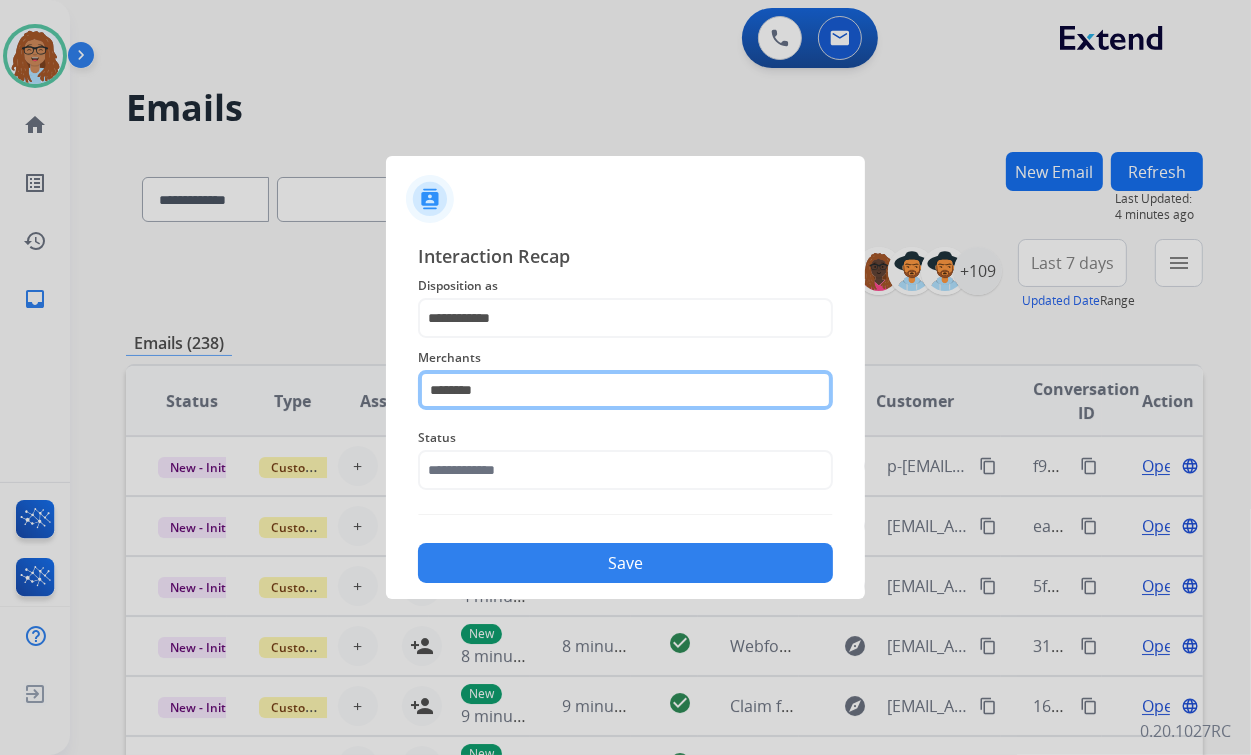 type on "*********" 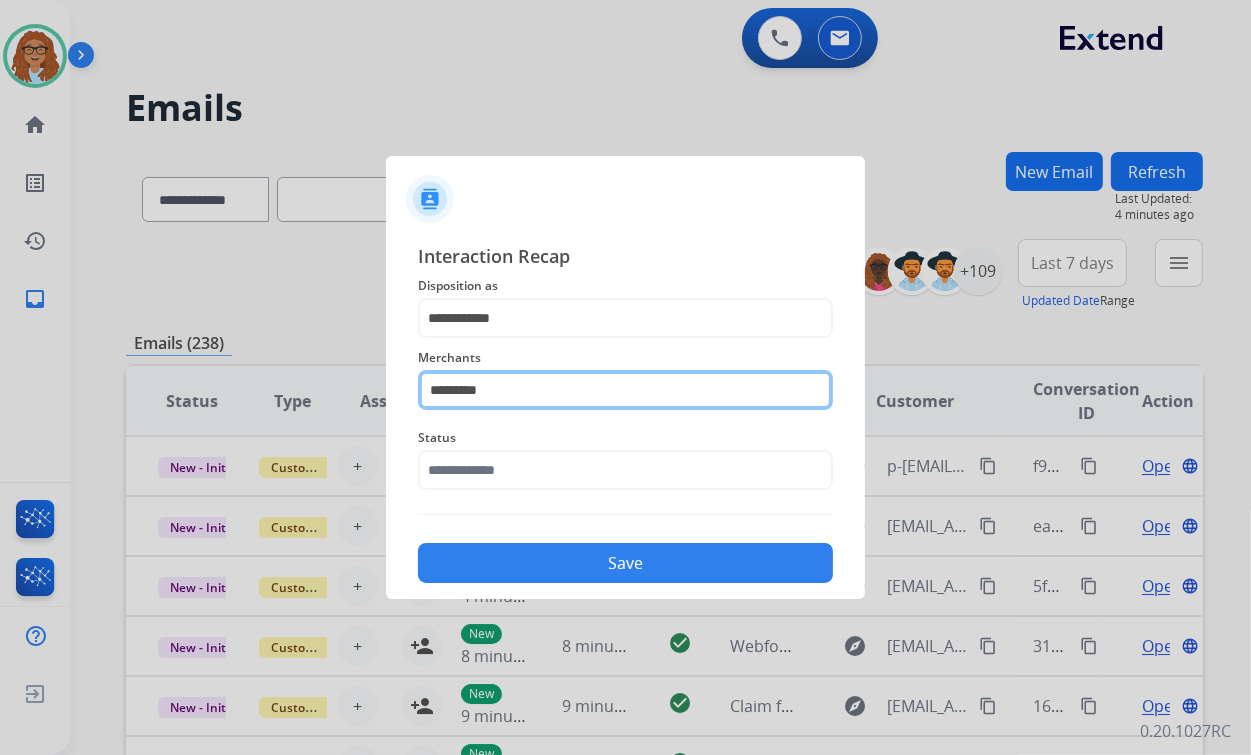 drag, startPoint x: 508, startPoint y: 390, endPoint x: 436, endPoint y: 392, distance: 72.02777 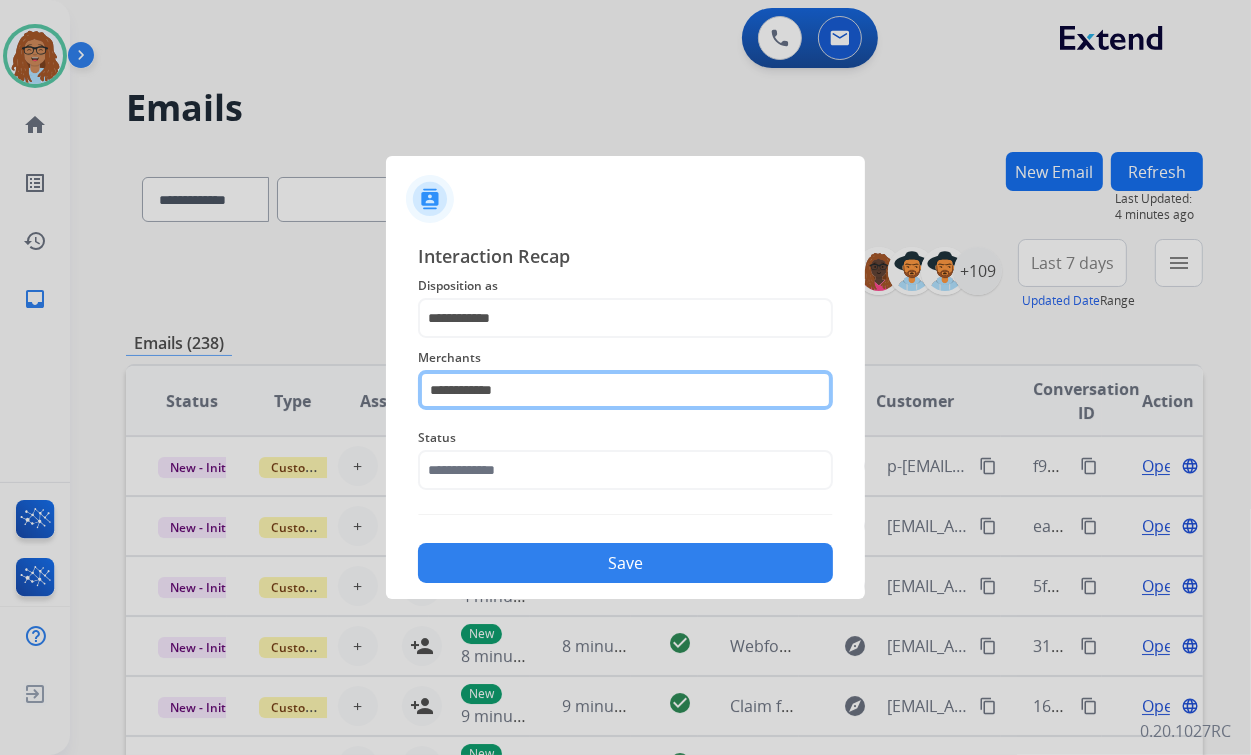 type on "**********" 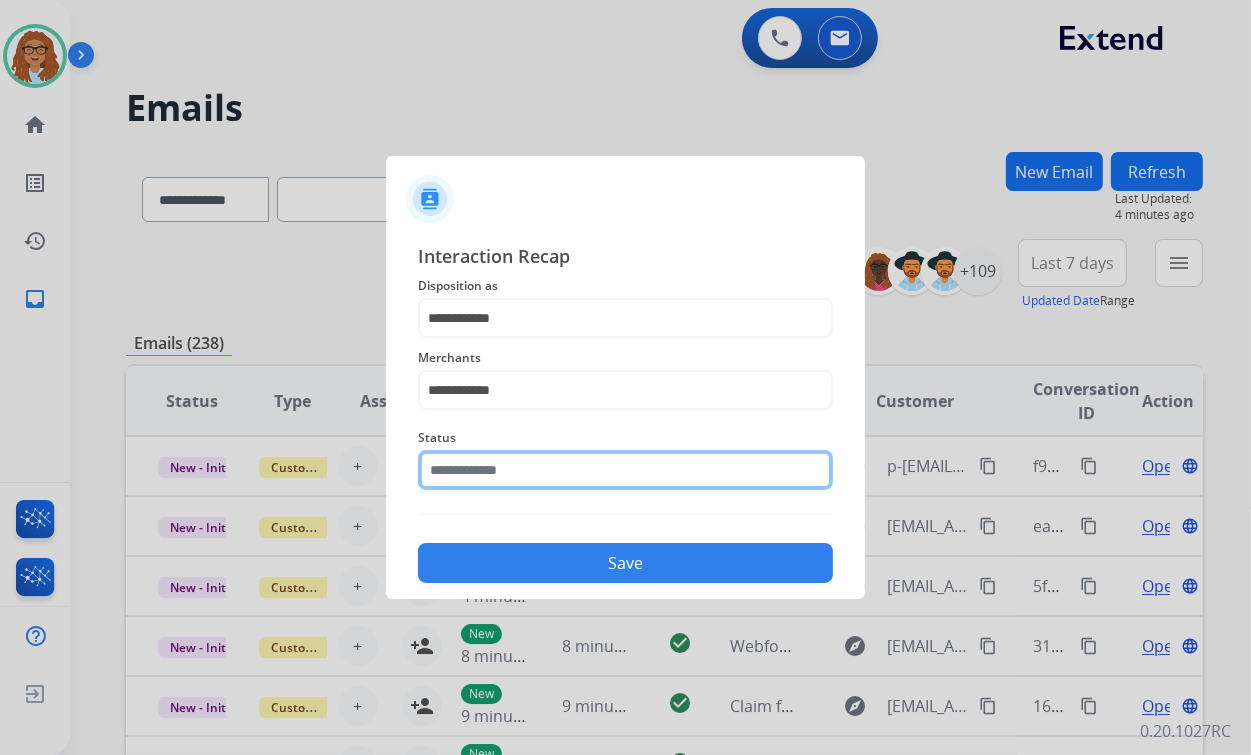 click 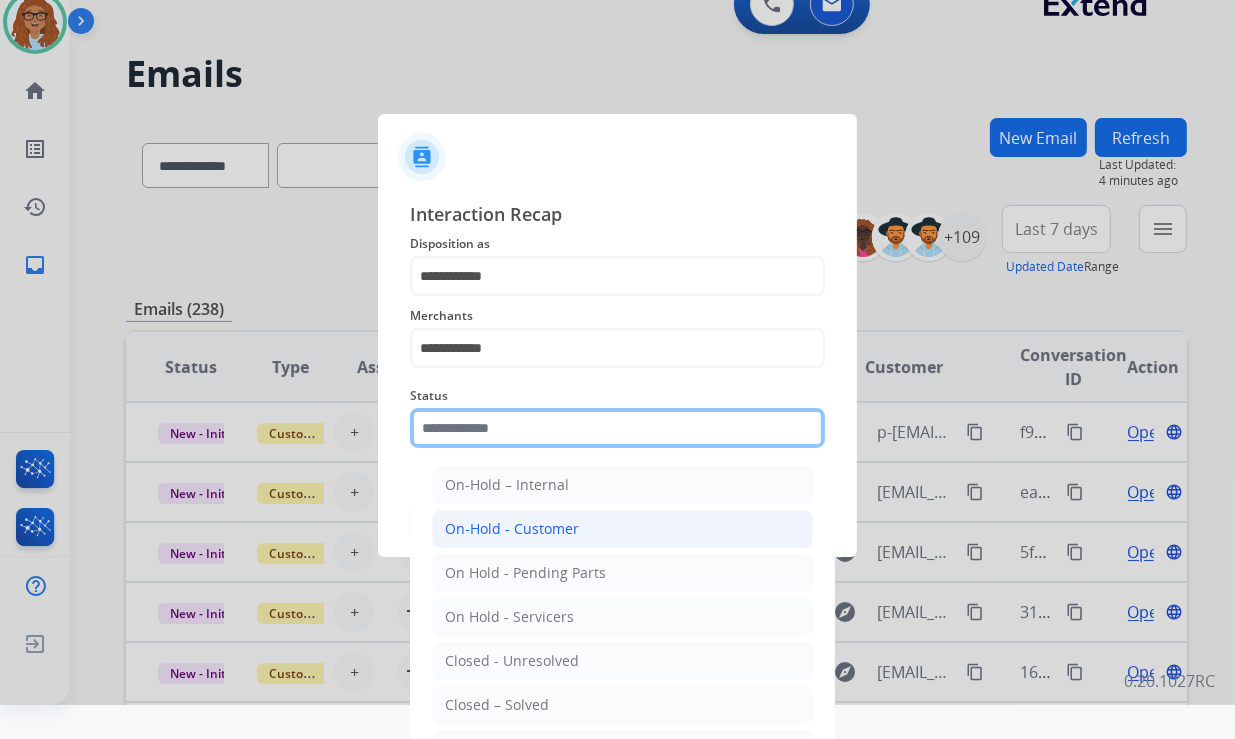 scroll, scrollTop: 51, scrollLeft: 0, axis: vertical 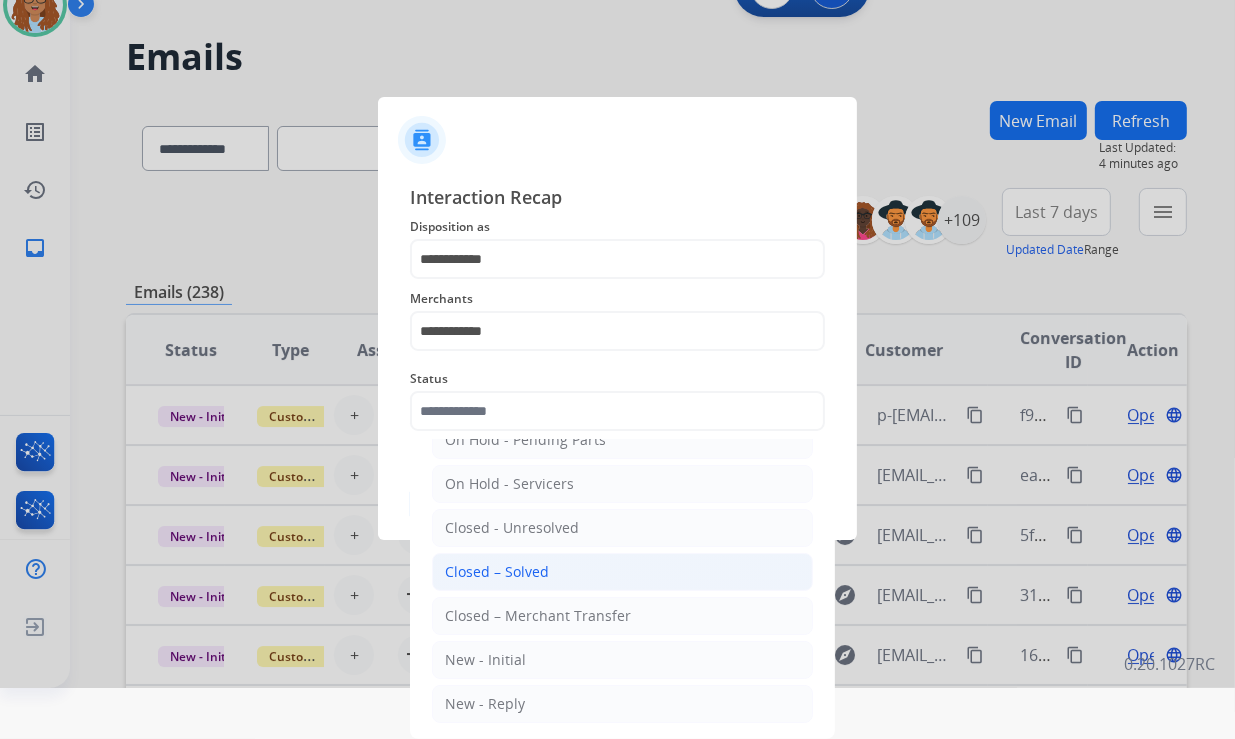 click on "Closed – Solved" 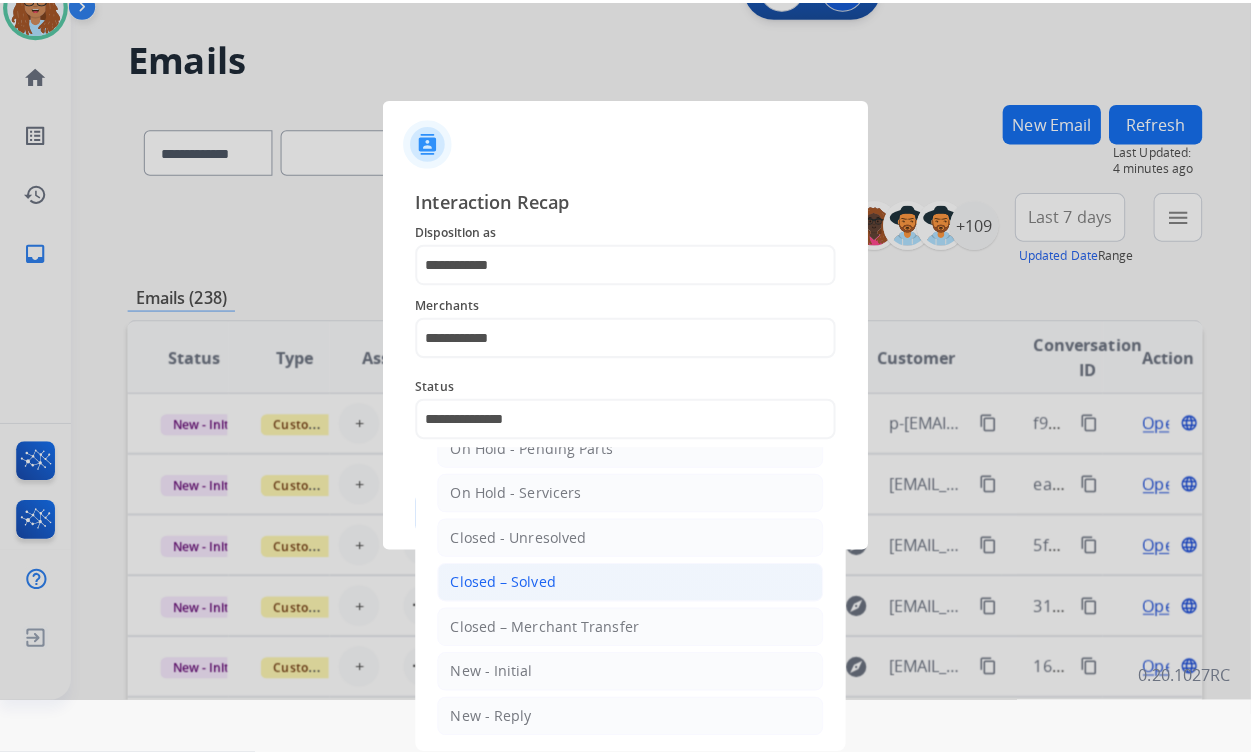 scroll, scrollTop: 0, scrollLeft: 0, axis: both 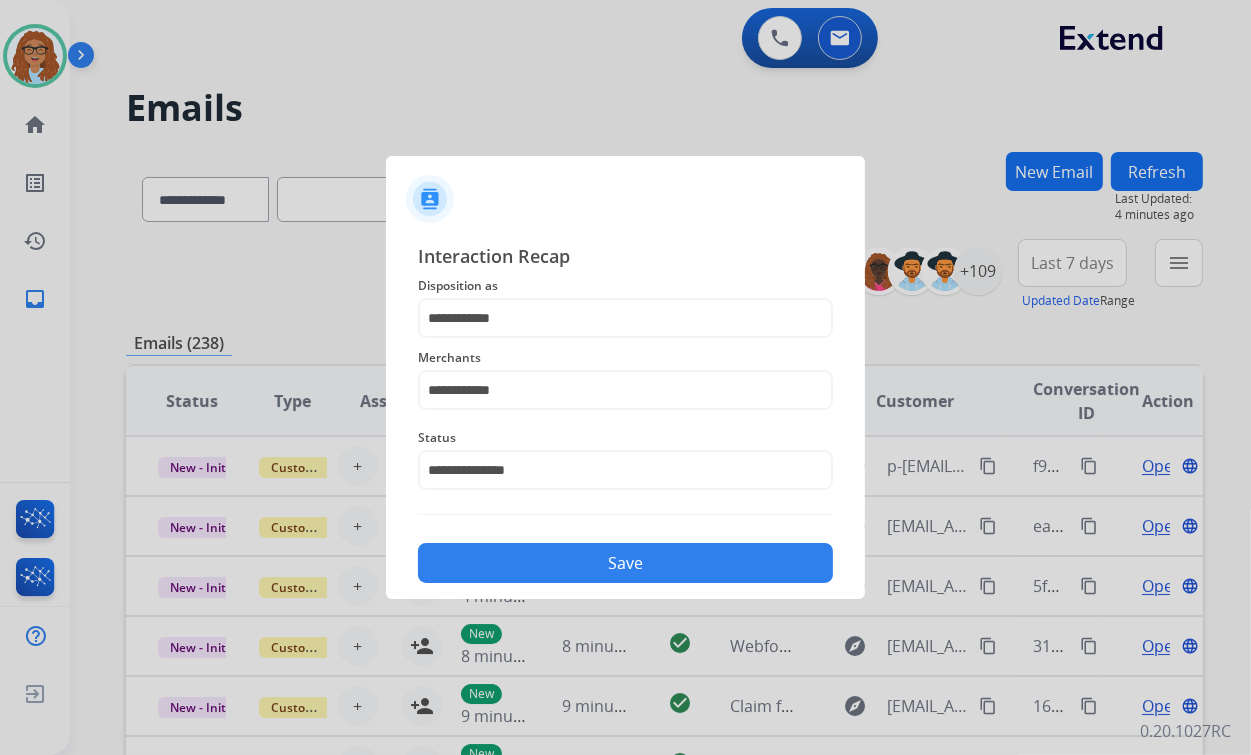 click on "Save" 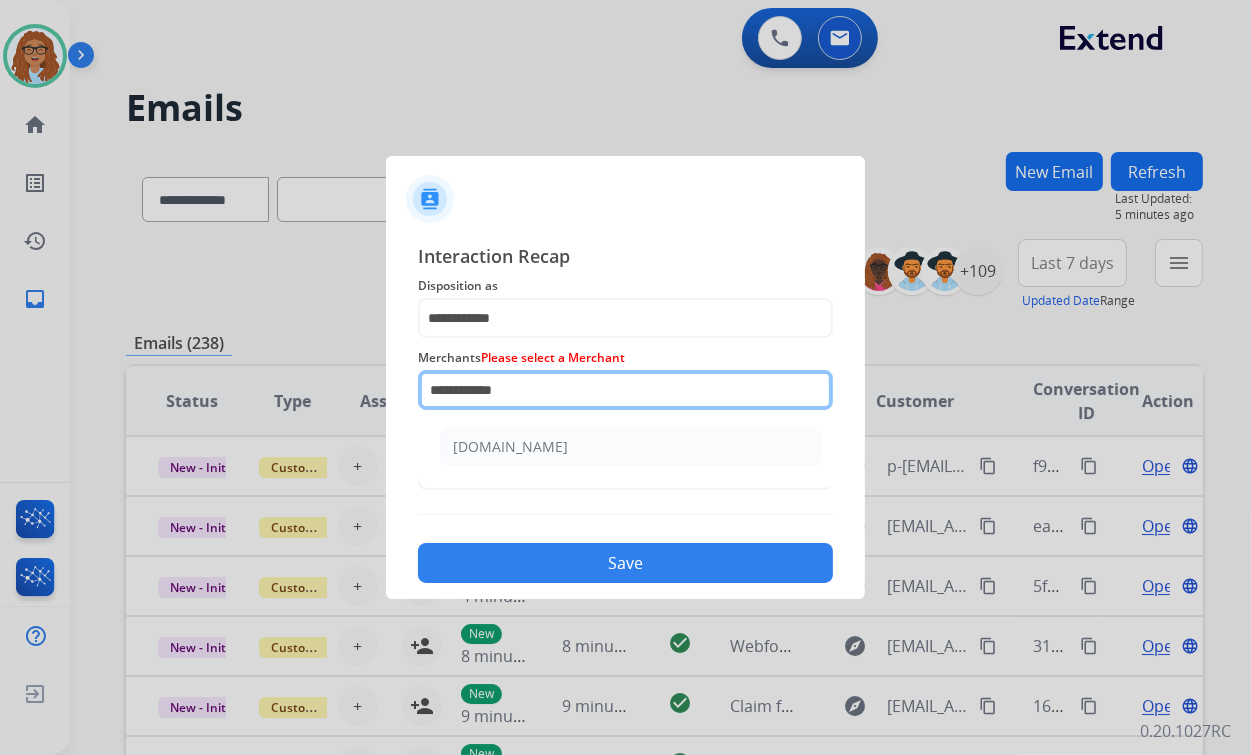 drag, startPoint x: 538, startPoint y: 384, endPoint x: 432, endPoint y: 404, distance: 107.87029 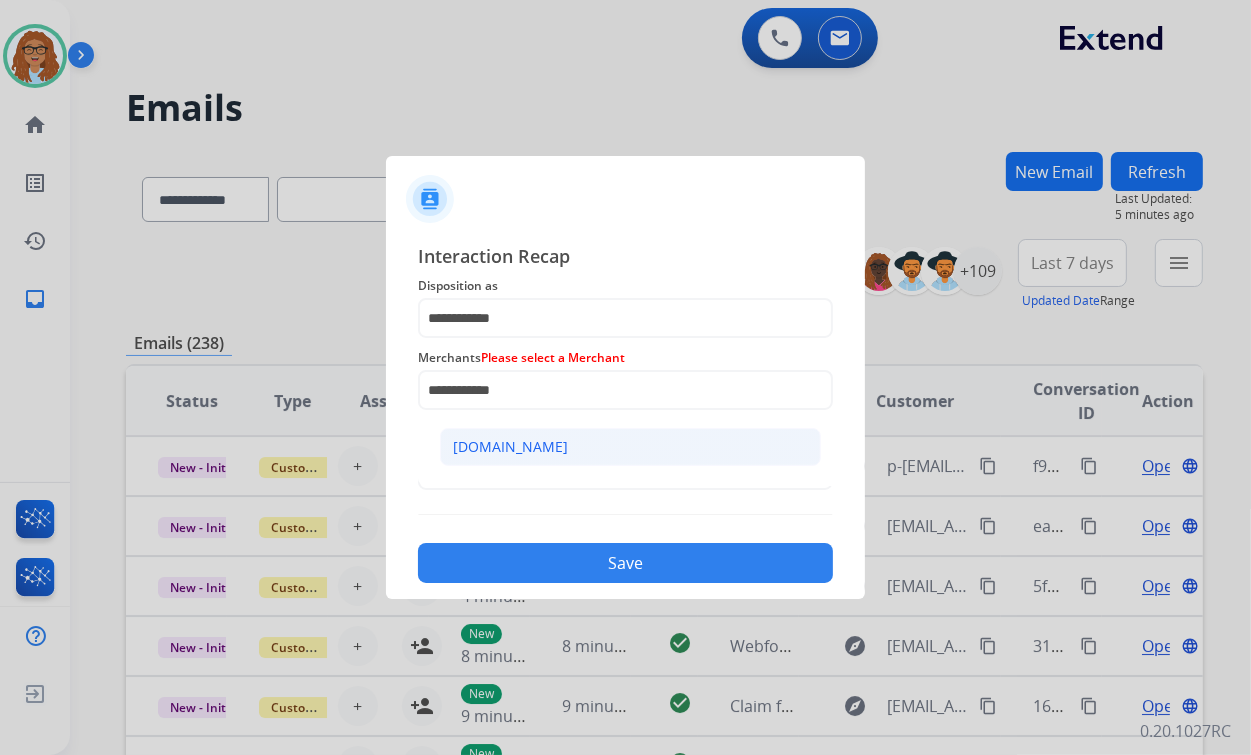 click on "[DOMAIN_NAME]" 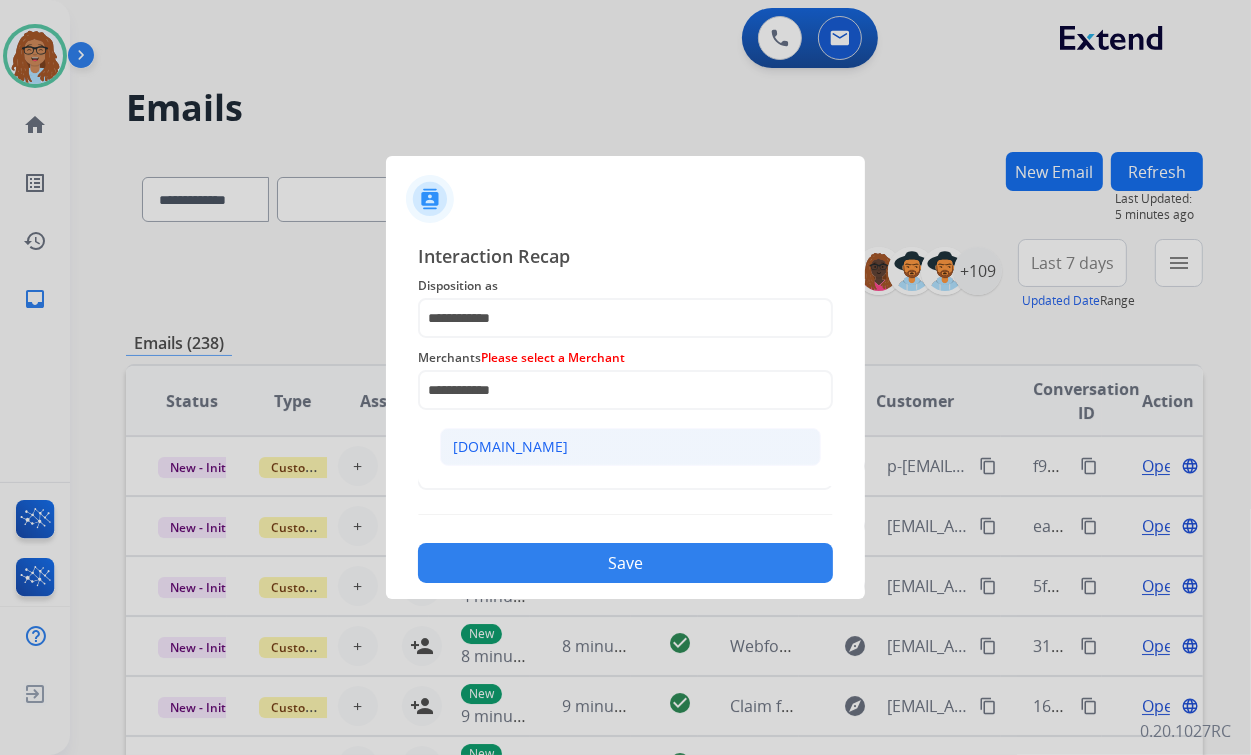type on "**********" 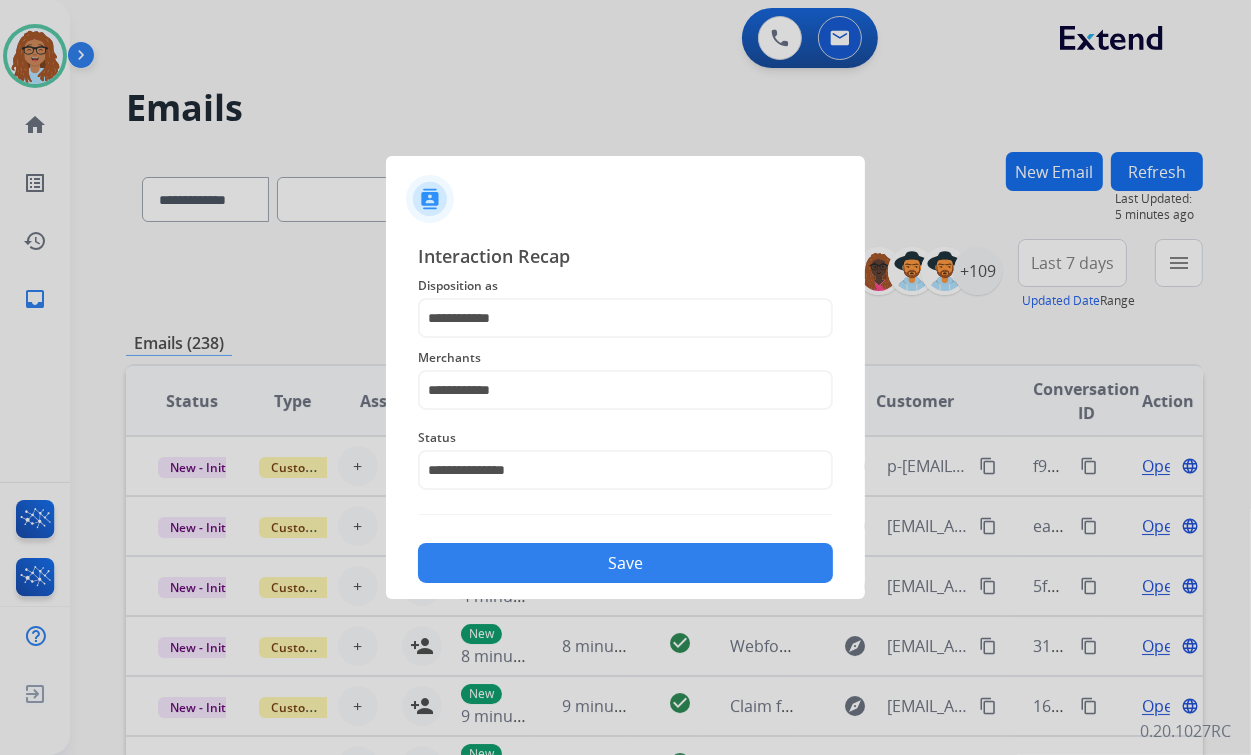 click on "Save" 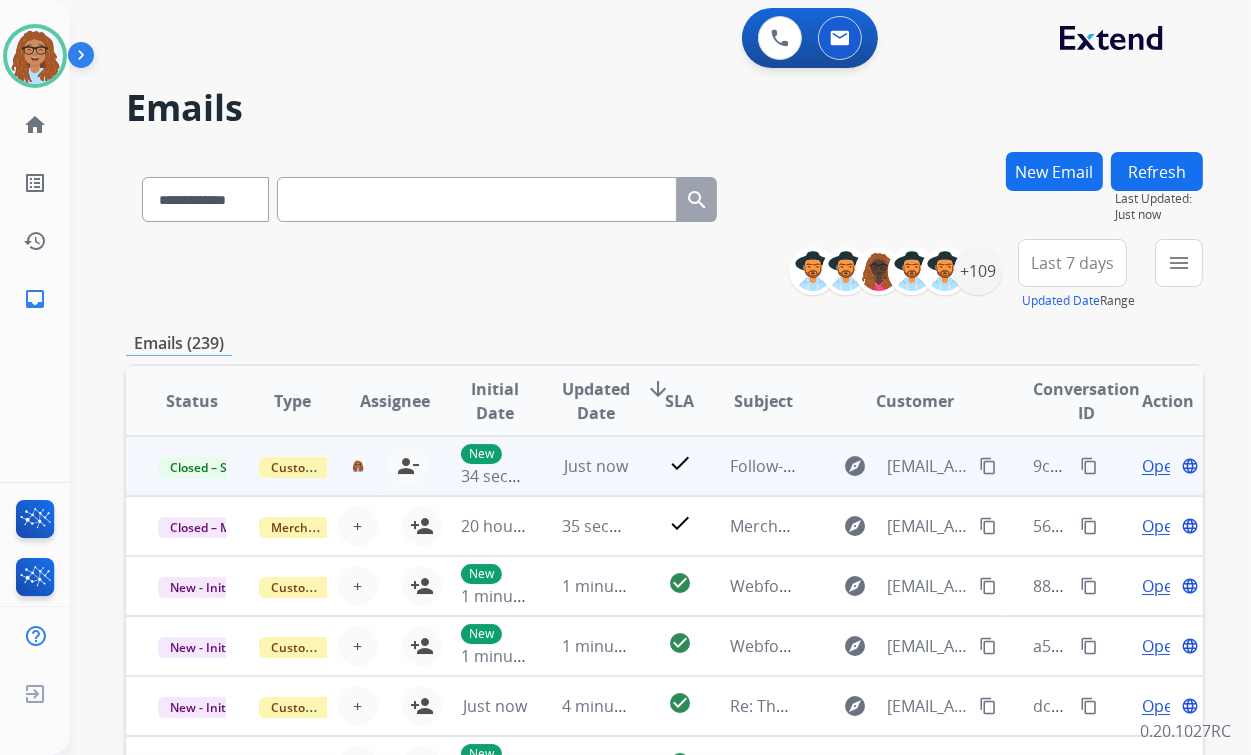 click on "content_copy" at bounding box center (1089, 466) 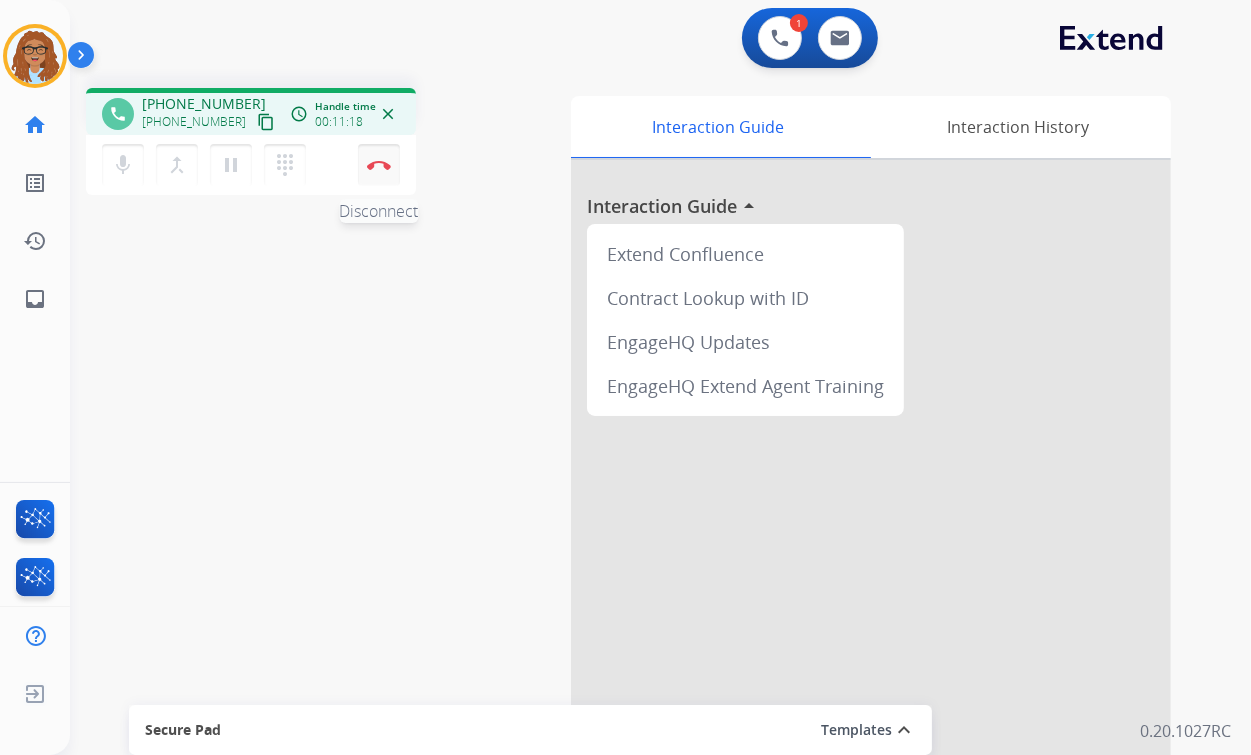 click at bounding box center [379, 165] 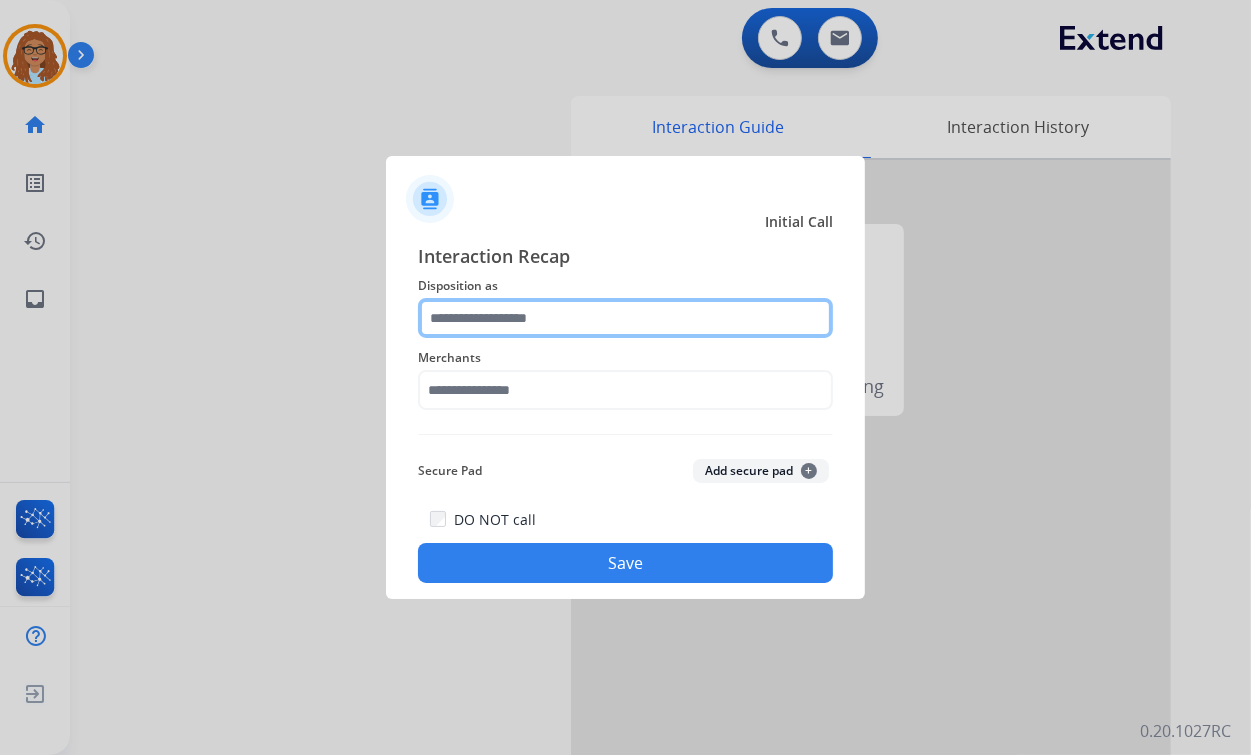 click 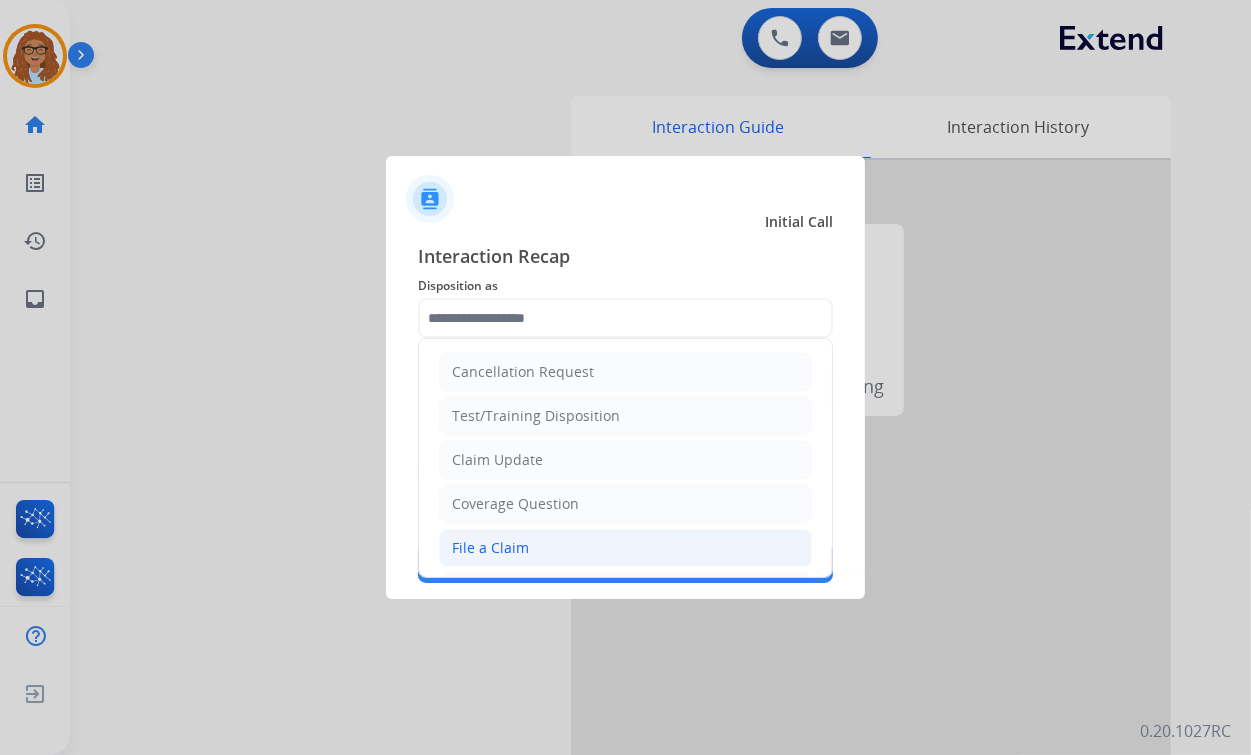 click on "File a Claim" 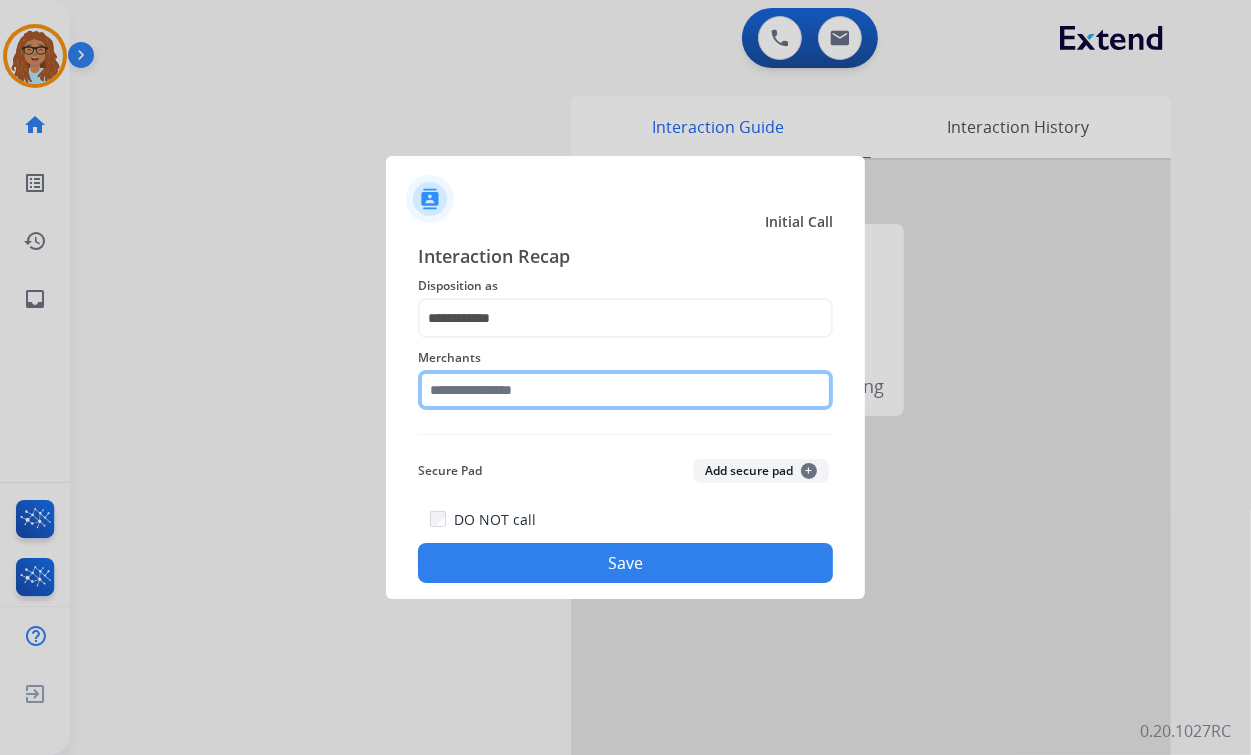 click 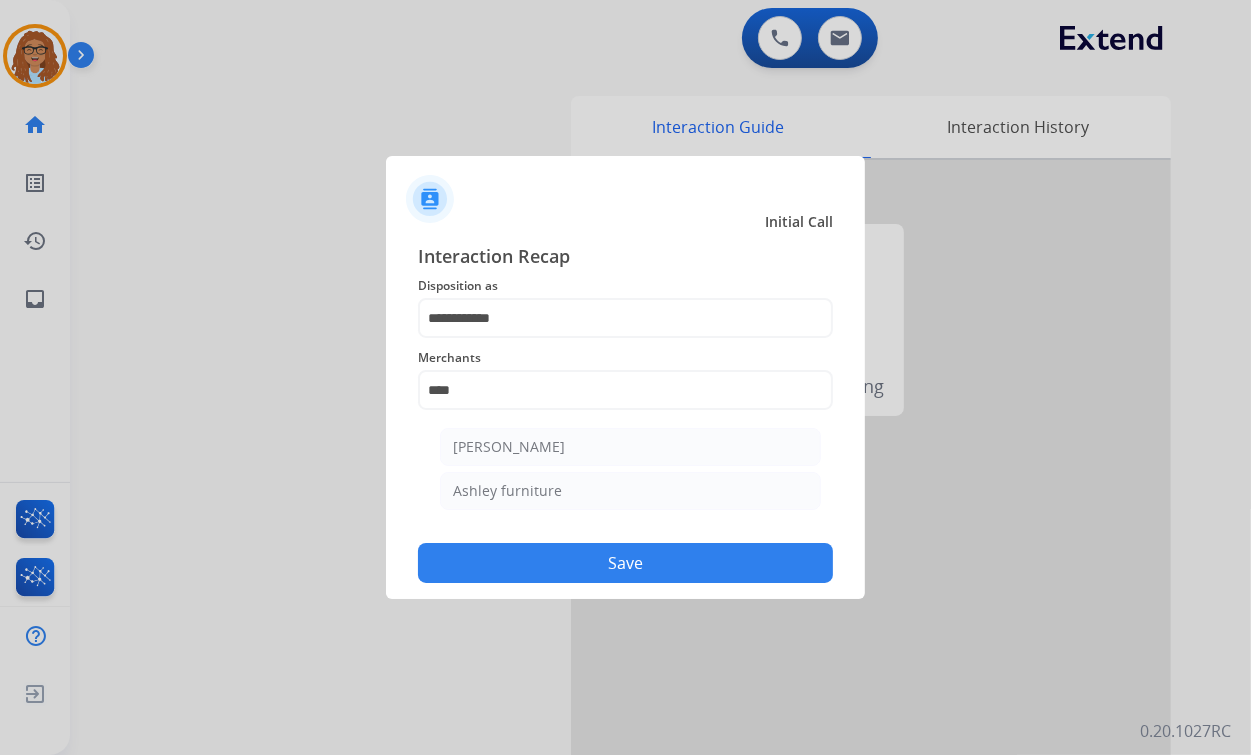 drag, startPoint x: 493, startPoint y: 436, endPoint x: 530, endPoint y: 484, distance: 60.60528 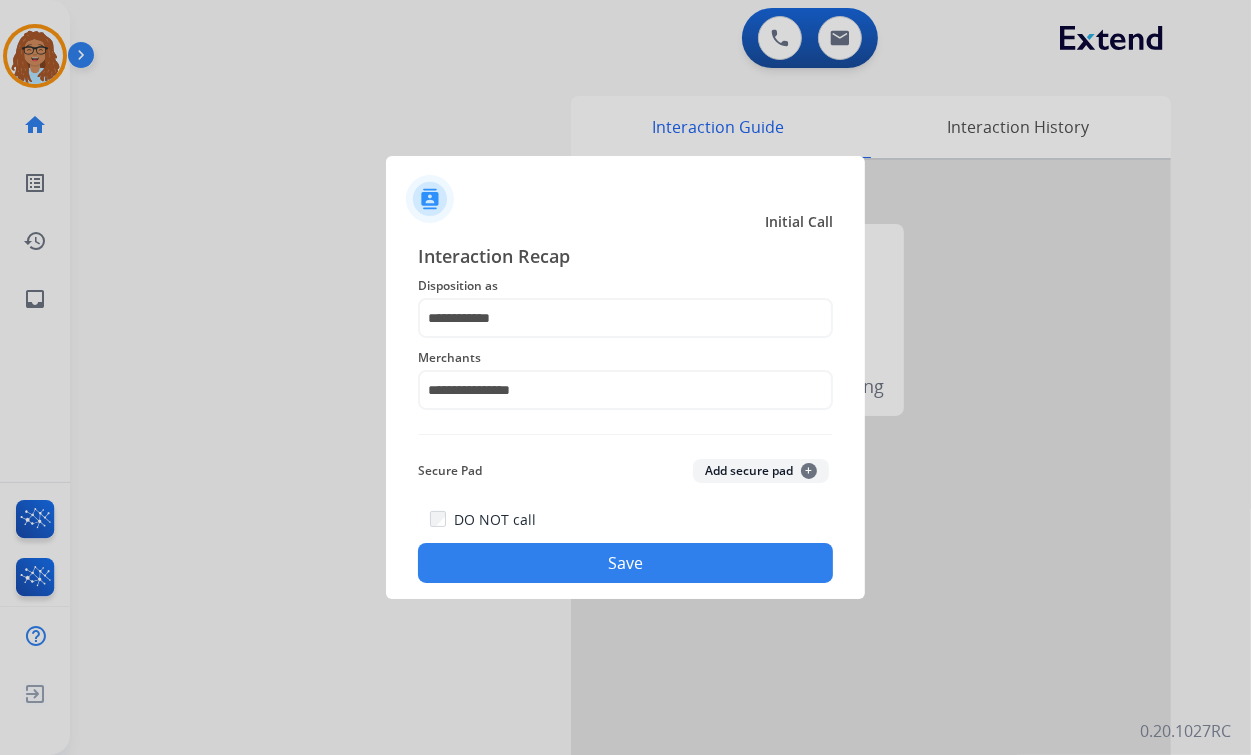 click on "Save" 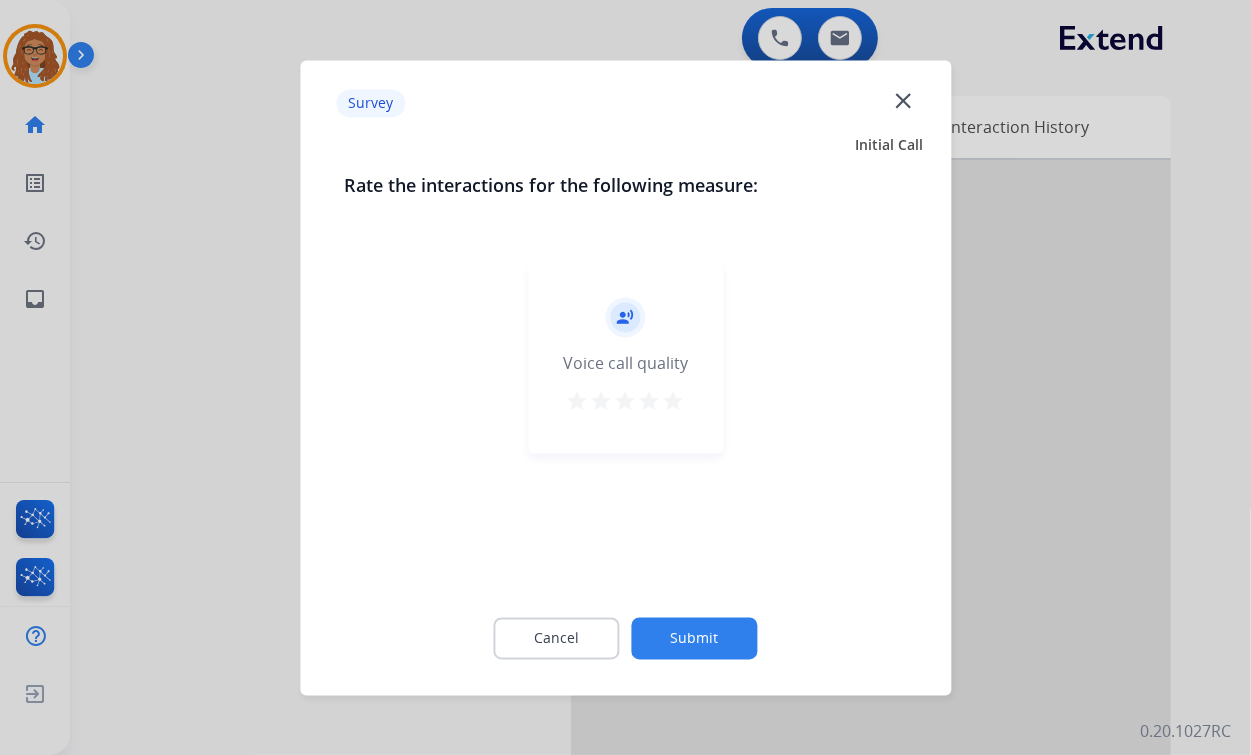 click on "close" 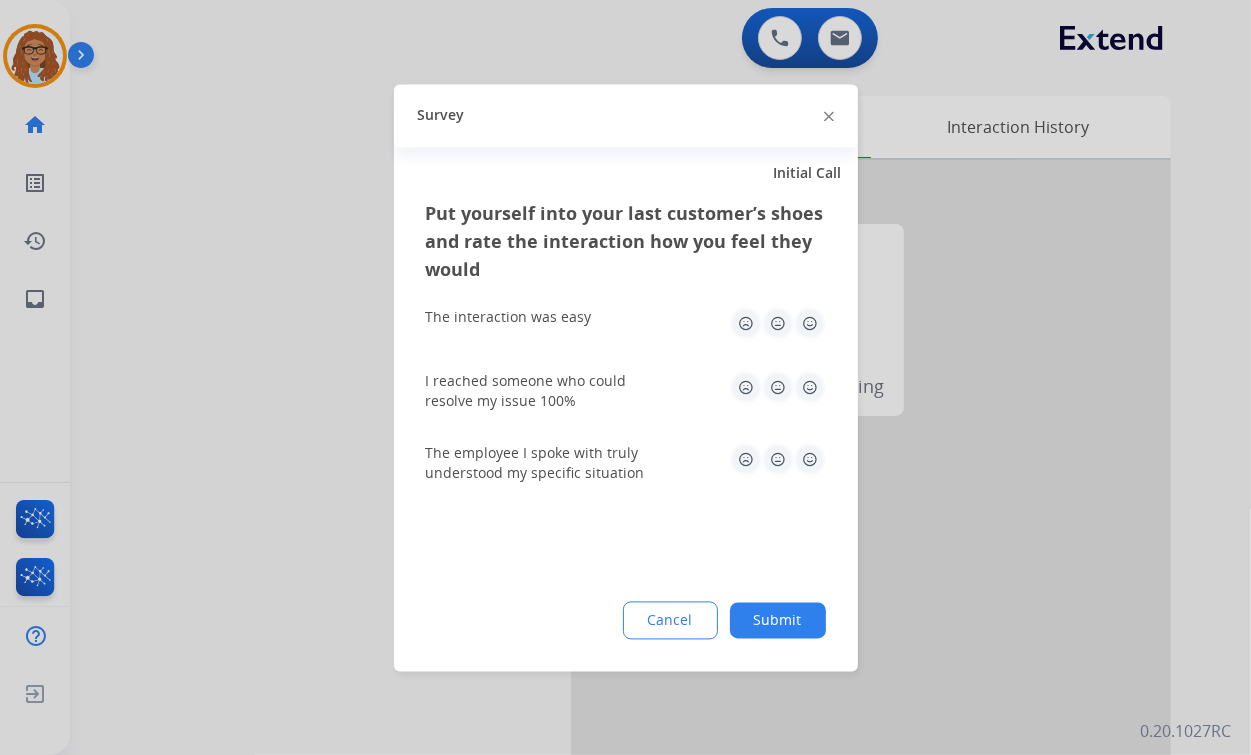 click 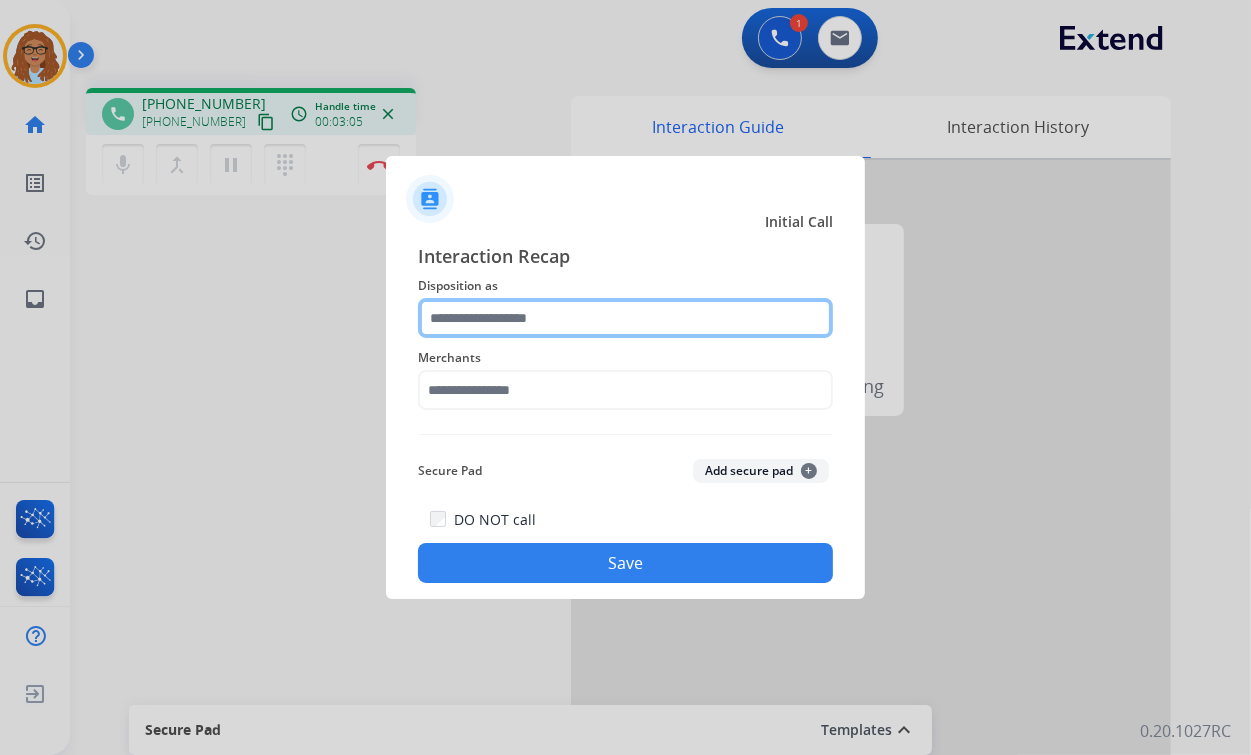 click 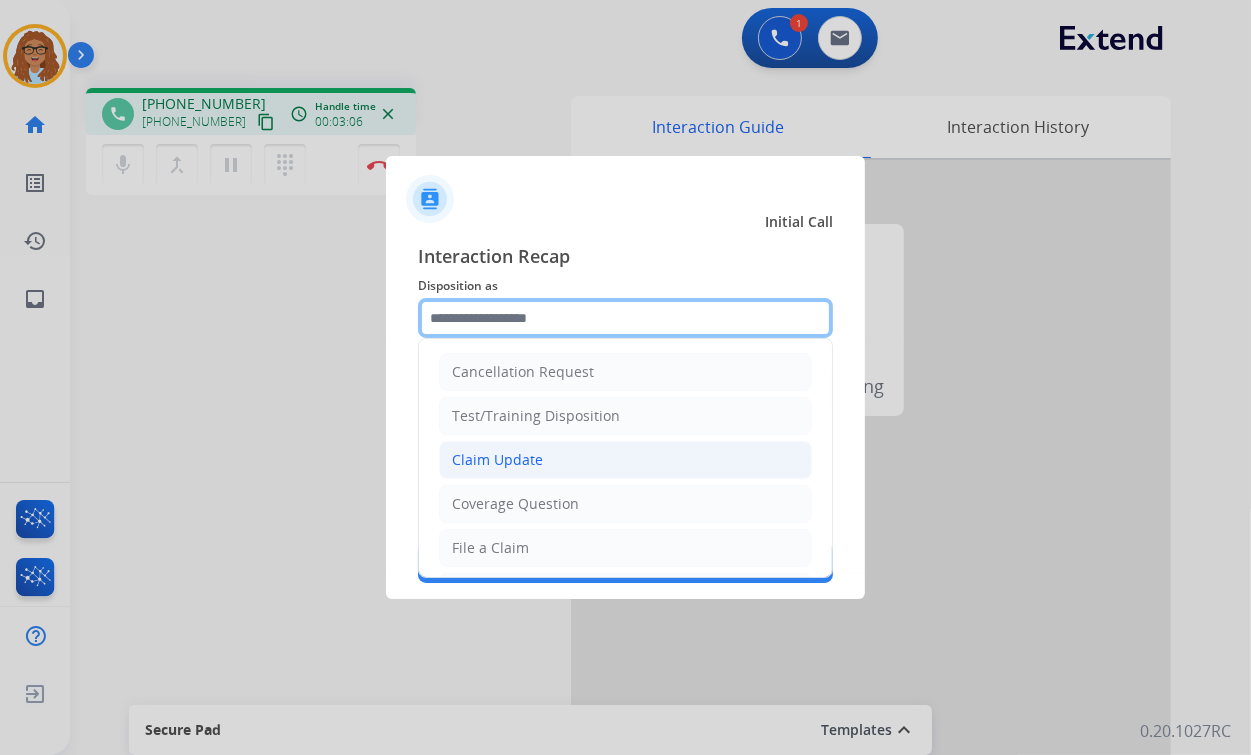 scroll, scrollTop: 0, scrollLeft: 0, axis: both 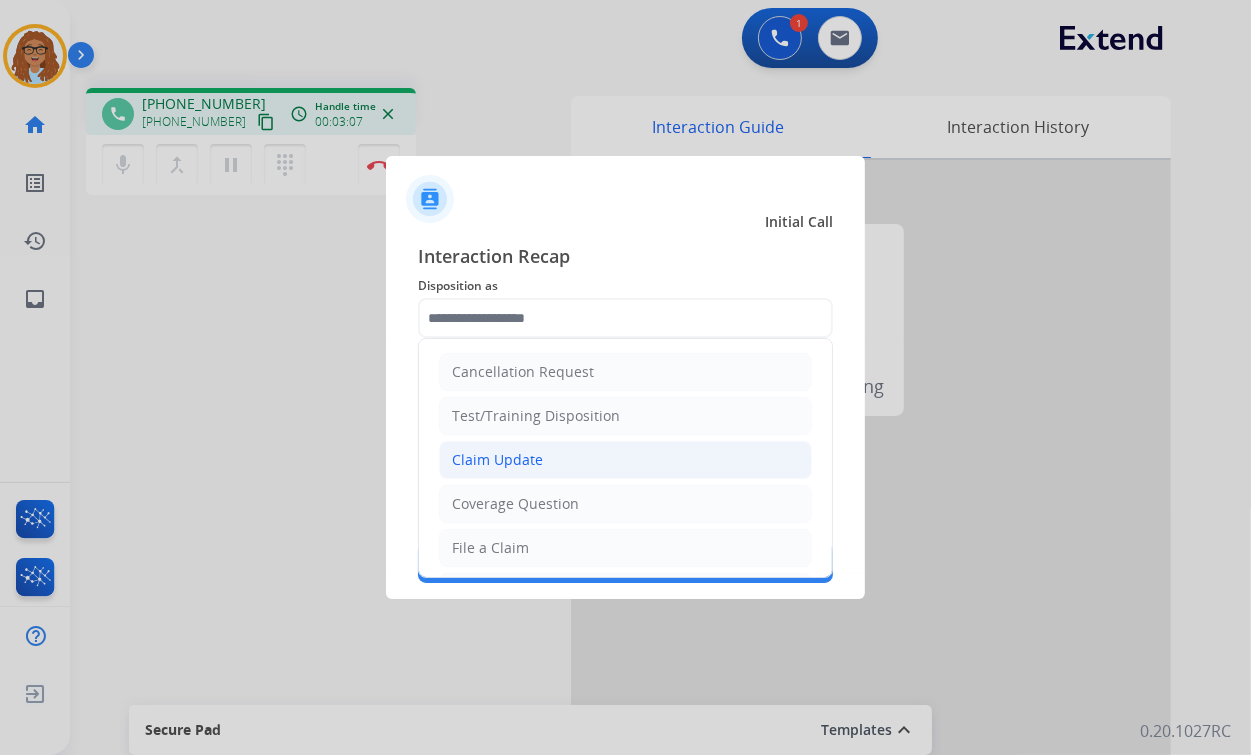 click on "Claim Update" 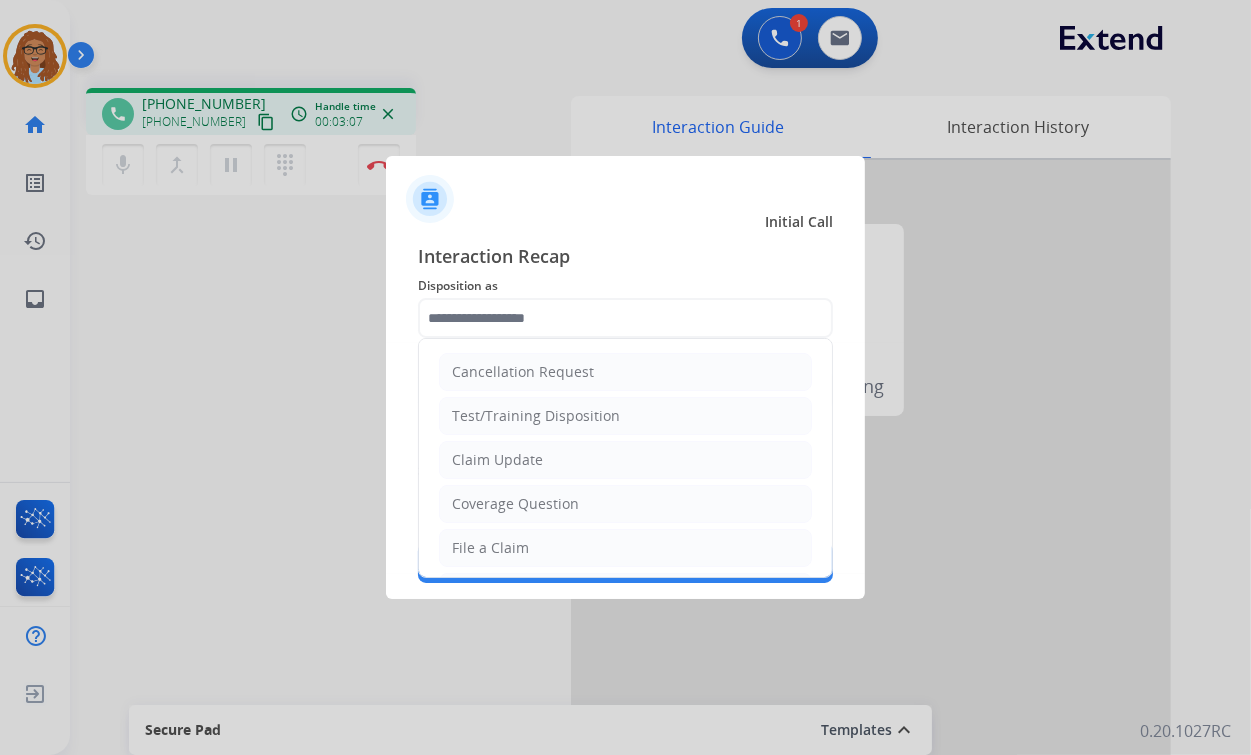 type on "**********" 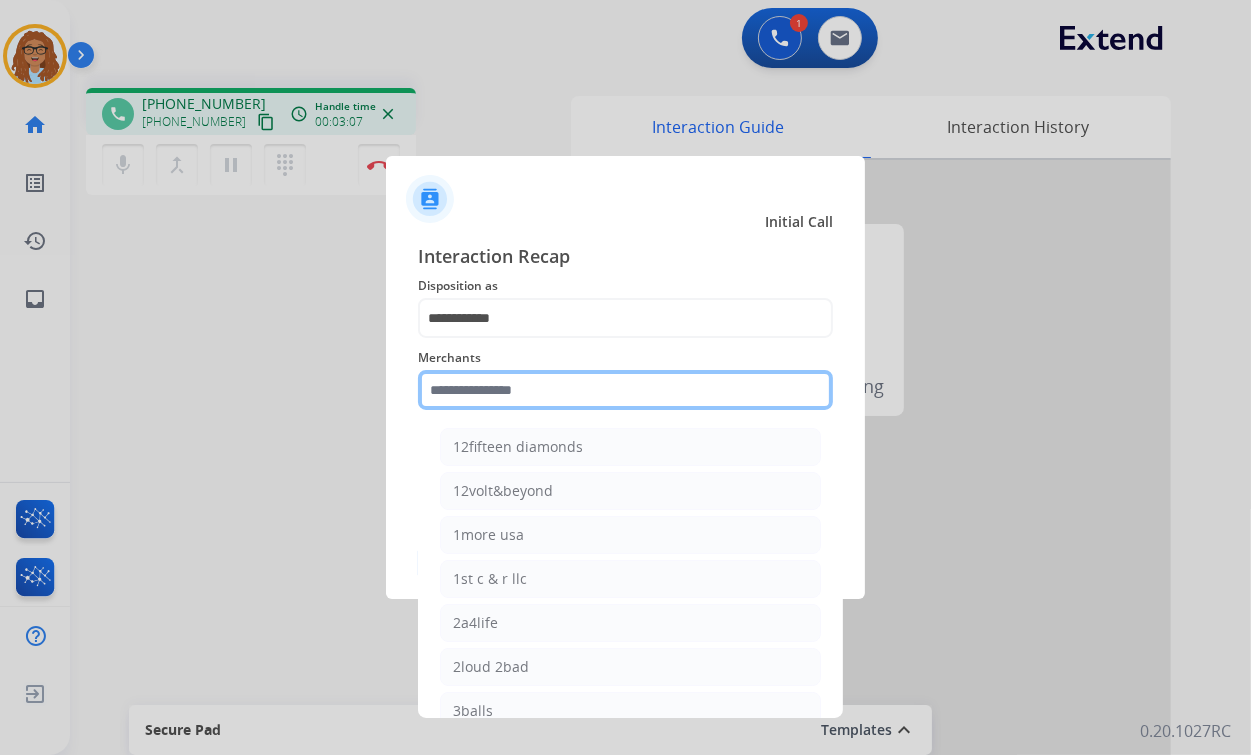 click 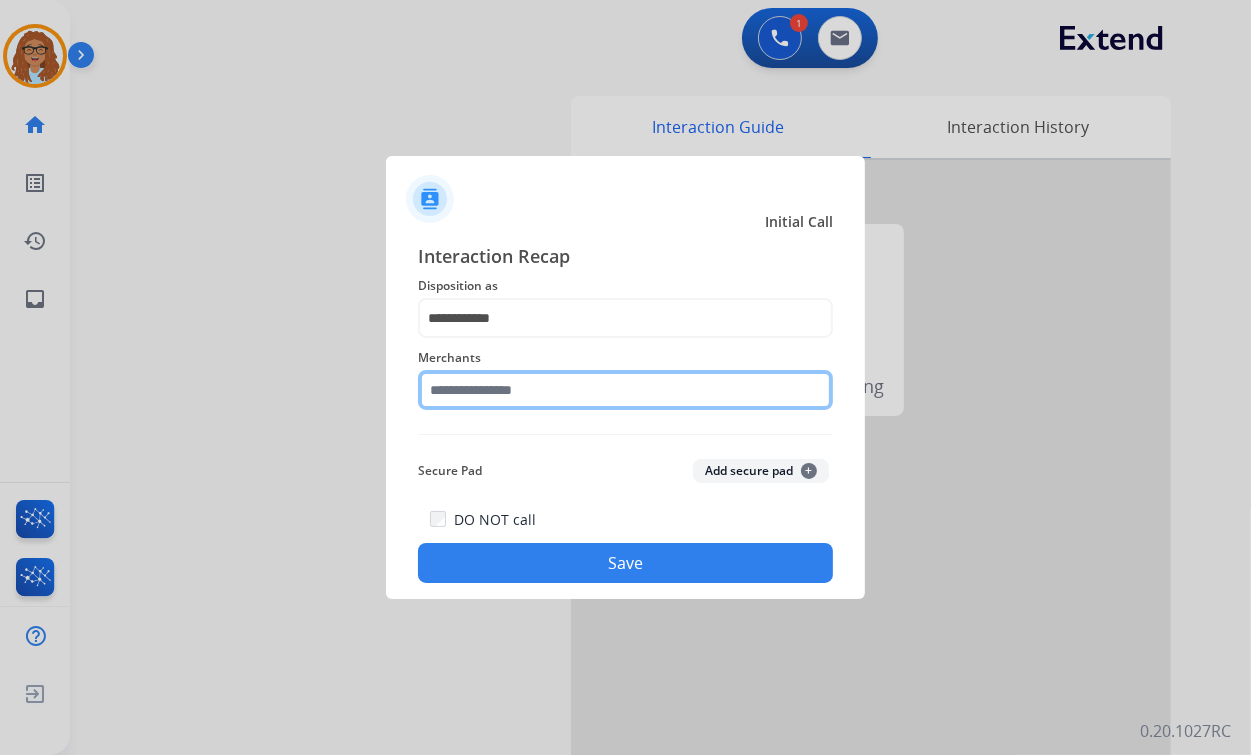 click 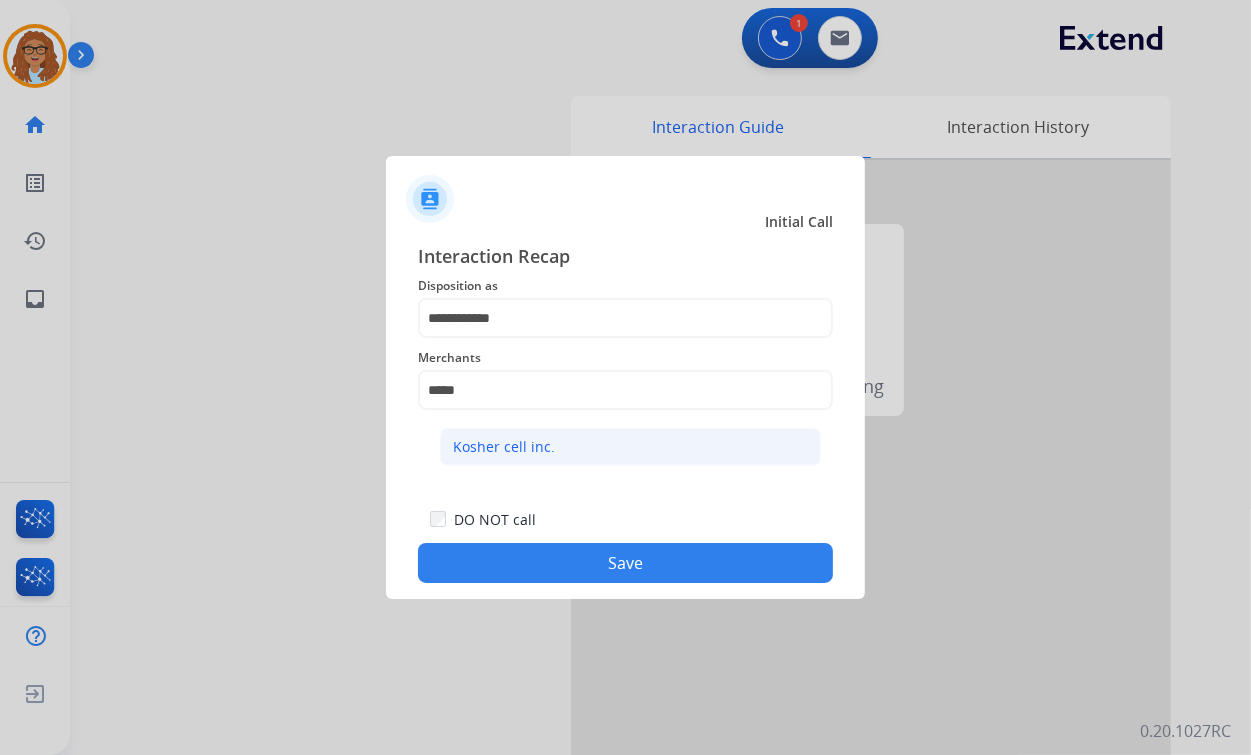 click on "Kosher cell inc." 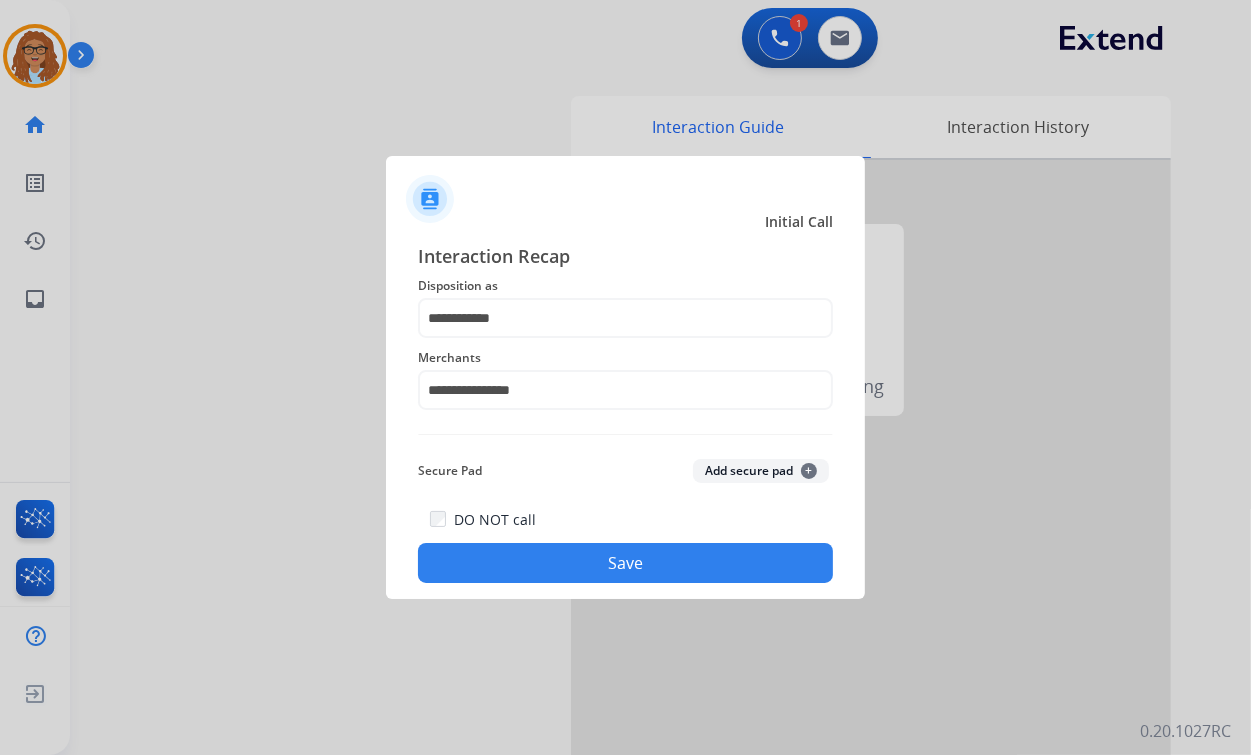 click on "Save" 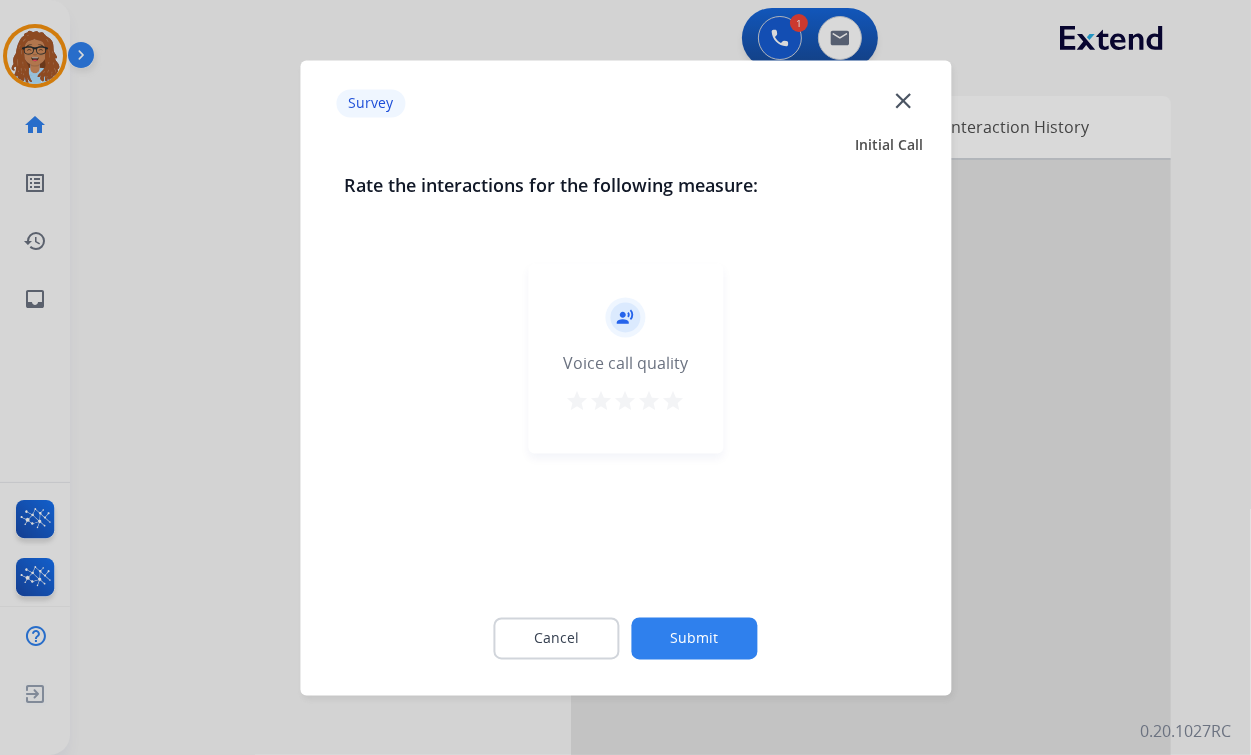 click on "close" 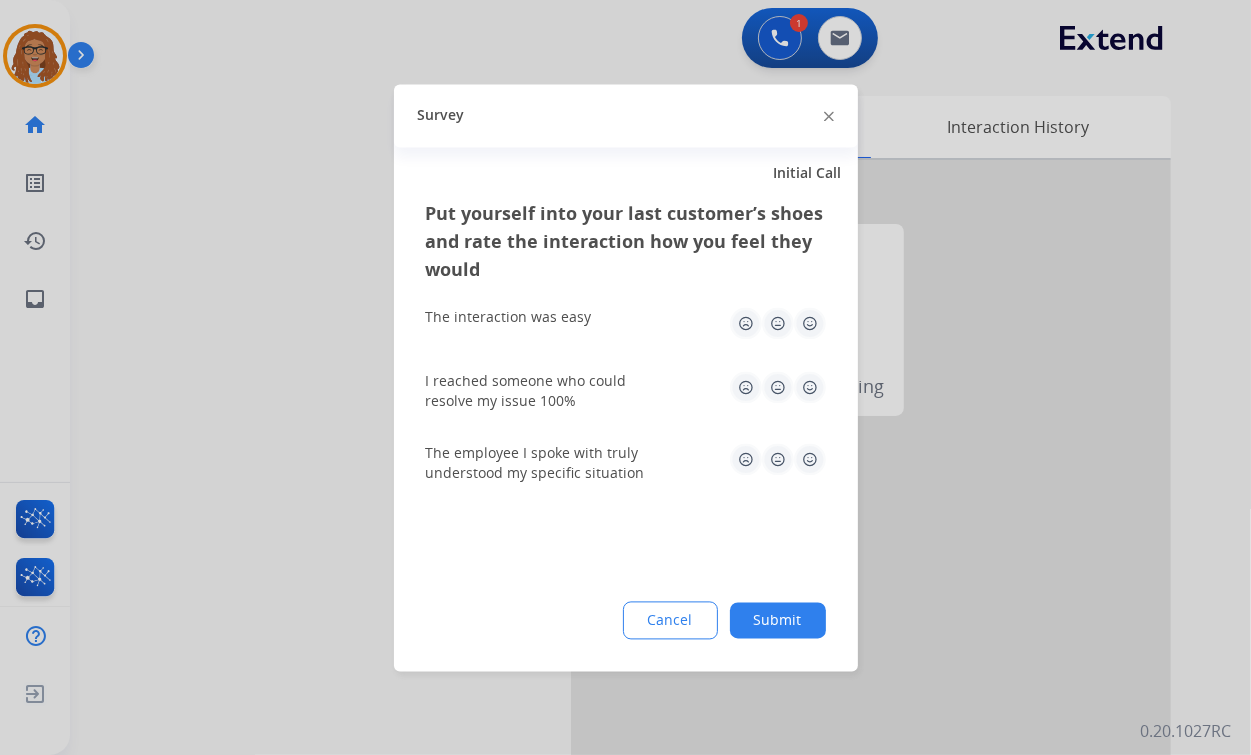 click 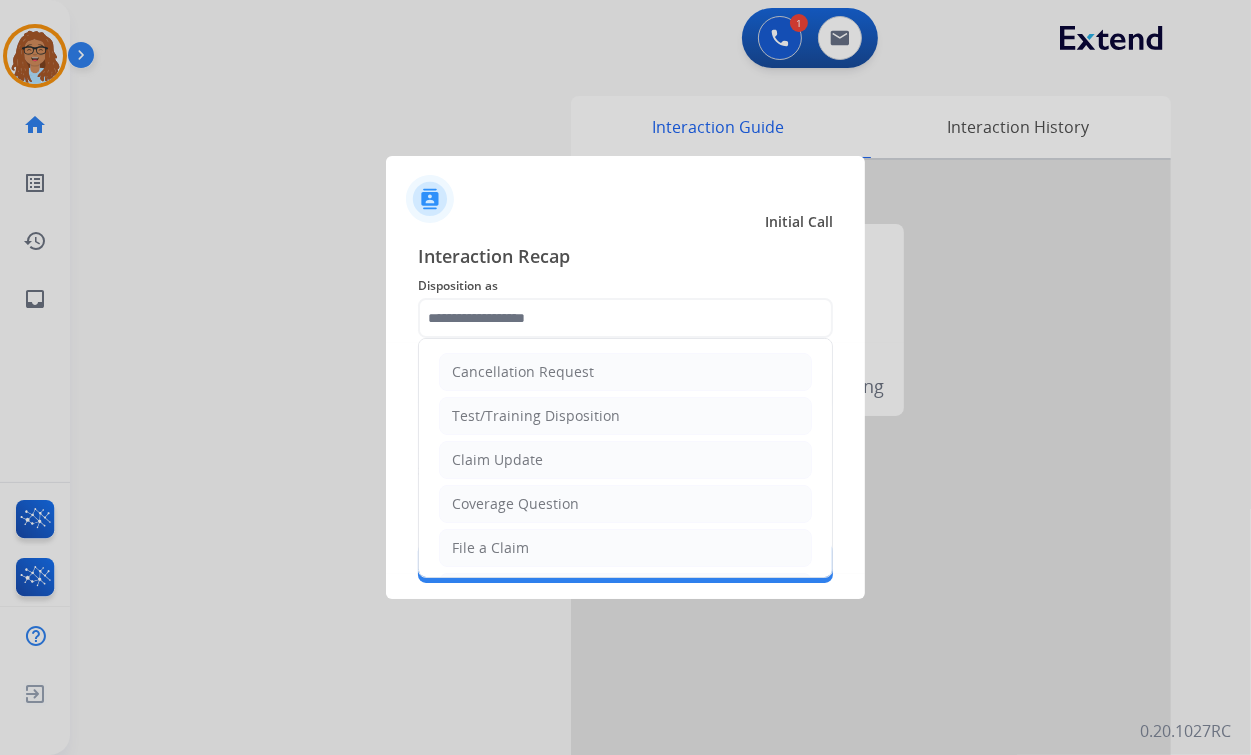 click 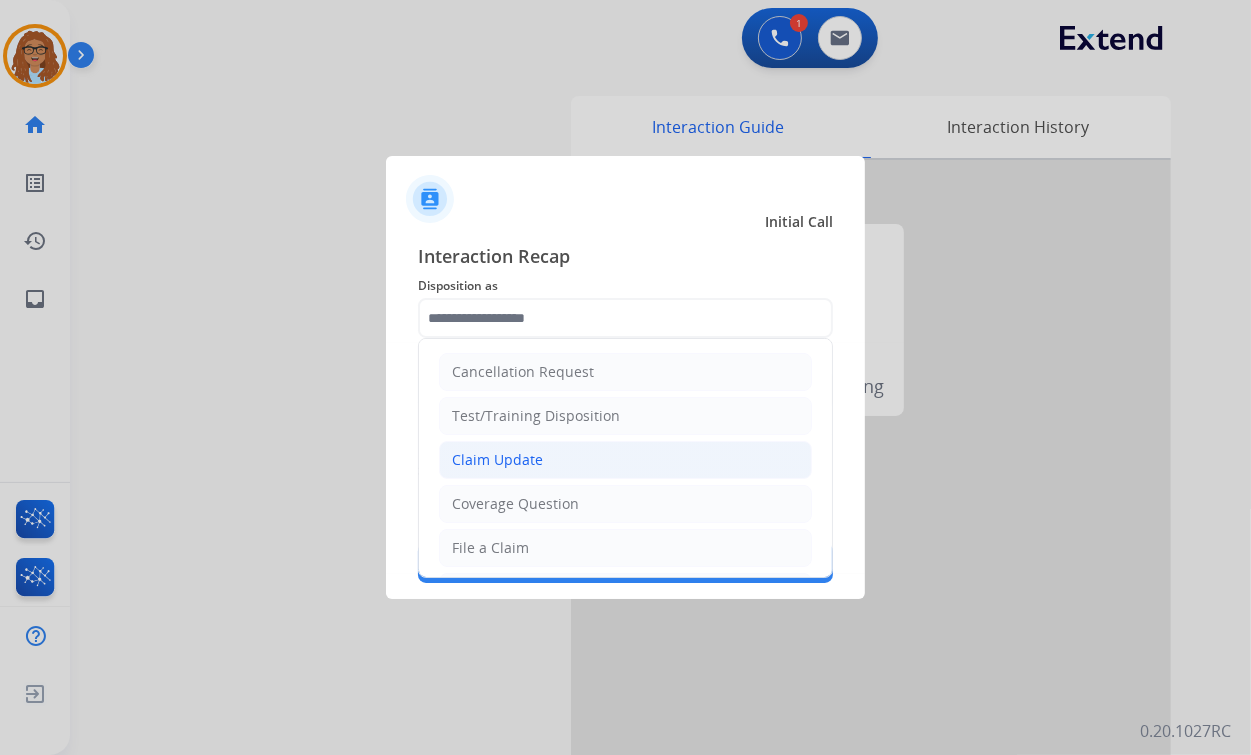 click on "Claim Update" 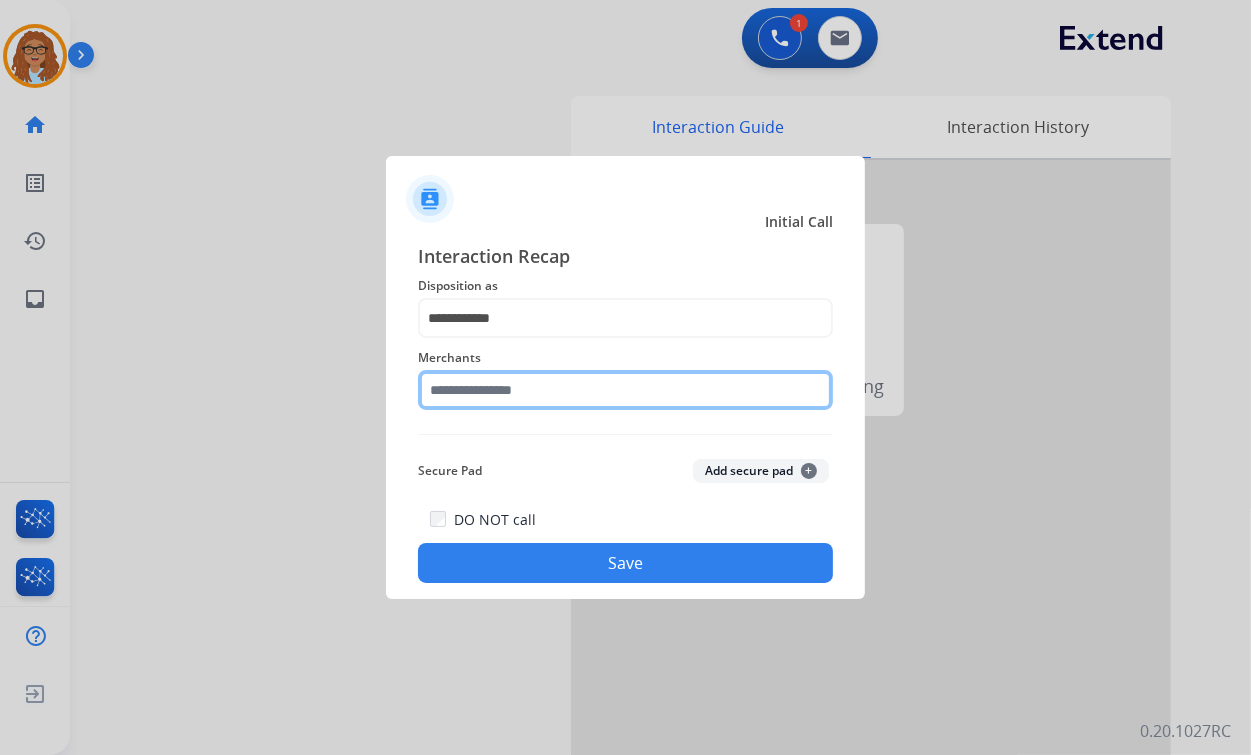 click 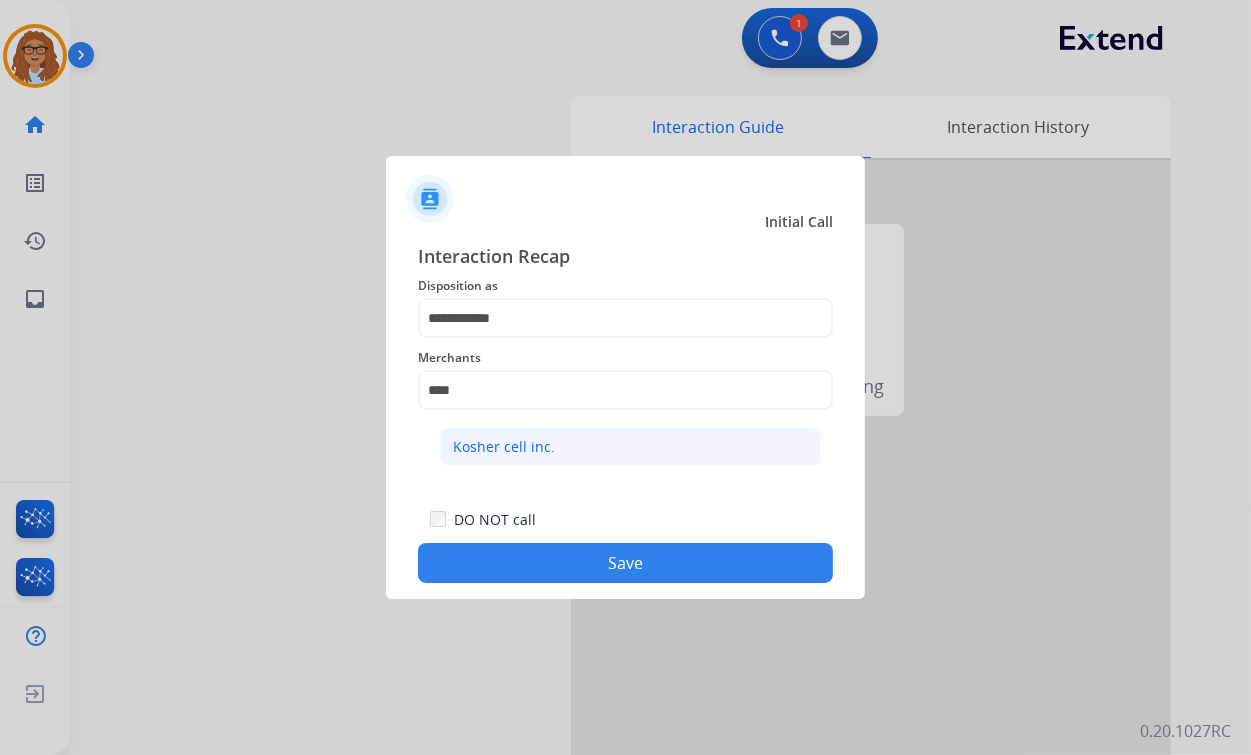 click on "Kosher cell inc." 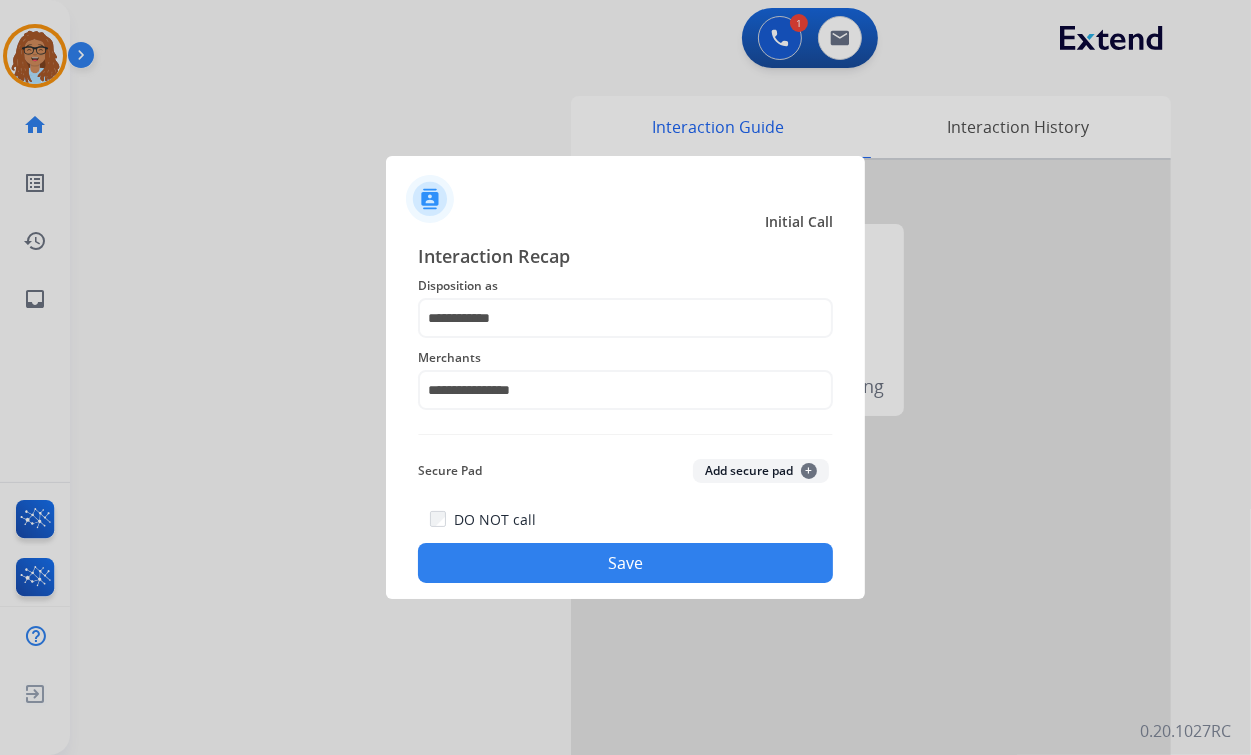click on "Save" 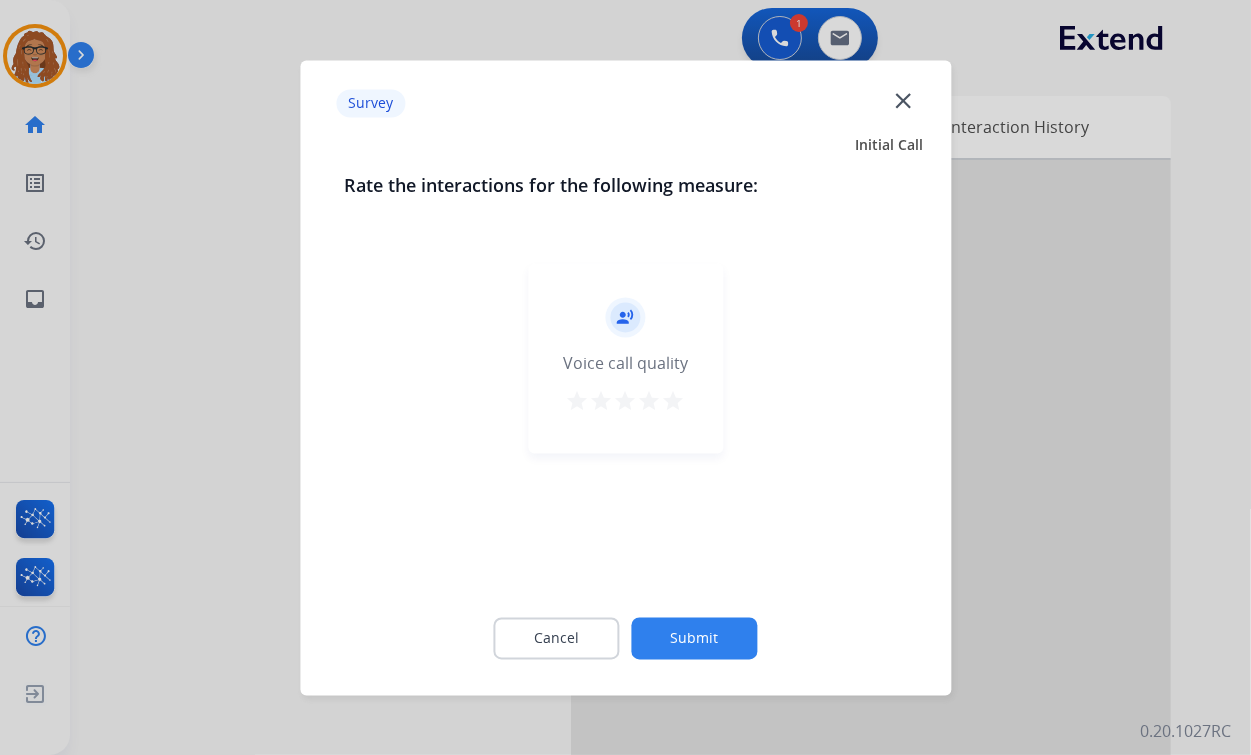 click on "close" 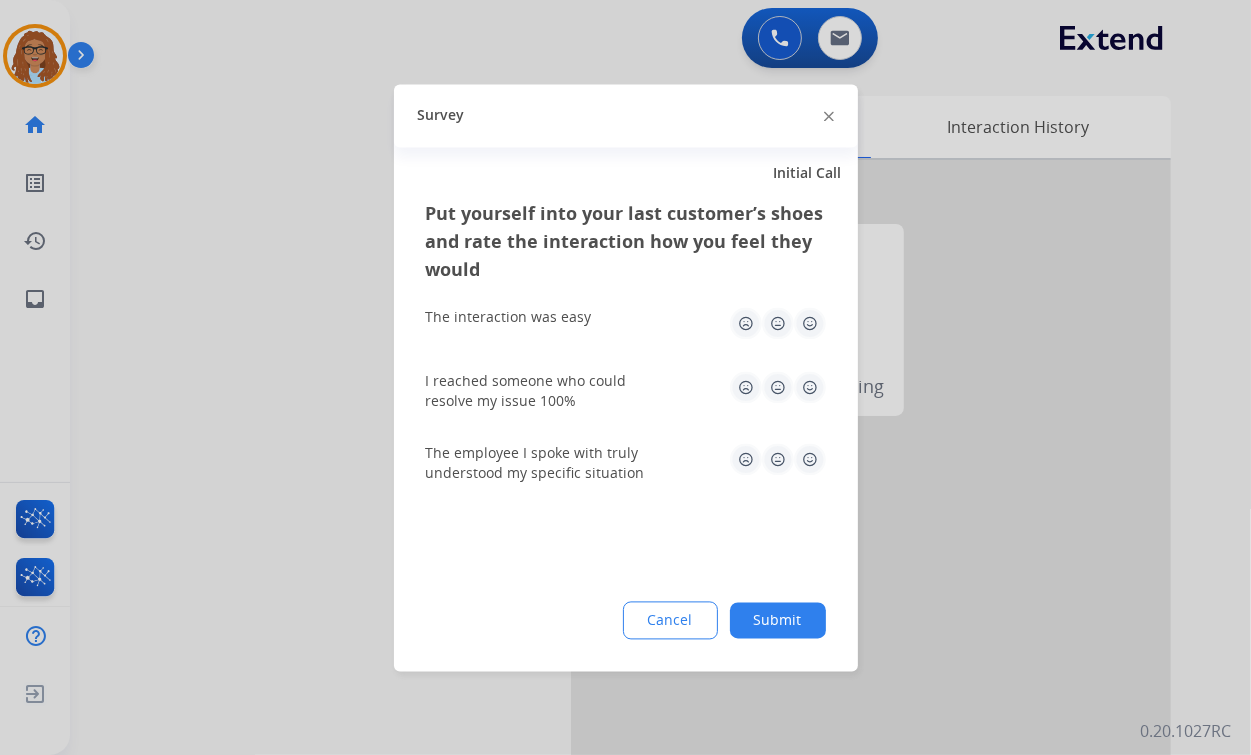 click 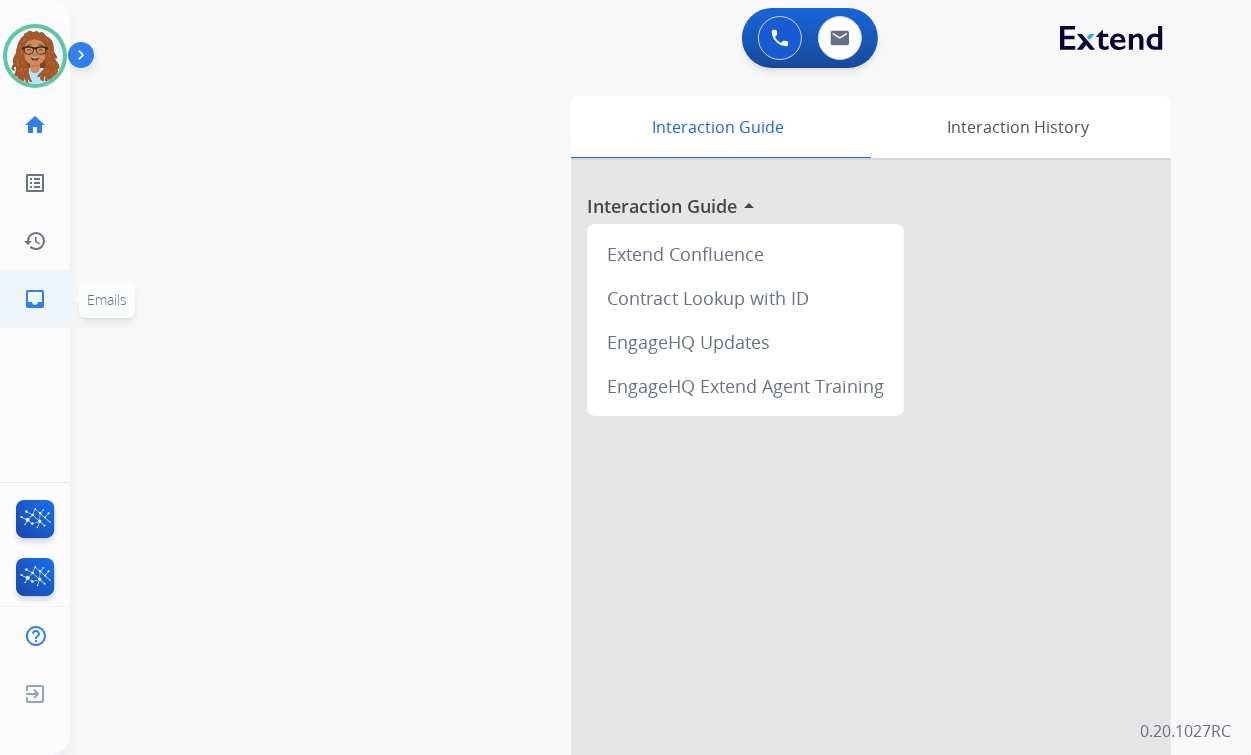 click on "inbox" 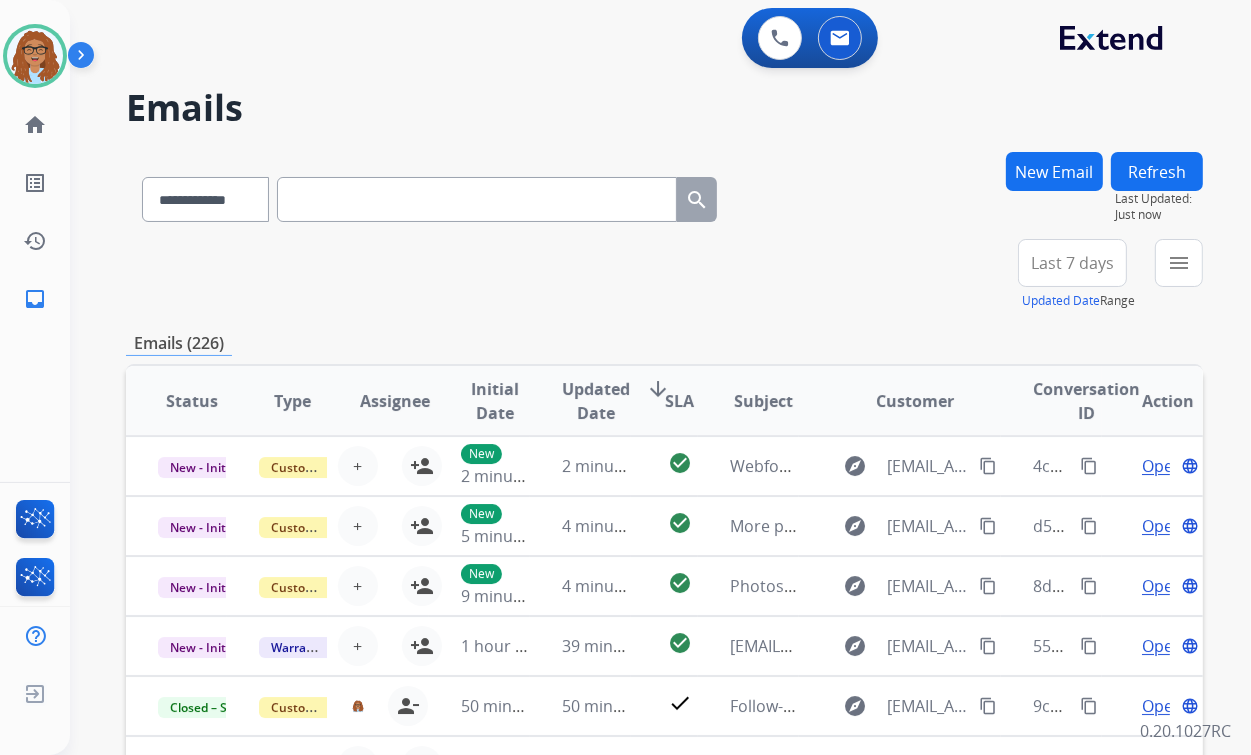 click on "New Email" at bounding box center [1054, 171] 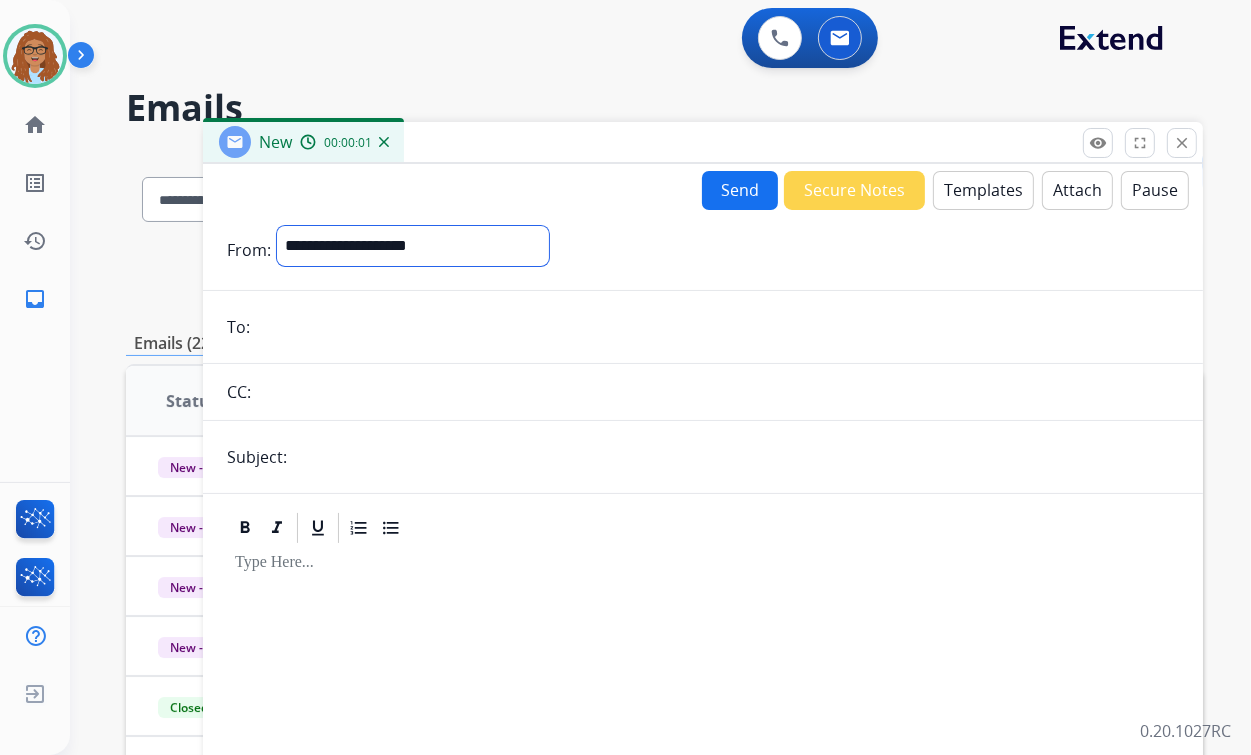 click on "**********" at bounding box center [413, 246] 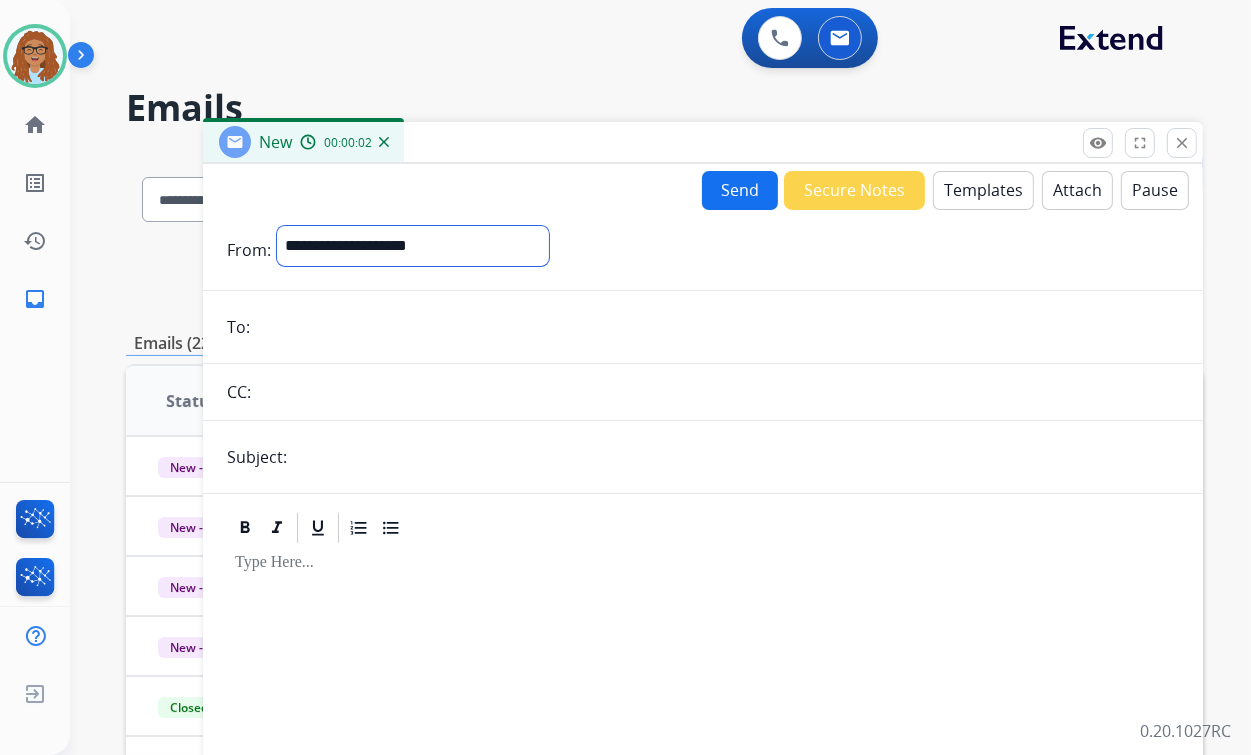 select on "**********" 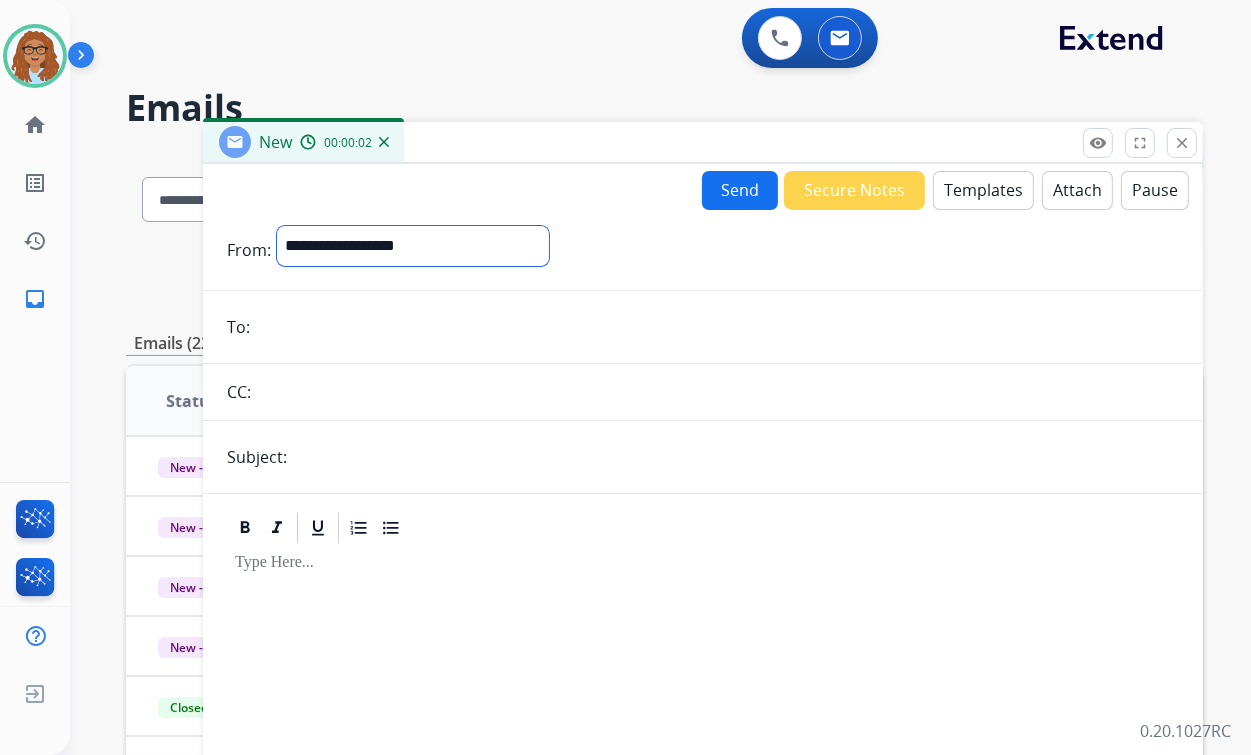 click on "**********" at bounding box center [413, 246] 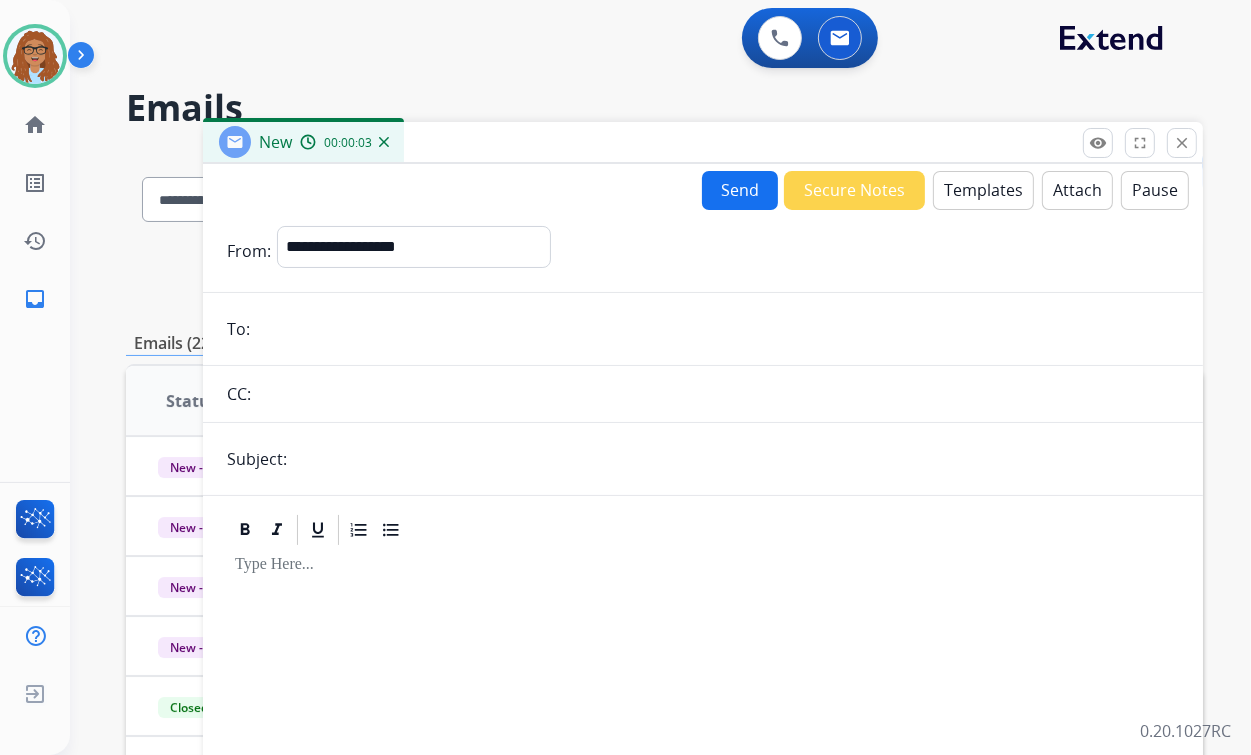 click on "**********" at bounding box center (703, 556) 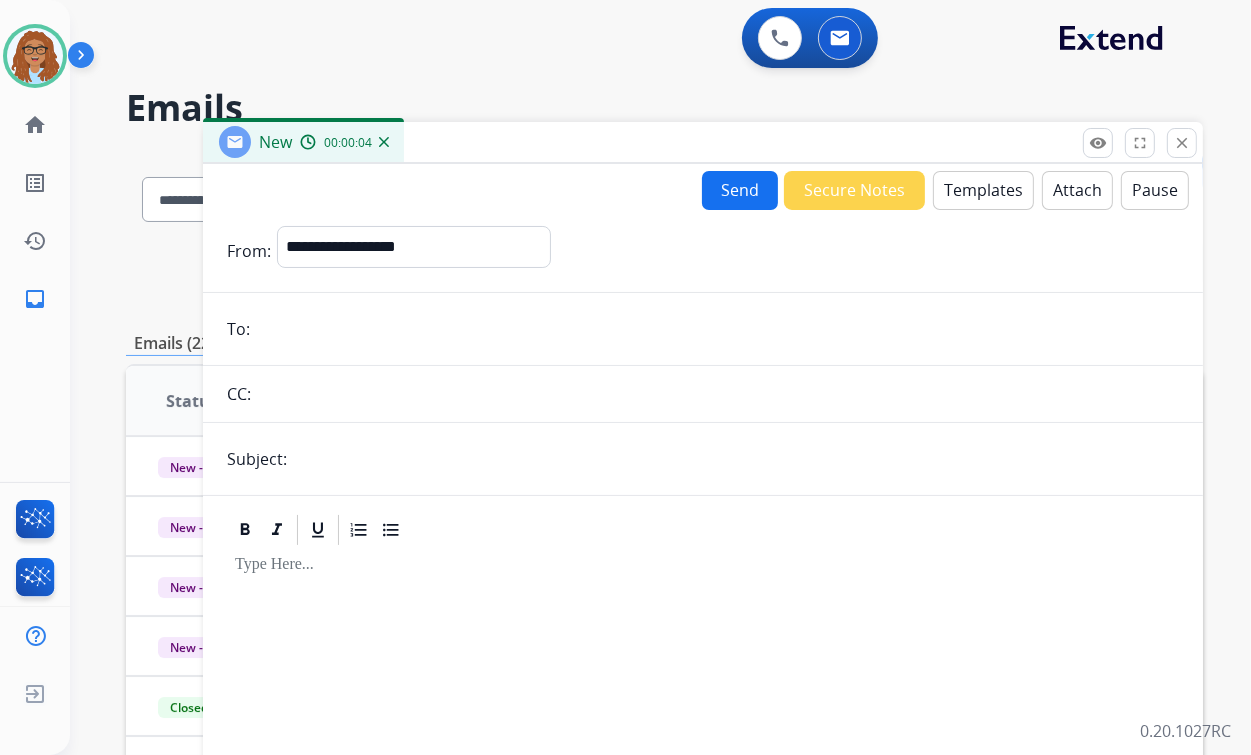 click at bounding box center (717, 329) 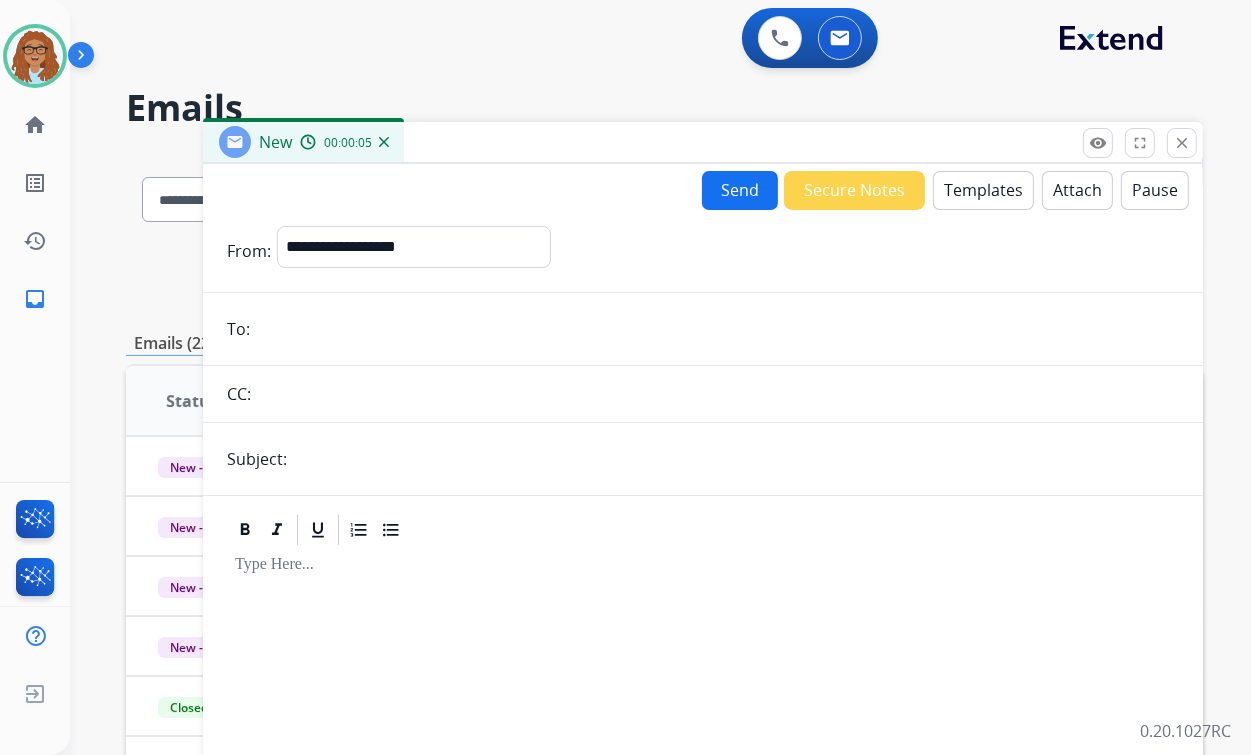 paste on "**********" 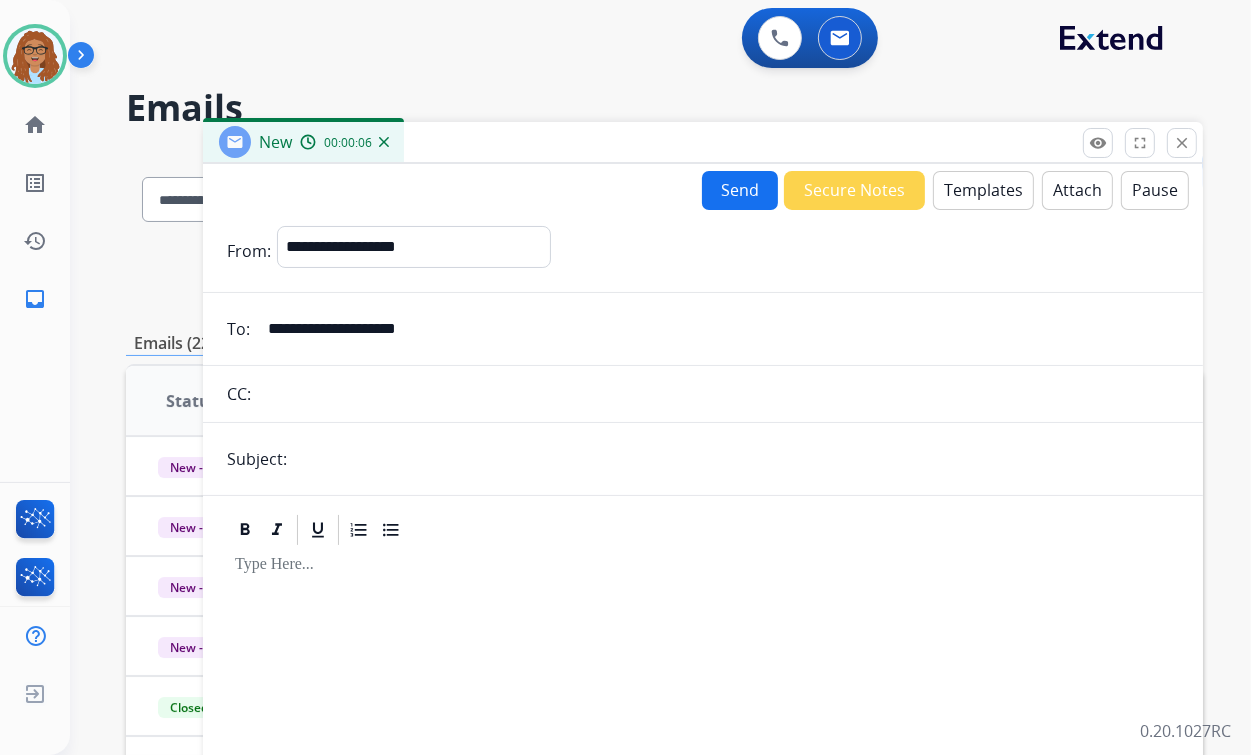 type on "**********" 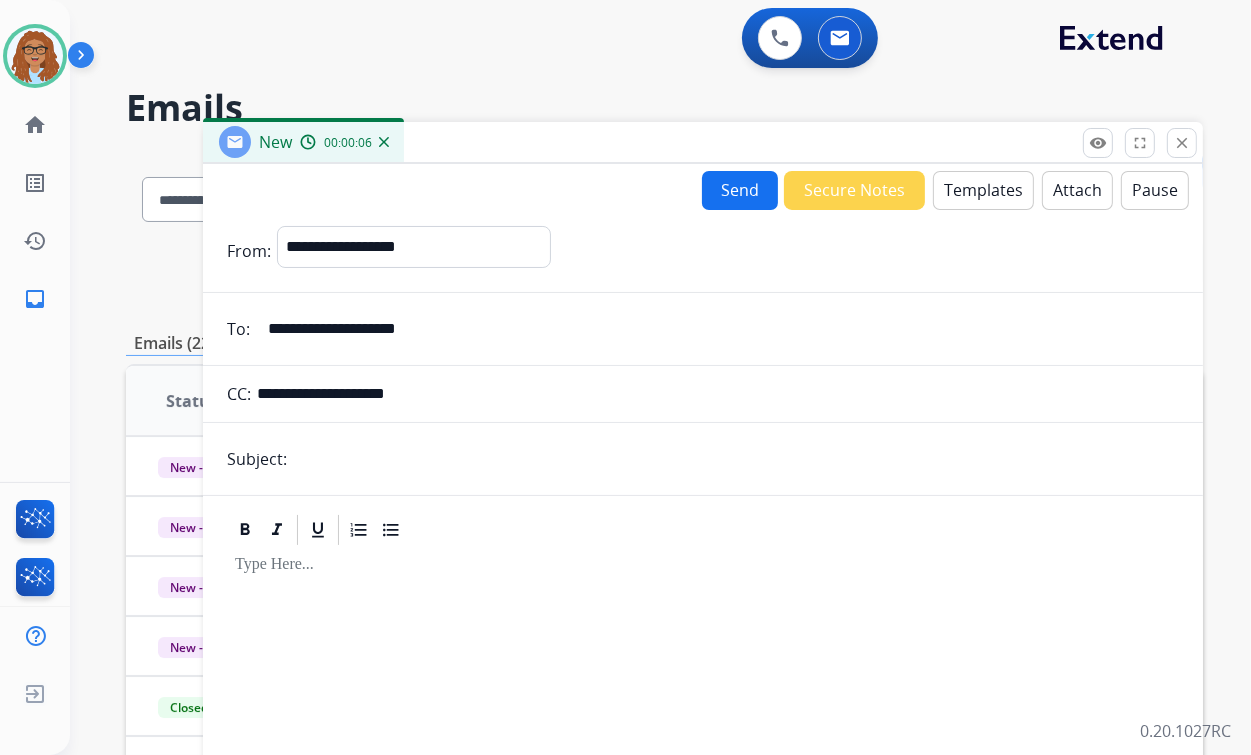 type on "**********" 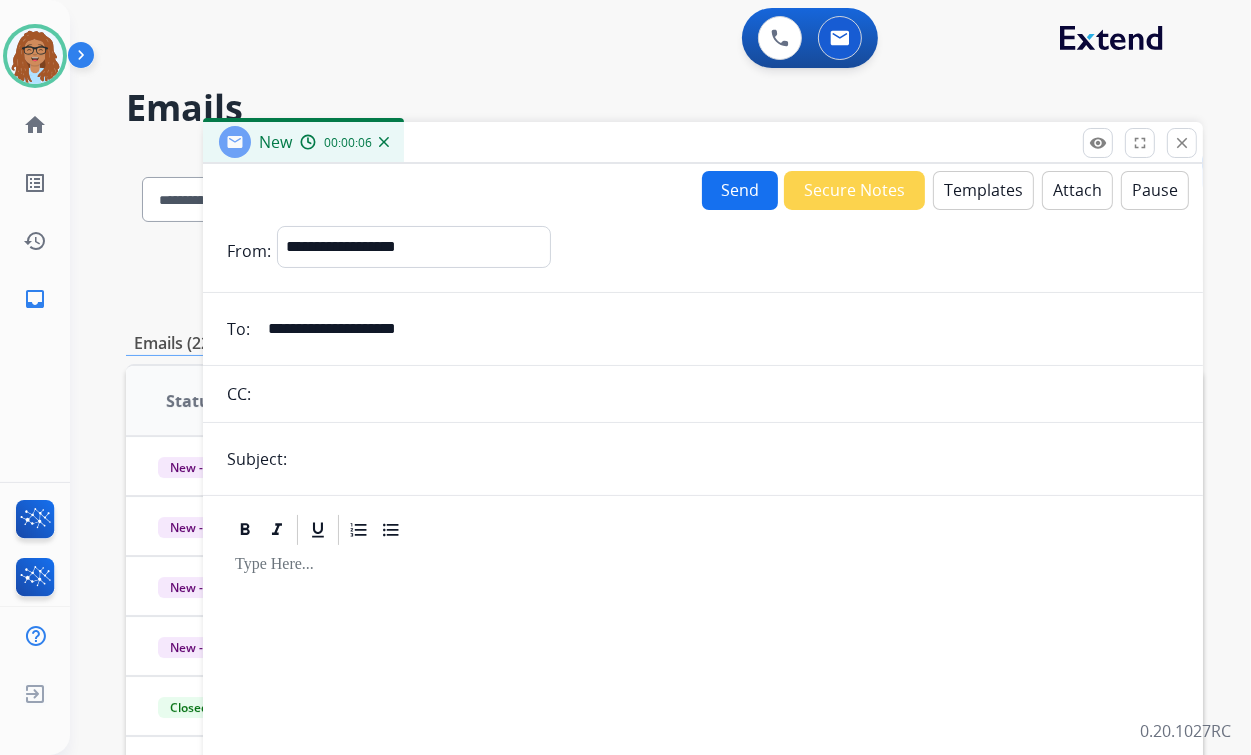 drag, startPoint x: 338, startPoint y: 448, endPoint x: 351, endPoint y: 453, distance: 13.928389 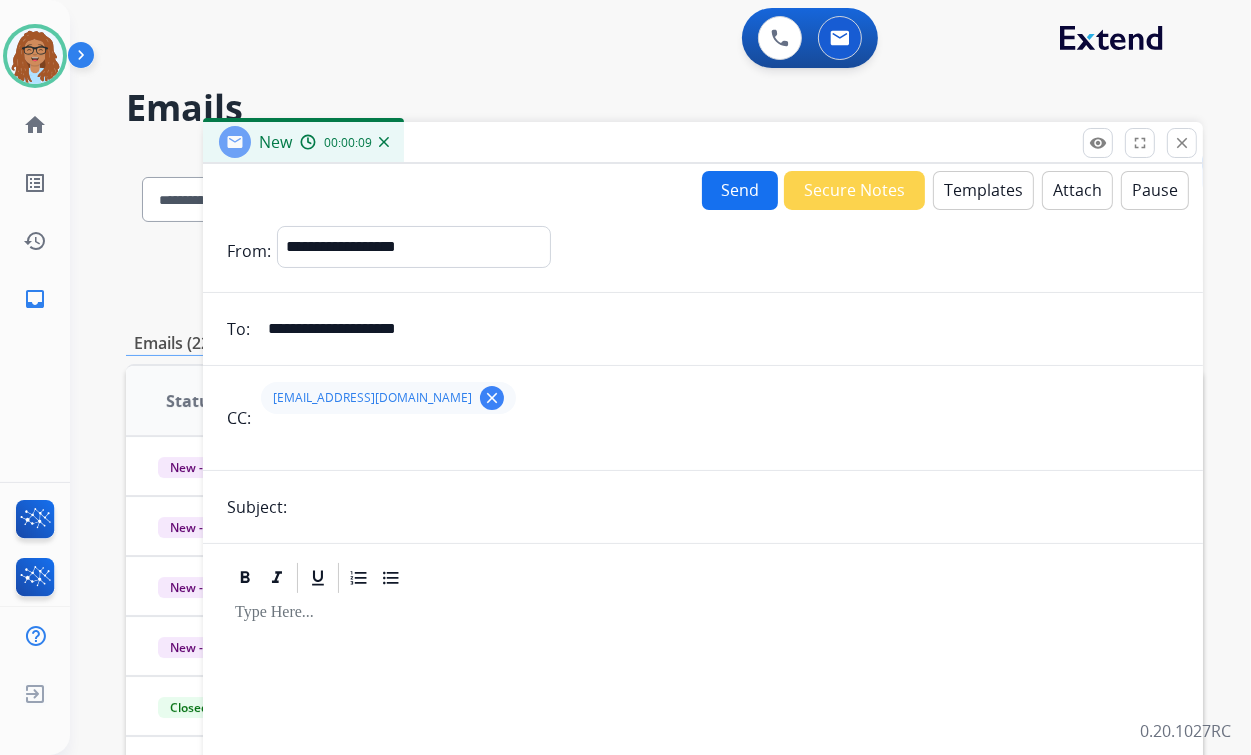 type on "*********" 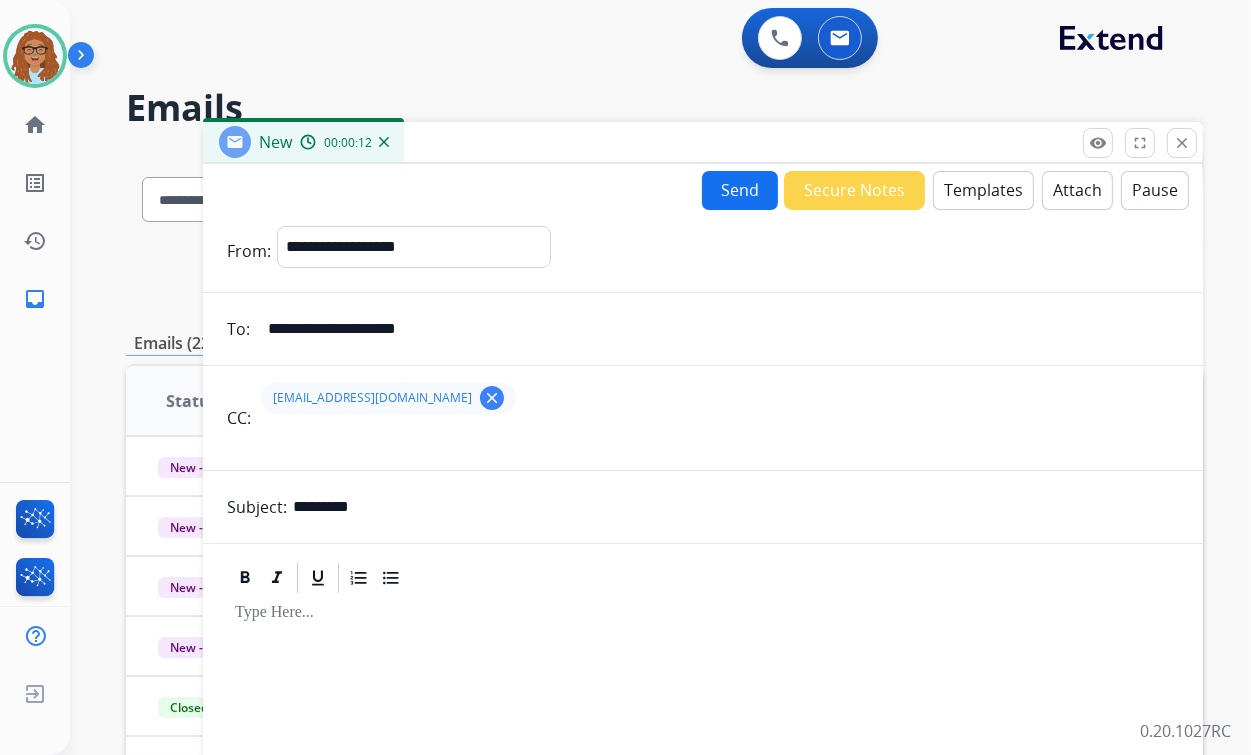 click on "Templates" at bounding box center [983, 190] 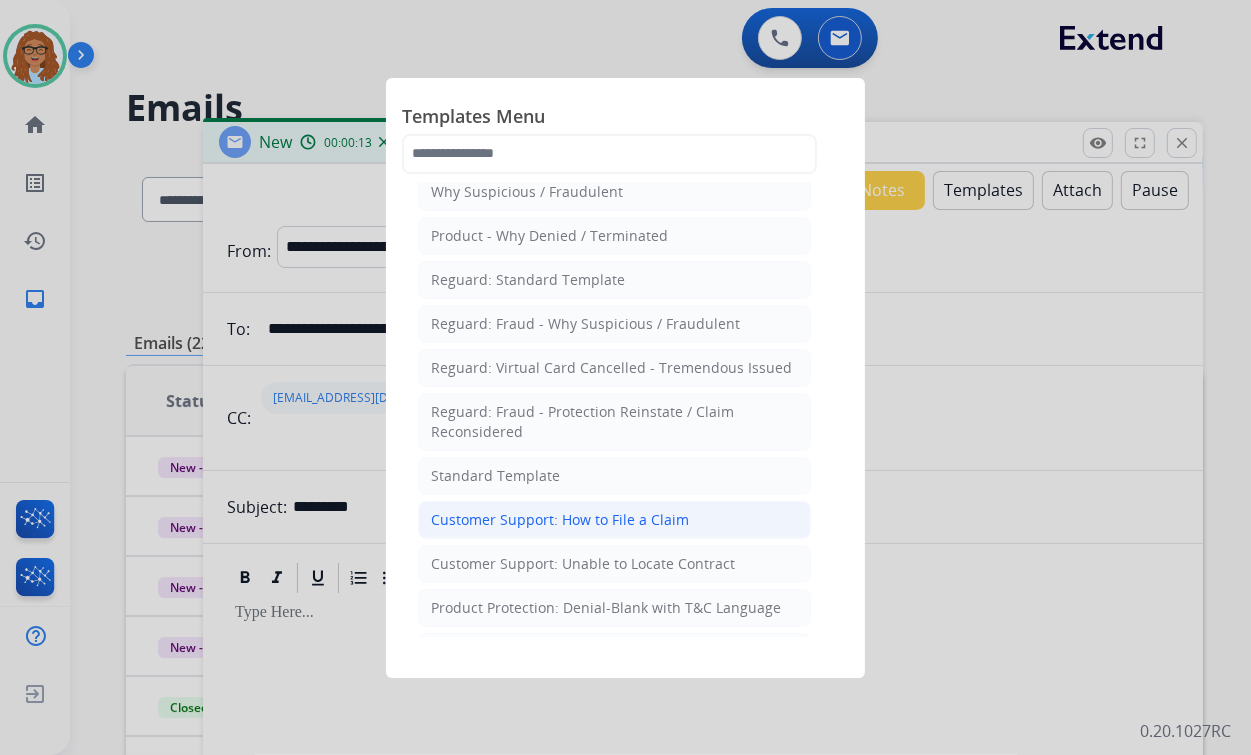 scroll, scrollTop: 240, scrollLeft: 0, axis: vertical 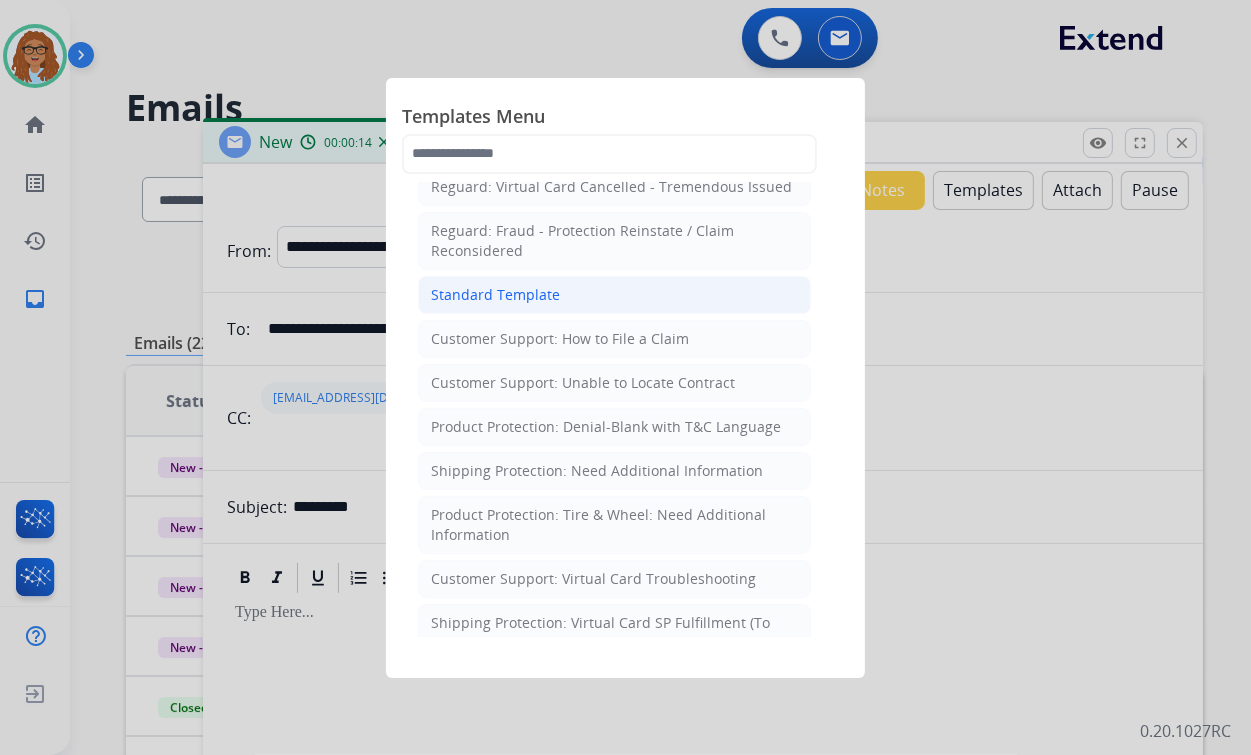 click on "Standard Template" 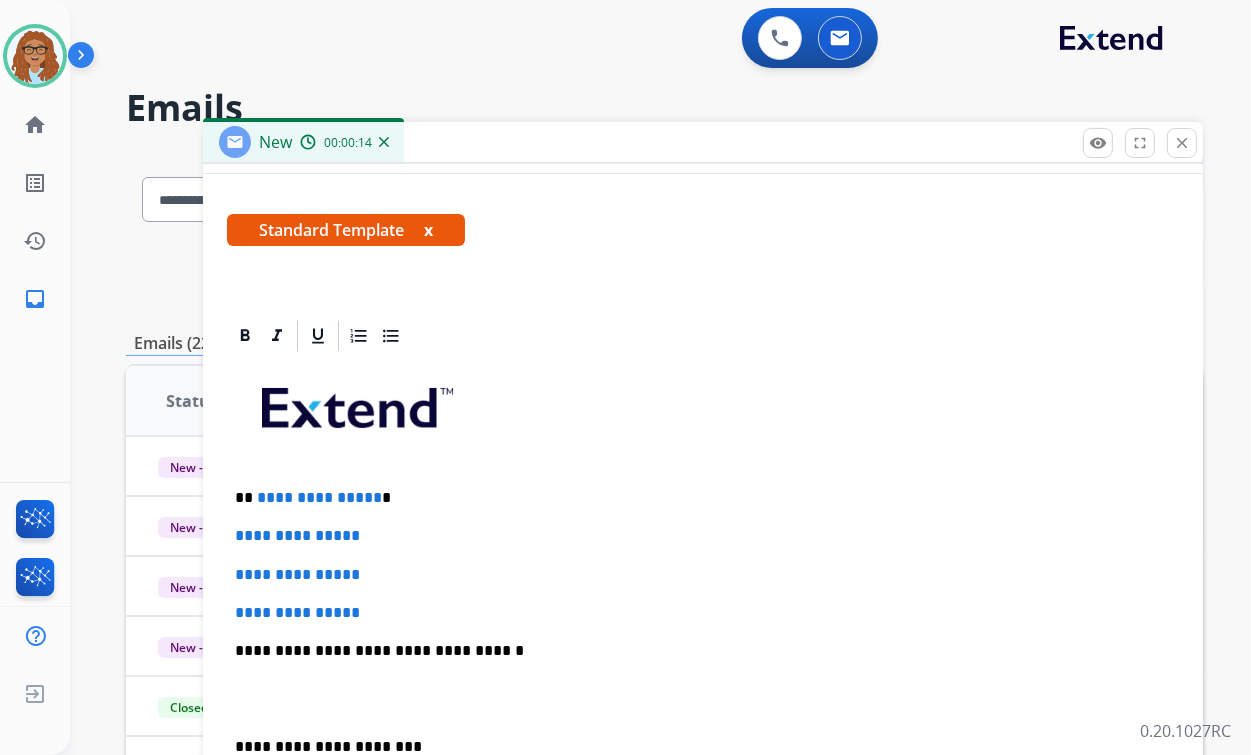 scroll, scrollTop: 400, scrollLeft: 0, axis: vertical 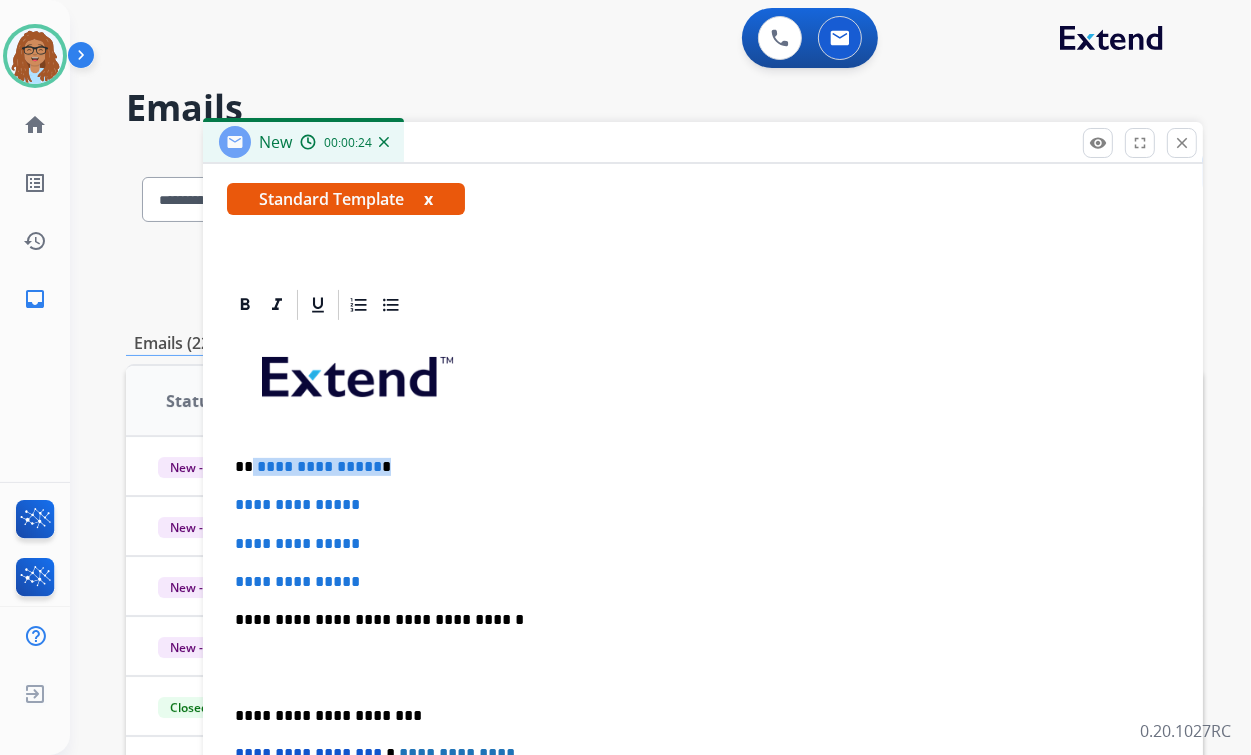 drag, startPoint x: 384, startPoint y: 468, endPoint x: 251, endPoint y: 471, distance: 133.03383 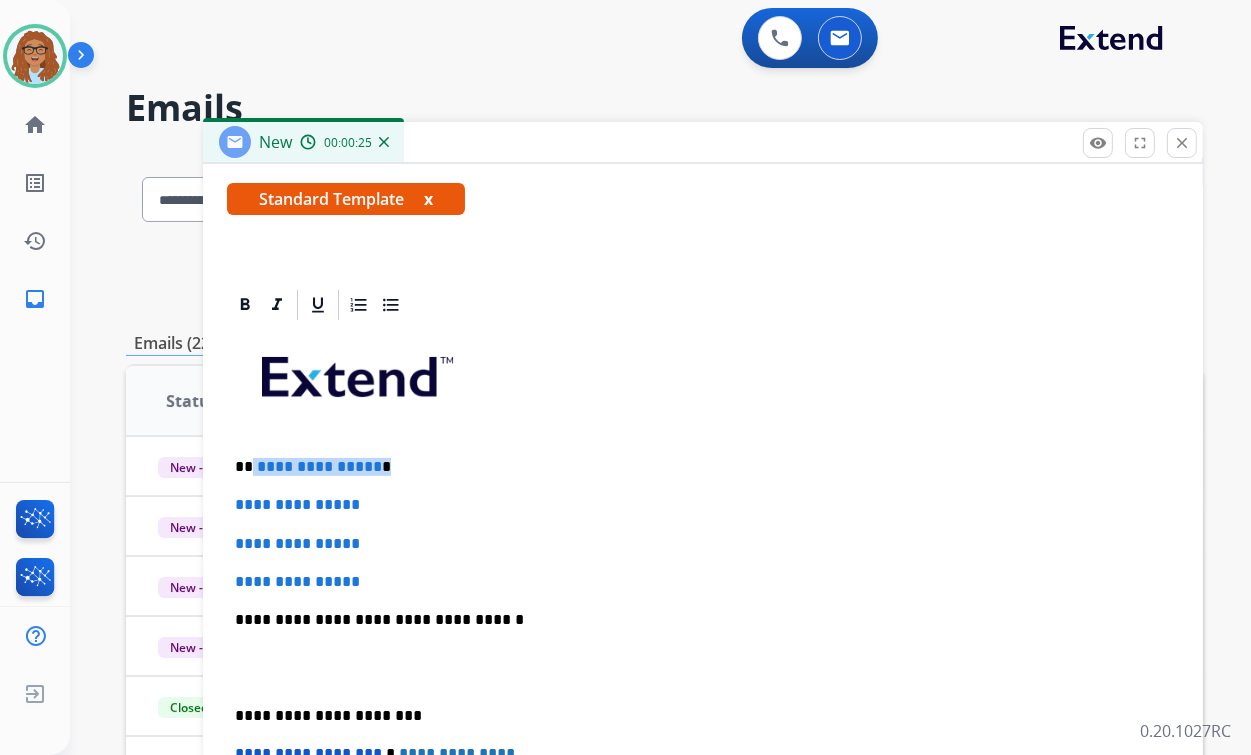 paste 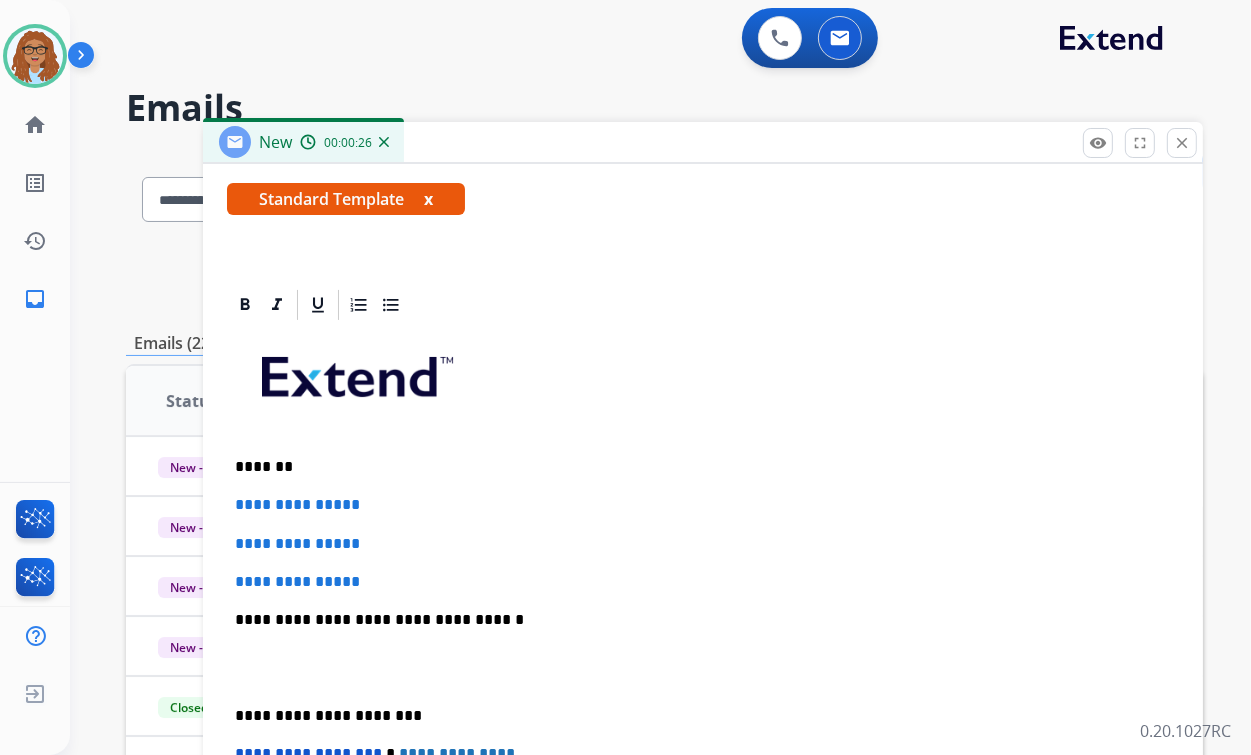 click on "*******" at bounding box center [695, 467] 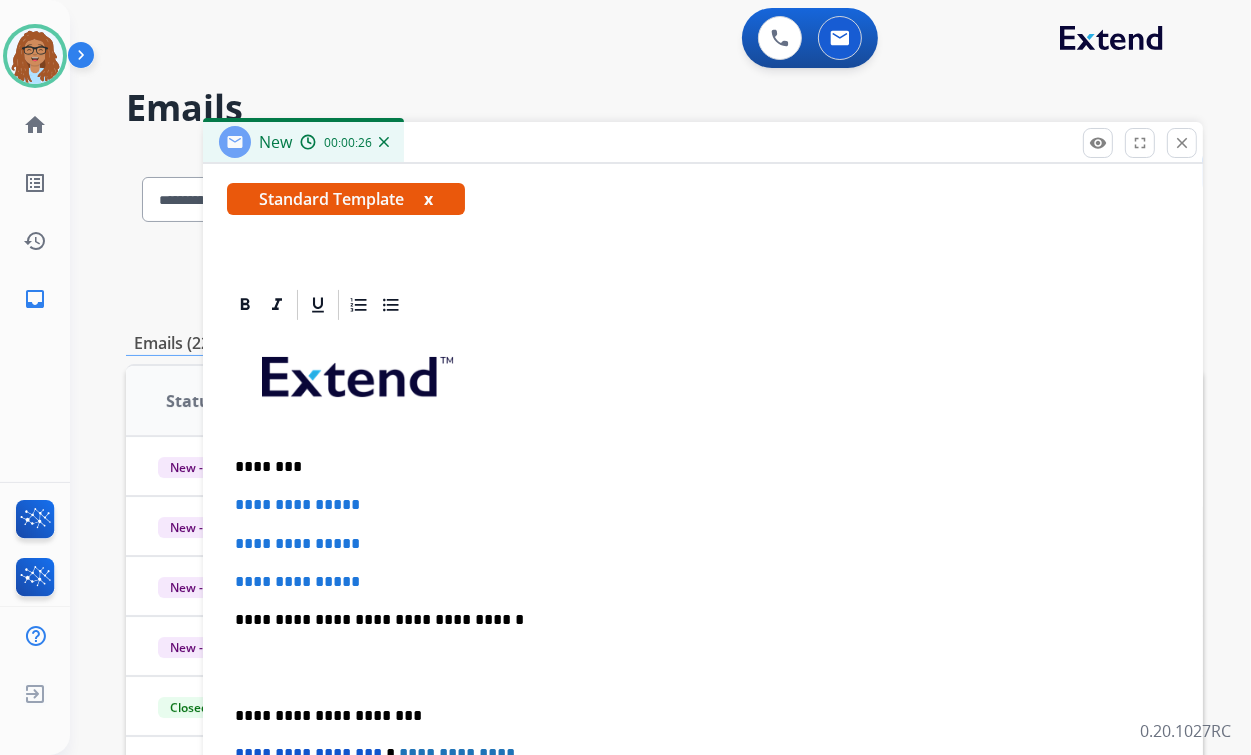 click on "********" at bounding box center [695, 467] 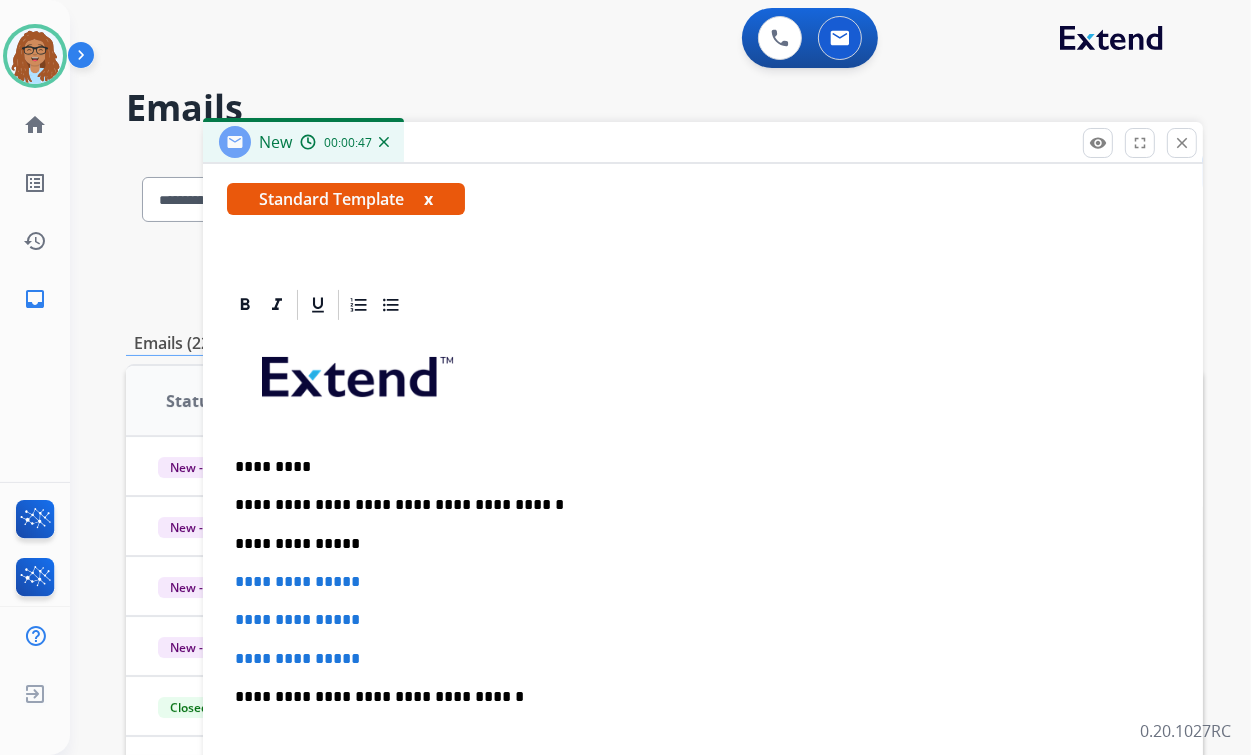 drag, startPoint x: 234, startPoint y: 539, endPoint x: 266, endPoint y: 539, distance: 32 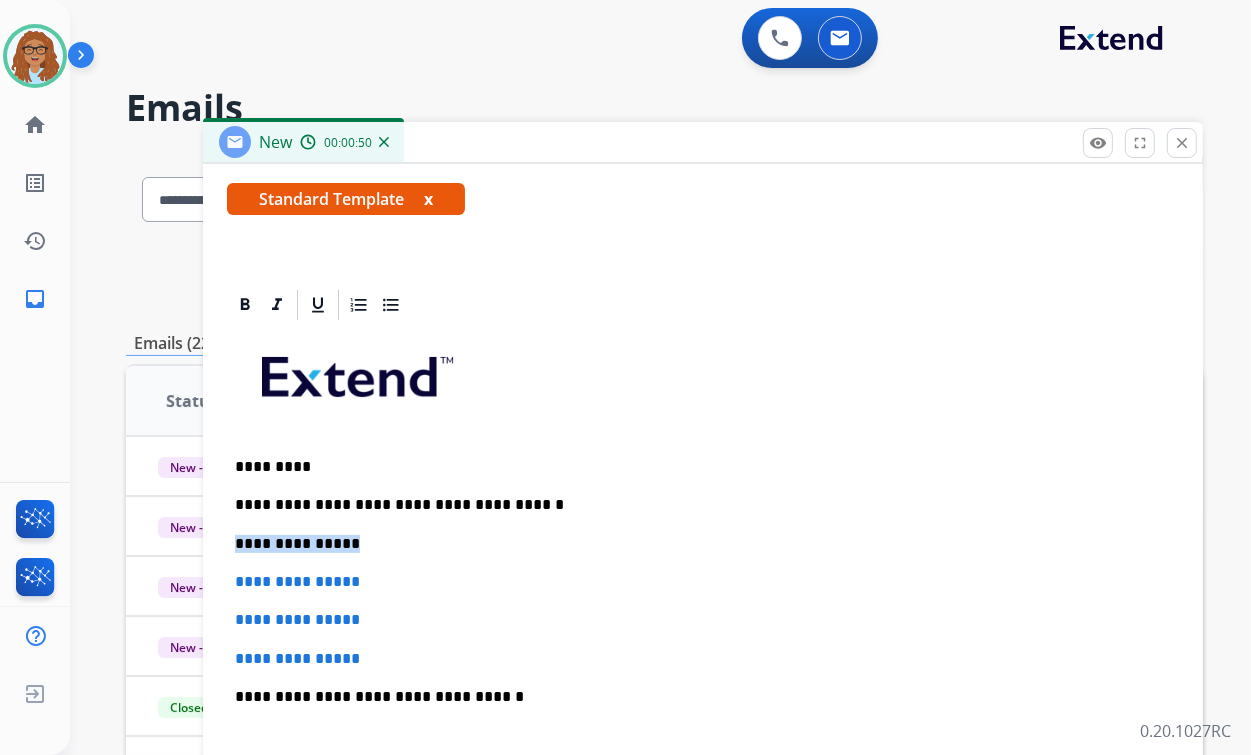 drag, startPoint x: 346, startPoint y: 542, endPoint x: 224, endPoint y: 540, distance: 122.016396 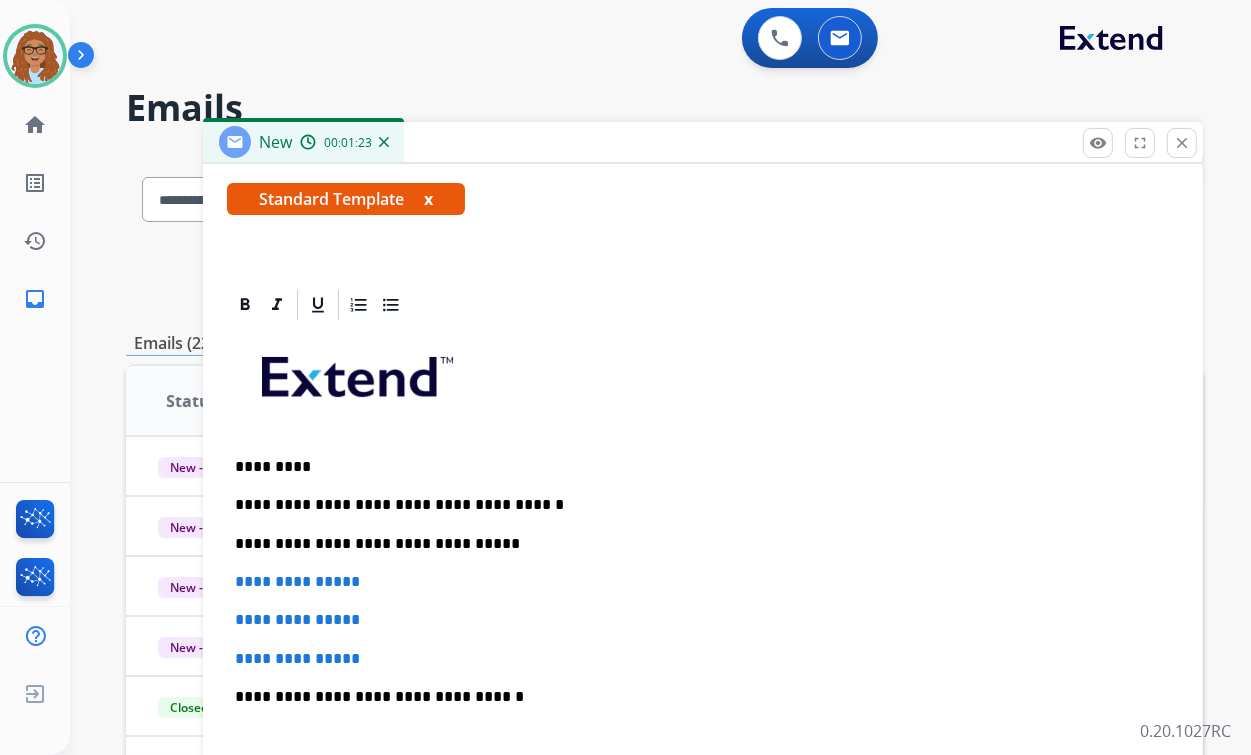 drag, startPoint x: 1188, startPoint y: 688, endPoint x: 496, endPoint y: 547, distance: 706.2188 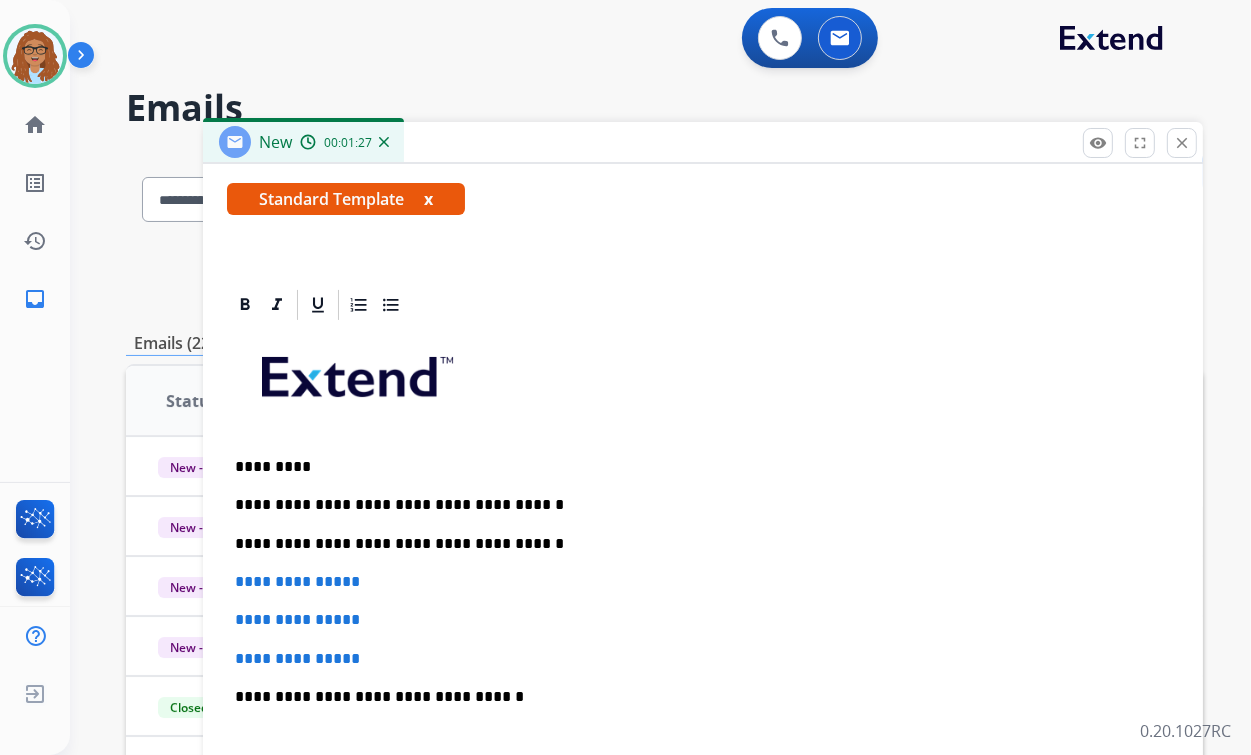 click on "**********" at bounding box center (695, 544) 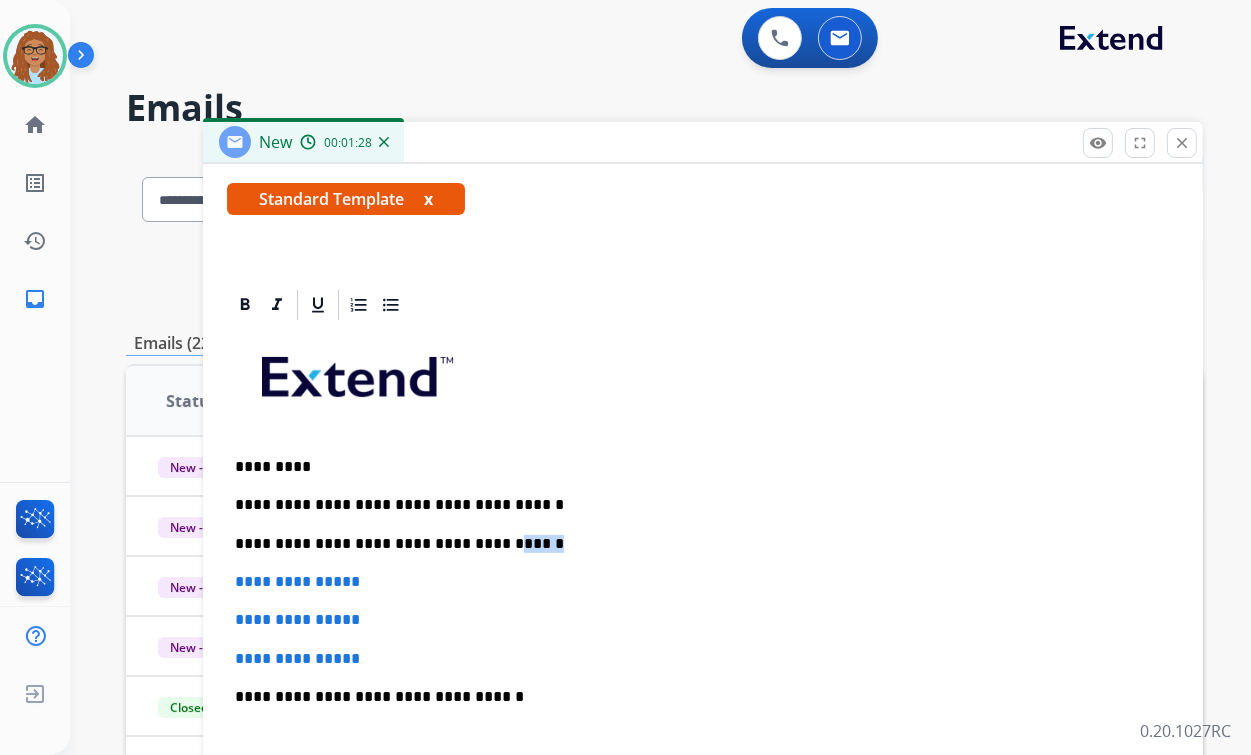 drag, startPoint x: 516, startPoint y: 544, endPoint x: 470, endPoint y: 543, distance: 46.010868 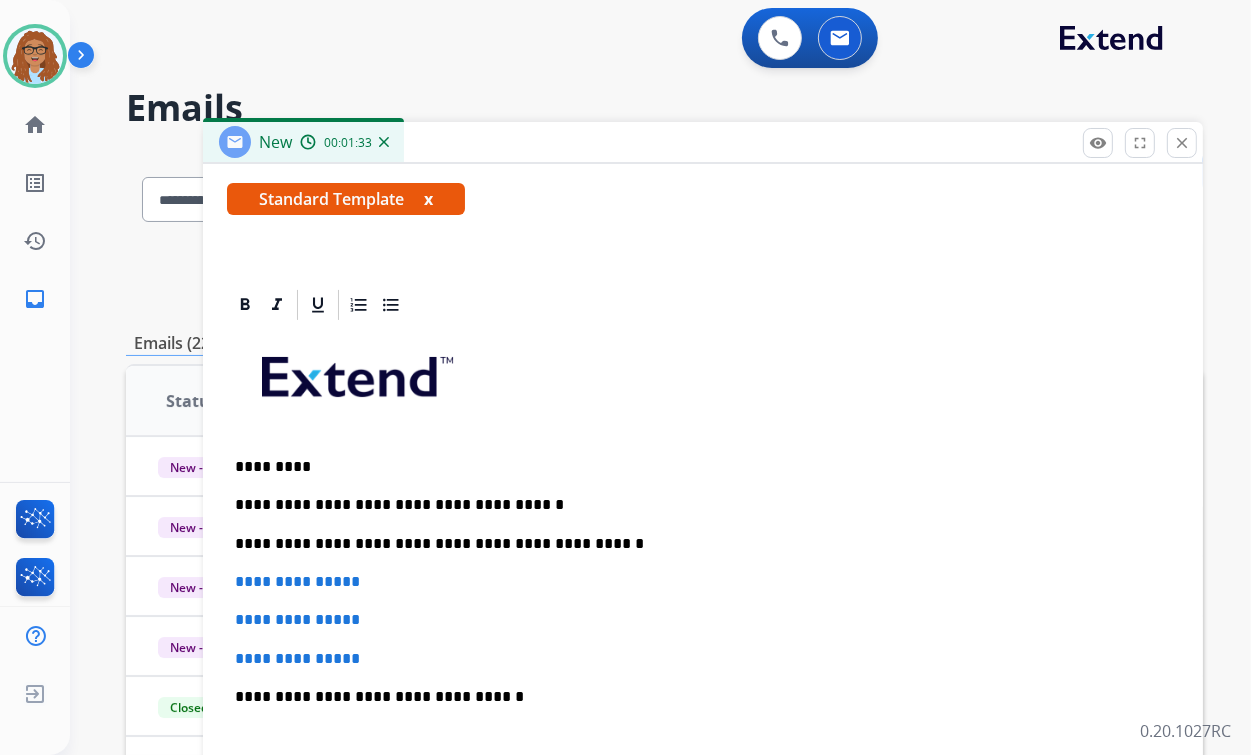 click on "**********" at bounding box center (695, 544) 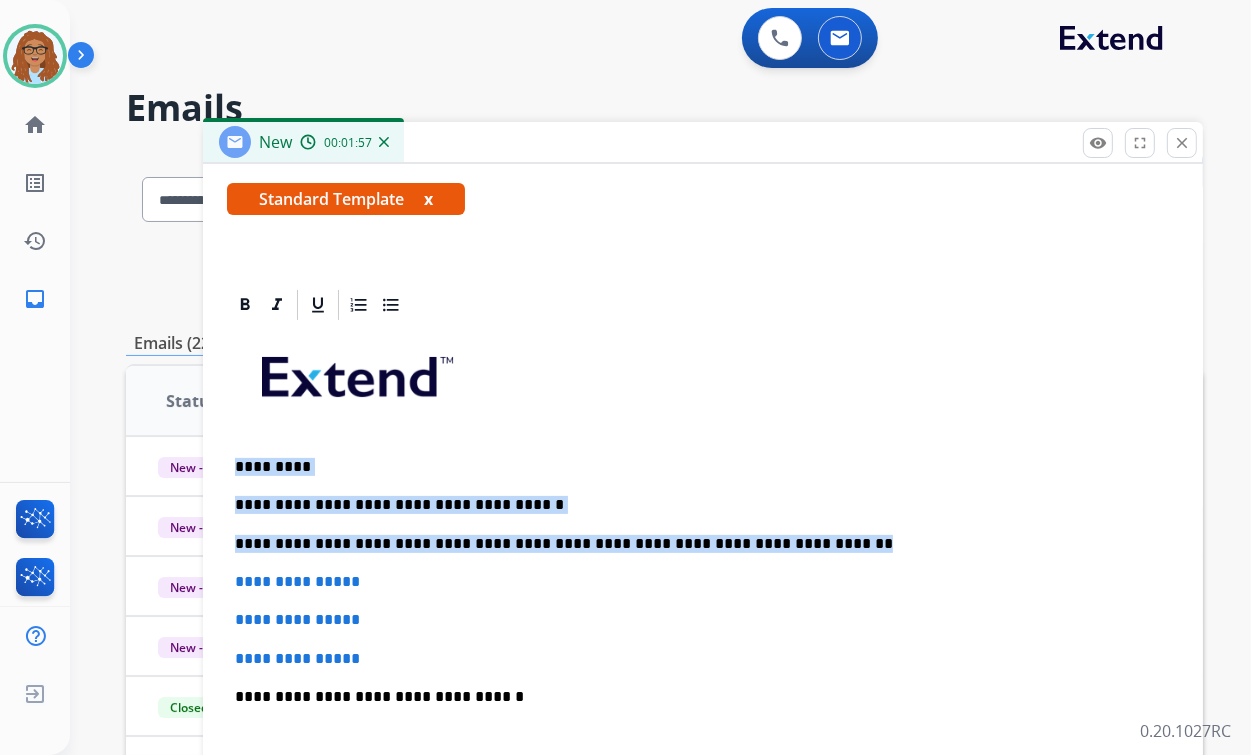 drag, startPoint x: 797, startPoint y: 542, endPoint x: 233, endPoint y: 468, distance: 568.8339 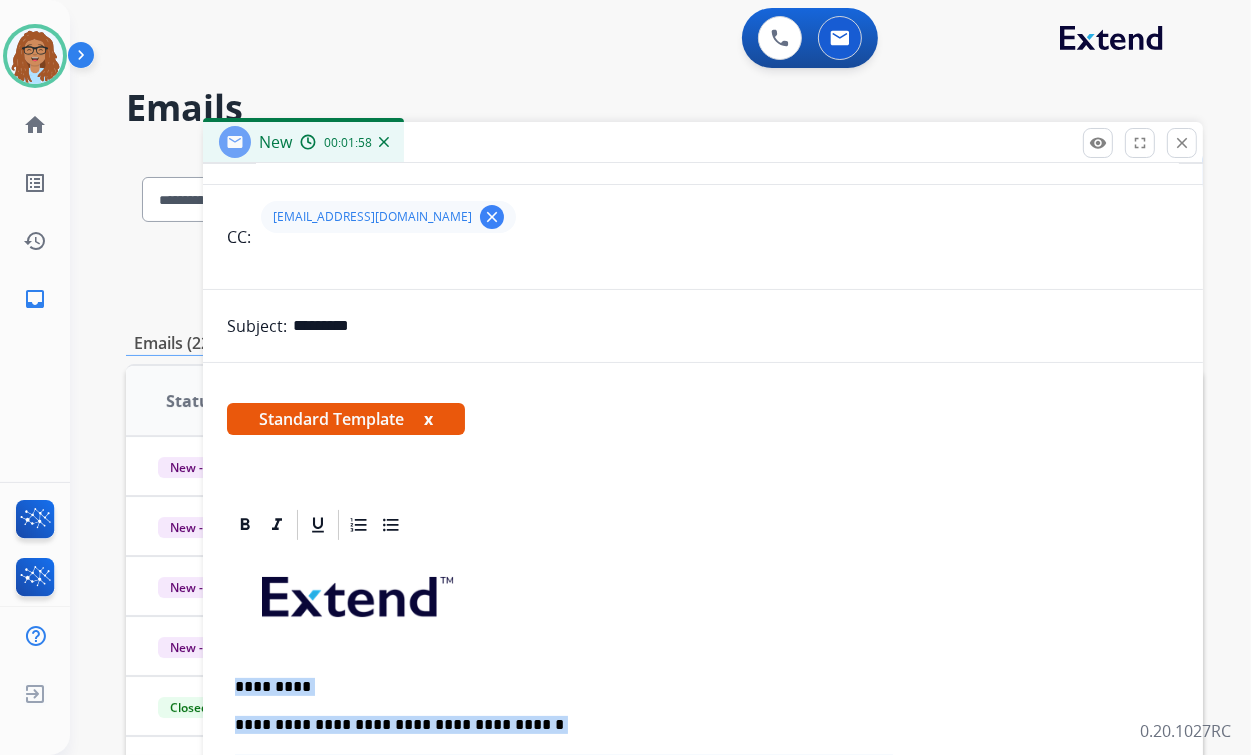 scroll, scrollTop: 160, scrollLeft: 0, axis: vertical 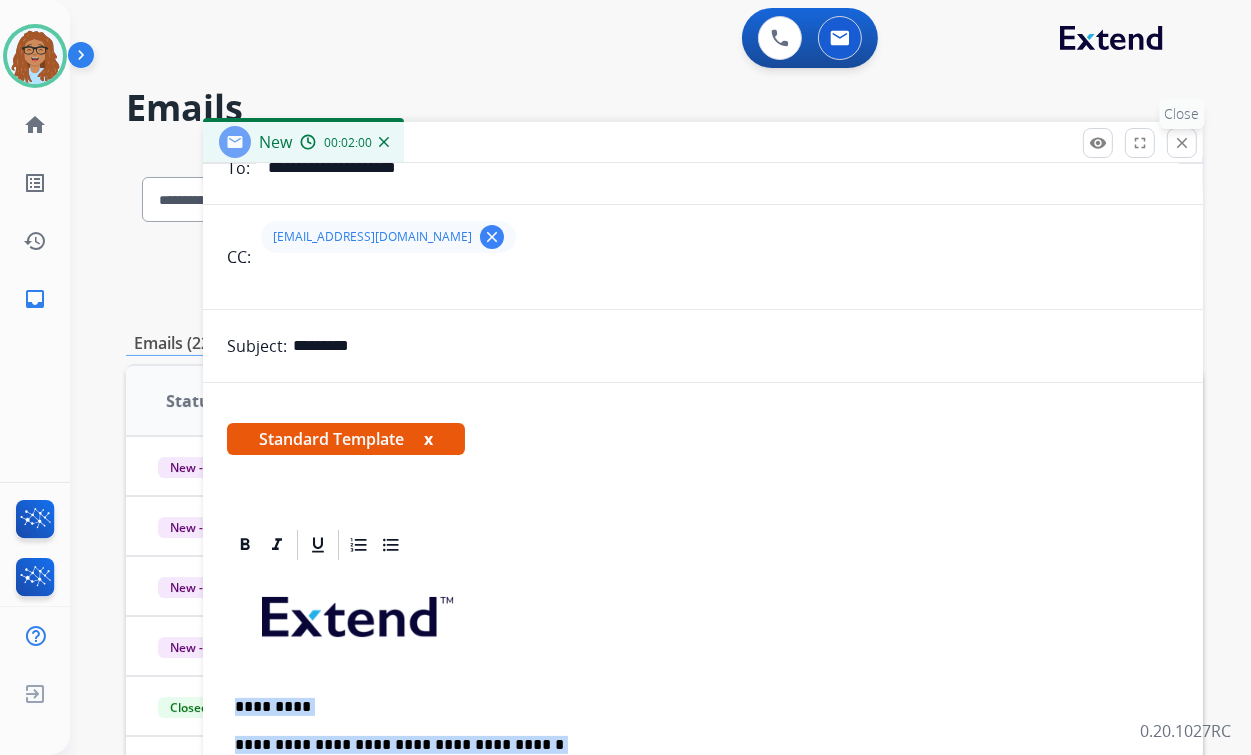 click on "close" at bounding box center [1182, 143] 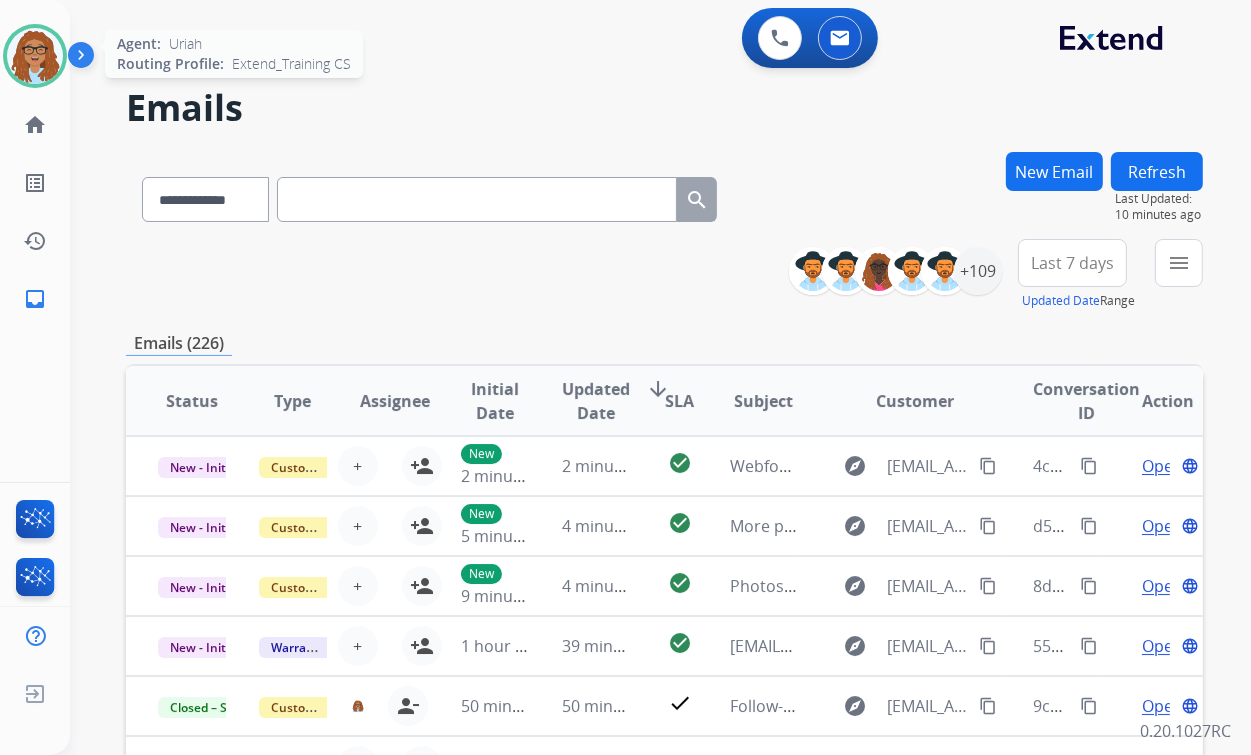 click at bounding box center (35, 56) 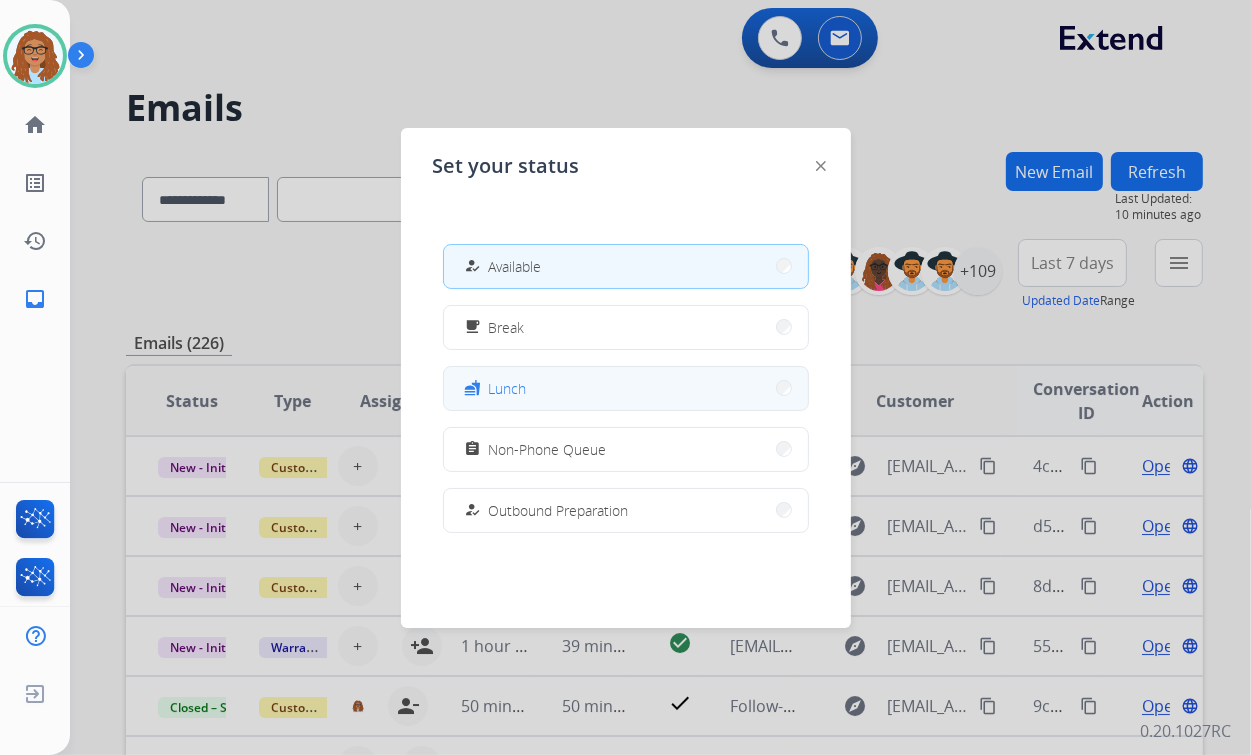 click on "fastfood Lunch" at bounding box center (626, 388) 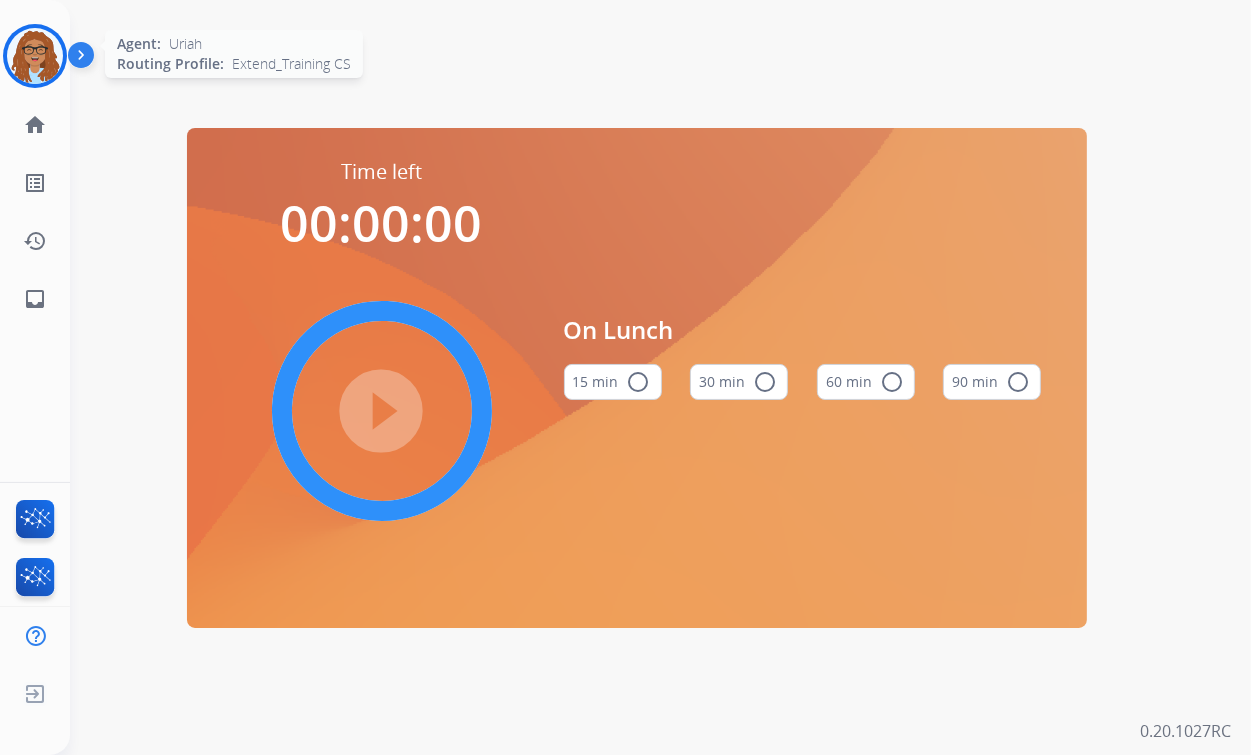 click at bounding box center [35, 56] 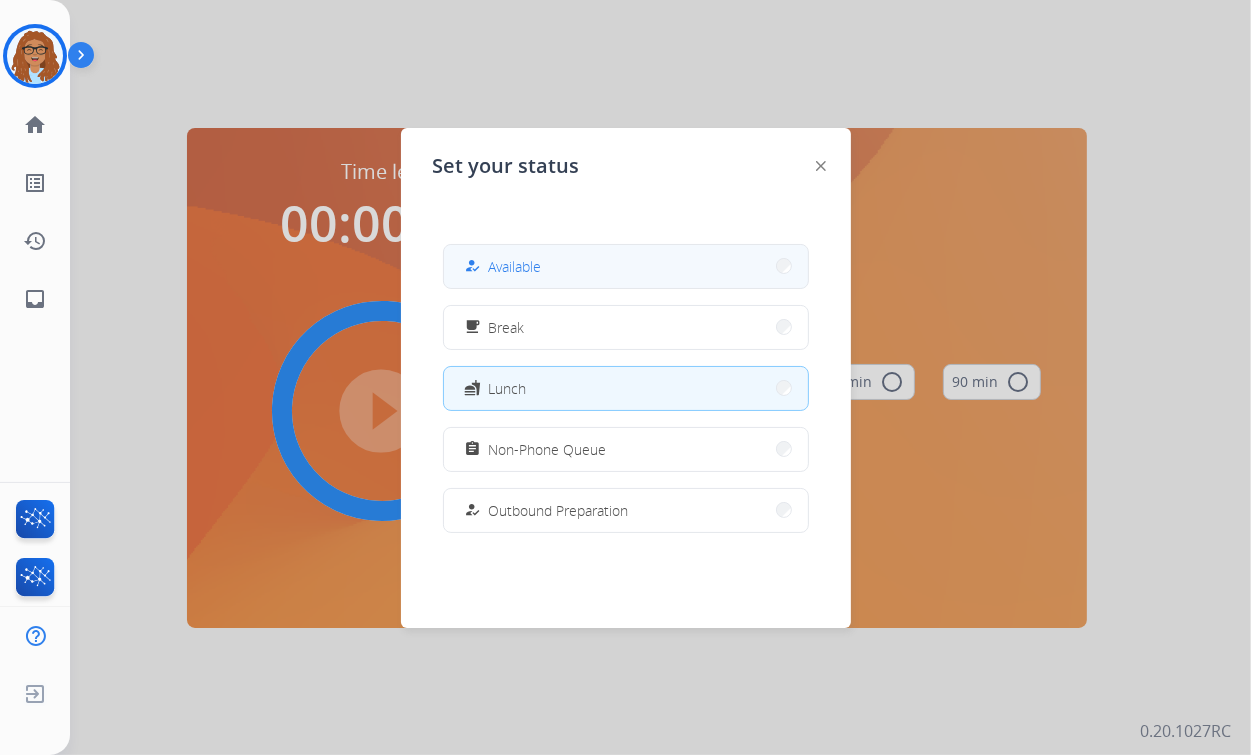 click on "how_to_reg Available" at bounding box center (626, 266) 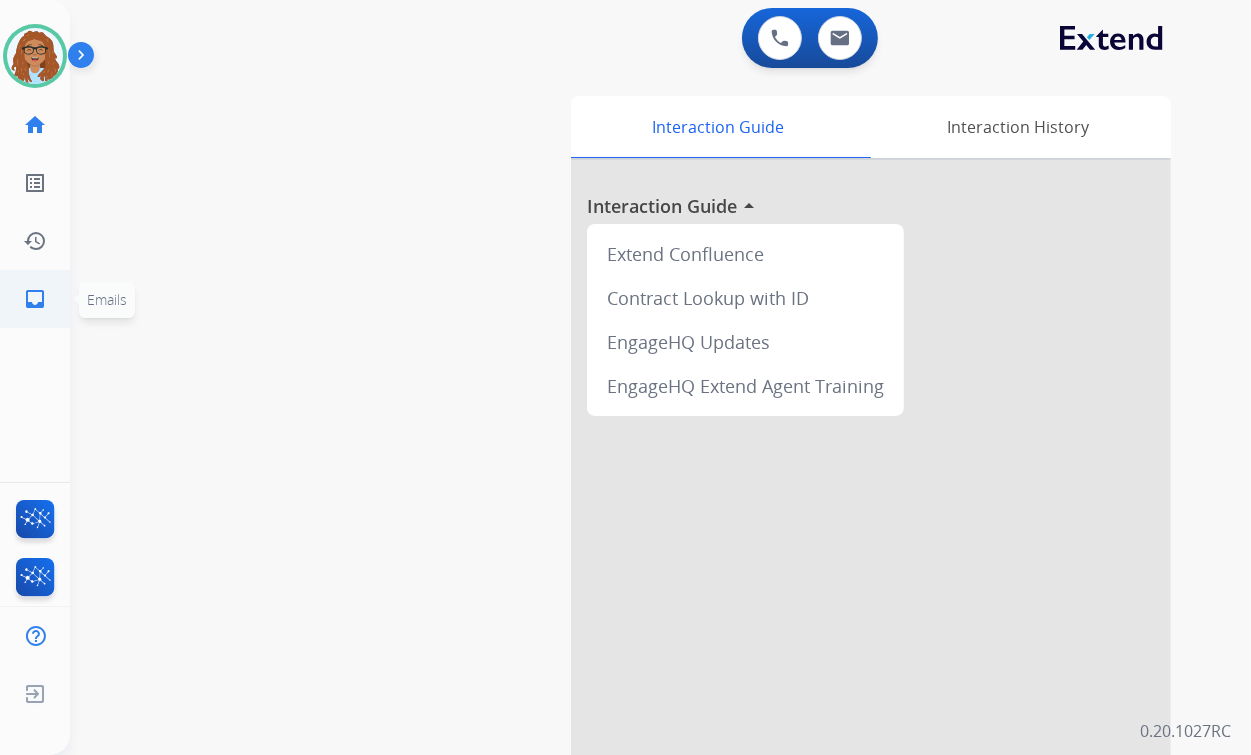 click on "inbox  Emails" 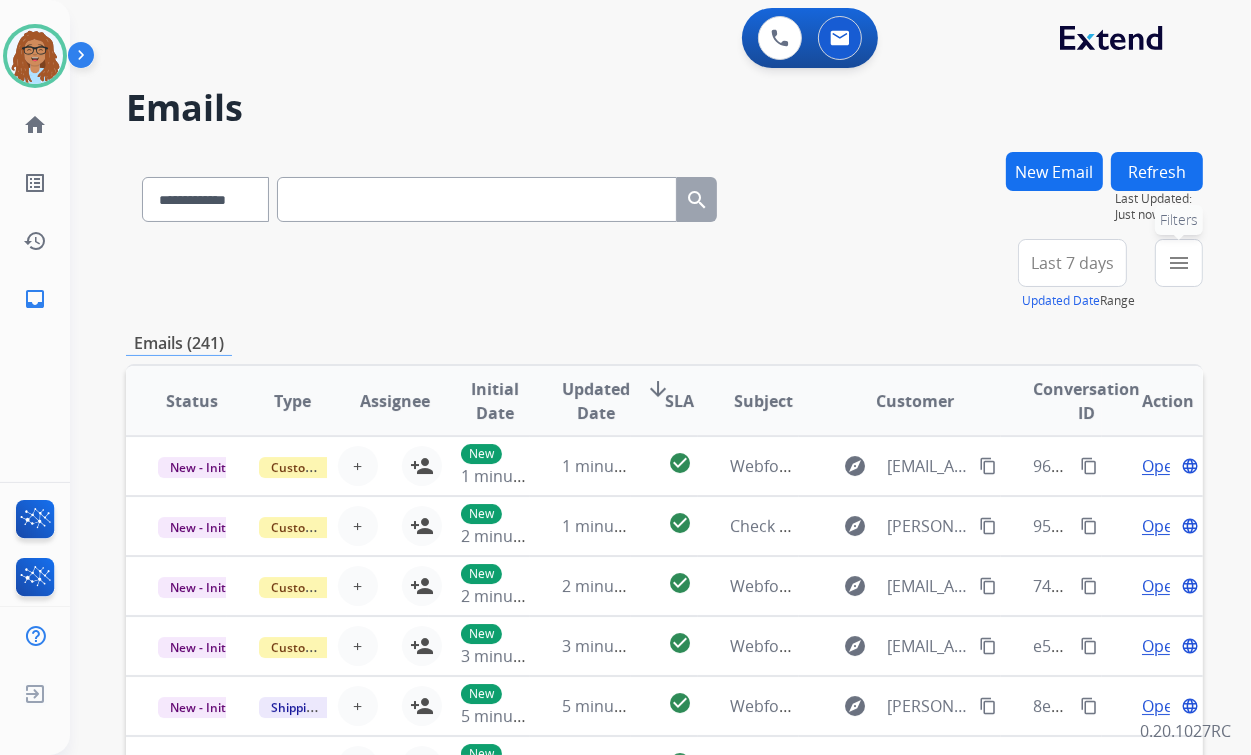 click on "menu" at bounding box center (1179, 263) 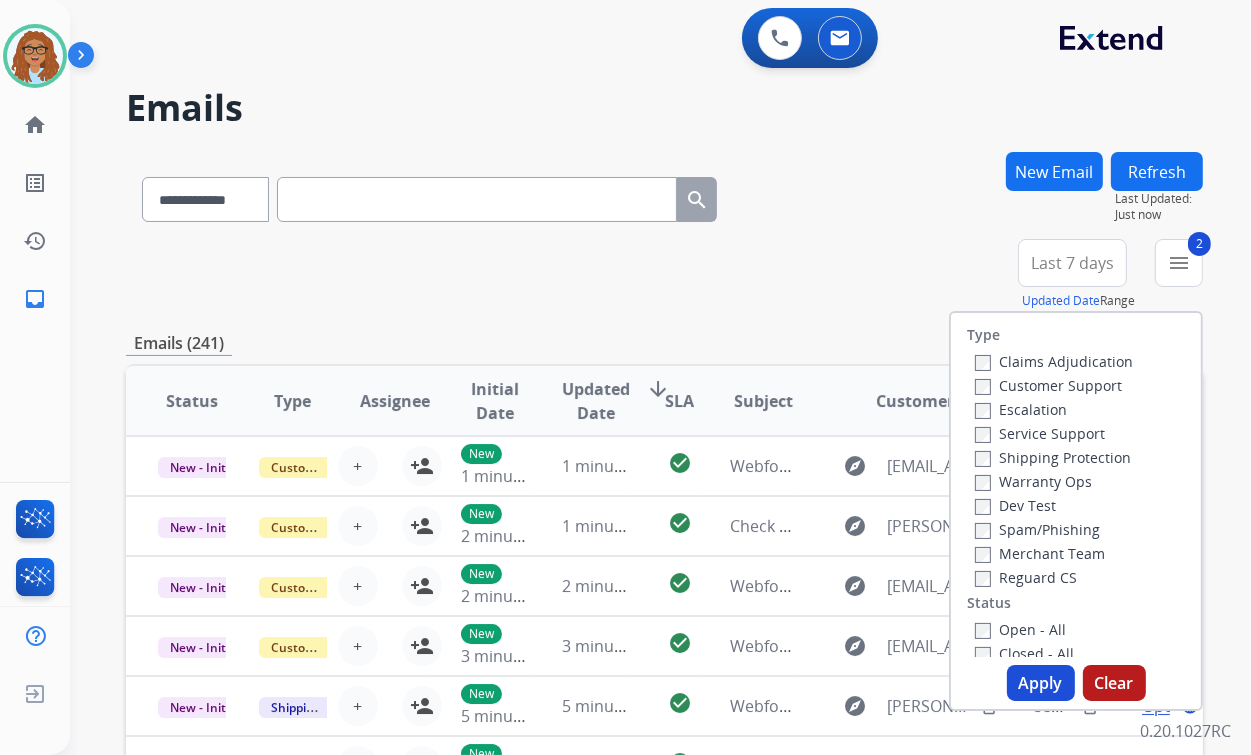 click on "Reguard CS" at bounding box center (1026, 577) 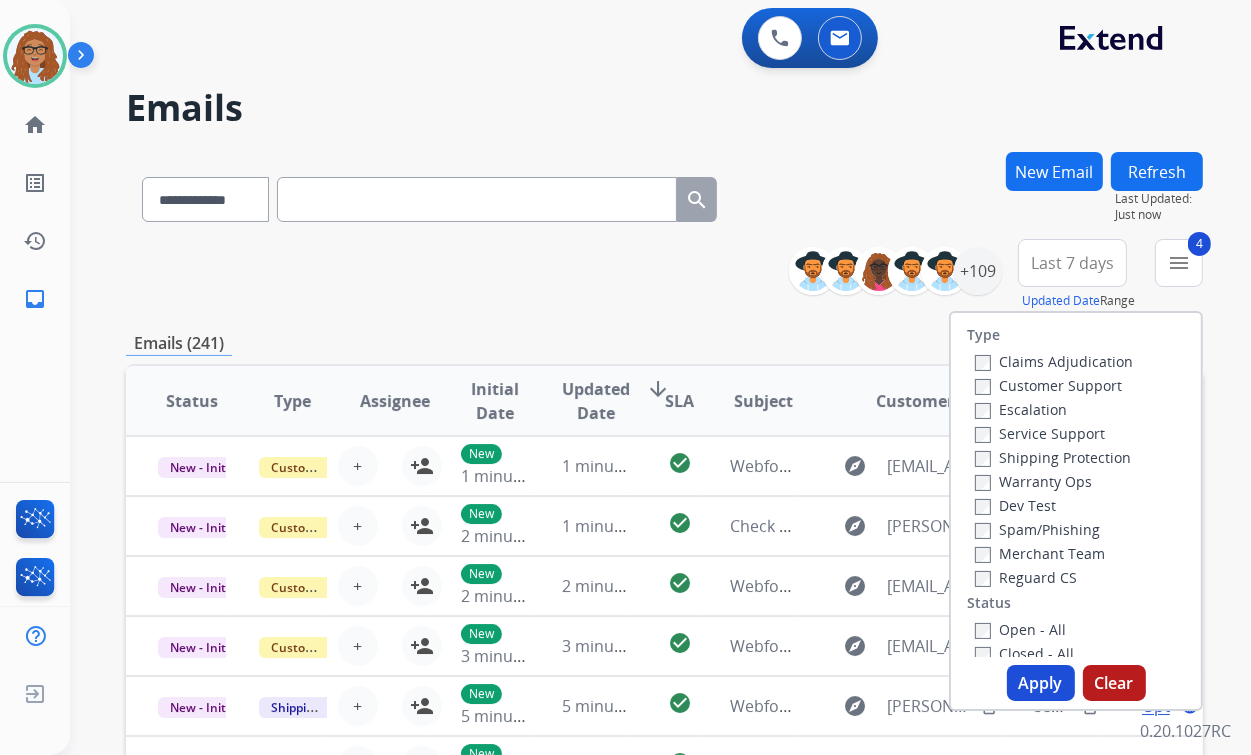 click on "Apply" at bounding box center [1041, 683] 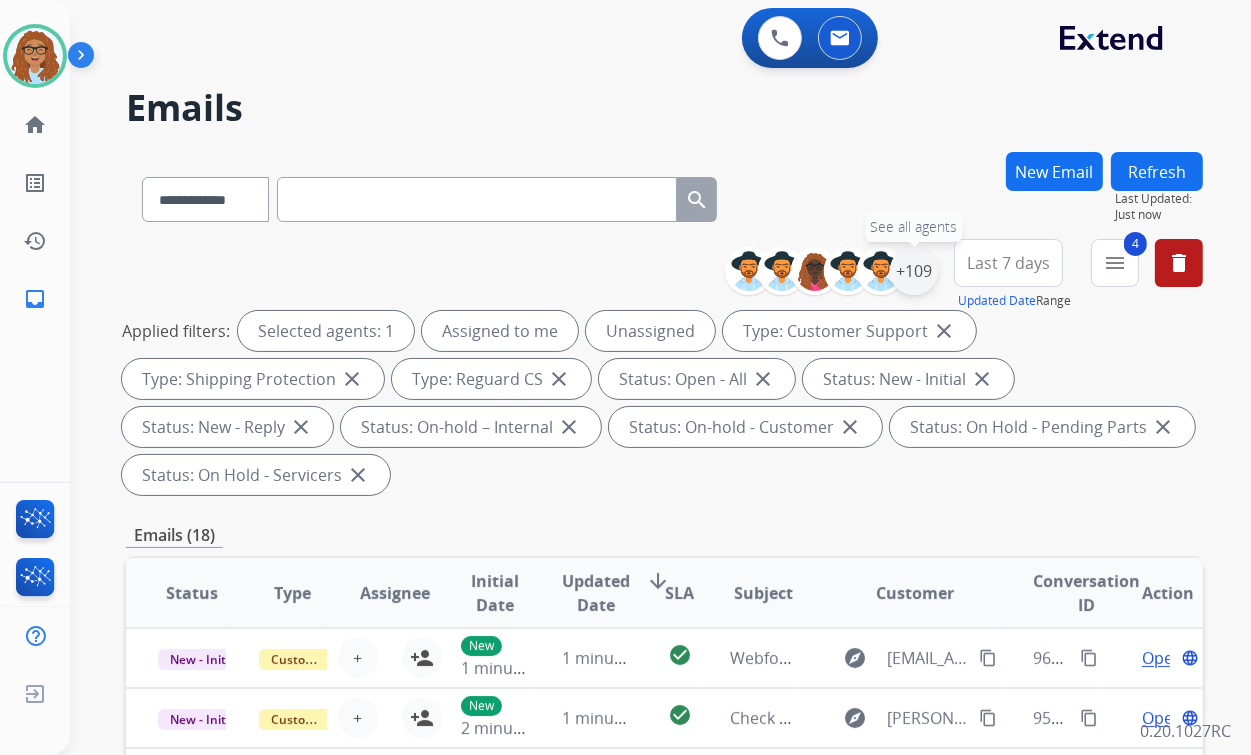 click on "+109" at bounding box center [914, 271] 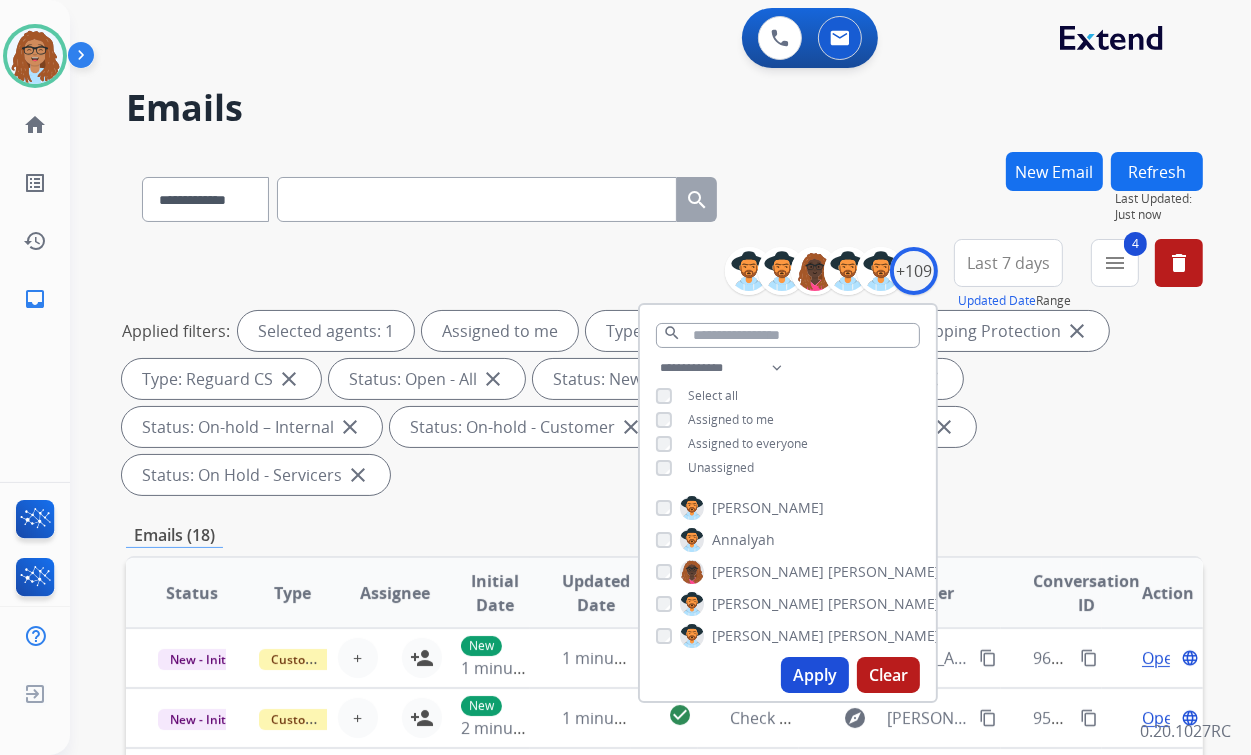 click on "Apply" at bounding box center [815, 675] 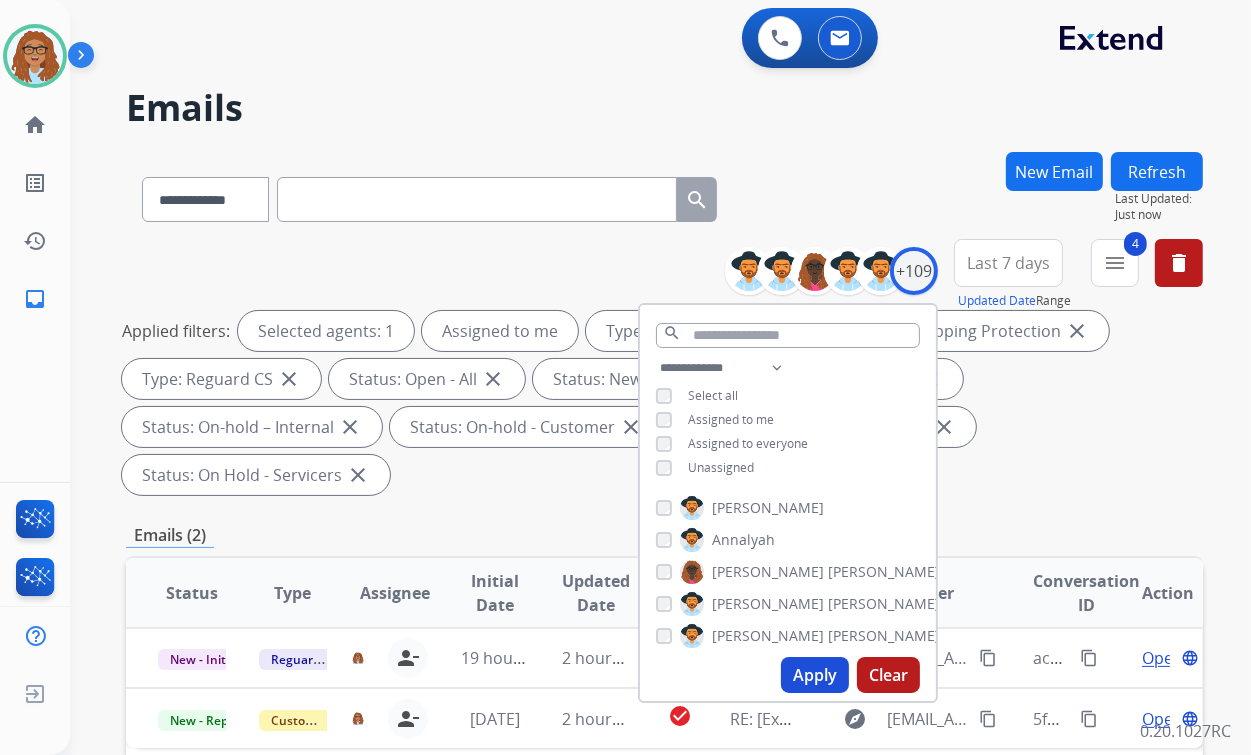 click on "Applied filters:  Selected agents: 1  Assigned to me  Type: Customer Support  close  Type: Shipping Protection  close  Type: Reguard CS  close  Status: Open - All  close  Status: New - Initial  close  Status: New - Reply  close  Status: On-hold – Internal  close  Status: On-hold - Customer  close  Status: On Hold - Pending Parts  close  Status: On Hold - Servicers  close" at bounding box center (660, 403) 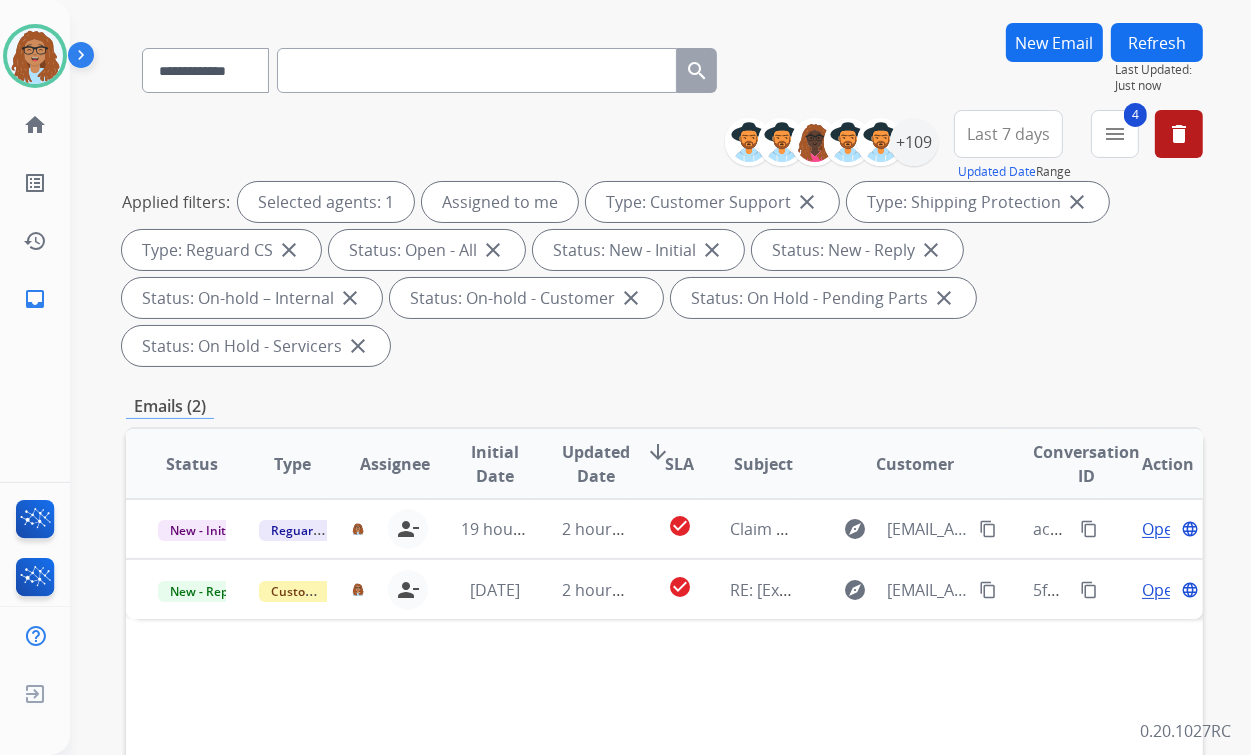scroll, scrollTop: 160, scrollLeft: 0, axis: vertical 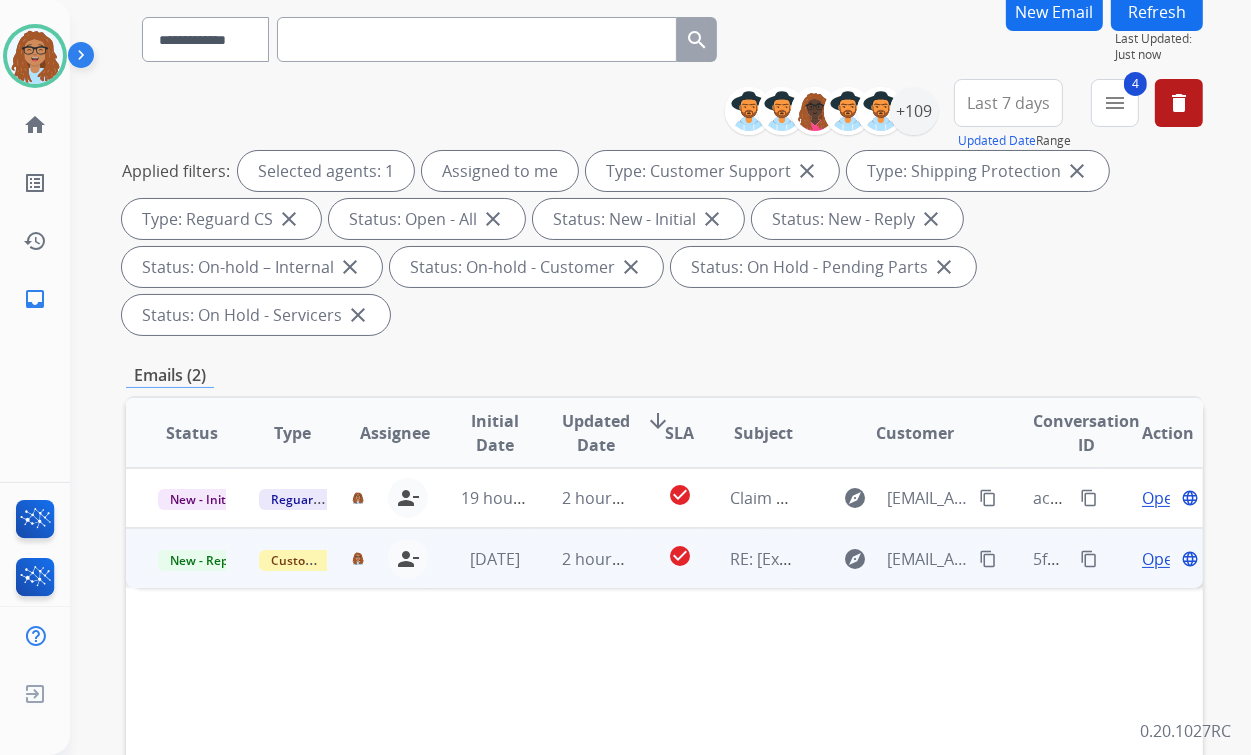 click on "content_copy" at bounding box center [1089, 559] 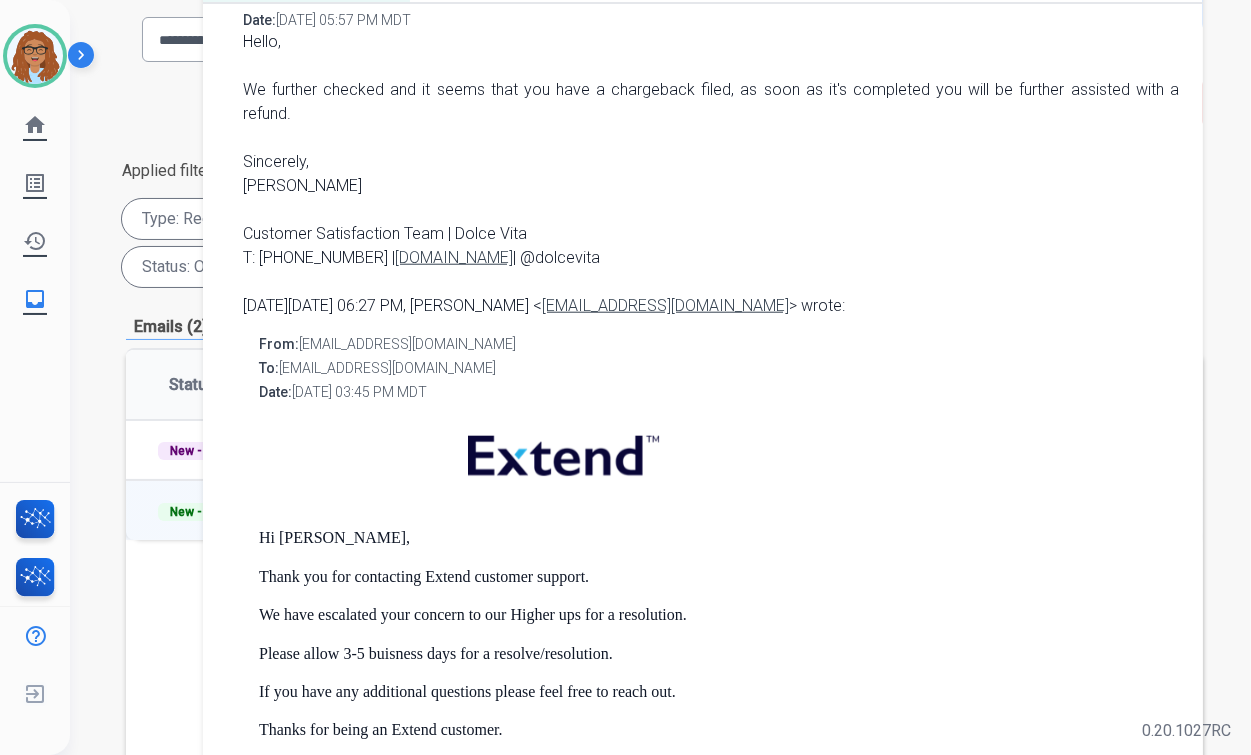 scroll, scrollTop: 1840, scrollLeft: 0, axis: vertical 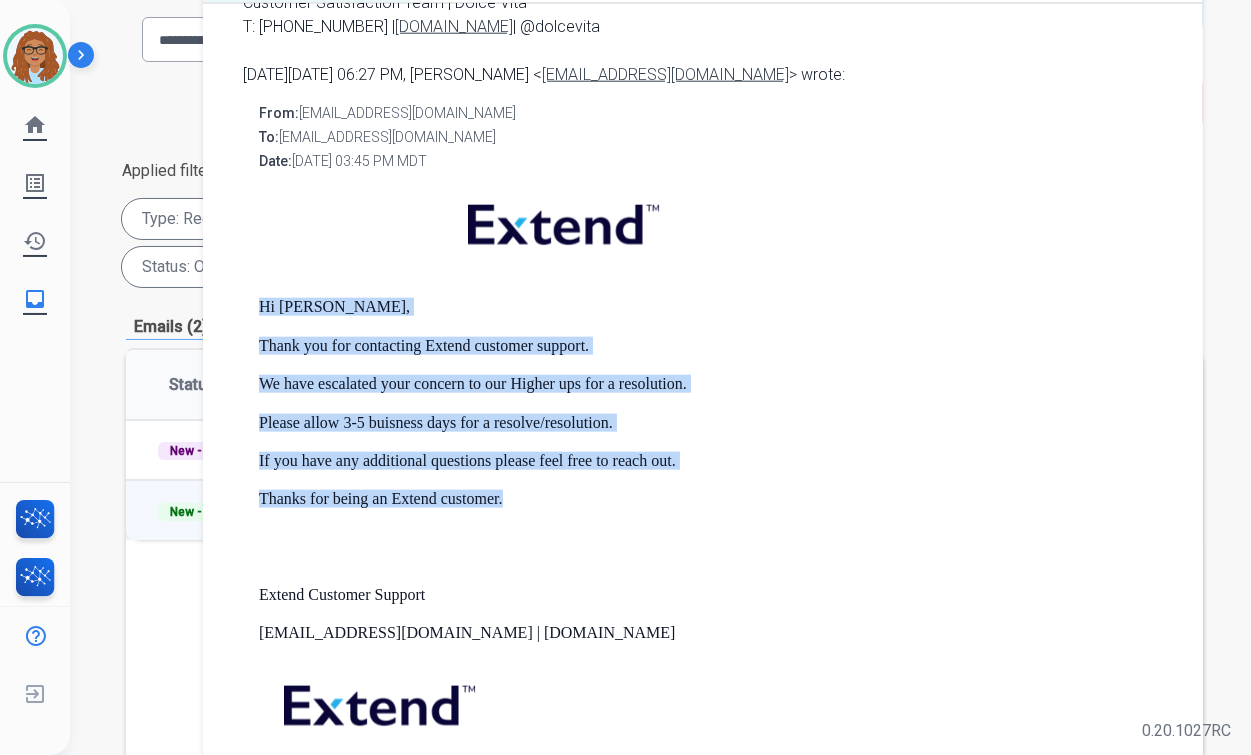 drag, startPoint x: 509, startPoint y: 502, endPoint x: 258, endPoint y: 312, distance: 314.8031 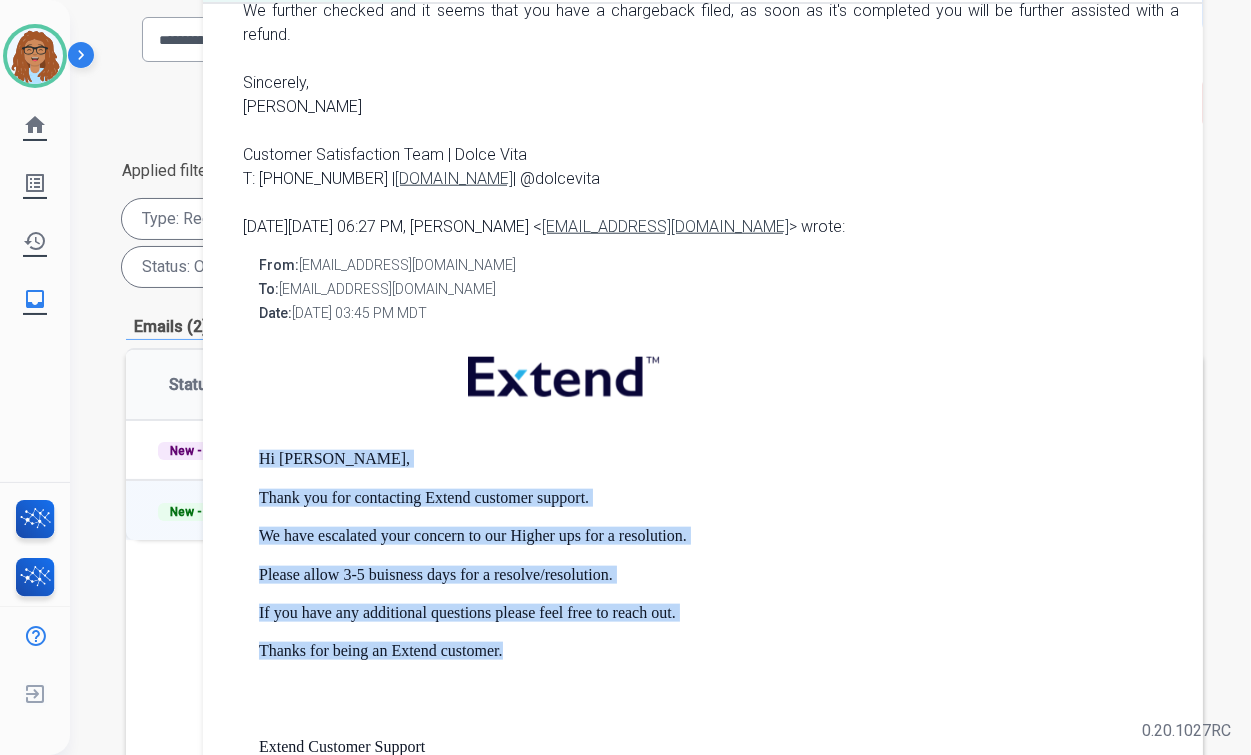 scroll, scrollTop: 1760, scrollLeft: 0, axis: vertical 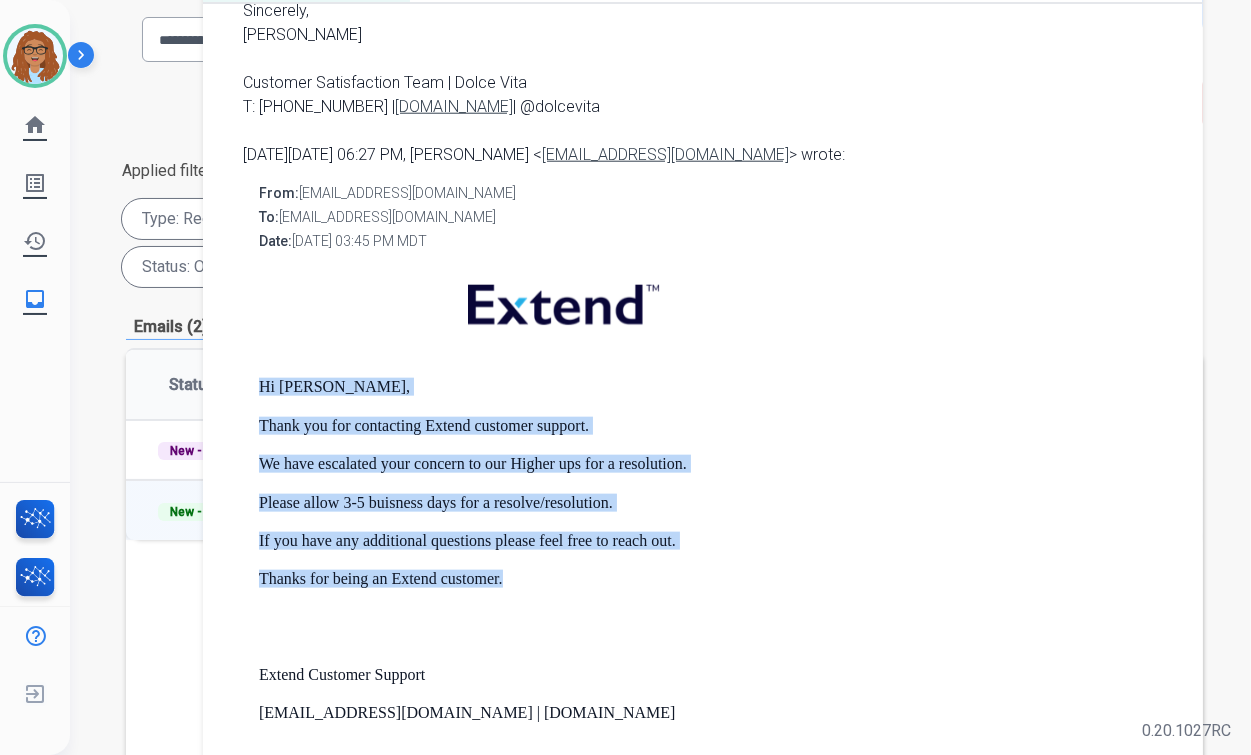 click on "Hi Kristen, Thank you for contacting Extend customer support. We have escalated your concern to our Higher ups for a resolution. Please allow 3-5 buisness days for a resolve/resolution. If you have any additional questions please feel free to reach out. Thanks for being an Extend customer. Extend Customer Support support@extend.com | www.extend.com If you have any questions or need further assistance, reply to this email or give us a call at (877) 248-7707 Monday-Friday 9:00AM - 8:00PM EST or Saturdays and Sundays 9:00AM - 2:00PM EST." at bounding box center (719, 595) 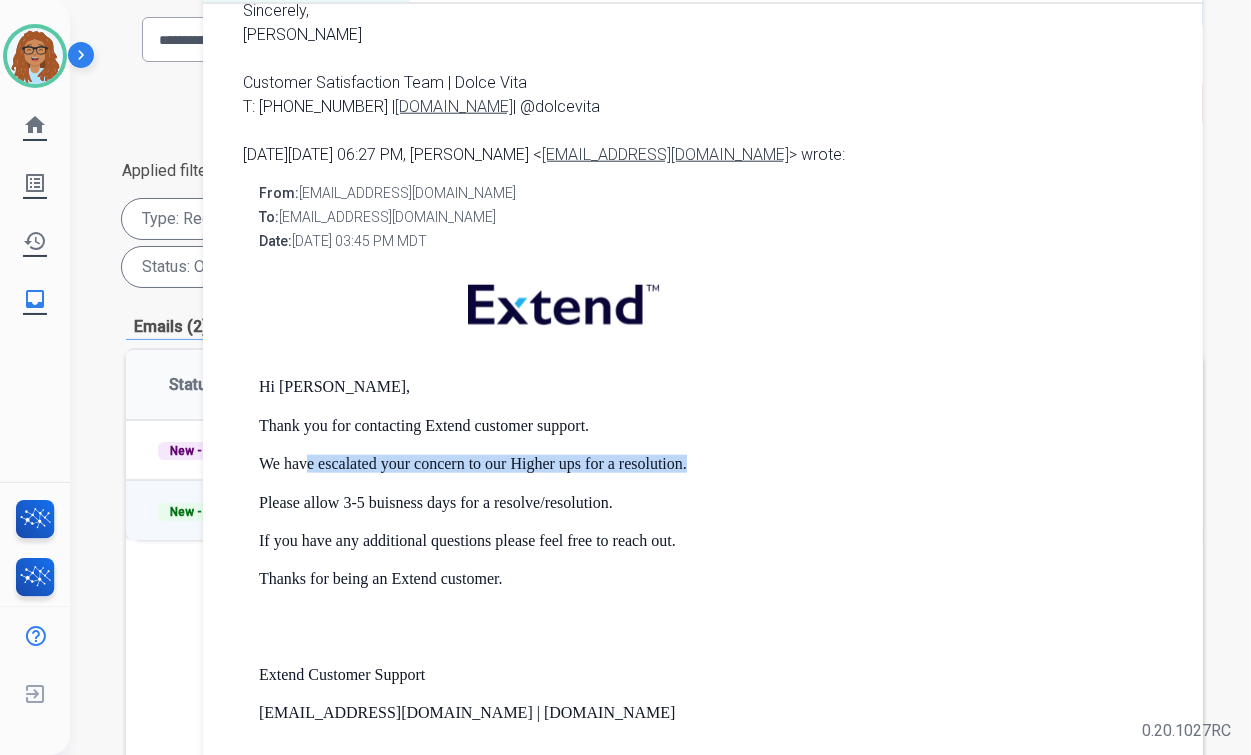 drag, startPoint x: 687, startPoint y: 467, endPoint x: 304, endPoint y: 466, distance: 383.0013 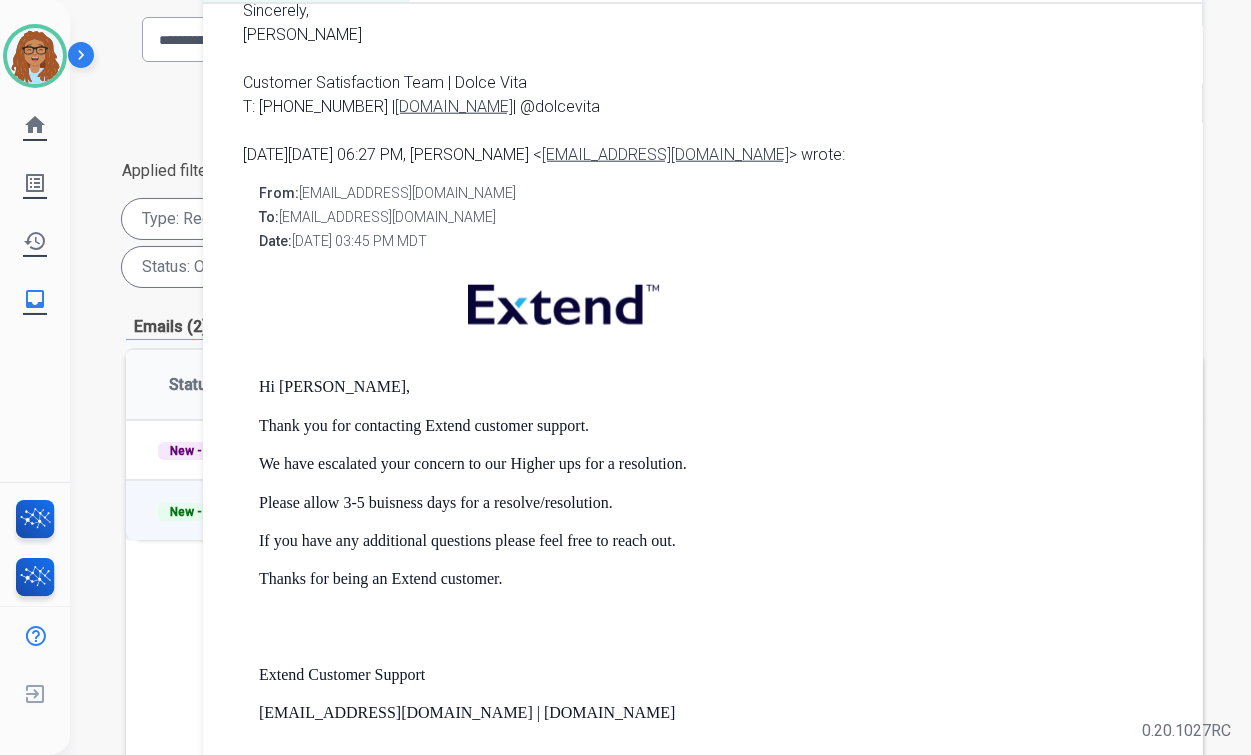 click on "Please allow 3-5 buisness days for a resolve/resolution." at bounding box center (719, 503) 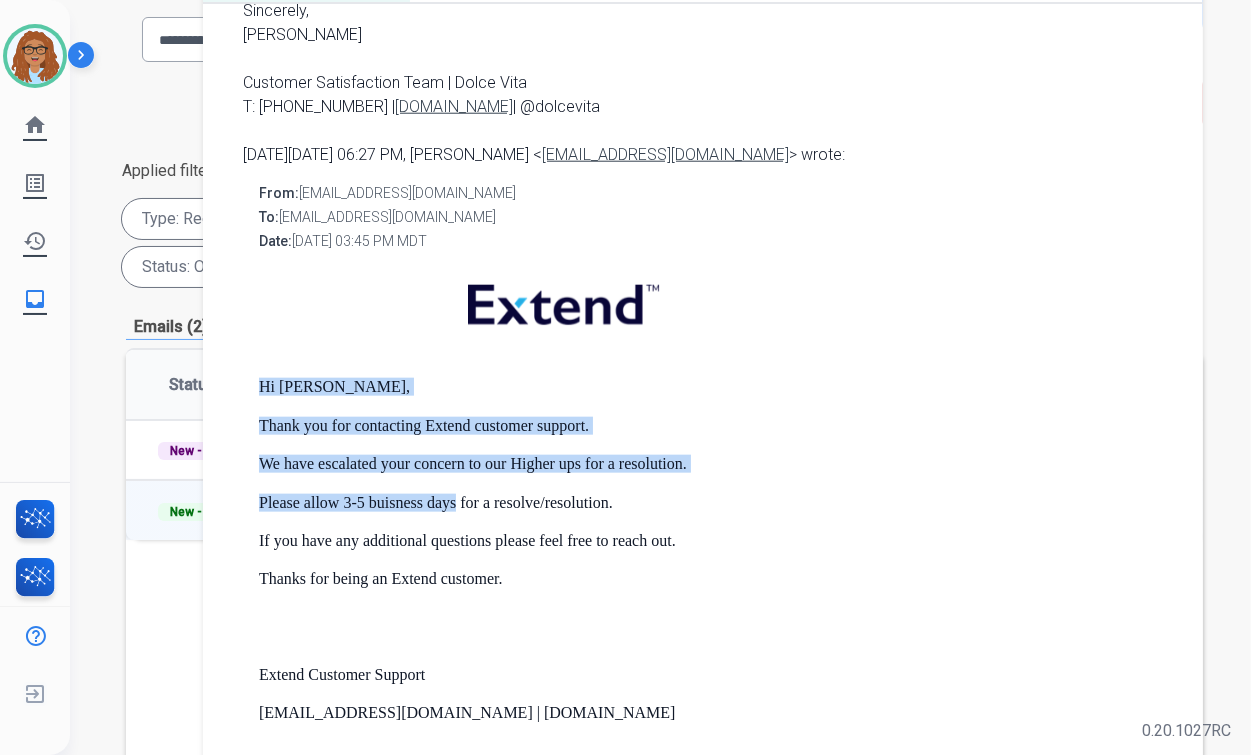 drag, startPoint x: 453, startPoint y: 503, endPoint x: 253, endPoint y: 395, distance: 227.29716 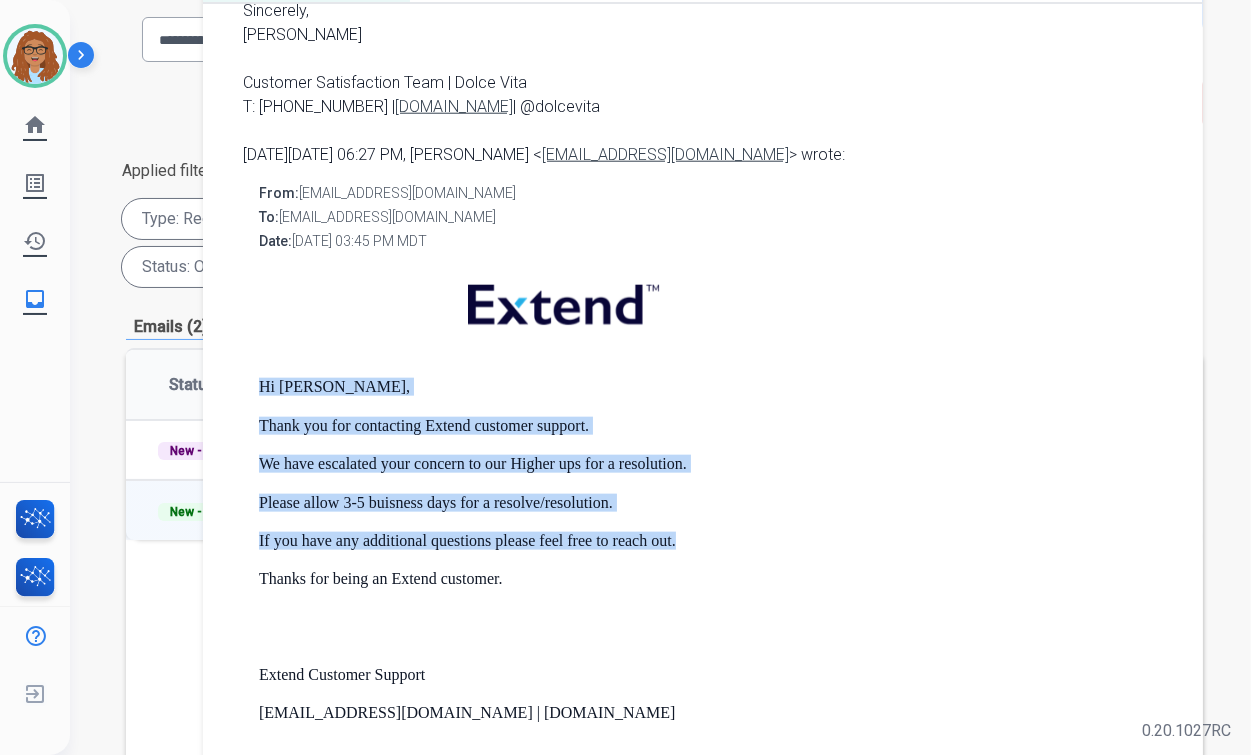 drag, startPoint x: 678, startPoint y: 547, endPoint x: 255, endPoint y: 389, distance: 451.54514 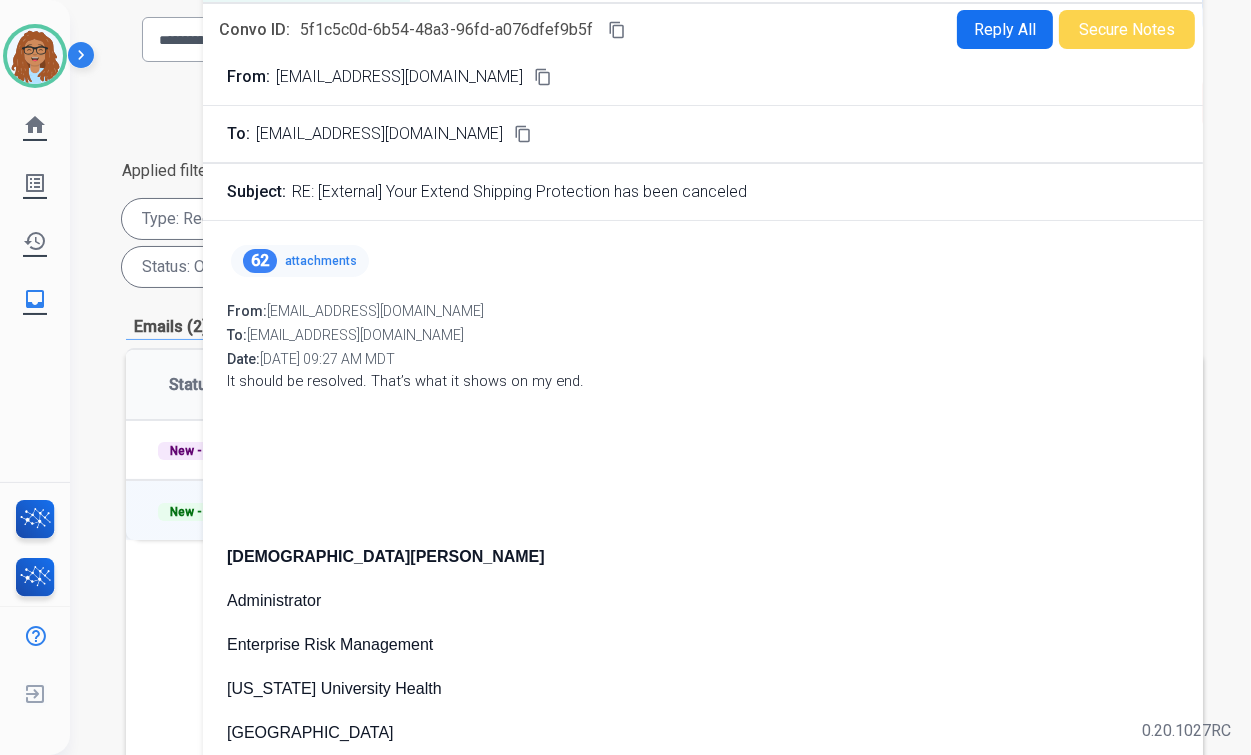 scroll, scrollTop: 0, scrollLeft: 0, axis: both 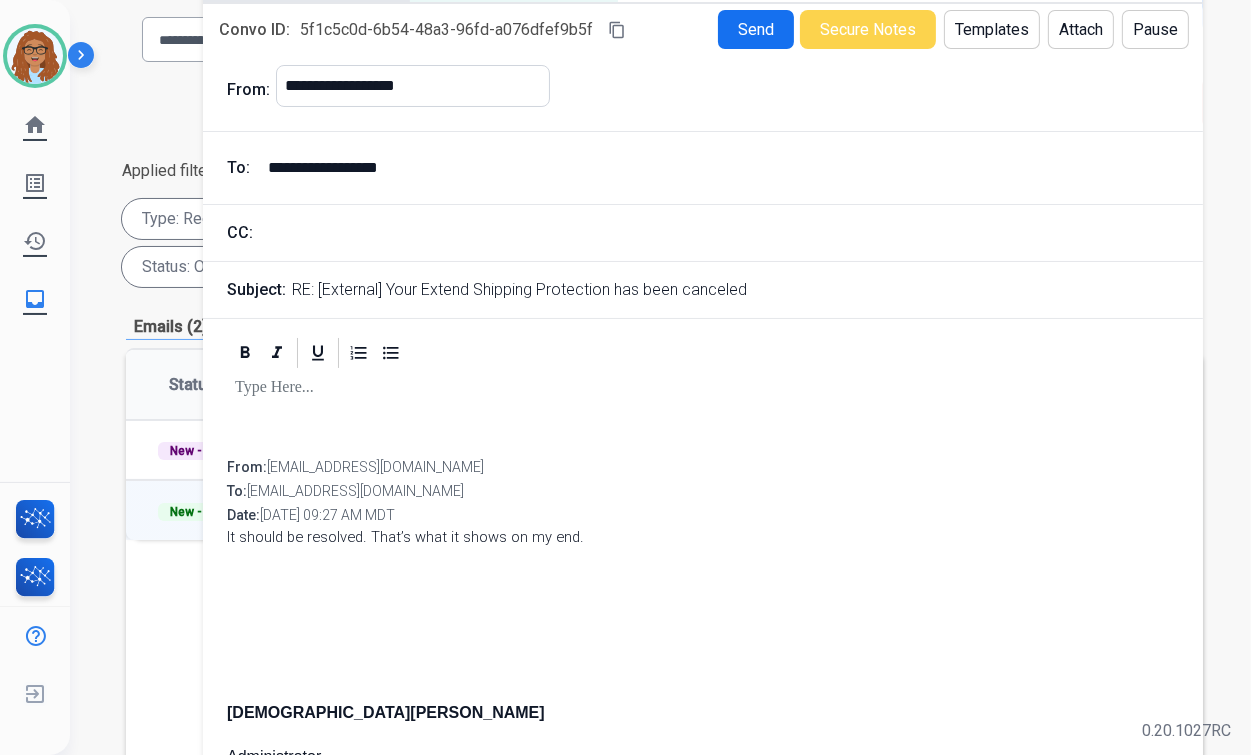 click on "Templates" at bounding box center [992, 29] 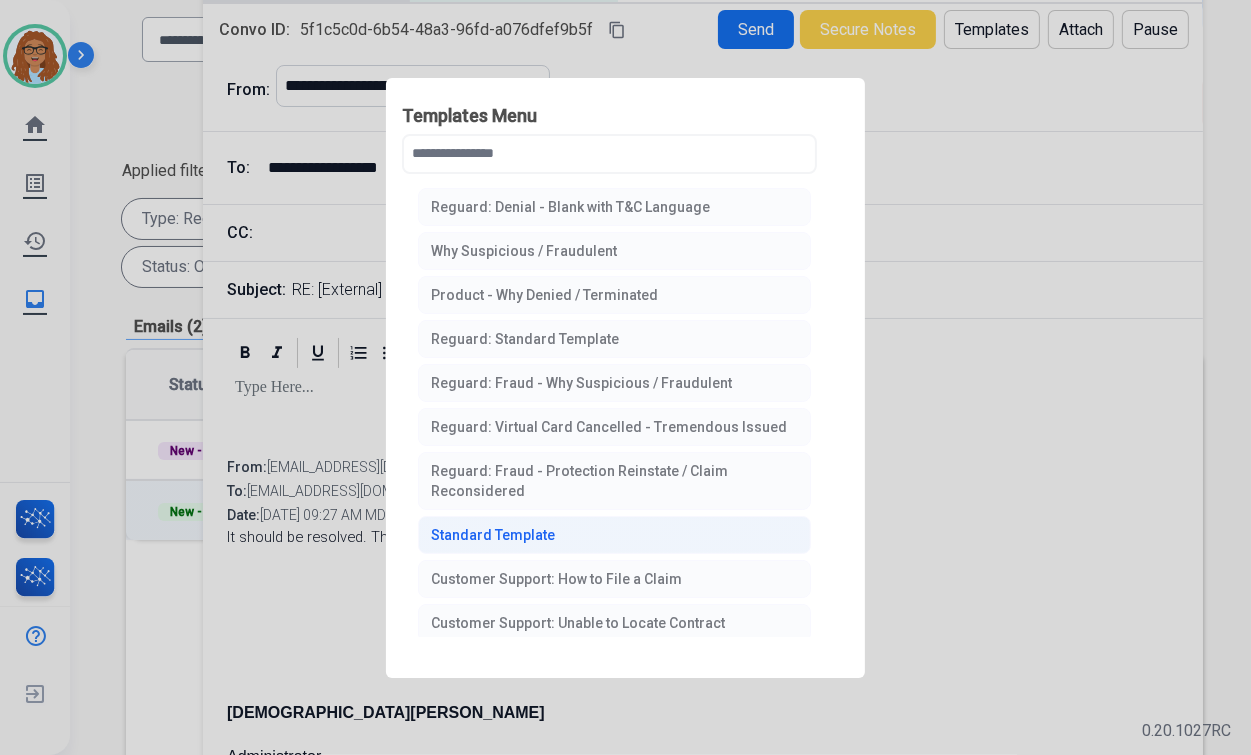 click on "Standard Template" 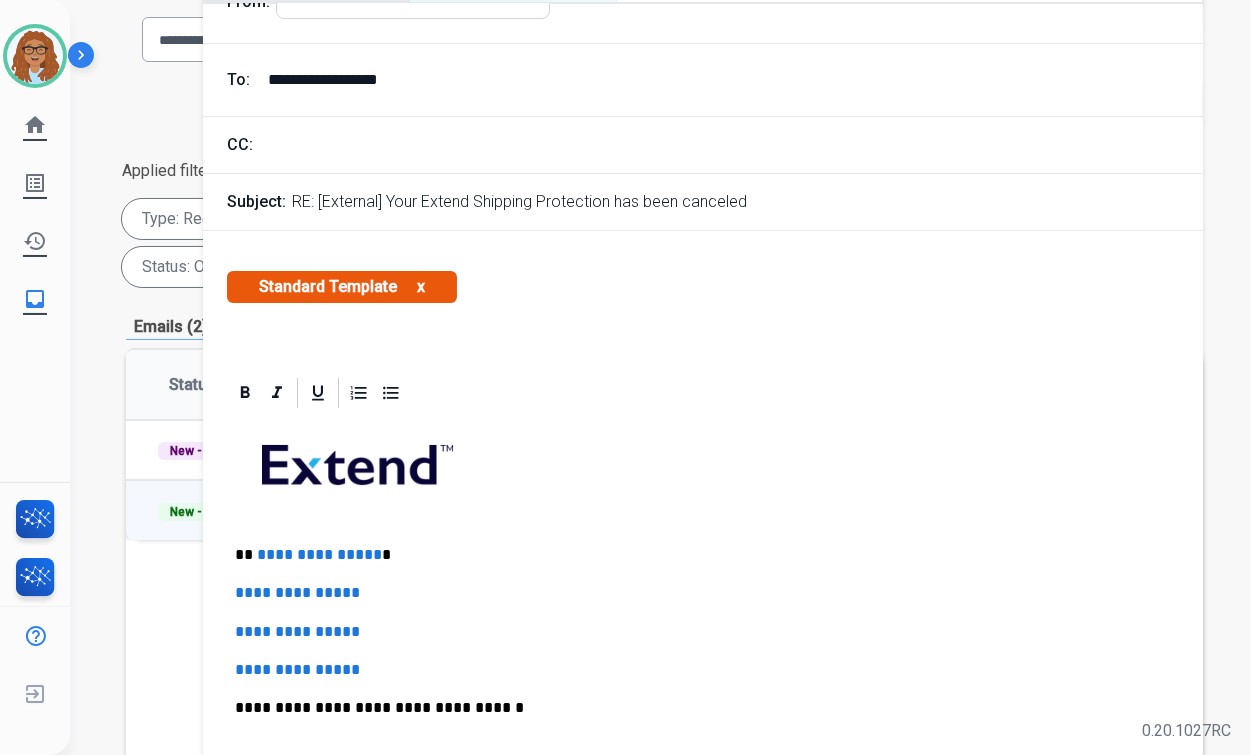 scroll, scrollTop: 240, scrollLeft: 0, axis: vertical 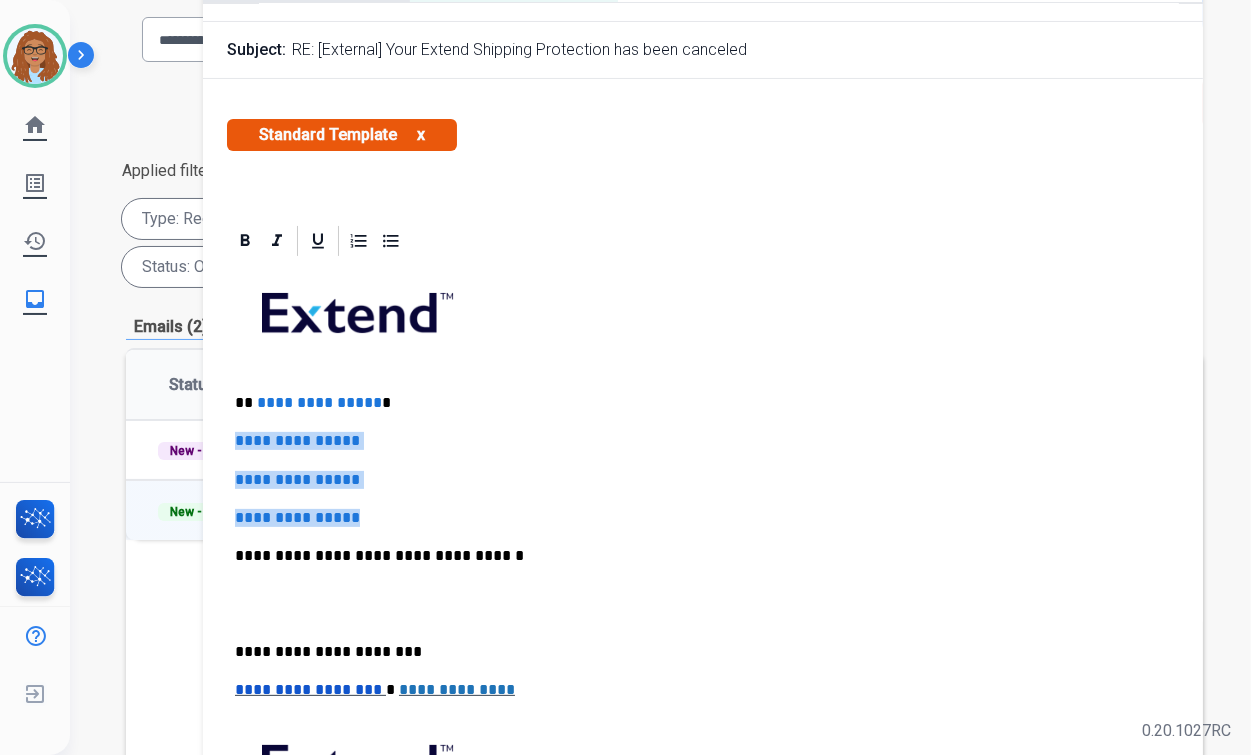 drag, startPoint x: 376, startPoint y: 512, endPoint x: 207, endPoint y: 440, distance: 183.69812 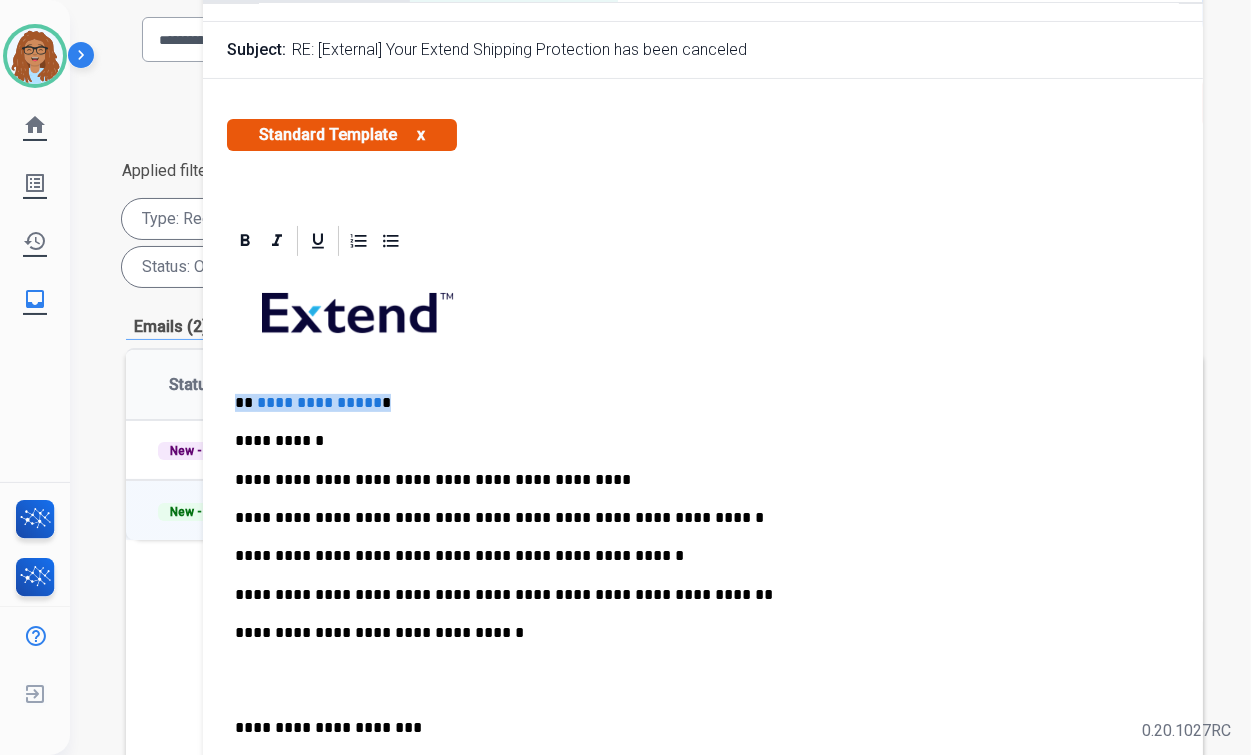 drag, startPoint x: 285, startPoint y: 407, endPoint x: 235, endPoint y: 408, distance: 50.01 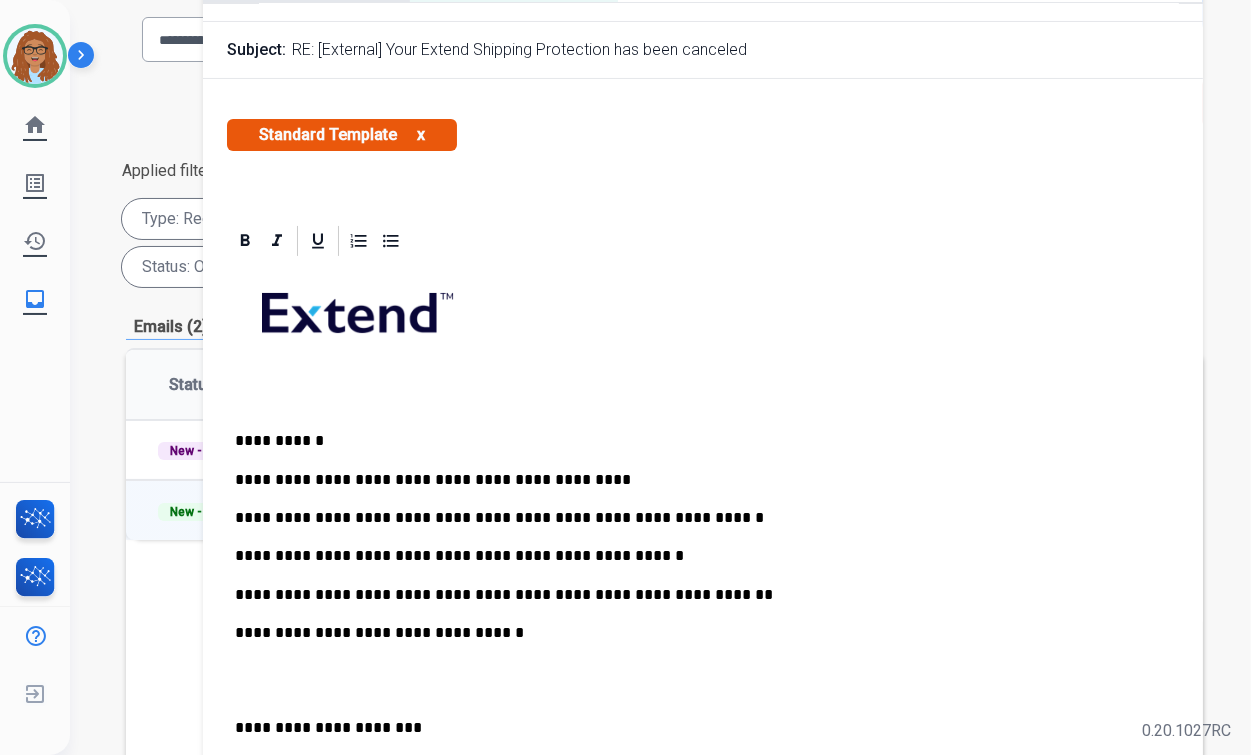 click on "**********" at bounding box center [695, 441] 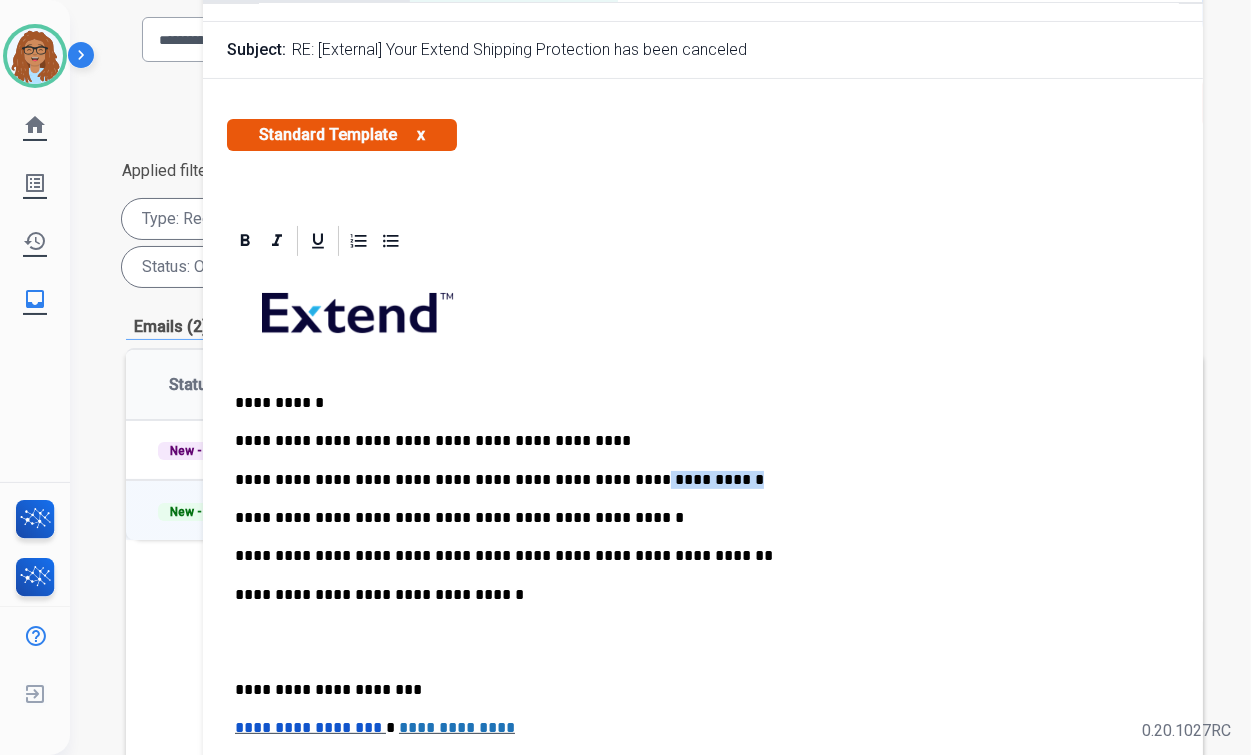 drag, startPoint x: 661, startPoint y: 483, endPoint x: 592, endPoint y: 480, distance: 69.065186 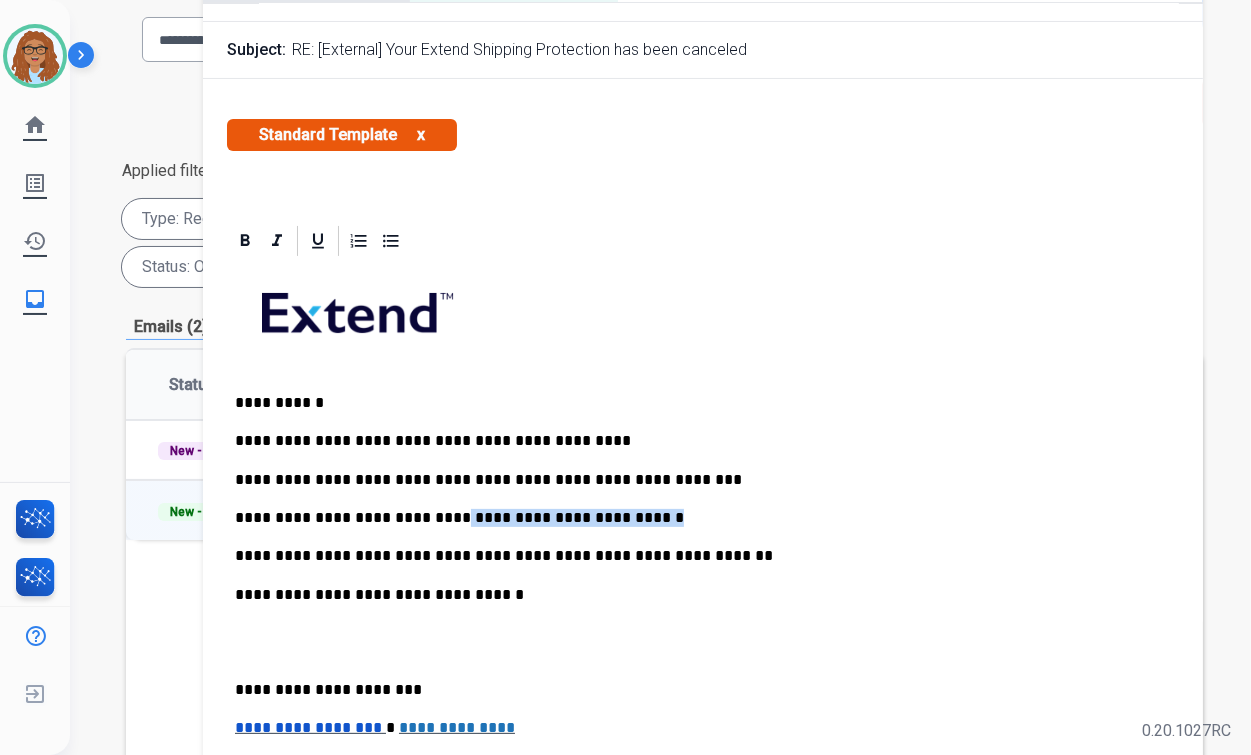 drag, startPoint x: 594, startPoint y: 518, endPoint x: 435, endPoint y: 517, distance: 159.00314 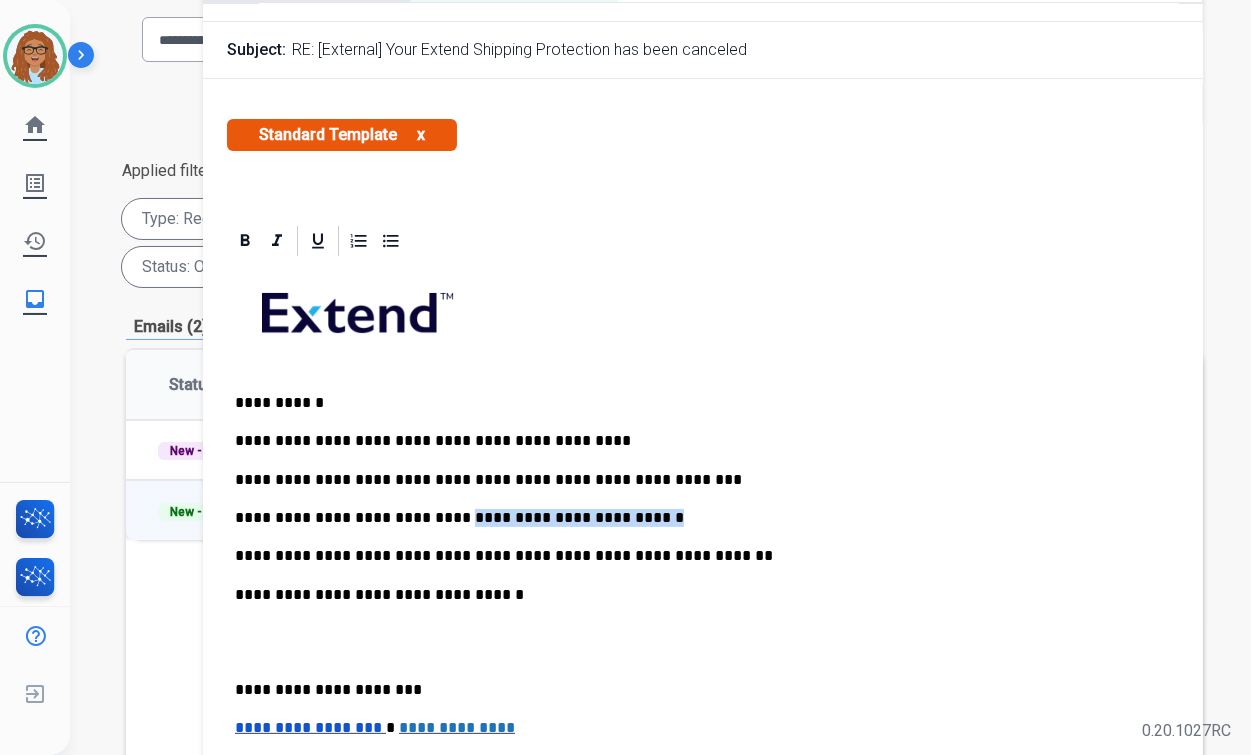 click on "**********" at bounding box center [695, 518] 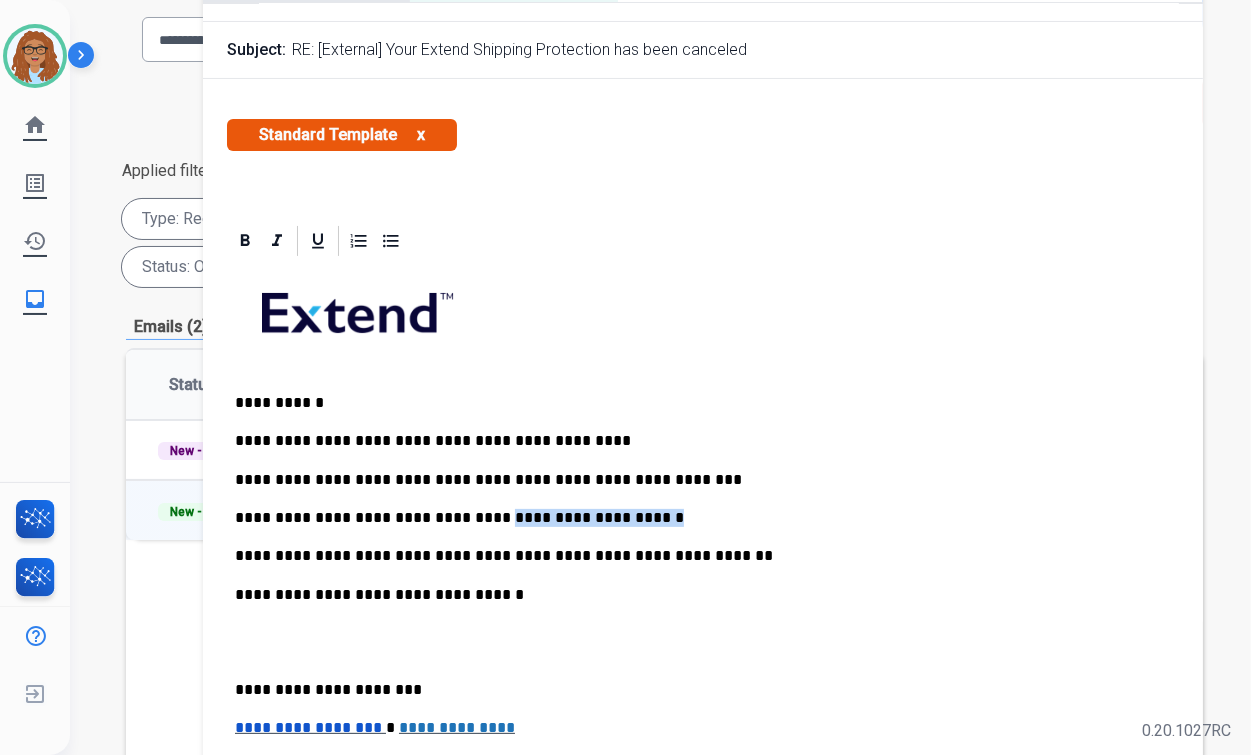 drag, startPoint x: 542, startPoint y: 517, endPoint x: 461, endPoint y: 518, distance: 81.00617 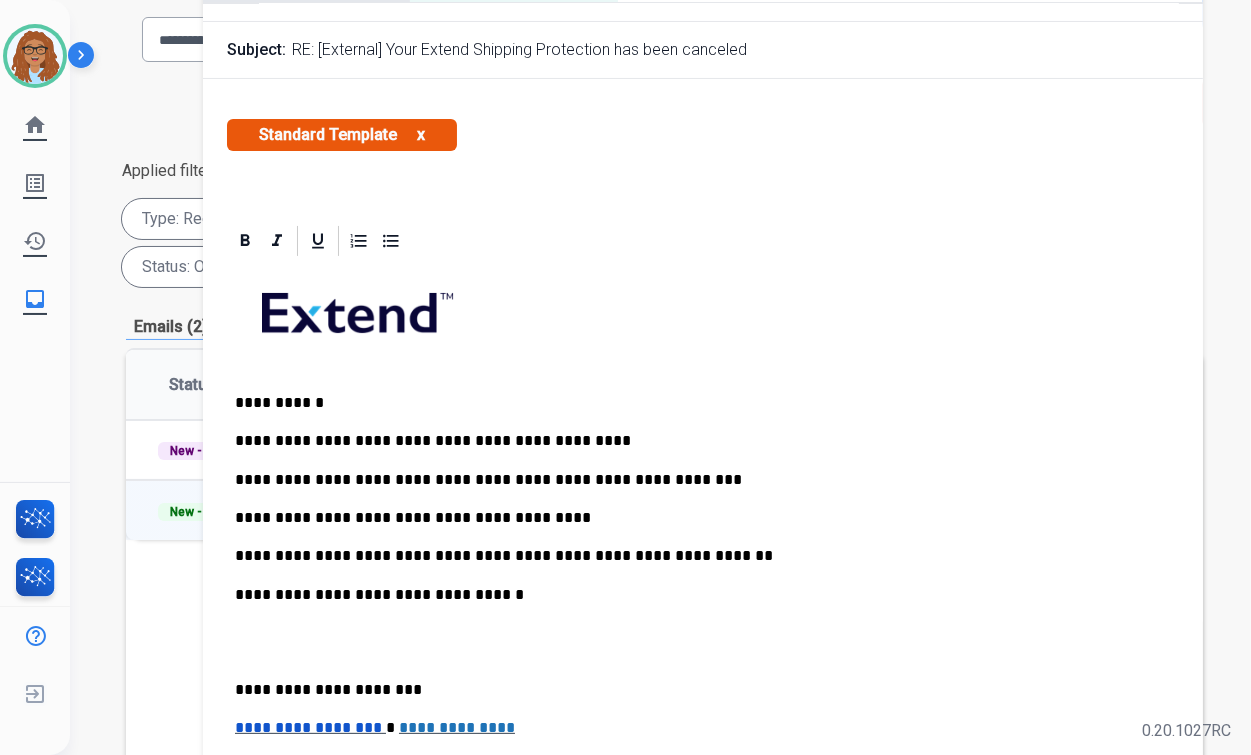 click on "**********" at bounding box center [695, 518] 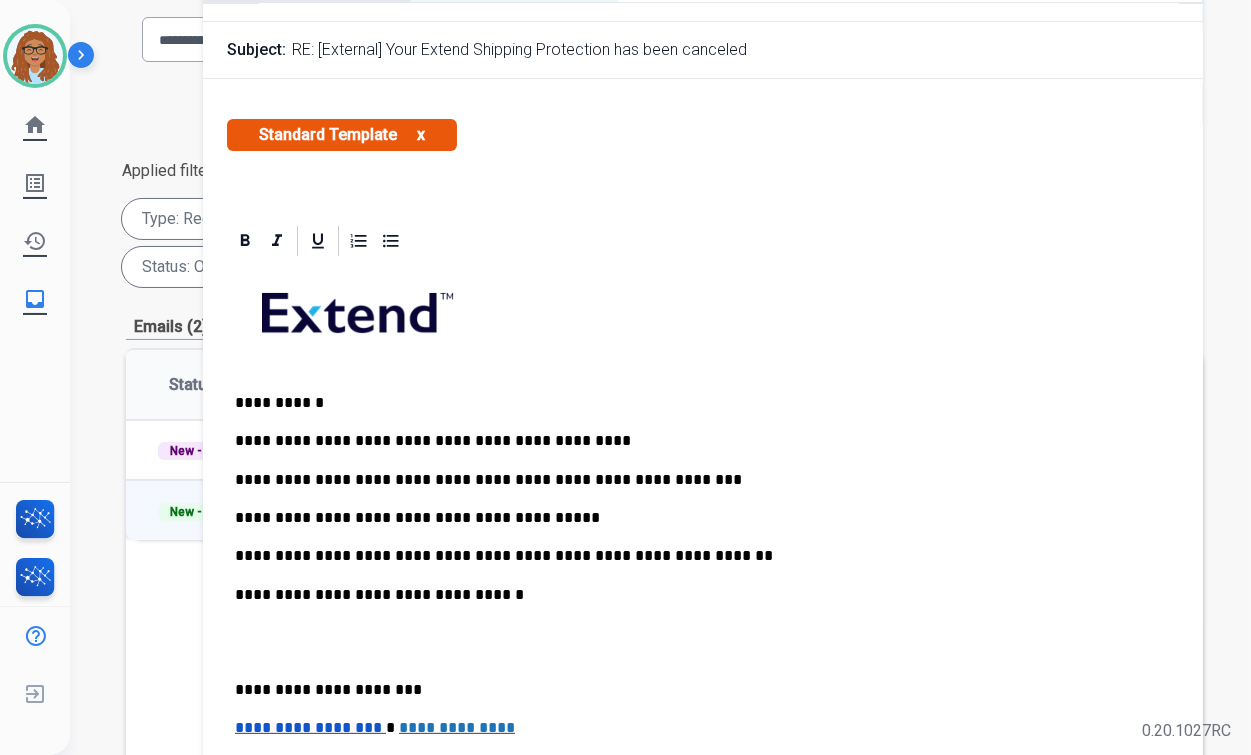 click on "**********" at bounding box center (695, 518) 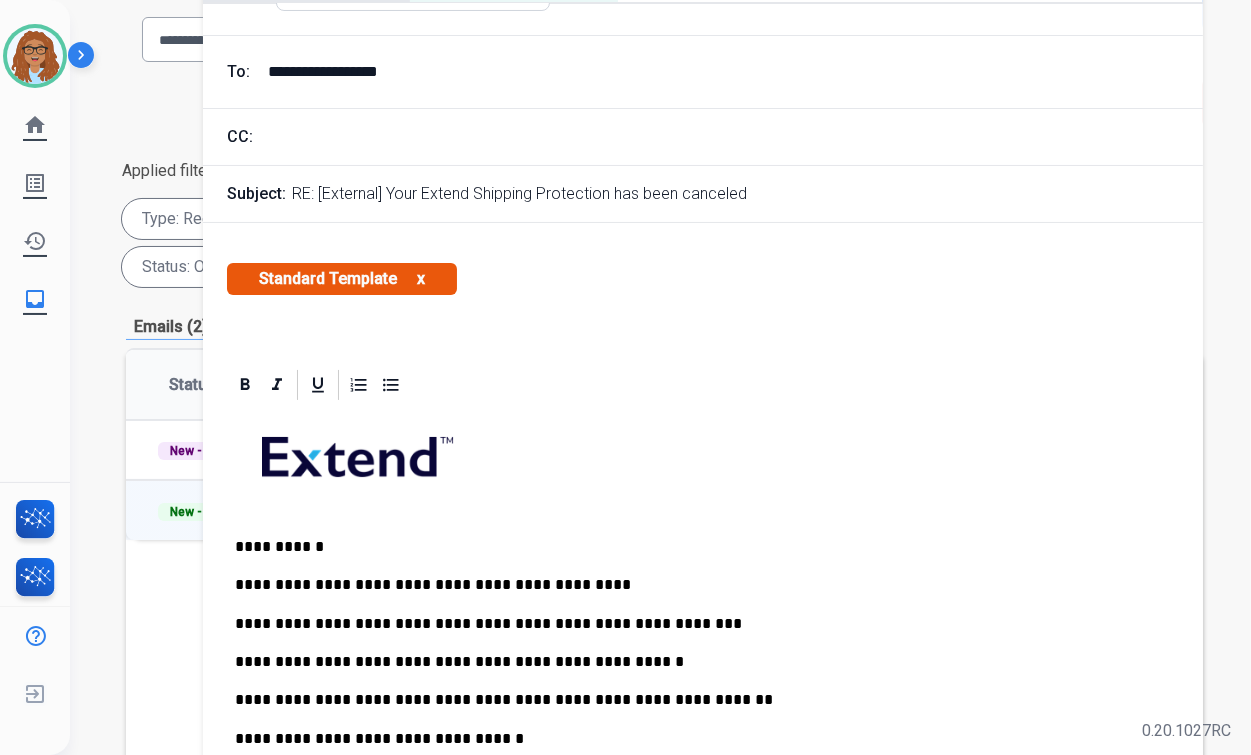 scroll, scrollTop: 0, scrollLeft: 0, axis: both 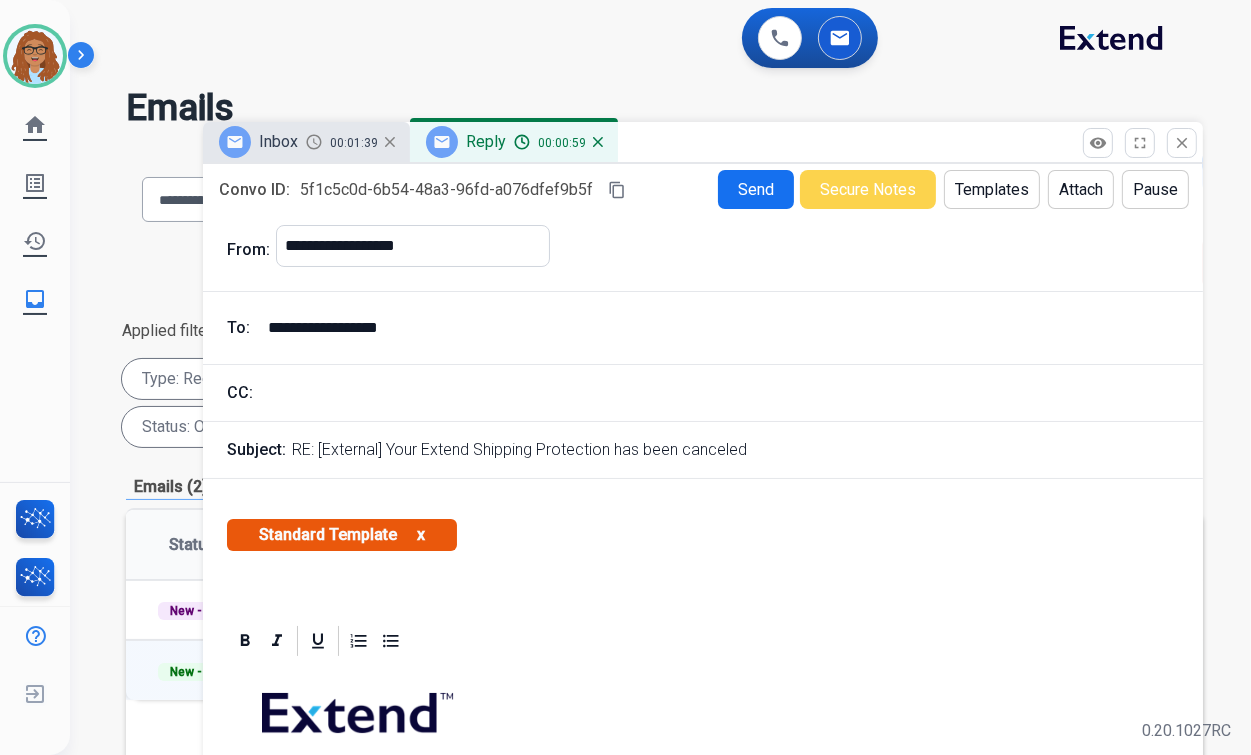 drag, startPoint x: 420, startPoint y: 327, endPoint x: 252, endPoint y: 331, distance: 168.0476 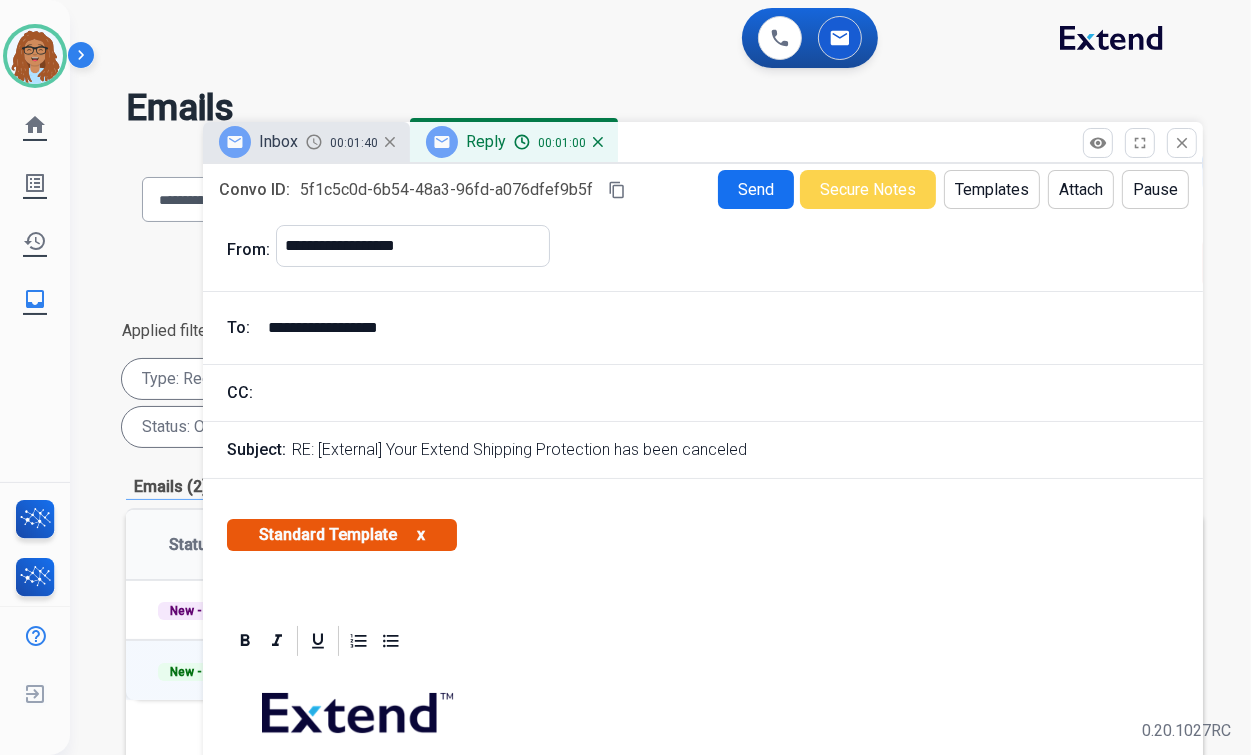 click at bounding box center [719, 393] 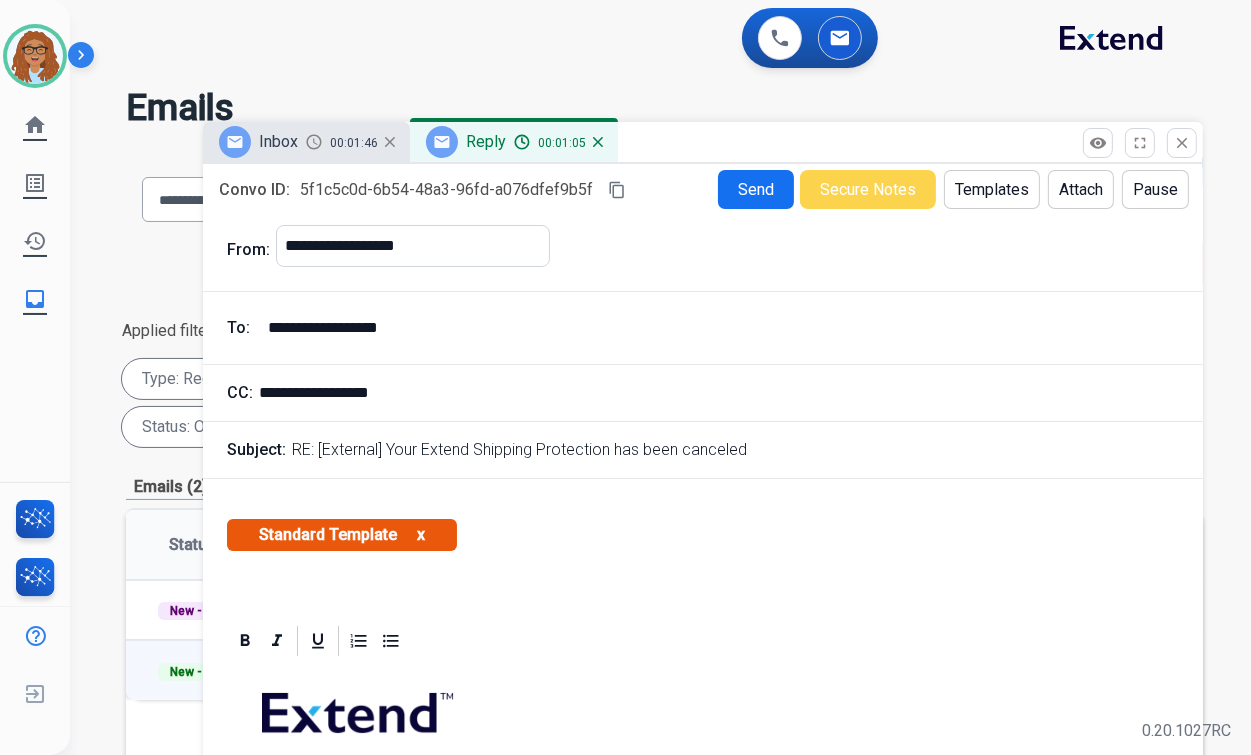 type on "**********" 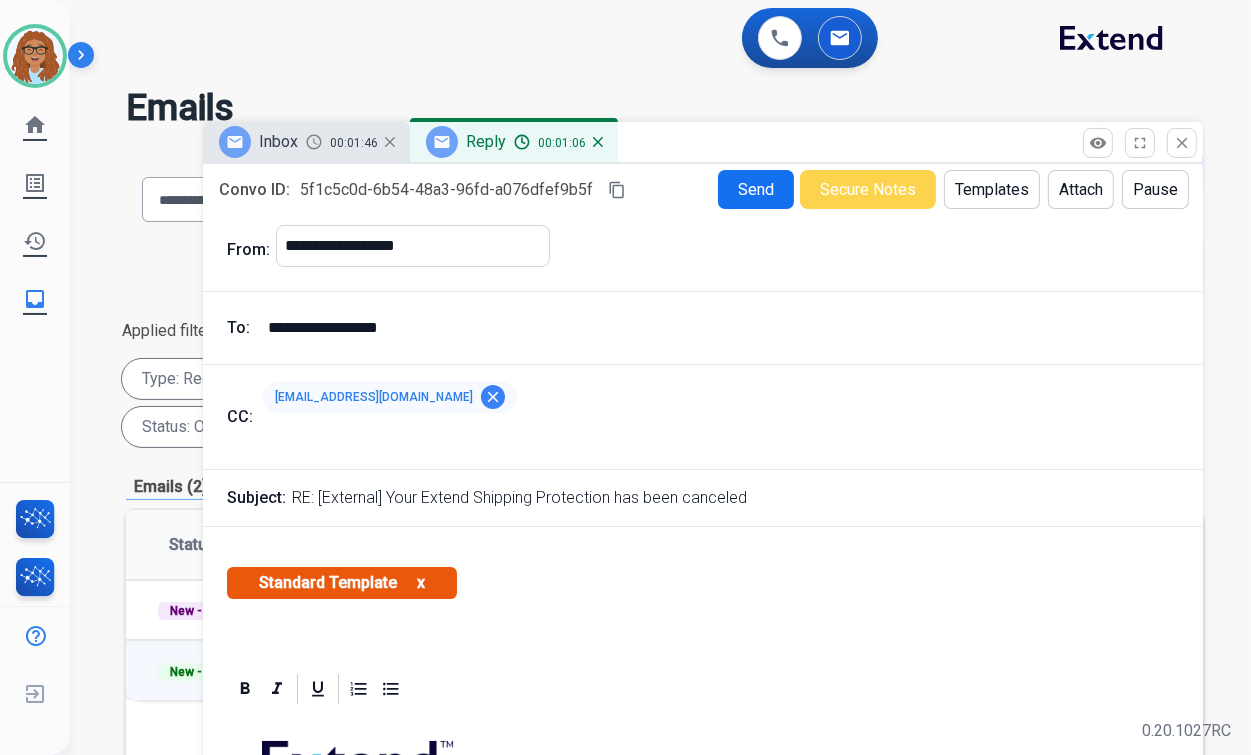 click on "Send" at bounding box center [756, 189] 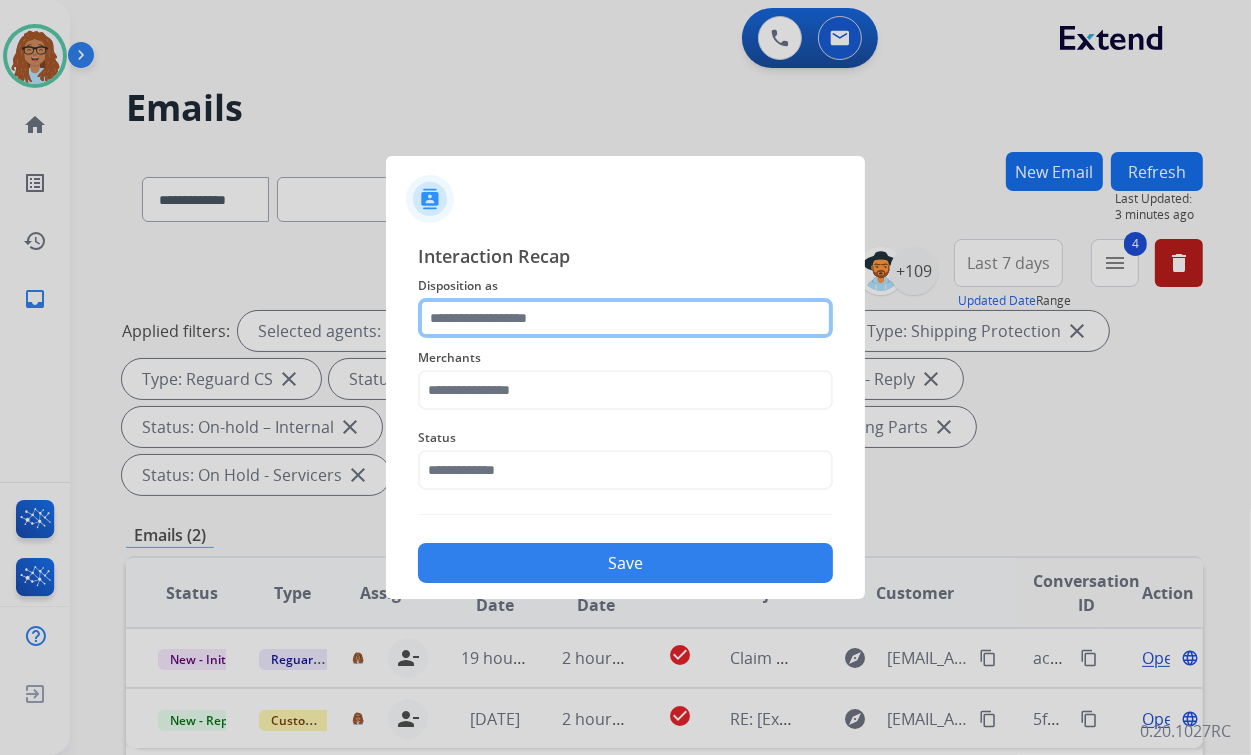click 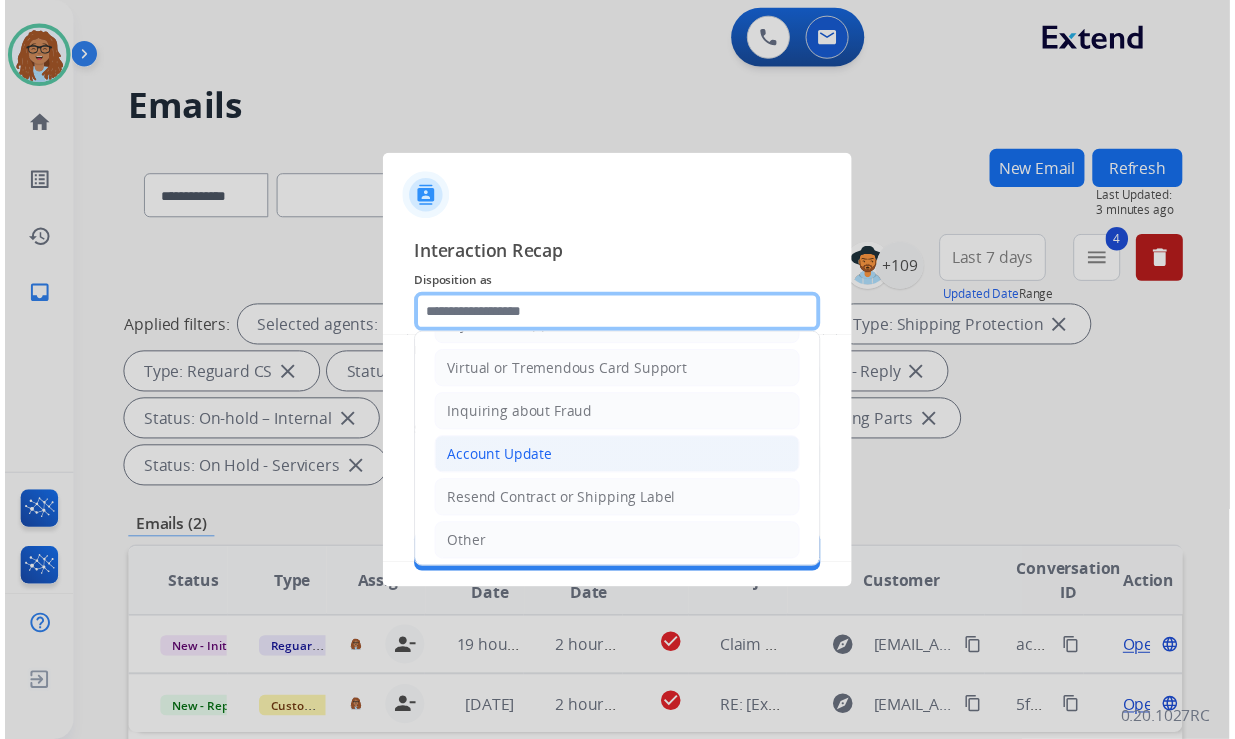 scroll, scrollTop: 306, scrollLeft: 0, axis: vertical 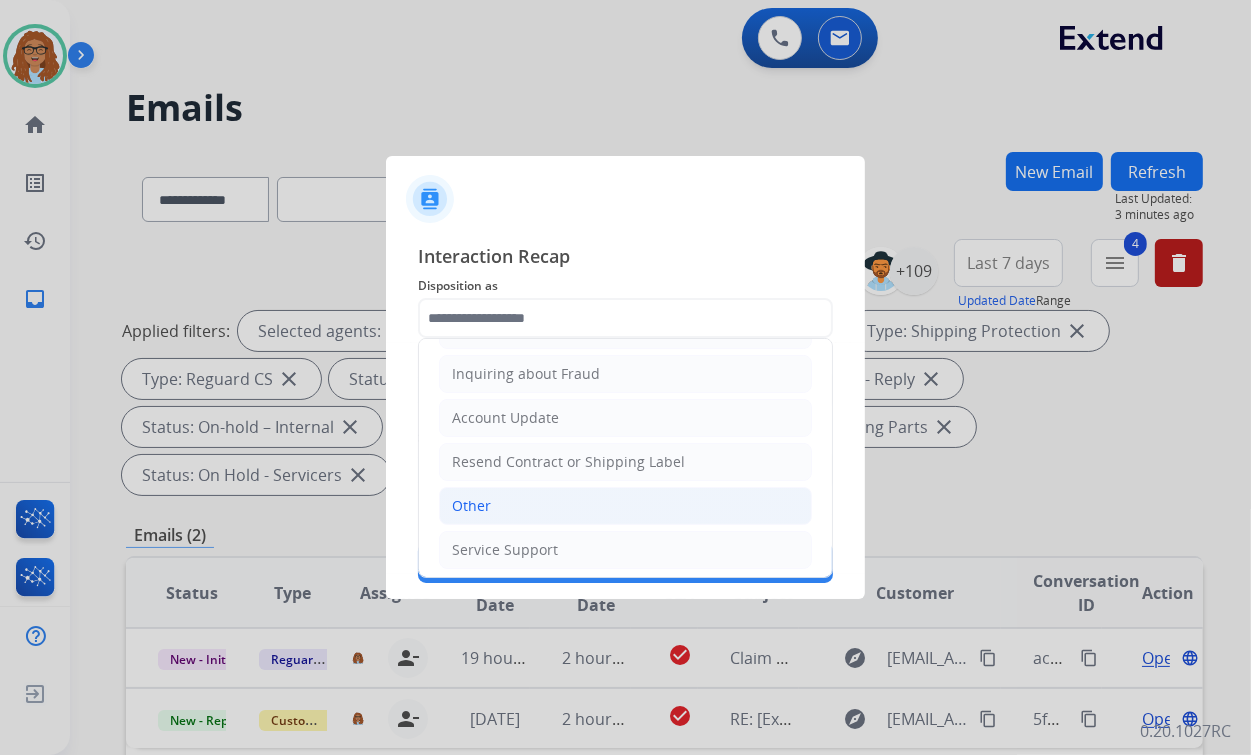 click on "Other" 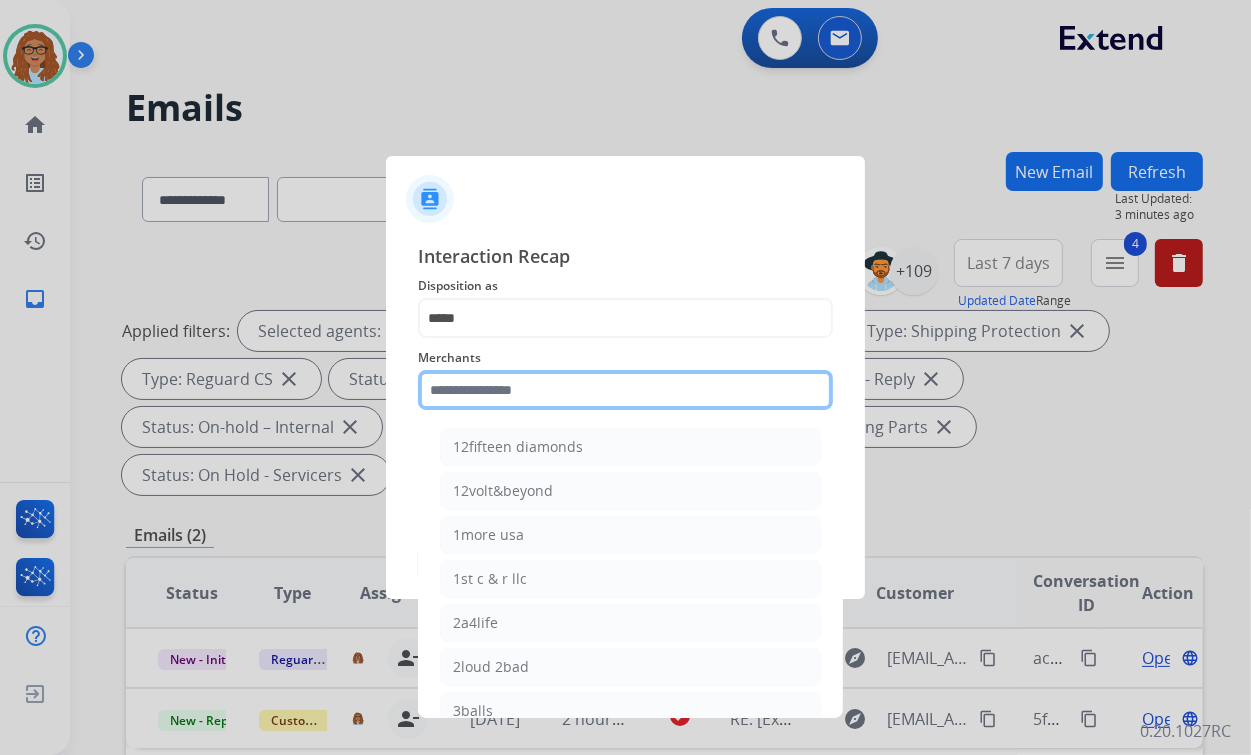 click 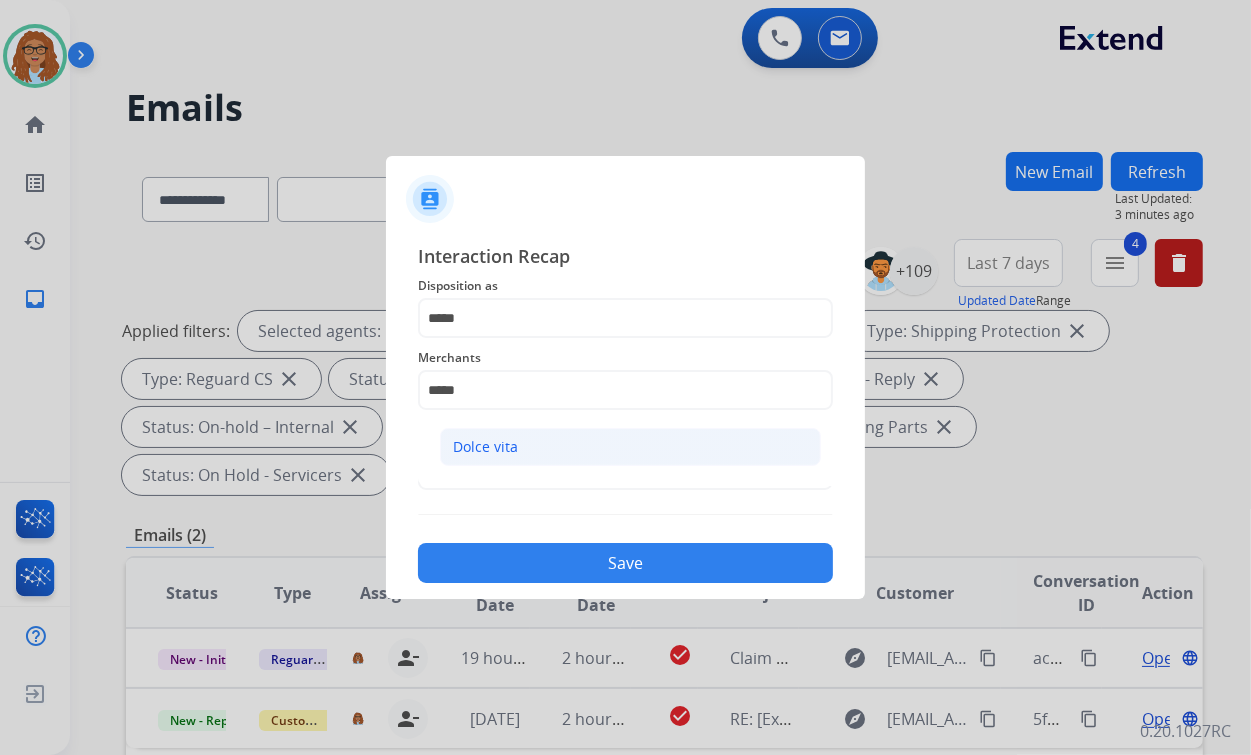 click on "Dolce vita" 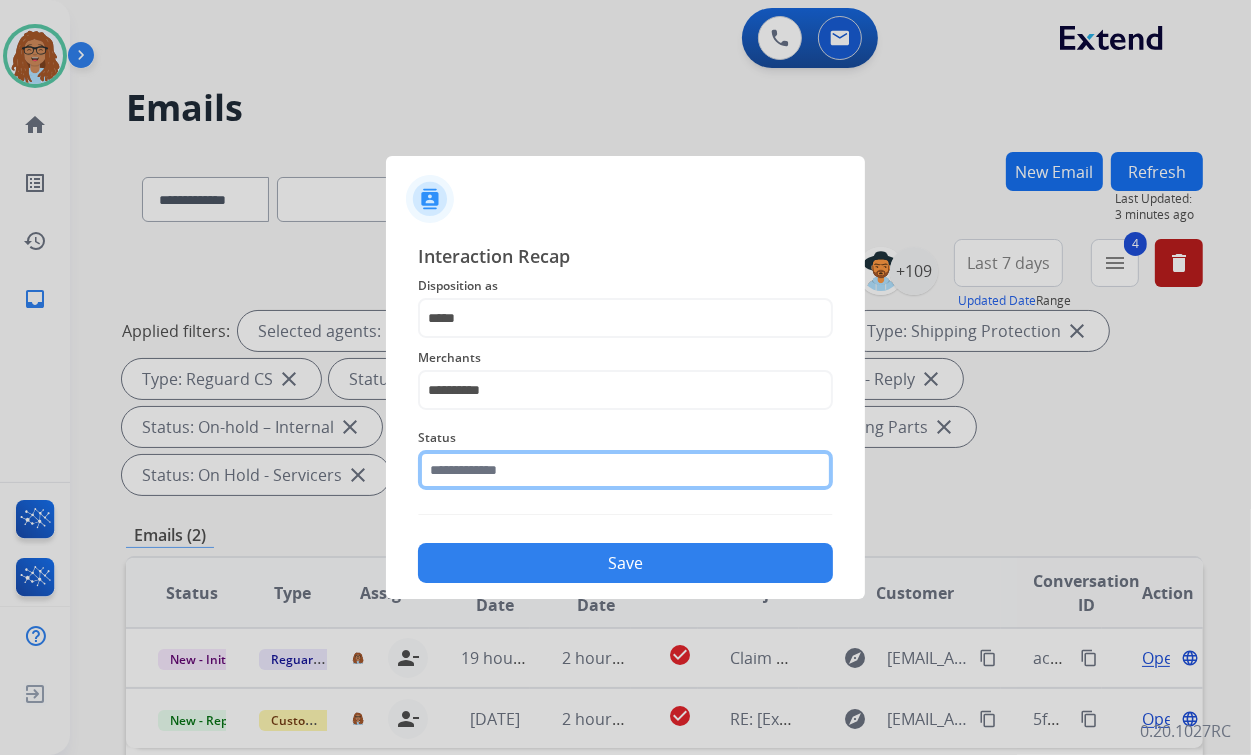 drag, startPoint x: 495, startPoint y: 458, endPoint x: 497, endPoint y: 480, distance: 22.090721 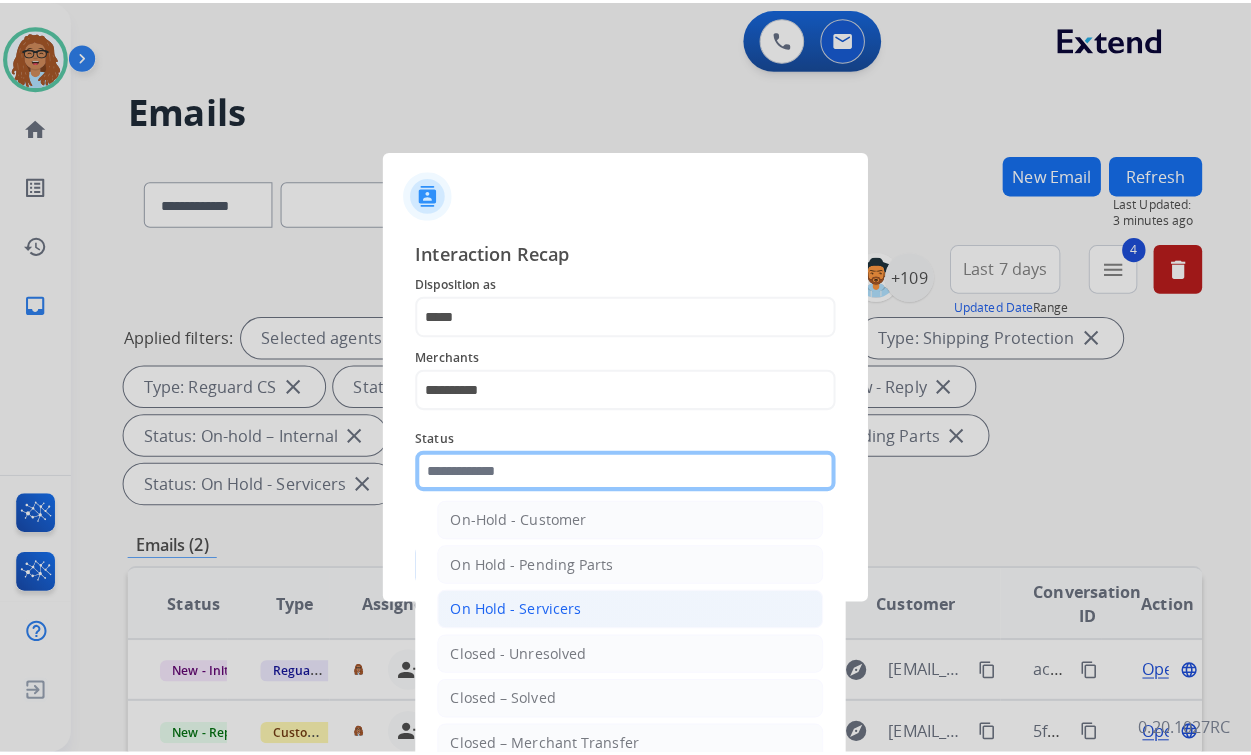 scroll, scrollTop: 116, scrollLeft: 0, axis: vertical 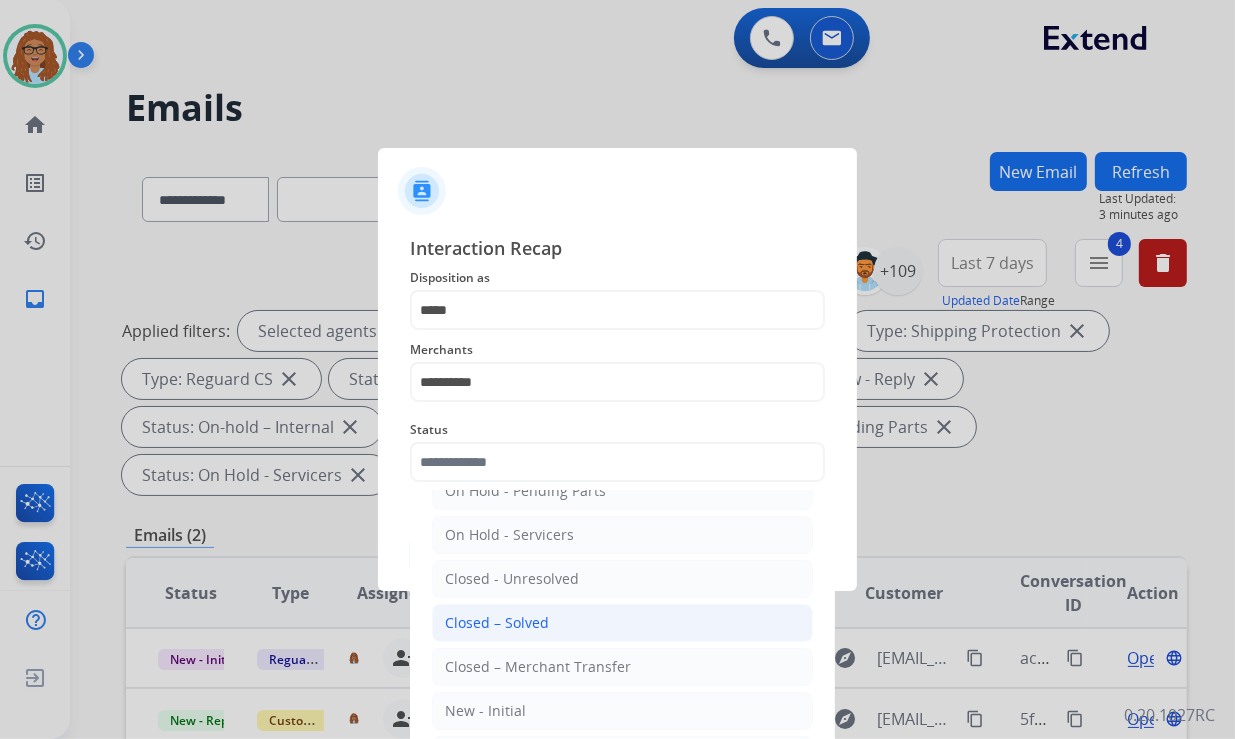 click on "Closed – Solved" 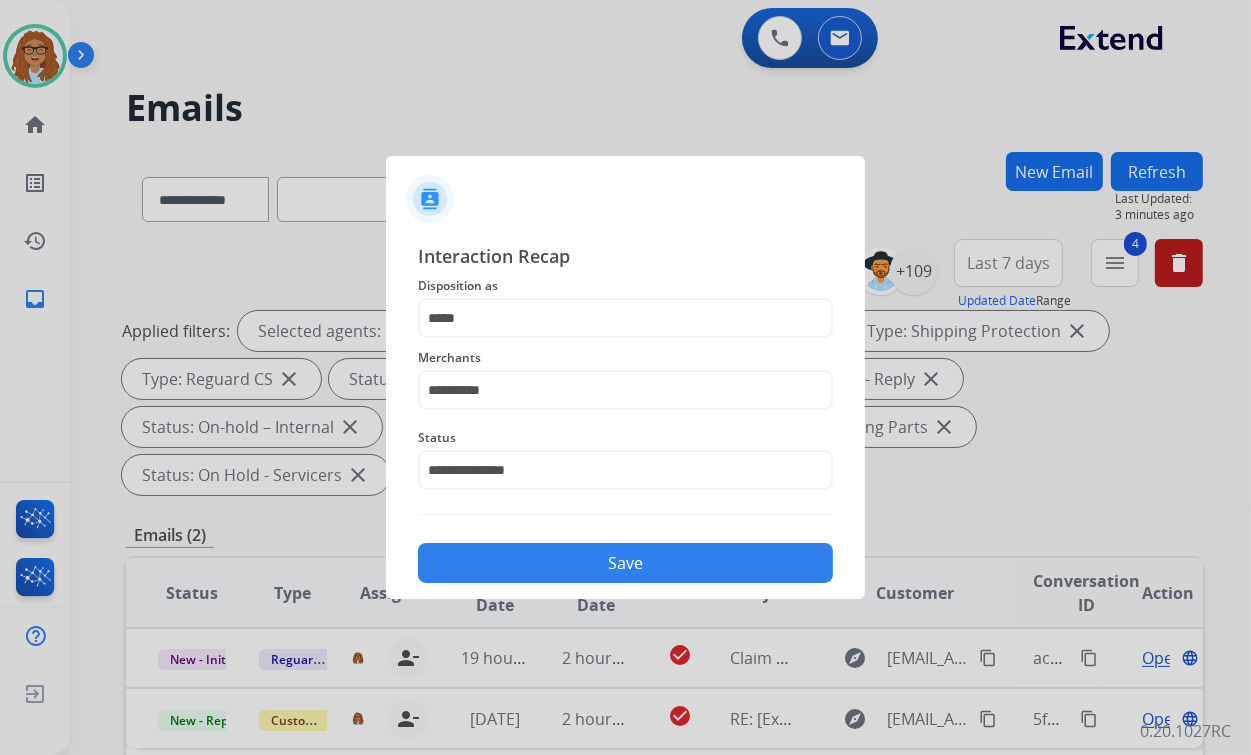 click on "Save" 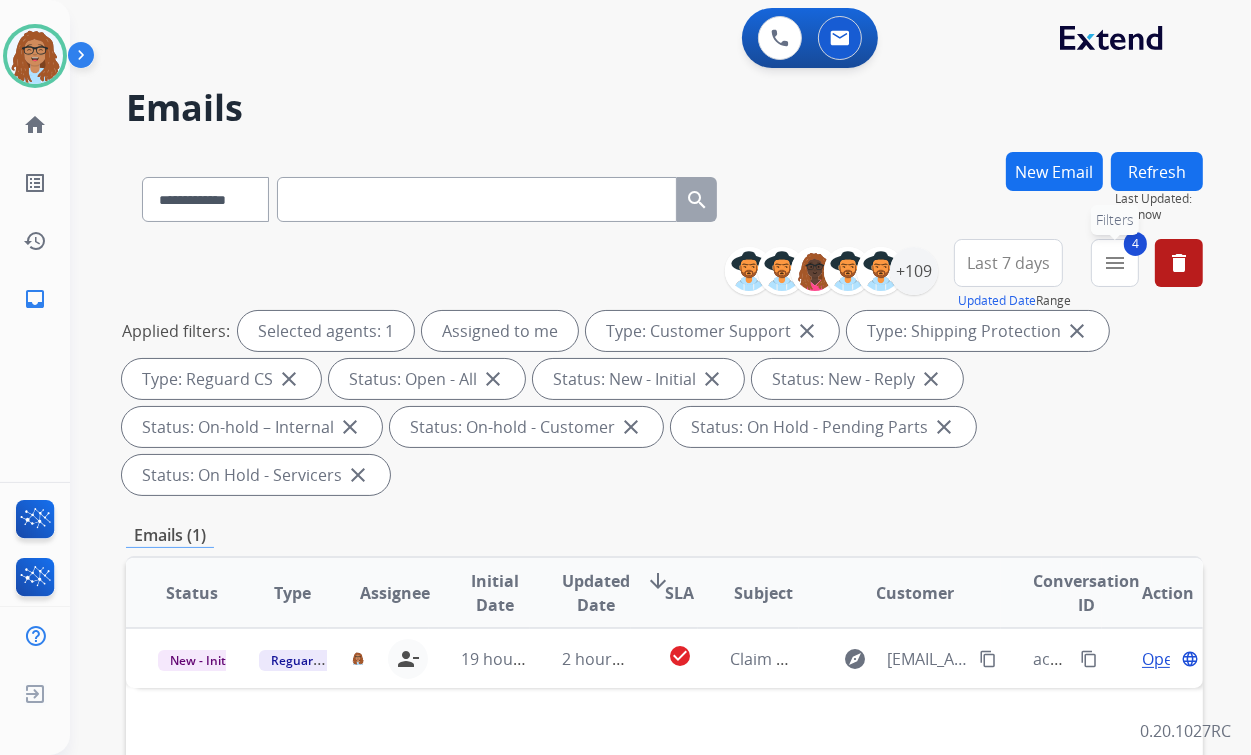 click on "menu" at bounding box center (1115, 263) 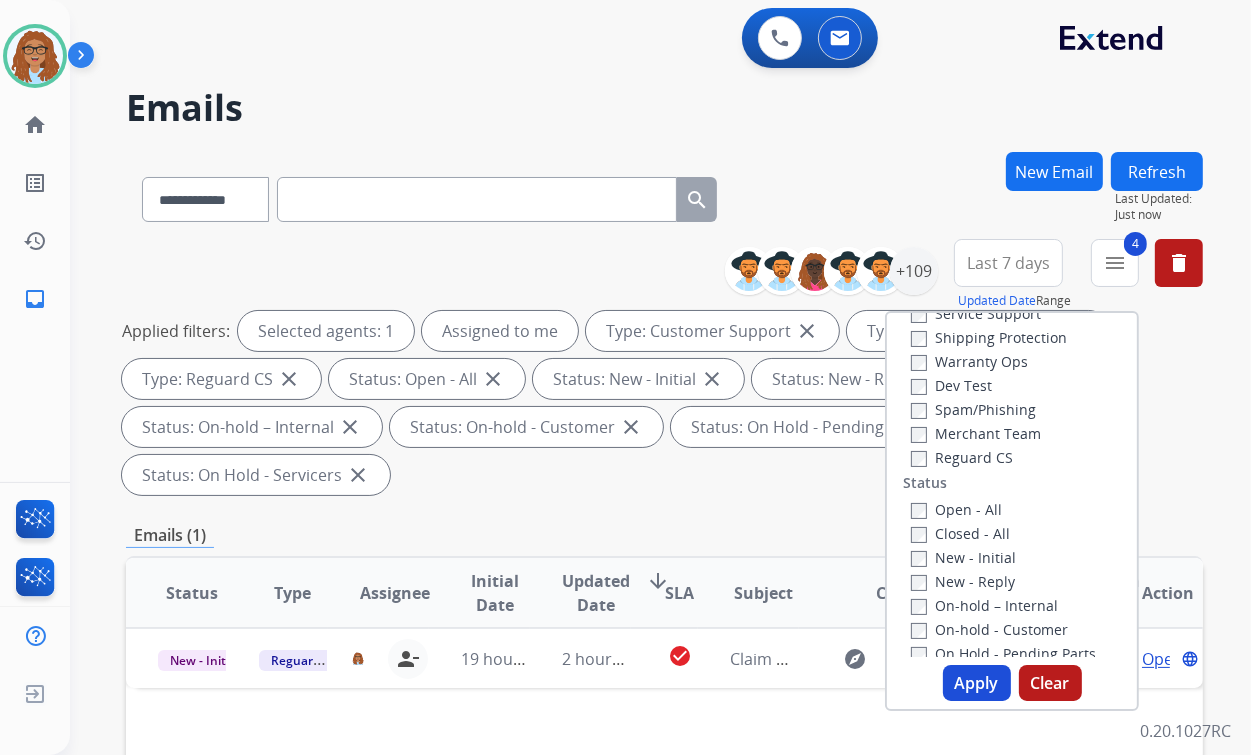 scroll, scrollTop: 240, scrollLeft: 0, axis: vertical 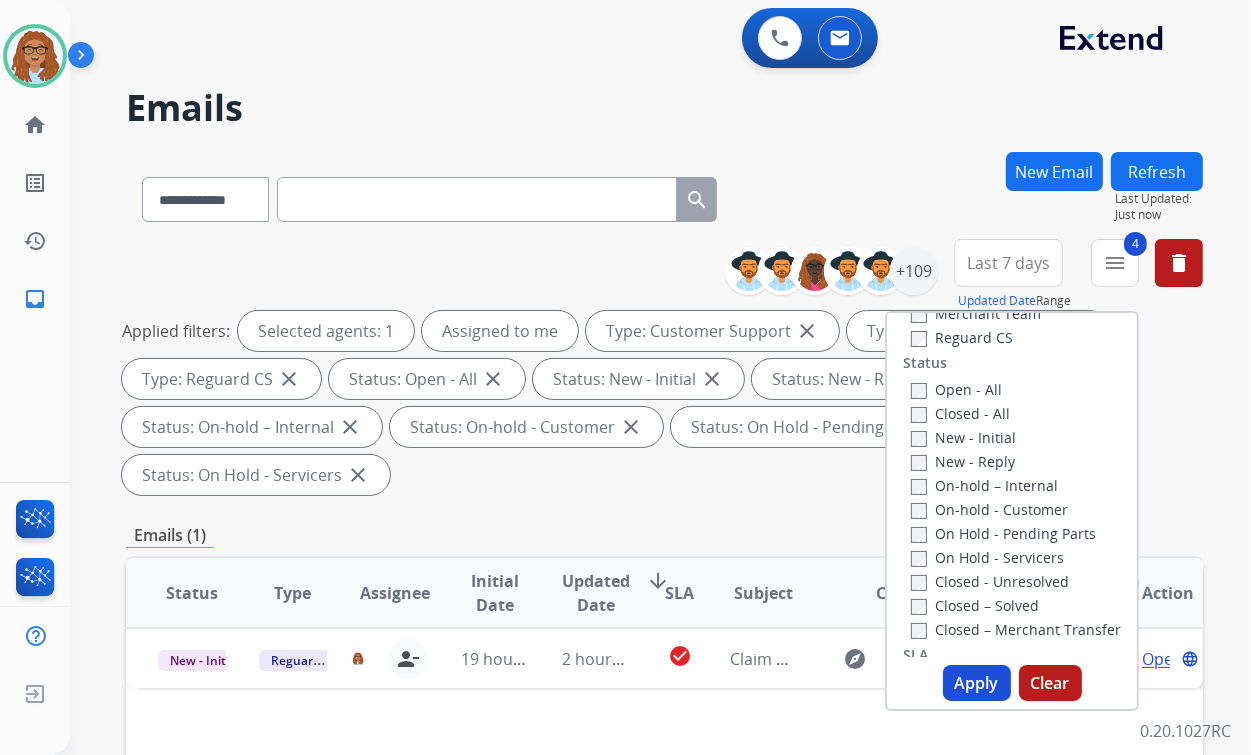 click on "Closed – Solved" at bounding box center (975, 605) 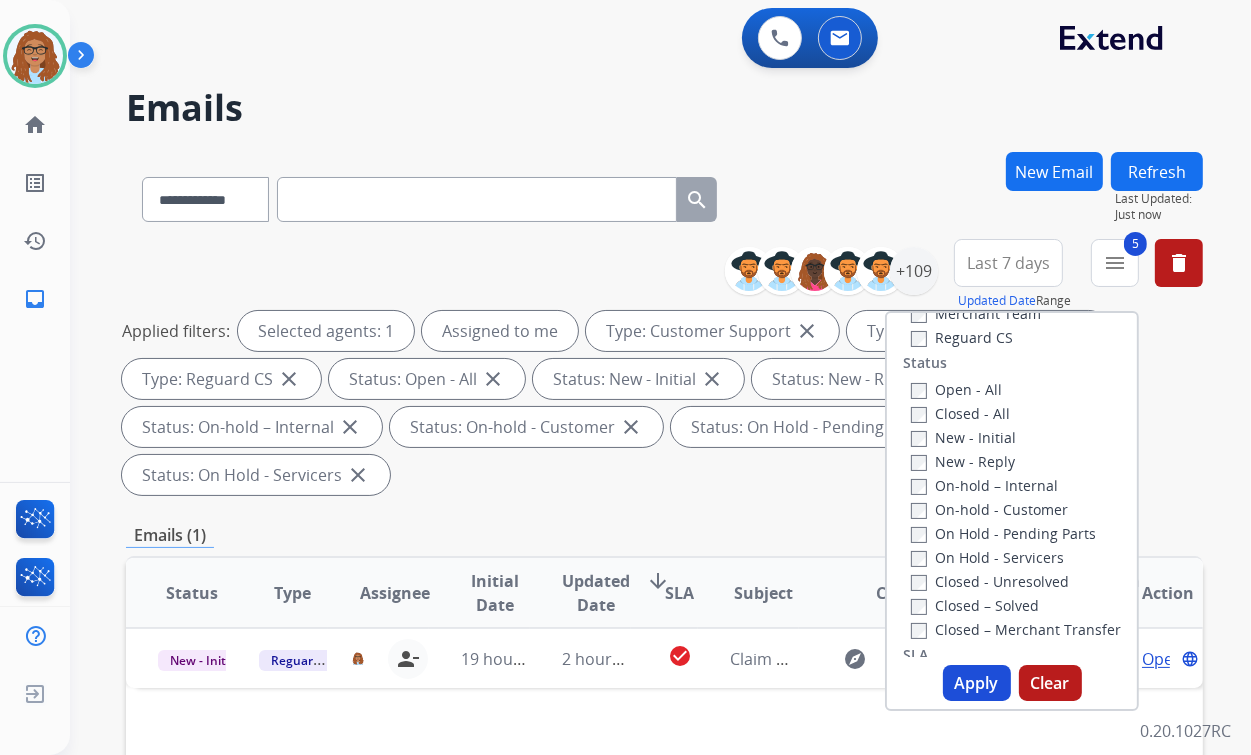 click on "Apply" at bounding box center [977, 683] 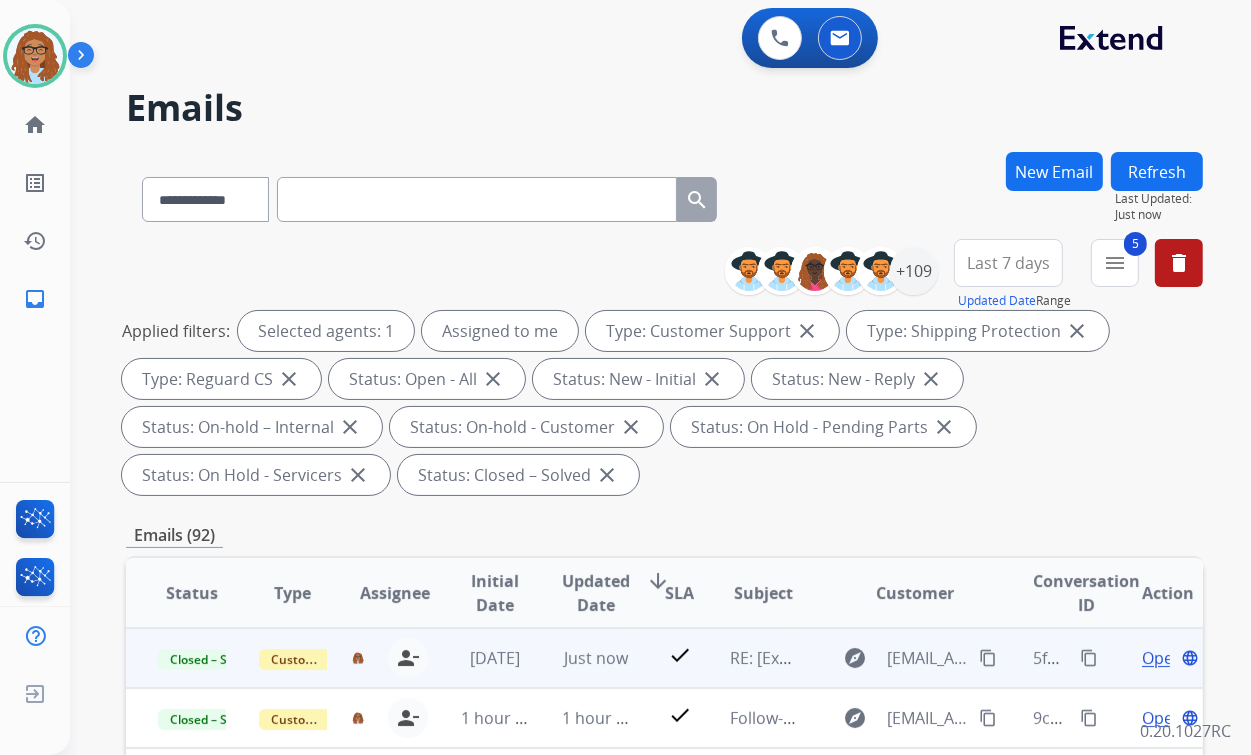 scroll, scrollTop: 1, scrollLeft: 0, axis: vertical 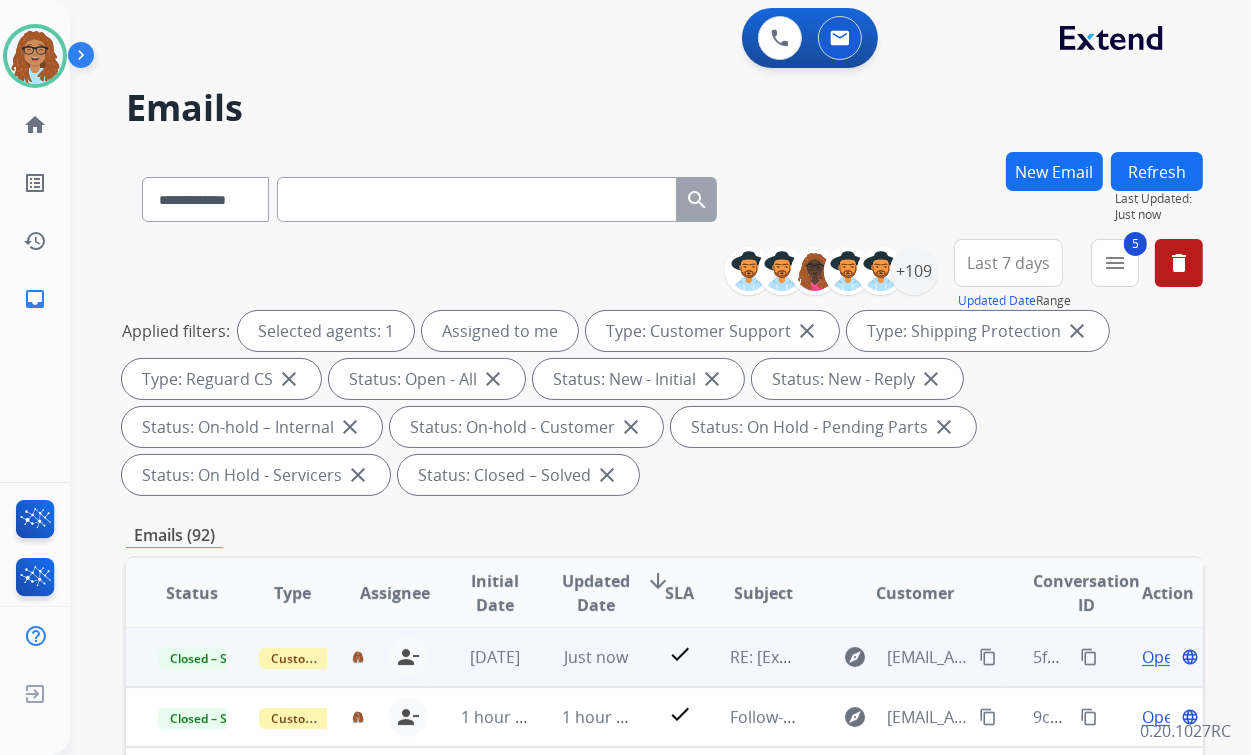 click on "Open" at bounding box center [1162, 657] 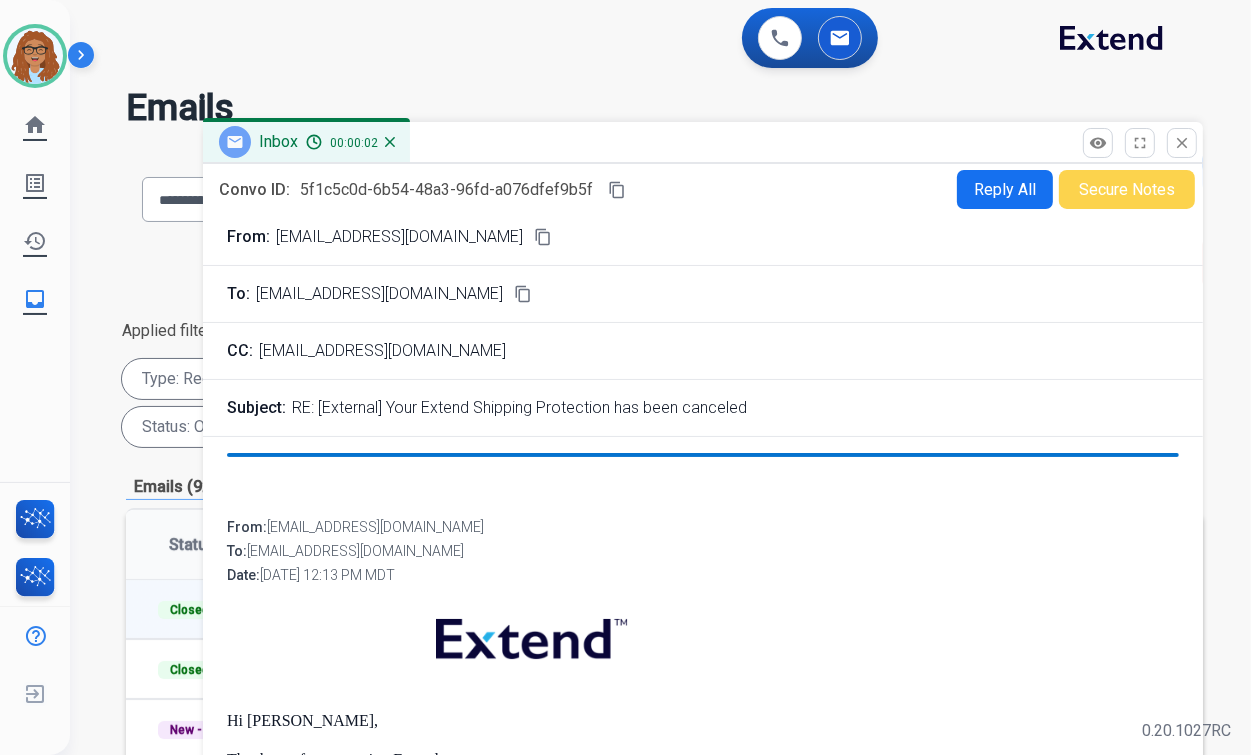 scroll, scrollTop: 0, scrollLeft: 0, axis: both 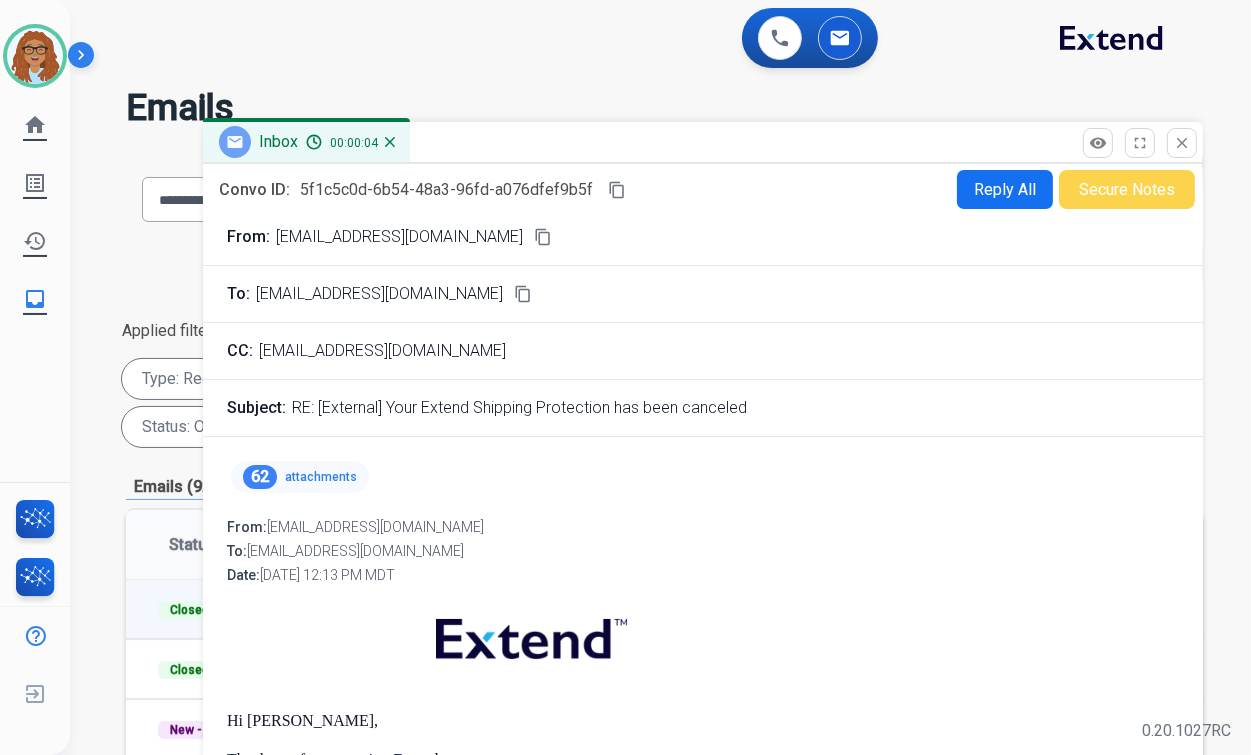 click on "Reply All" at bounding box center (1005, 189) 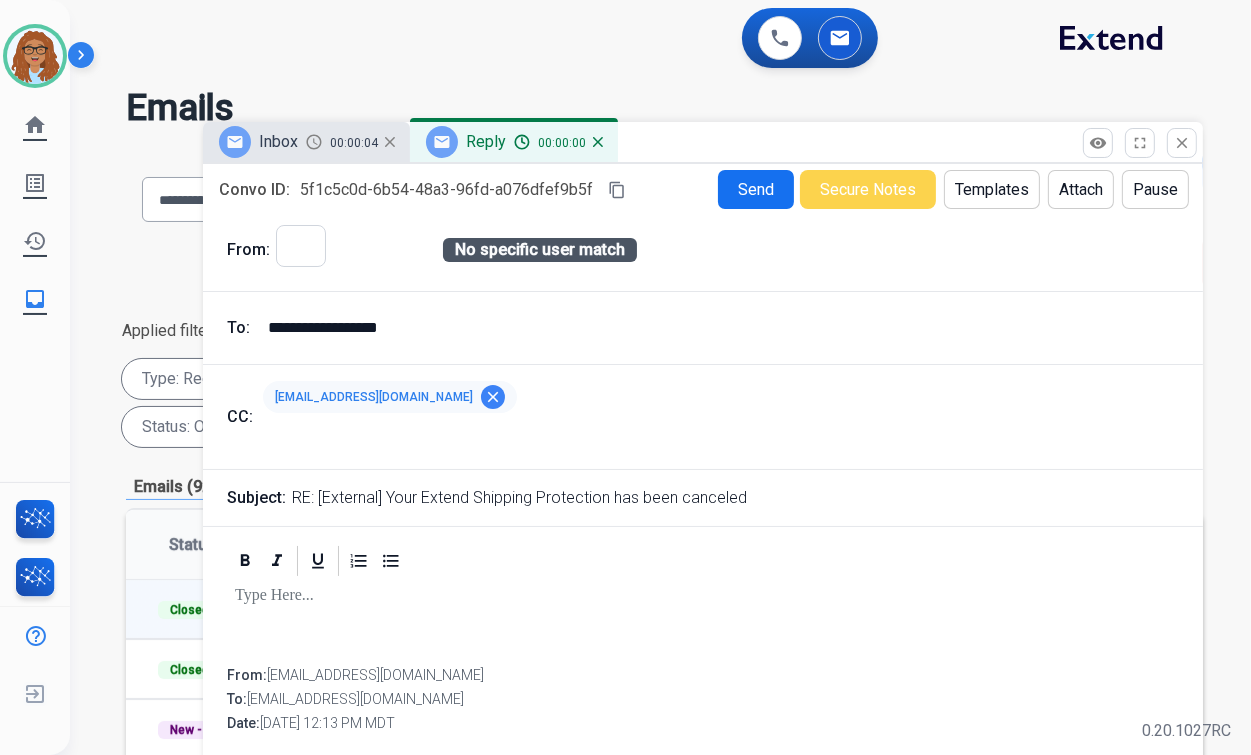 select on "**********" 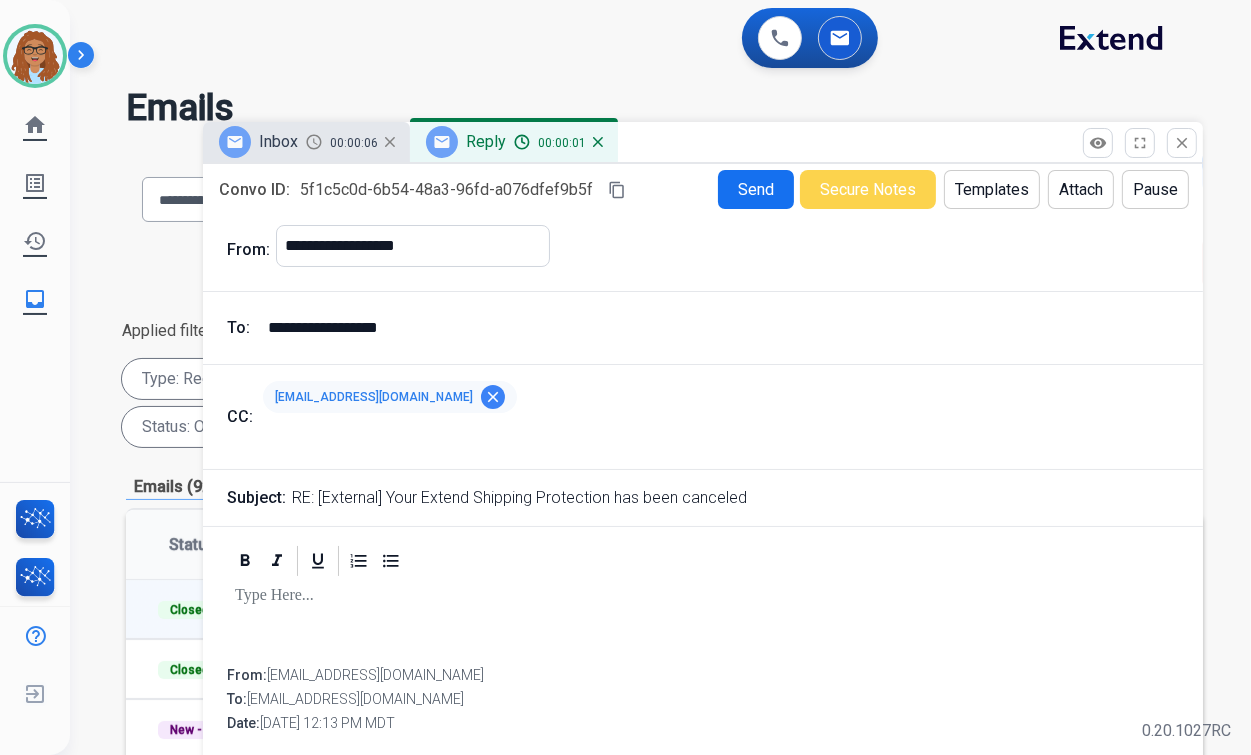click on "Templates" at bounding box center [992, 189] 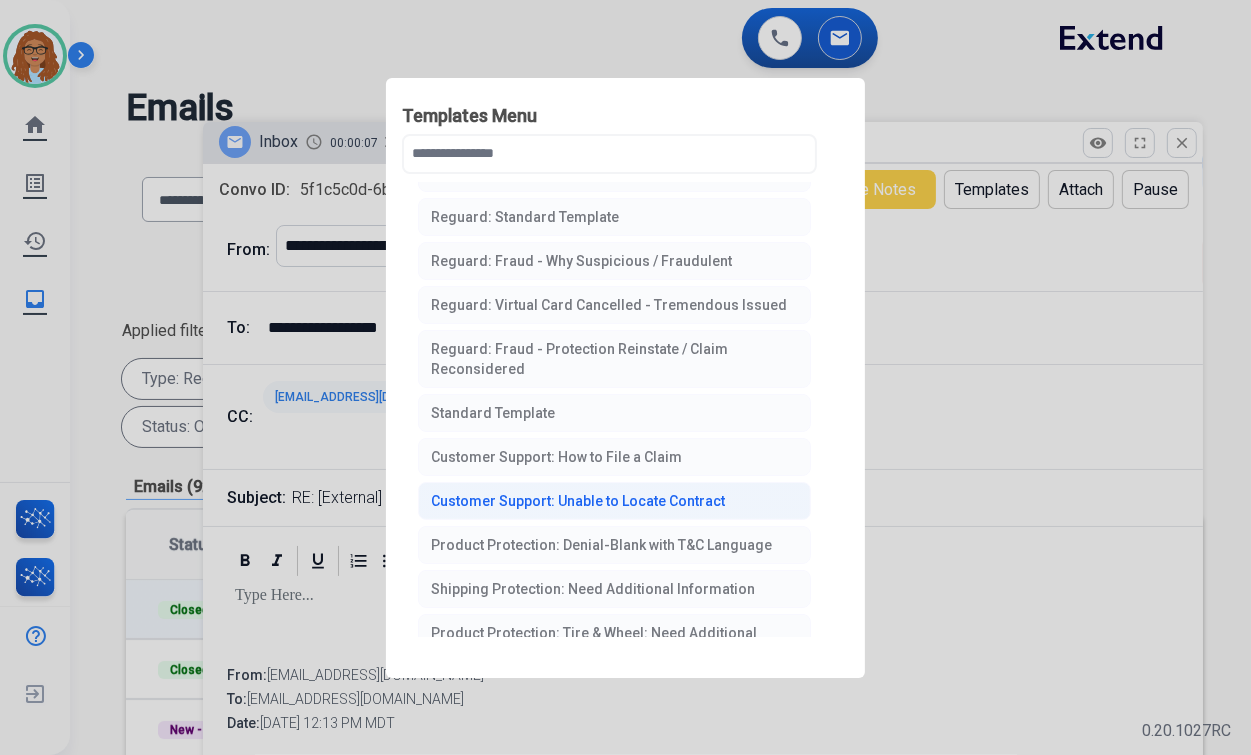 scroll, scrollTop: 160, scrollLeft: 0, axis: vertical 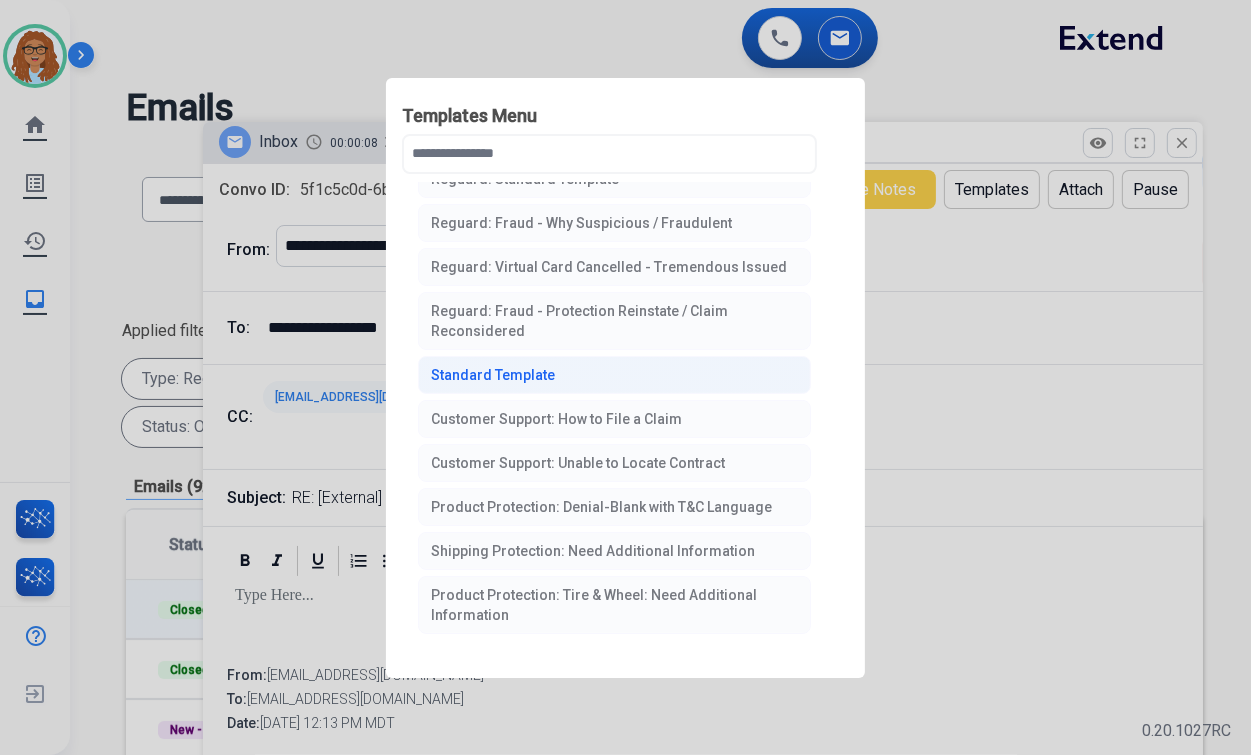 click on "Standard Template" 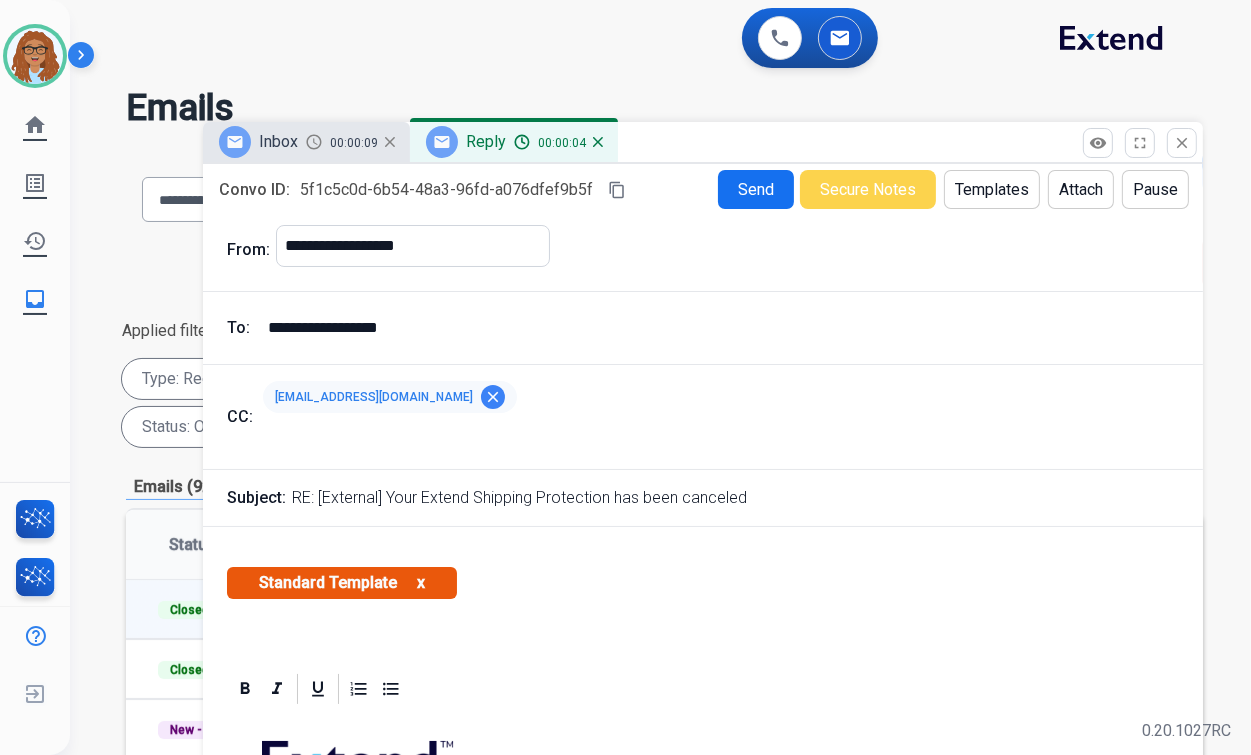 click on "Inbox  00:00:09" at bounding box center (306, 142) 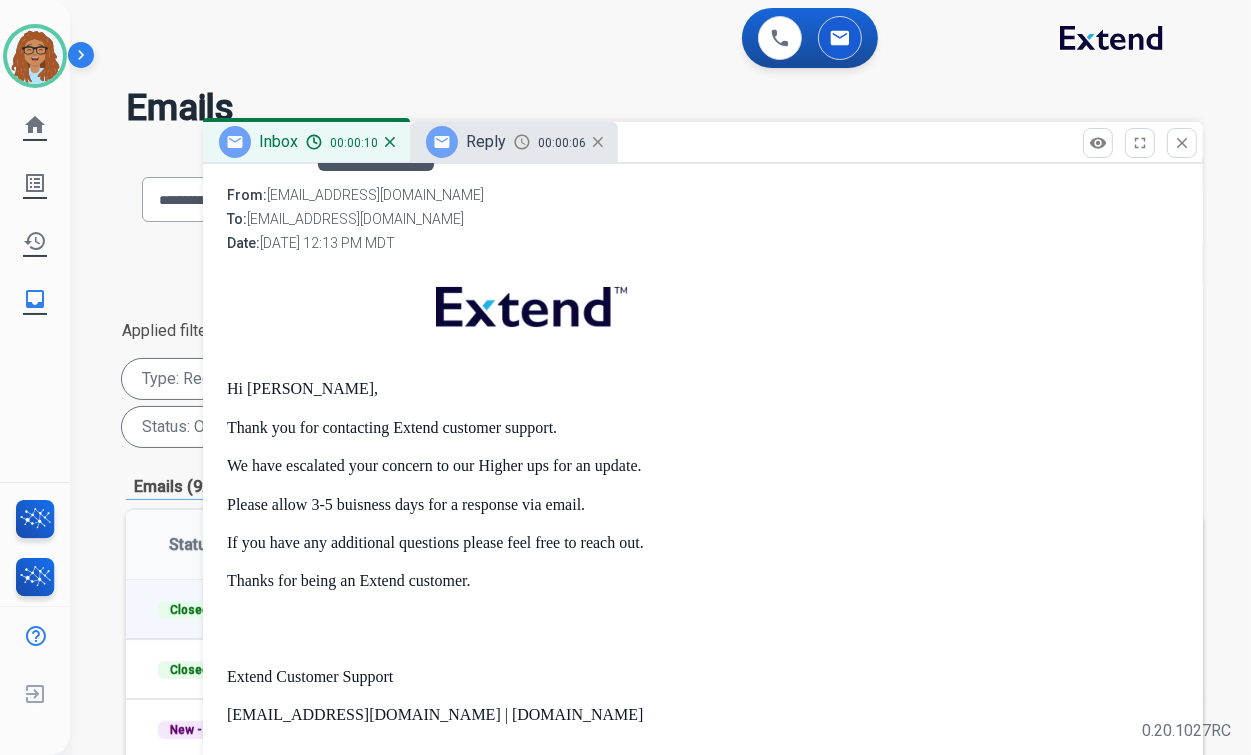 scroll, scrollTop: 400, scrollLeft: 0, axis: vertical 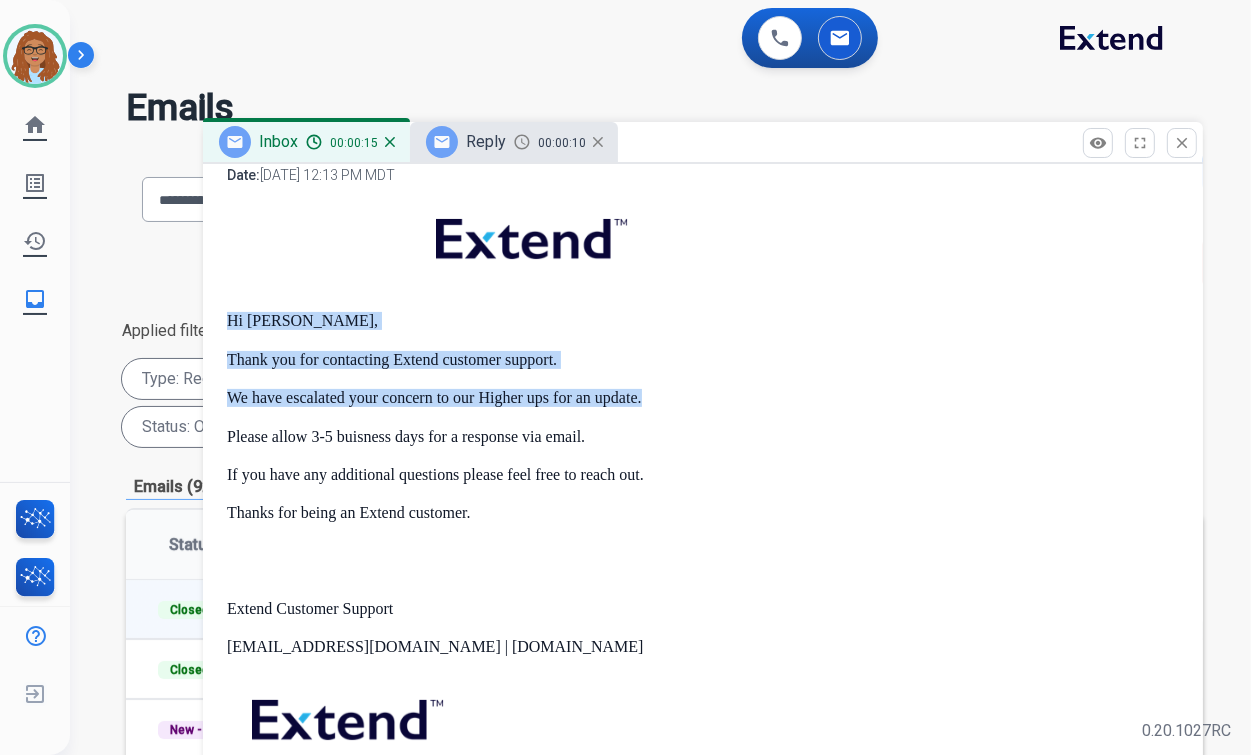 drag, startPoint x: 645, startPoint y: 395, endPoint x: 223, endPoint y: 321, distance: 428.43903 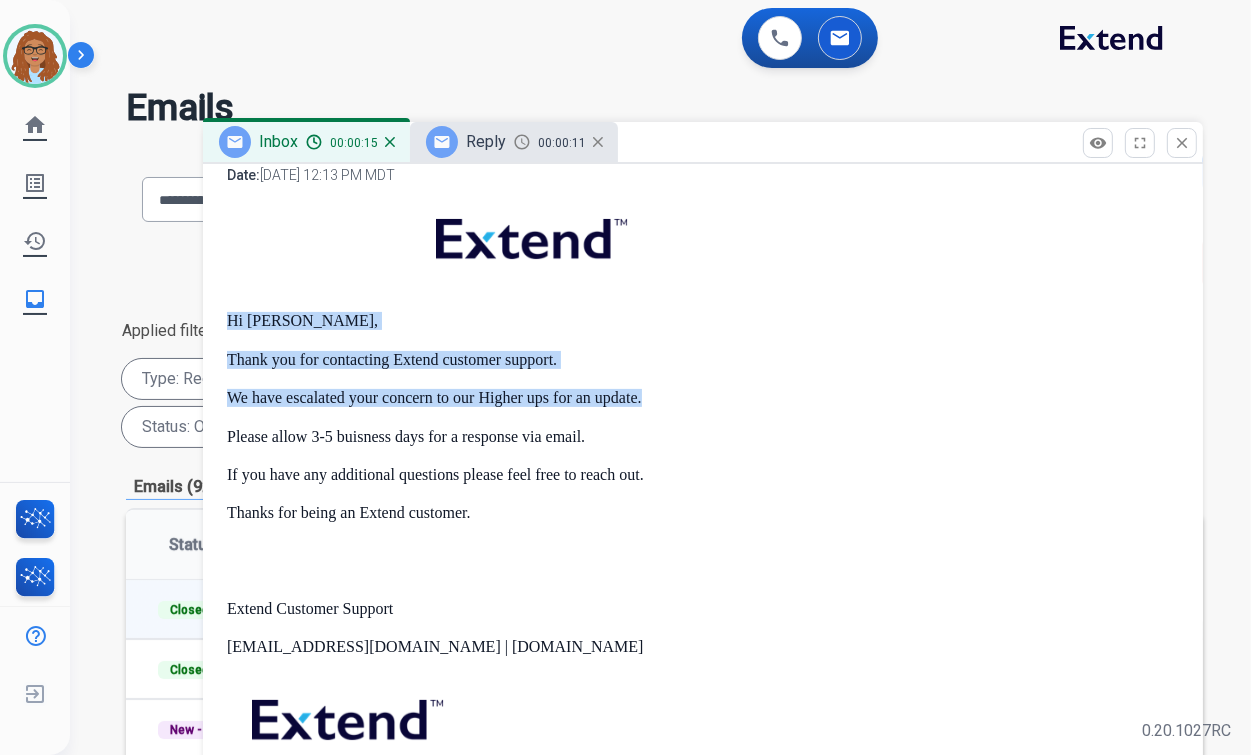 copy on "Hi Kristen, Thank you for contacting Extend customer support. We have escalated your concern to our Higher ups for an update." 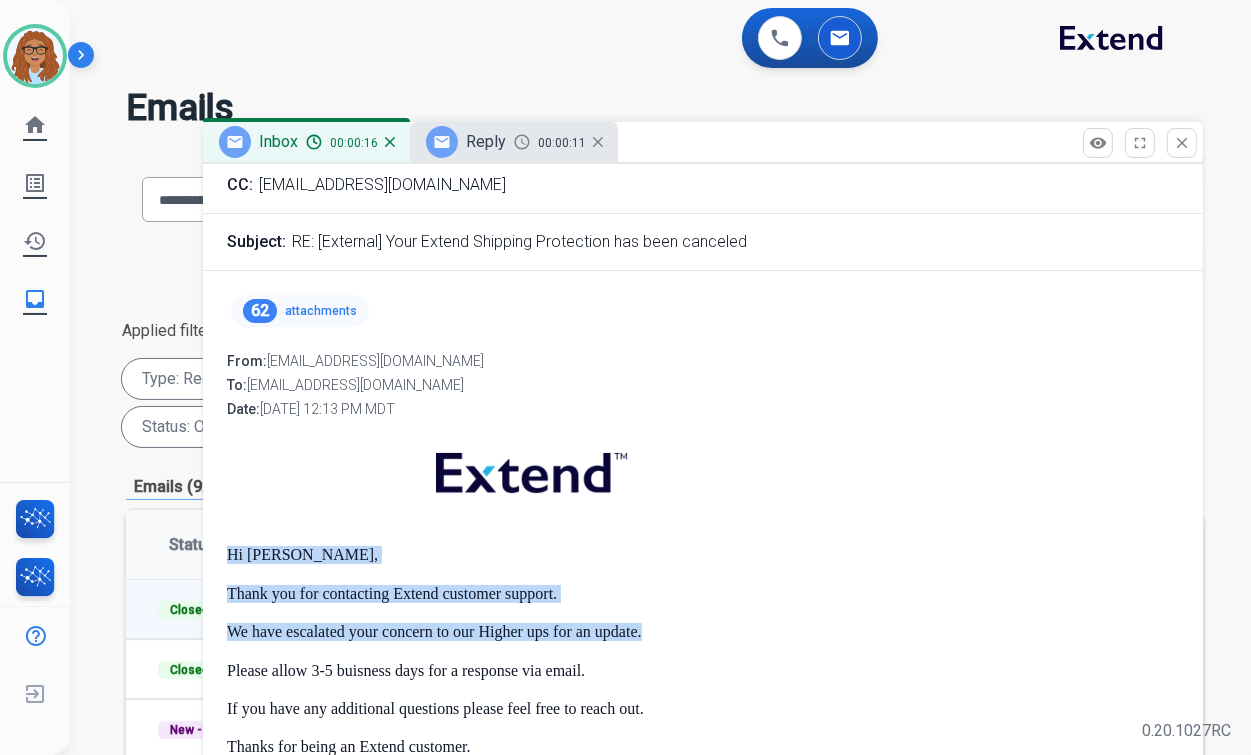 scroll, scrollTop: 80, scrollLeft: 0, axis: vertical 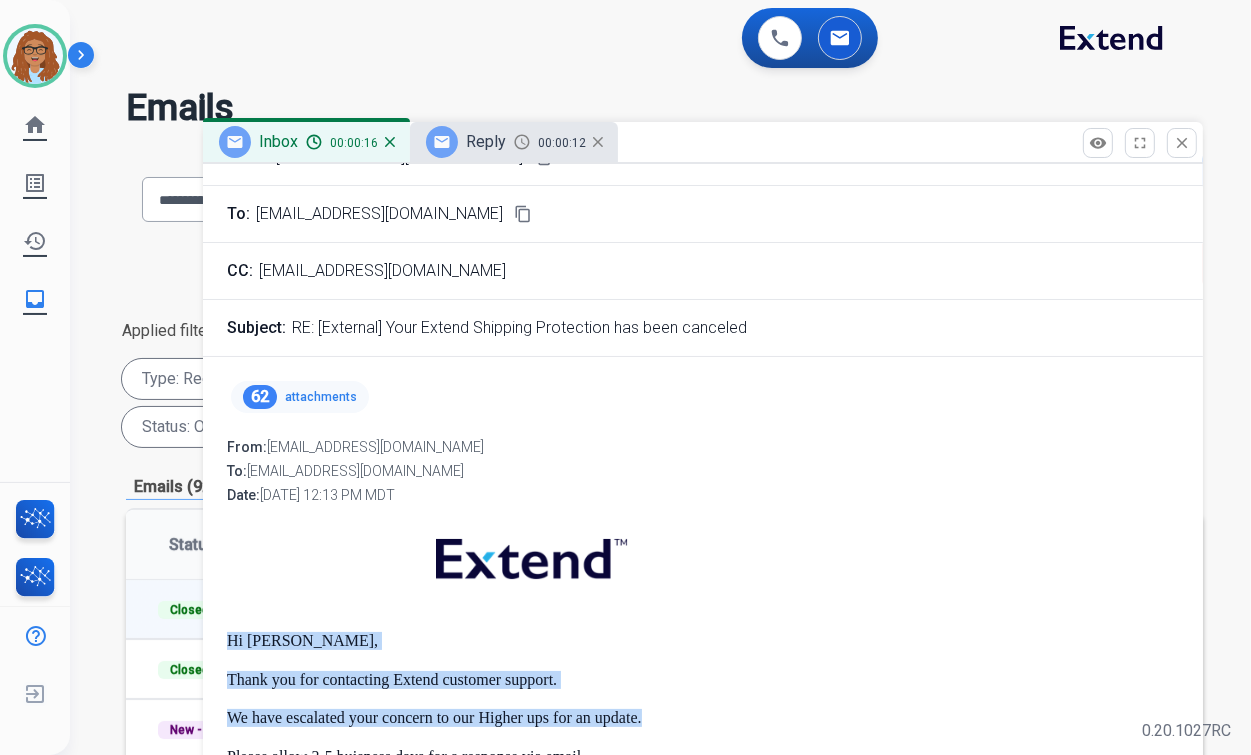 click on "Reply  00:00:12" at bounding box center (514, 142) 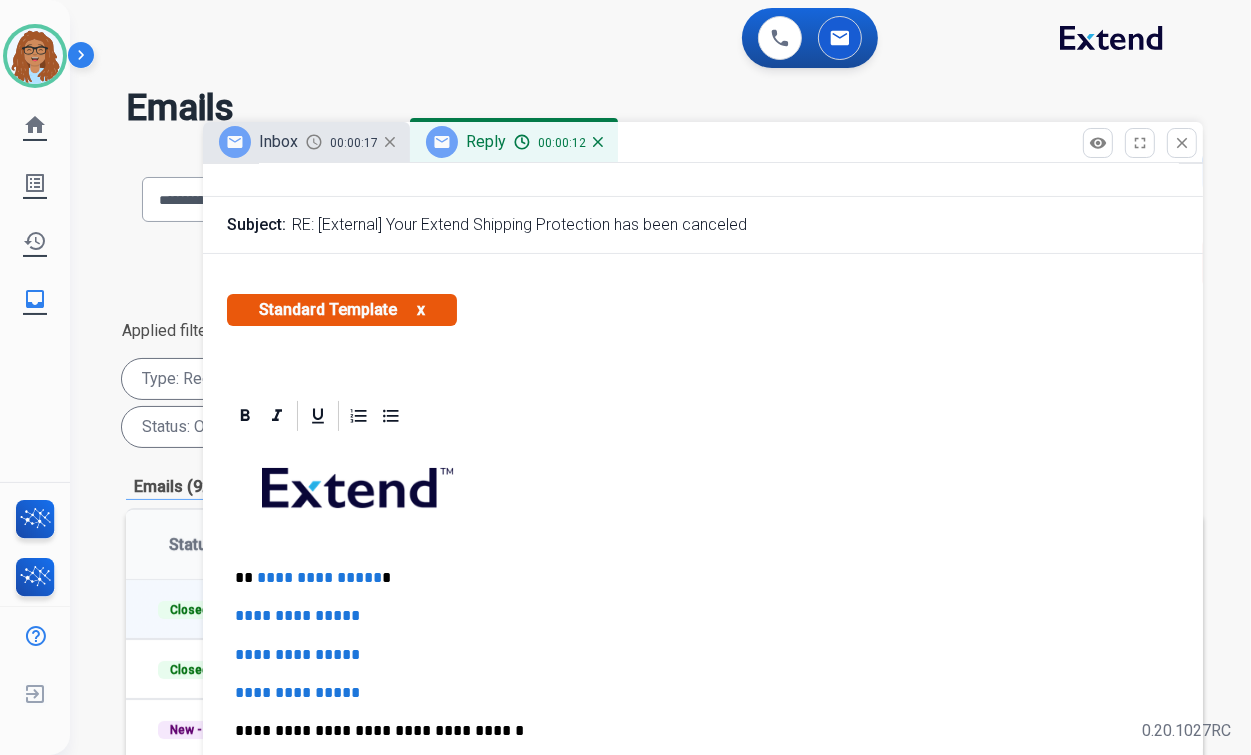 scroll, scrollTop: 320, scrollLeft: 0, axis: vertical 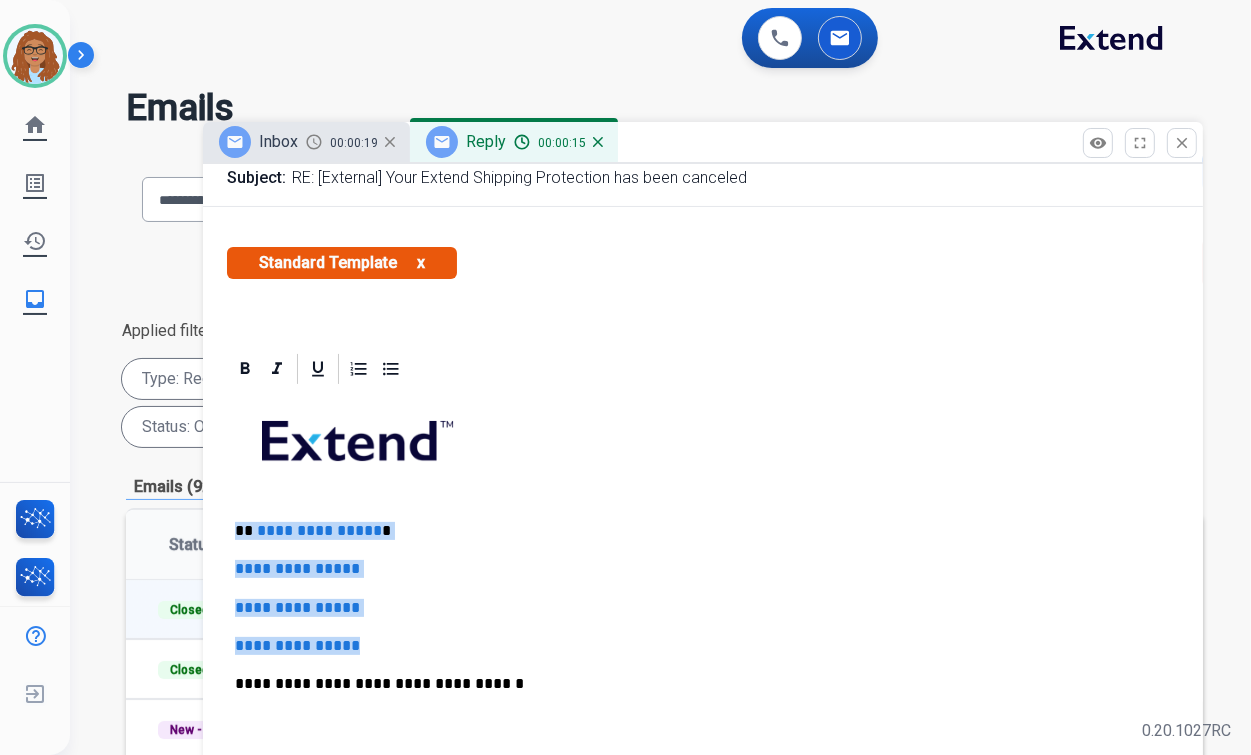 drag, startPoint x: 383, startPoint y: 640, endPoint x: 225, endPoint y: 531, distance: 191.95052 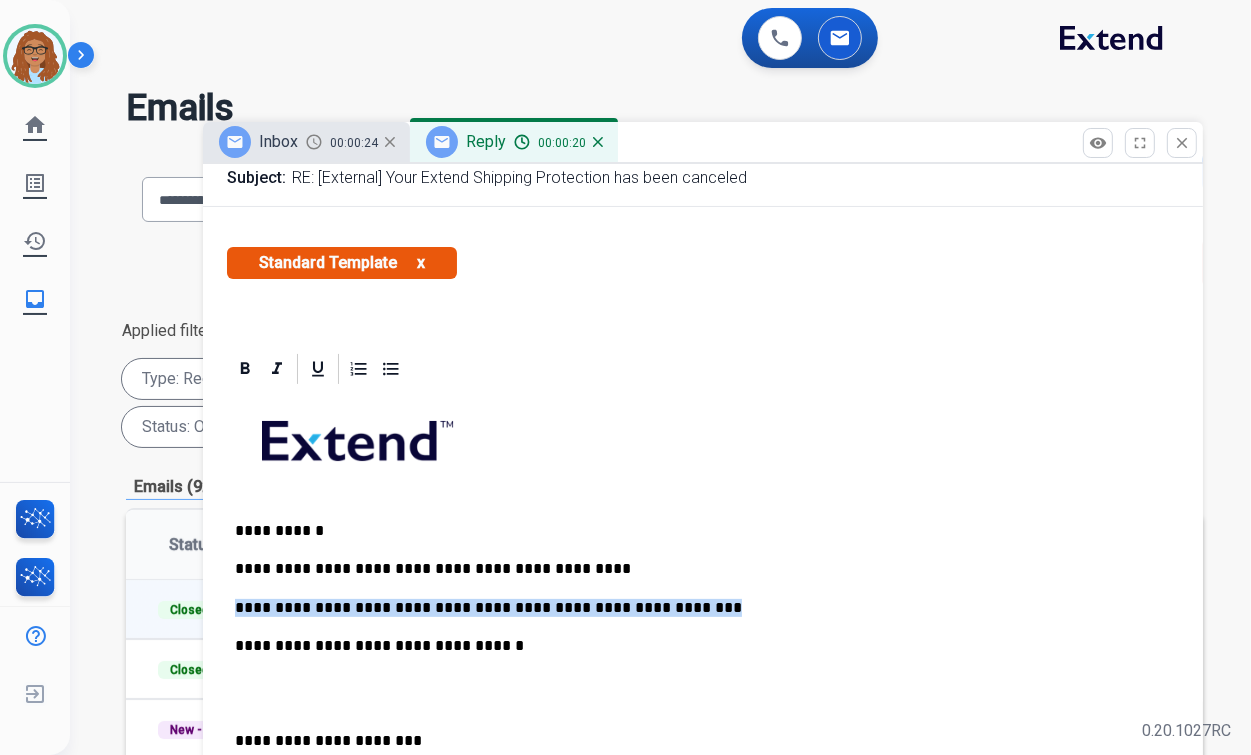 drag, startPoint x: 662, startPoint y: 605, endPoint x: 241, endPoint y: 600, distance: 421.0297 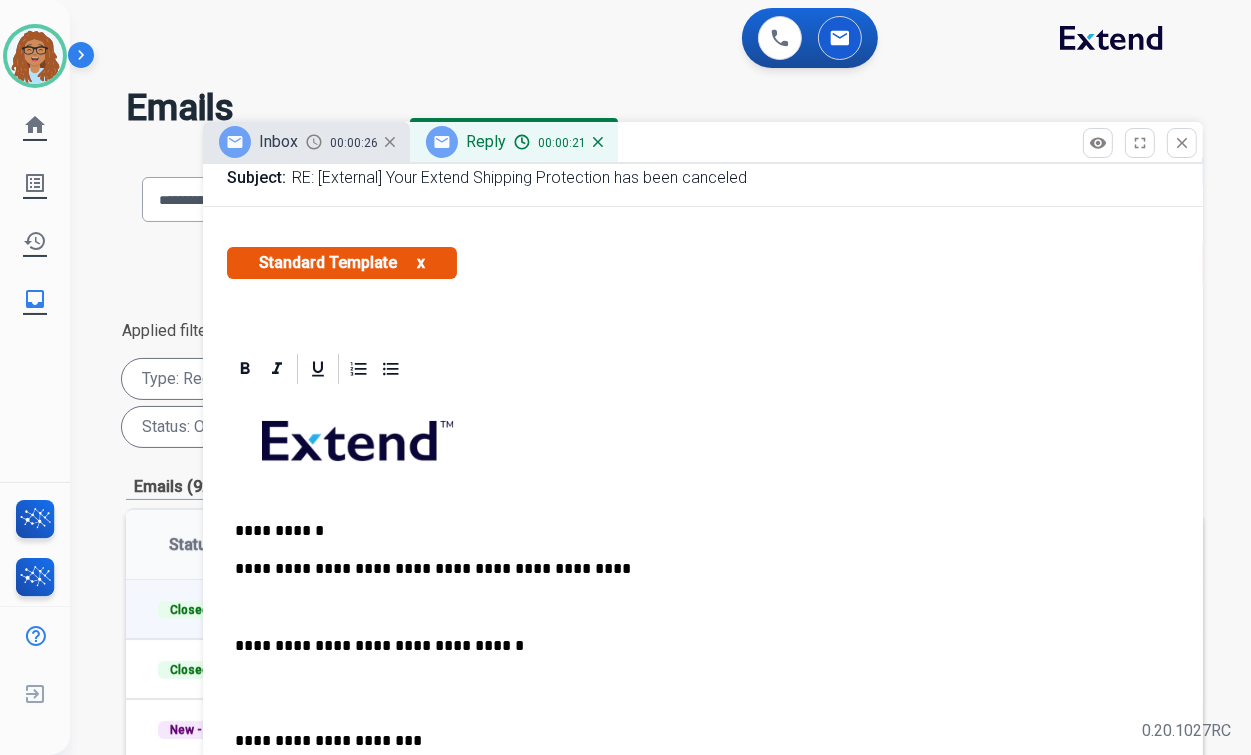 type 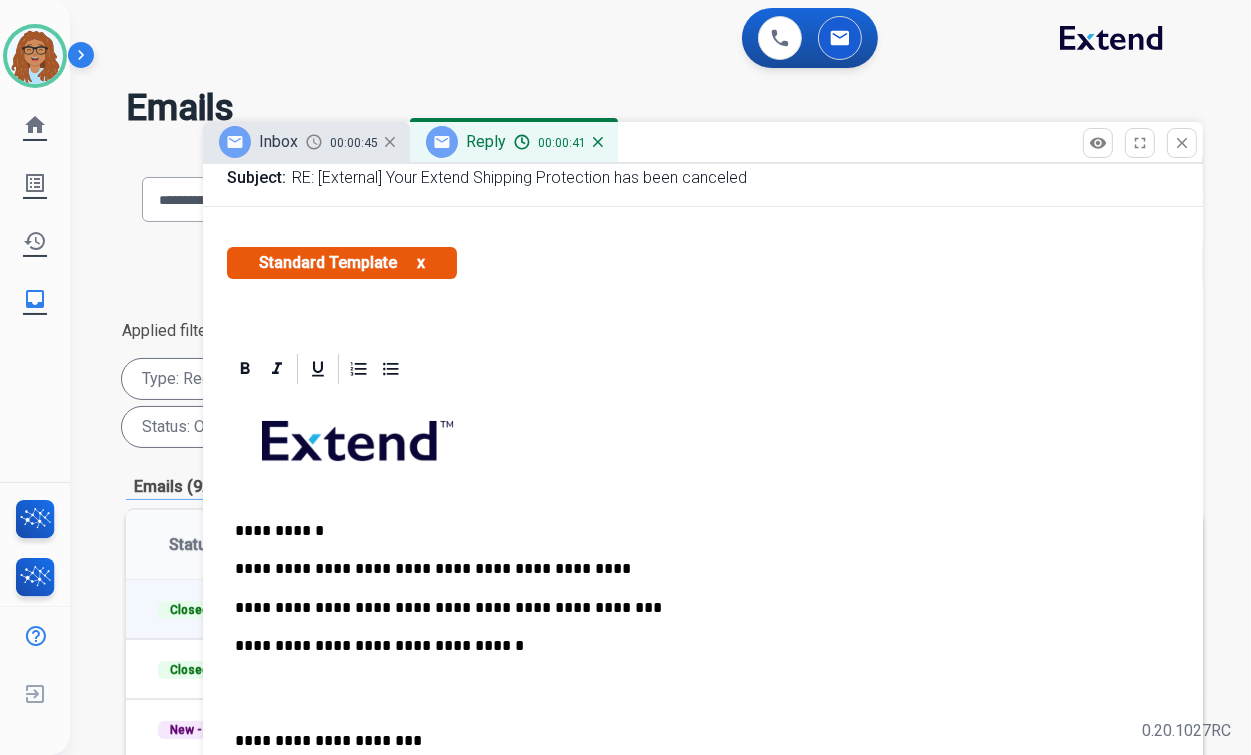 click on "**********" at bounding box center (695, 608) 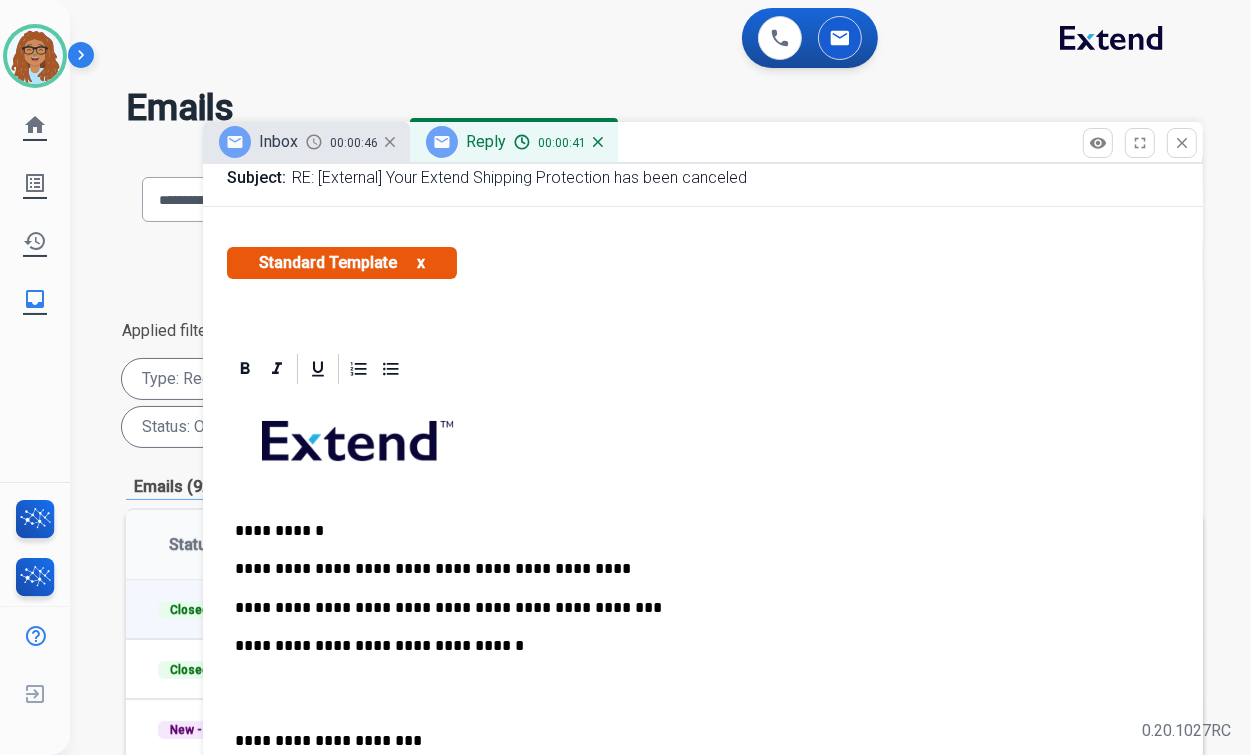 click on "**********" at bounding box center [695, 608] 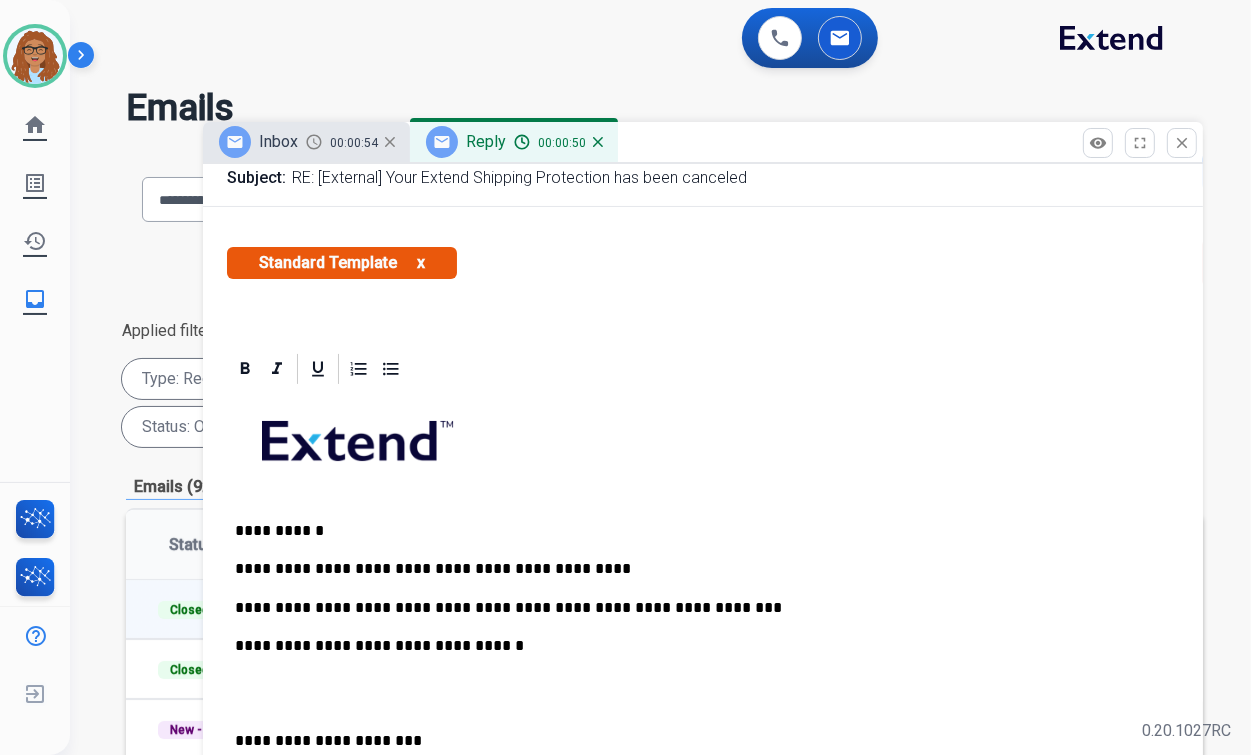 click on "**********" at bounding box center [695, 608] 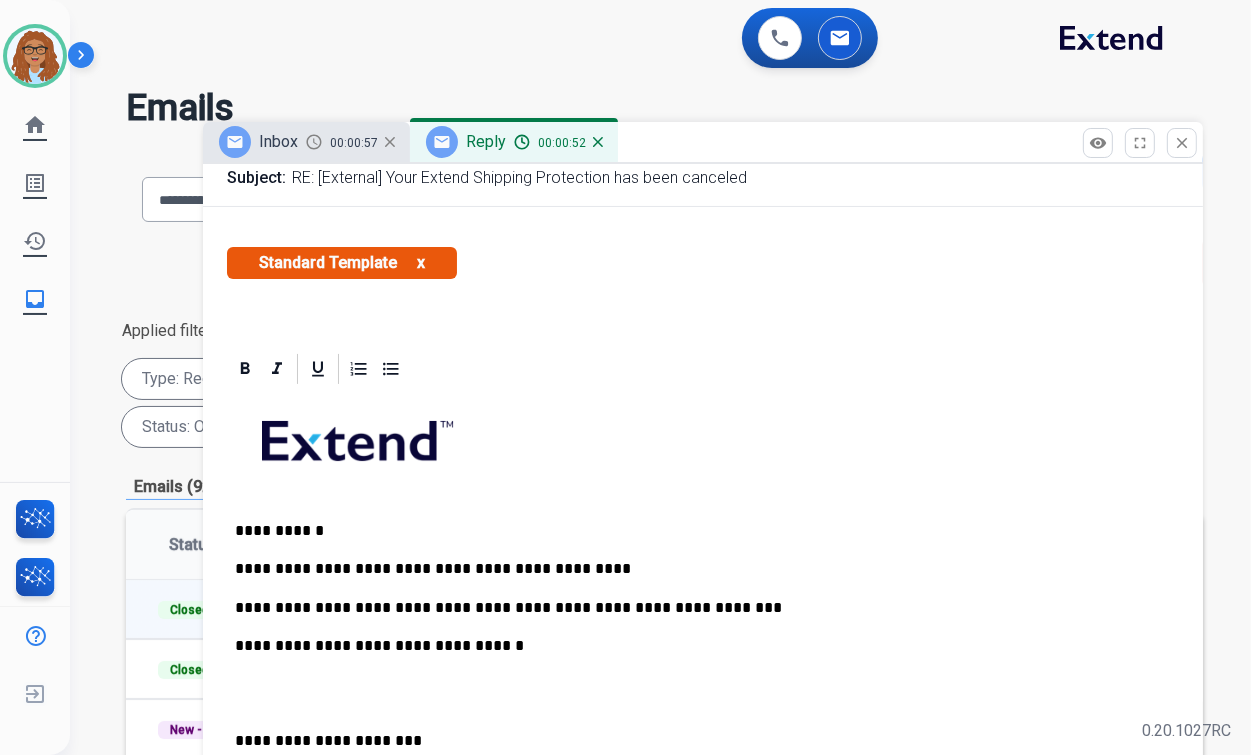 click on "**********" at bounding box center (695, 608) 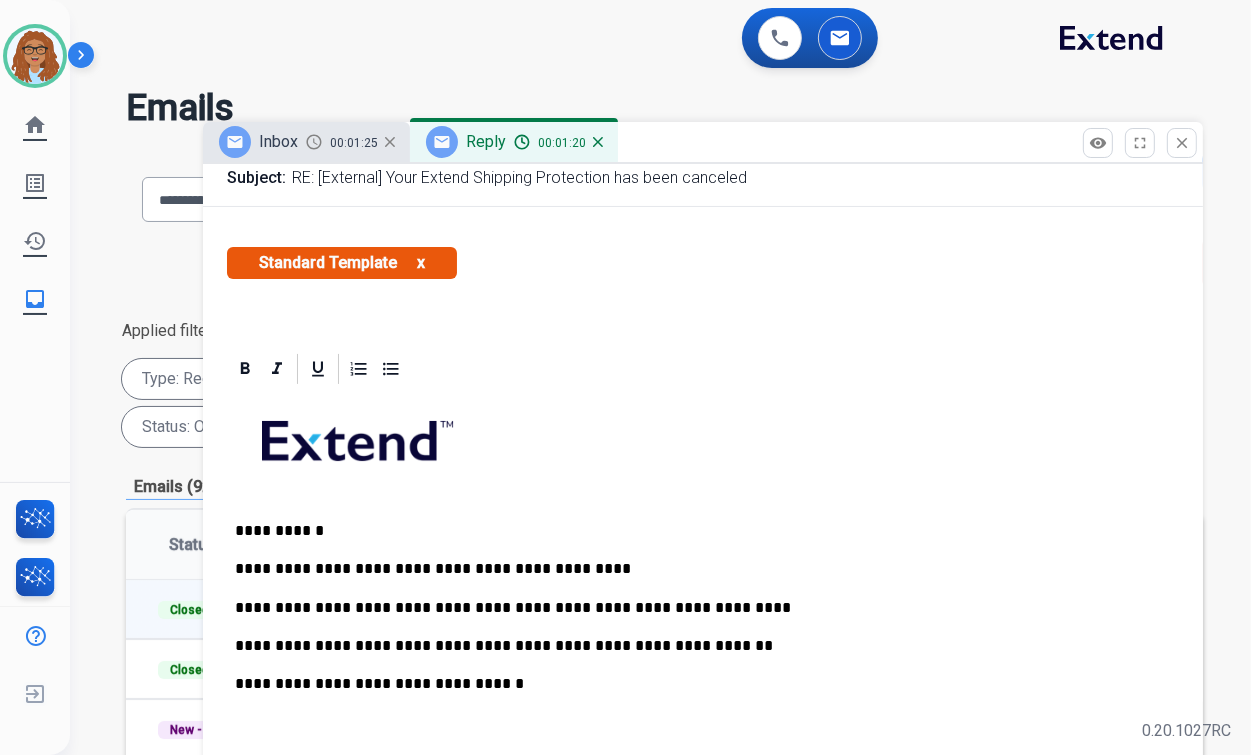click on "**********" at bounding box center (695, 608) 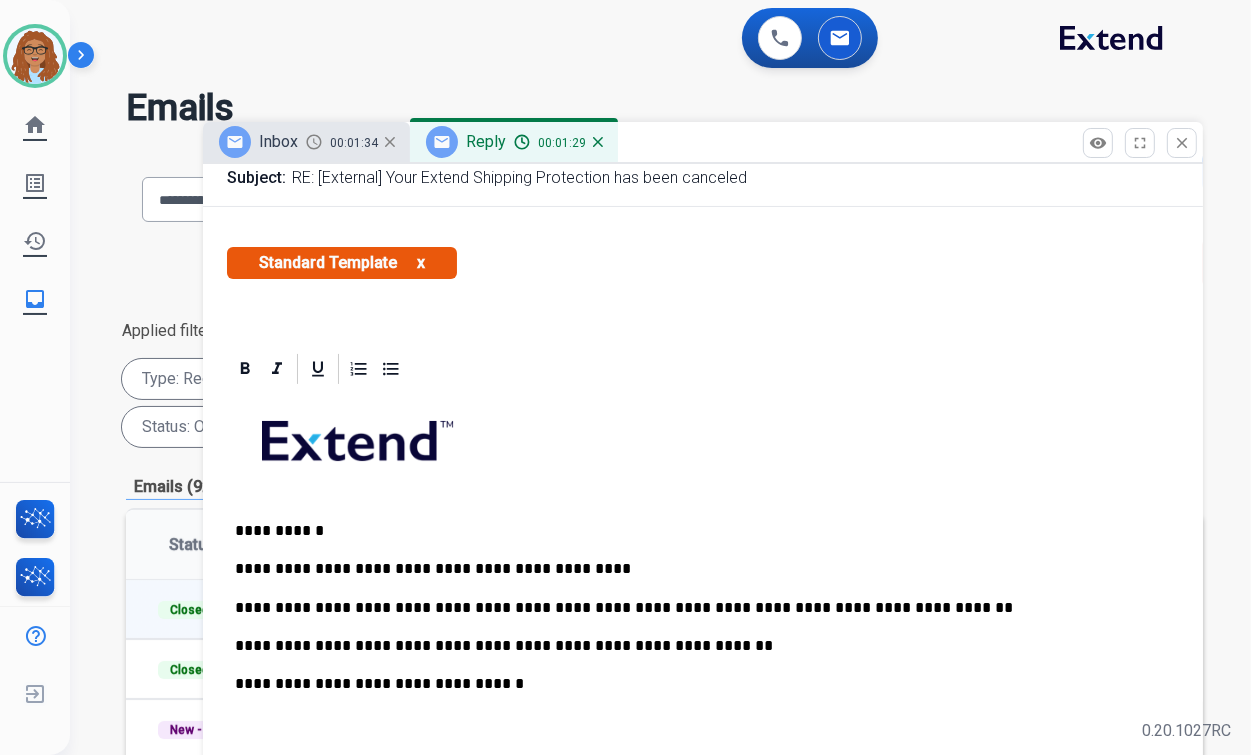 click on "**********" at bounding box center (703, 731) 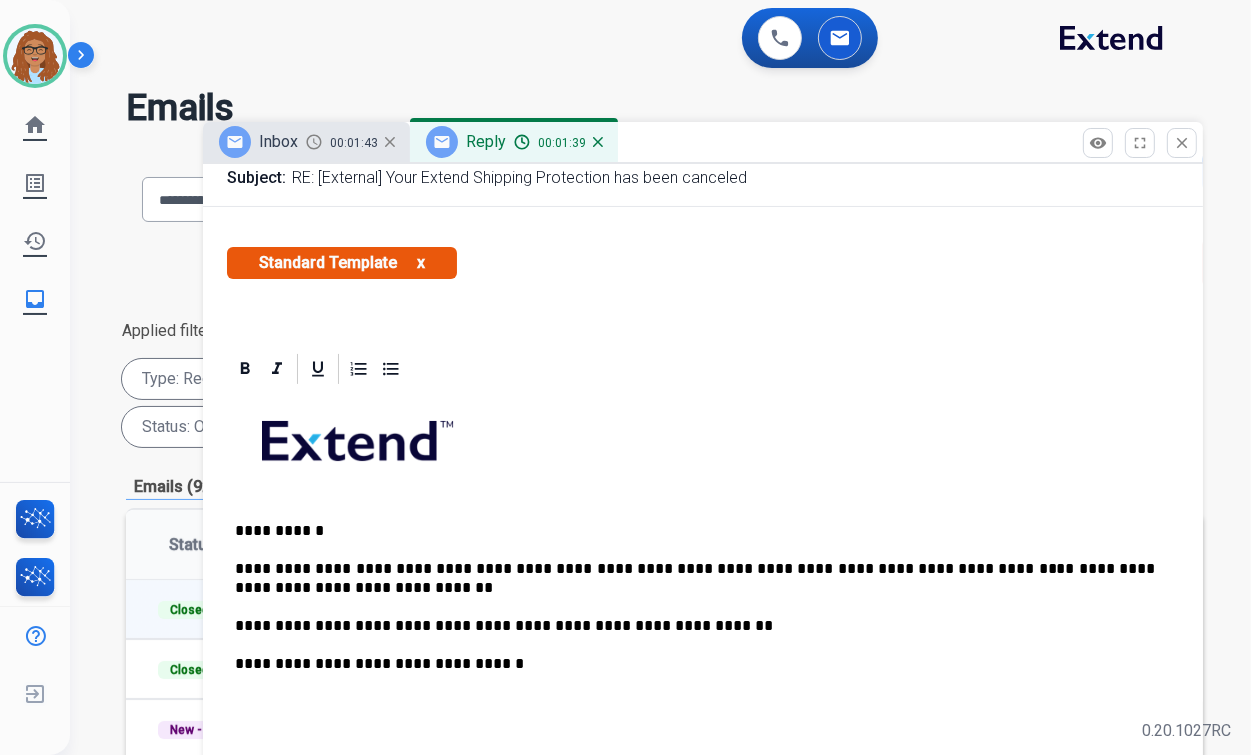 click on "**********" at bounding box center [695, 626] 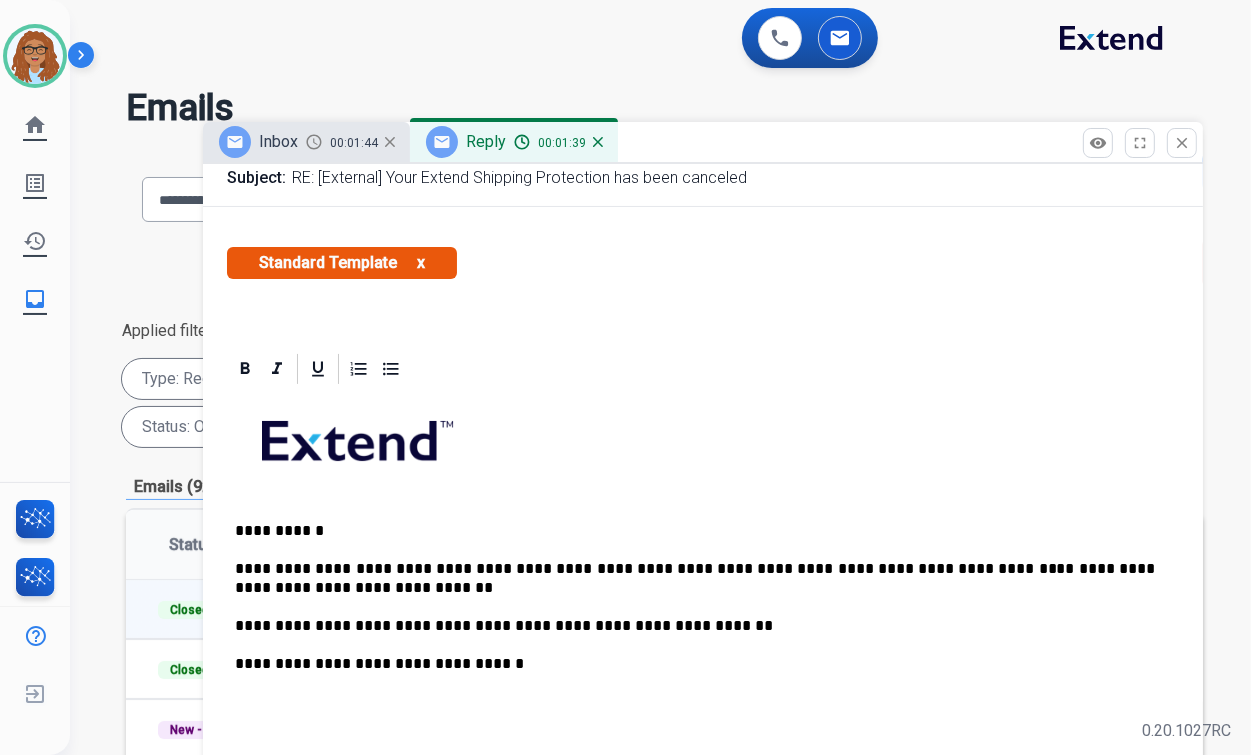 click on "**********" at bounding box center [695, 578] 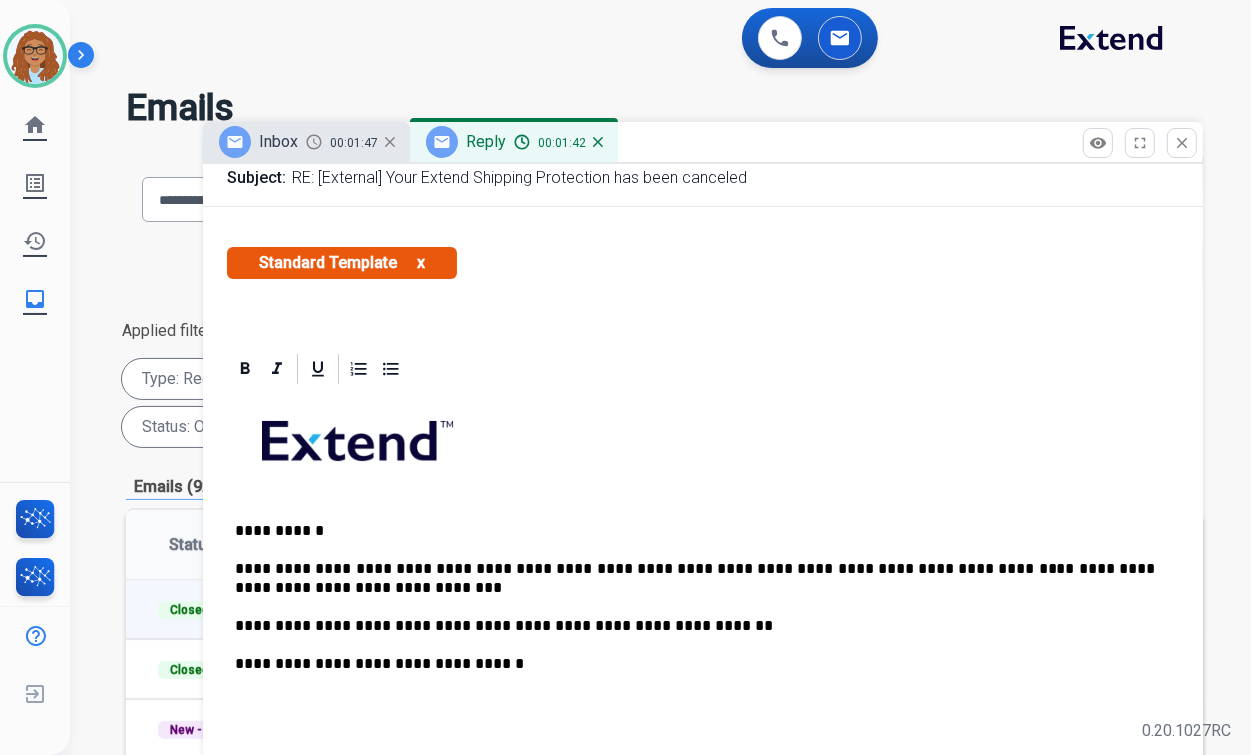 click on "**********" at bounding box center [695, 626] 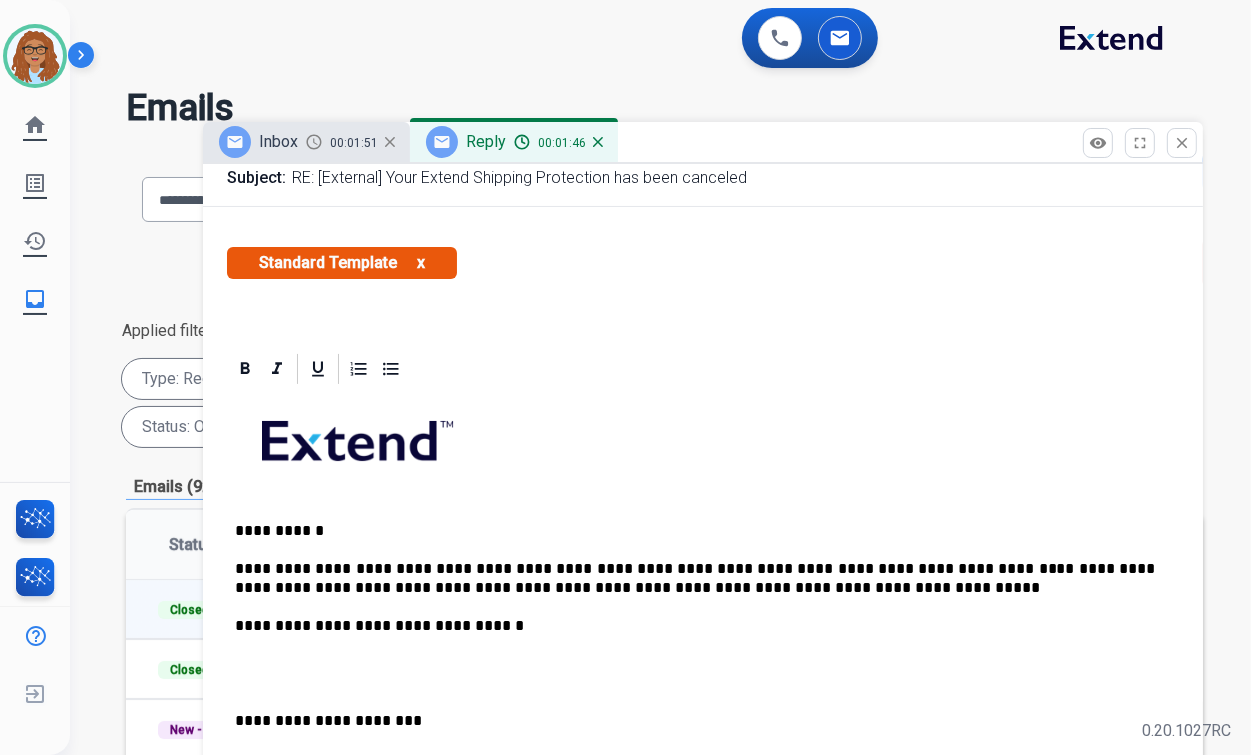 click on "**********" at bounding box center [703, 702] 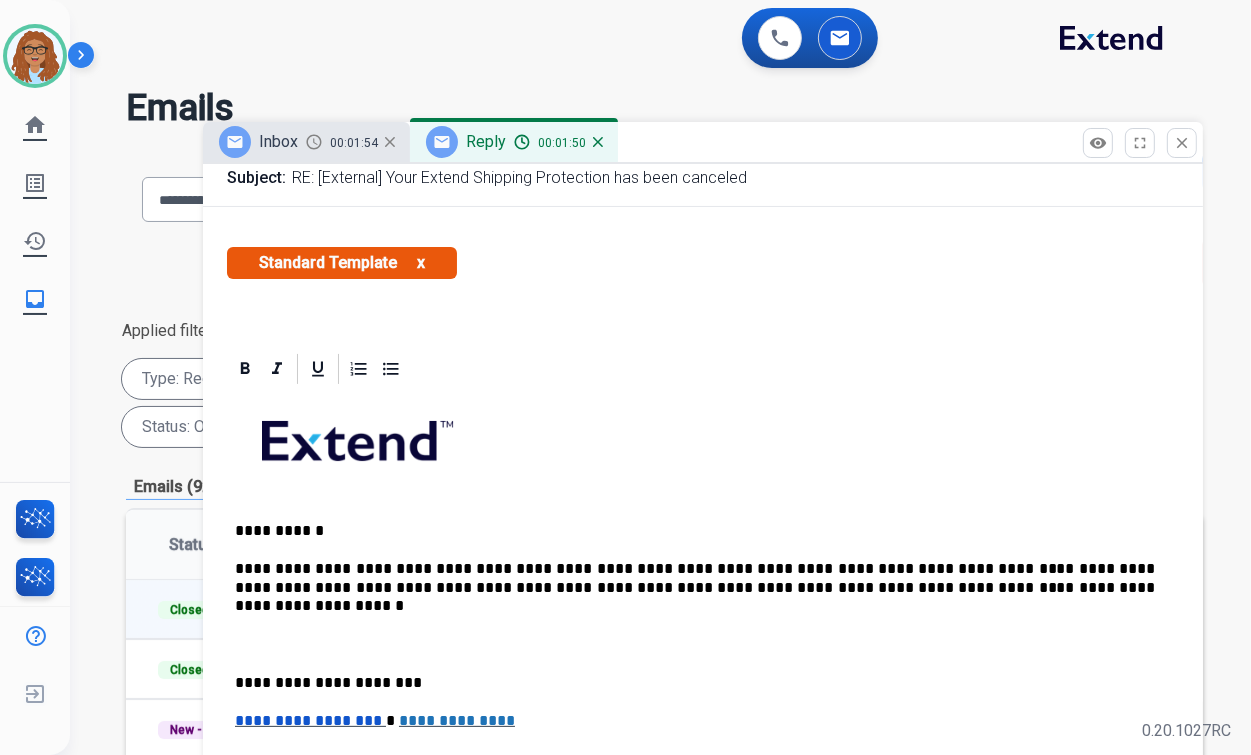 click on "**********" at bounding box center [695, 578] 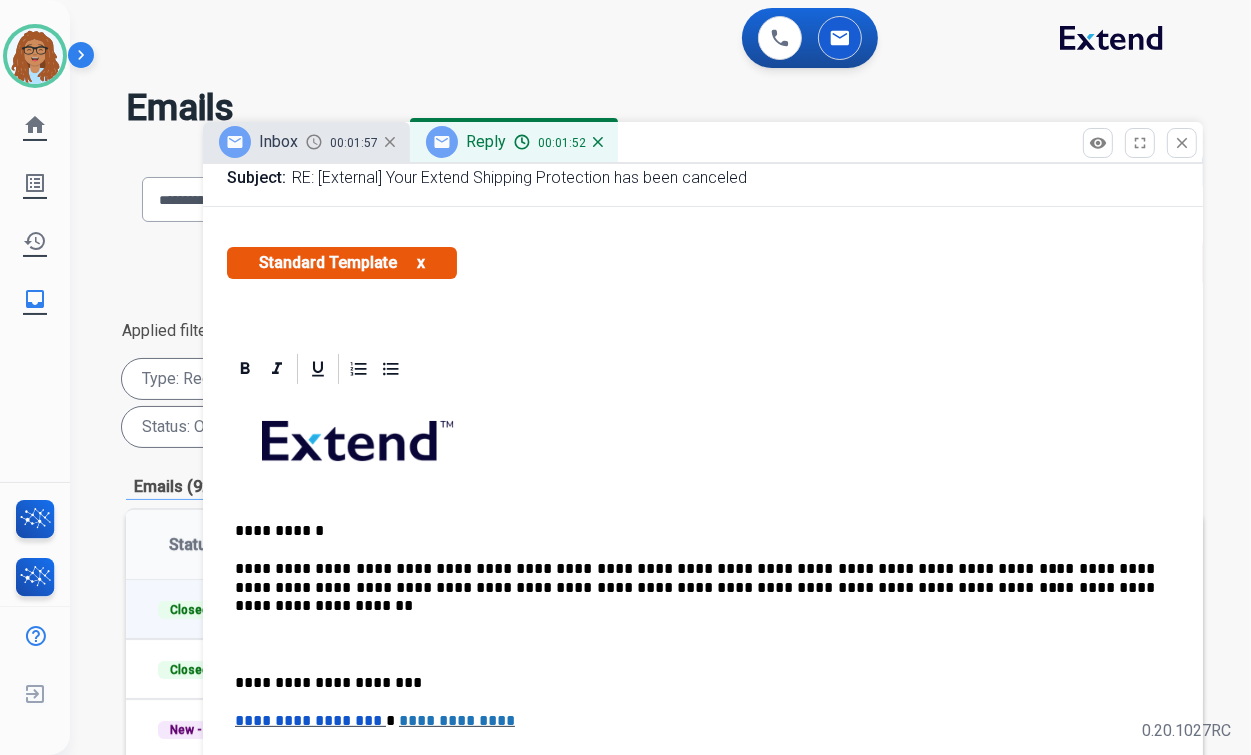 click on "**********" at bounding box center [695, 578] 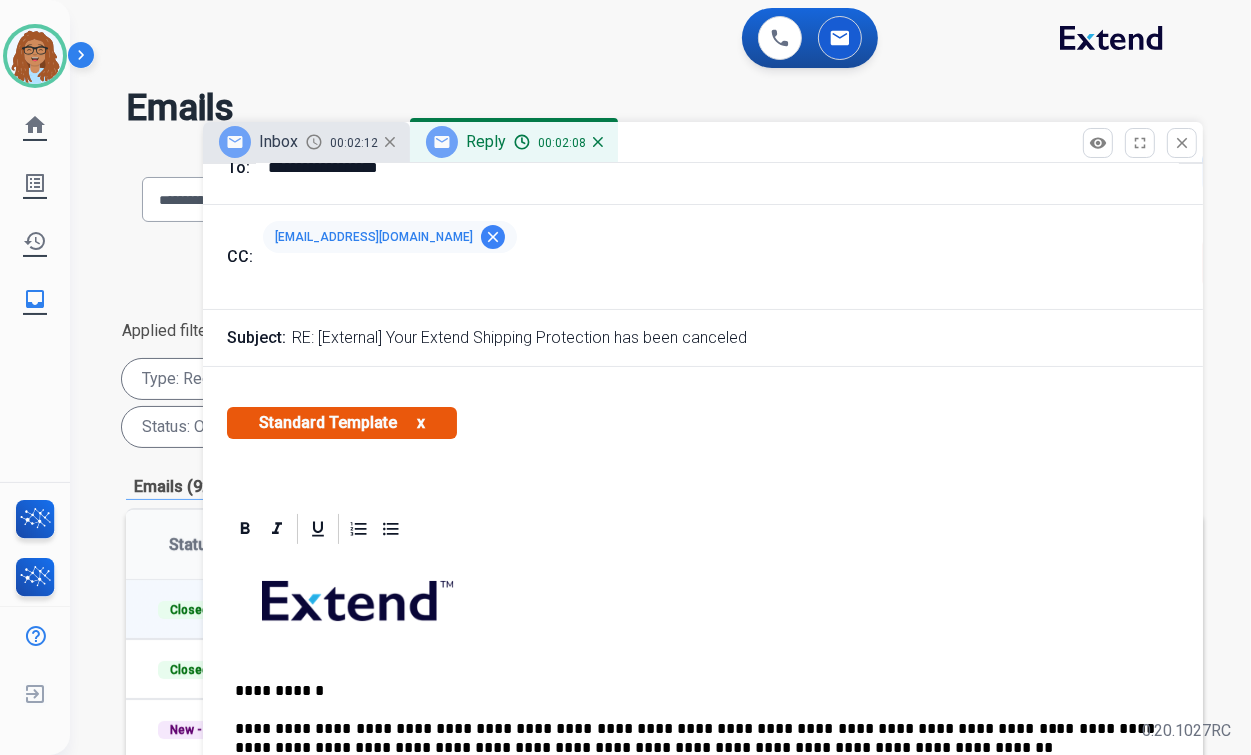 scroll, scrollTop: 0, scrollLeft: 0, axis: both 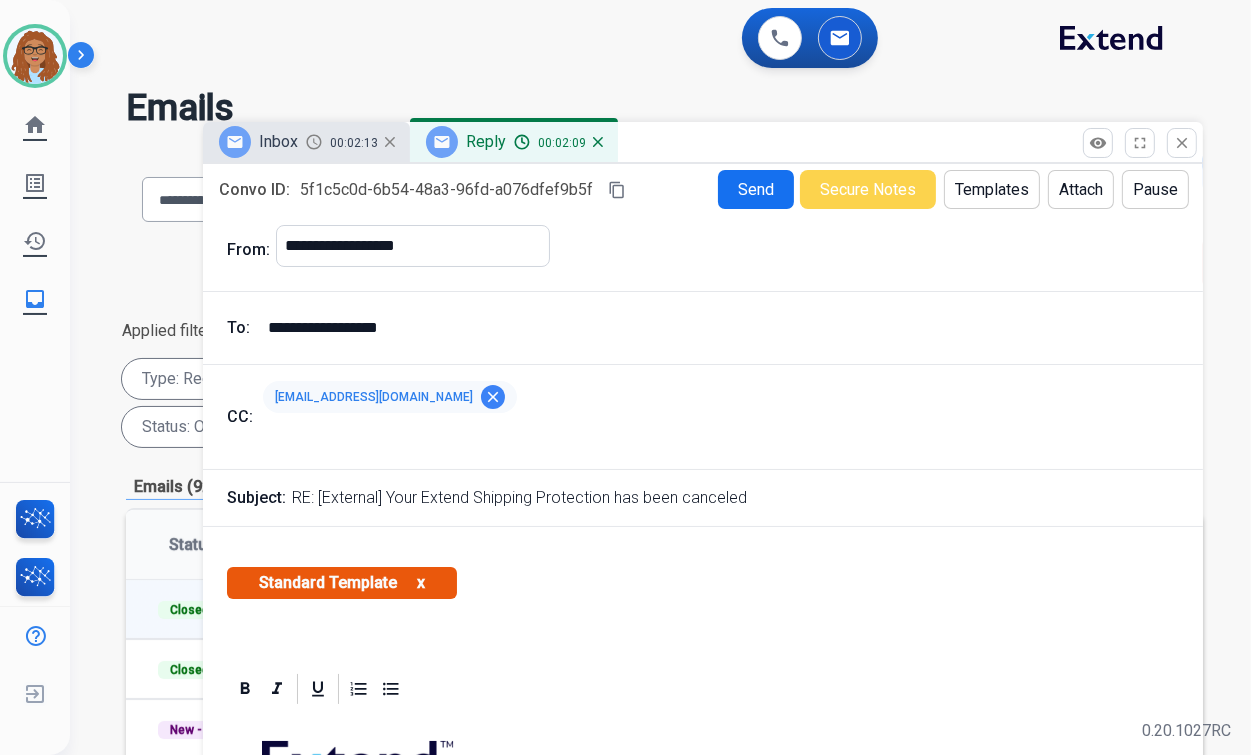 click on "Send" at bounding box center [756, 189] 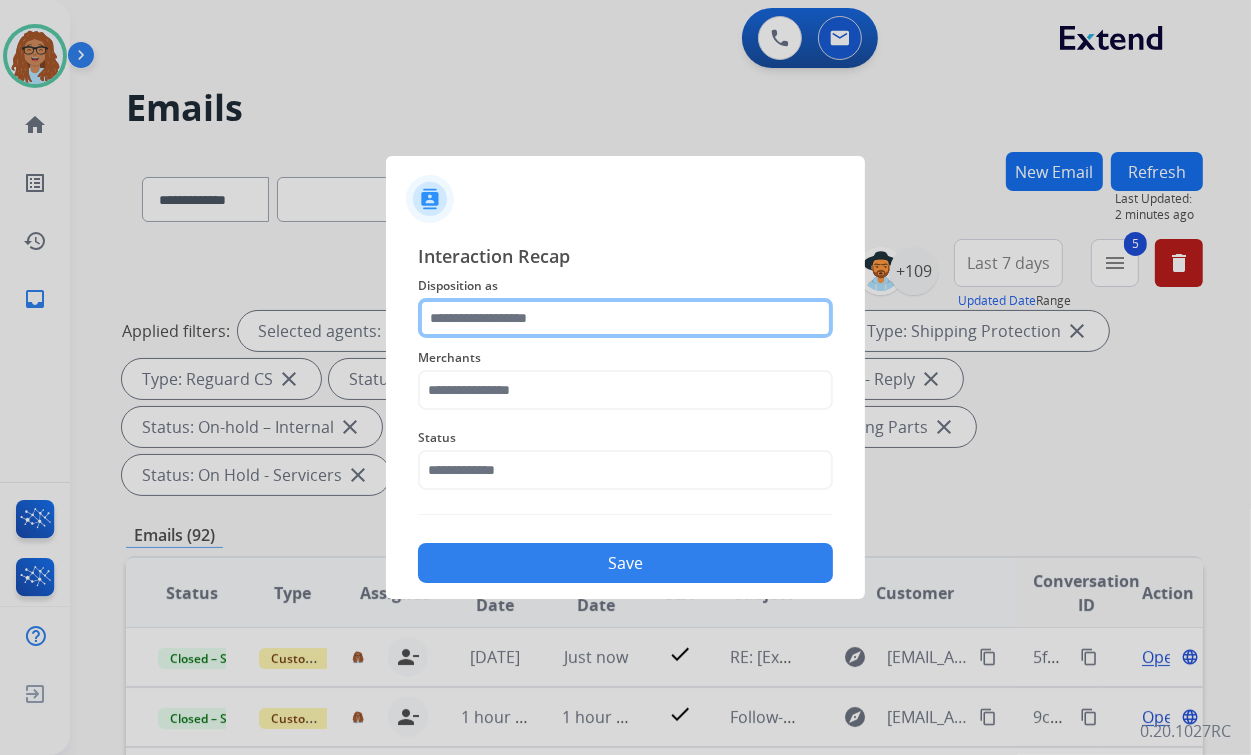 click 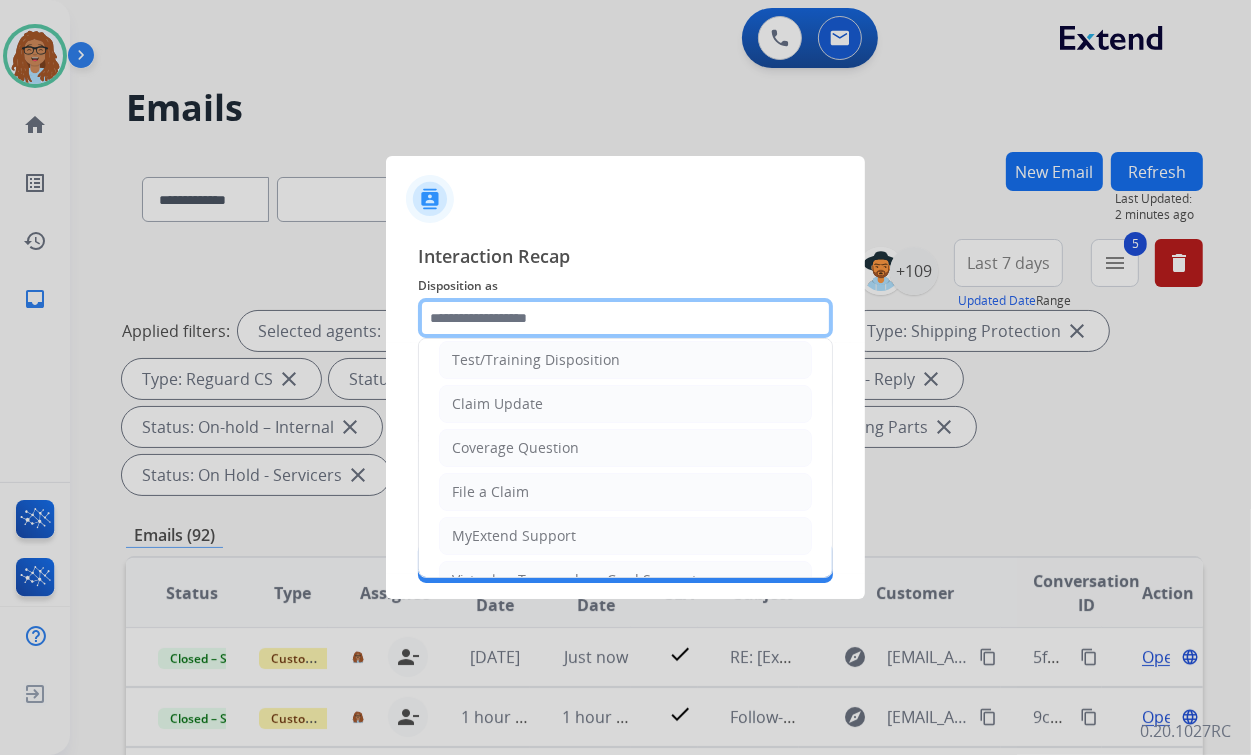 scroll, scrollTop: 240, scrollLeft: 0, axis: vertical 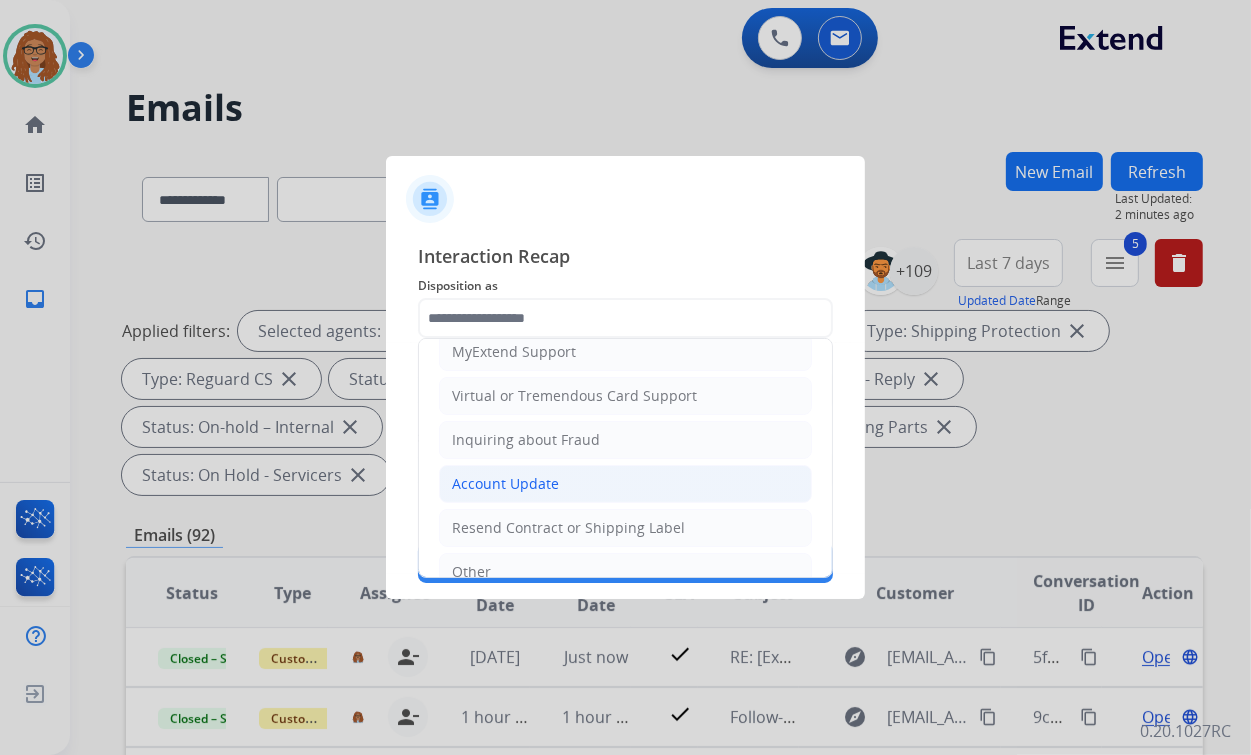 click on "Account Update" 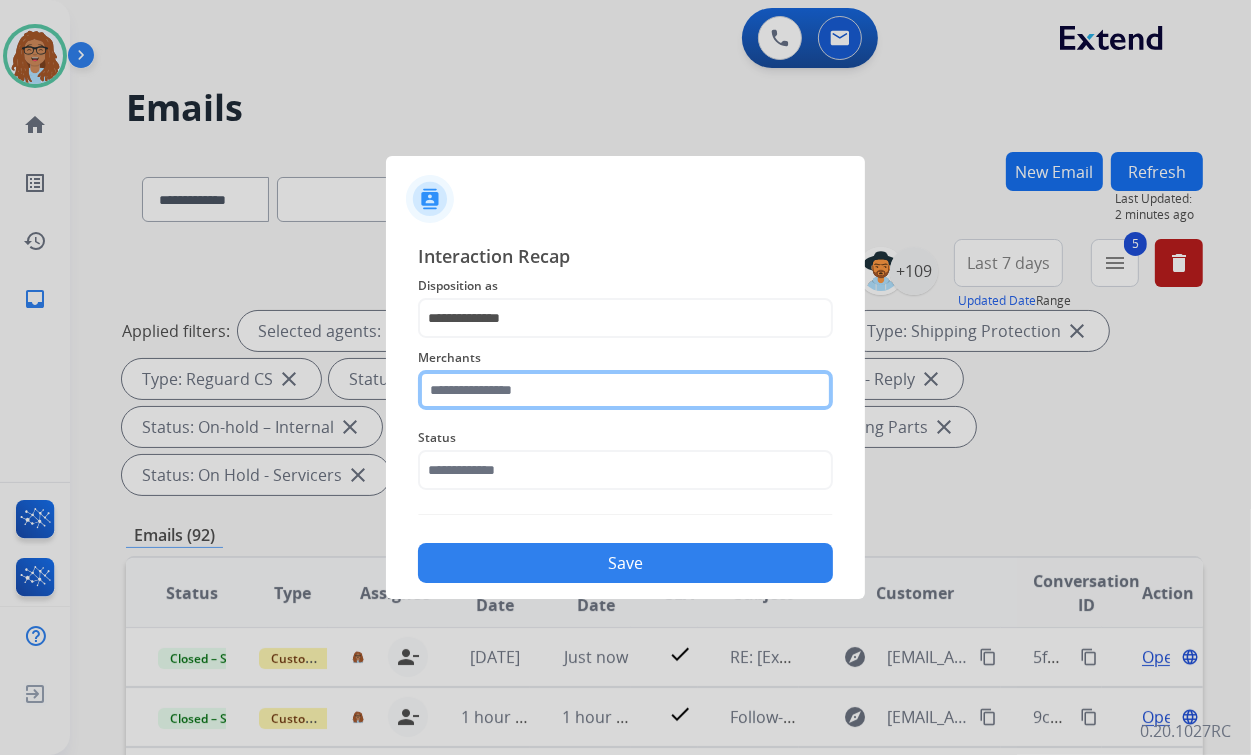 click 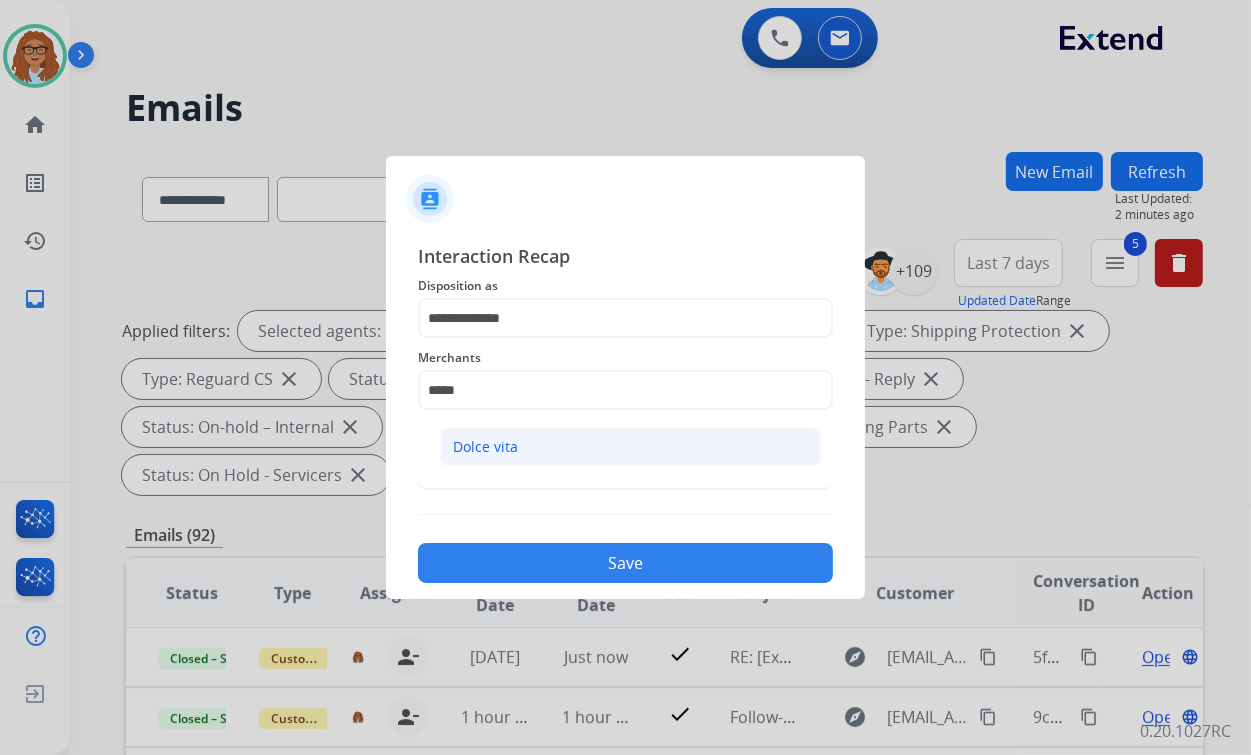 click on "Dolce vita" 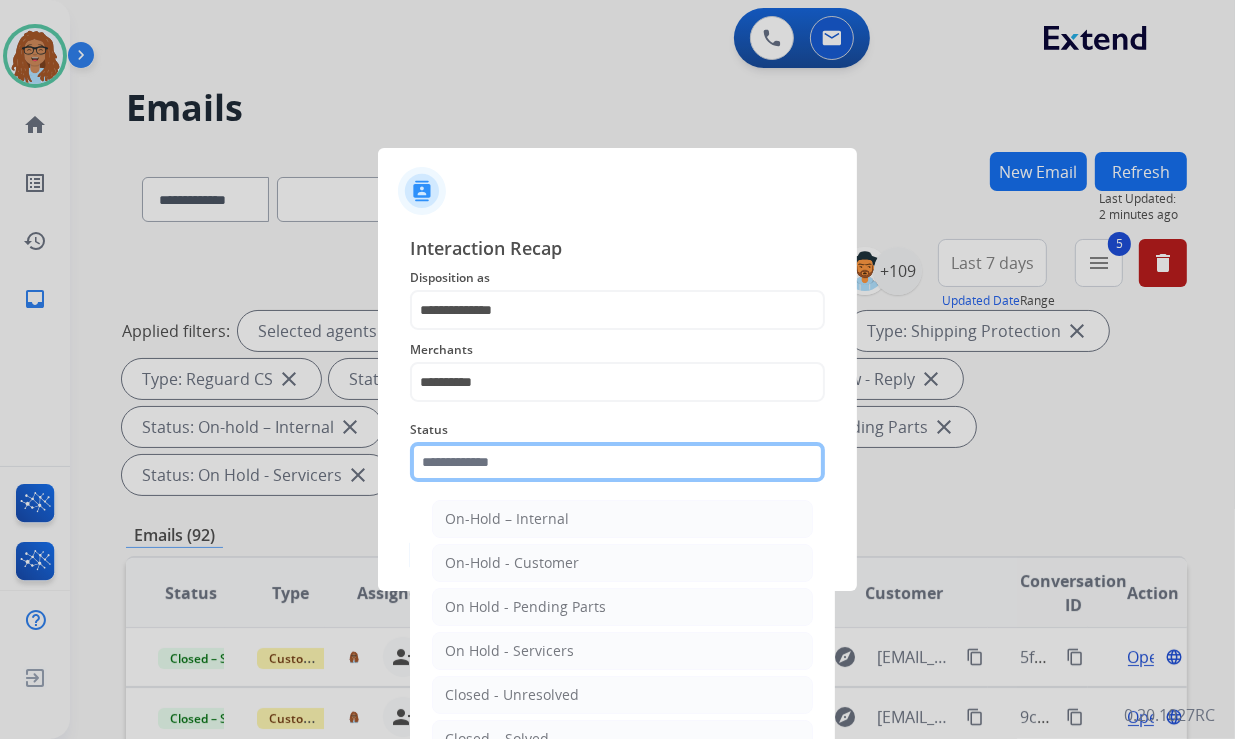 click 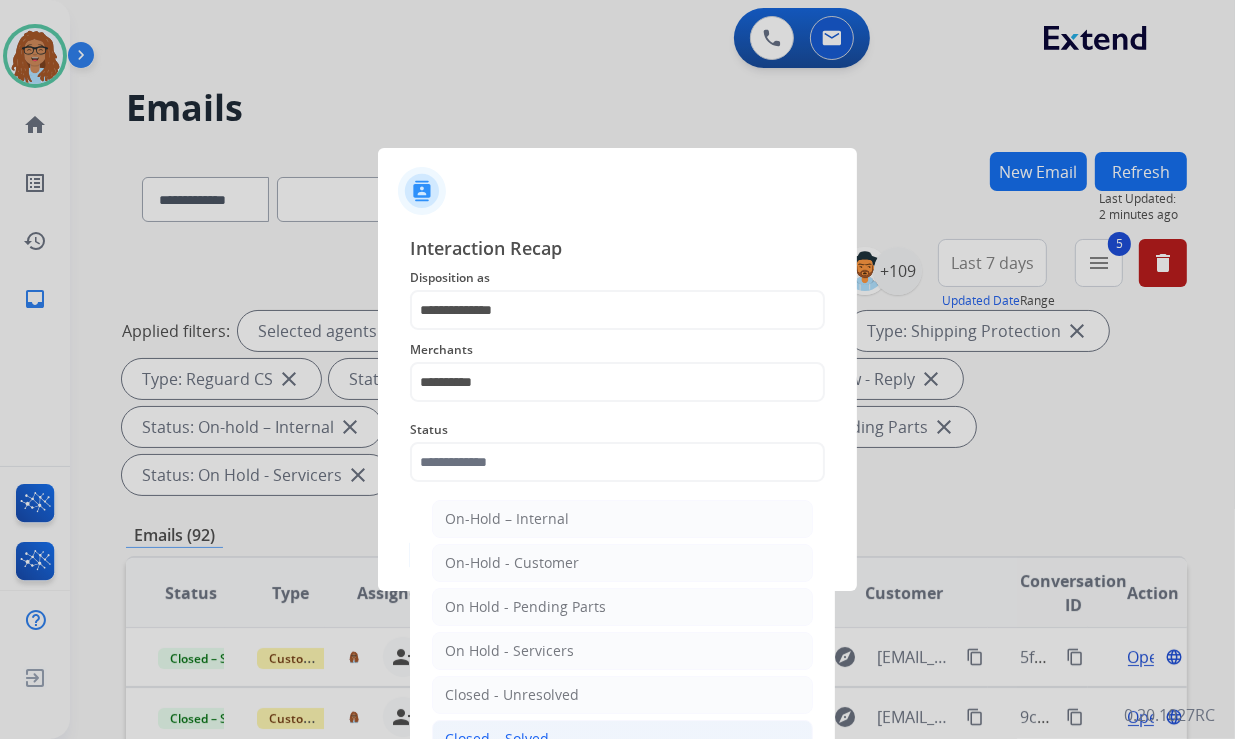 click on "Closed – Solved" 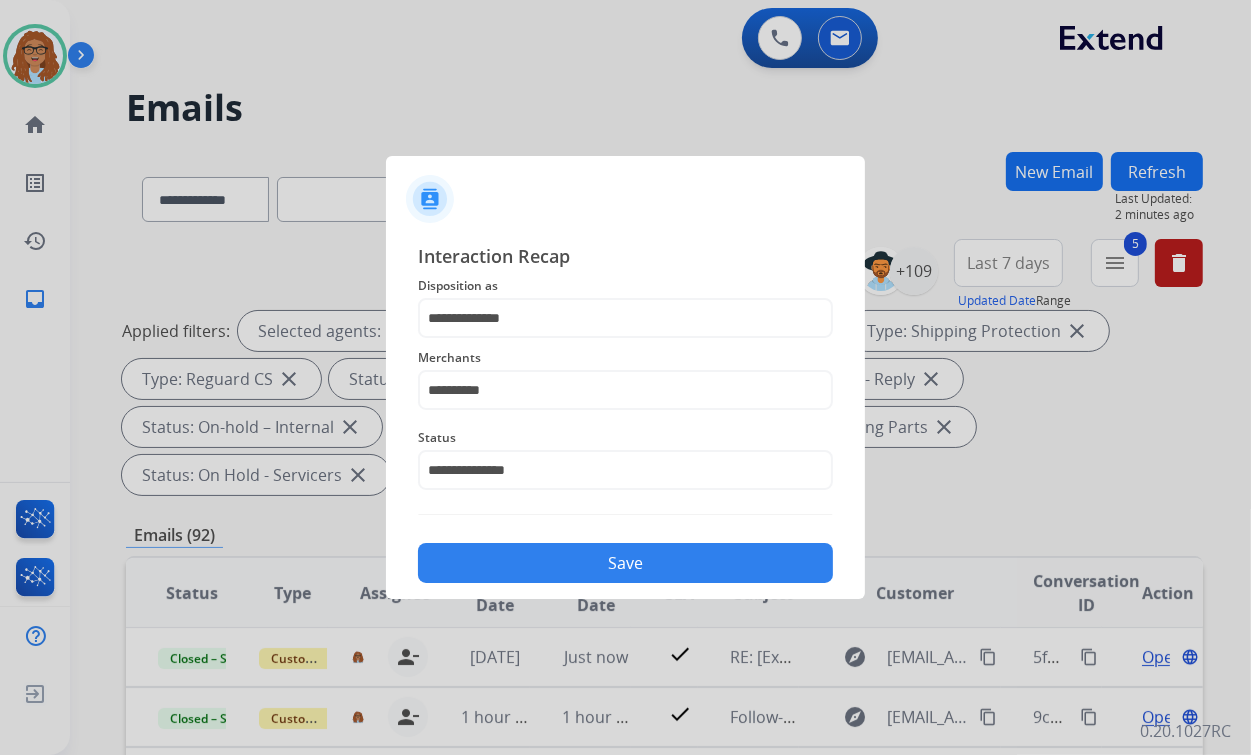 click on "Save" 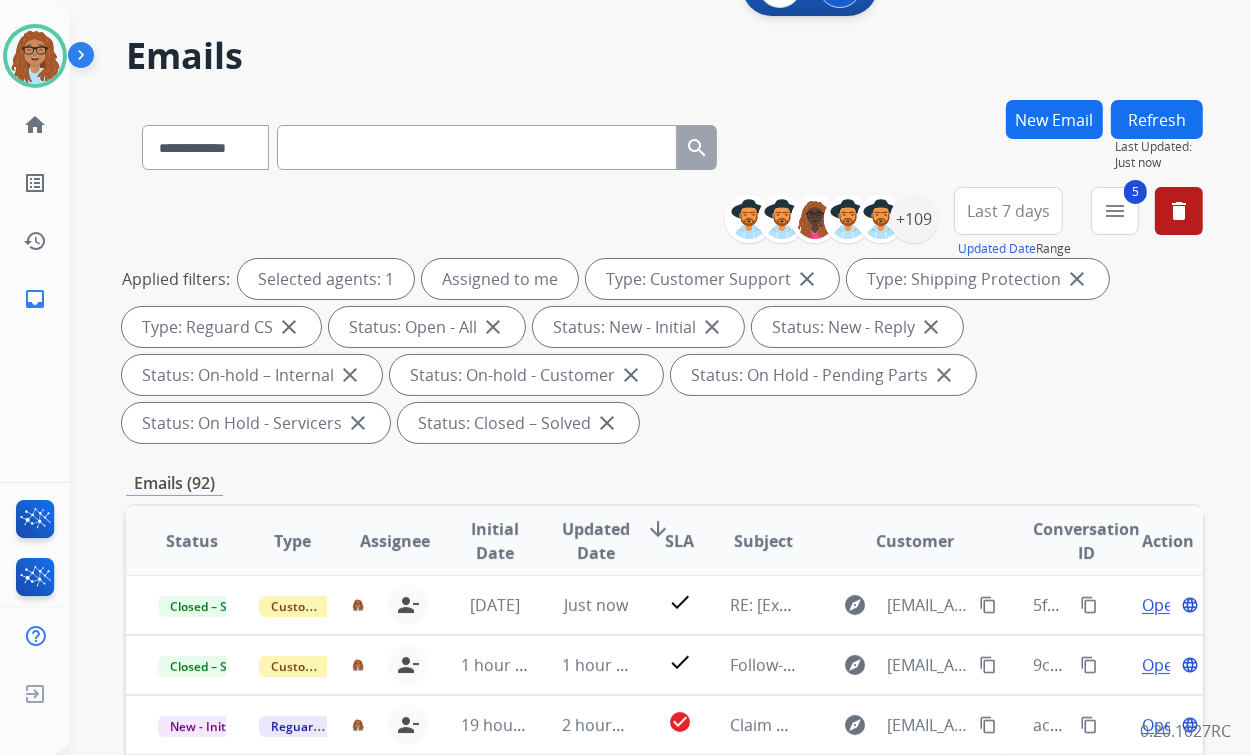 scroll, scrollTop: 240, scrollLeft: 0, axis: vertical 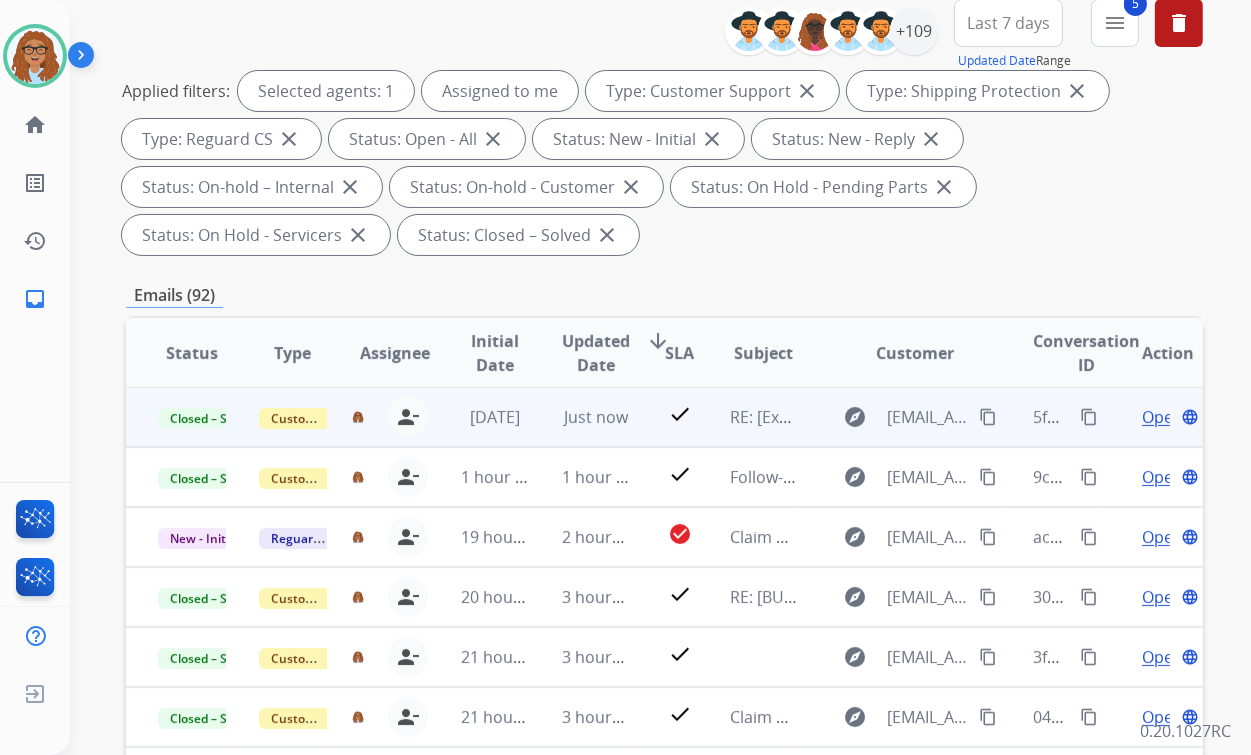 click on "Open" at bounding box center [1162, 417] 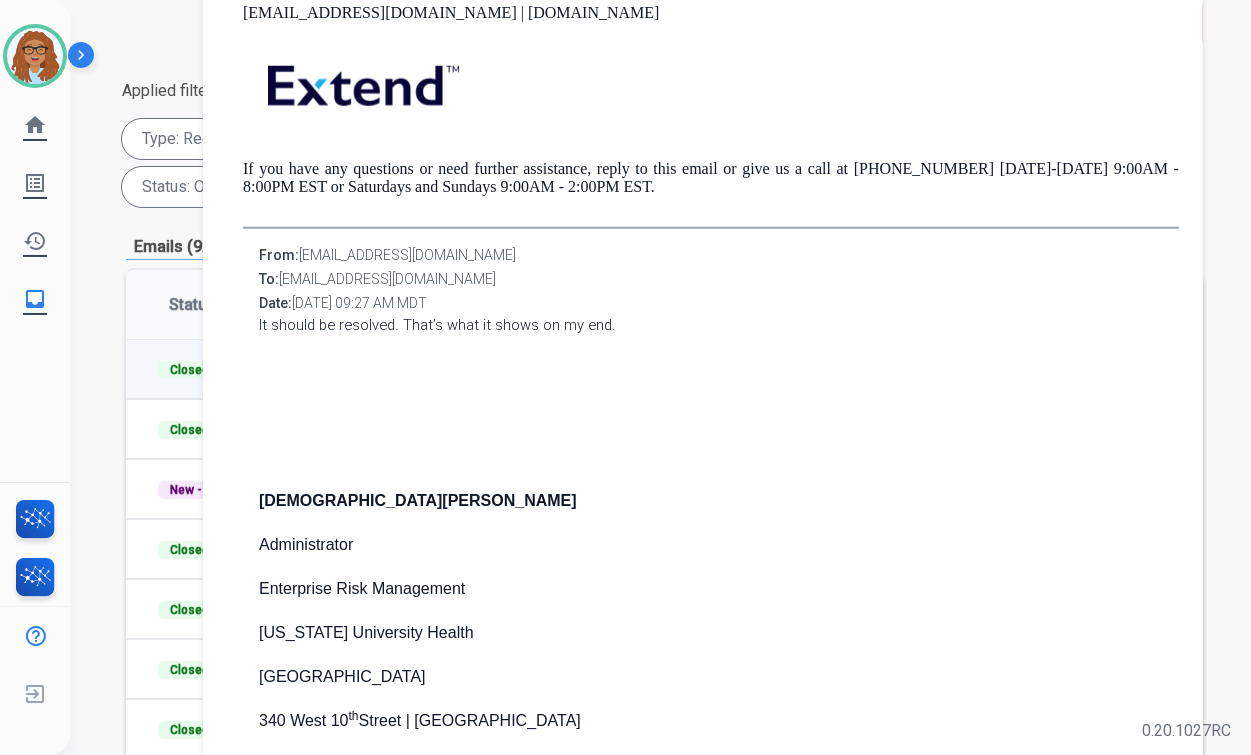 scroll, scrollTop: 1520, scrollLeft: 0, axis: vertical 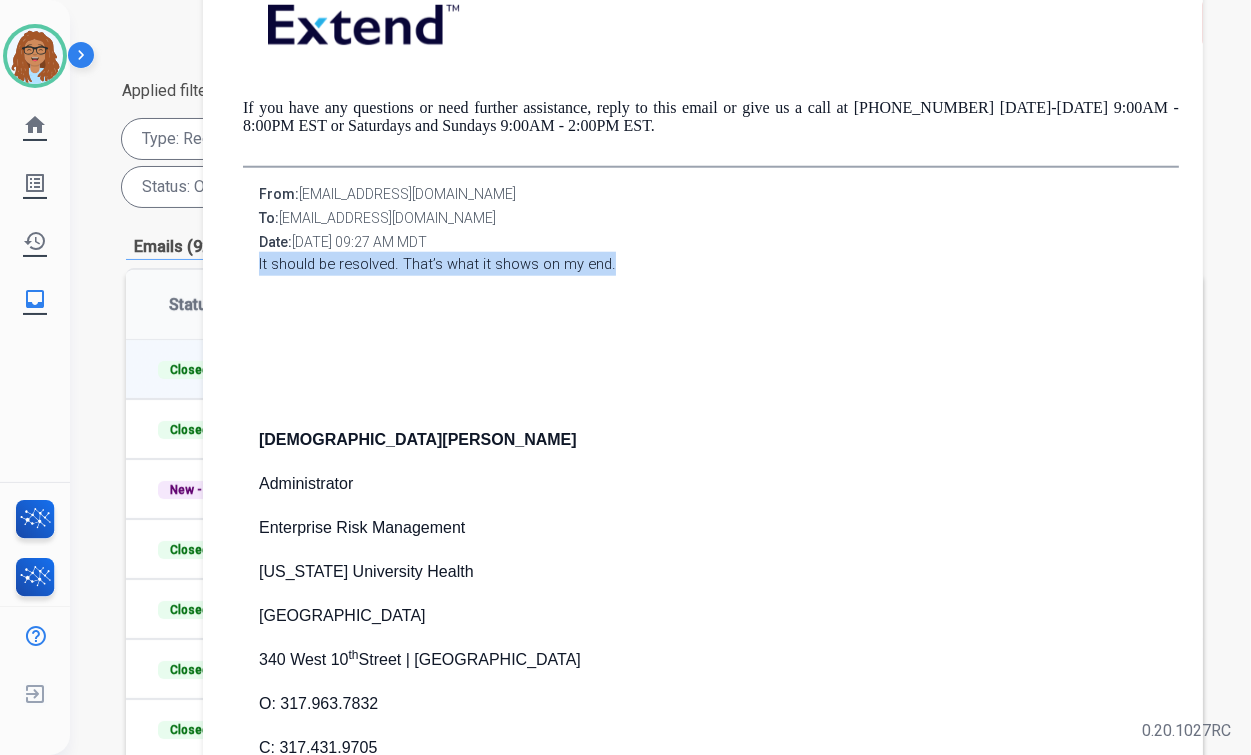 drag, startPoint x: 604, startPoint y: 265, endPoint x: 255, endPoint y: 271, distance: 349.05157 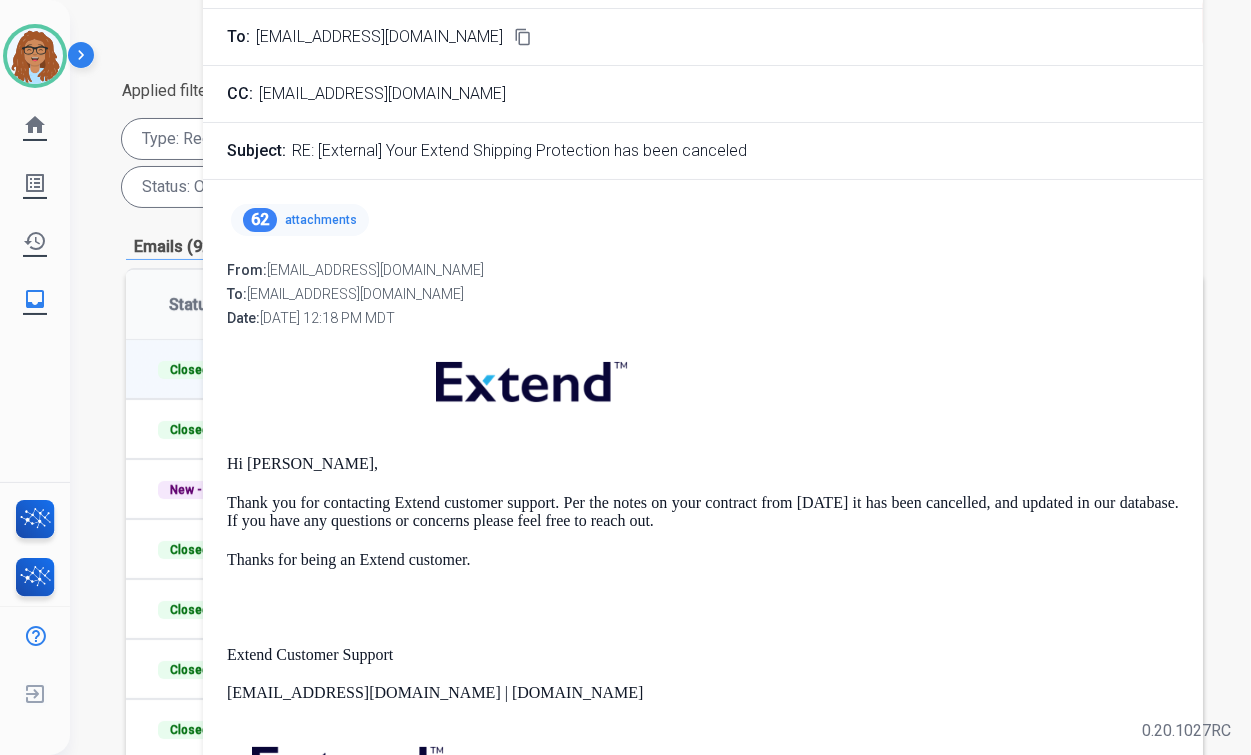 scroll, scrollTop: 0, scrollLeft: 0, axis: both 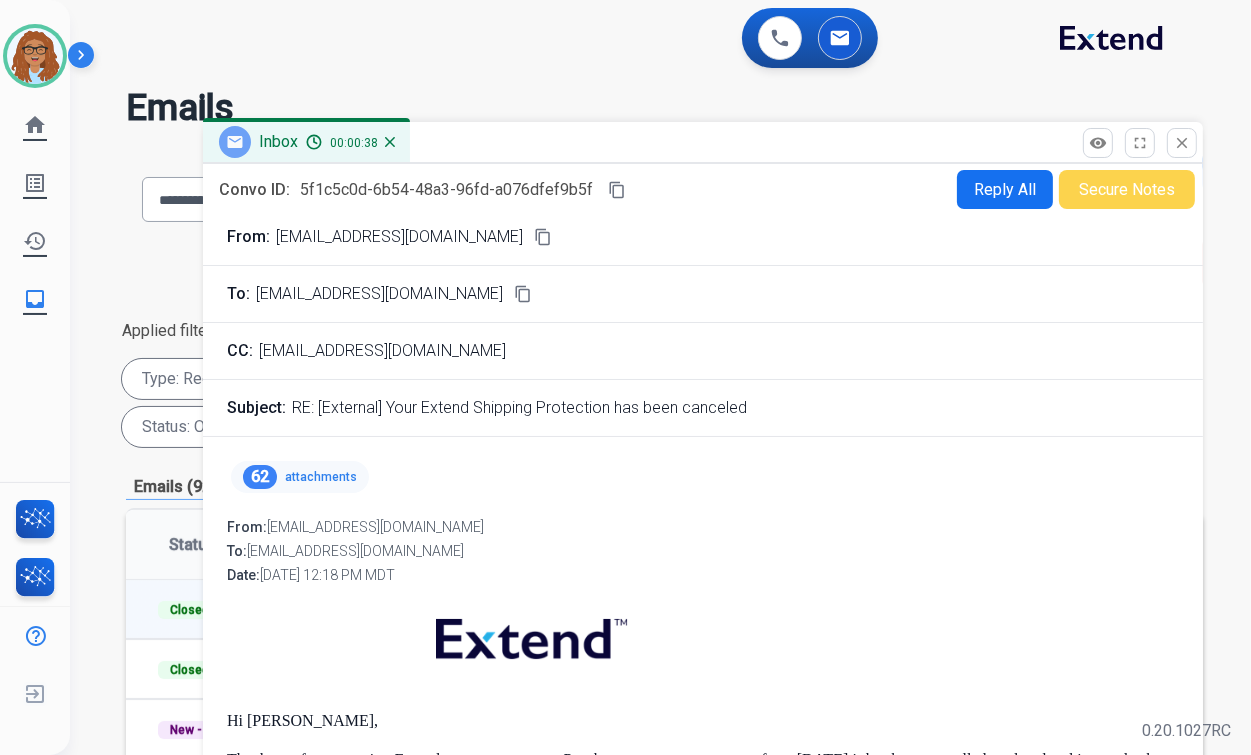 drag, startPoint x: 1176, startPoint y: 136, endPoint x: 1164, endPoint y: 132, distance: 12.649111 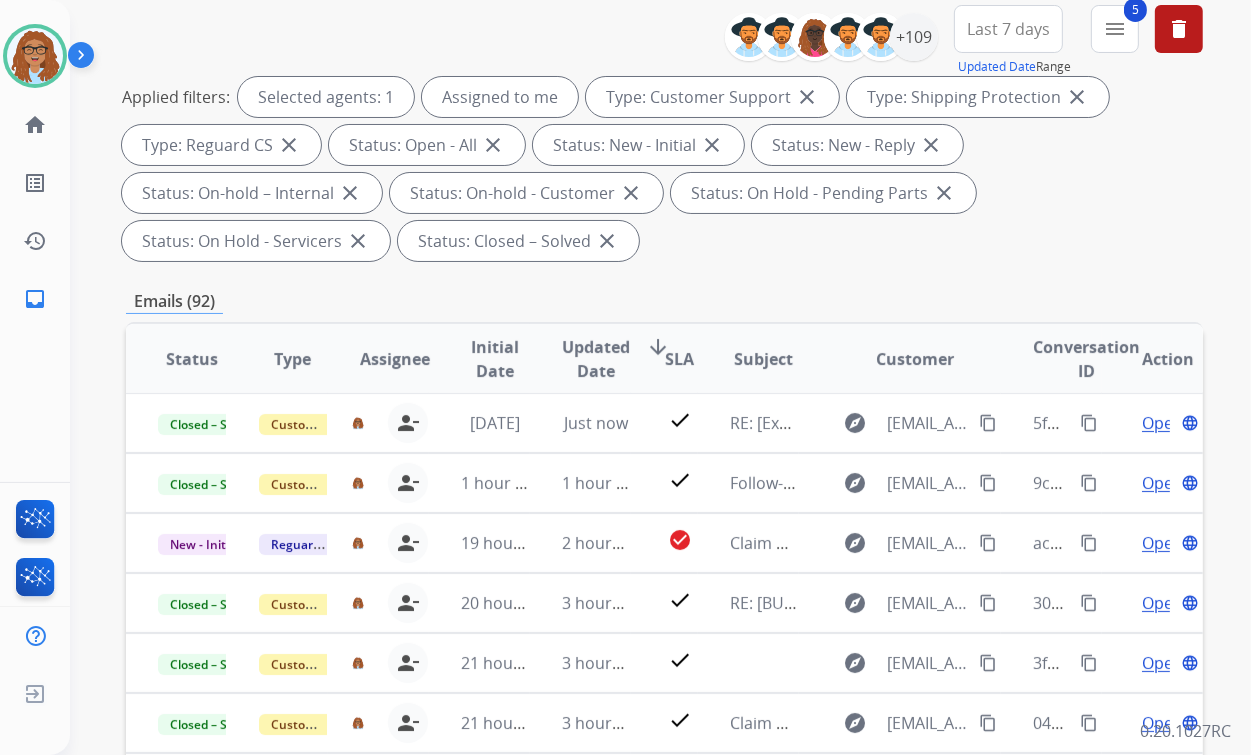 scroll, scrollTop: 240, scrollLeft: 0, axis: vertical 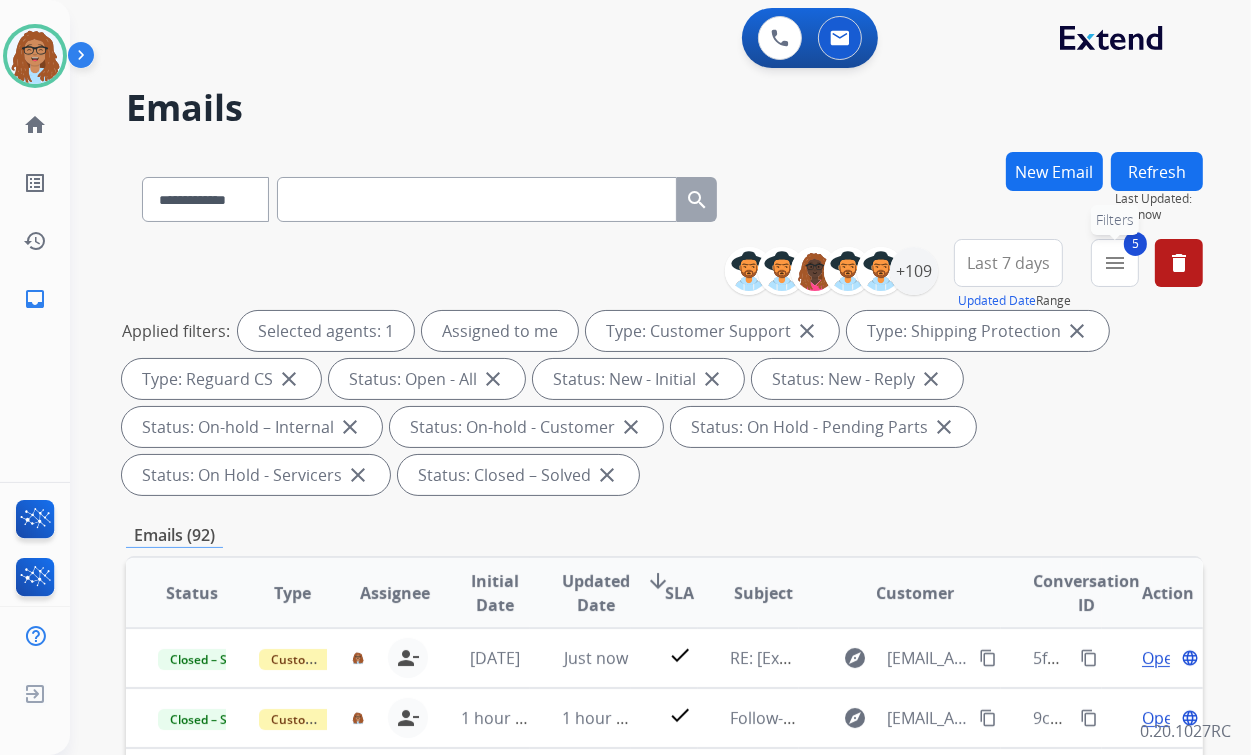 click on "menu" at bounding box center [1115, 263] 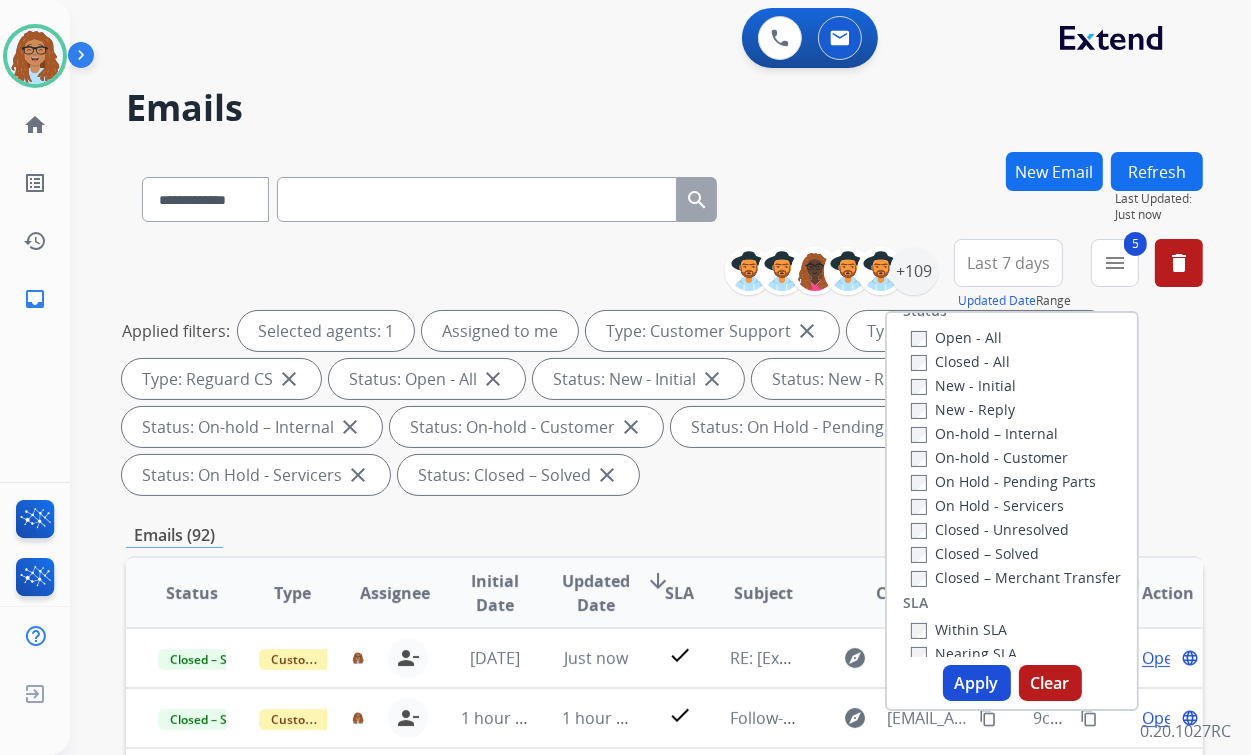 scroll, scrollTop: 400, scrollLeft: 0, axis: vertical 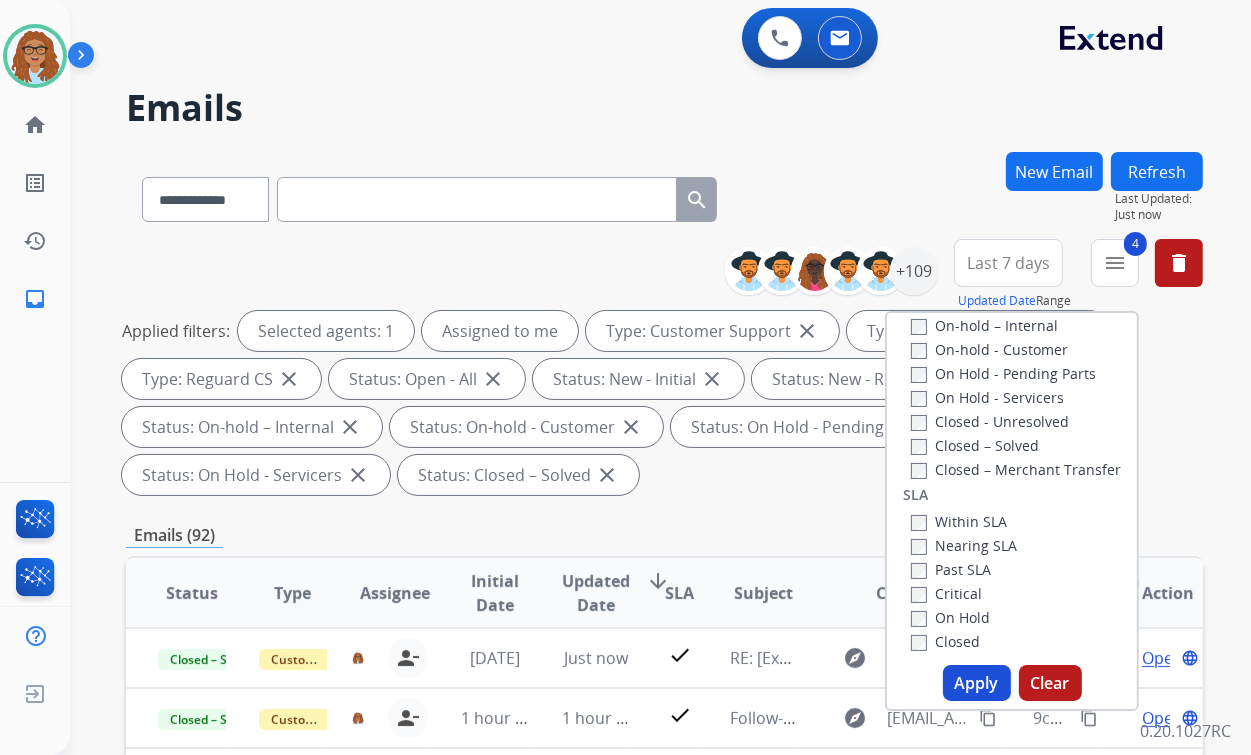 click on "Apply" at bounding box center [977, 683] 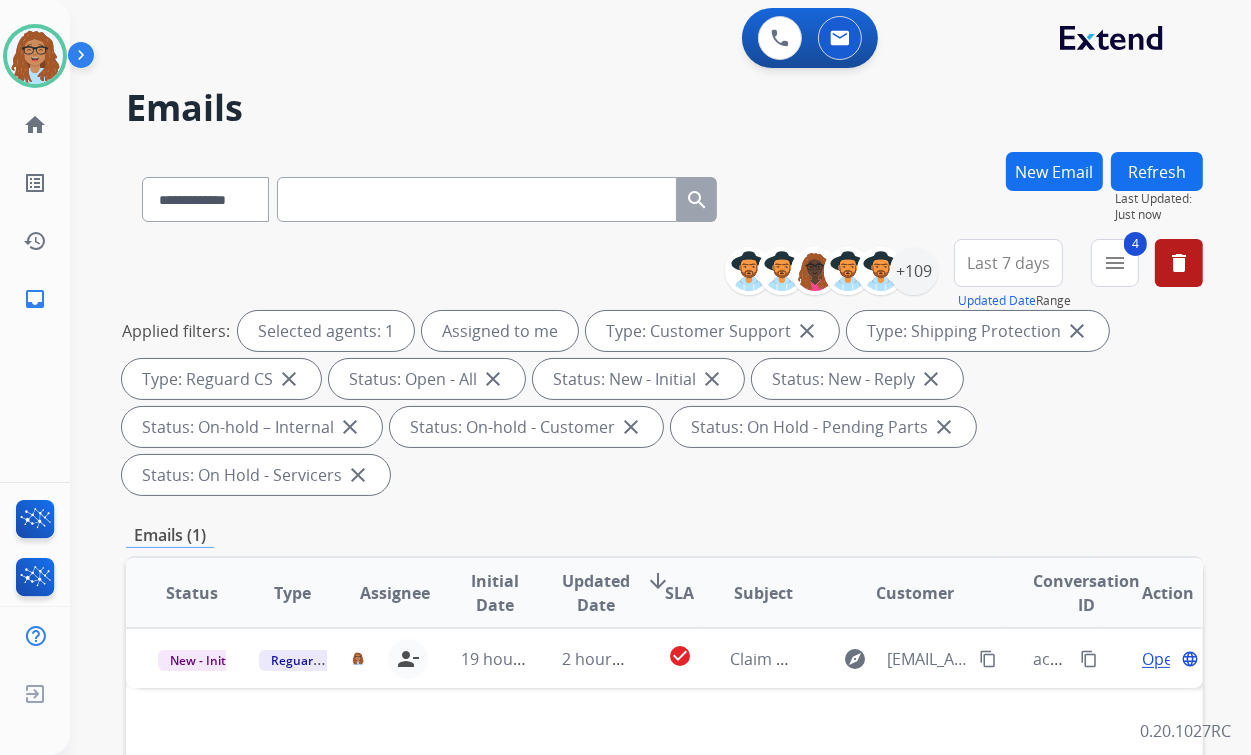 scroll, scrollTop: 80, scrollLeft: 0, axis: vertical 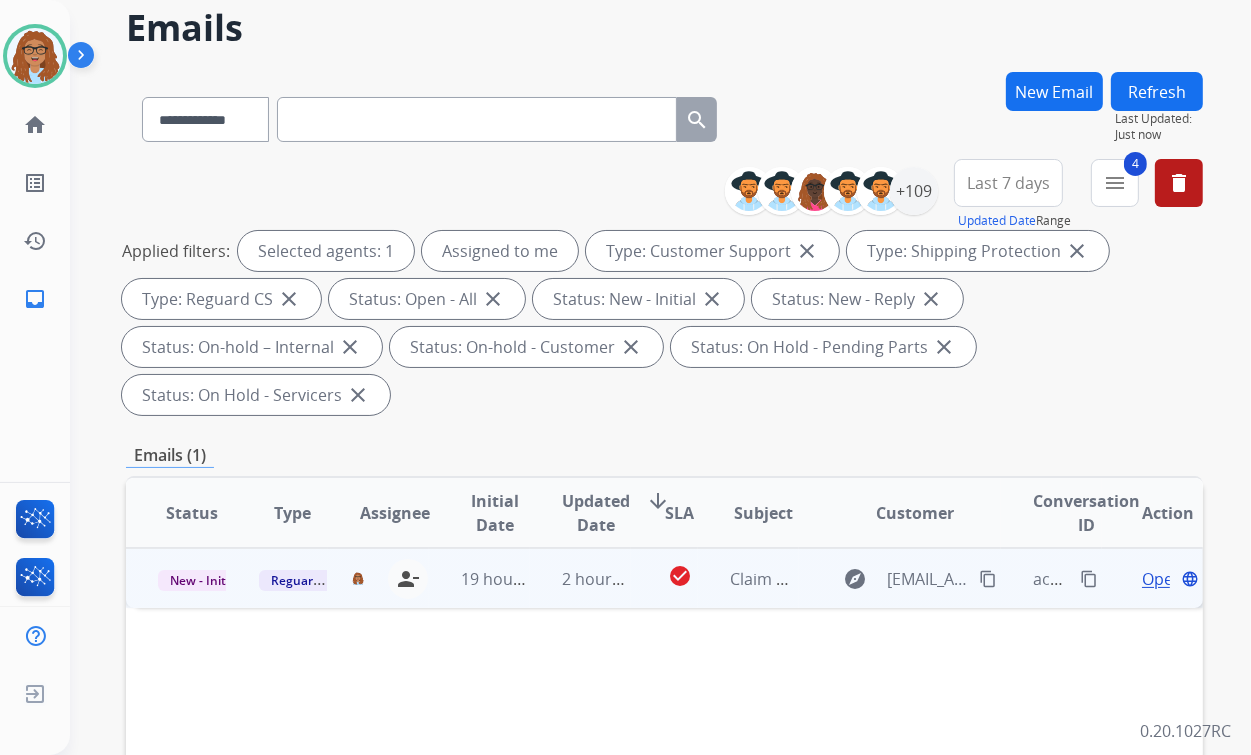 click on "content_copy" at bounding box center [1089, 579] 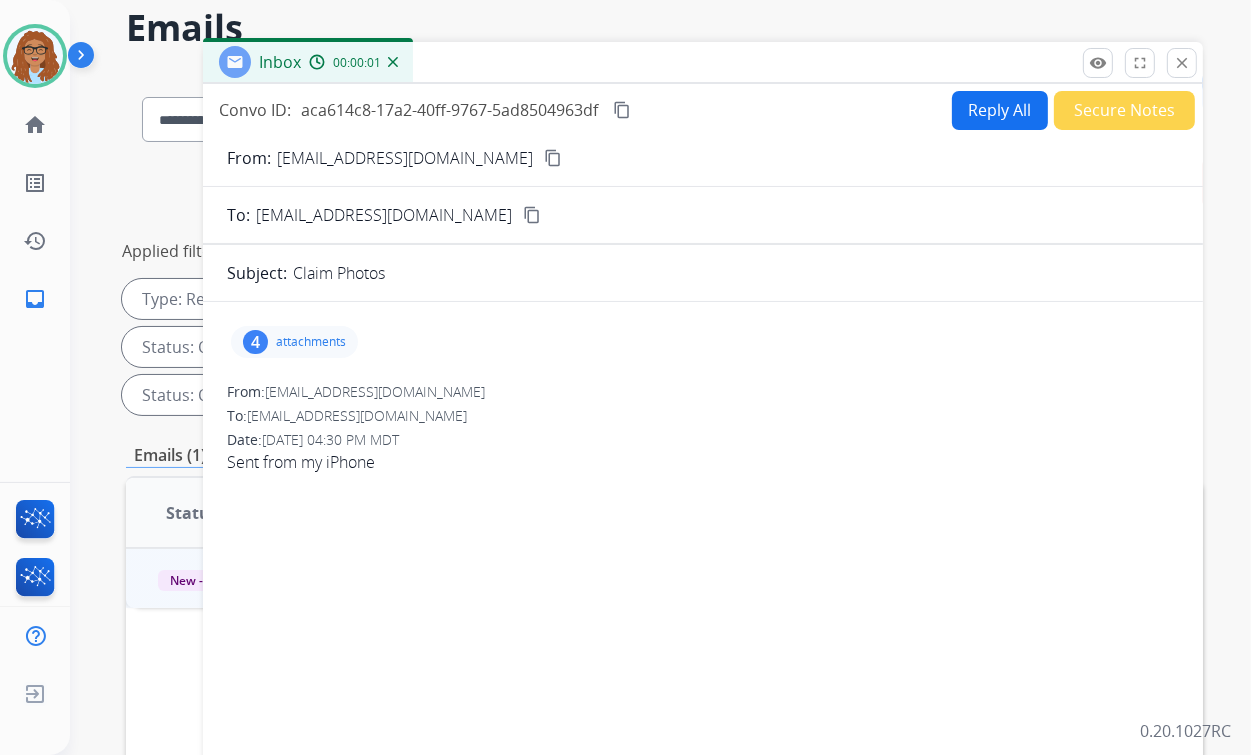 scroll, scrollTop: 160, scrollLeft: 0, axis: vertical 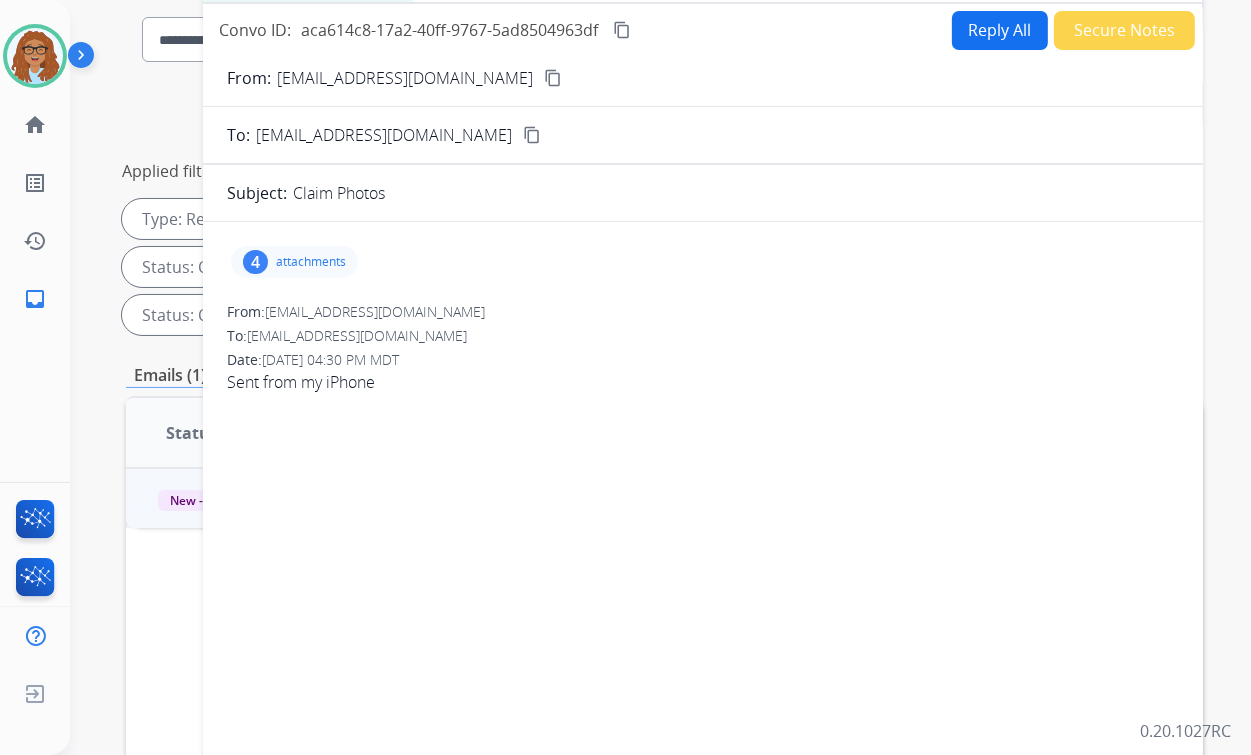 click on "4" at bounding box center [255, 262] 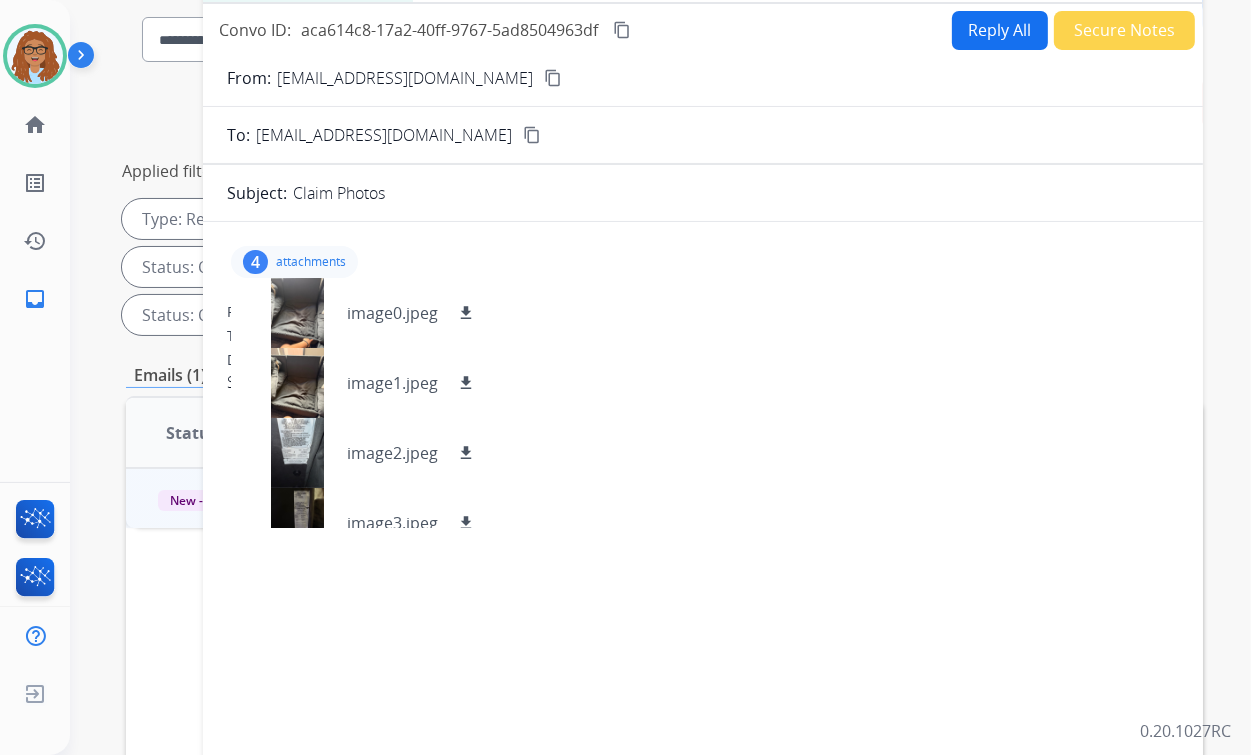 click on "4 attachments  image0.jpeg  download  image1.jpeg  download  image2.jpeg  download  image3.jpeg  download" at bounding box center (703, 262) 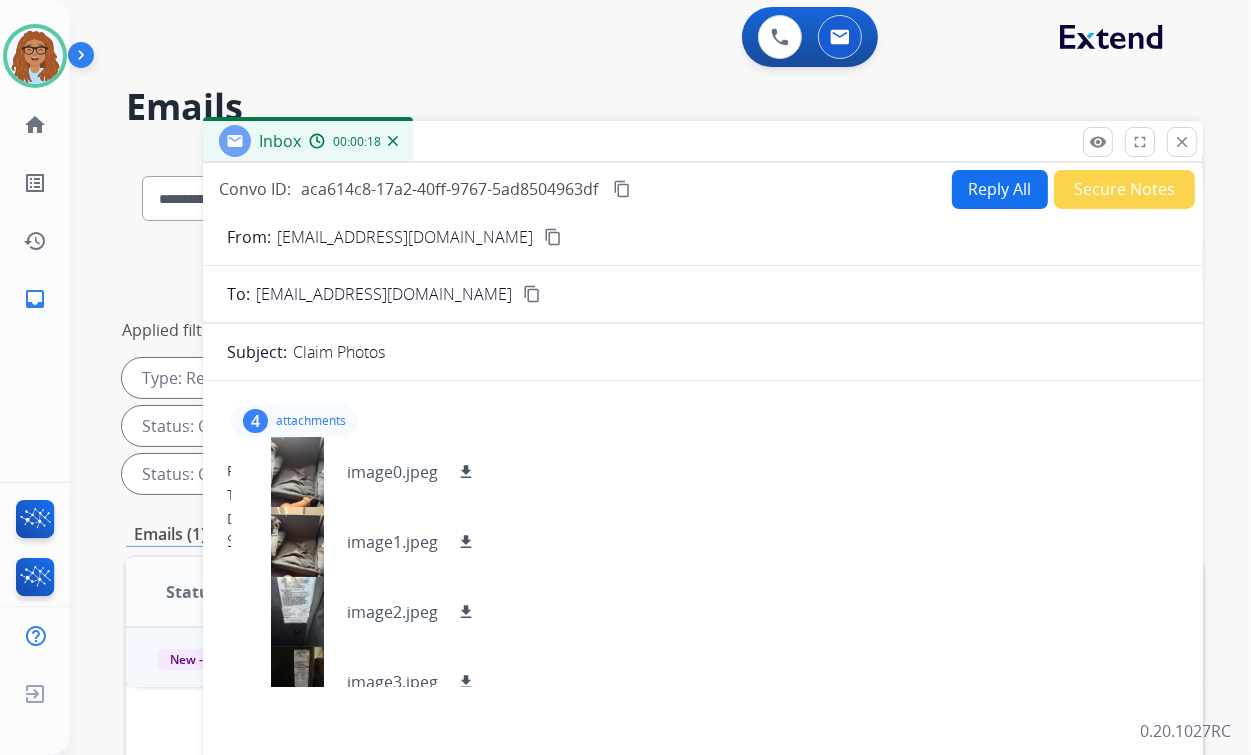 scroll, scrollTop: 0, scrollLeft: 0, axis: both 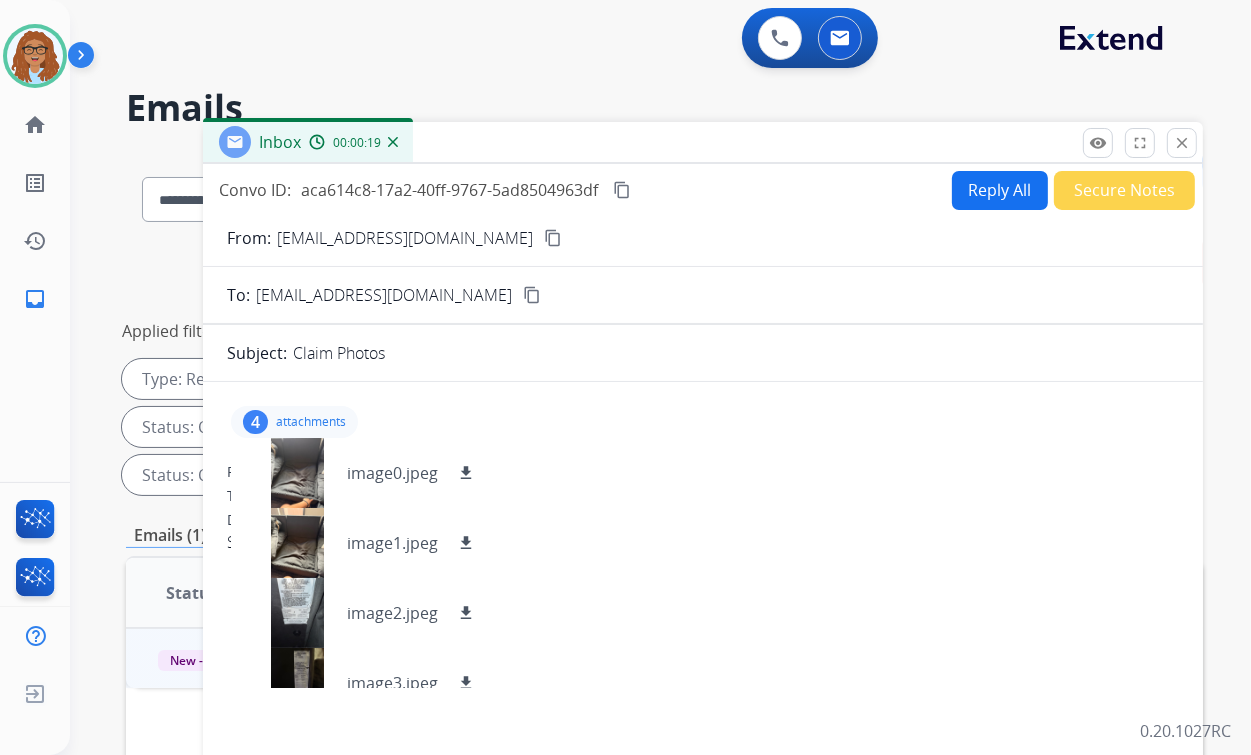 click on "content_copy" at bounding box center (553, 238) 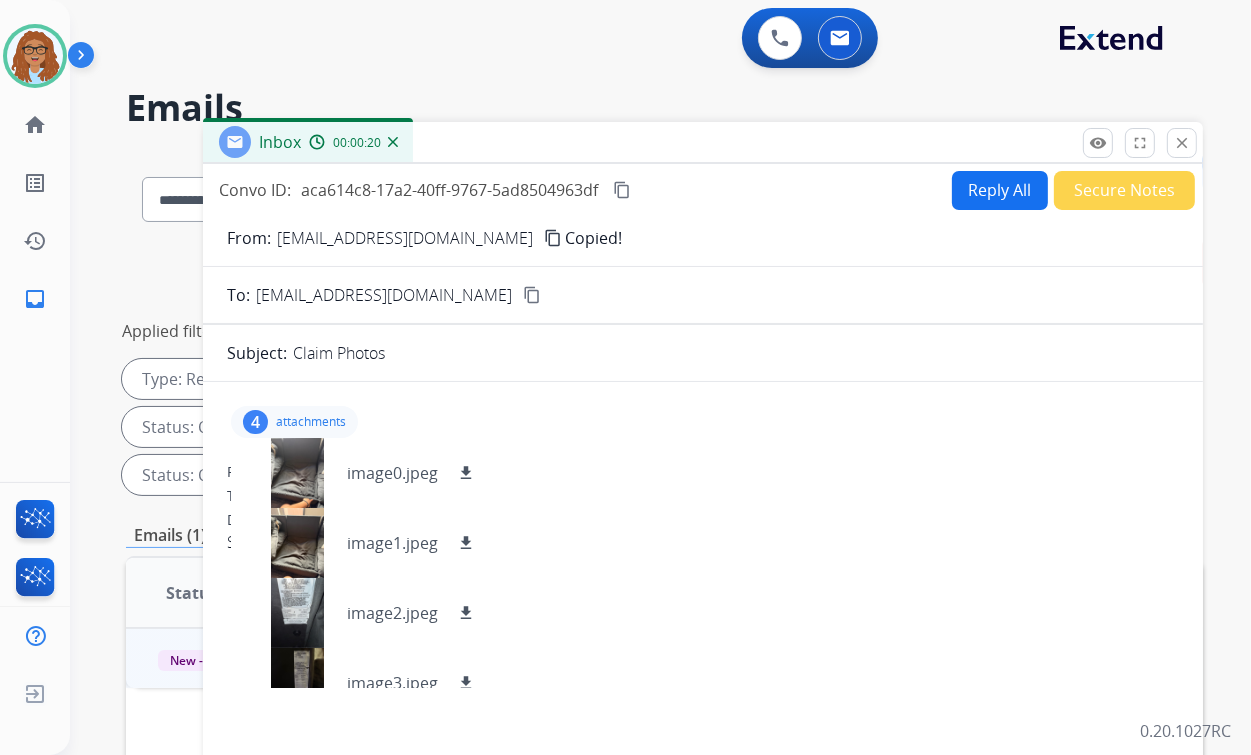 click on "4 attachments  image0.jpeg  download  image1.jpeg  download  image2.jpeg  download  image3.jpeg  download  From:  tonijenae@gmail.com   To:  customerservice@reguardprotection.com  Date:  07/09/2025 - 04:30 PM MDT
Sent from my iPhone" at bounding box center (703, 719) 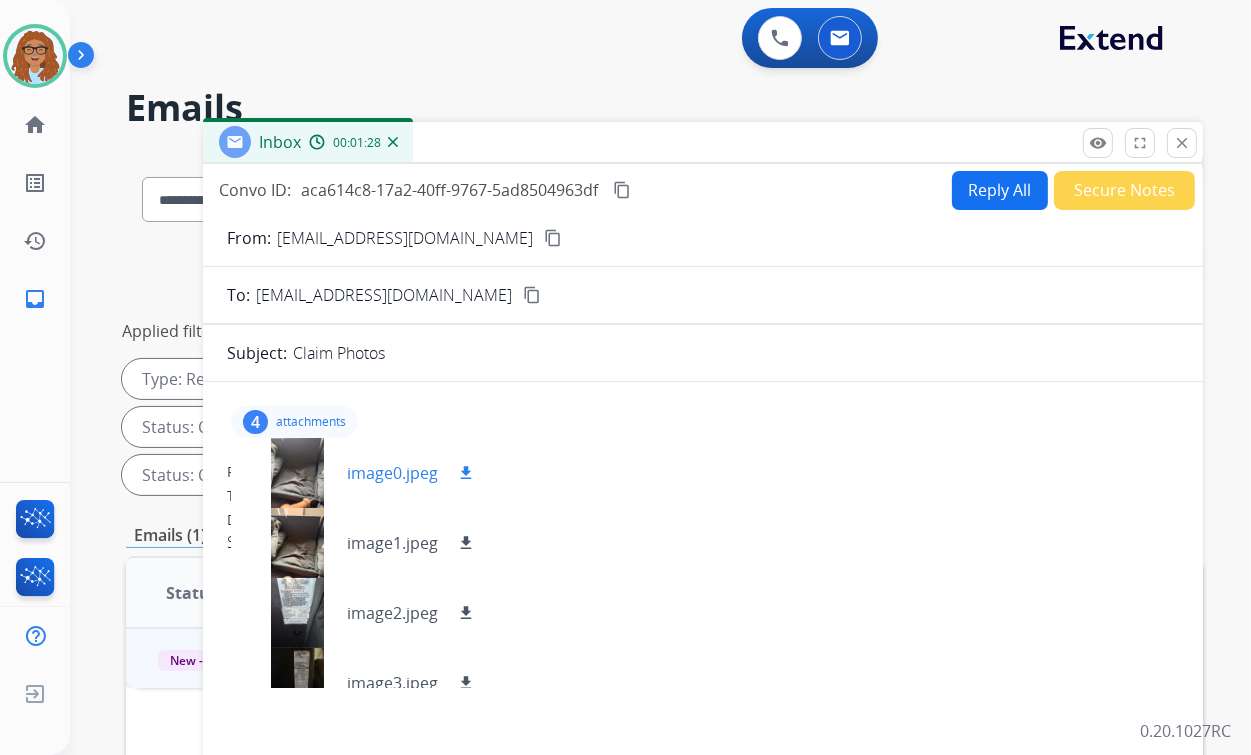click on "download" at bounding box center [466, 473] 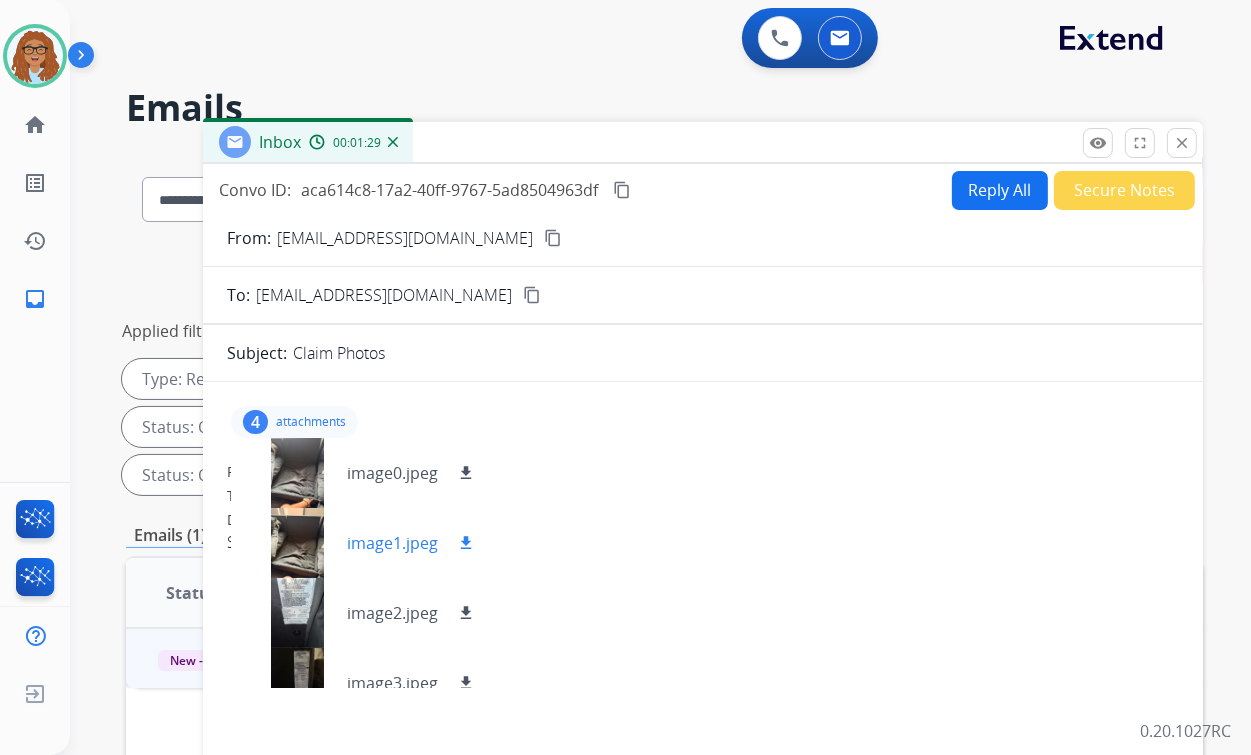 click on "download" at bounding box center [466, 543] 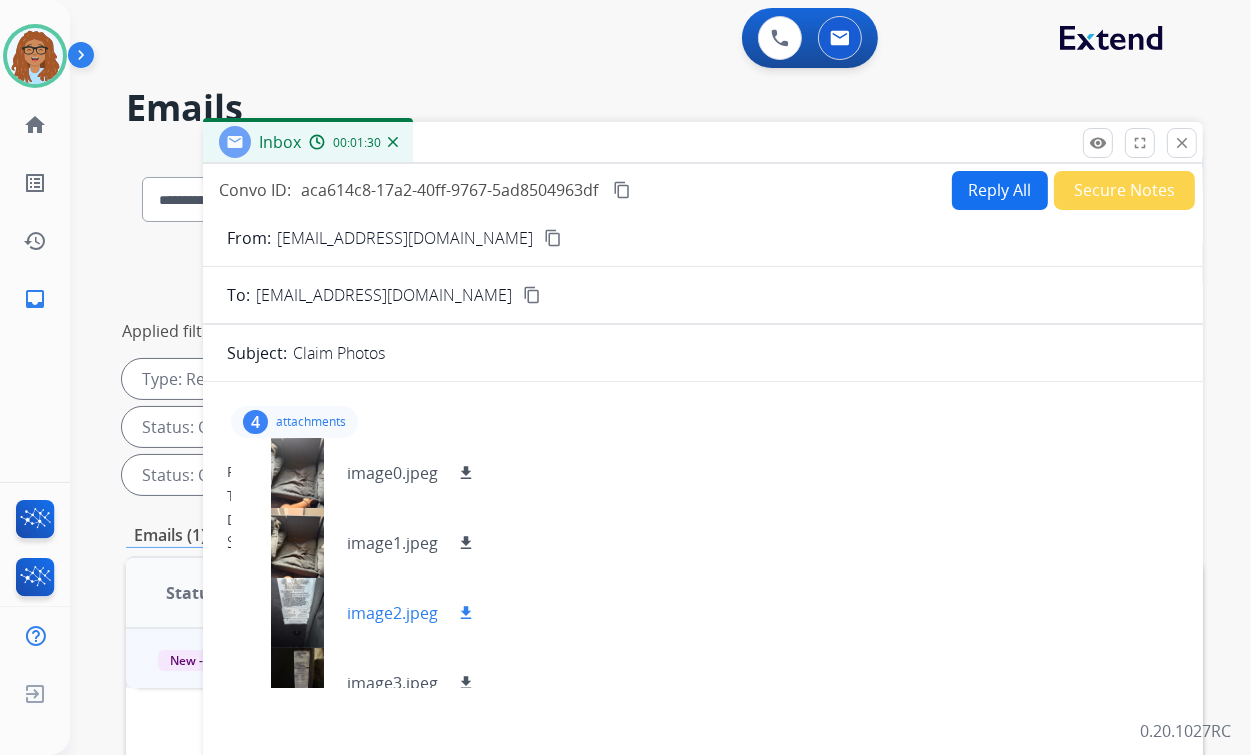 click on "download" at bounding box center [466, 613] 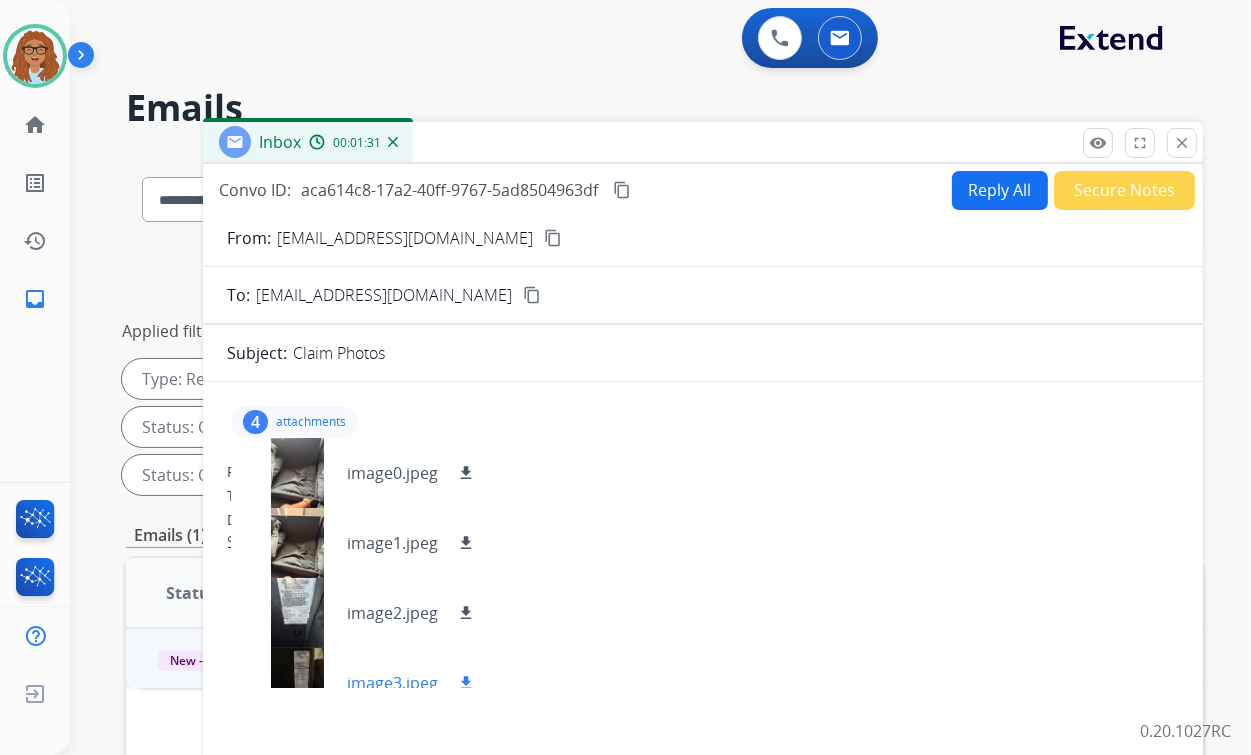 click on "download" at bounding box center (466, 683) 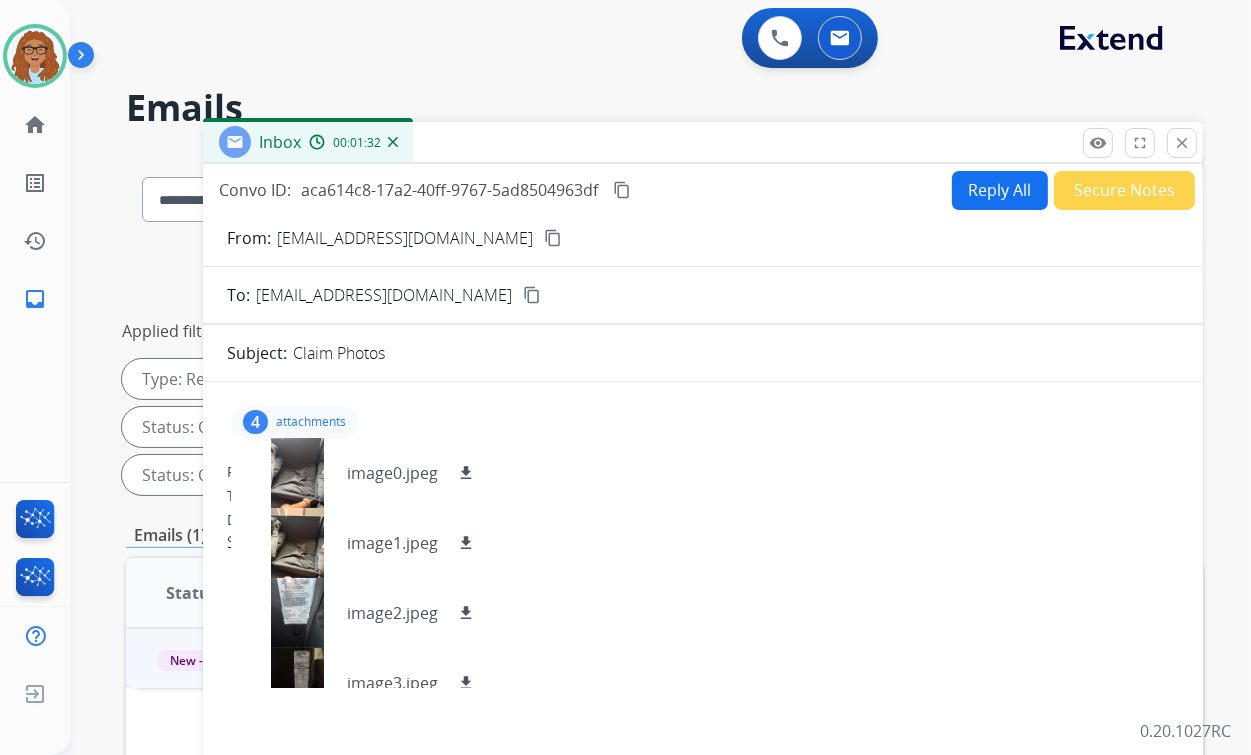 scroll, scrollTop: 29, scrollLeft: 0, axis: vertical 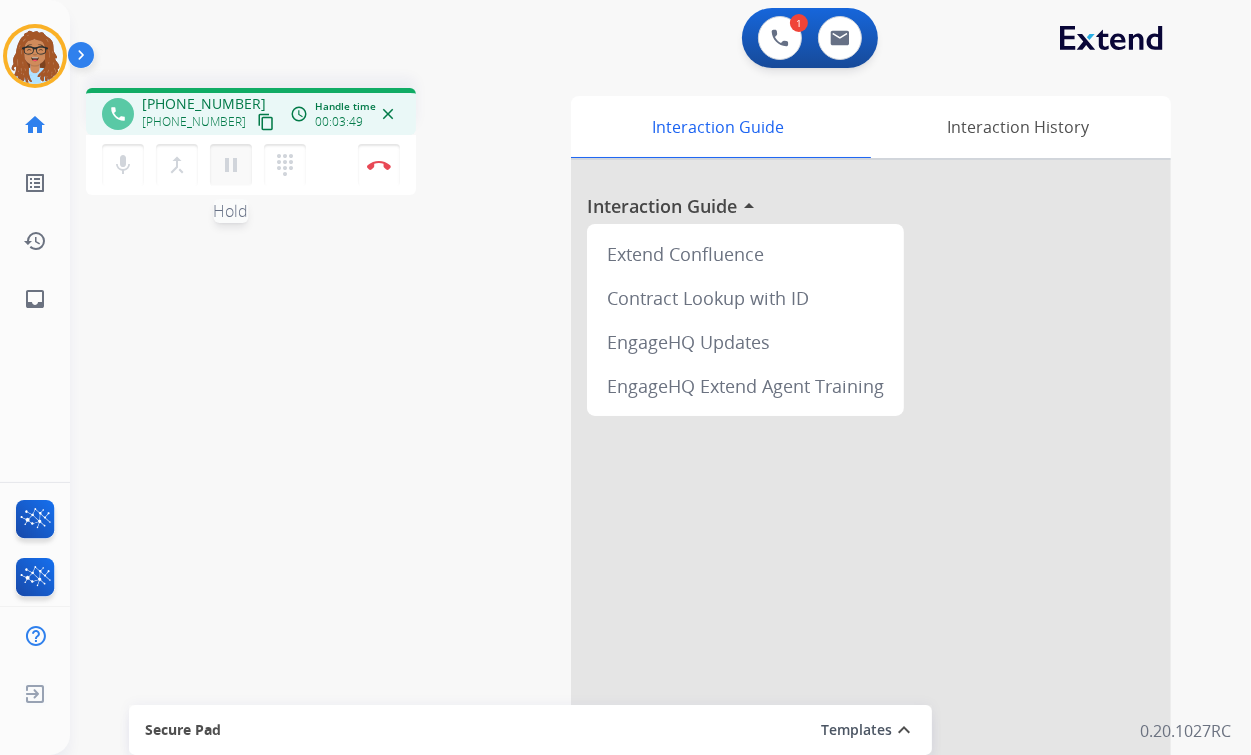 click on "pause" at bounding box center (231, 165) 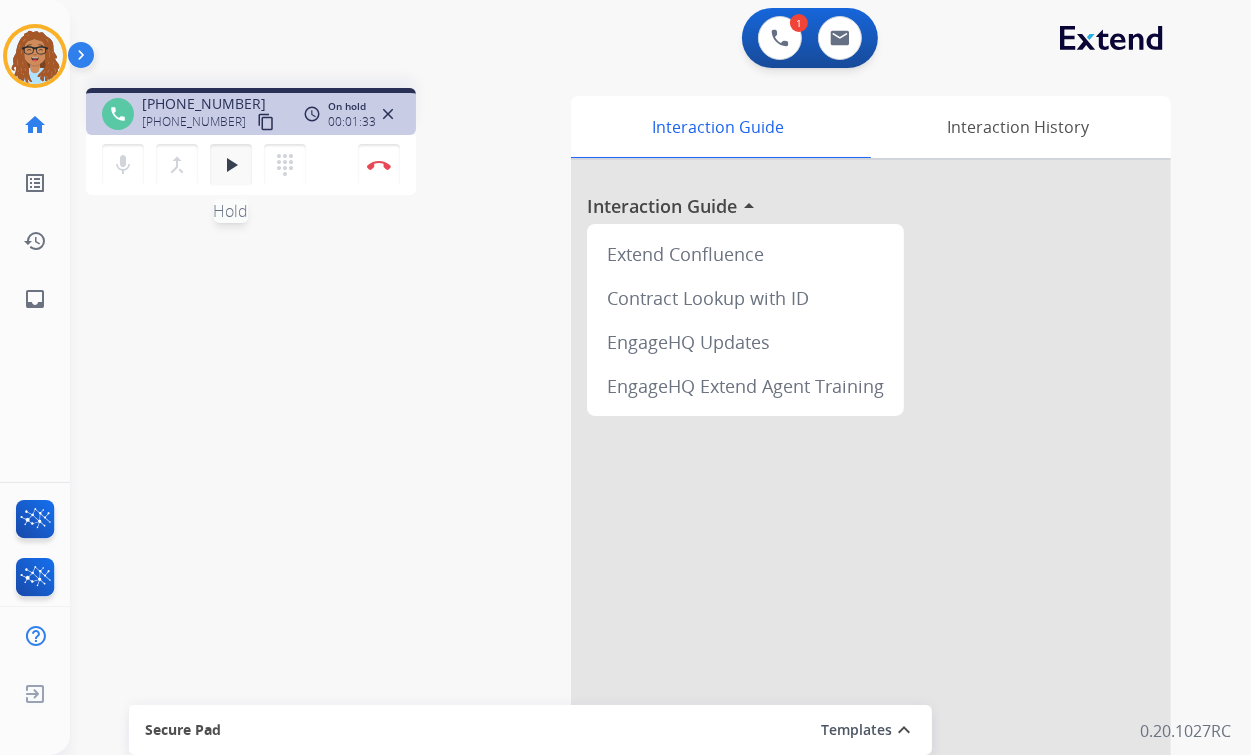 click on "play_arrow" at bounding box center (231, 165) 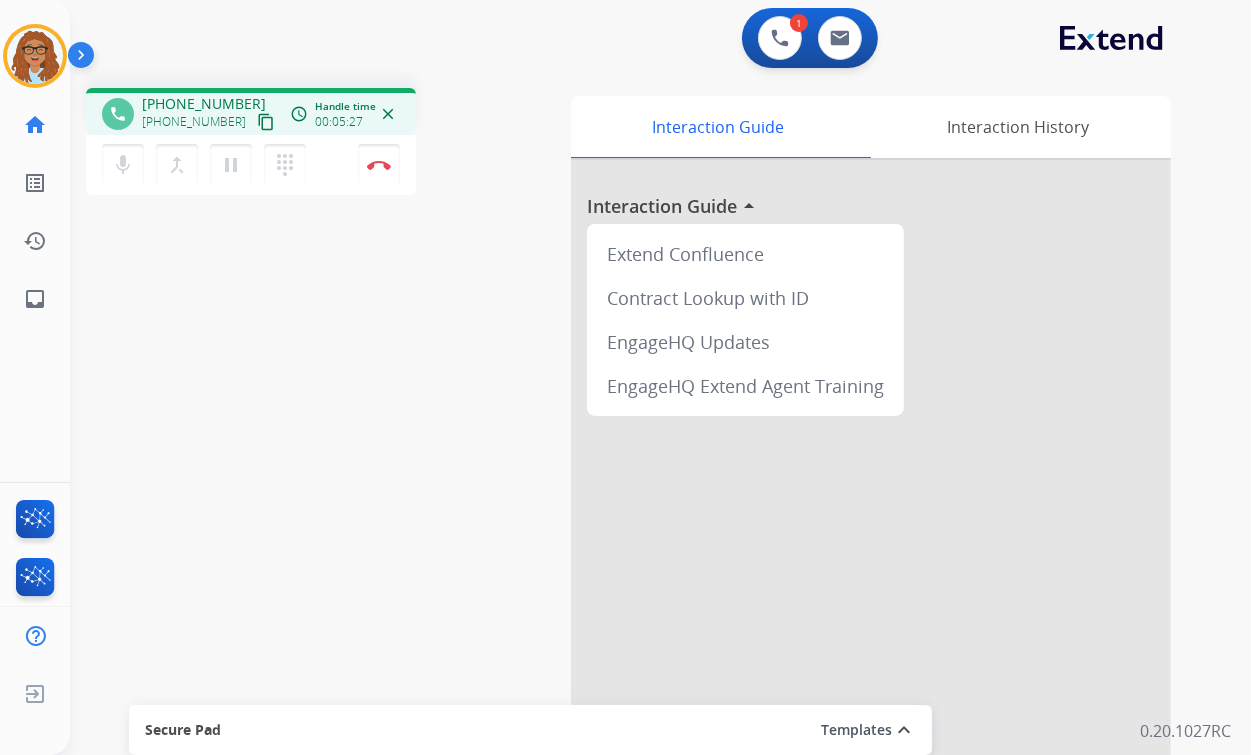 type 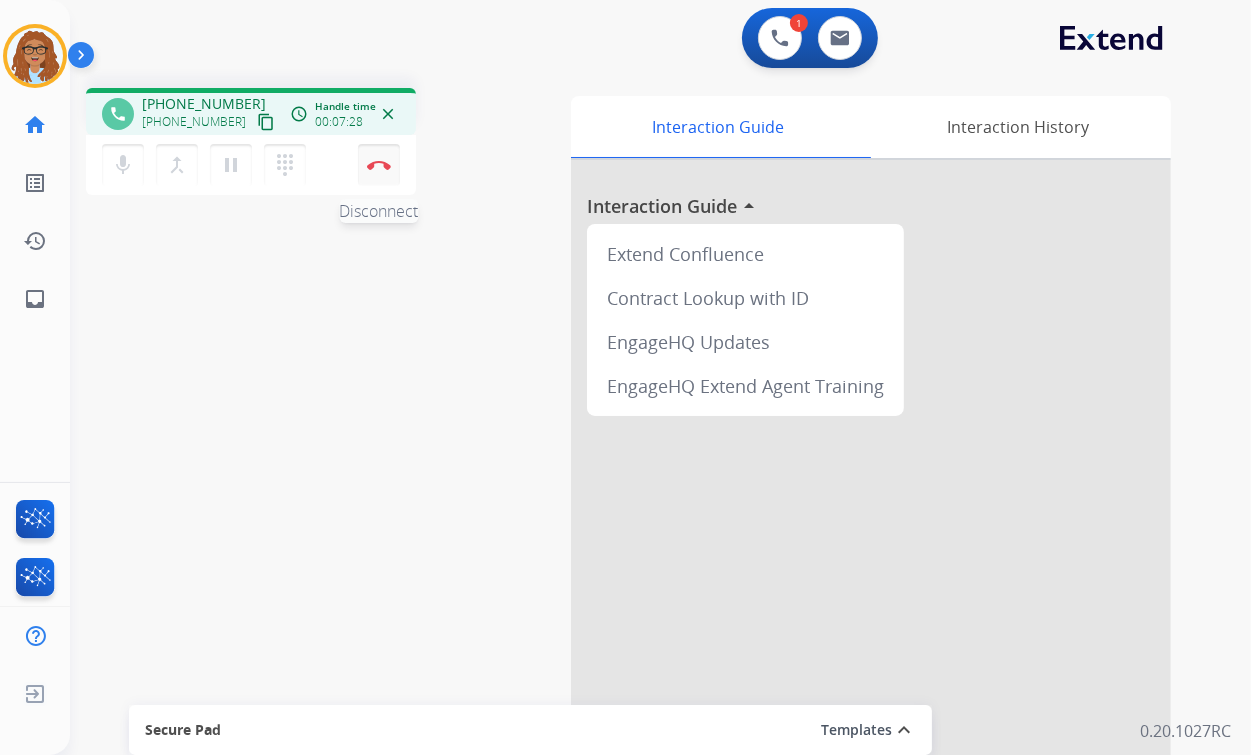 click at bounding box center (379, 165) 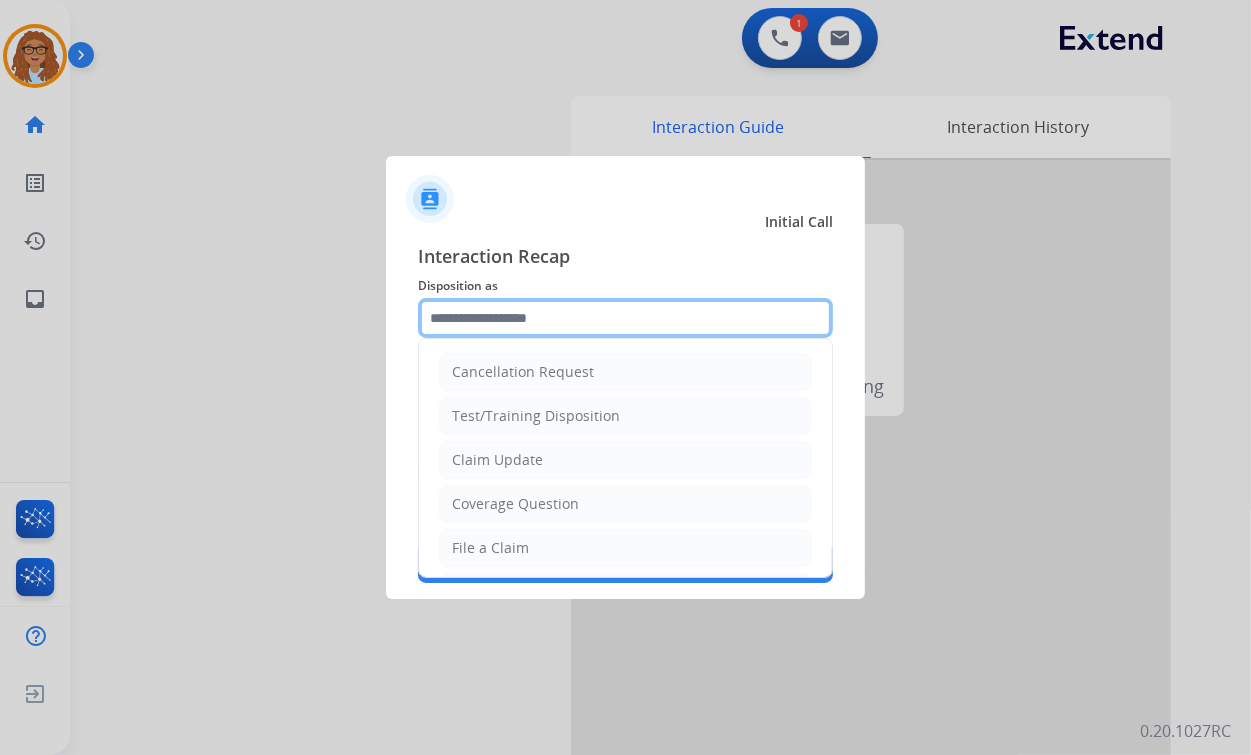 drag, startPoint x: 496, startPoint y: 308, endPoint x: 502, endPoint y: 318, distance: 11.661903 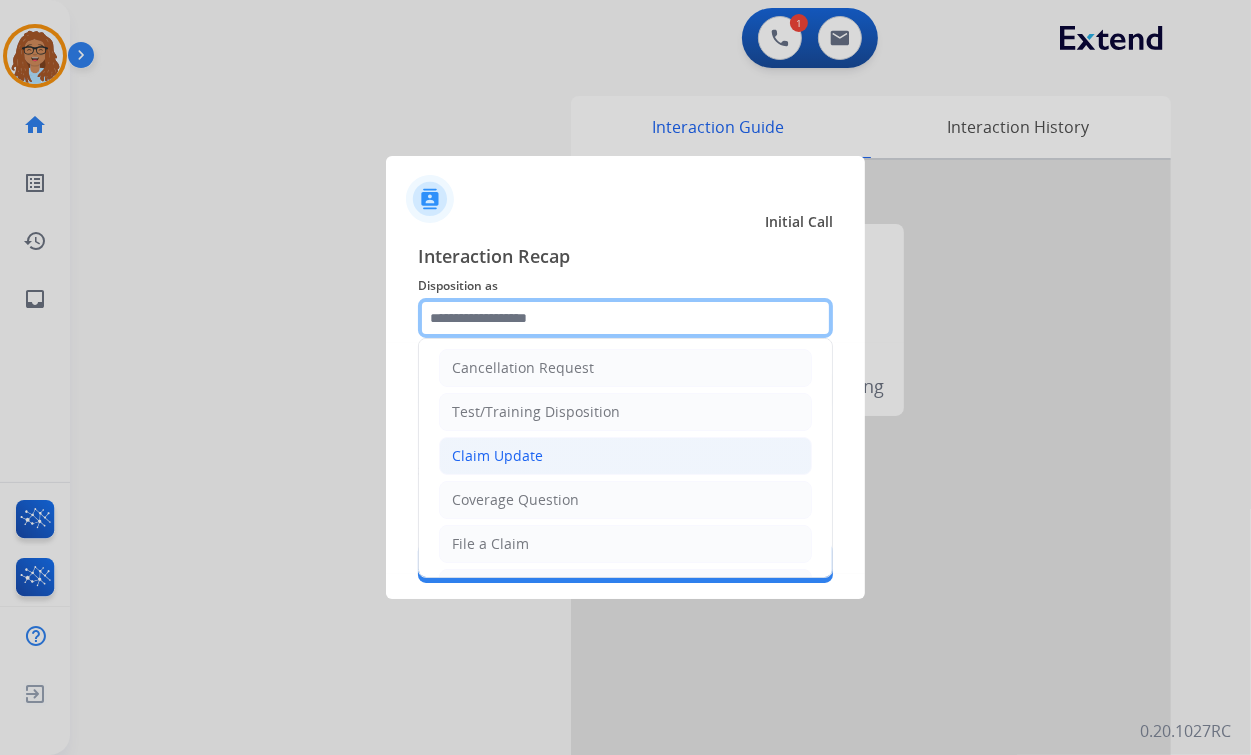 scroll, scrollTop: 0, scrollLeft: 0, axis: both 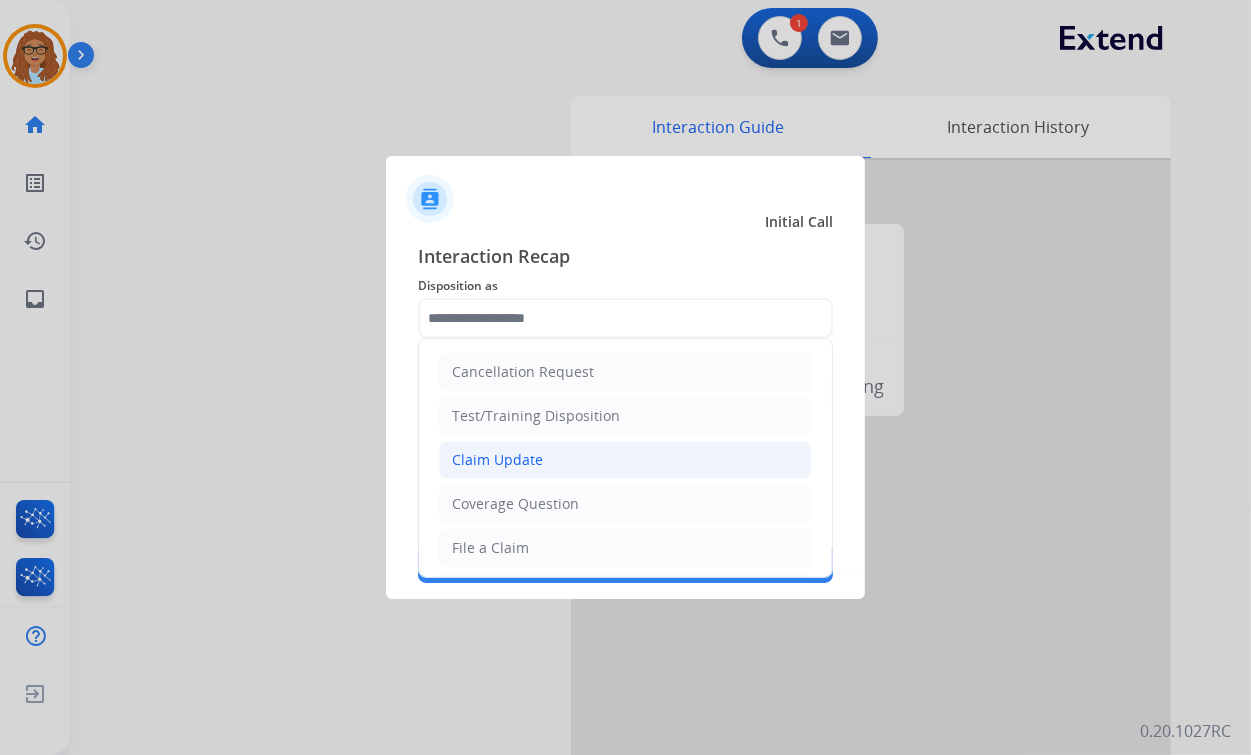 click on "Claim Update" 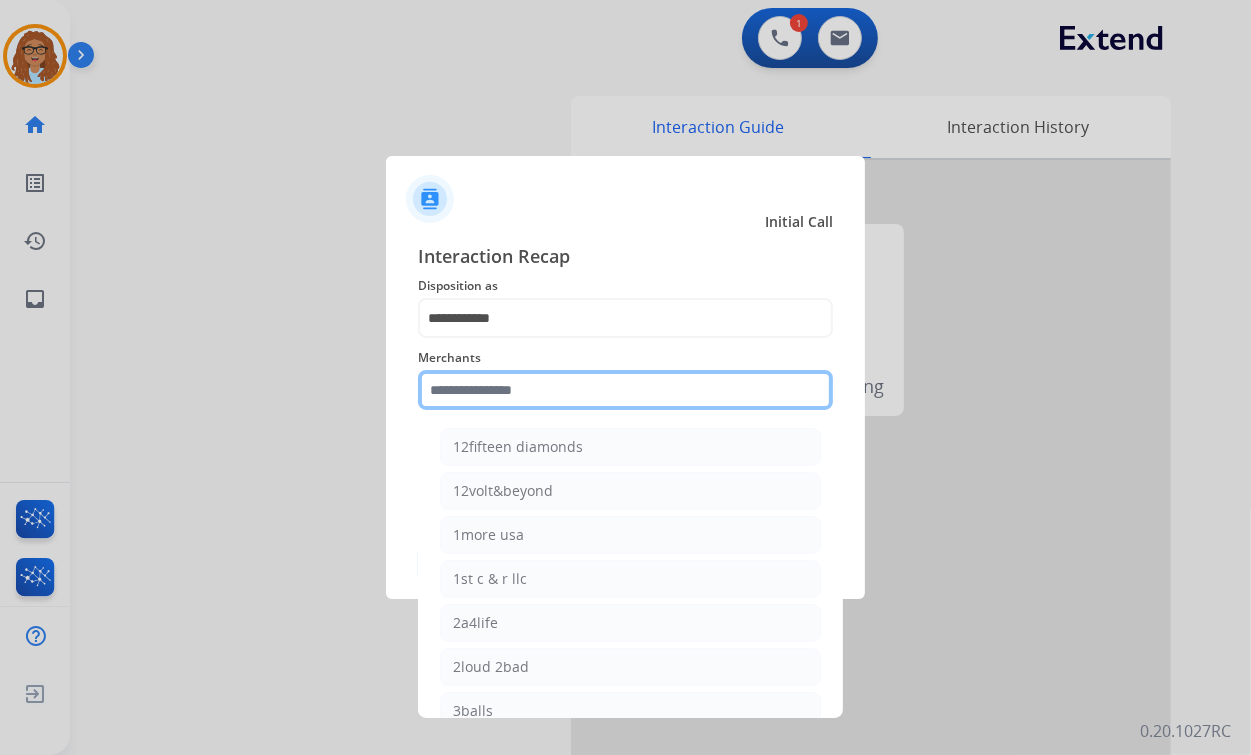 click 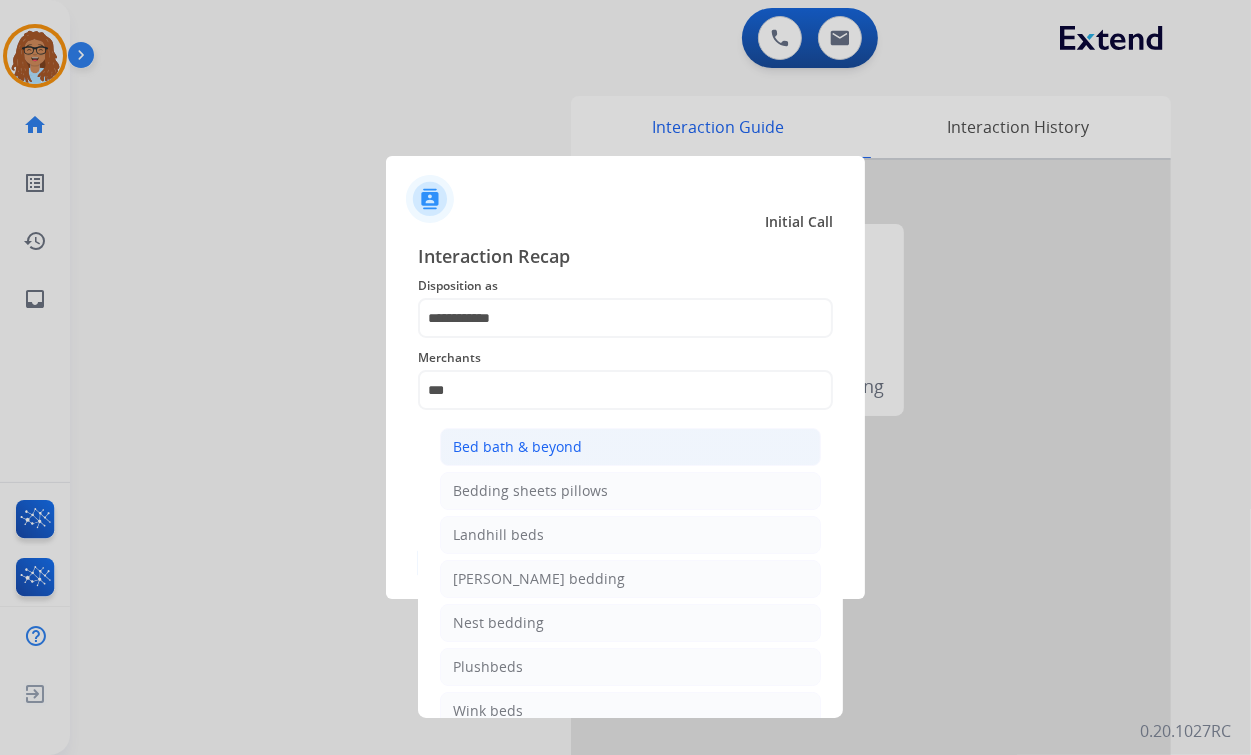 click on "Bed bath & beyond" 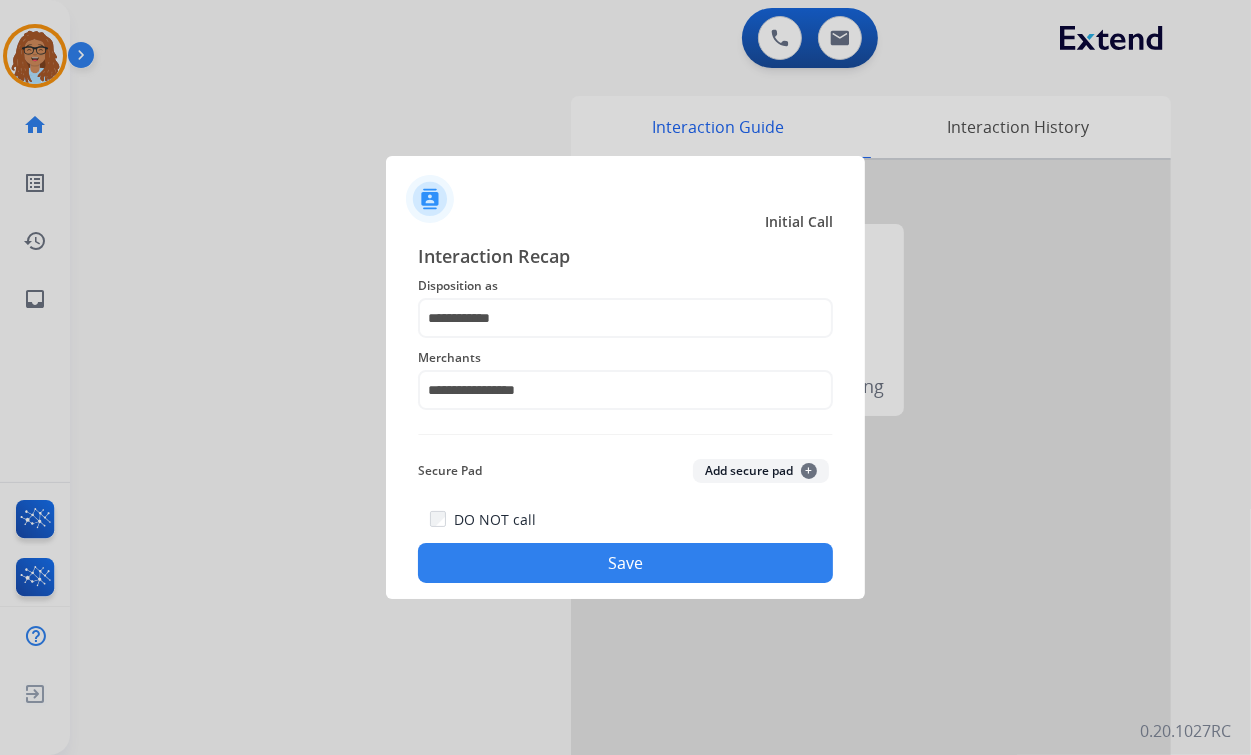 click on "Save" 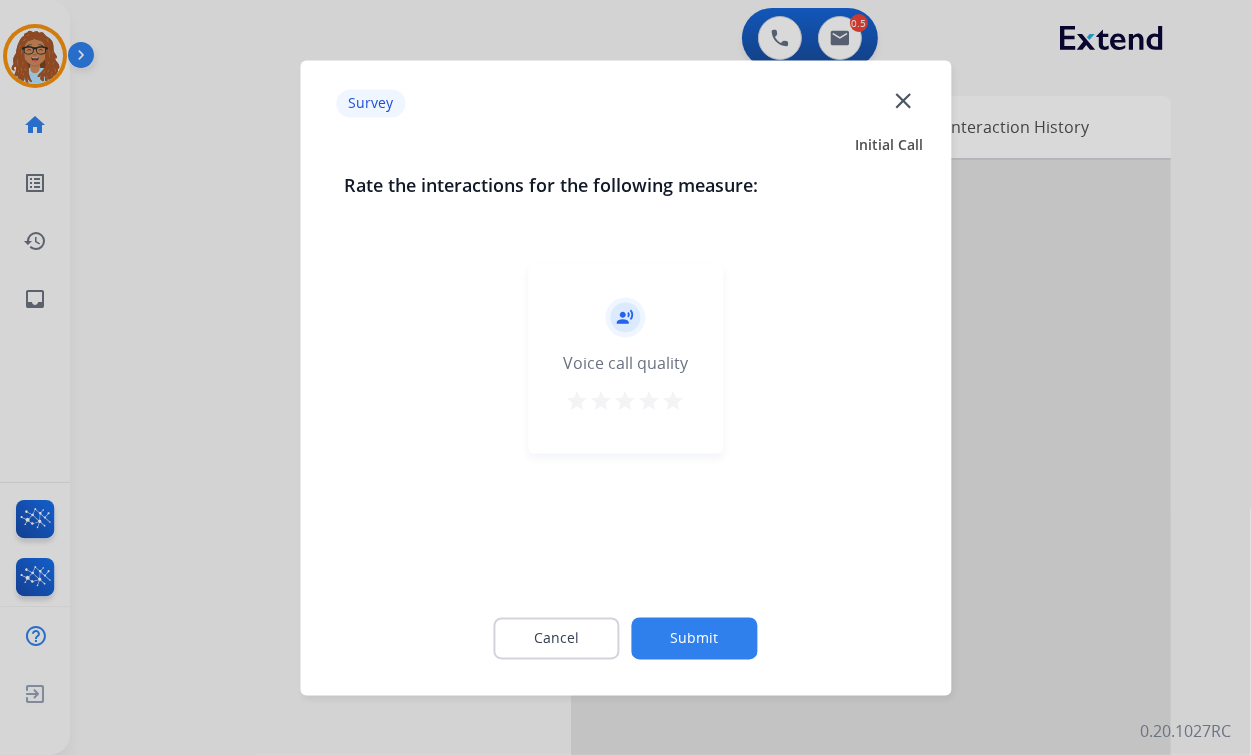 click on "close" 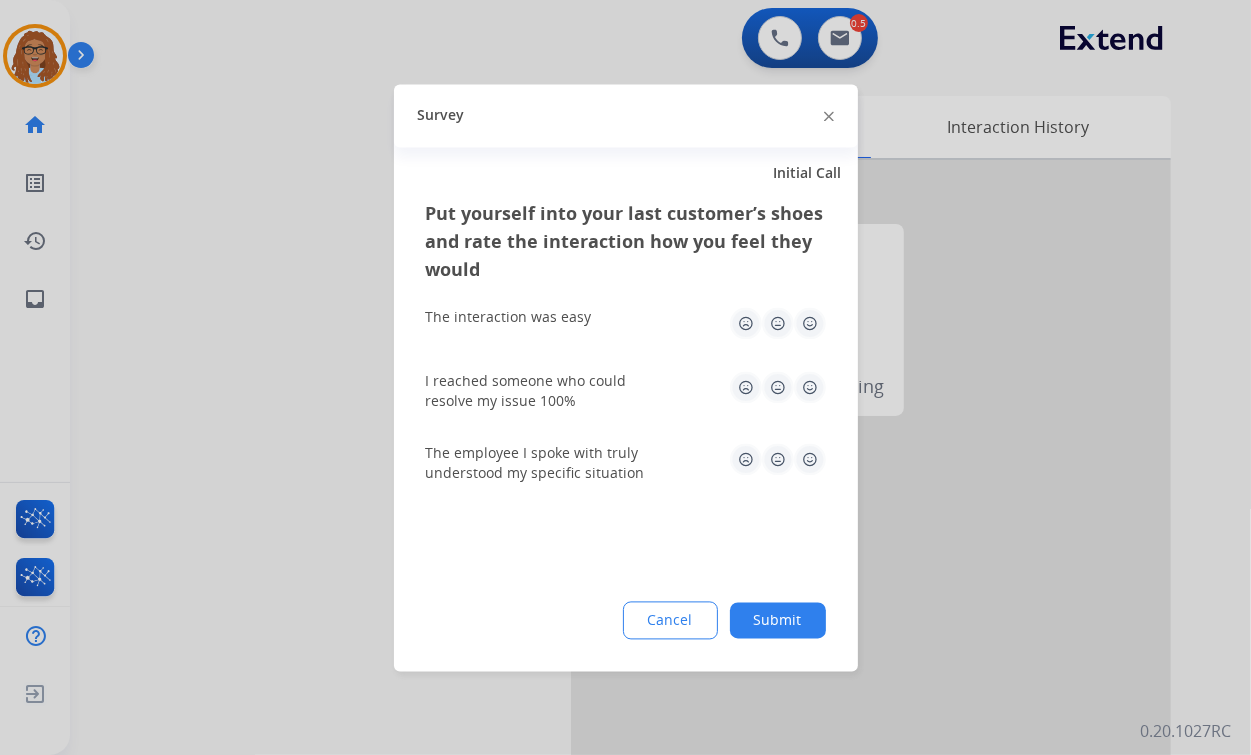 click 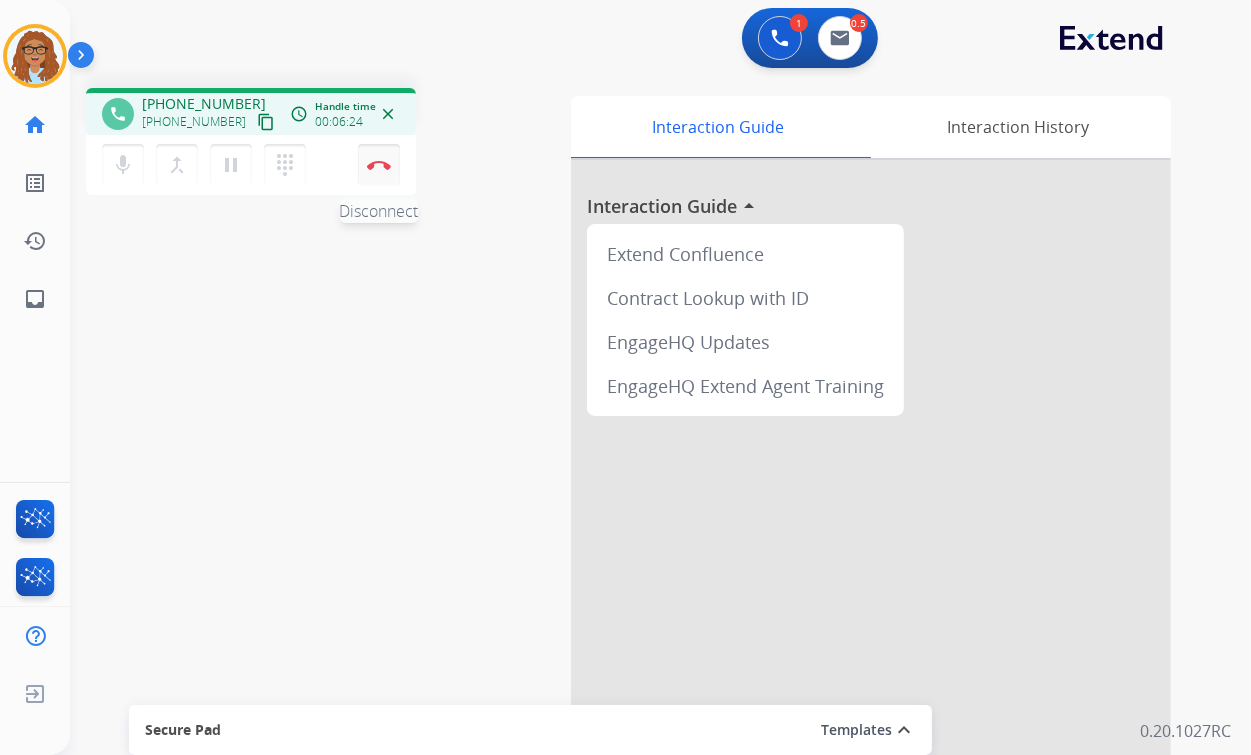 click on "Disconnect" at bounding box center (379, 165) 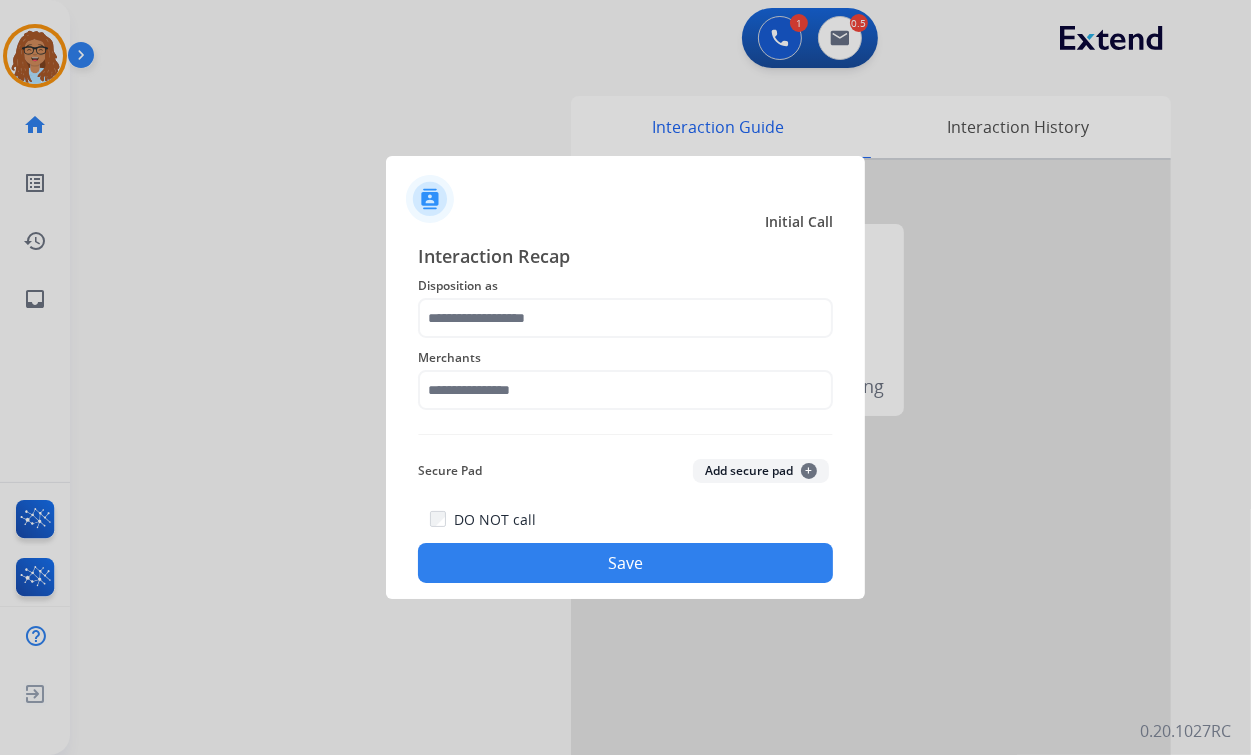 click on "Disposition as" 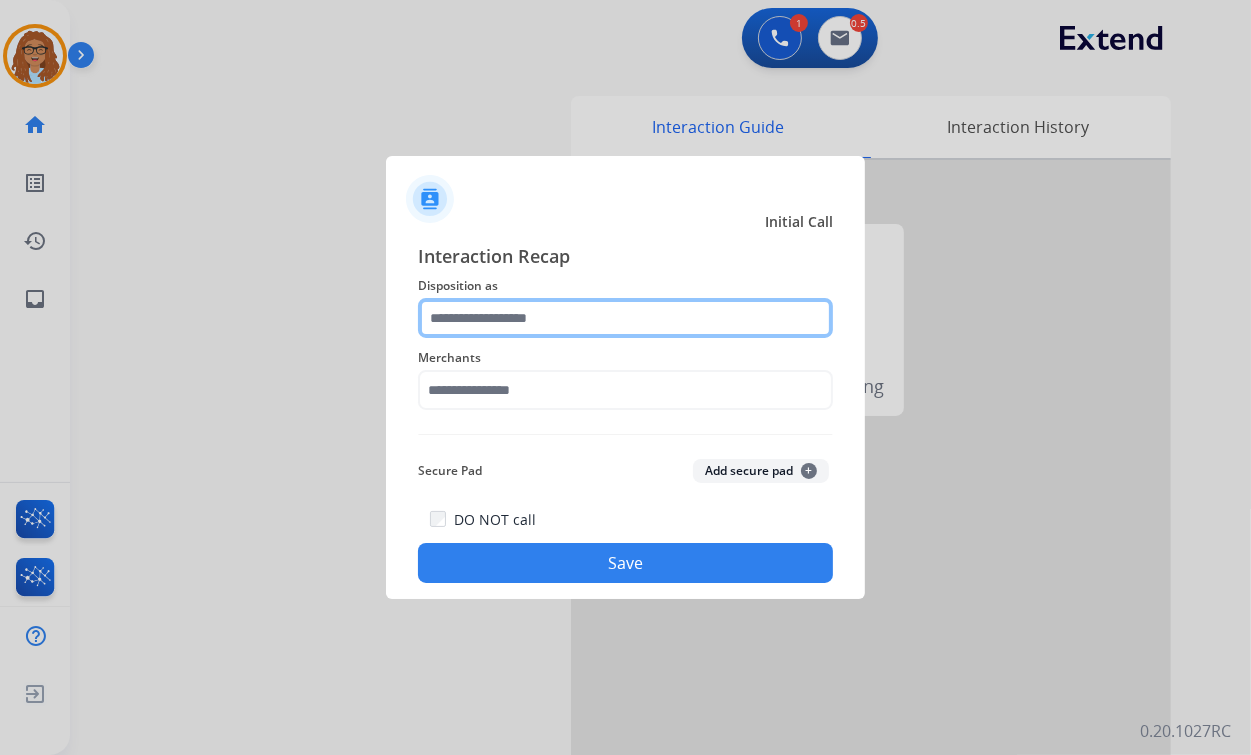 click 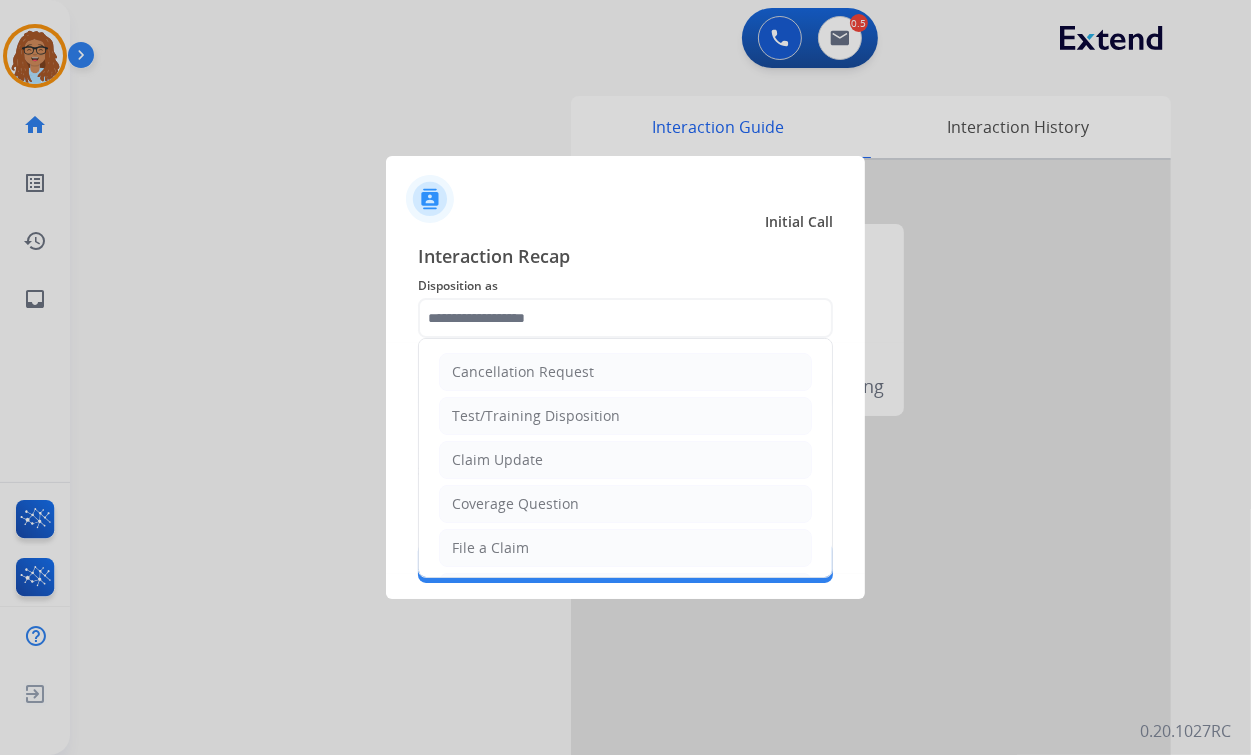 drag, startPoint x: 516, startPoint y: 554, endPoint x: 542, endPoint y: 462, distance: 95.60335 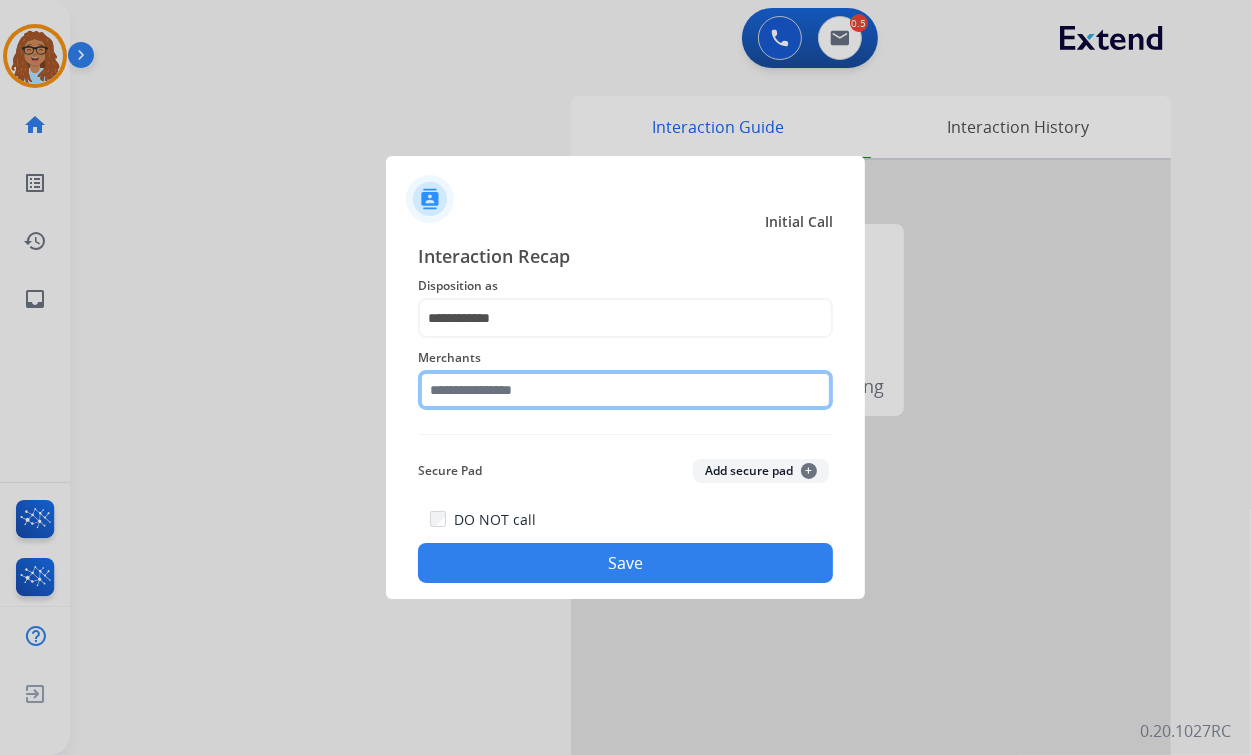 click 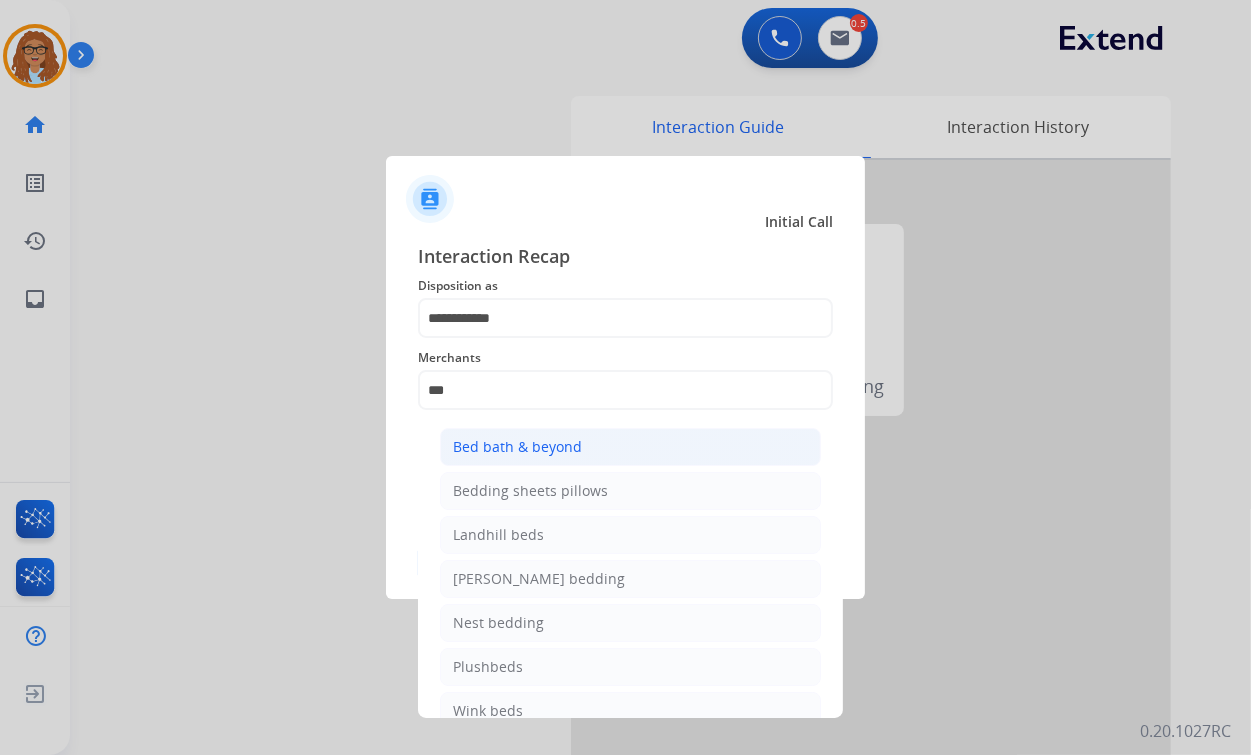 click on "Bed bath & beyond" 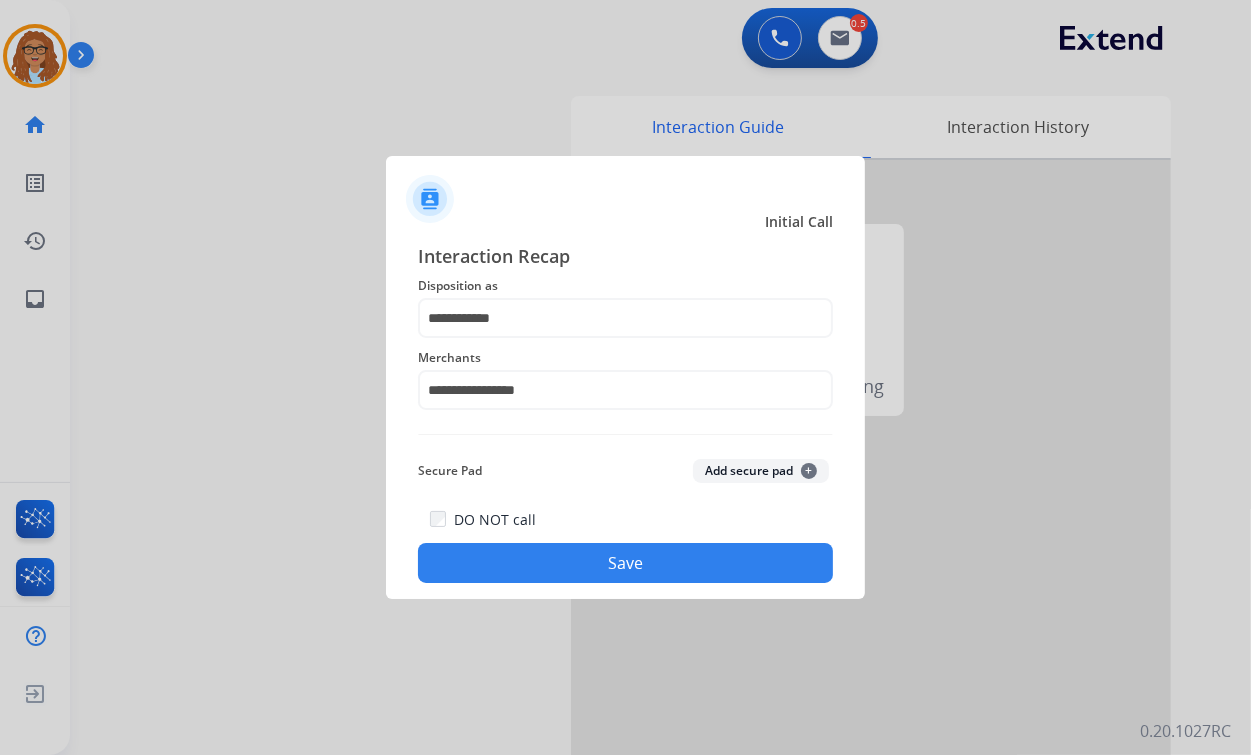 click on "Save" 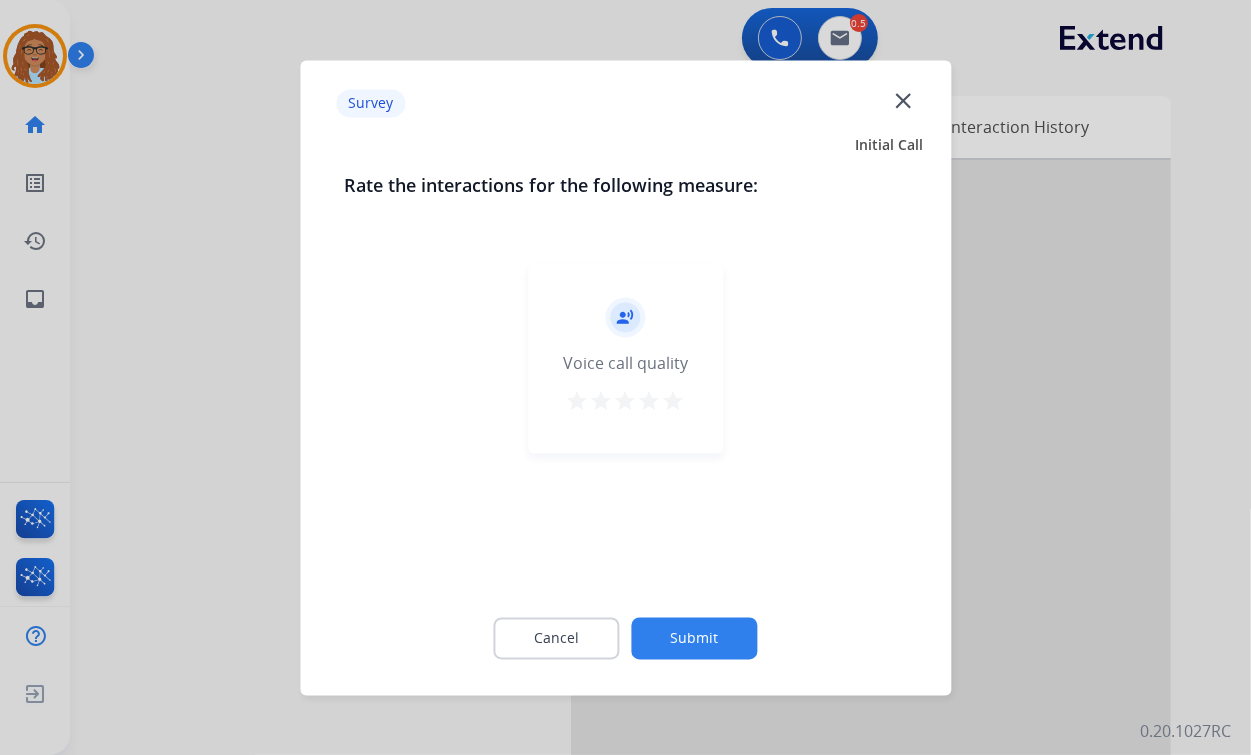 click on "close" 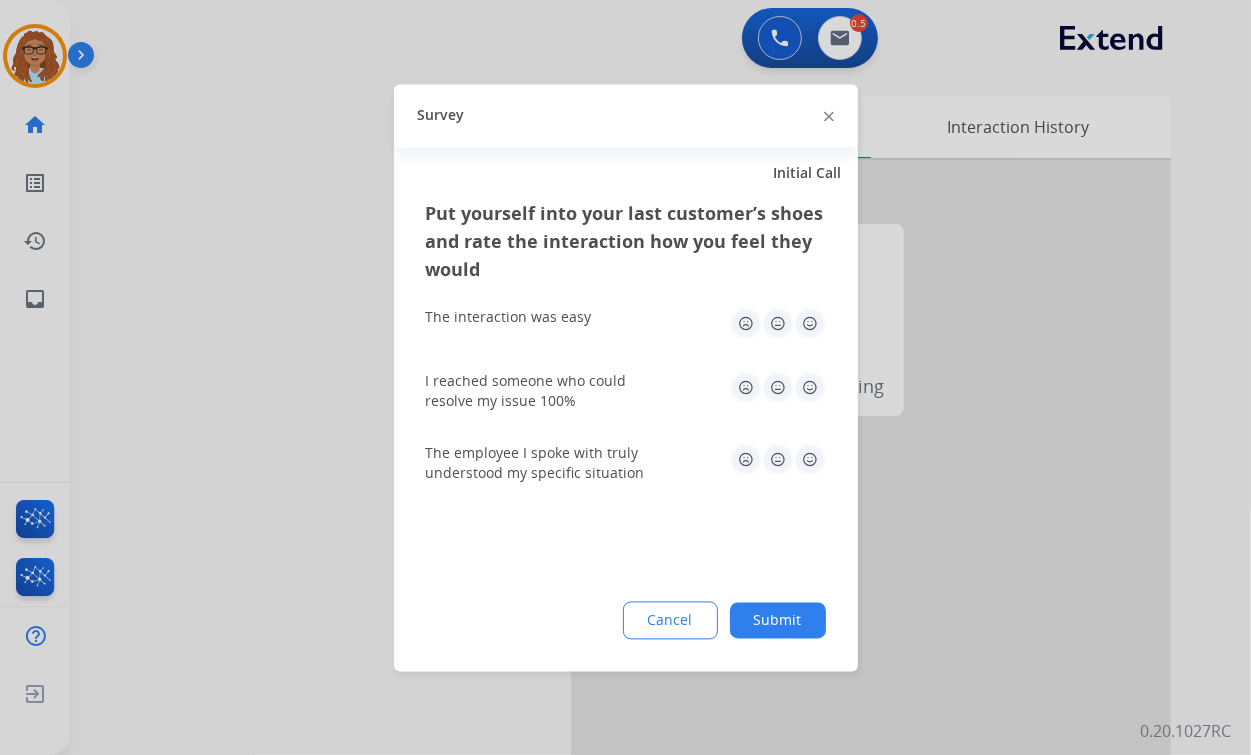 click 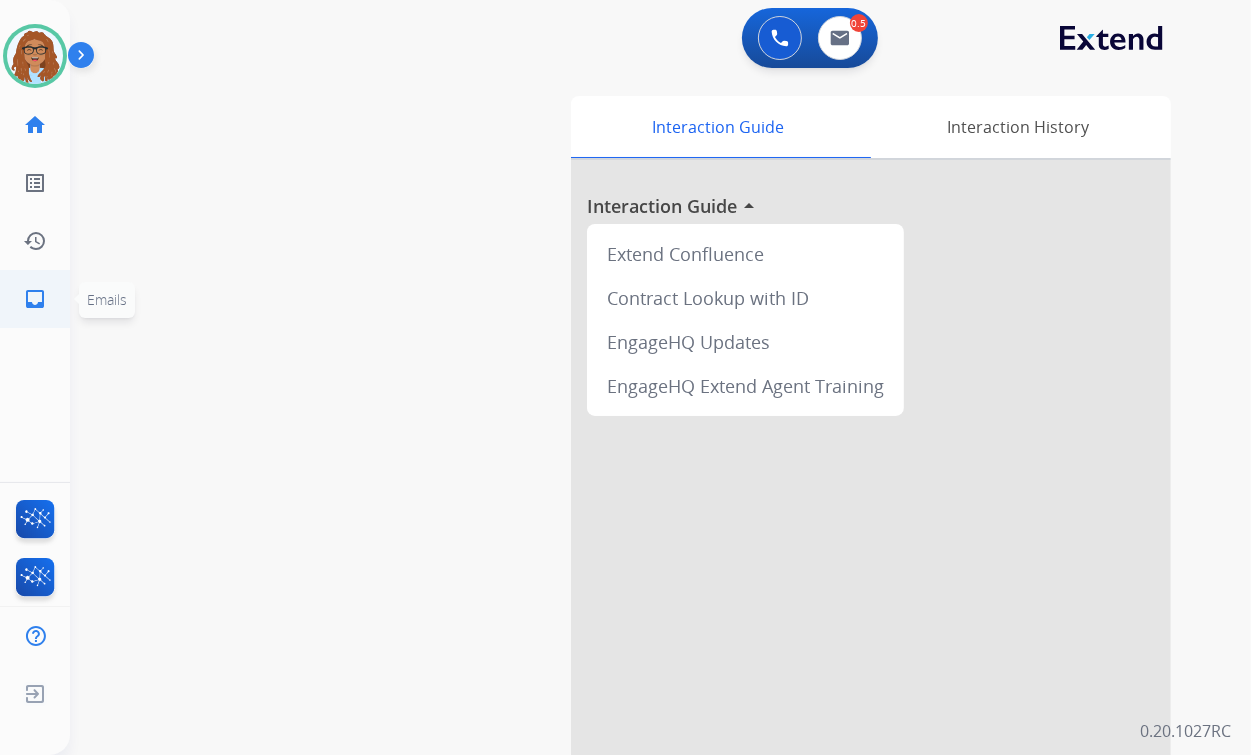 click on "inbox" 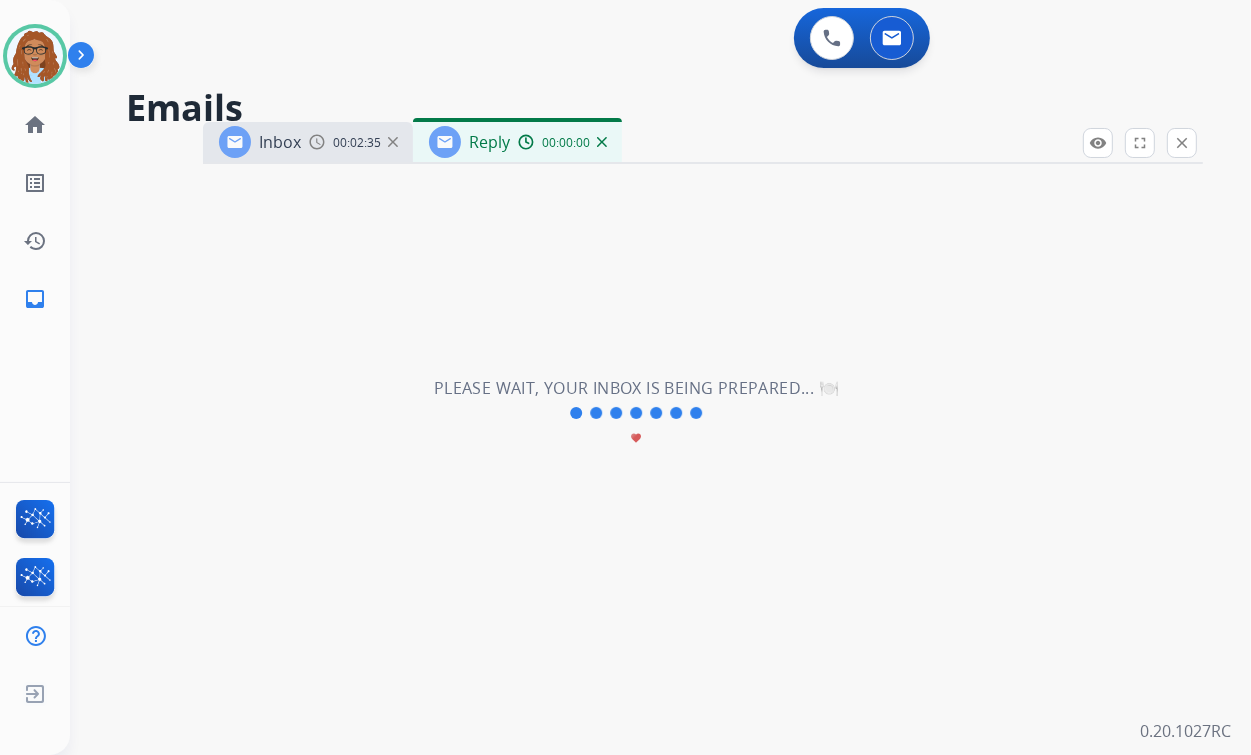 select on "**********" 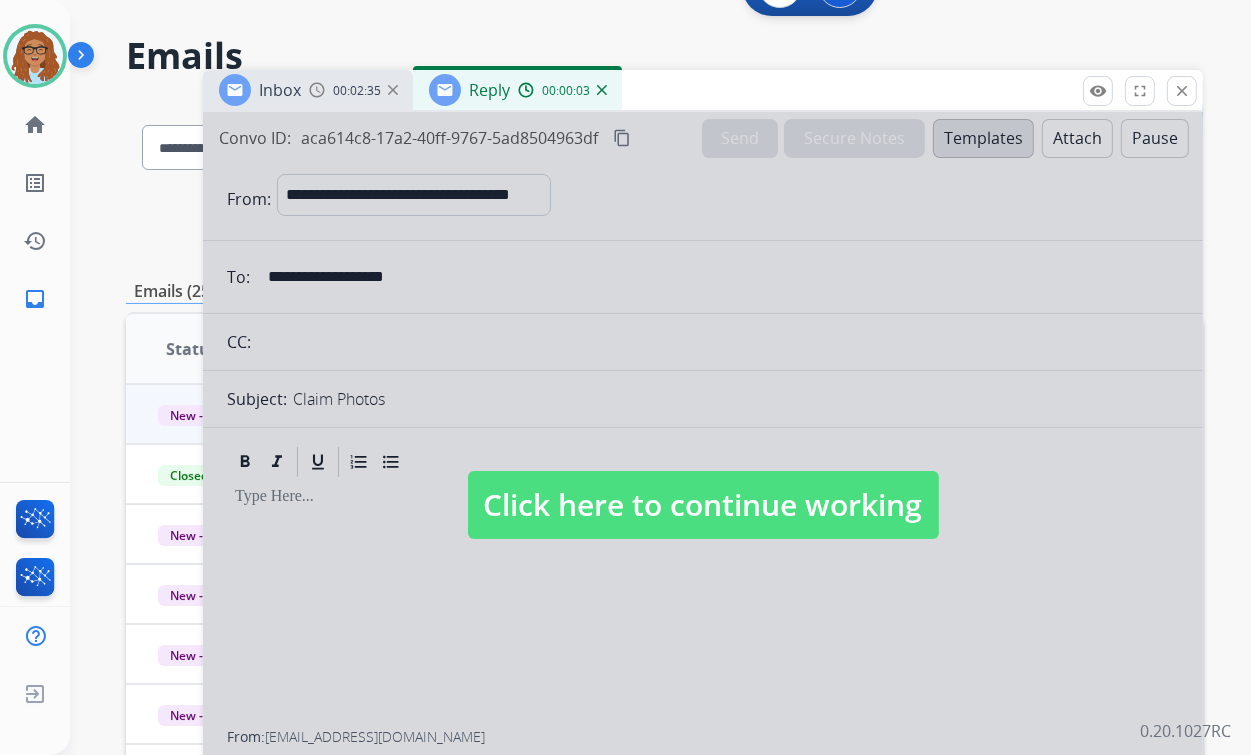 scroll, scrollTop: 80, scrollLeft: 0, axis: vertical 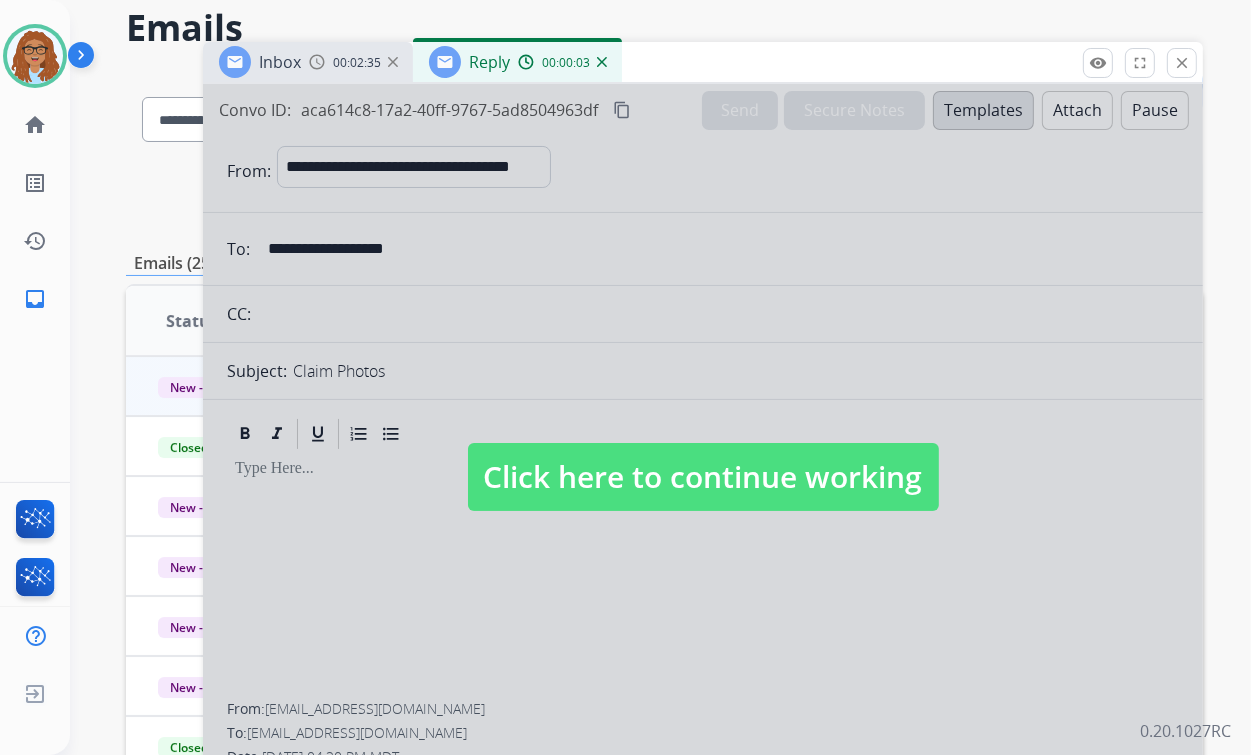 click on "Click here to continue working" at bounding box center [703, 477] 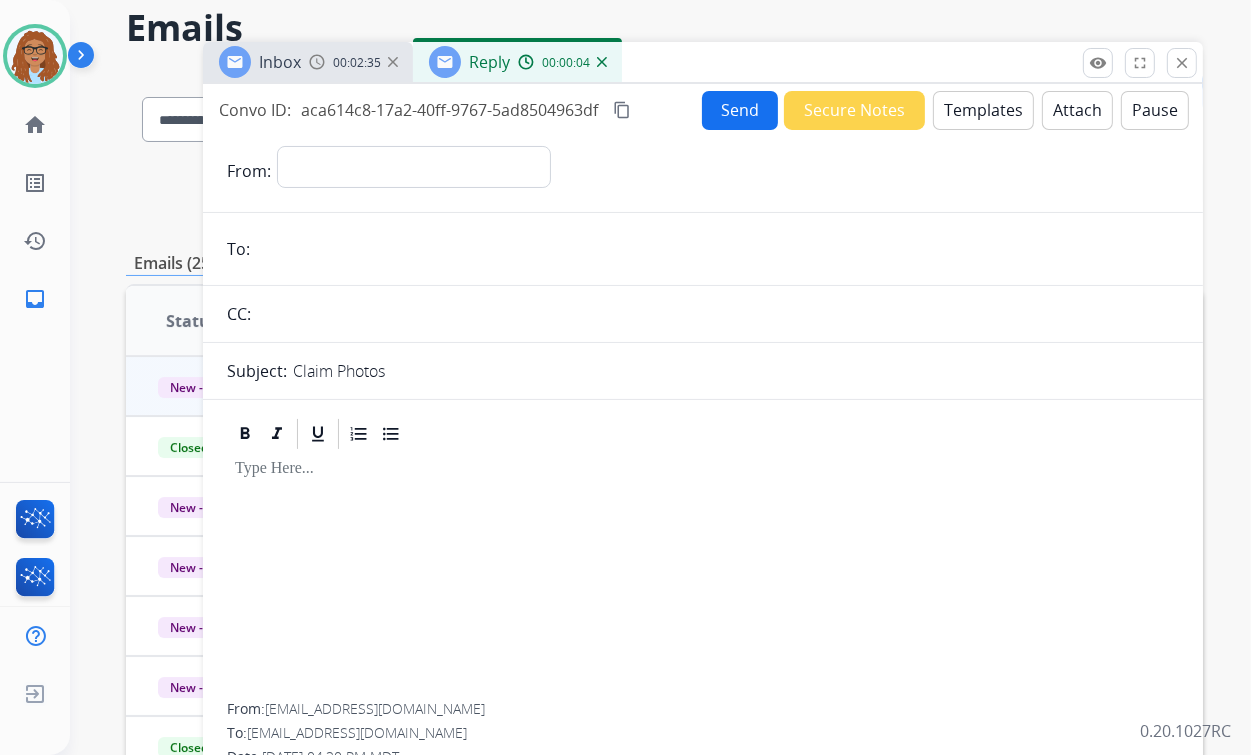 click on "00:02:35" at bounding box center [357, 63] 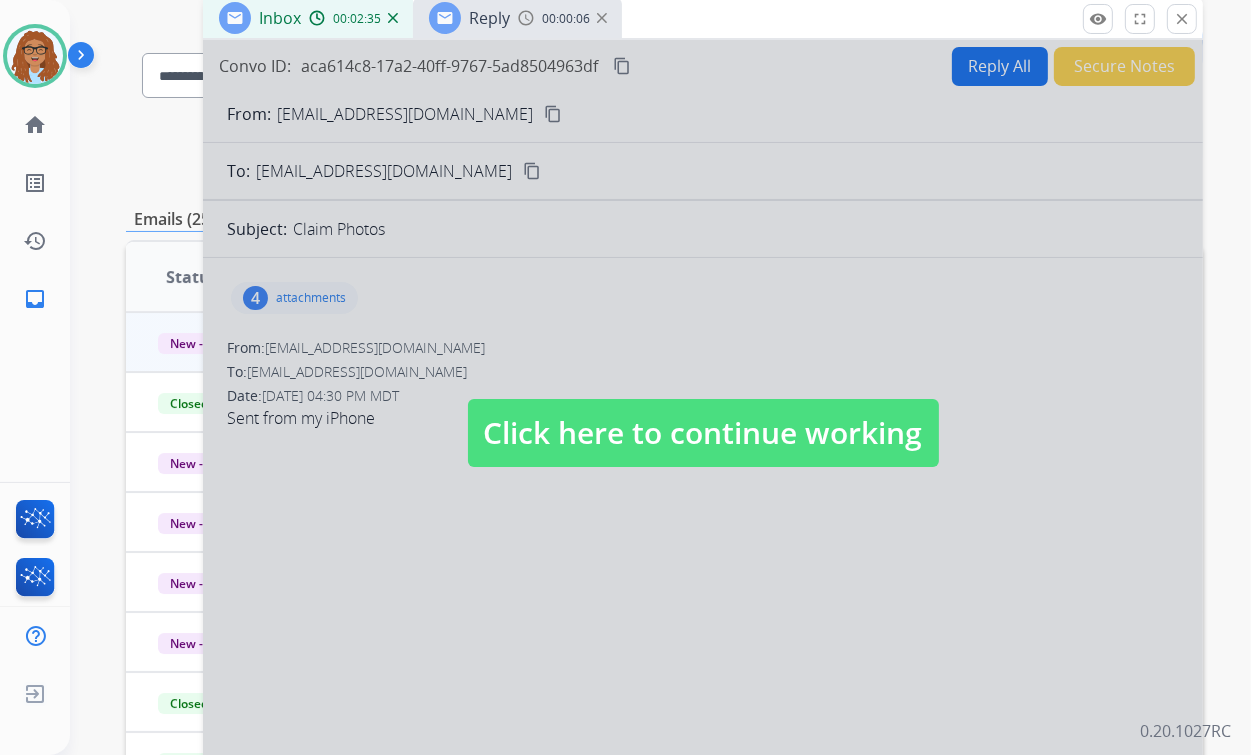 scroll, scrollTop: 160, scrollLeft: 0, axis: vertical 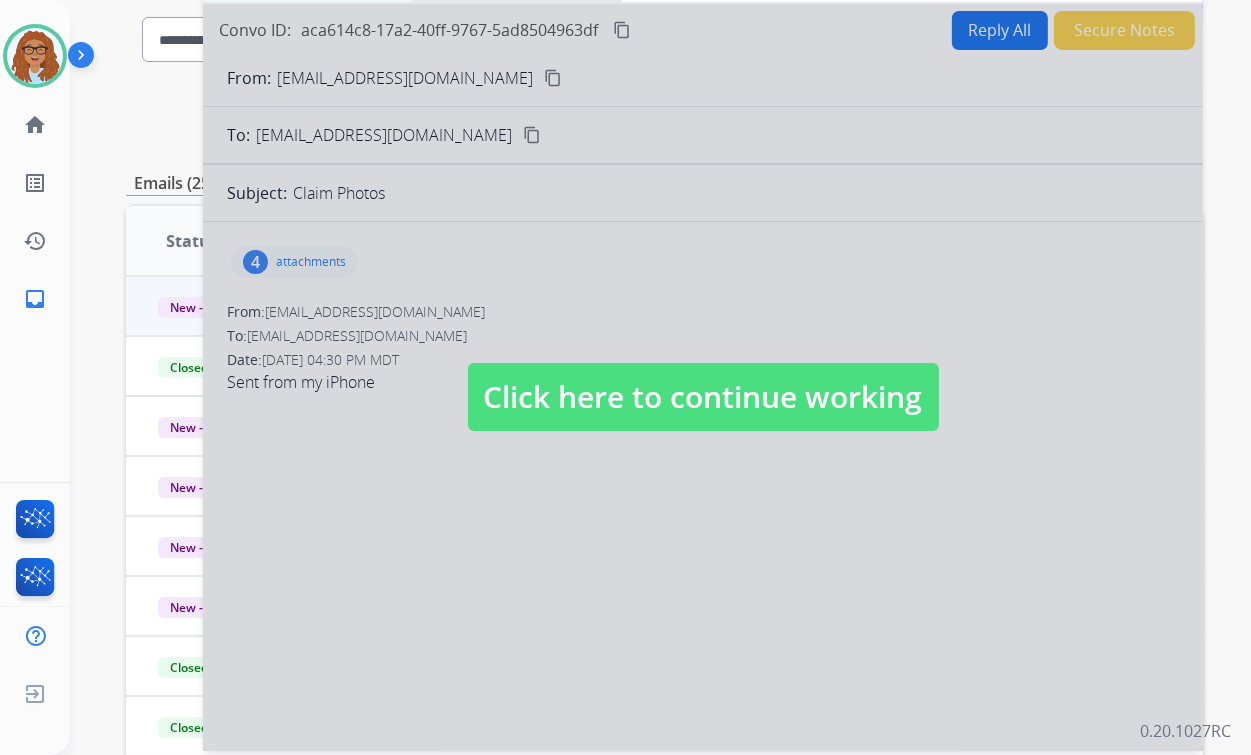 click on "Click here to continue working" at bounding box center (703, 397) 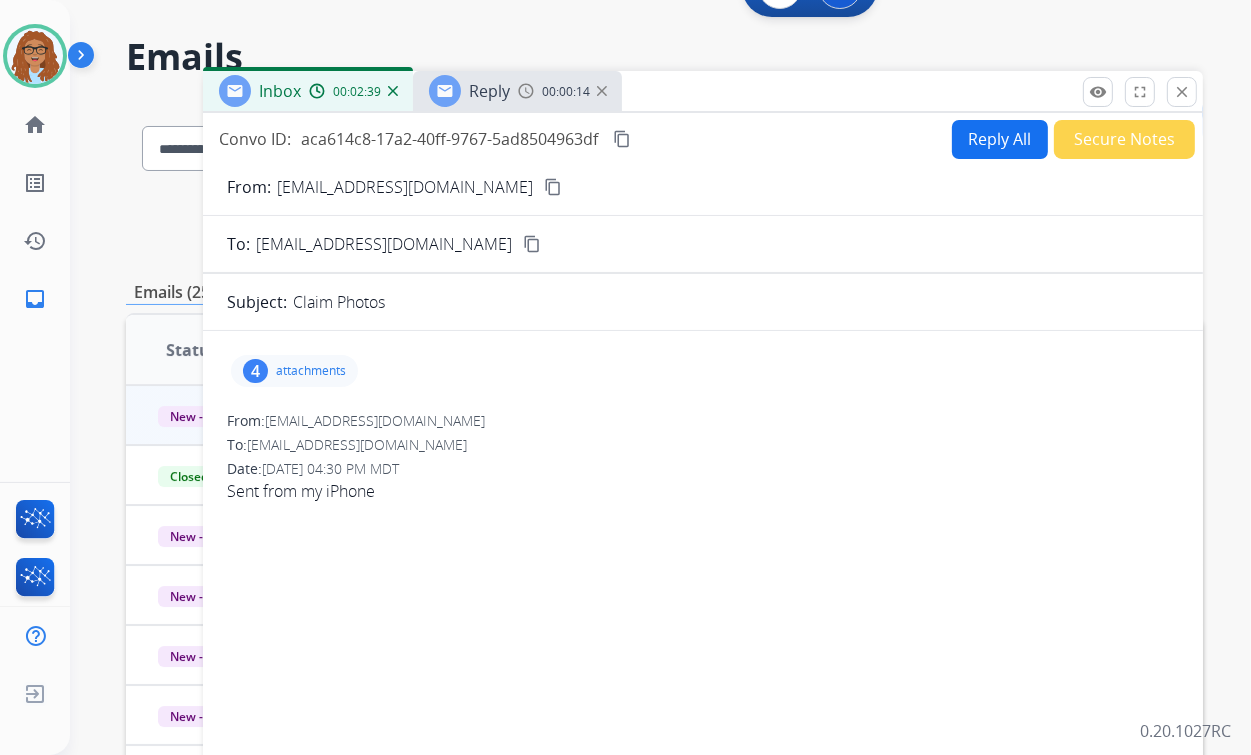 scroll, scrollTop: 80, scrollLeft: 0, axis: vertical 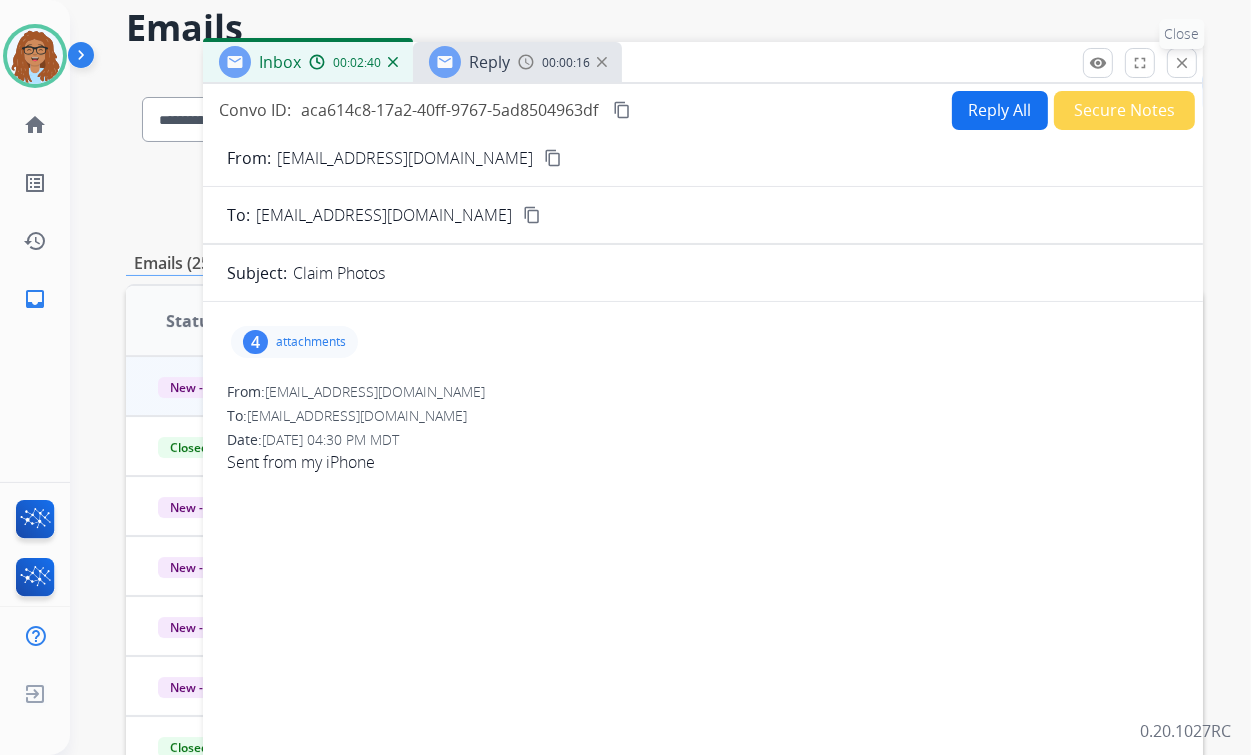 click on "close" at bounding box center [1182, 63] 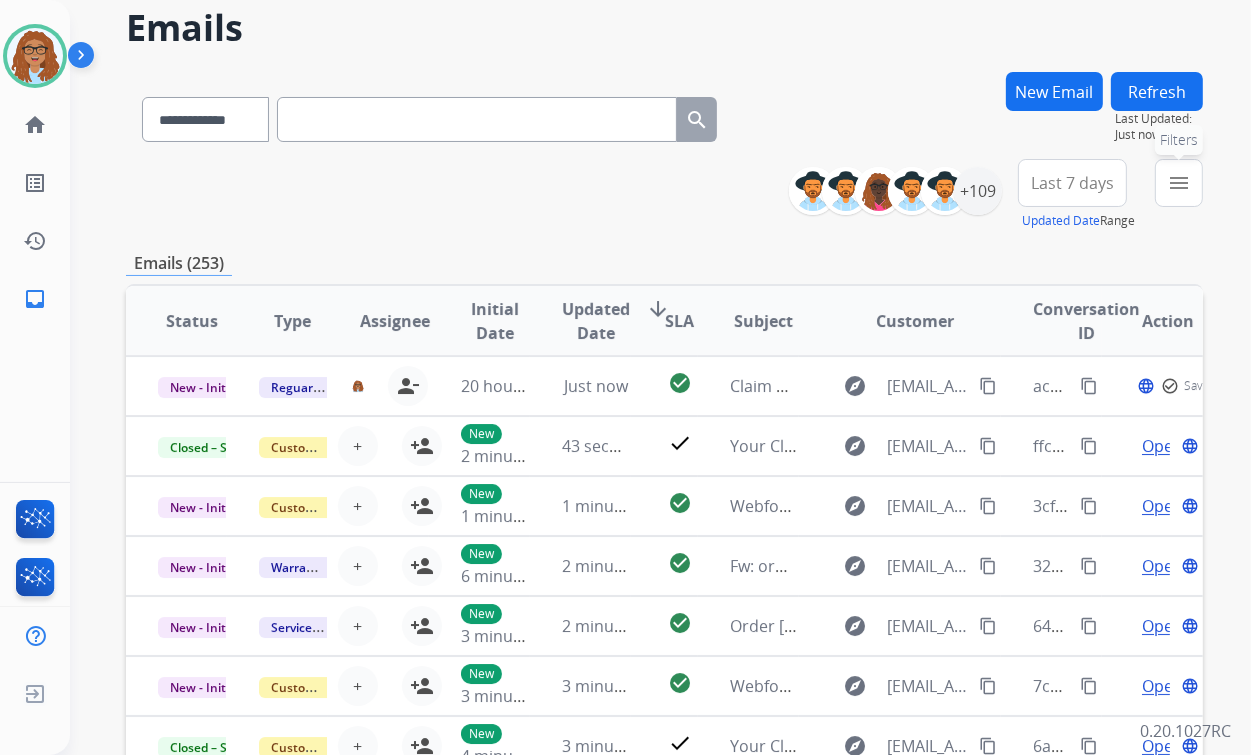 click on "menu" at bounding box center [1179, 183] 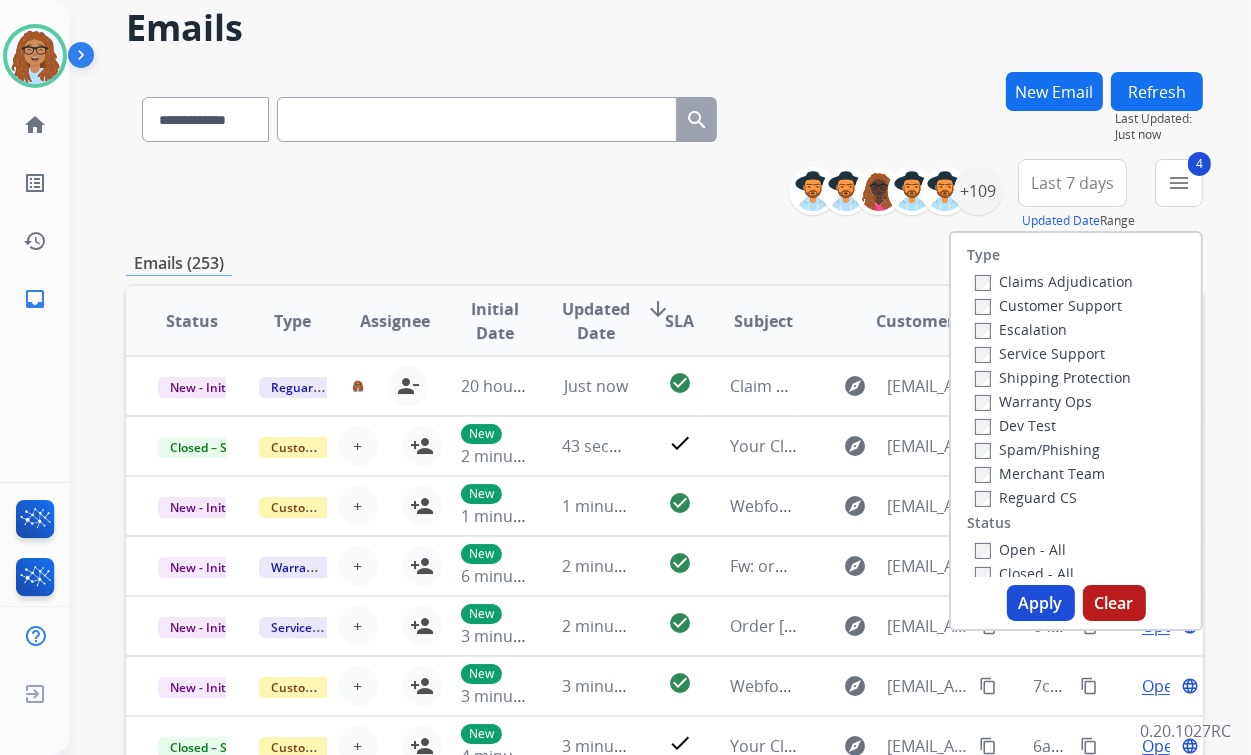 click on "Apply" at bounding box center [1041, 603] 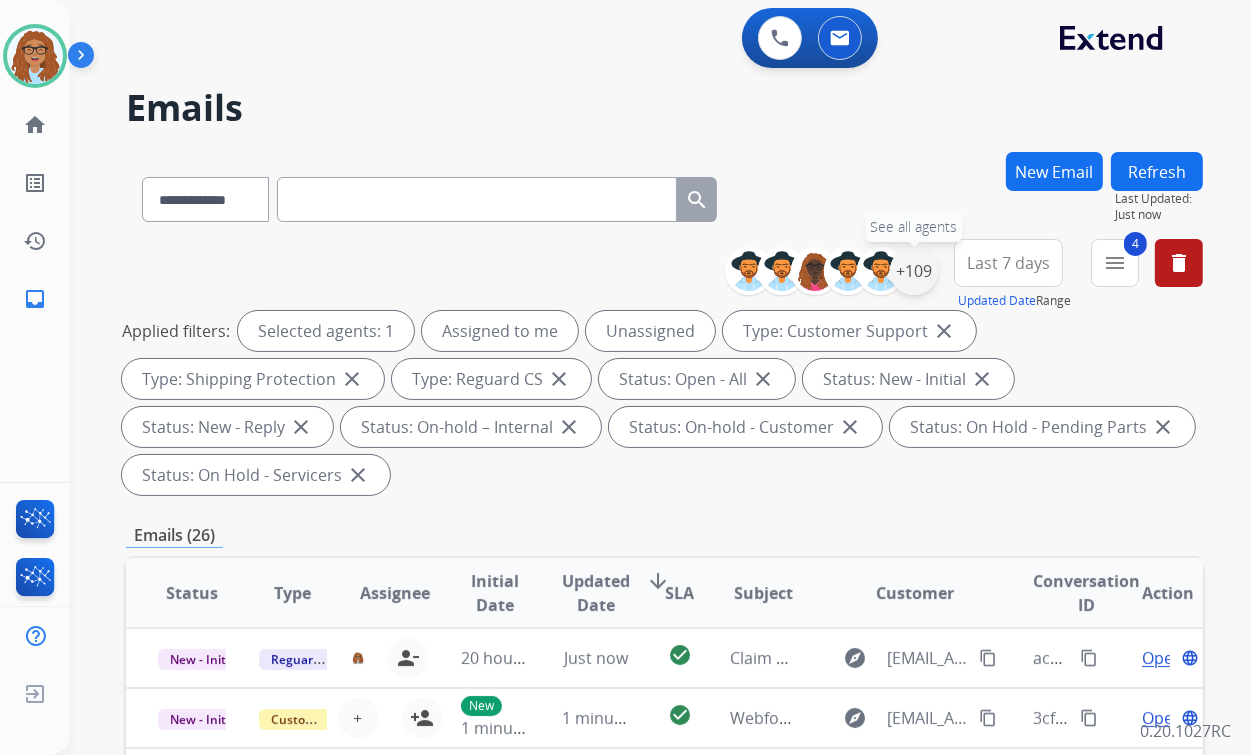click on "+109" at bounding box center [914, 271] 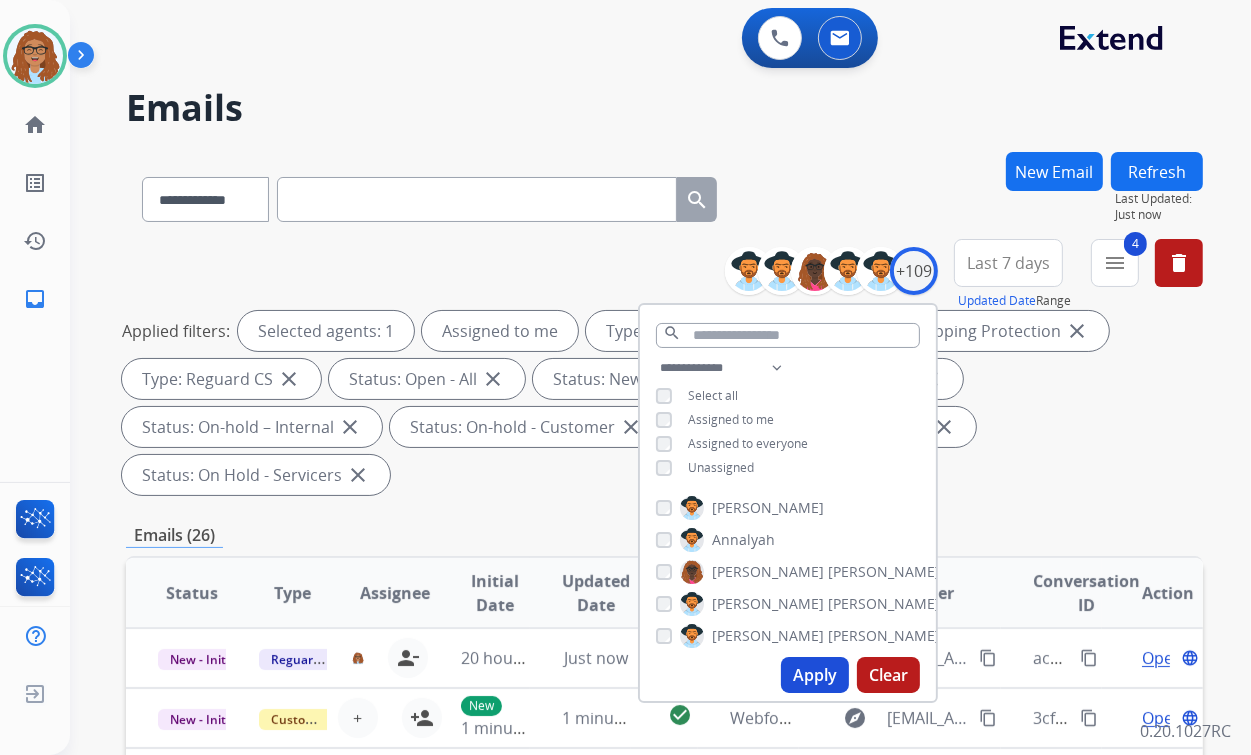 click on "Apply" at bounding box center [815, 675] 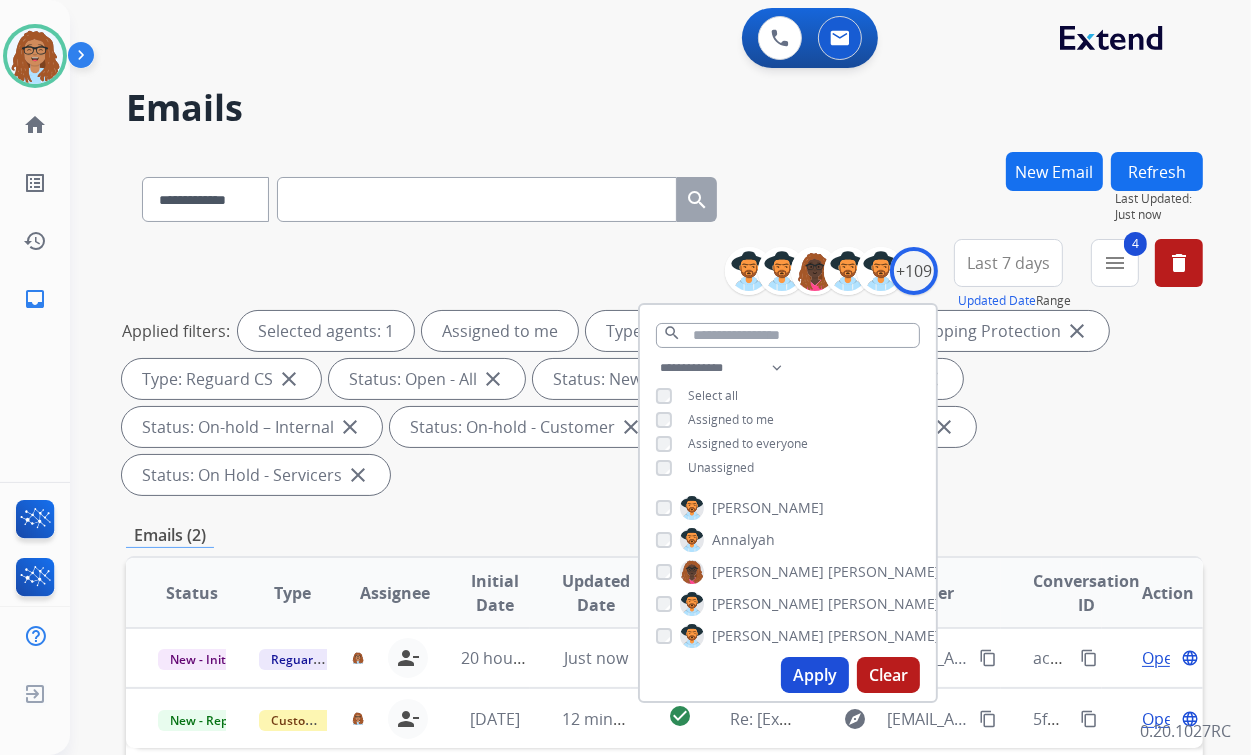 click on "**********" at bounding box center (664, 195) 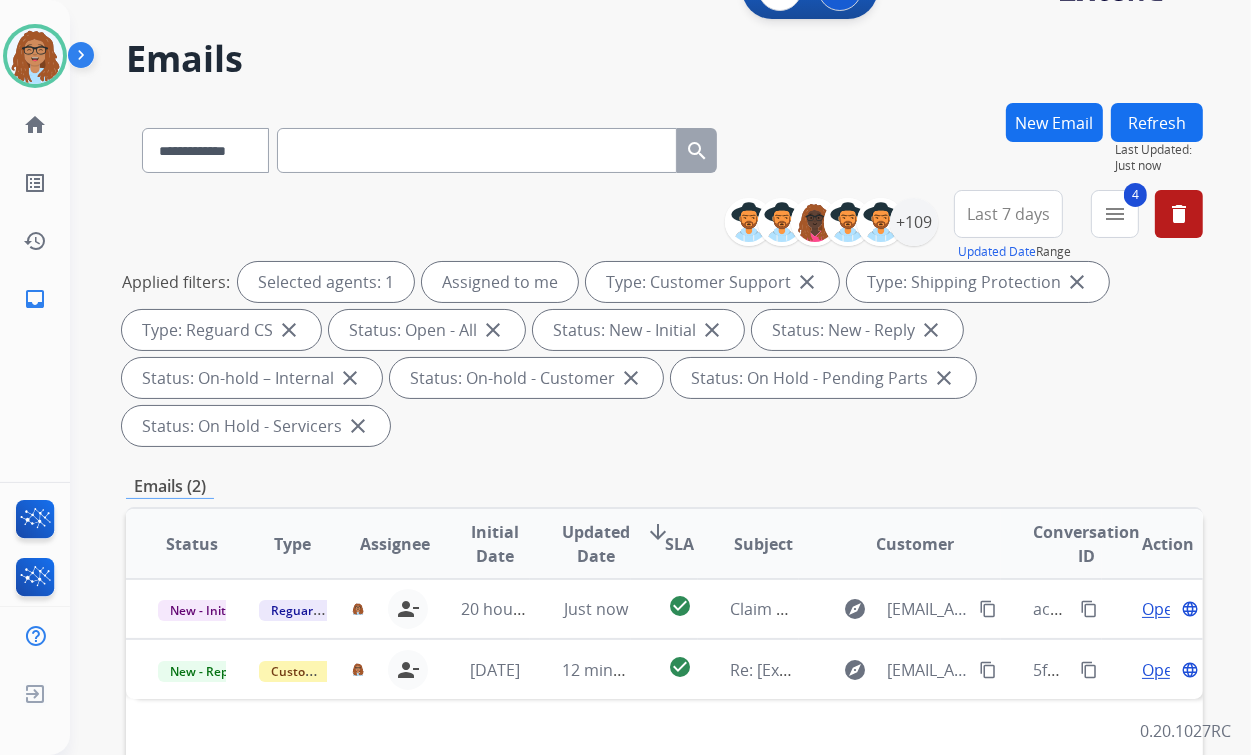 scroll, scrollTop: 240, scrollLeft: 0, axis: vertical 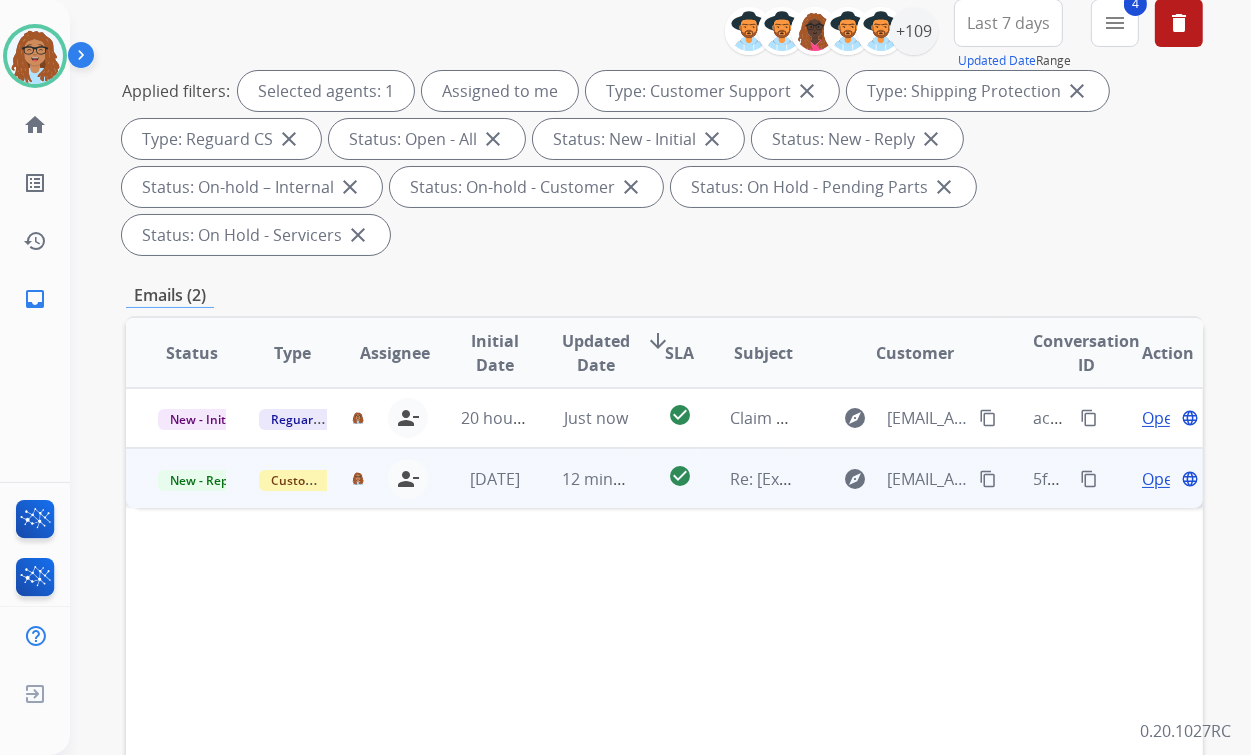 click on "Open" at bounding box center [1162, 479] 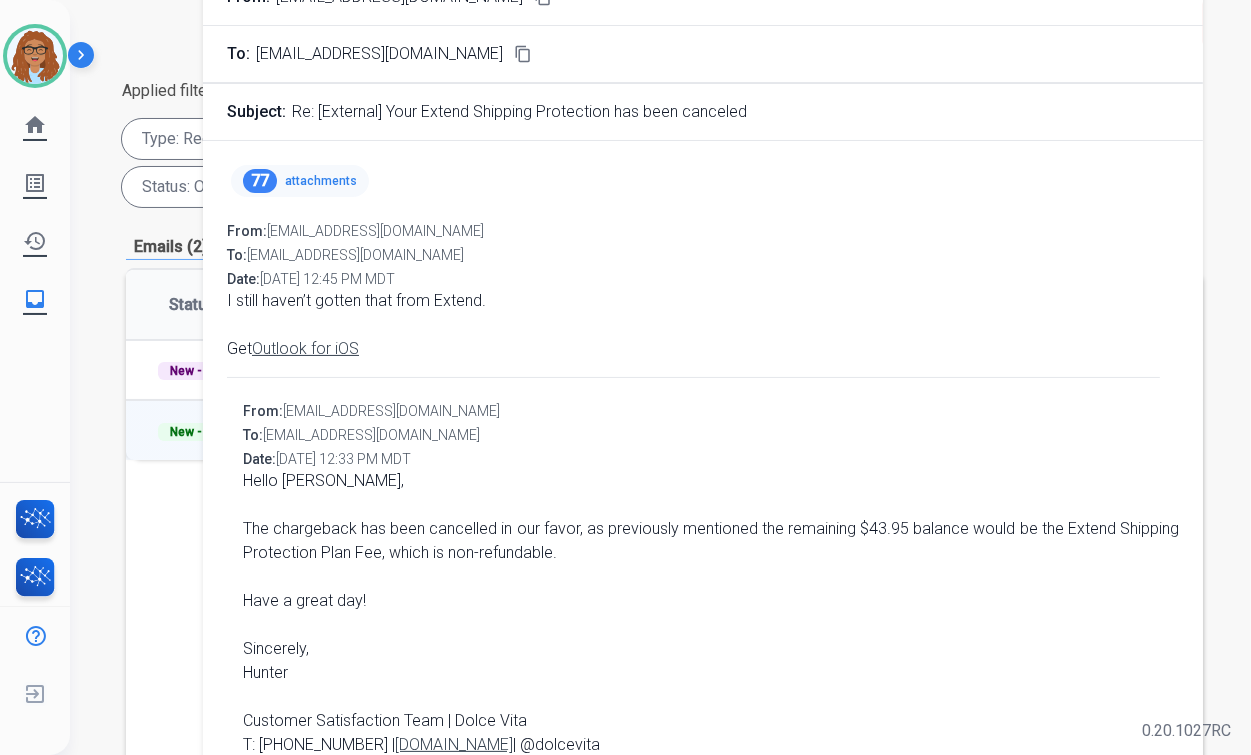 scroll, scrollTop: 80, scrollLeft: 0, axis: vertical 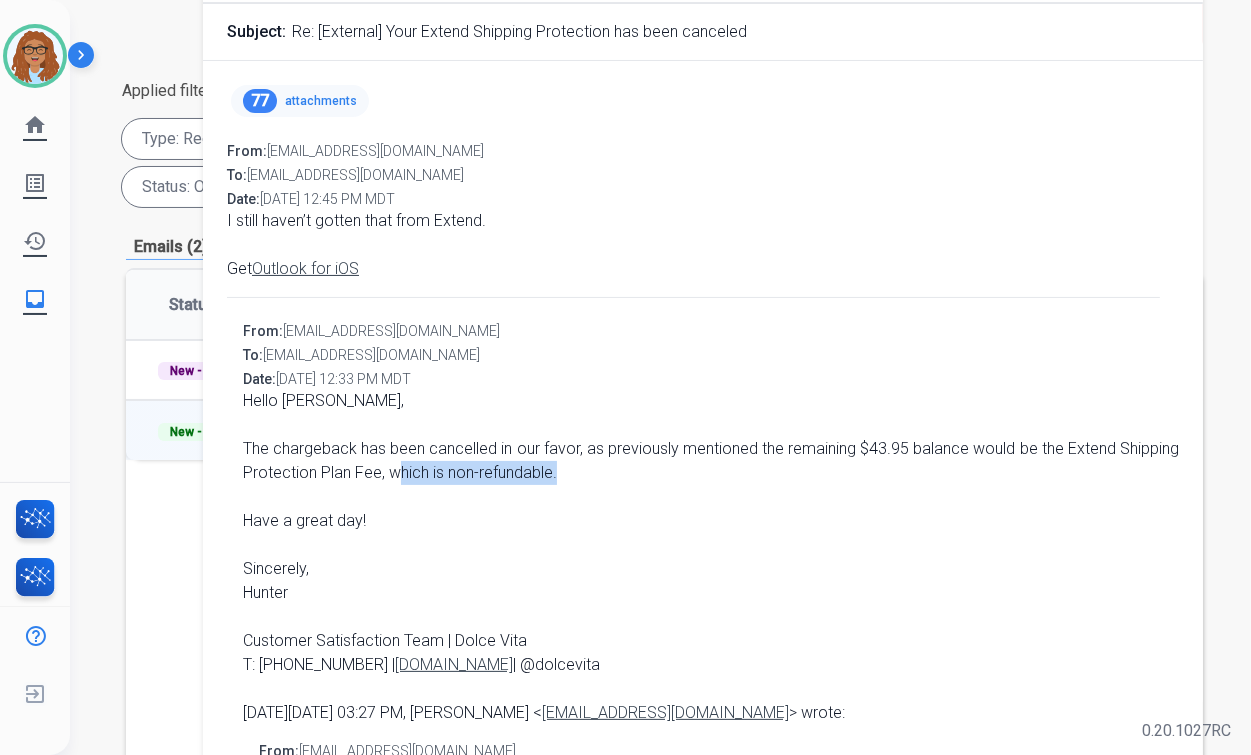 drag, startPoint x: 636, startPoint y: 472, endPoint x: 461, endPoint y: 472, distance: 175 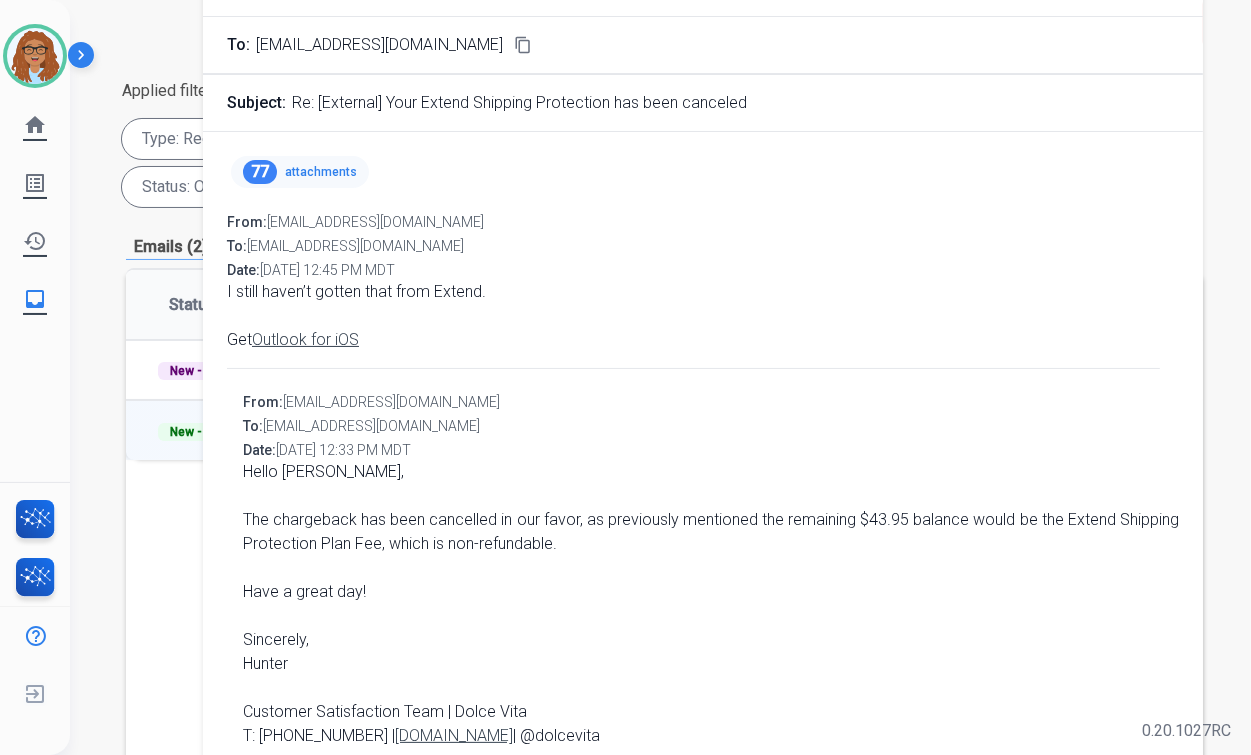 scroll, scrollTop: 0, scrollLeft: 0, axis: both 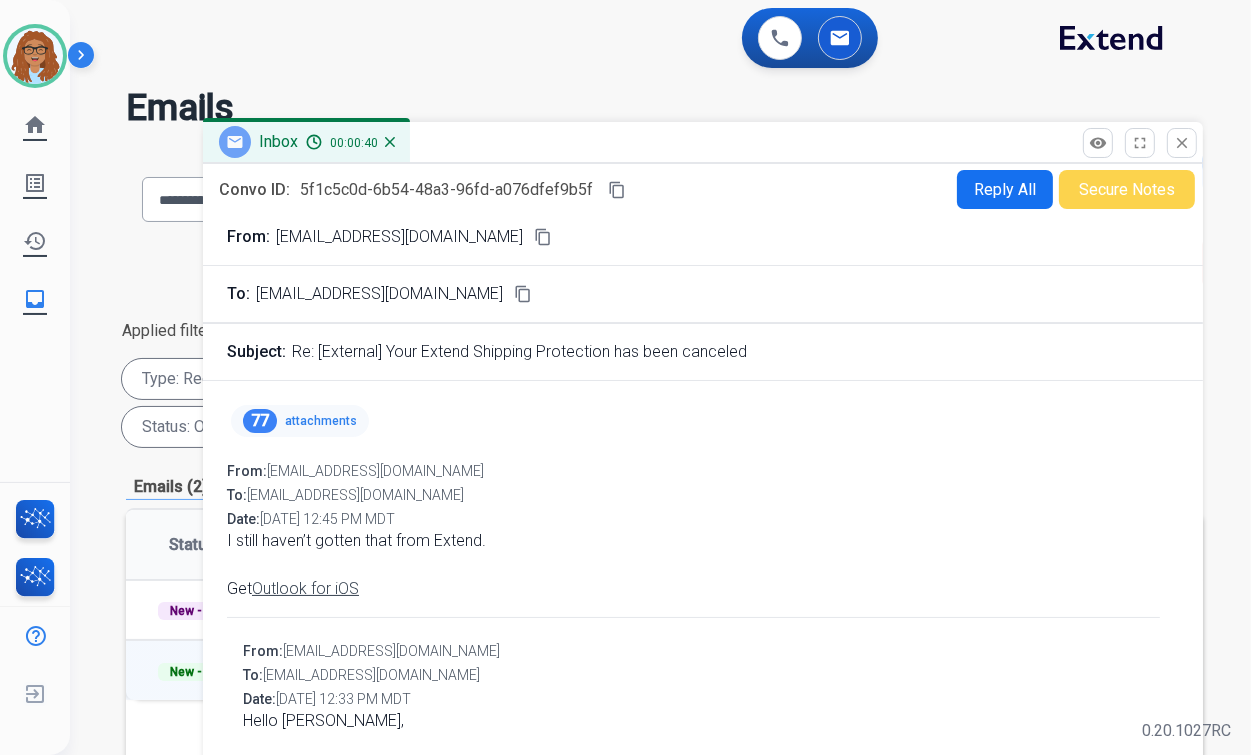 click on "Reply All" at bounding box center [1005, 189] 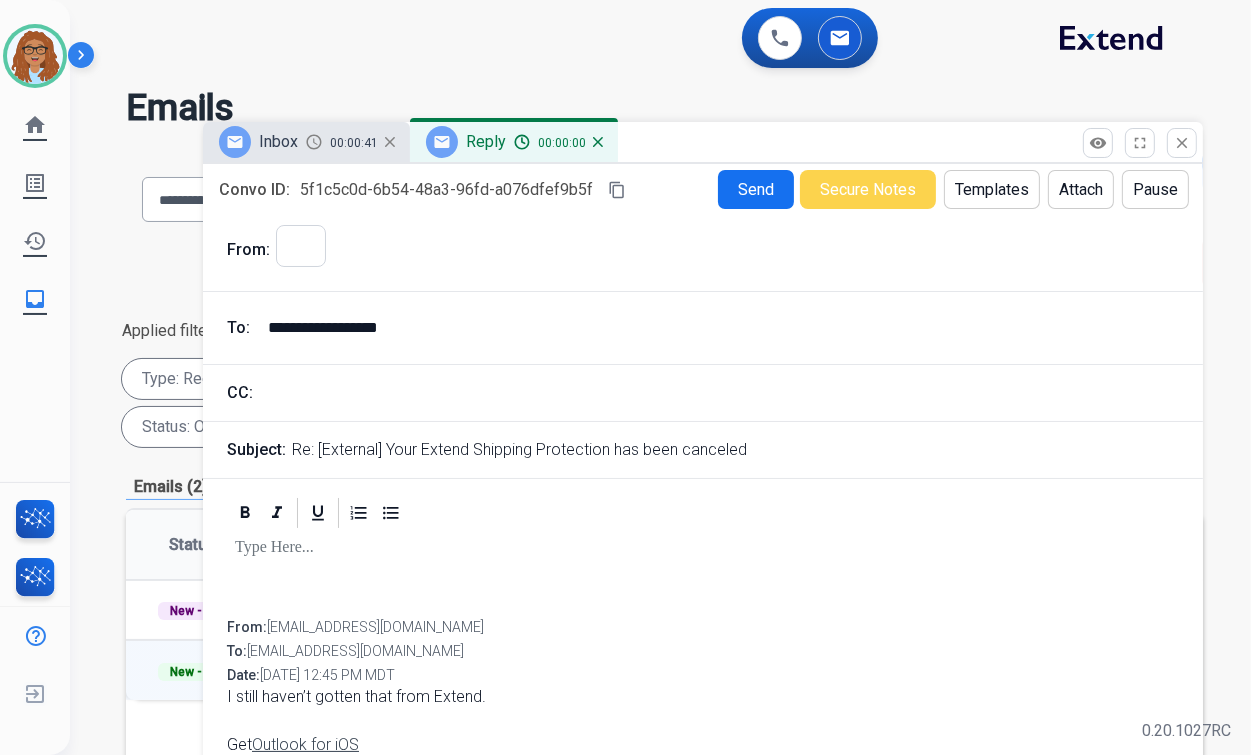 select on "**********" 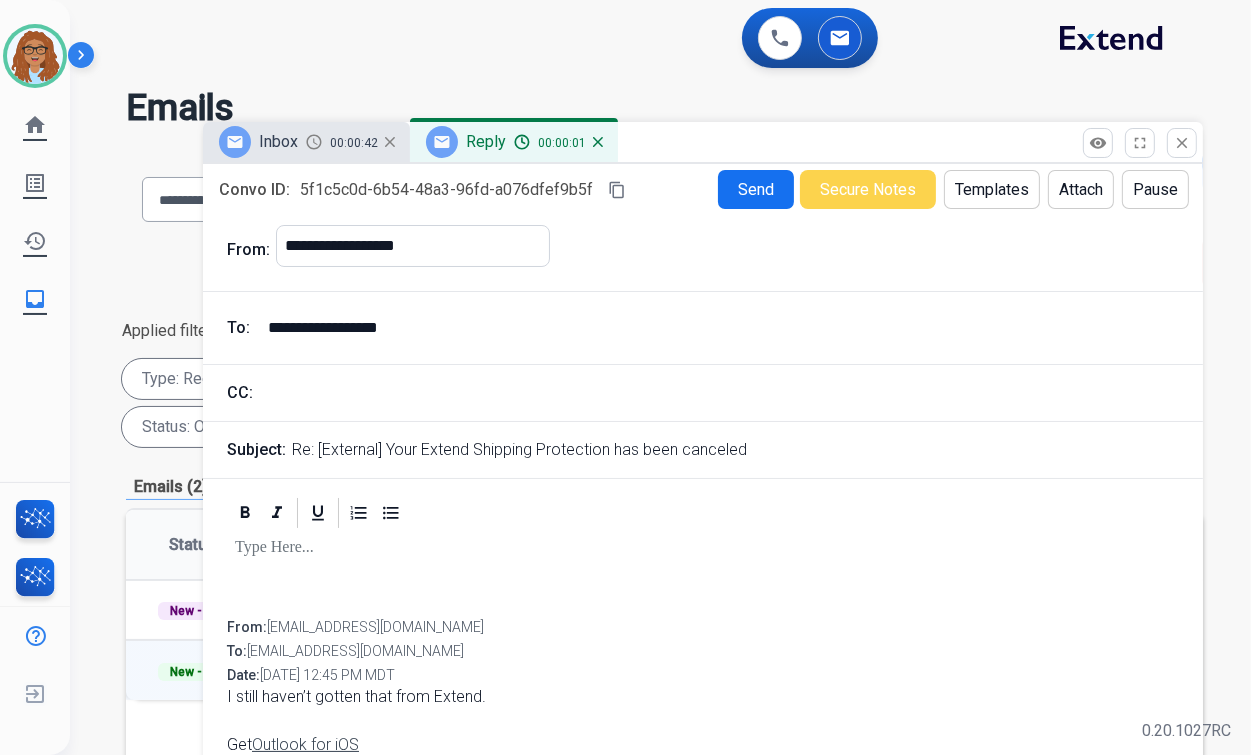 click on "**********" at bounding box center [703, 328] 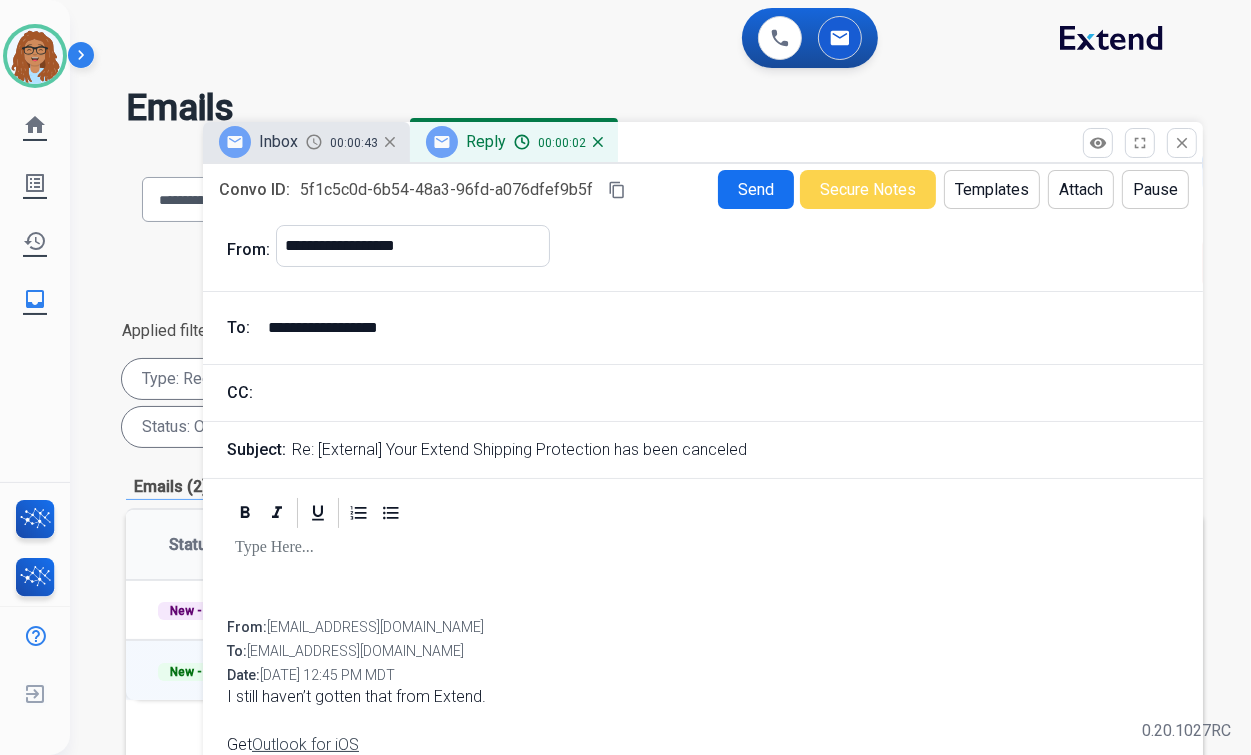 click at bounding box center [719, 393] 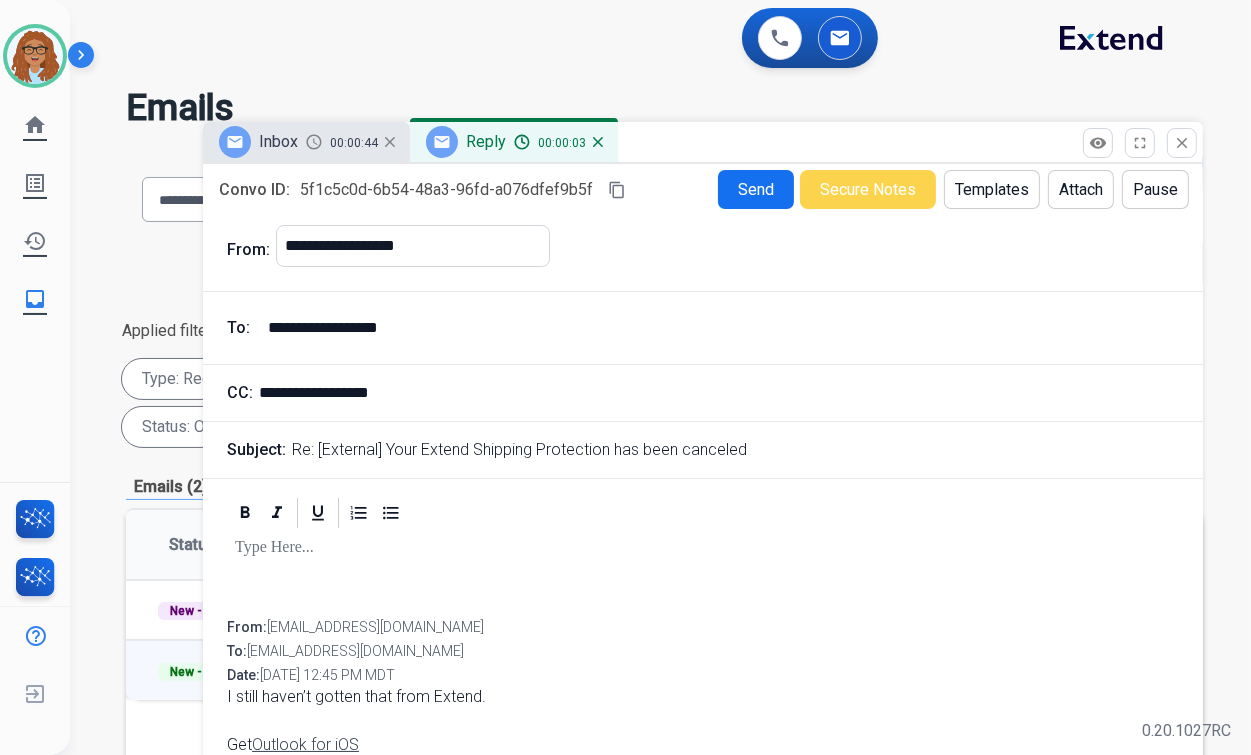 type on "**********" 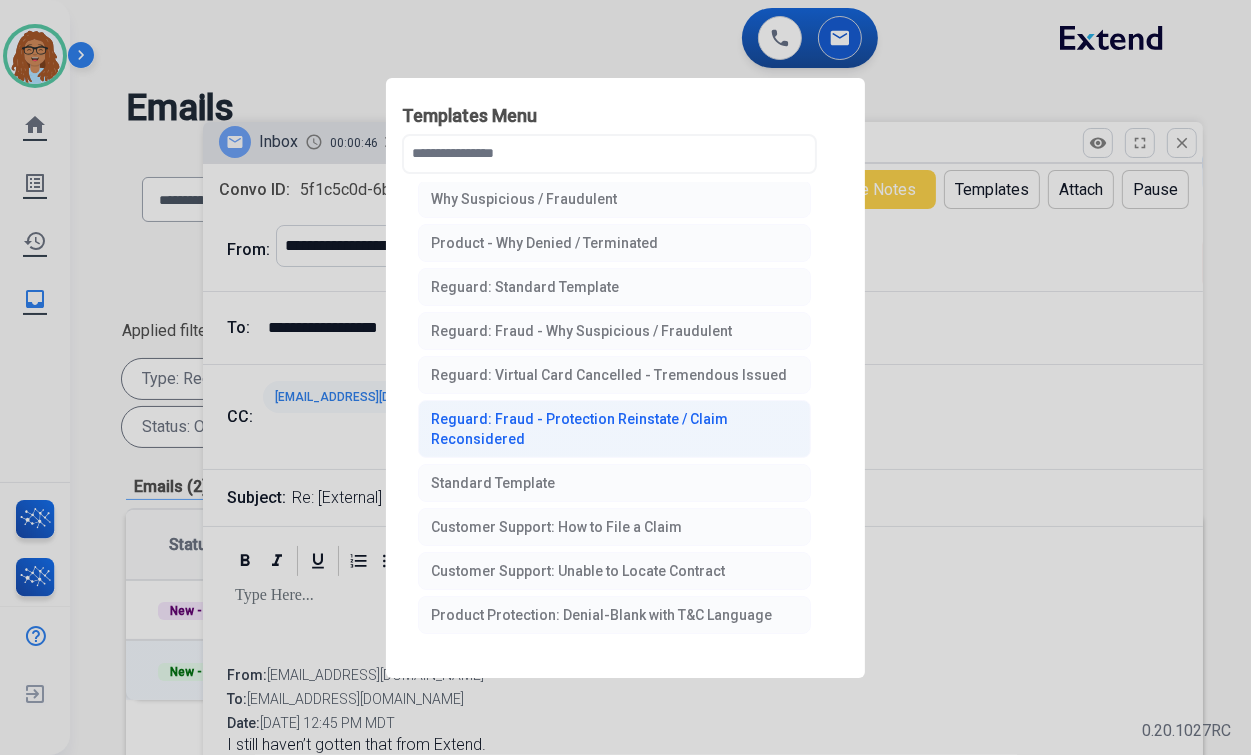 scroll, scrollTop: 80, scrollLeft: 0, axis: vertical 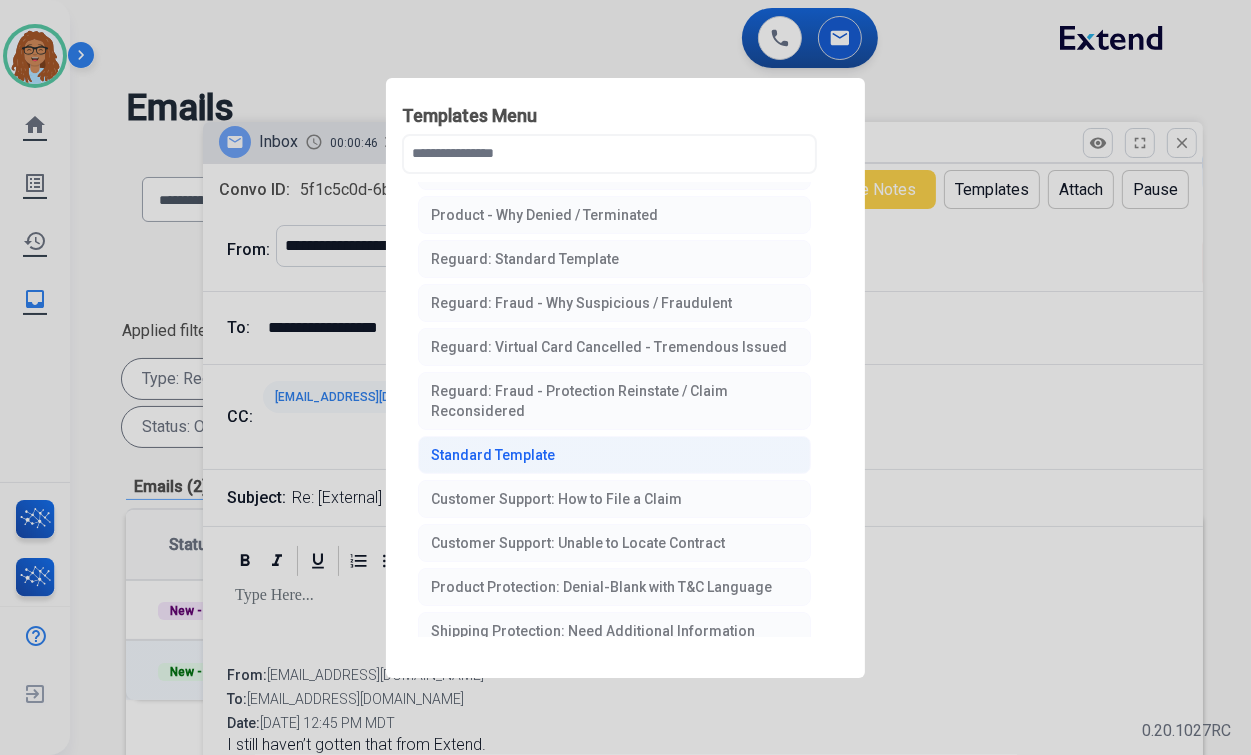 click on "Standard Template" 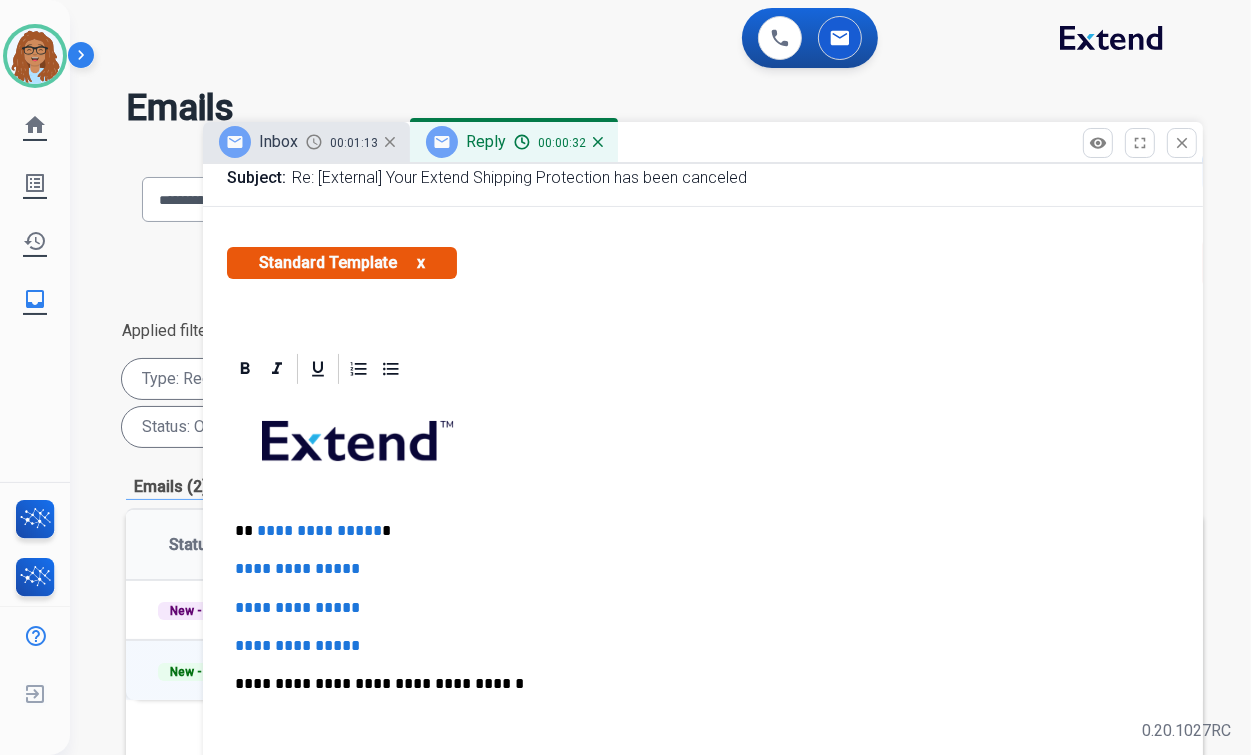 scroll, scrollTop: 0, scrollLeft: 0, axis: both 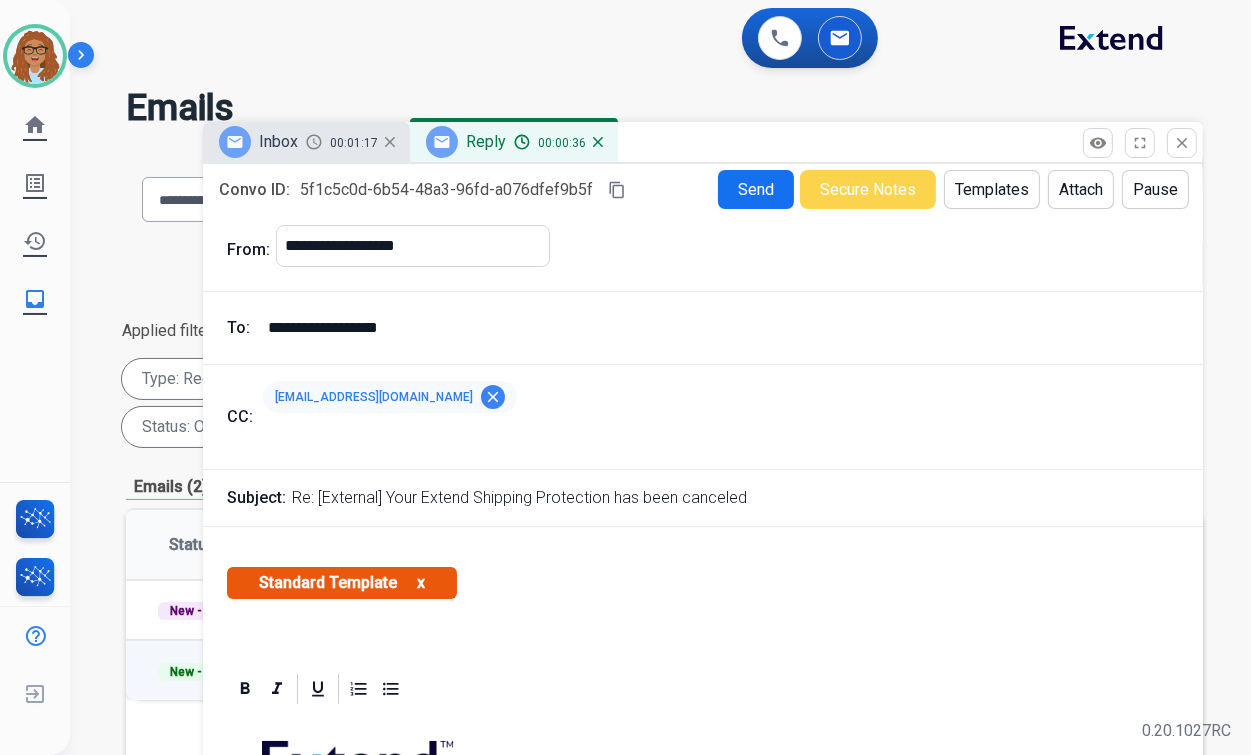 click on "Secure Notes" at bounding box center [868, 189] 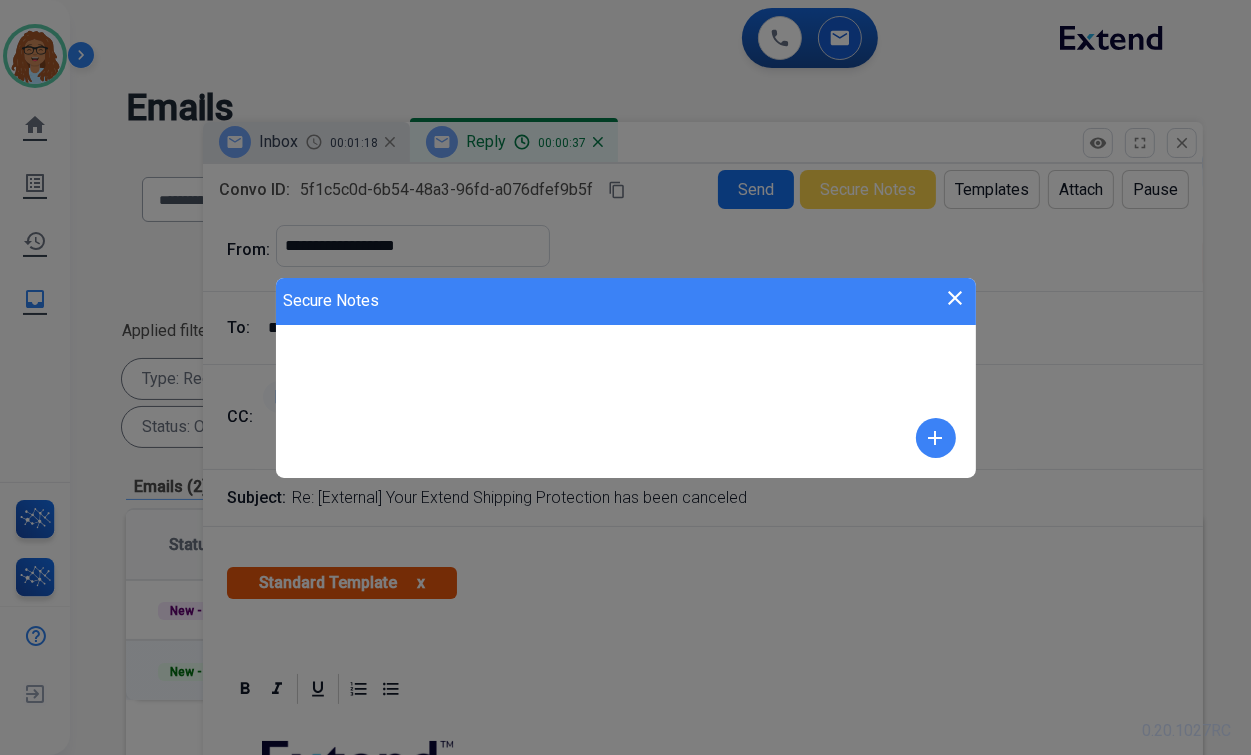 click on "add" at bounding box center [936, 438] 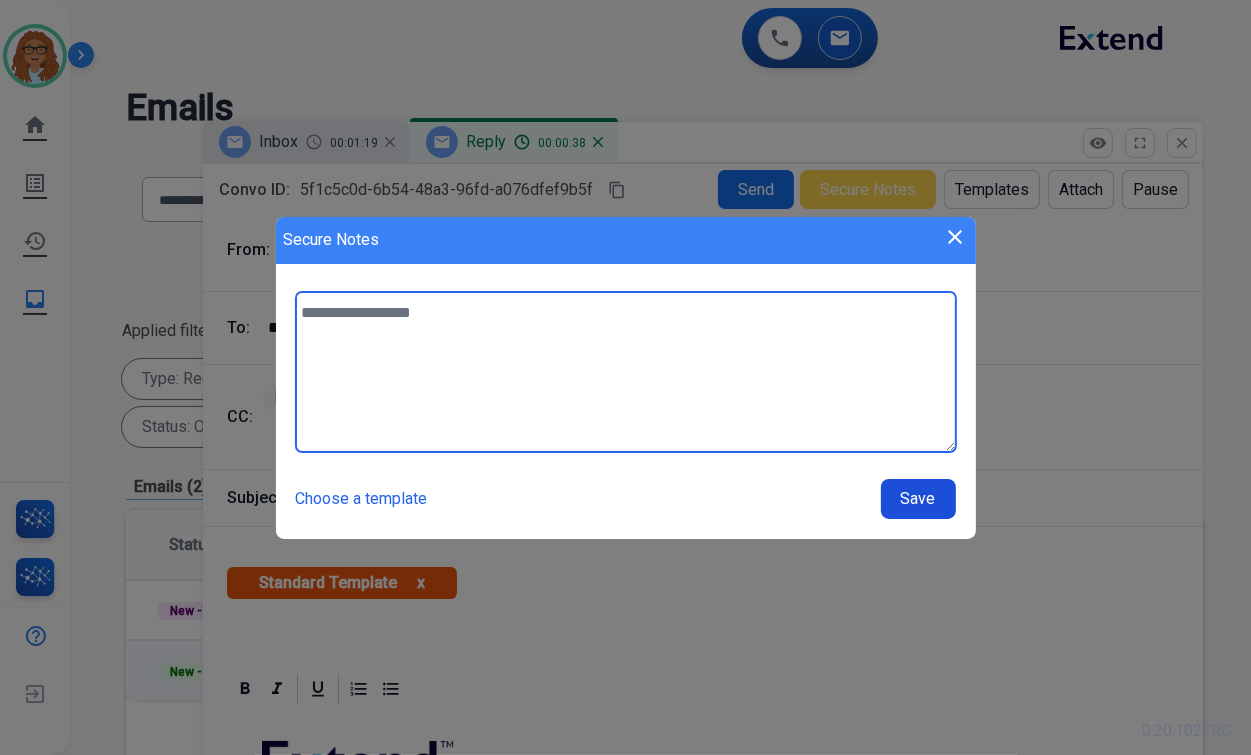 click at bounding box center (626, 372) 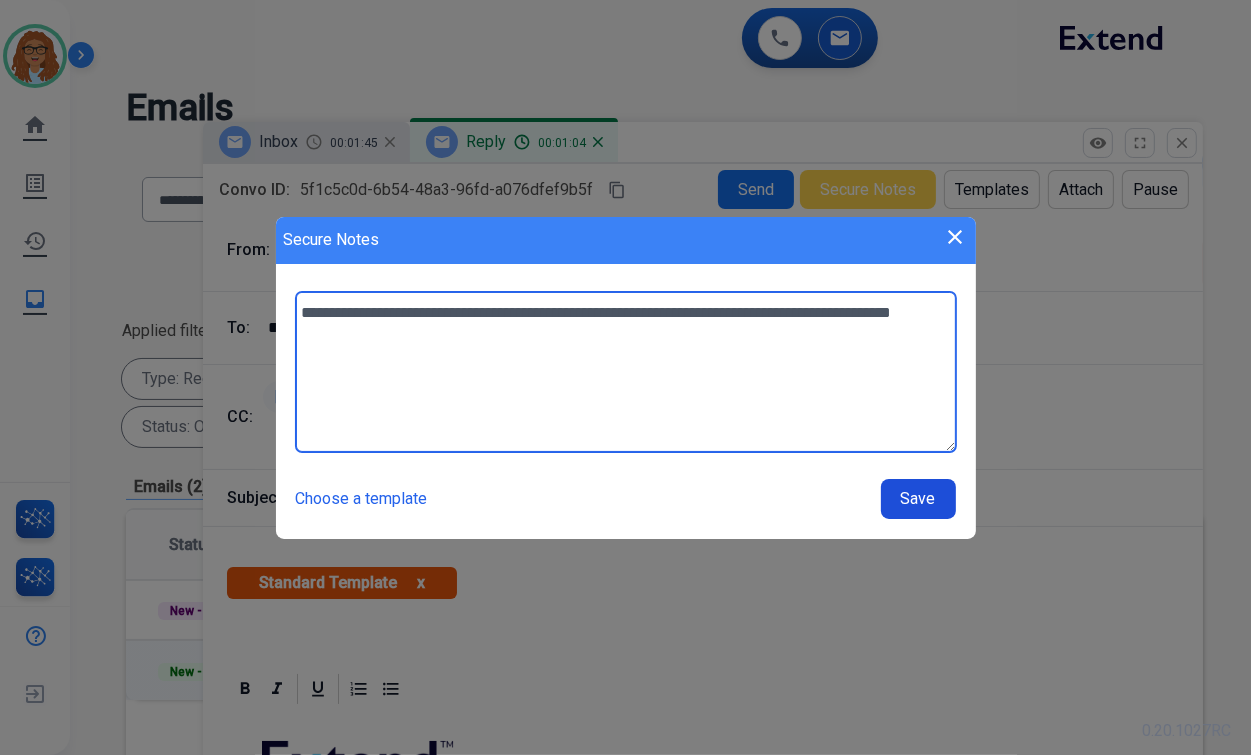click on "**********" at bounding box center (626, 372) 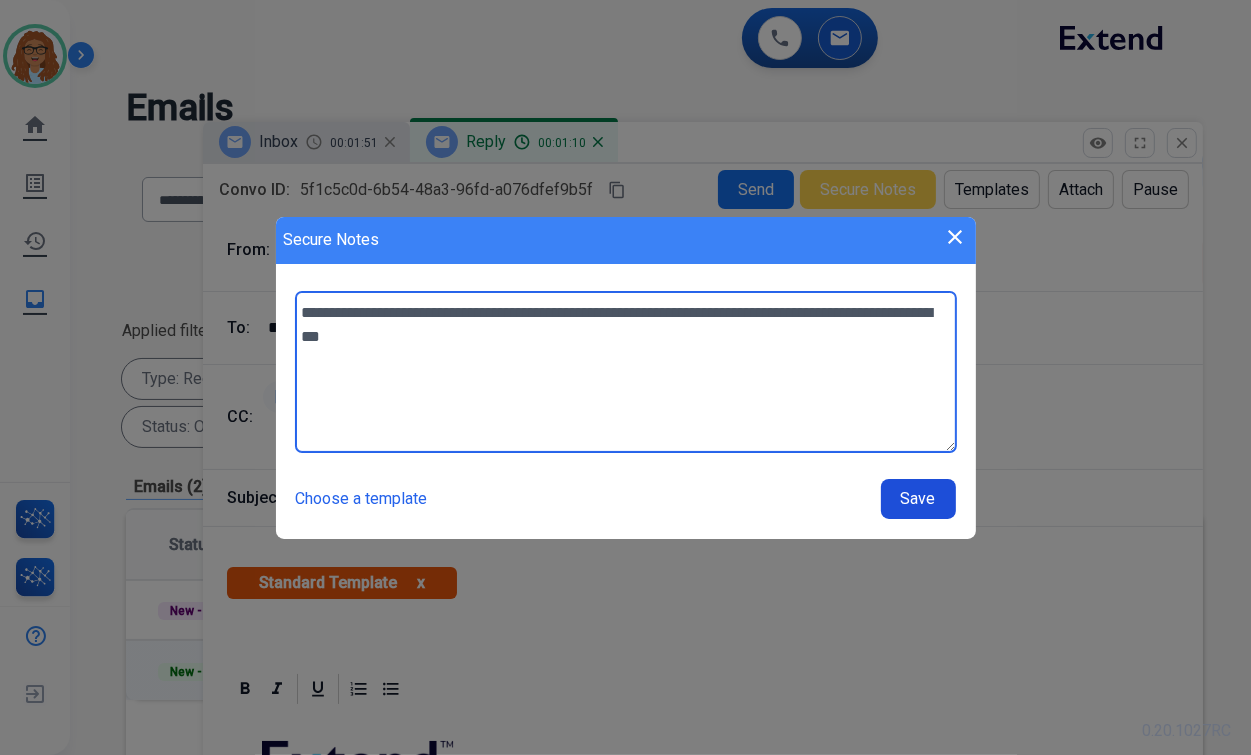 click on "**********" at bounding box center (626, 372) 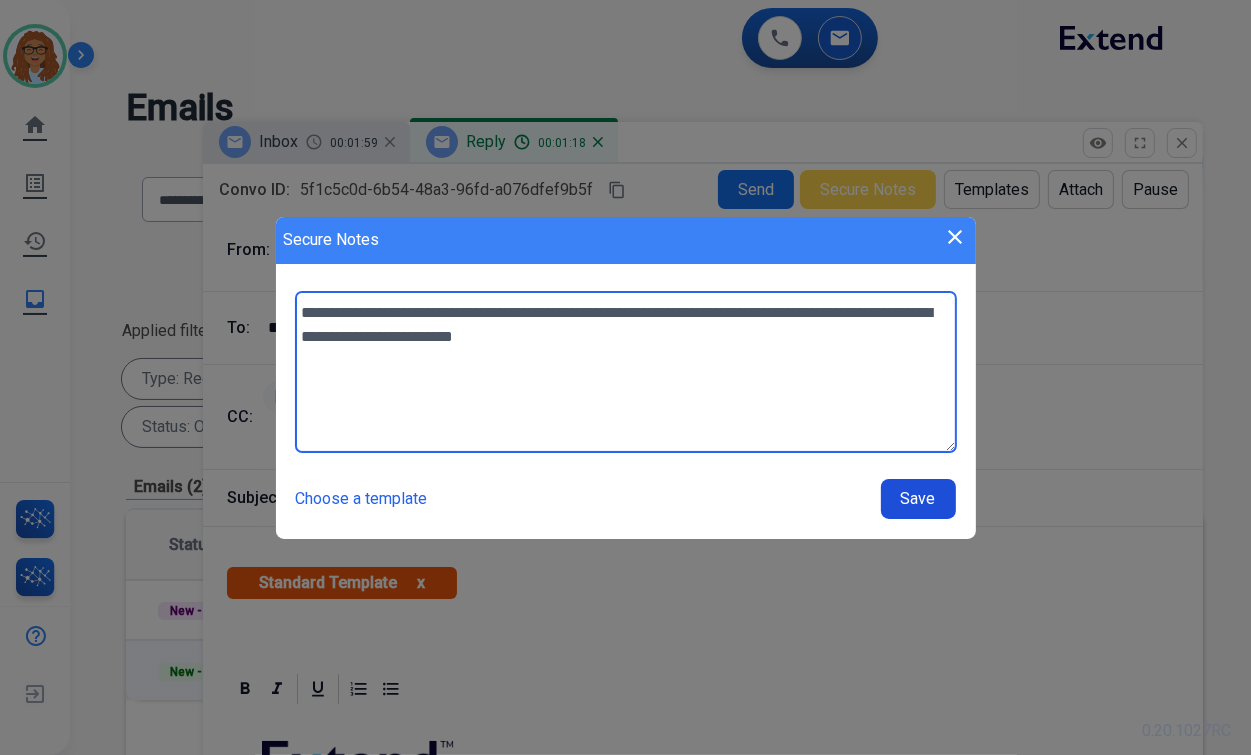 type on "**********" 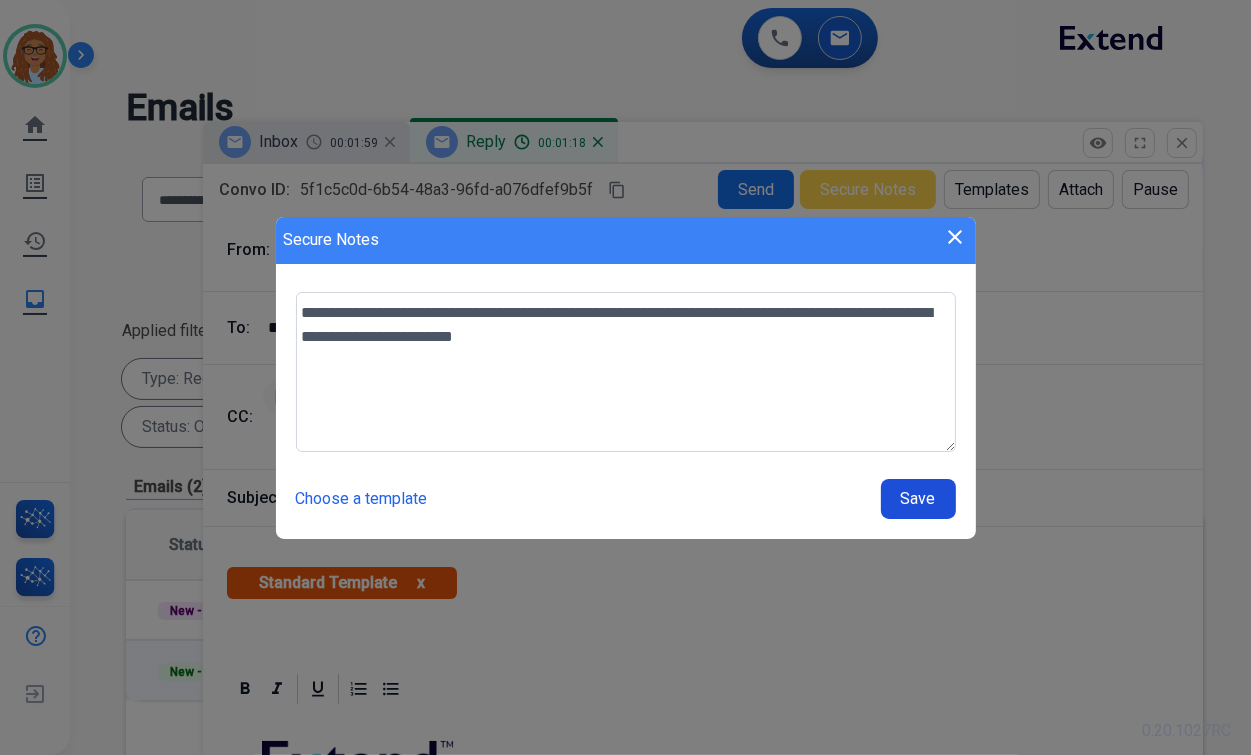 click on "Save" at bounding box center [918, 499] 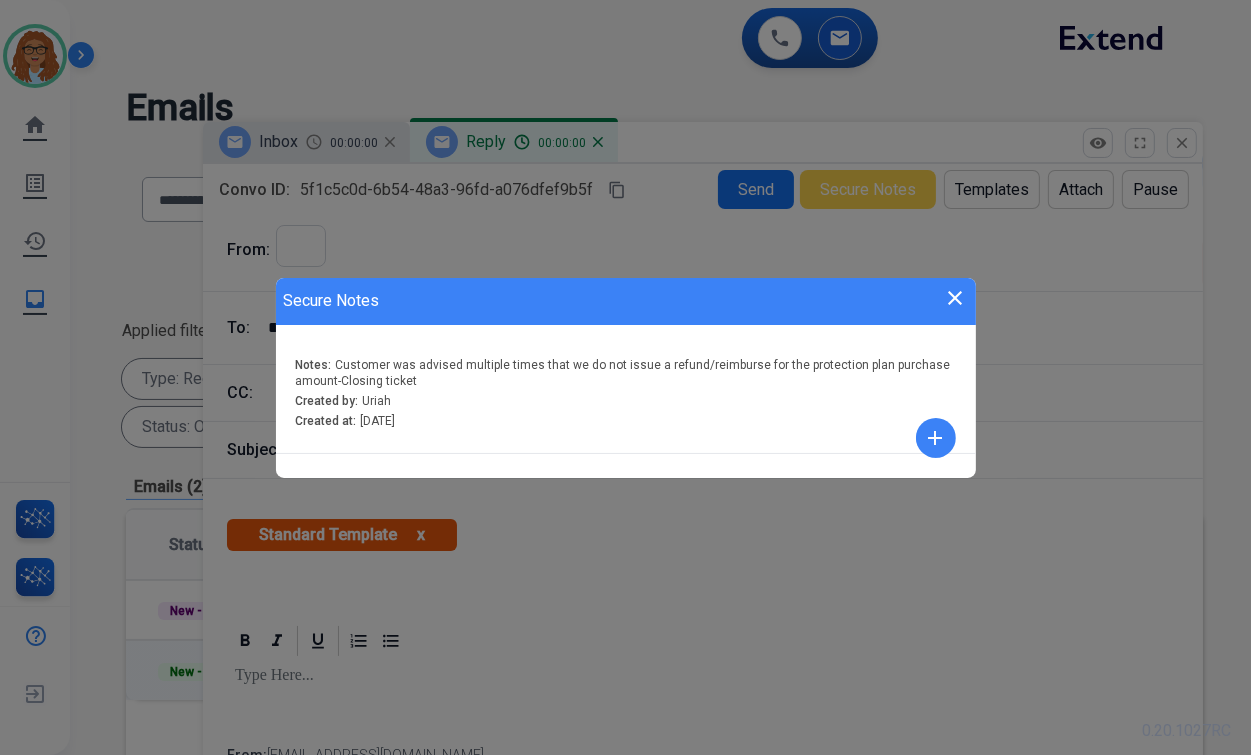 select on "**********" 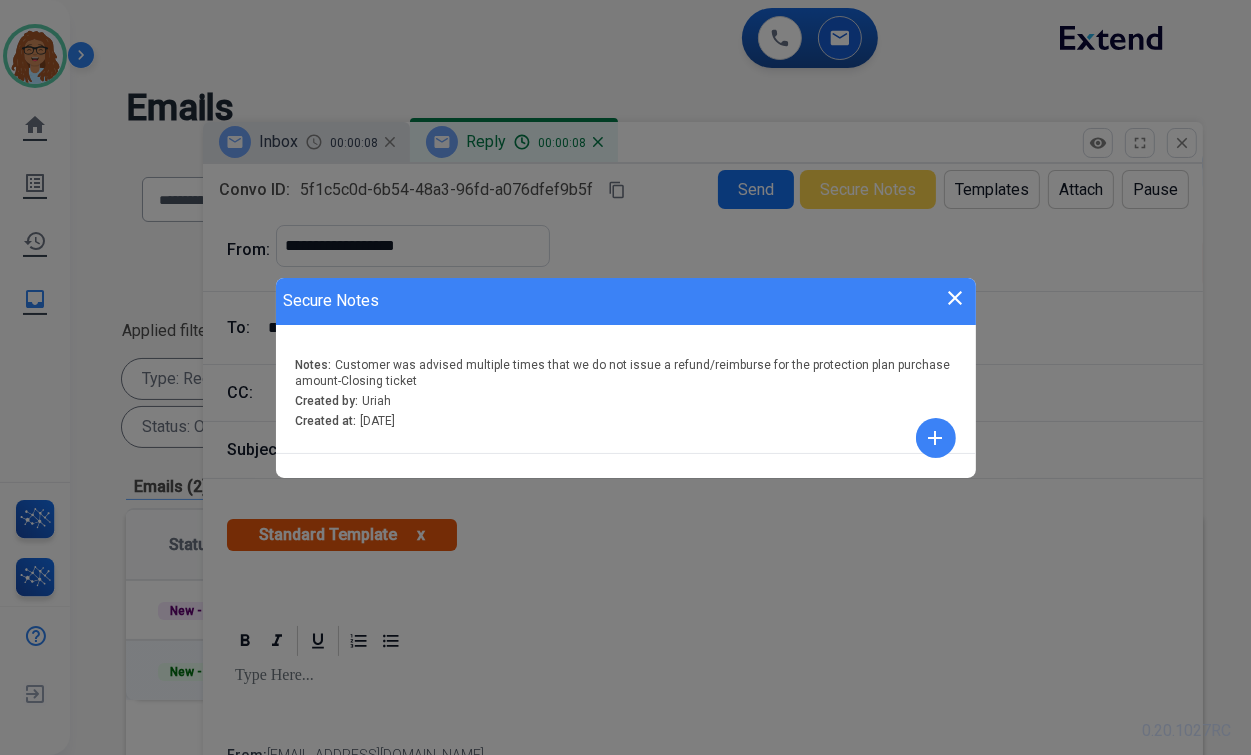 click on "close" at bounding box center [956, 298] 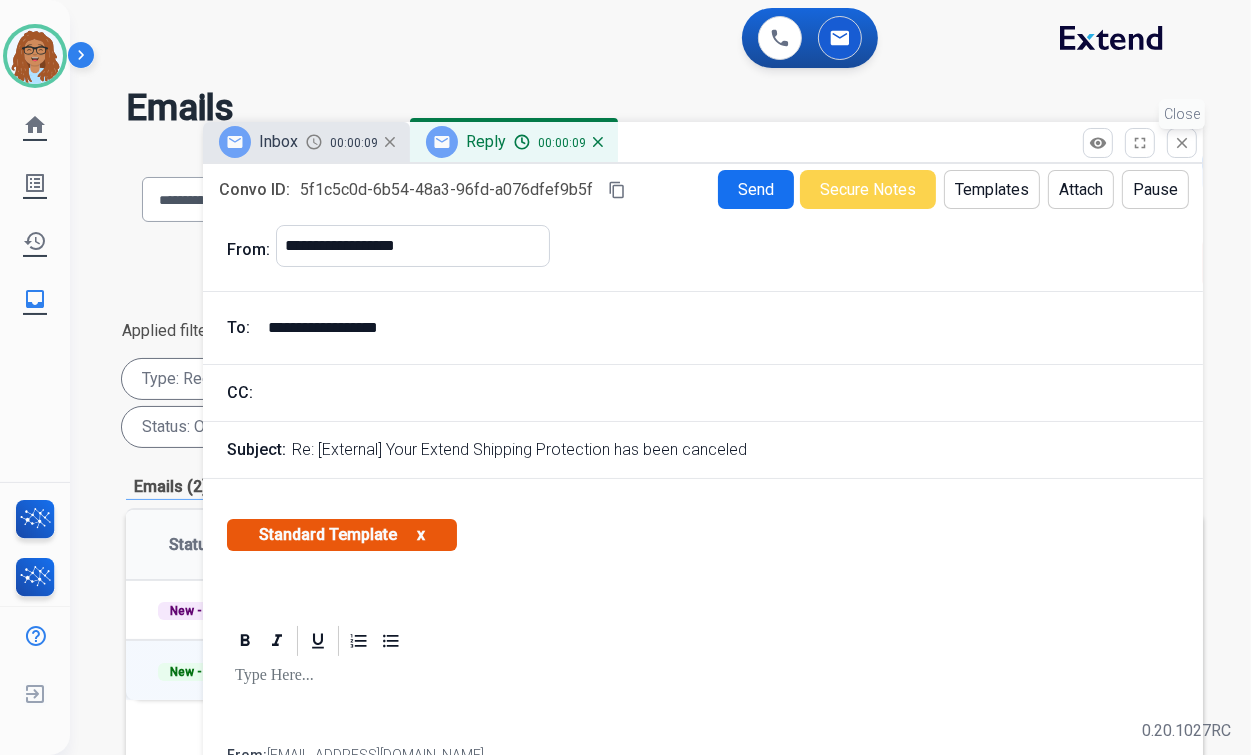 click on "close" at bounding box center (1182, 143) 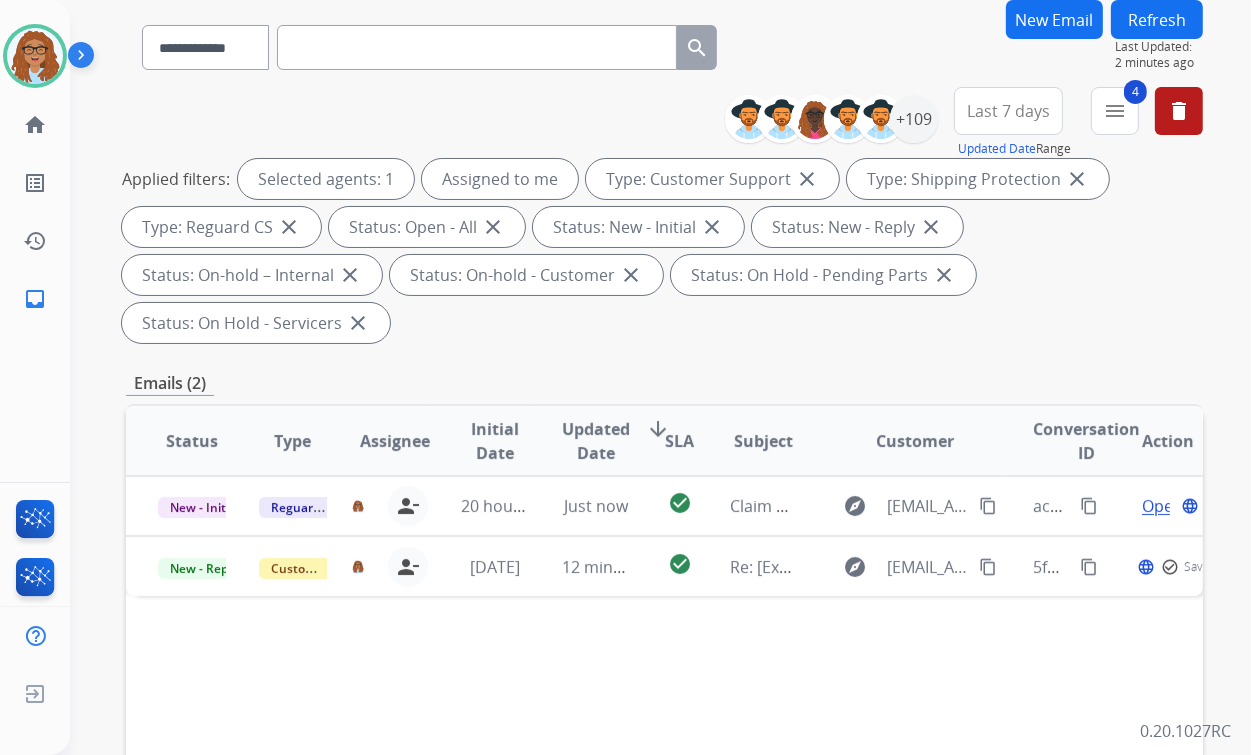 scroll, scrollTop: 240, scrollLeft: 0, axis: vertical 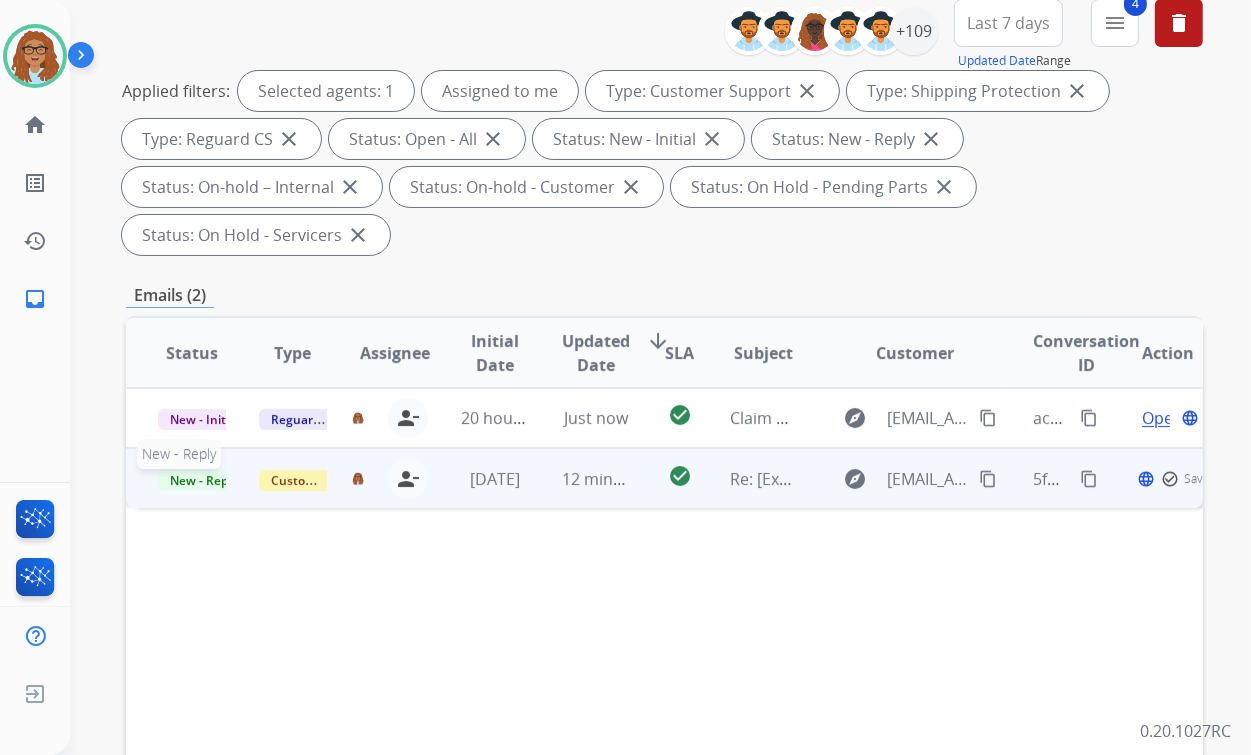 click on "New - Reply" at bounding box center [203, 480] 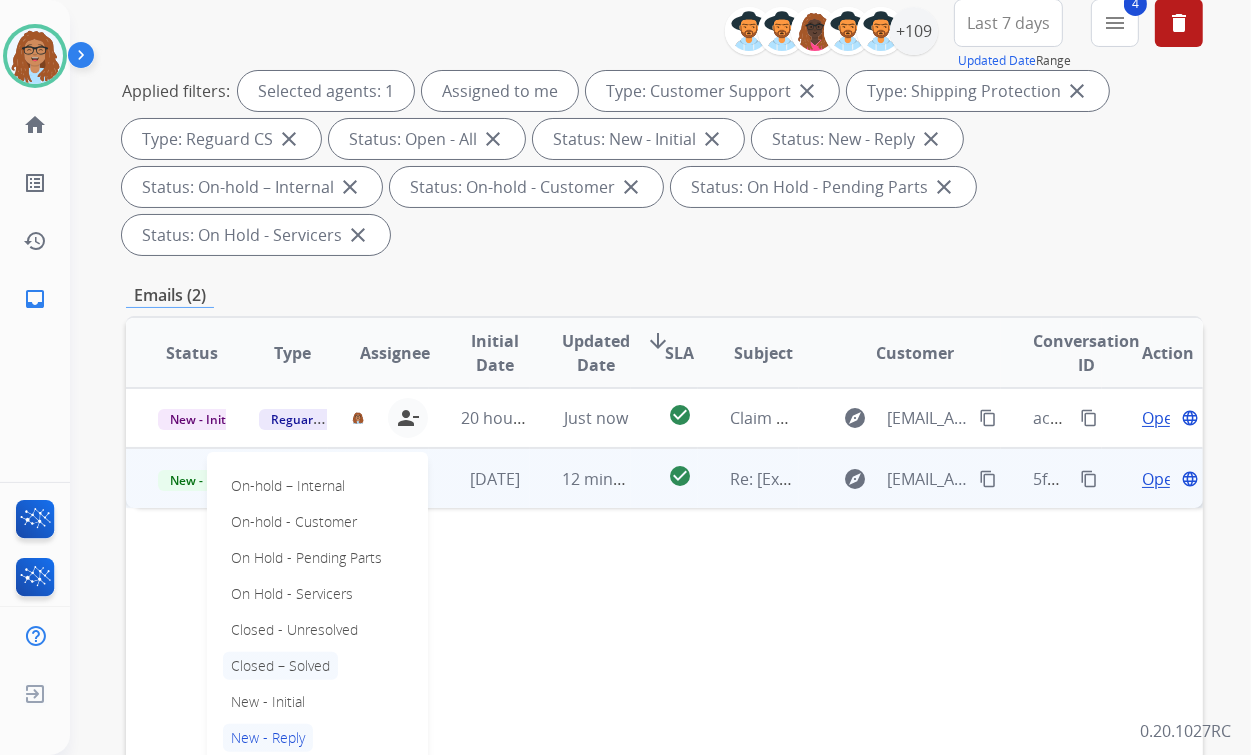 click on "Closed – Solved" at bounding box center [280, 666] 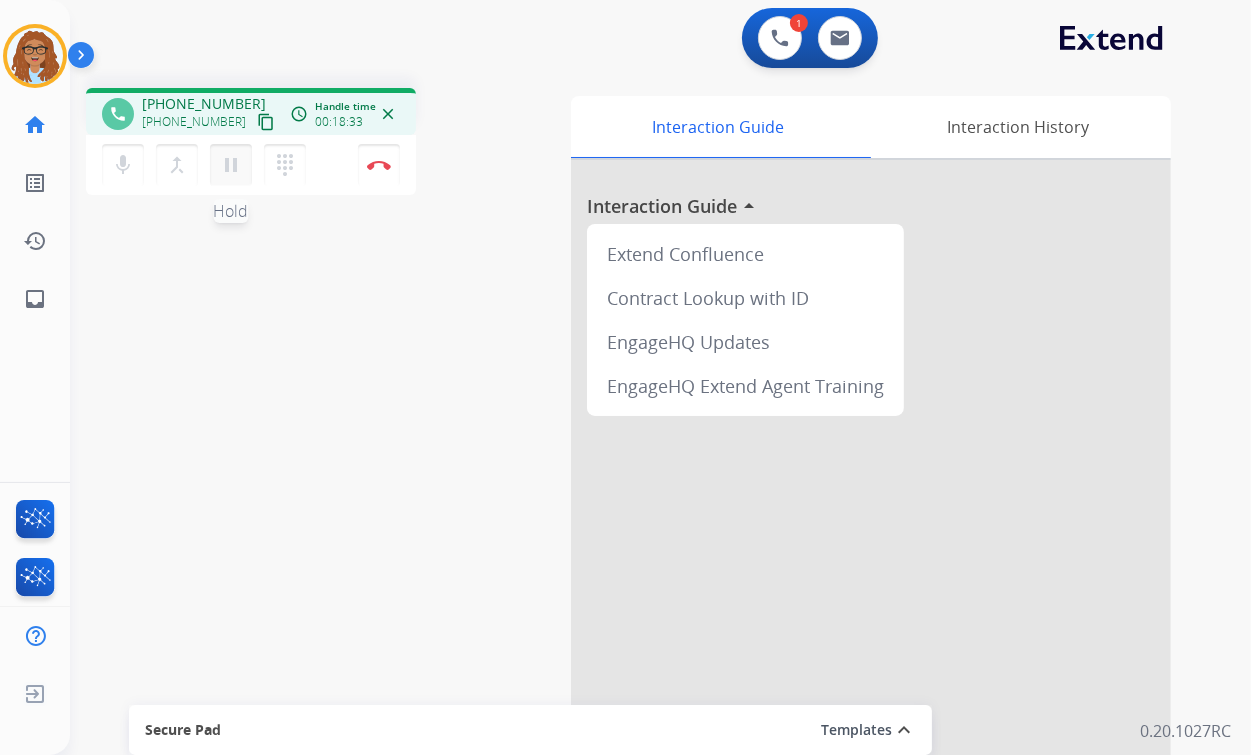 click on "pause Hold" at bounding box center [231, 165] 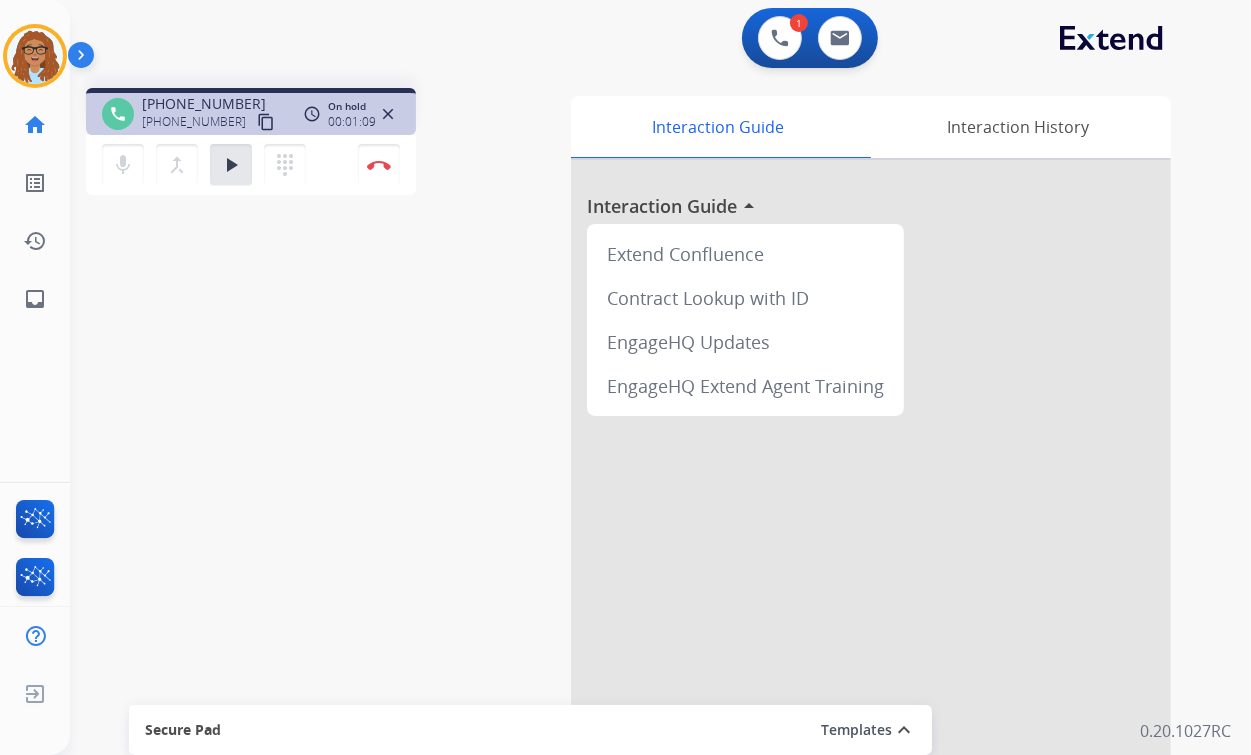 type 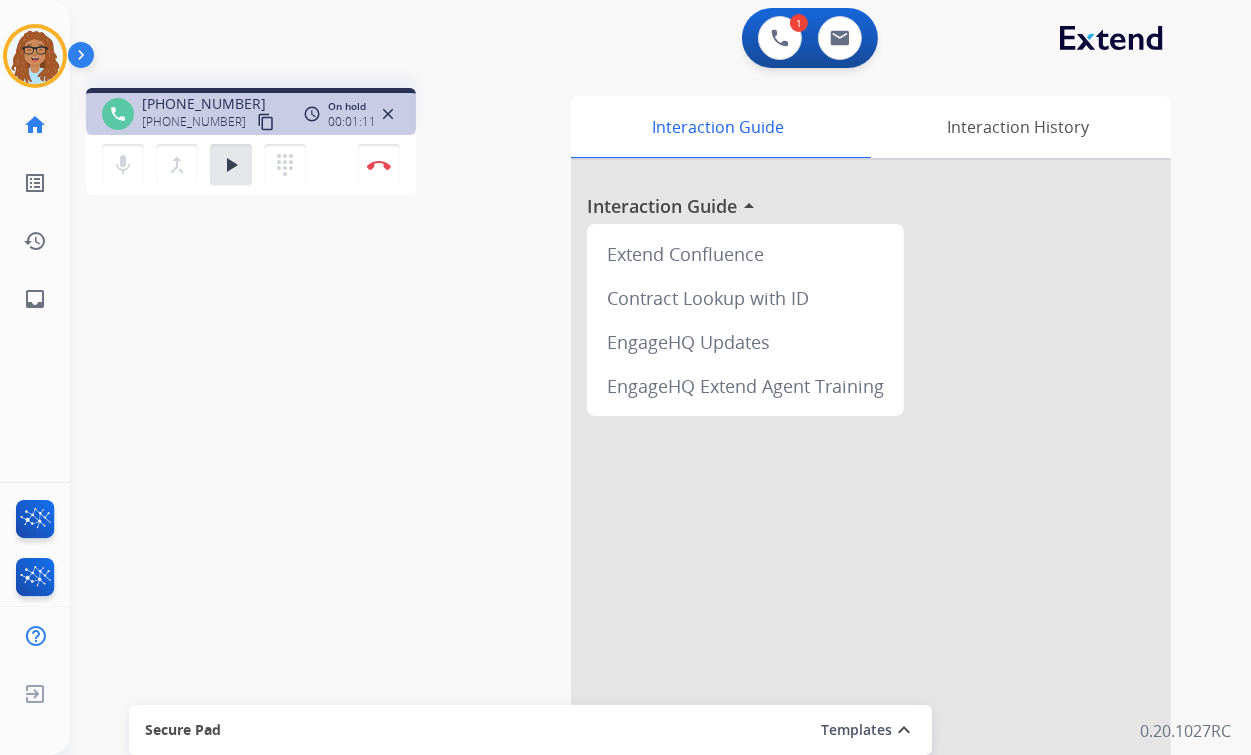 click on "play_arrow Hold" at bounding box center (231, 165) 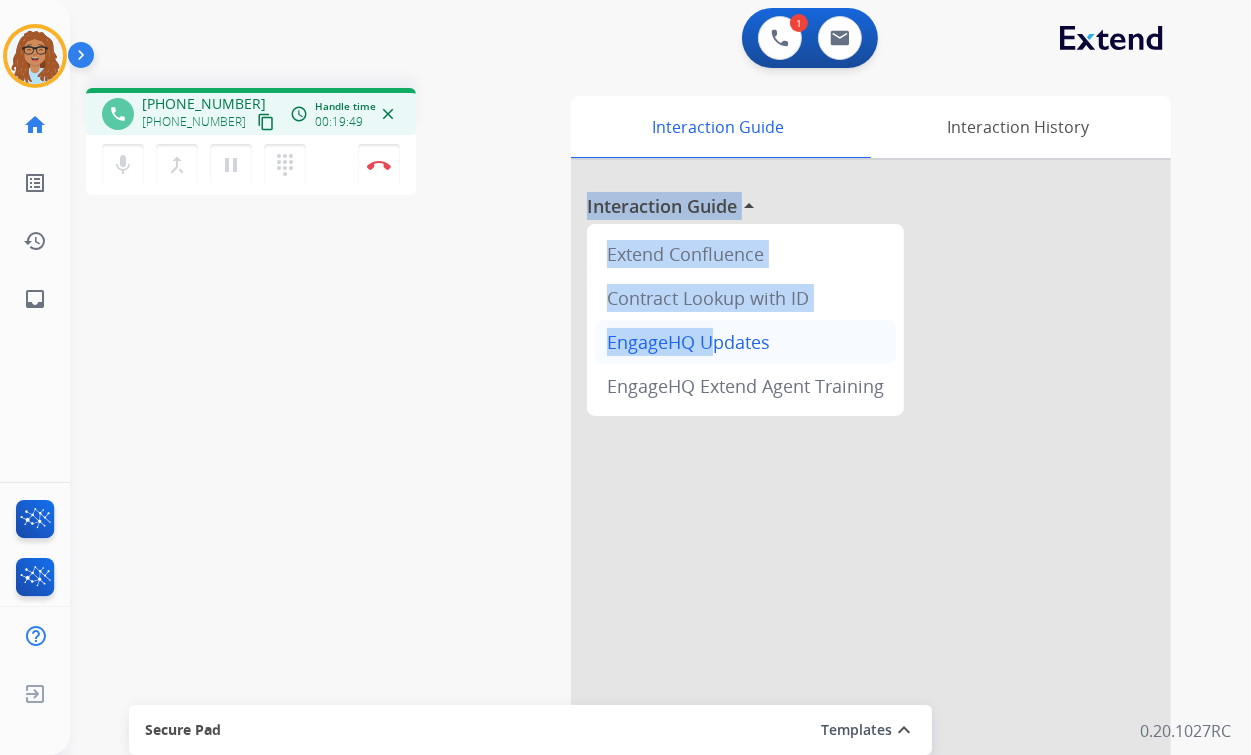 drag, startPoint x: 611, startPoint y: 344, endPoint x: 663, endPoint y: 352, distance: 52.611786 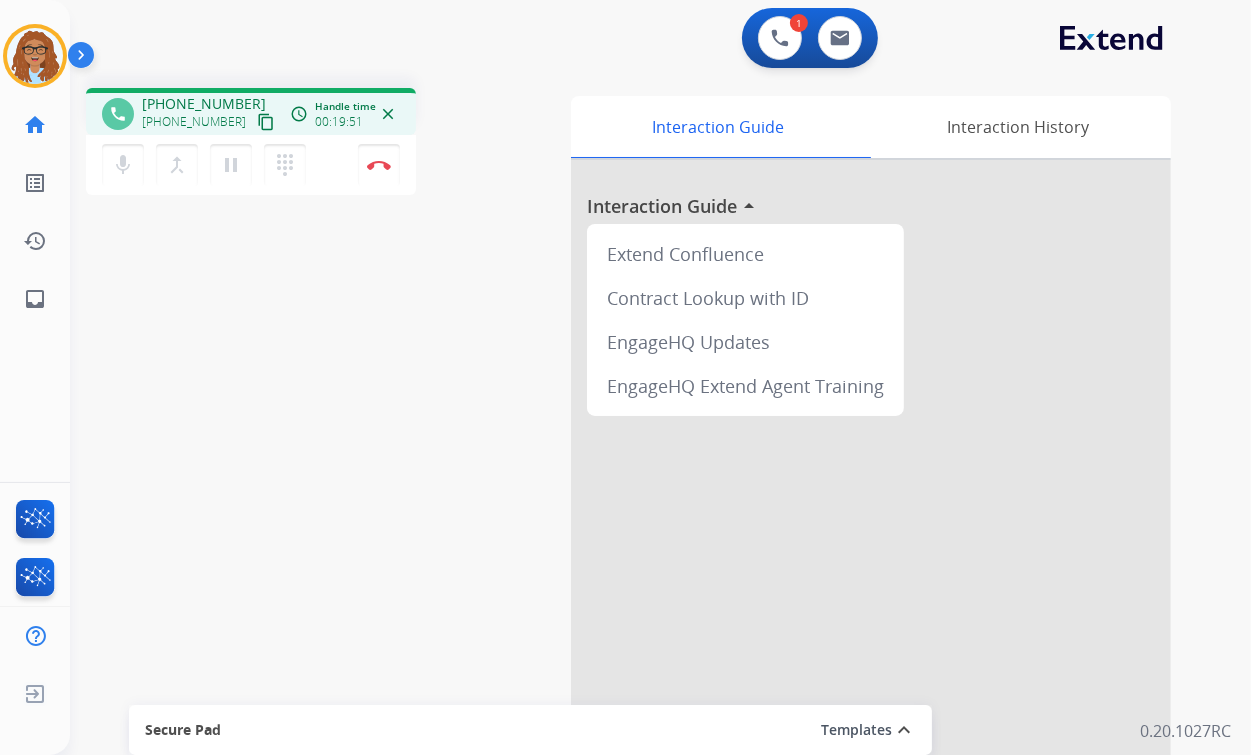 drag, startPoint x: 389, startPoint y: 317, endPoint x: 373, endPoint y: 316, distance: 16.03122 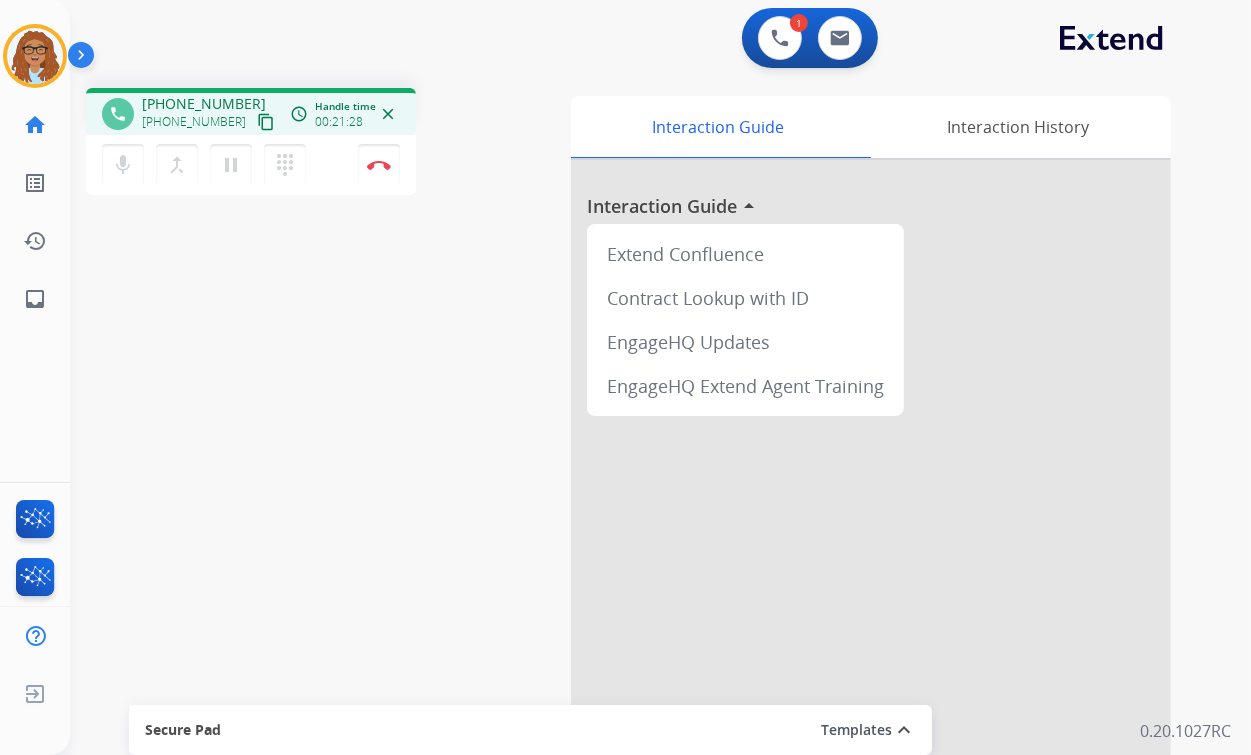 drag, startPoint x: 232, startPoint y: 175, endPoint x: 252, endPoint y: 174, distance: 20.024984 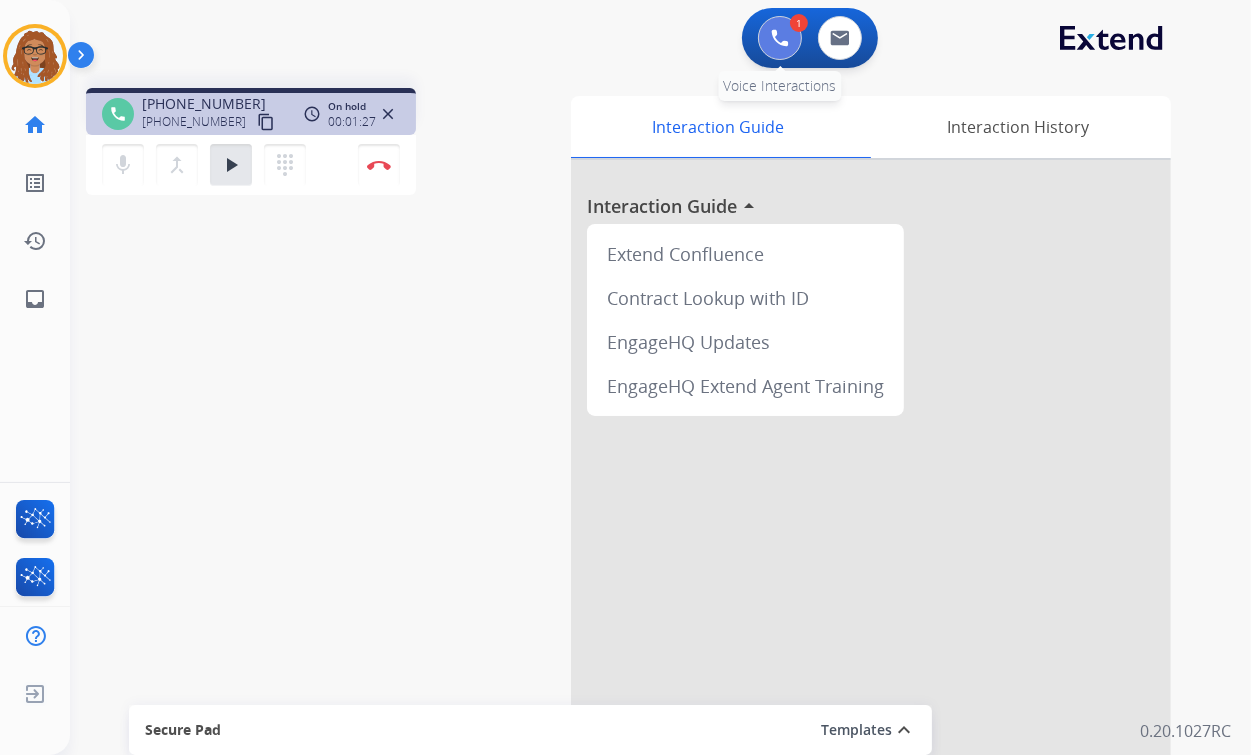 click at bounding box center (780, 38) 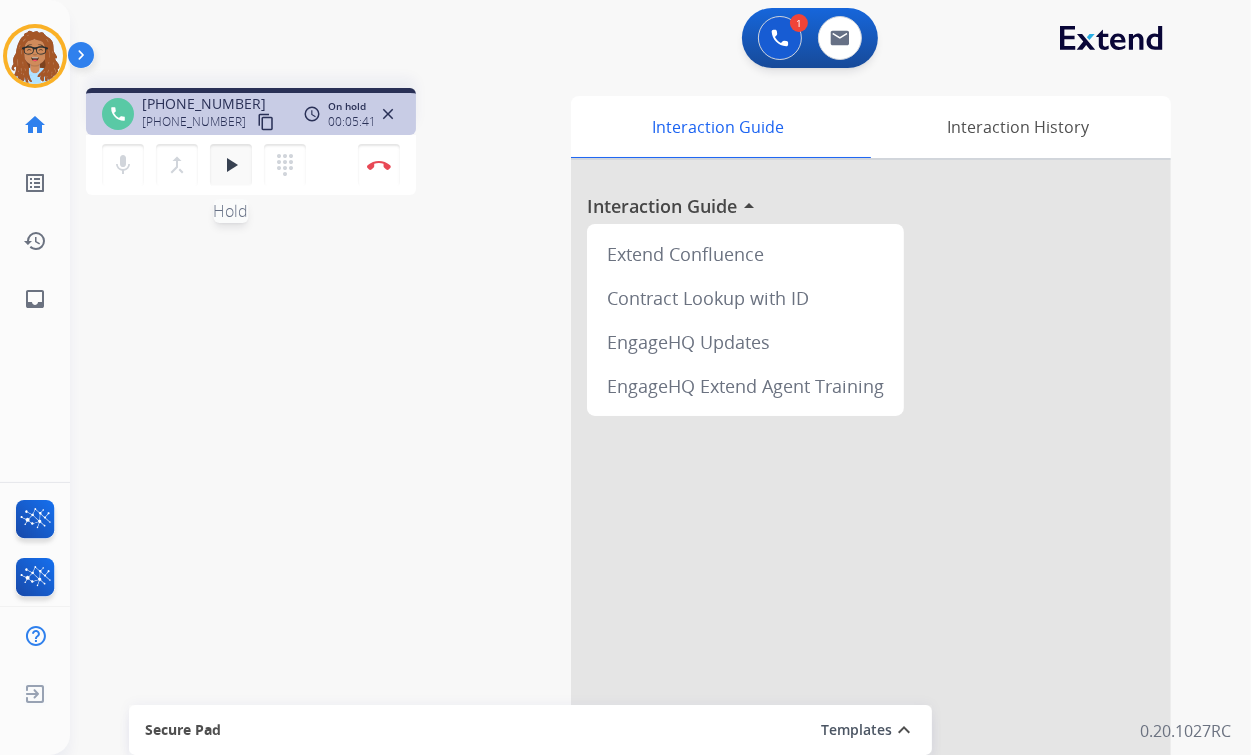 click on "play_arrow" at bounding box center (231, 165) 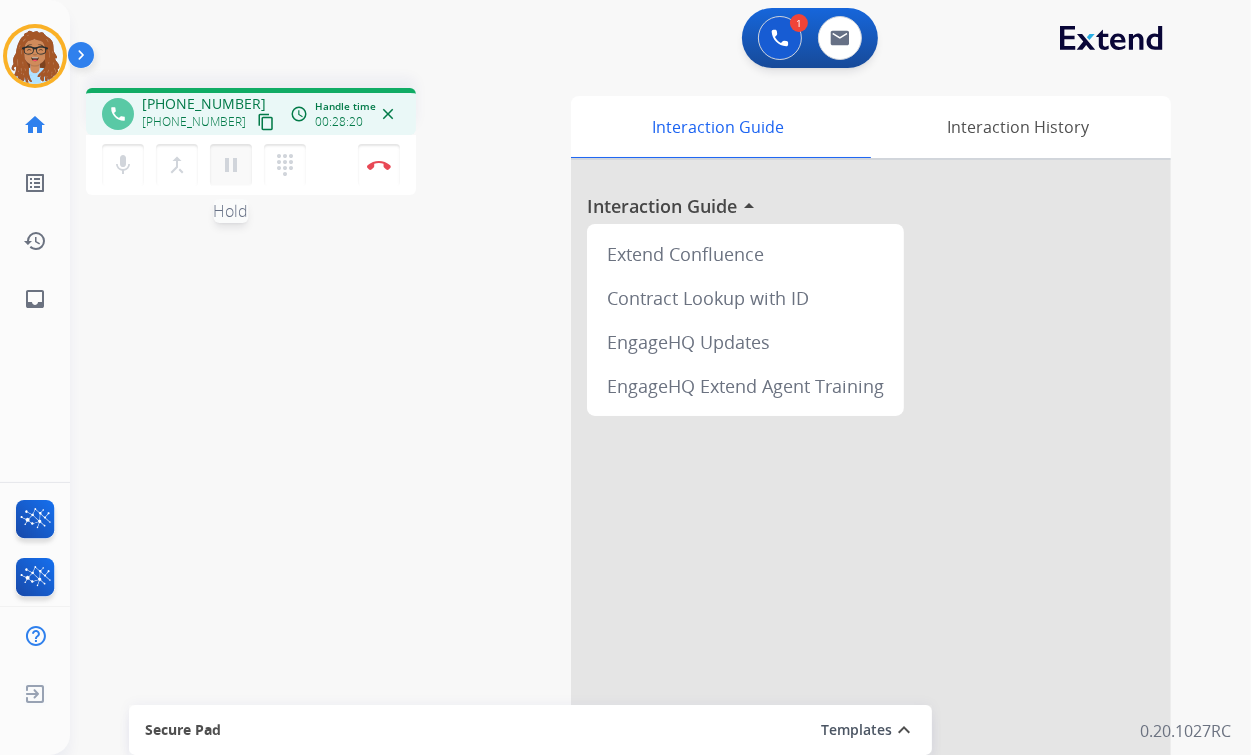click on "pause" at bounding box center [231, 165] 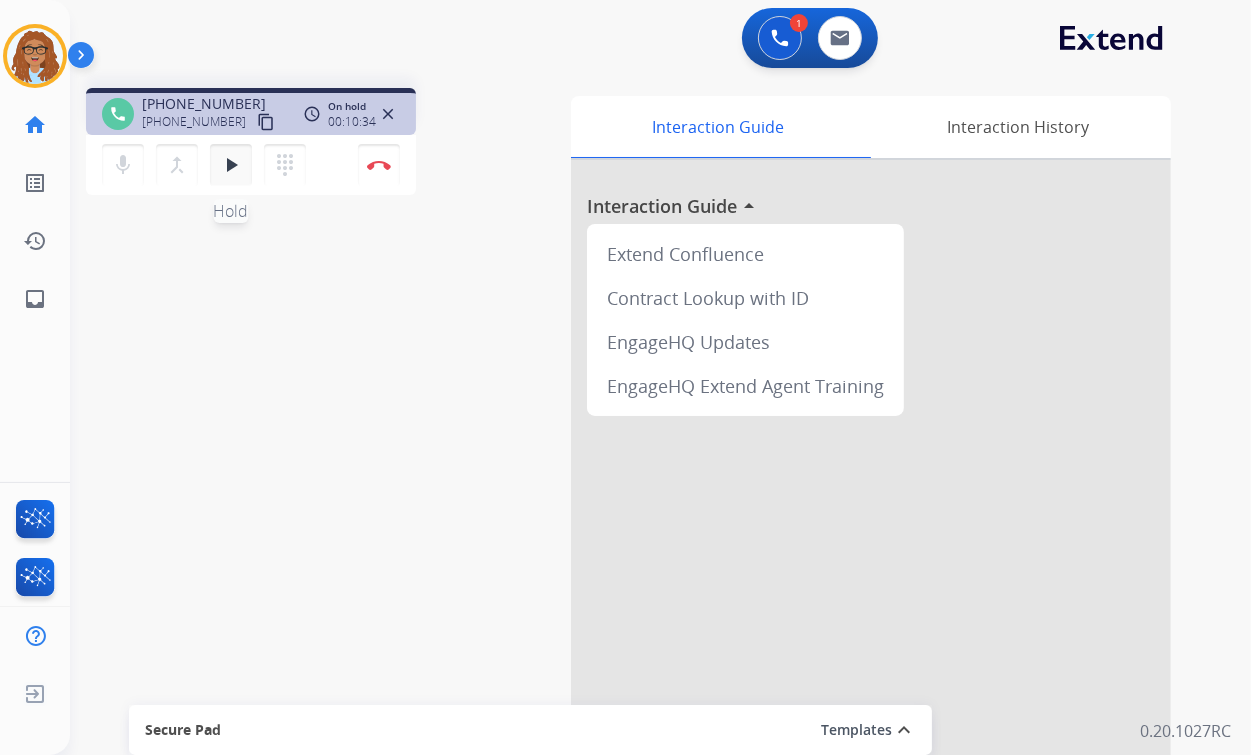 click on "play_arrow" at bounding box center (231, 165) 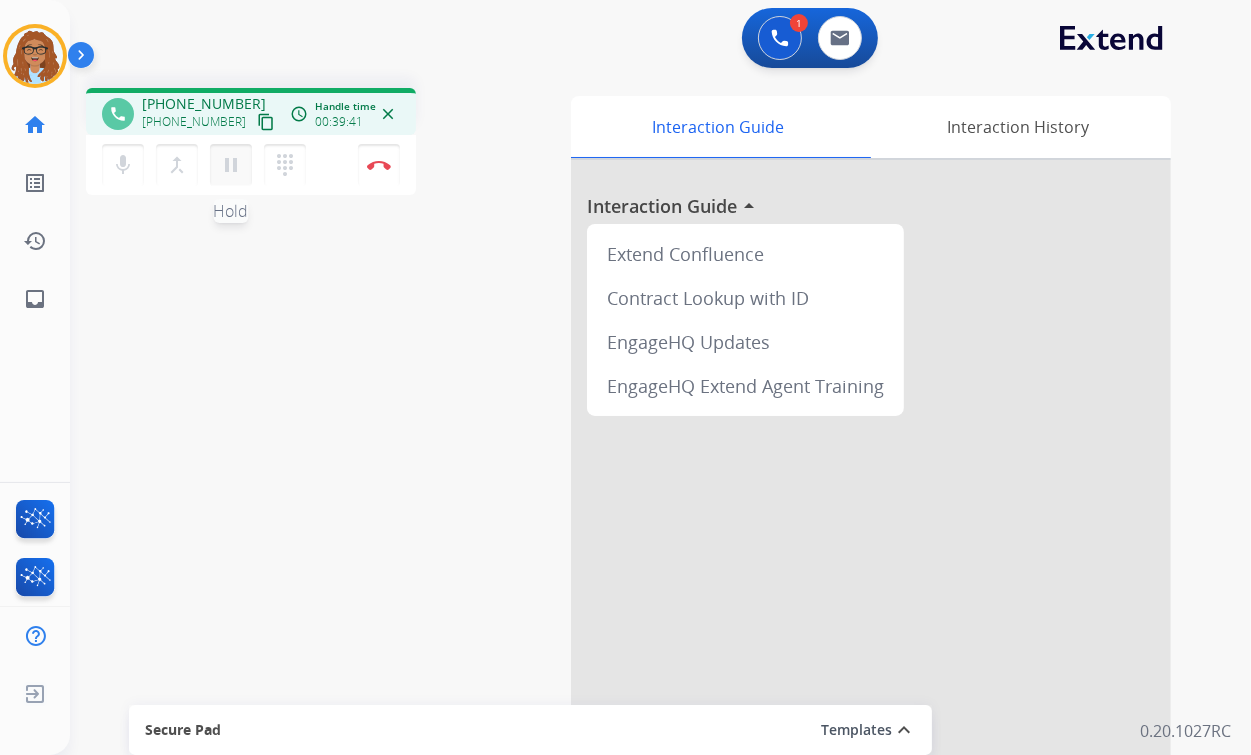 click on "pause" at bounding box center (231, 165) 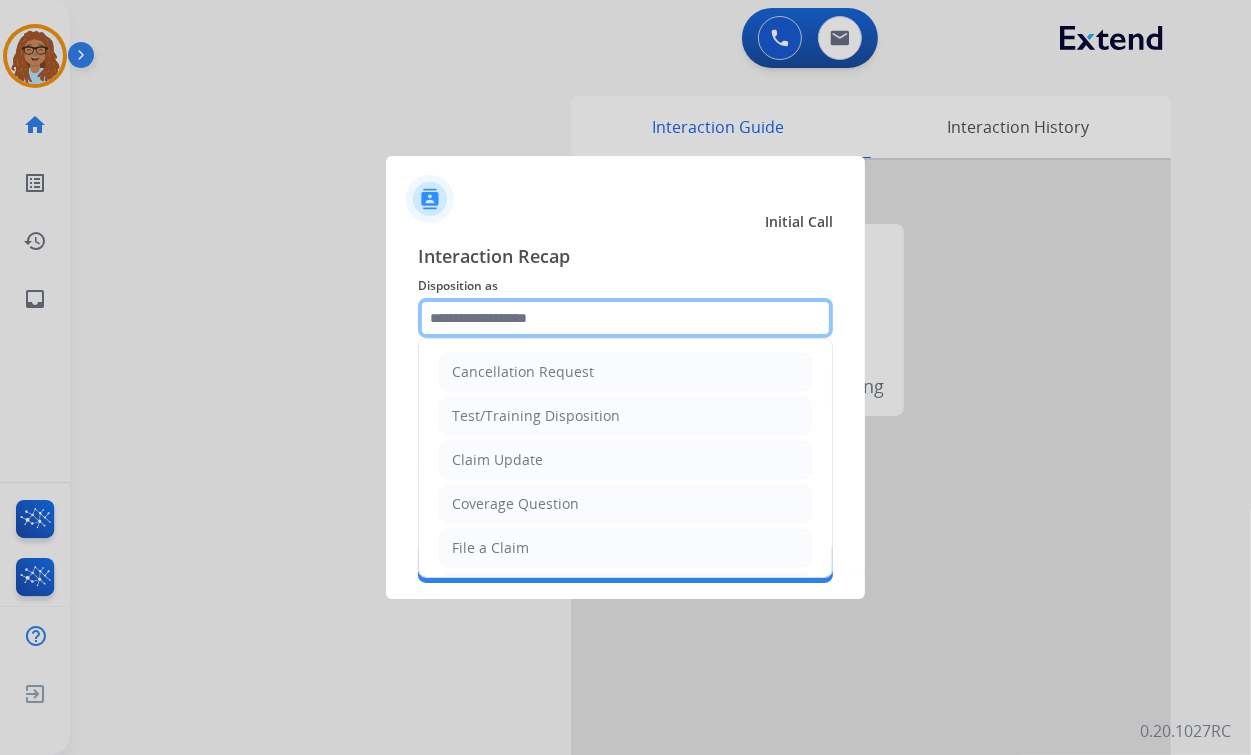 click 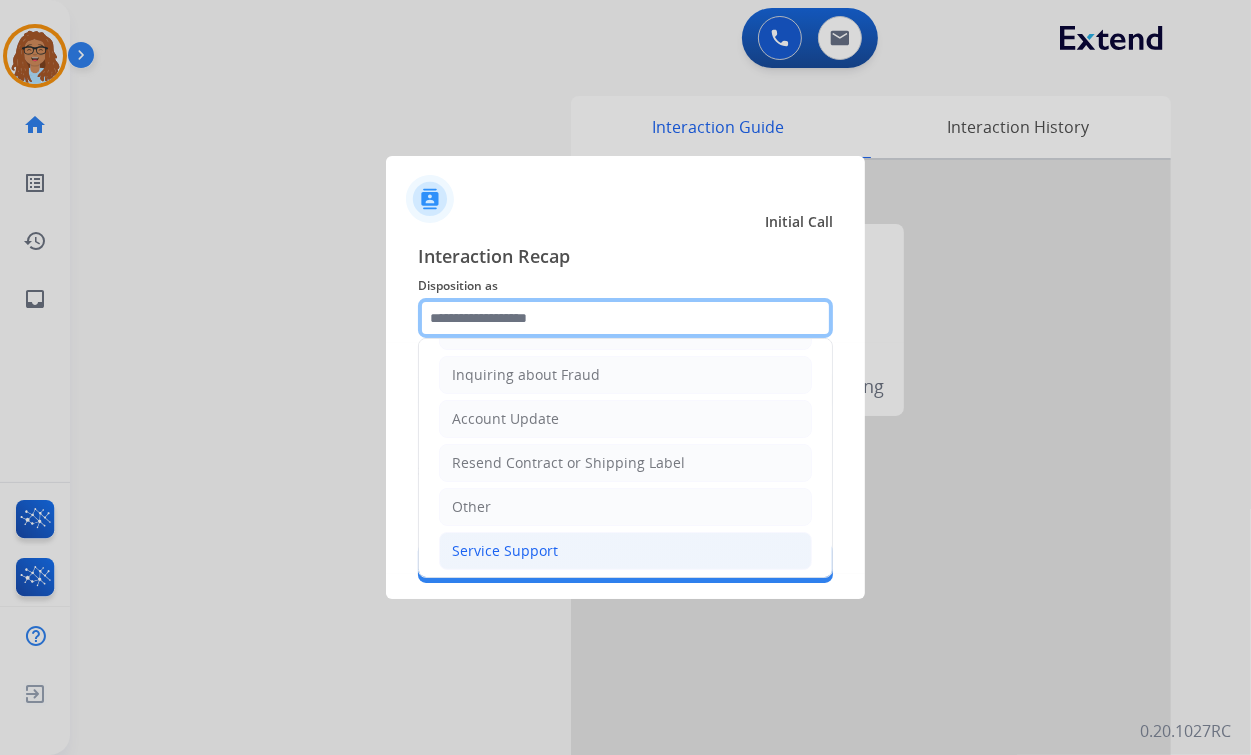 scroll, scrollTop: 306, scrollLeft: 0, axis: vertical 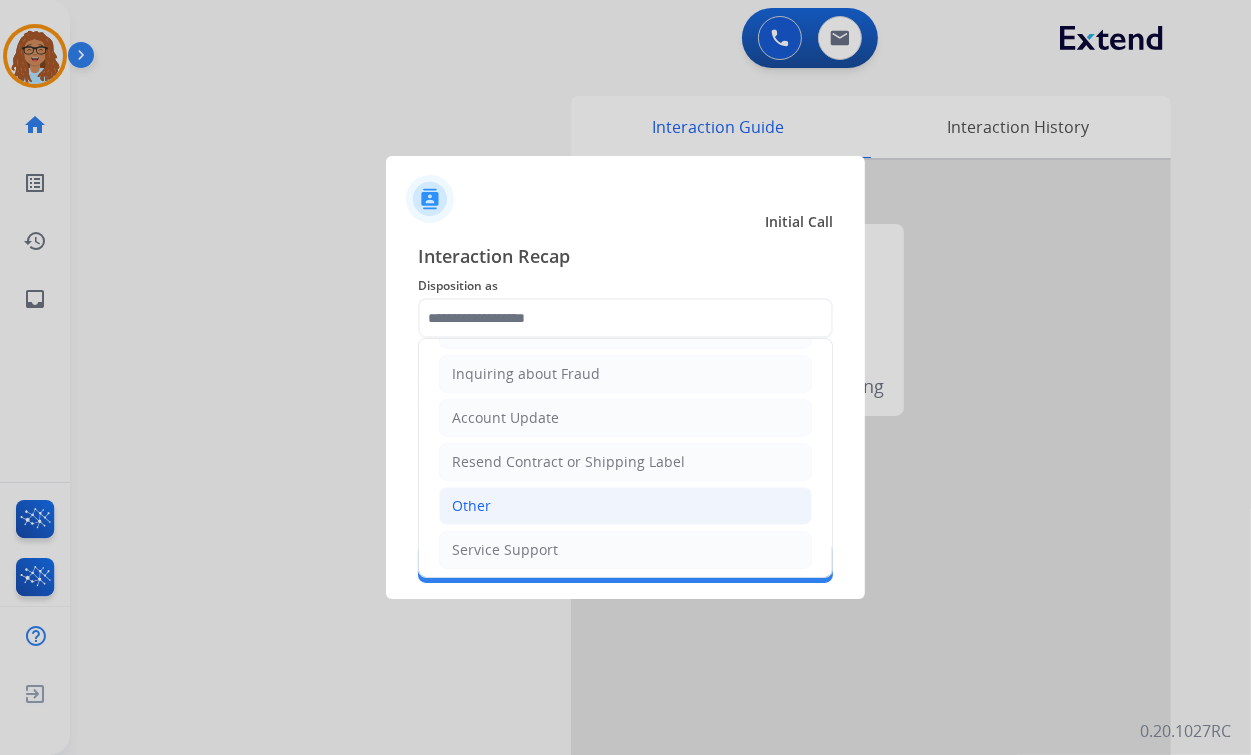 click on "Other" 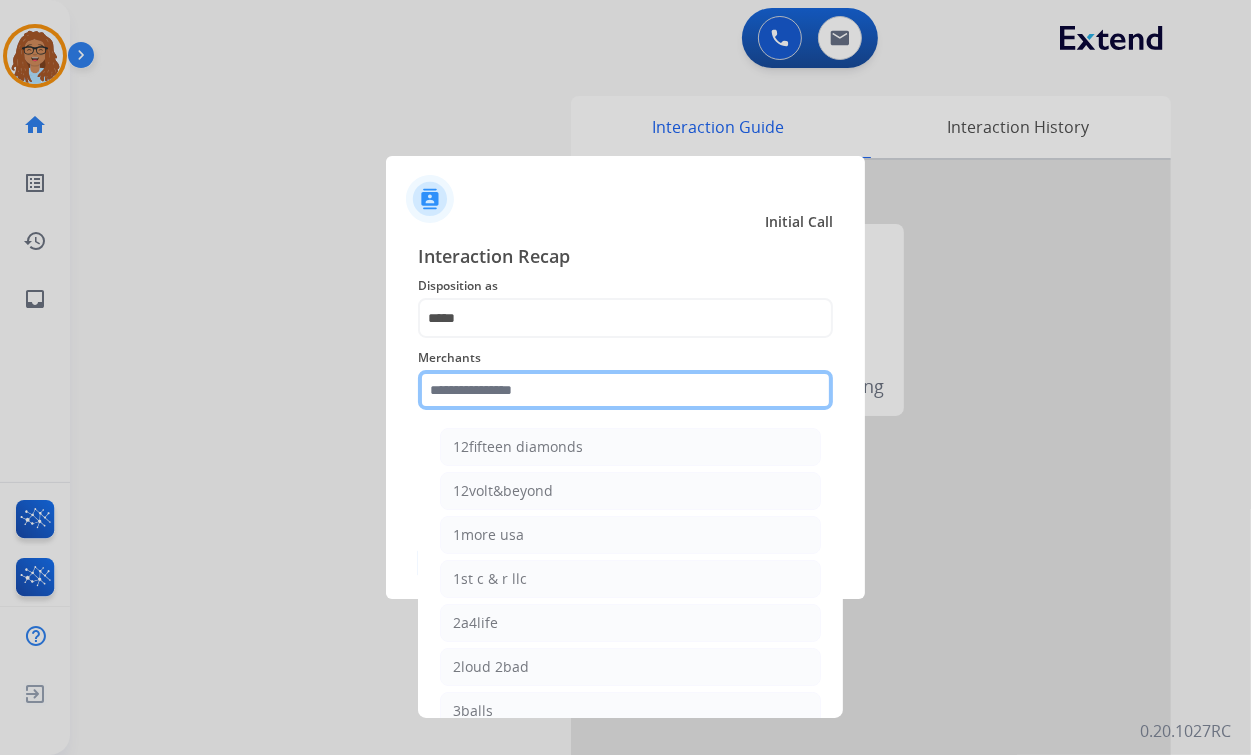 drag, startPoint x: 497, startPoint y: 393, endPoint x: 482, endPoint y: 384, distance: 17.492855 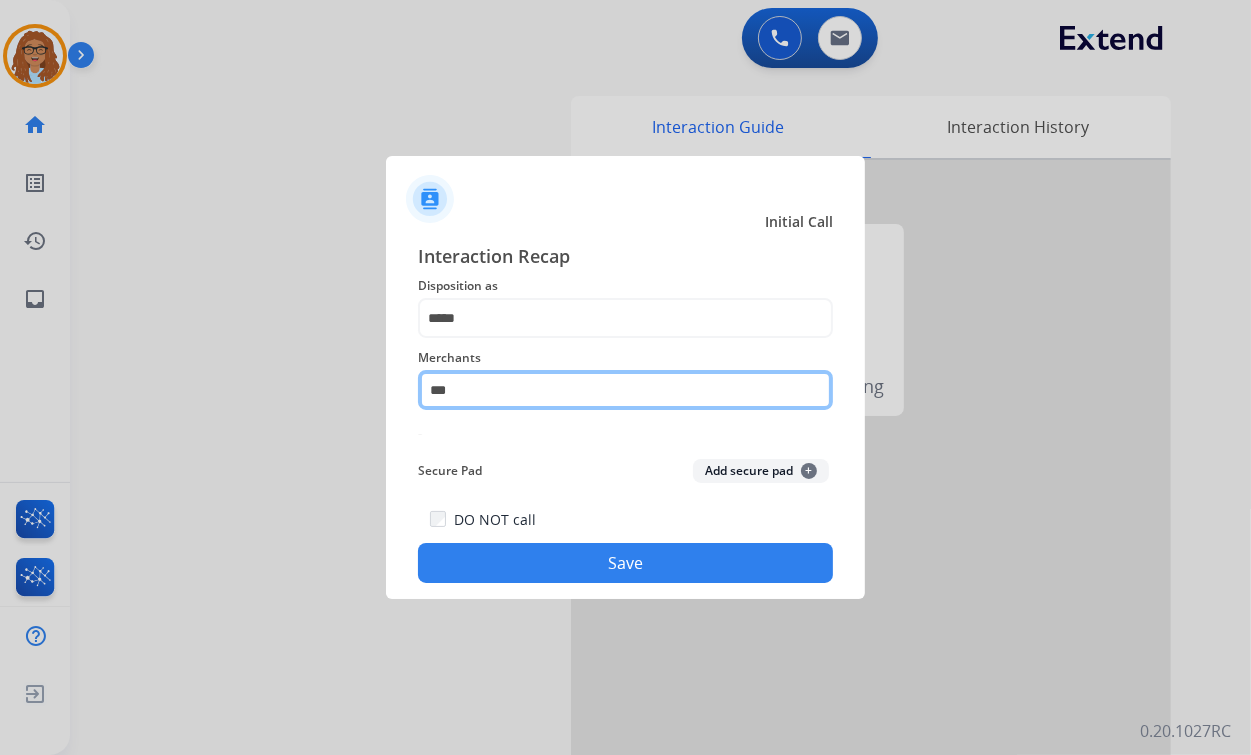 type on "***" 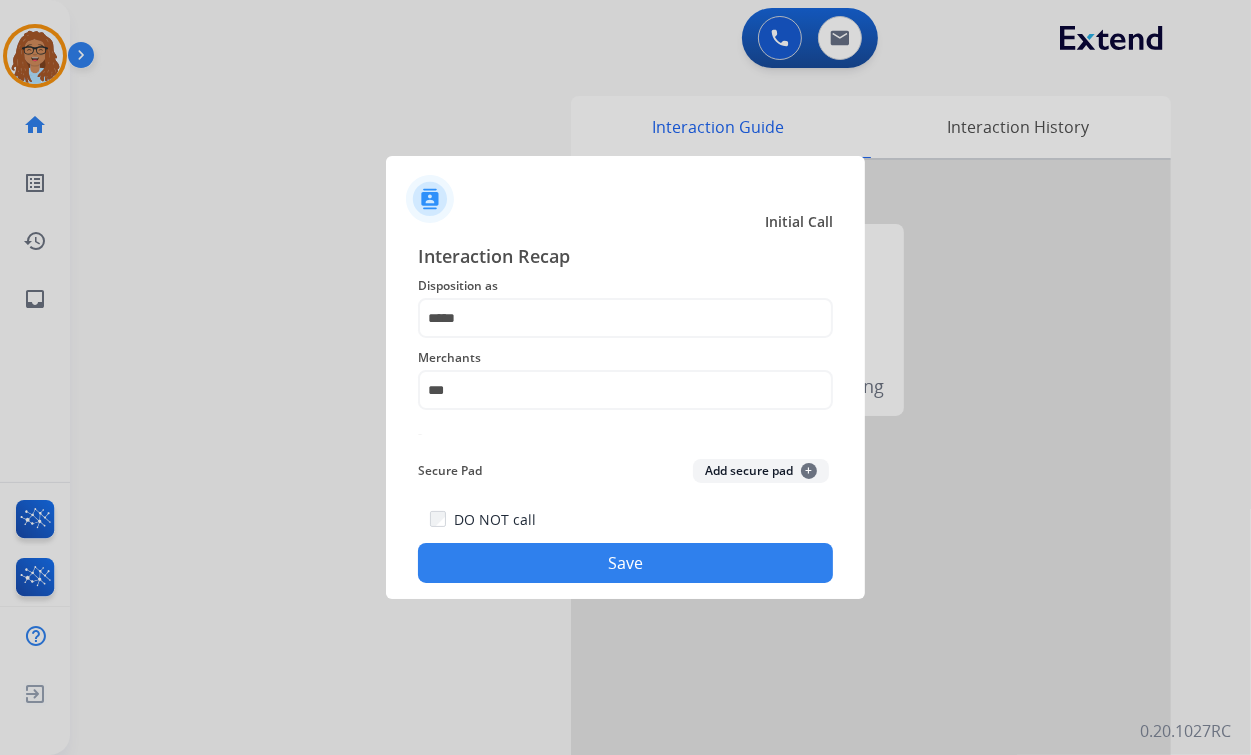 click on "Save" 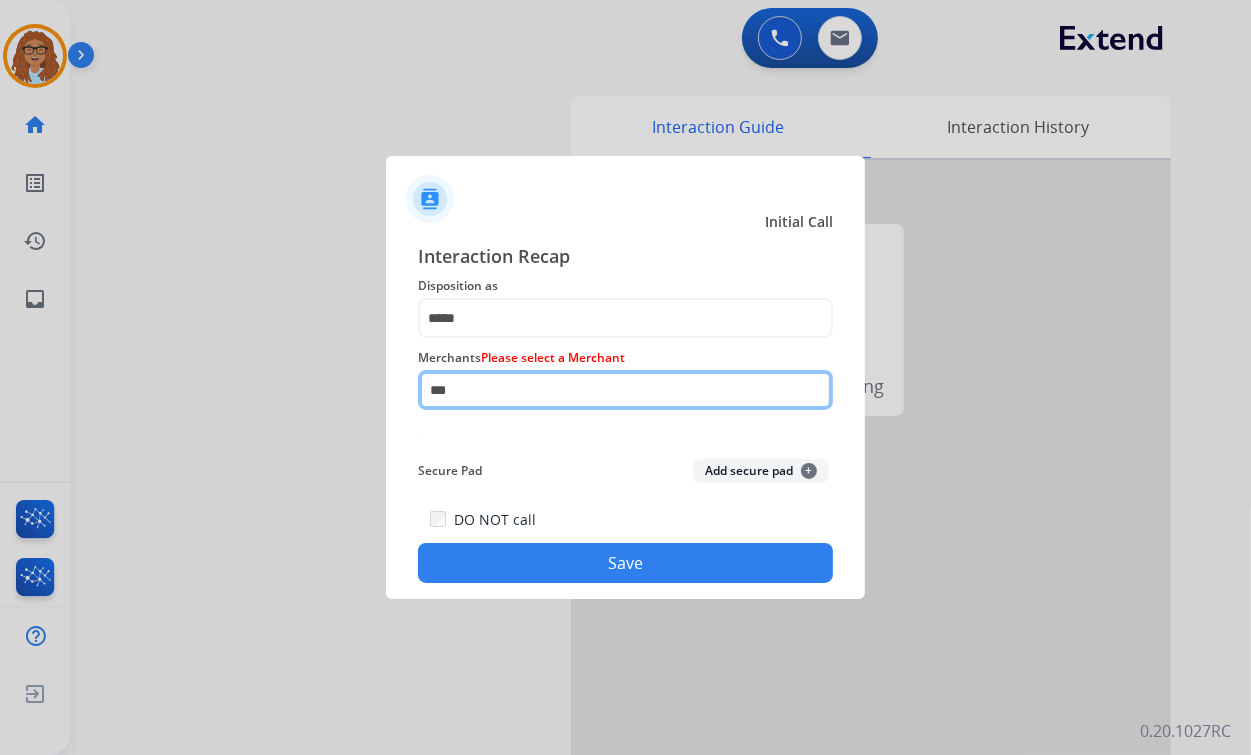 drag, startPoint x: 498, startPoint y: 389, endPoint x: 368, endPoint y: 392, distance: 130.0346 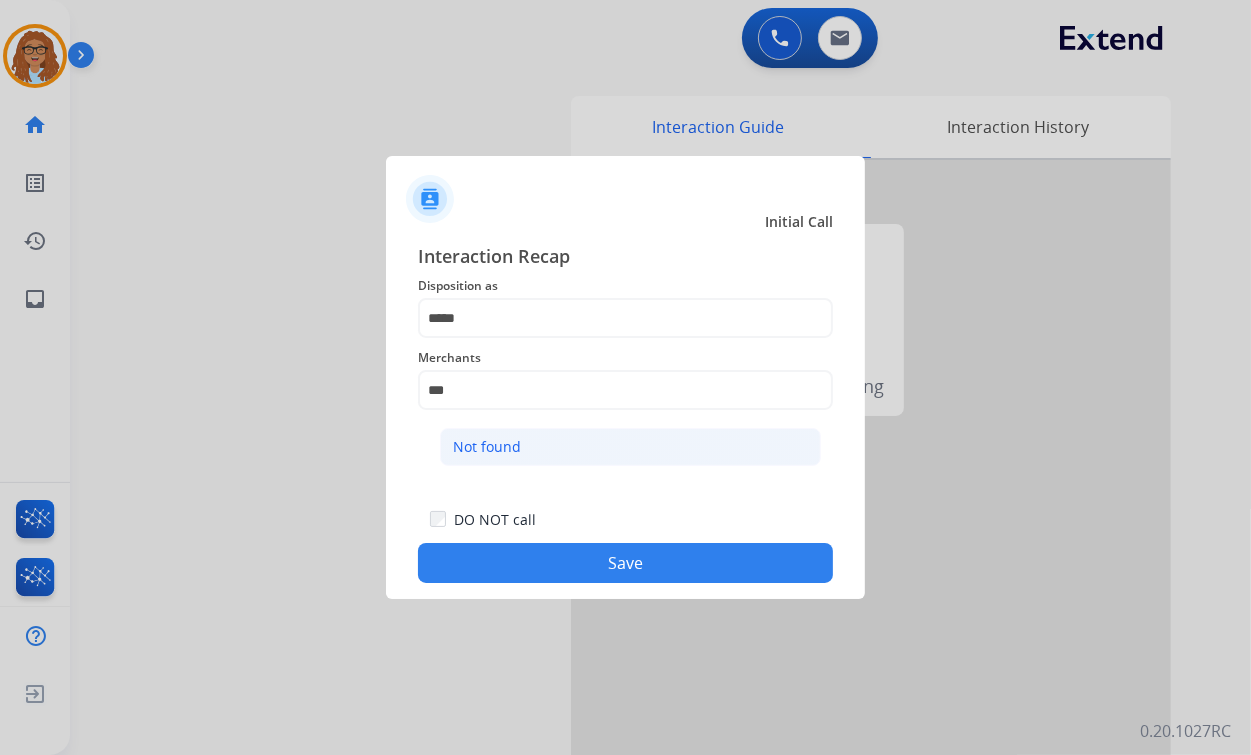 click on "Not found" 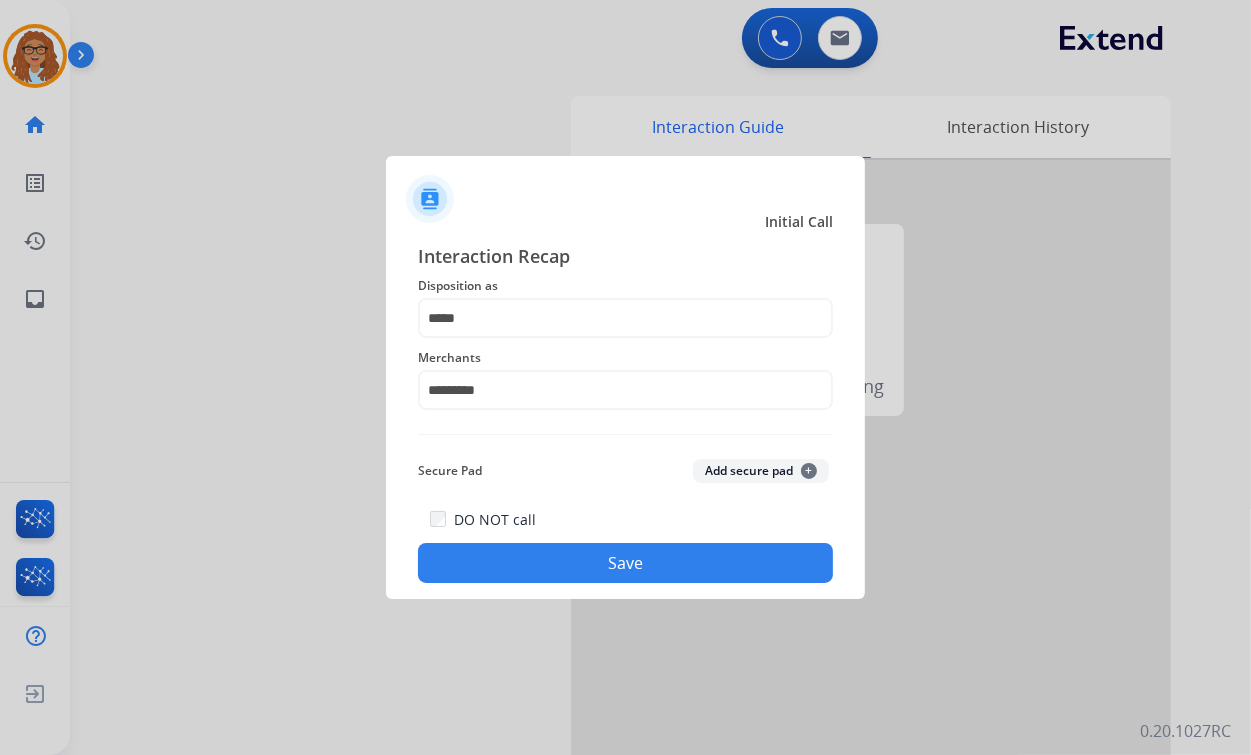 click on "Save" 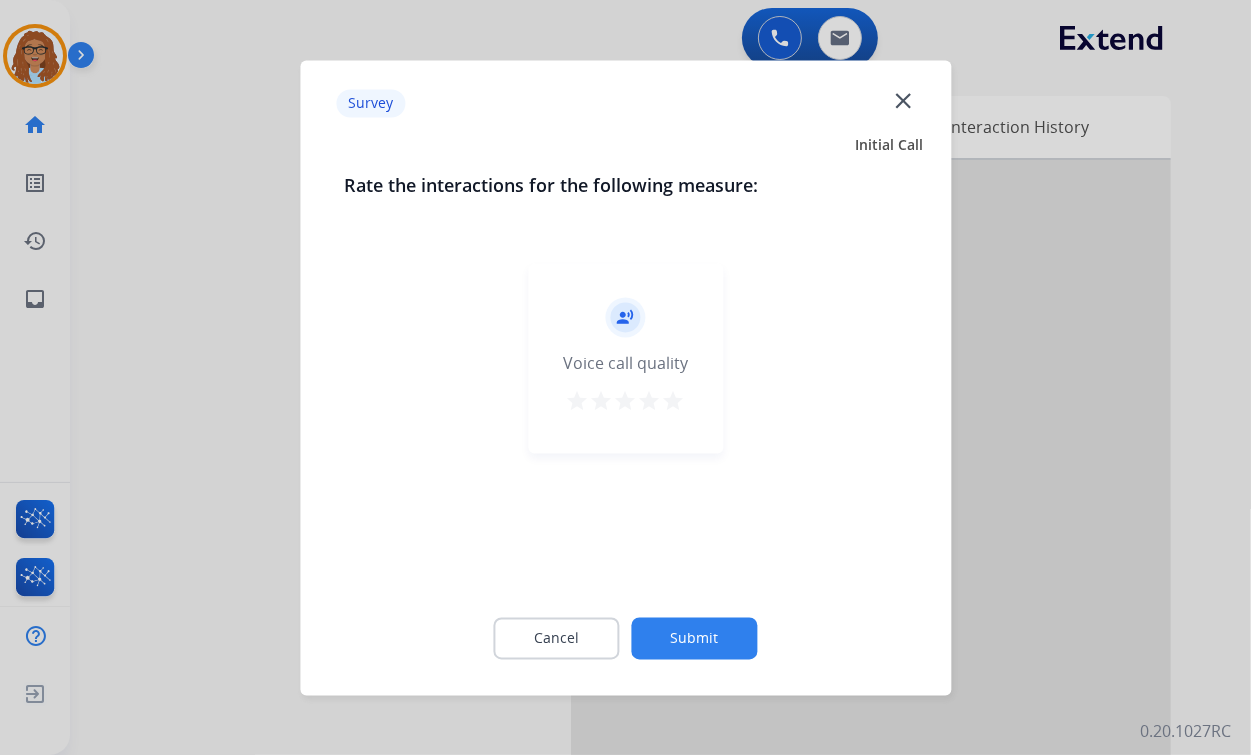 click on "close" 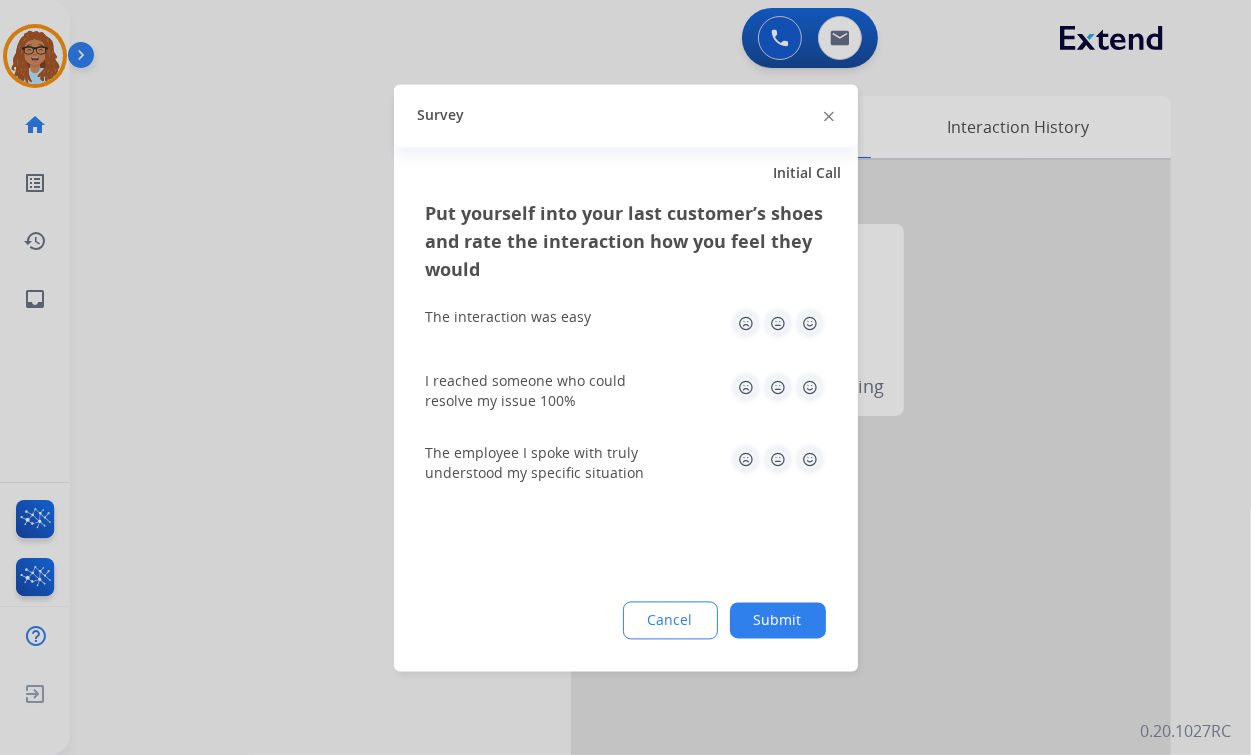 click on "Survey" 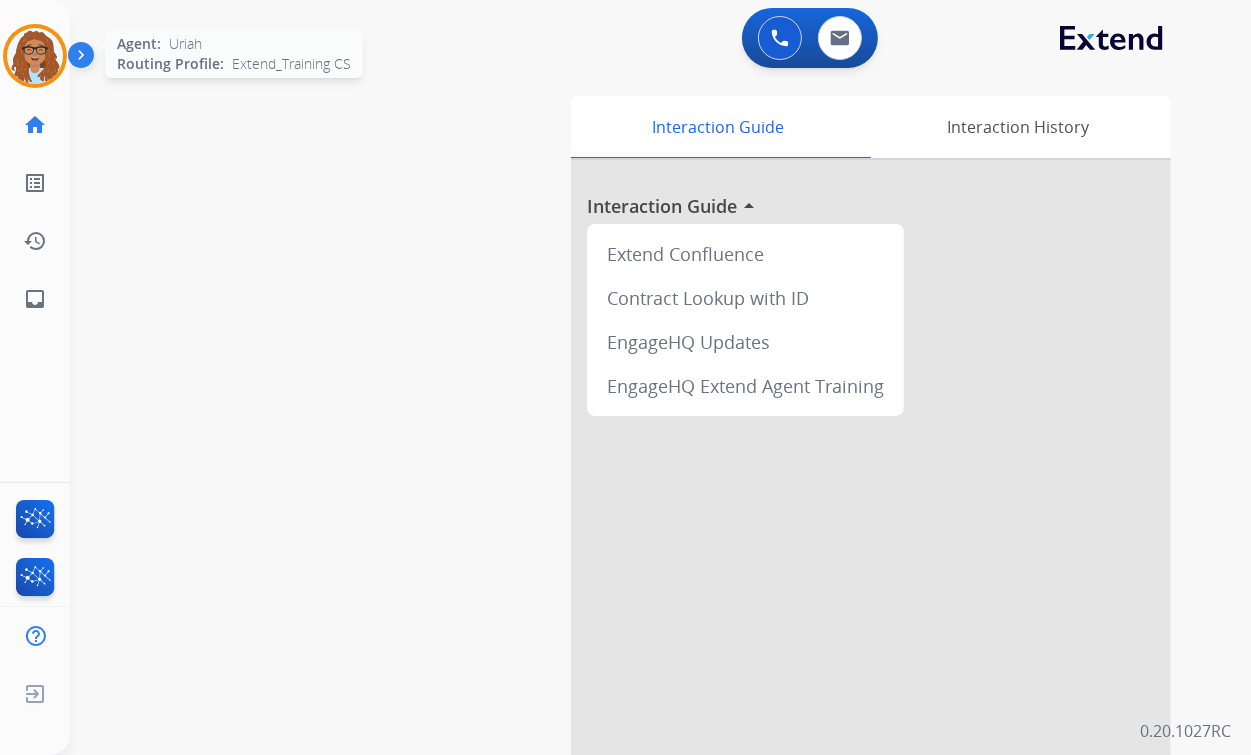 click at bounding box center (35, 56) 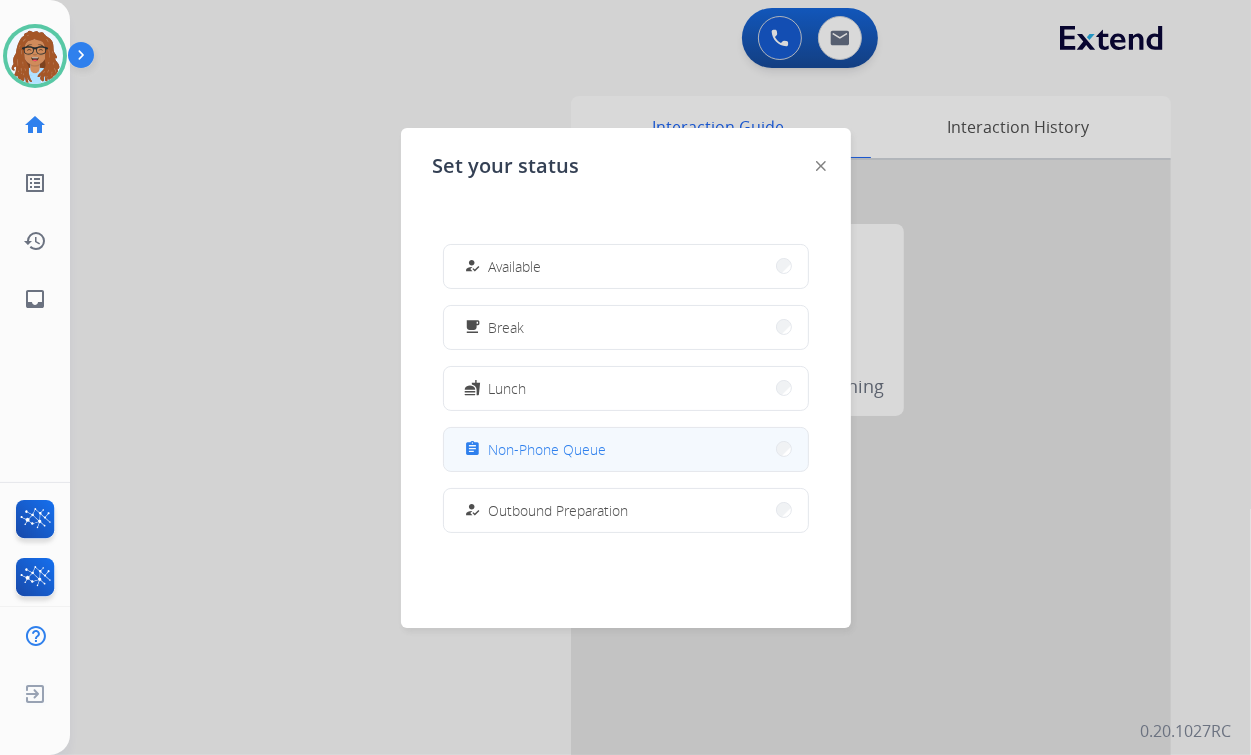 click on "assignment" at bounding box center [474, 449] 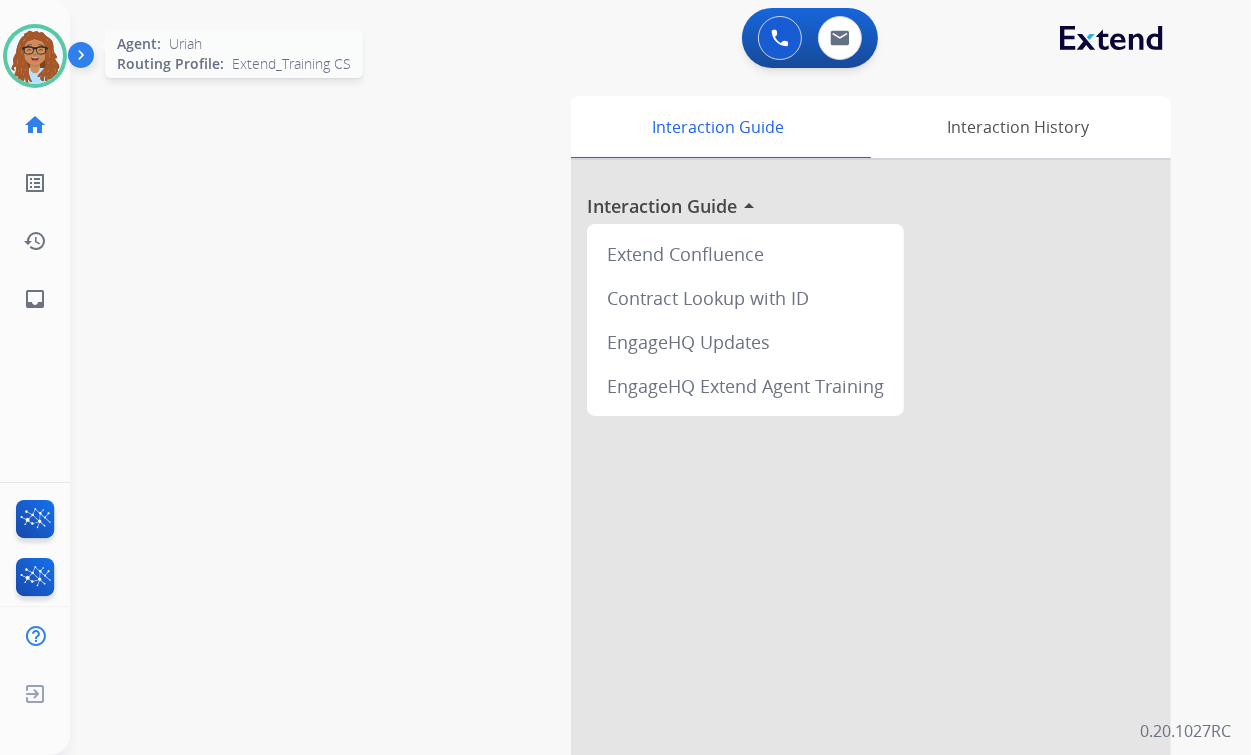 click at bounding box center [35, 56] 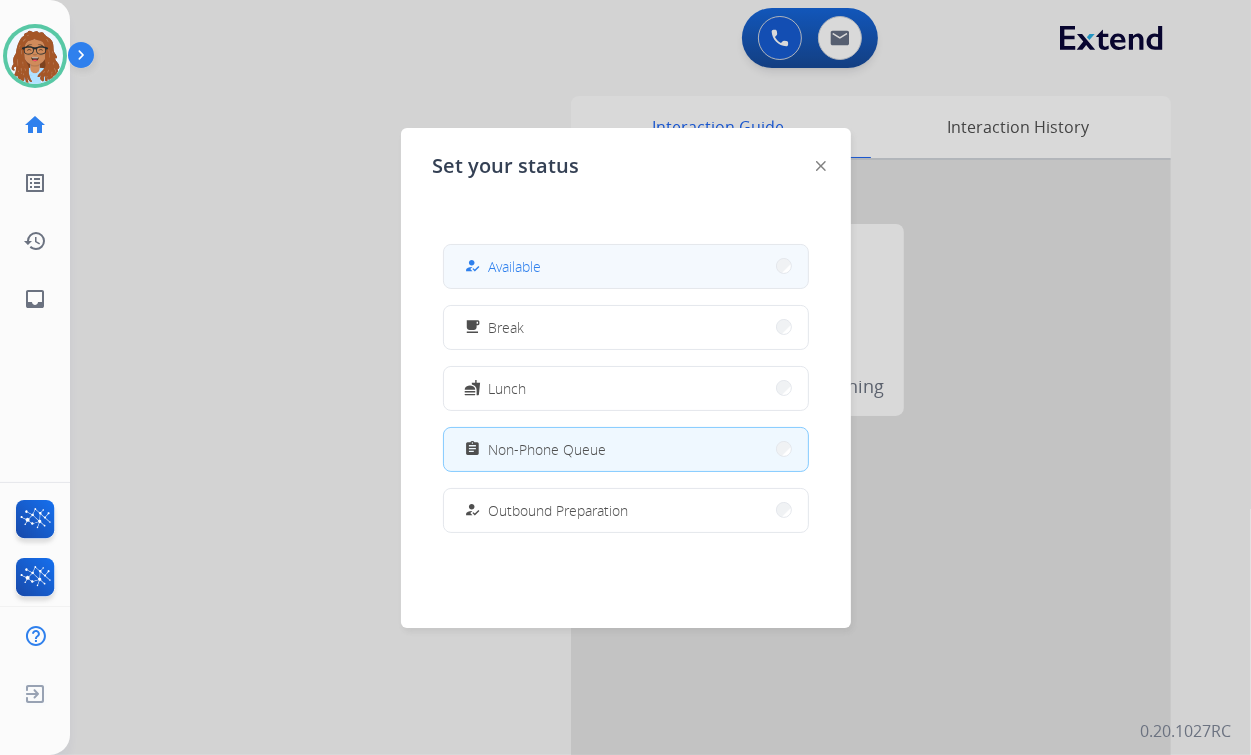 click on "Available" at bounding box center [515, 266] 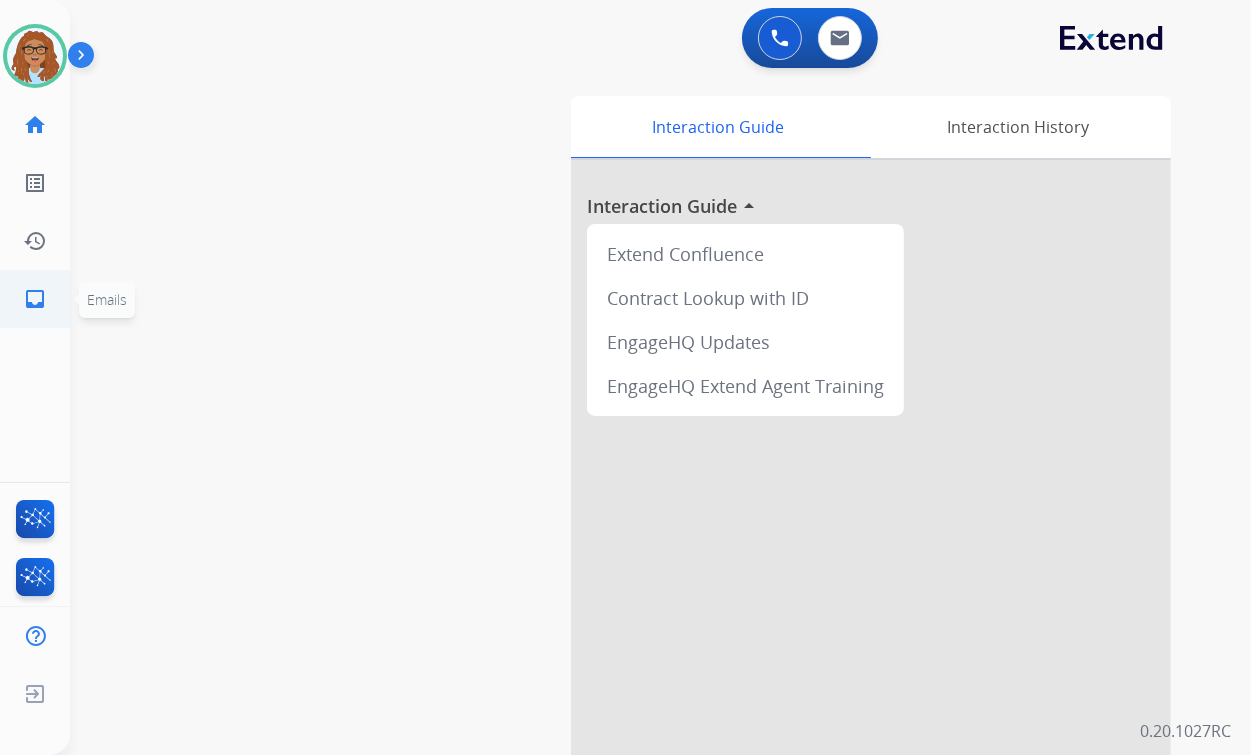 click on "inbox" 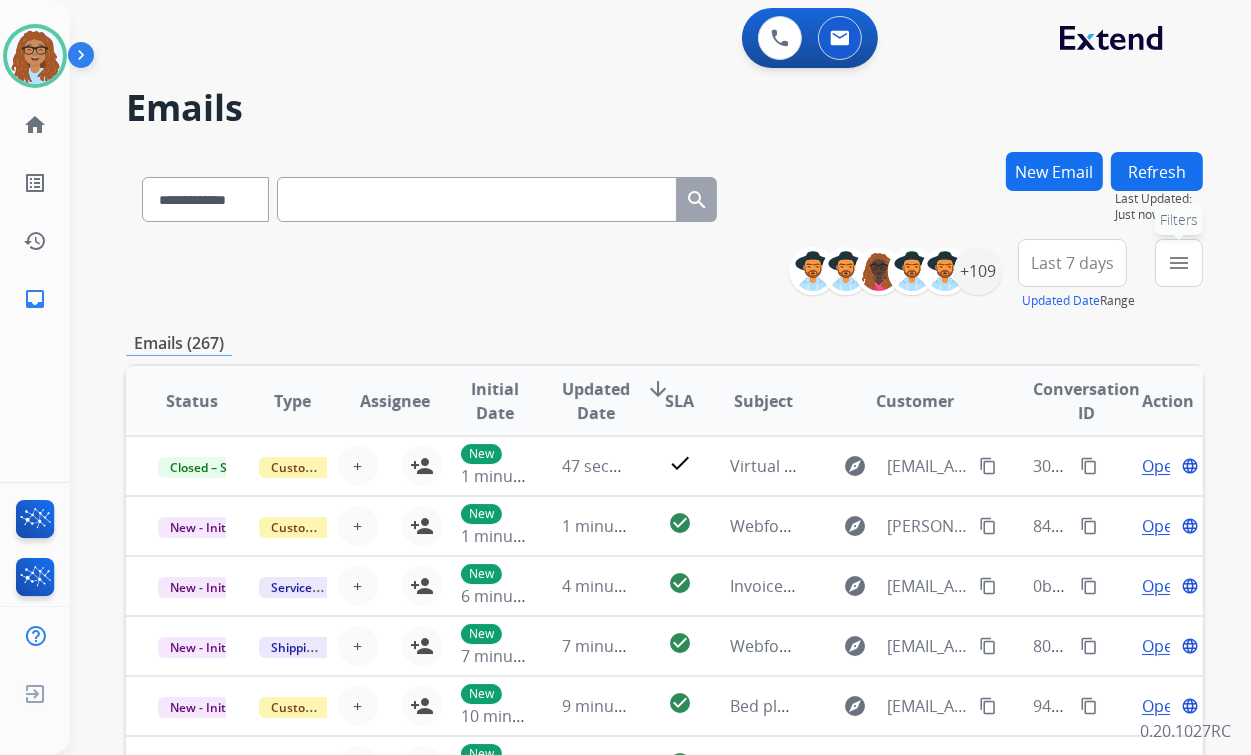 click on "menu" at bounding box center [1179, 263] 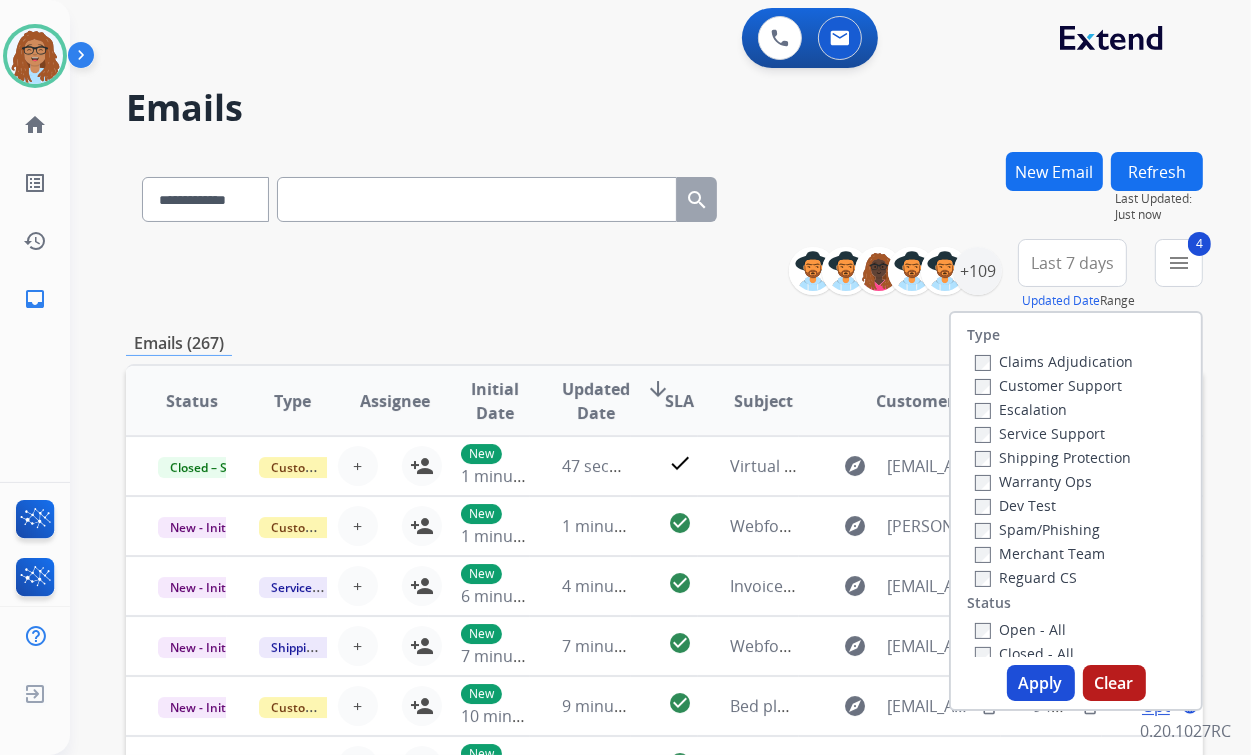 click on "Apply" at bounding box center (1041, 683) 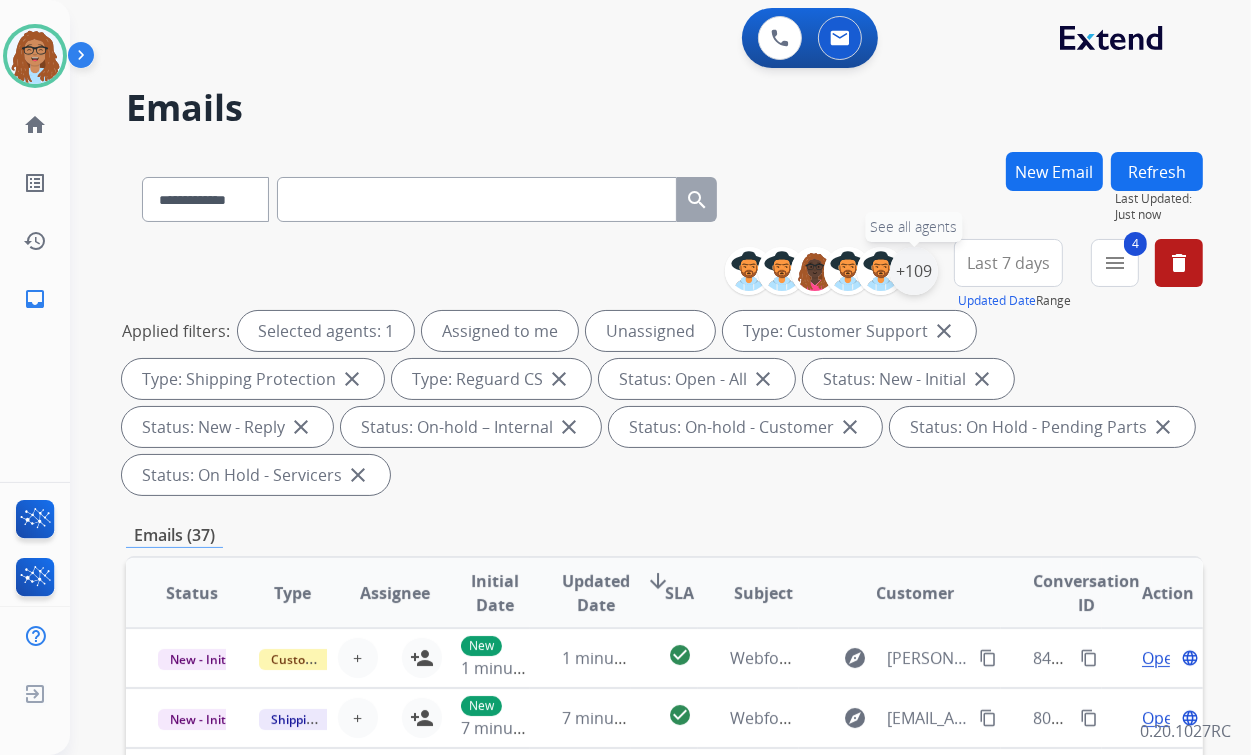 click on "+109" at bounding box center (914, 271) 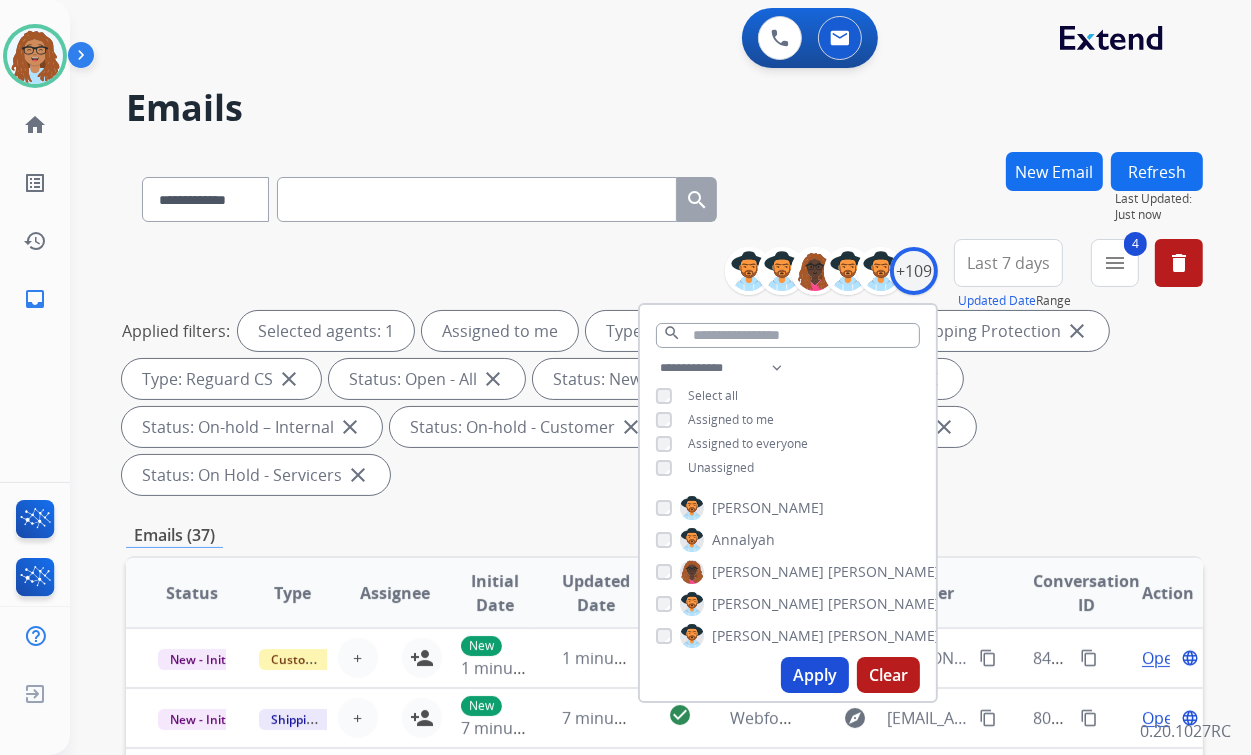 click on "Apply" at bounding box center (815, 675) 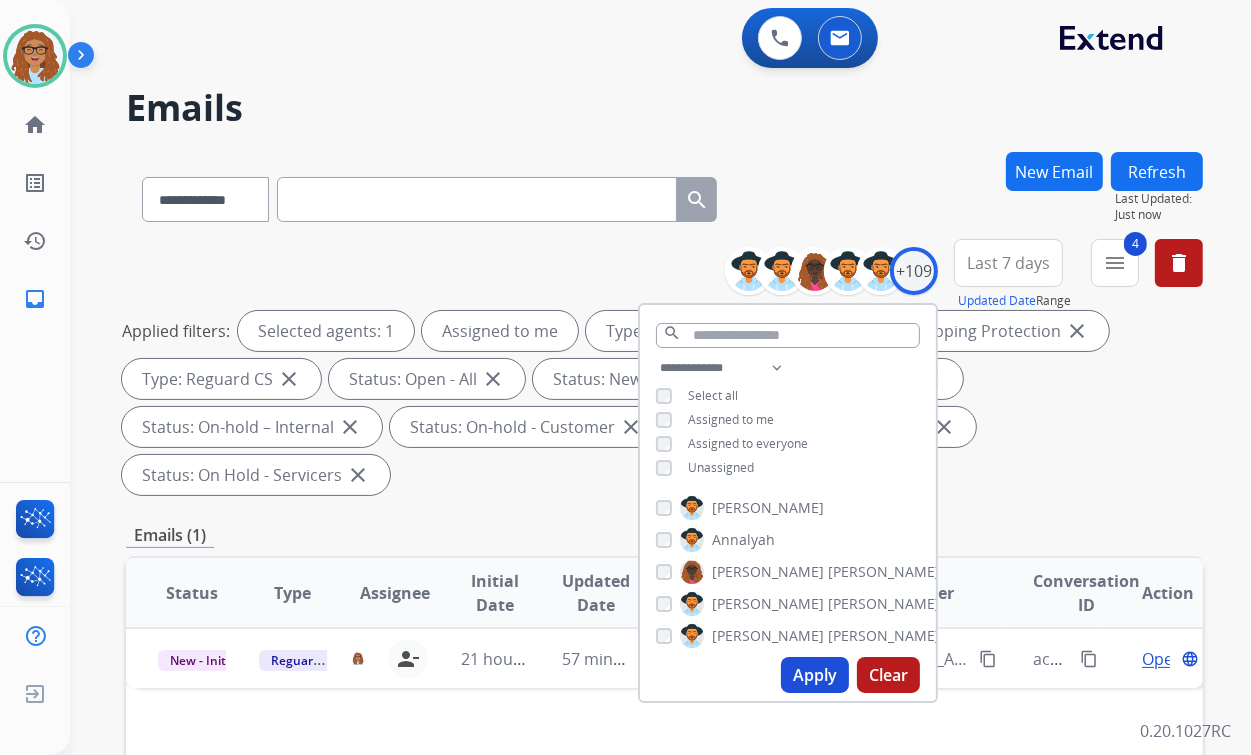 click on "**********" at bounding box center (636, 449) 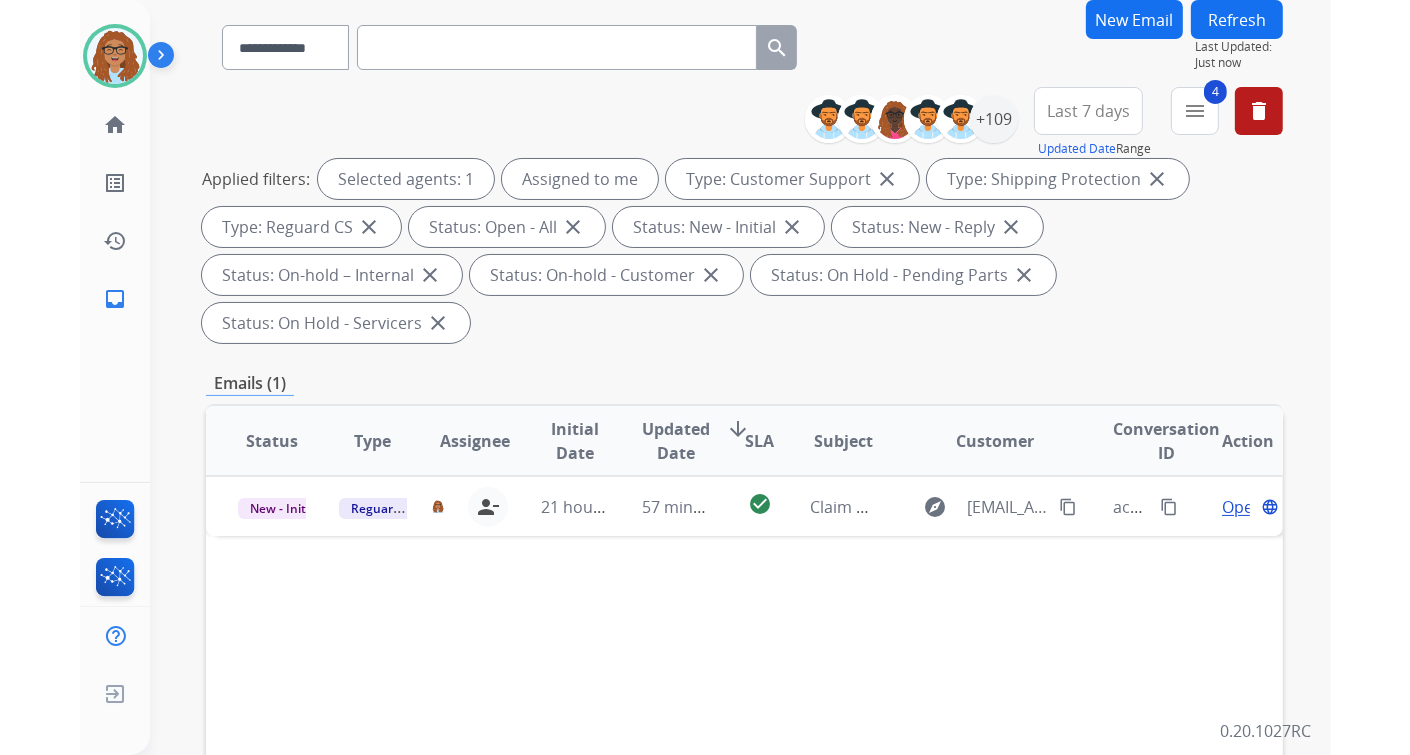 scroll, scrollTop: 160, scrollLeft: 0, axis: vertical 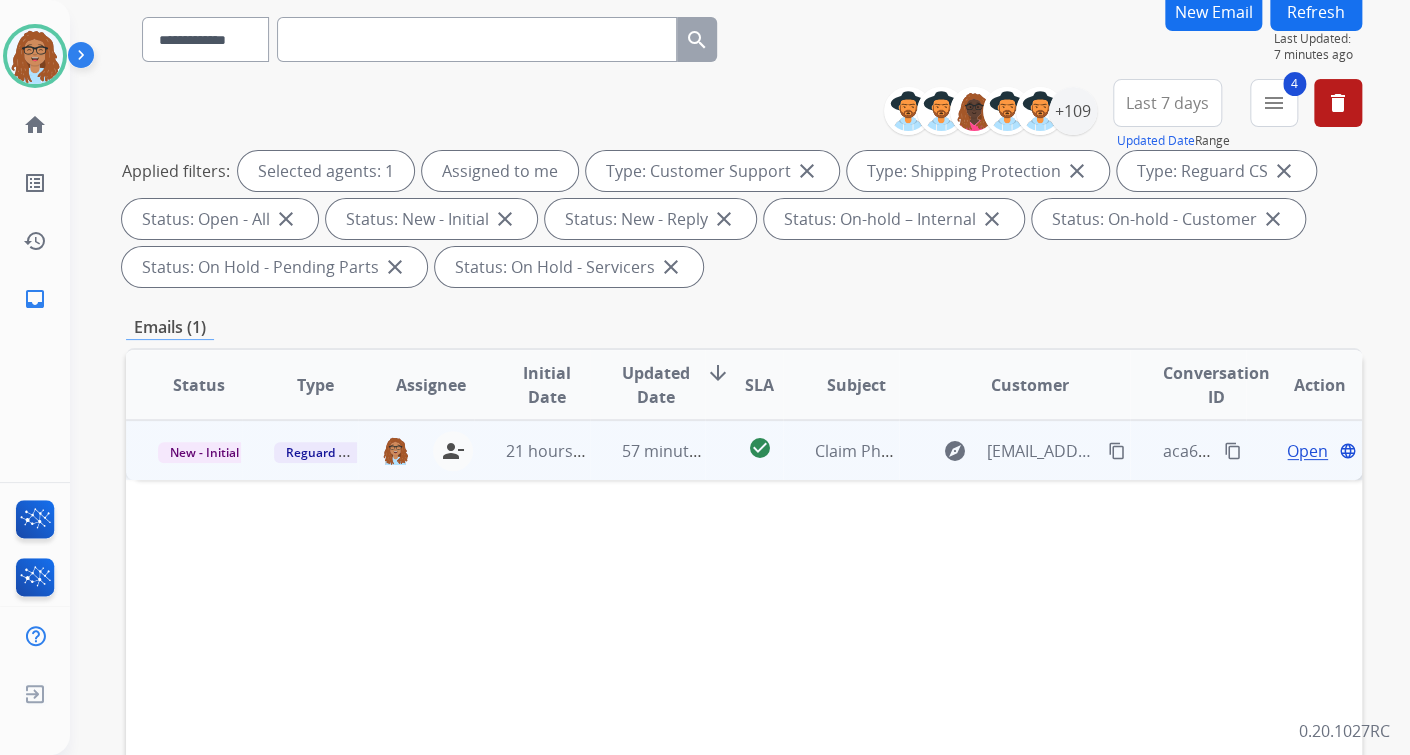 click on "Open" at bounding box center [1307, 451] 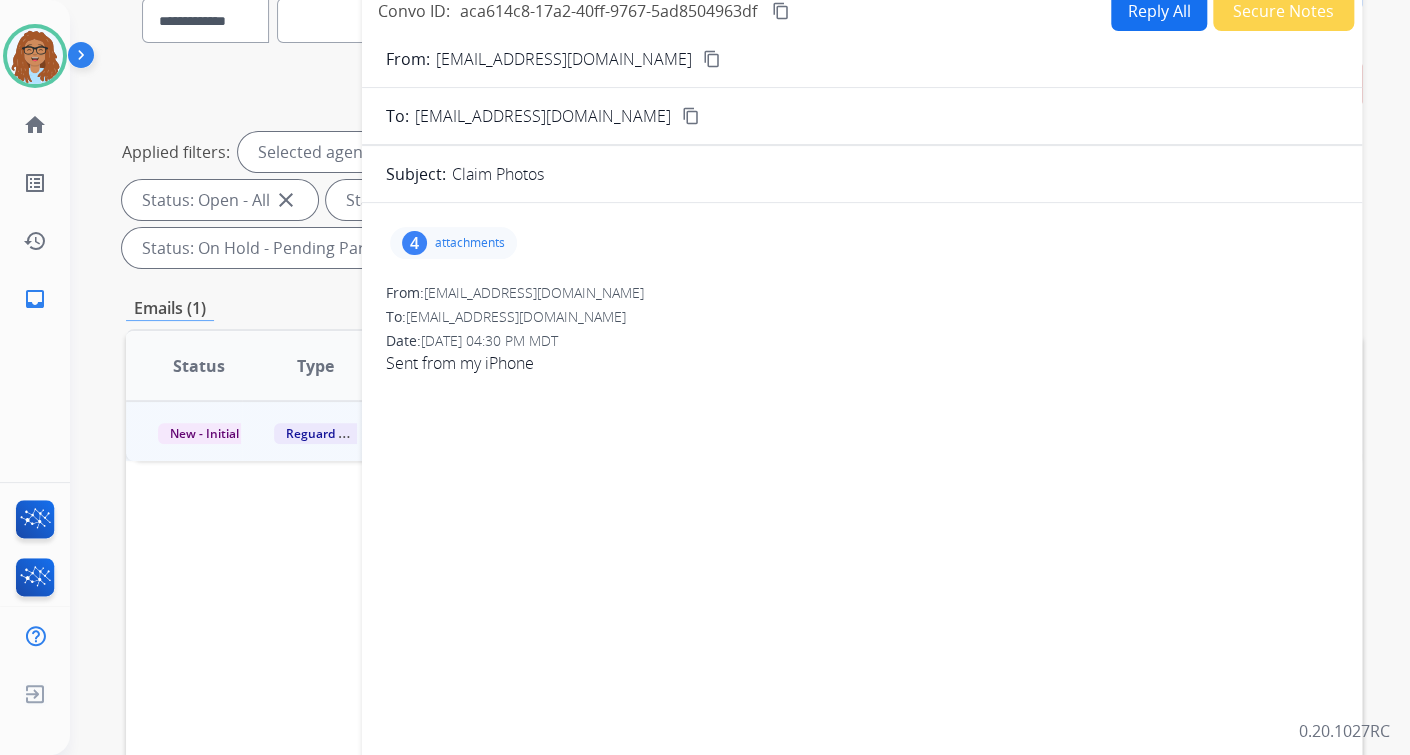 scroll, scrollTop: 80, scrollLeft: 0, axis: vertical 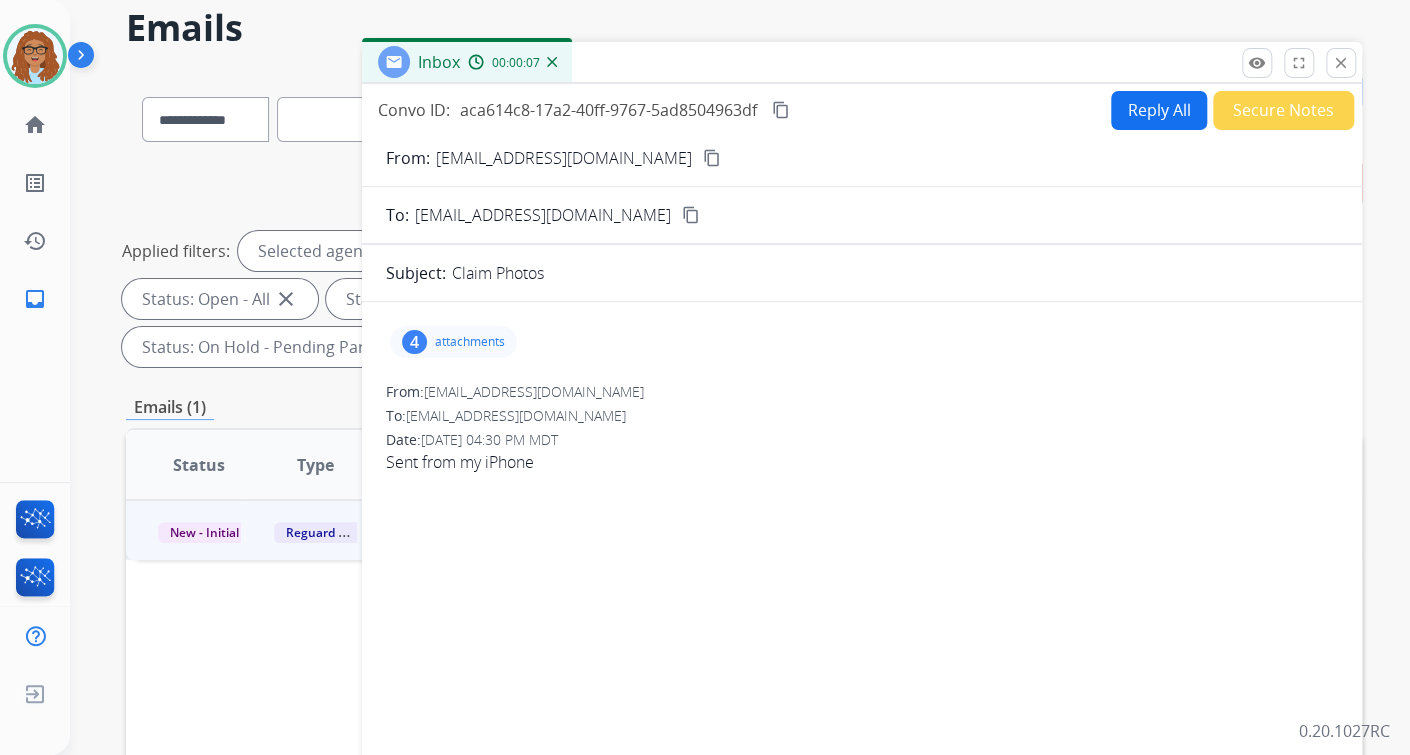 click on "Reply All" at bounding box center (1159, 110) 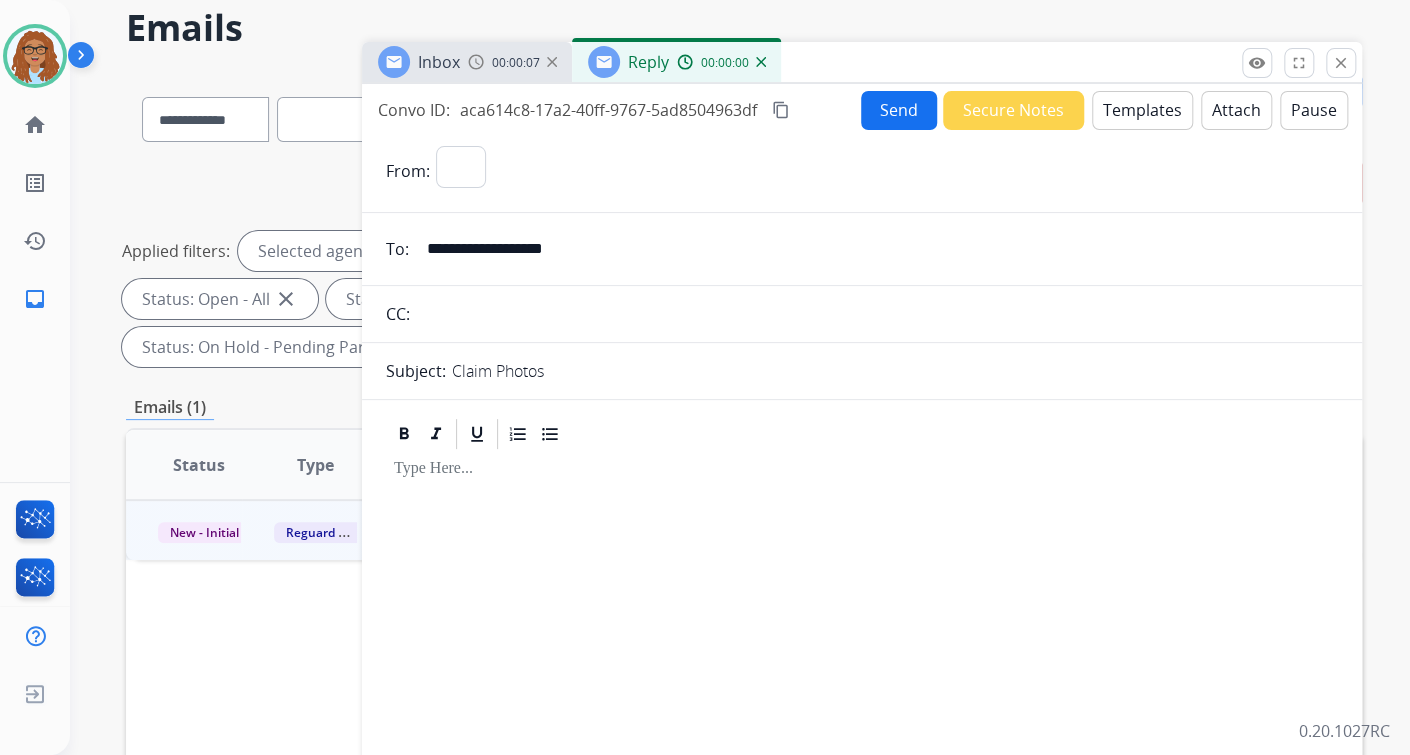 select on "**********" 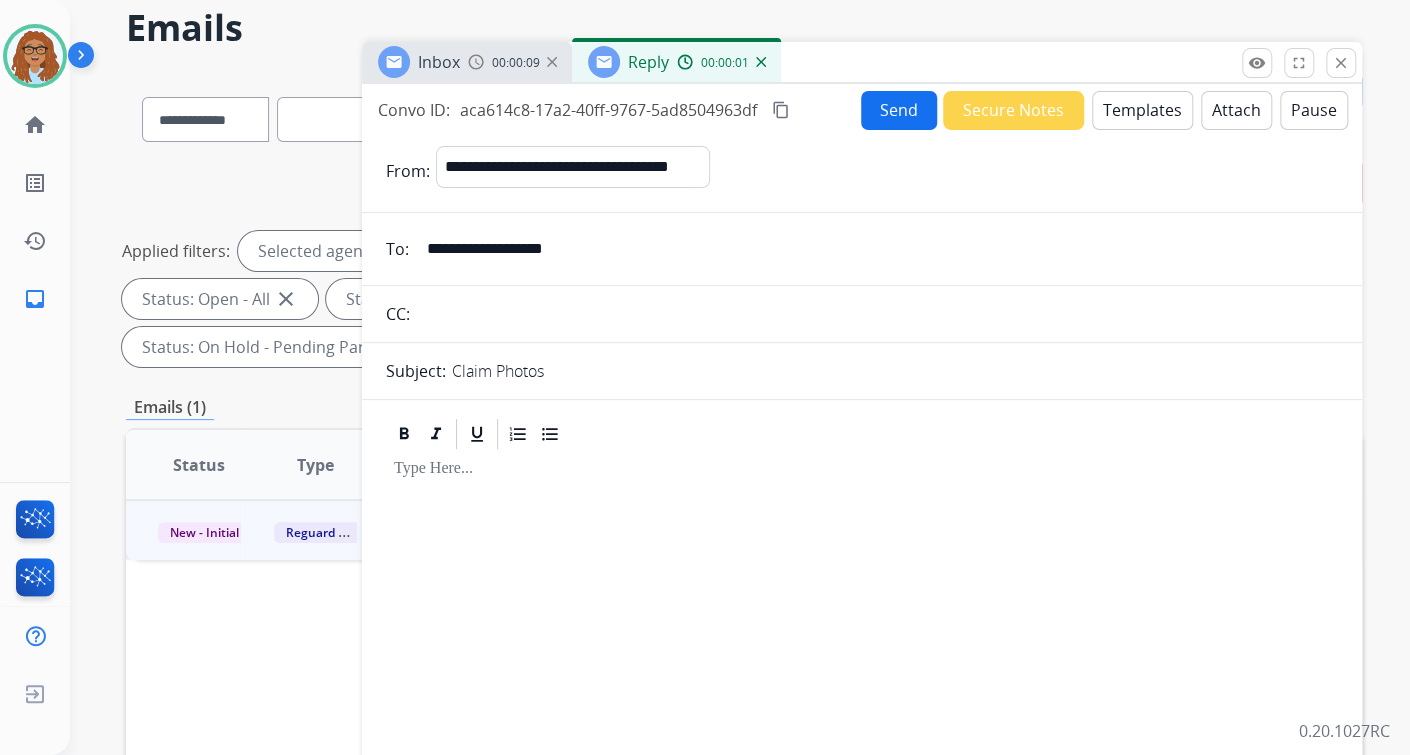 drag, startPoint x: 593, startPoint y: 241, endPoint x: 362, endPoint y: 238, distance: 231.01949 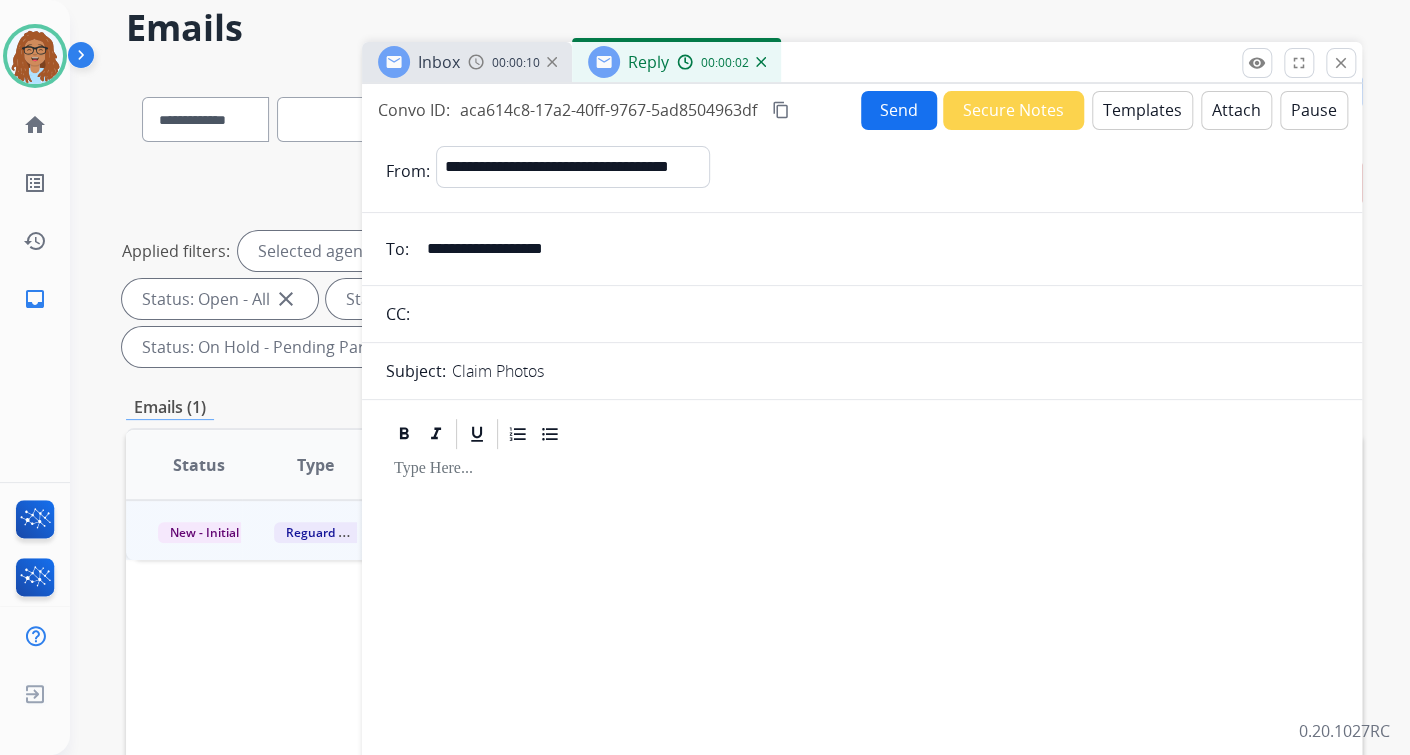 click at bounding box center [877, 314] 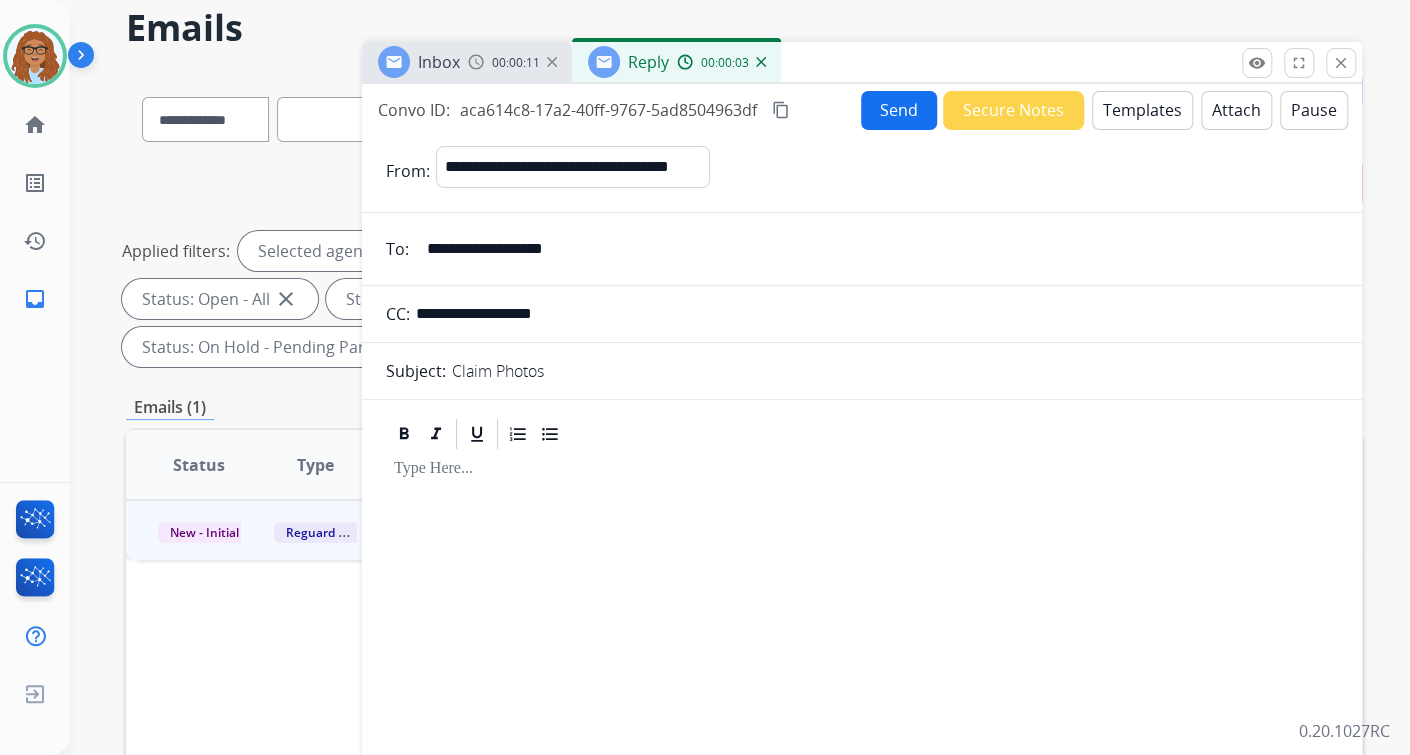 type on "**********" 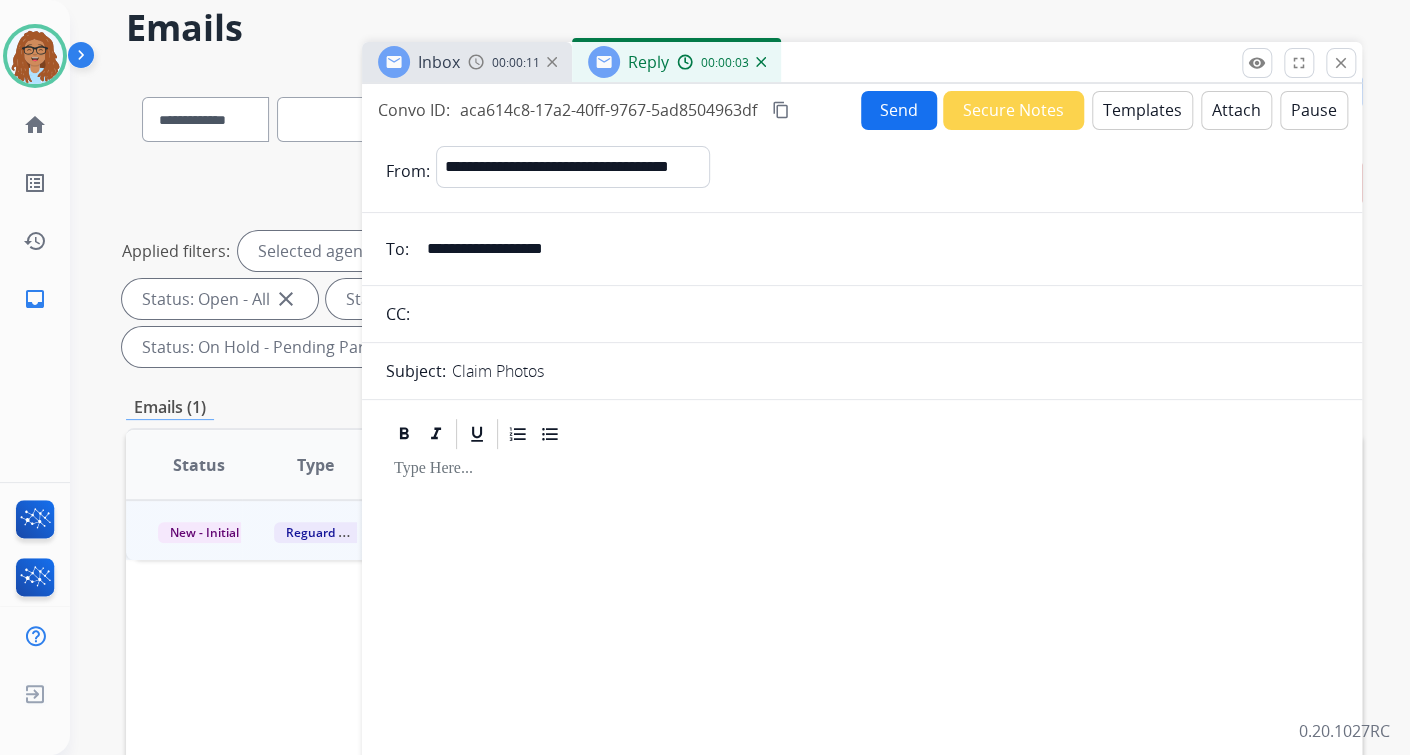 click on "Templates" at bounding box center (1142, 110) 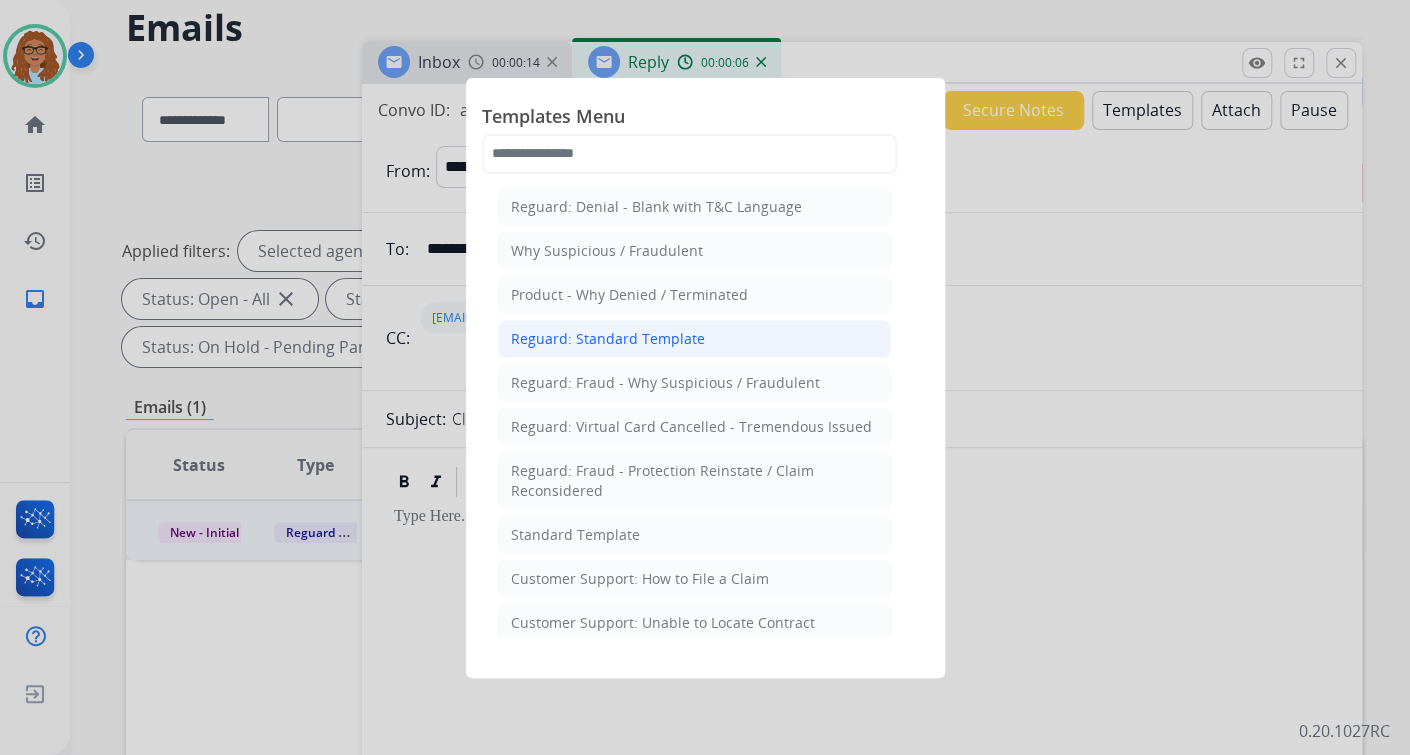 click on "Reguard: Standard Template" 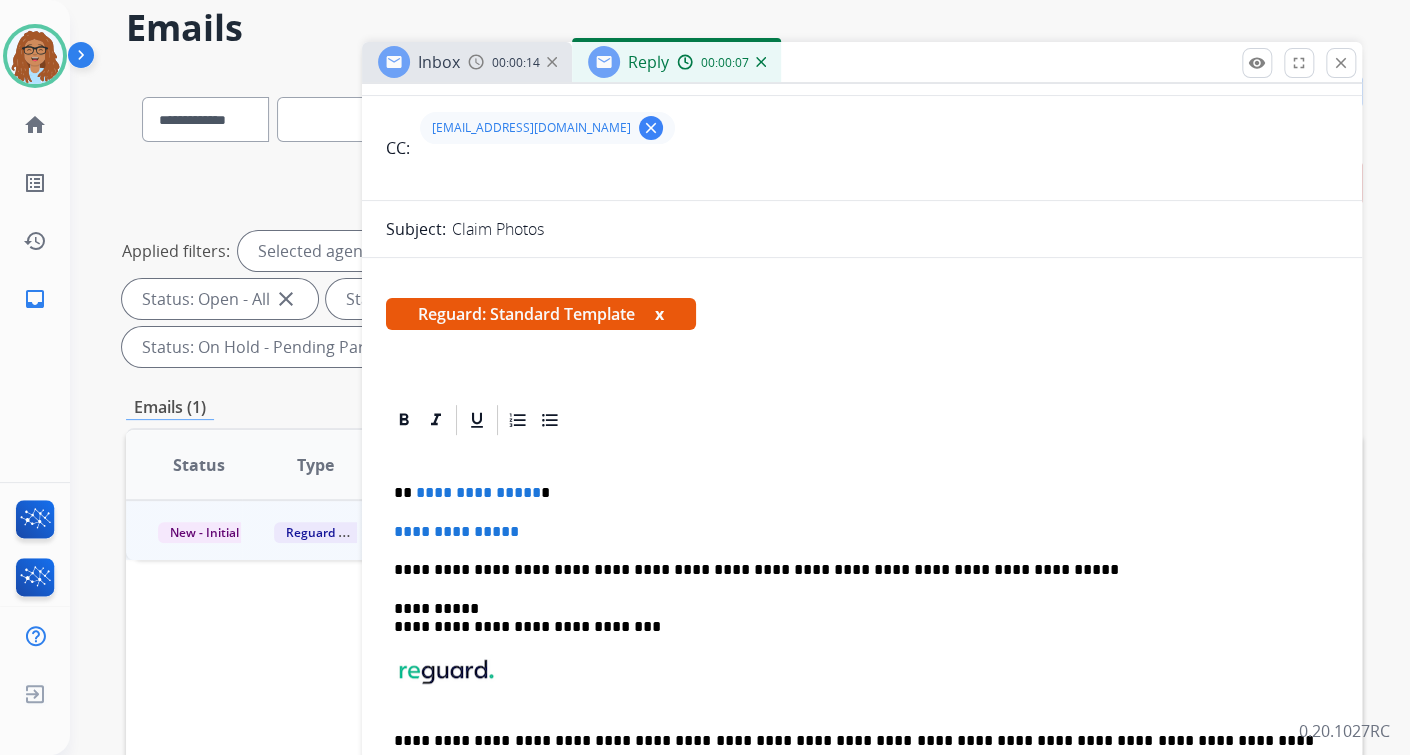 scroll, scrollTop: 192, scrollLeft: 0, axis: vertical 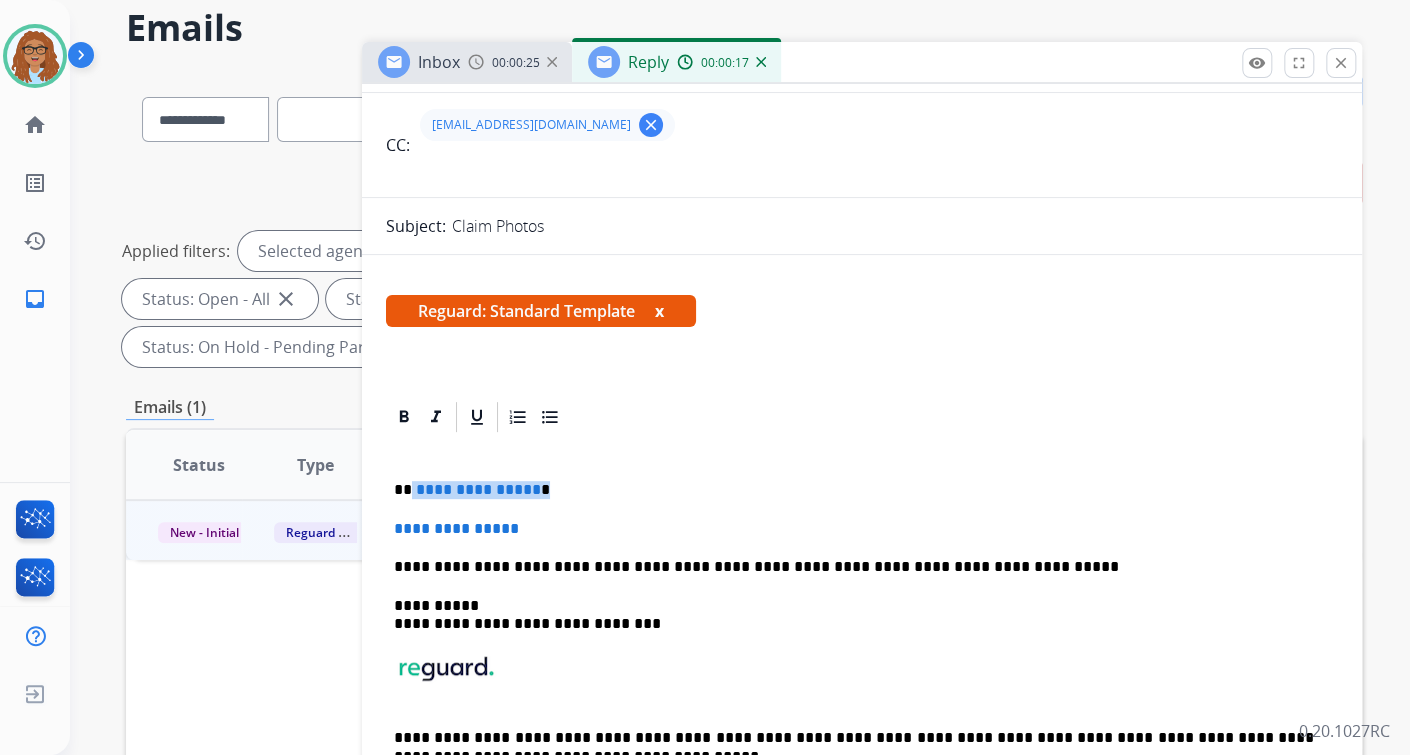 drag, startPoint x: 503, startPoint y: 492, endPoint x: 409, endPoint y: 494, distance: 94.02127 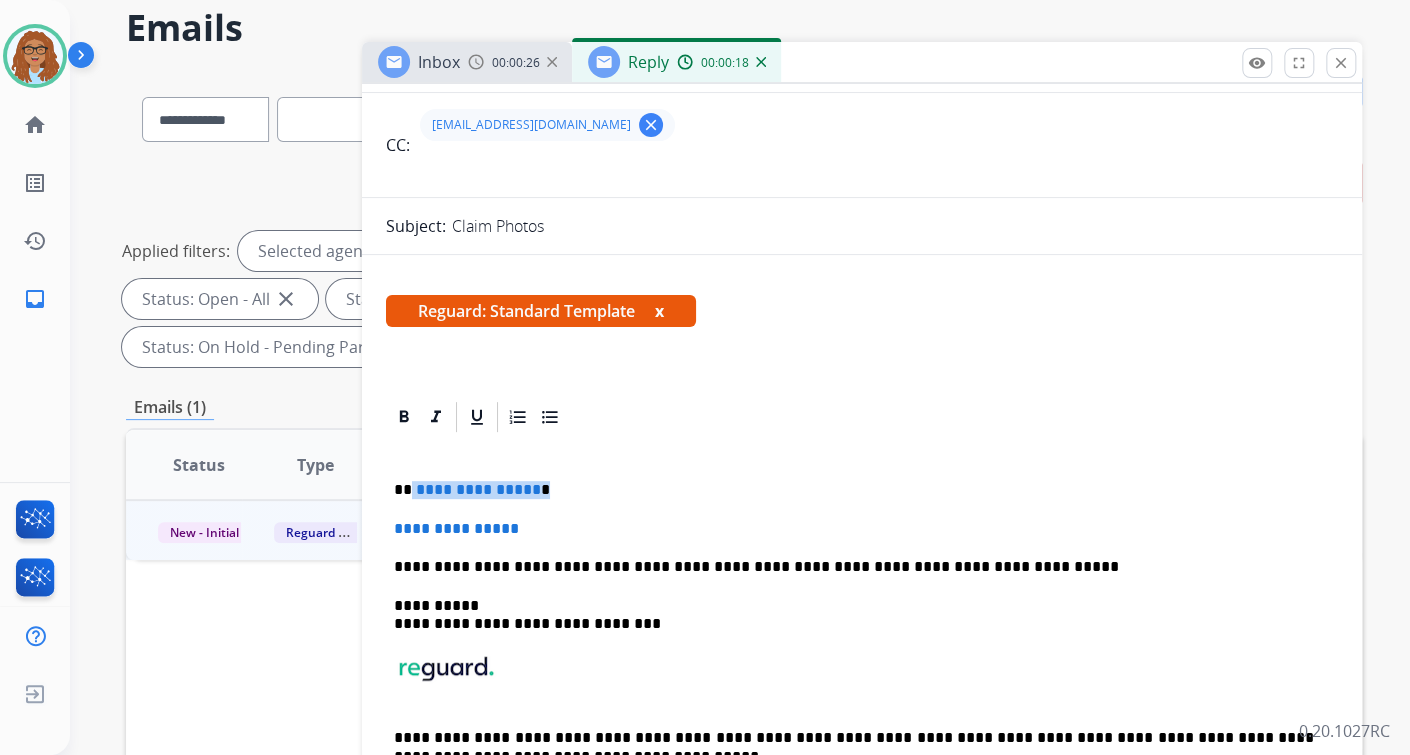 paste 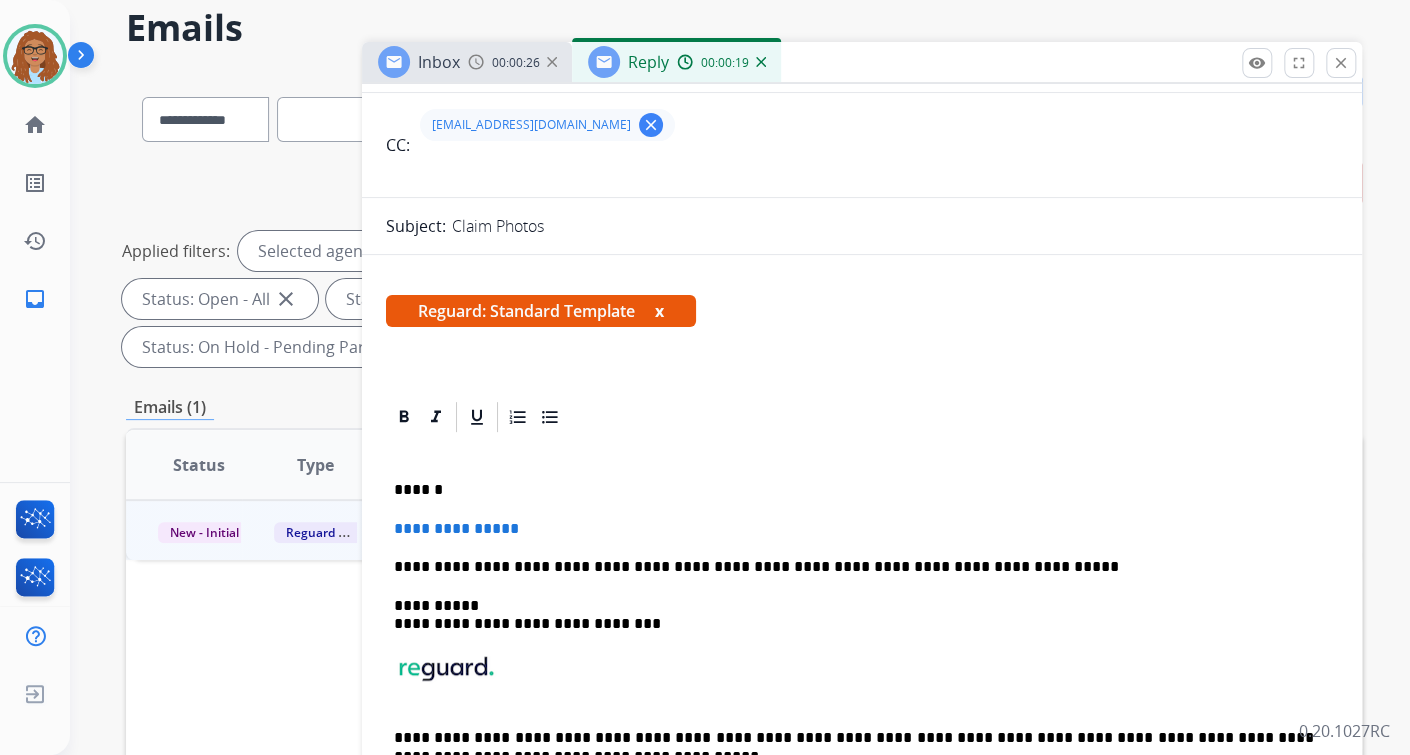 click on "******" at bounding box center (854, 490) 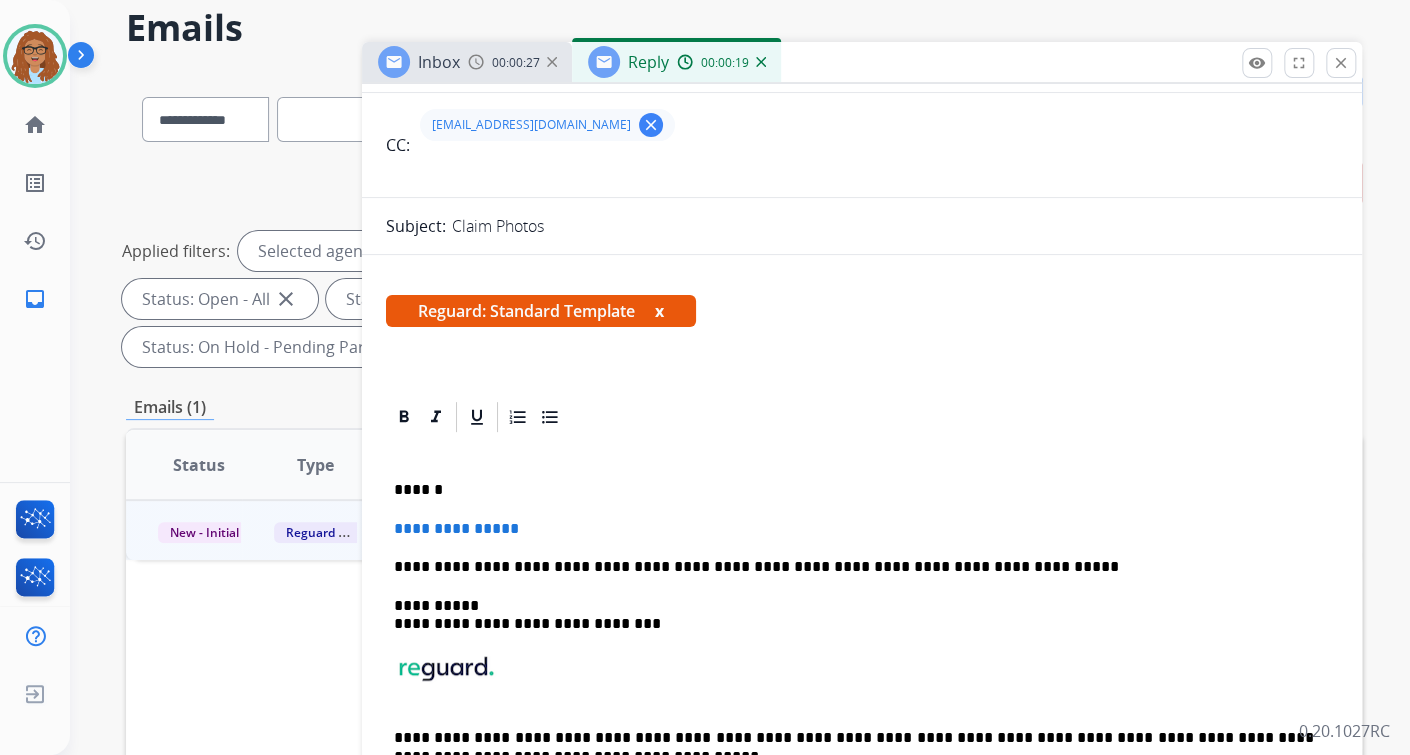type 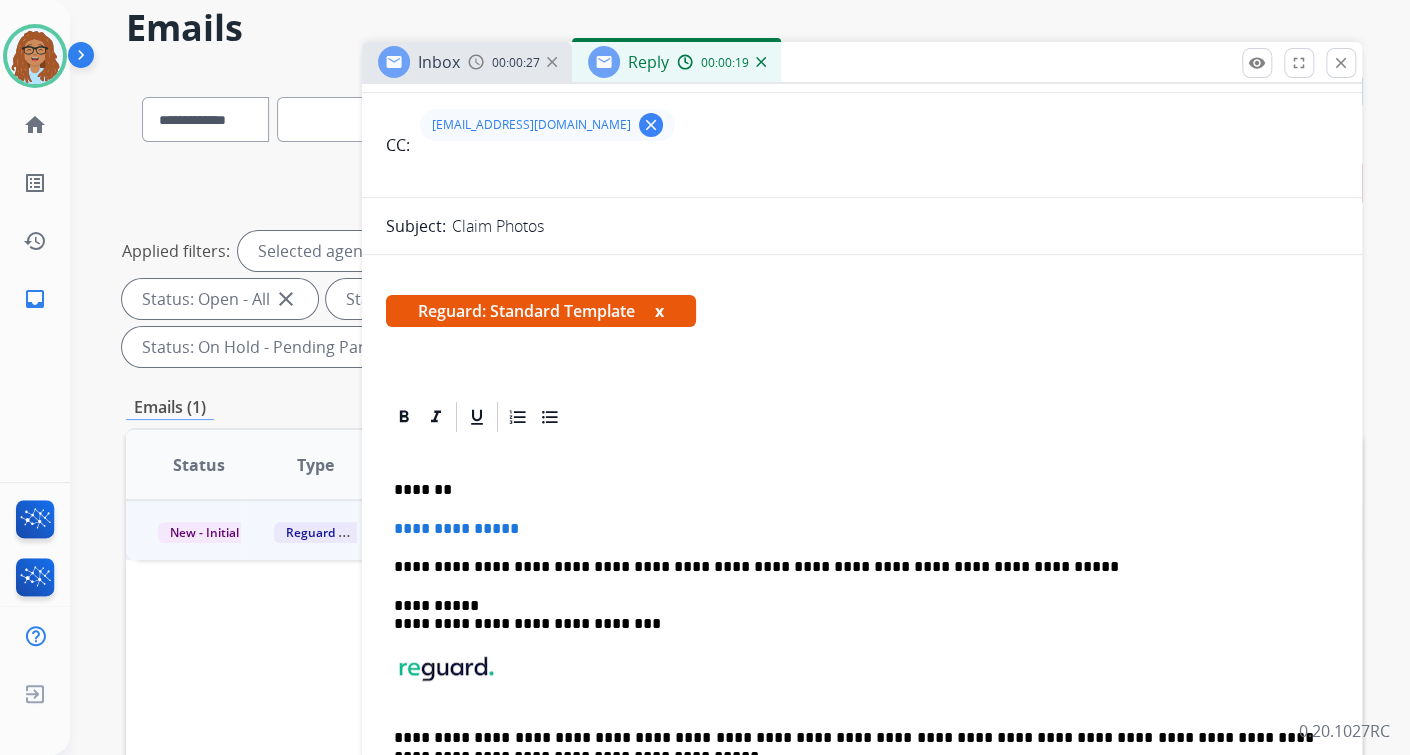 click on "*******" at bounding box center [854, 490] 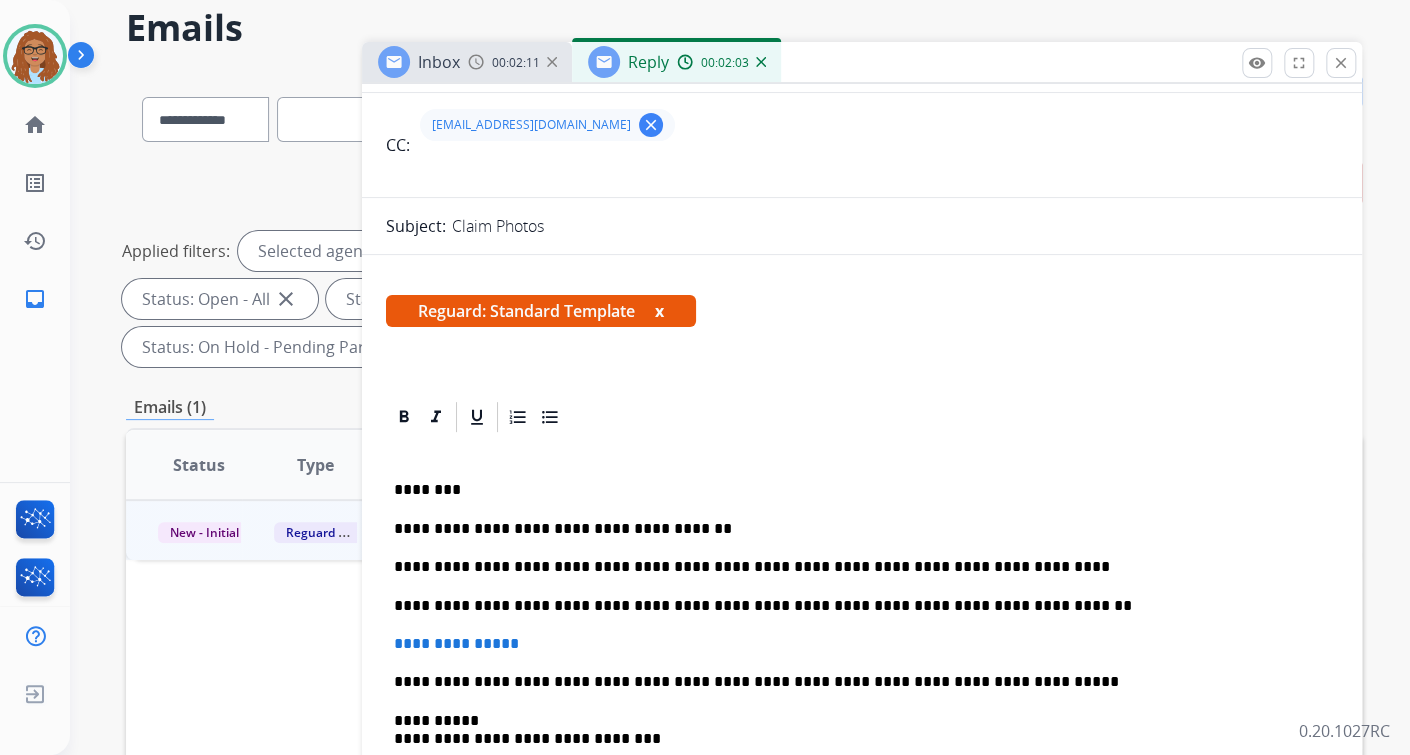 click on "**********" at bounding box center [854, 606] 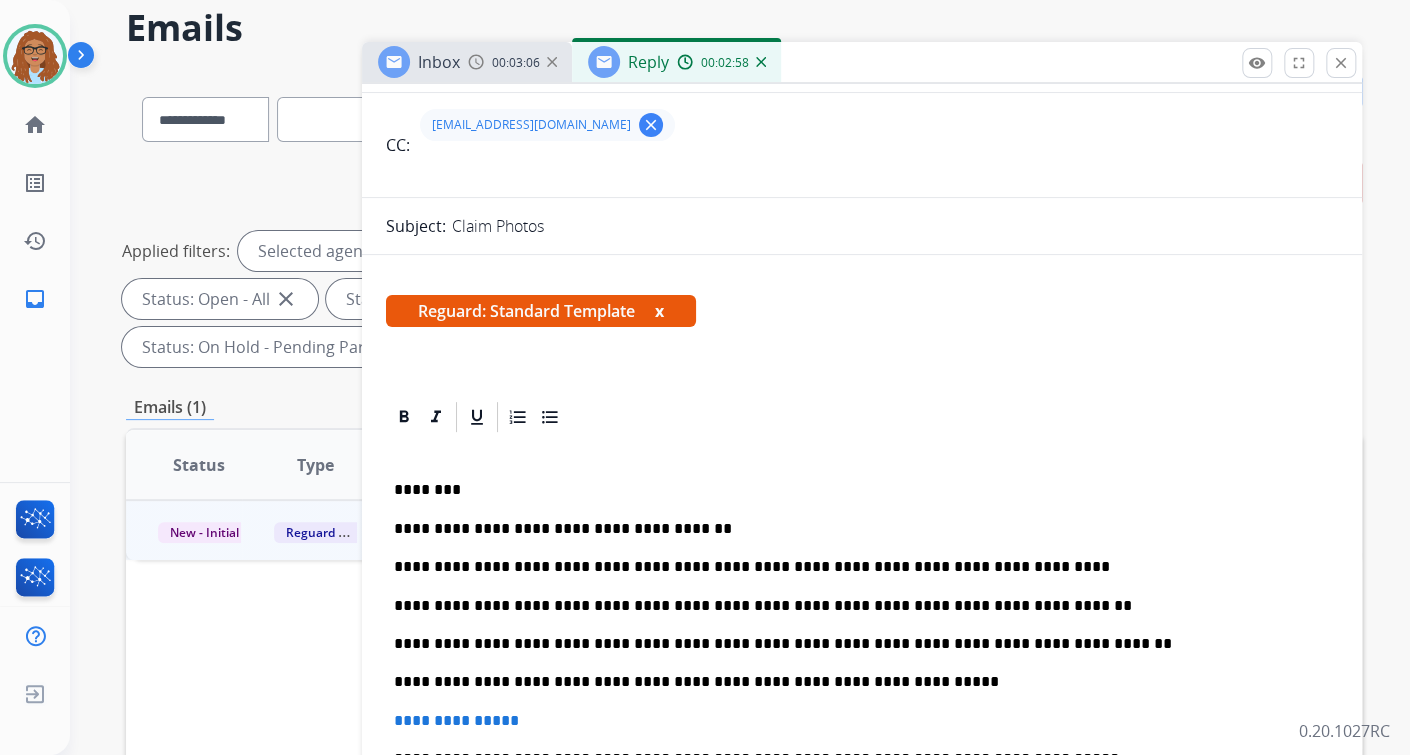 click on "**********" at bounding box center [854, 682] 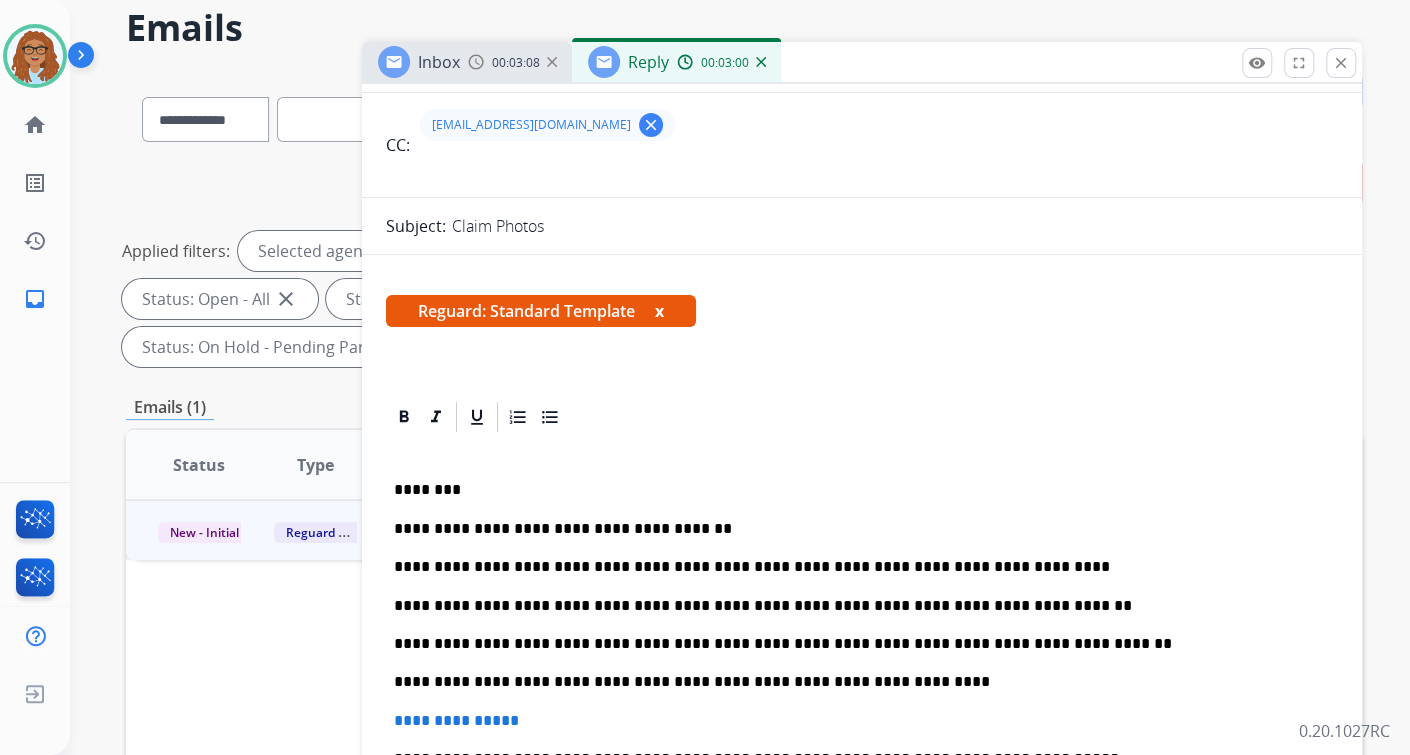 click on "**********" at bounding box center [854, 682] 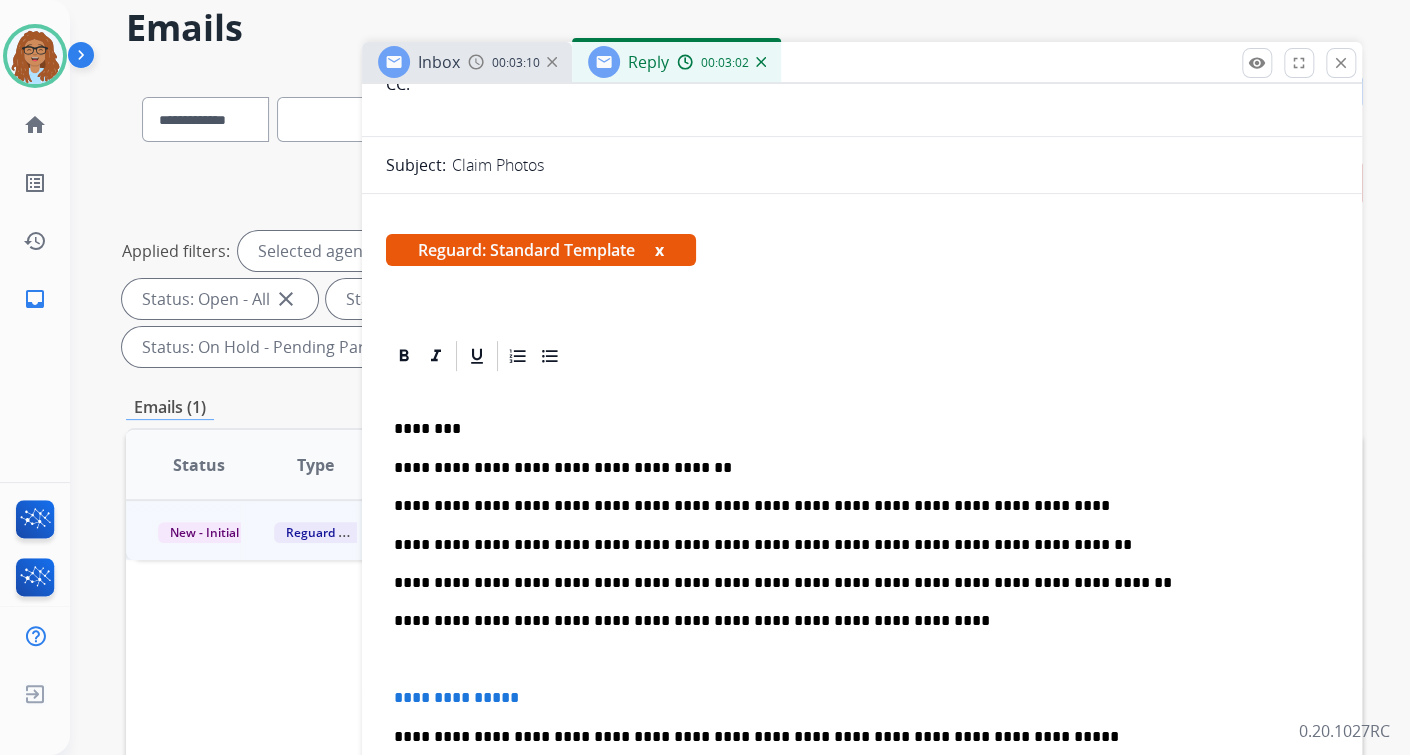 scroll, scrollTop: 352, scrollLeft: 0, axis: vertical 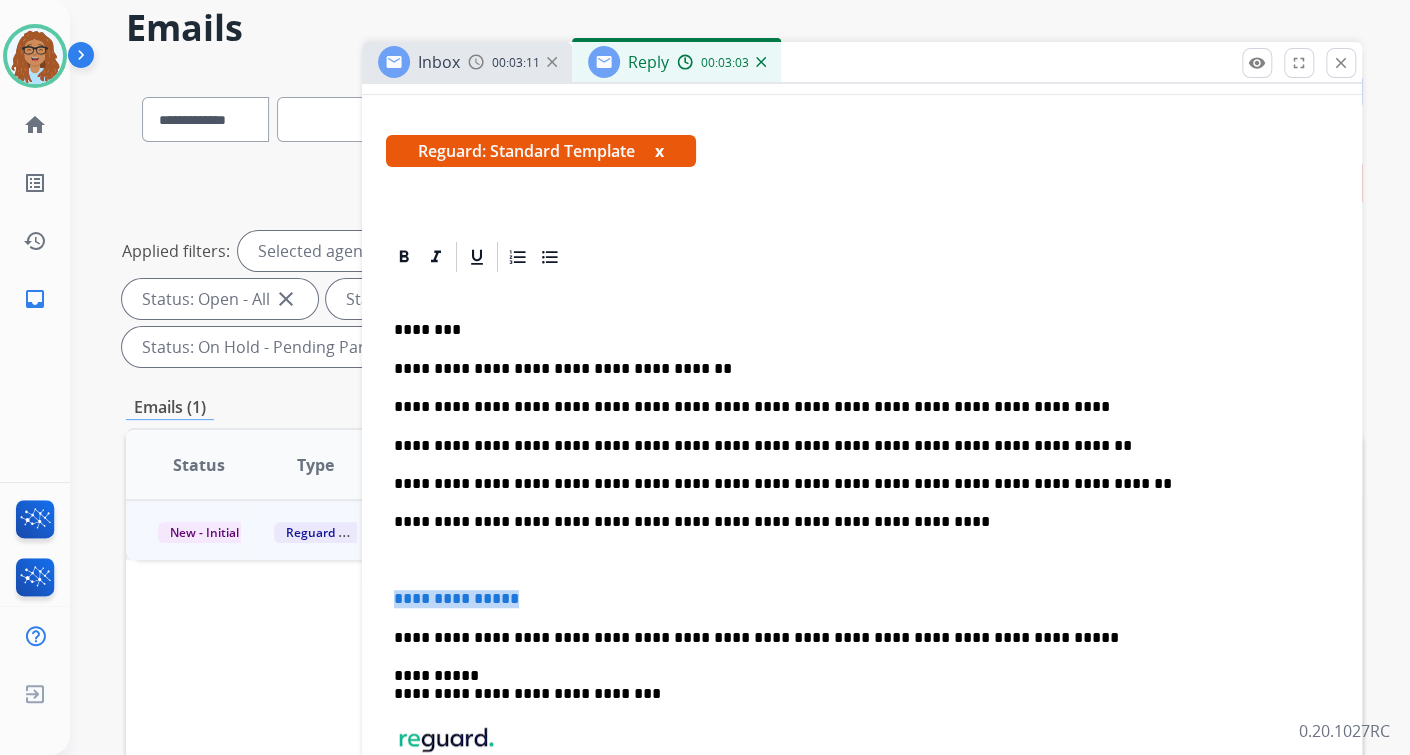 drag, startPoint x: 535, startPoint y: 600, endPoint x: 371, endPoint y: 600, distance: 164 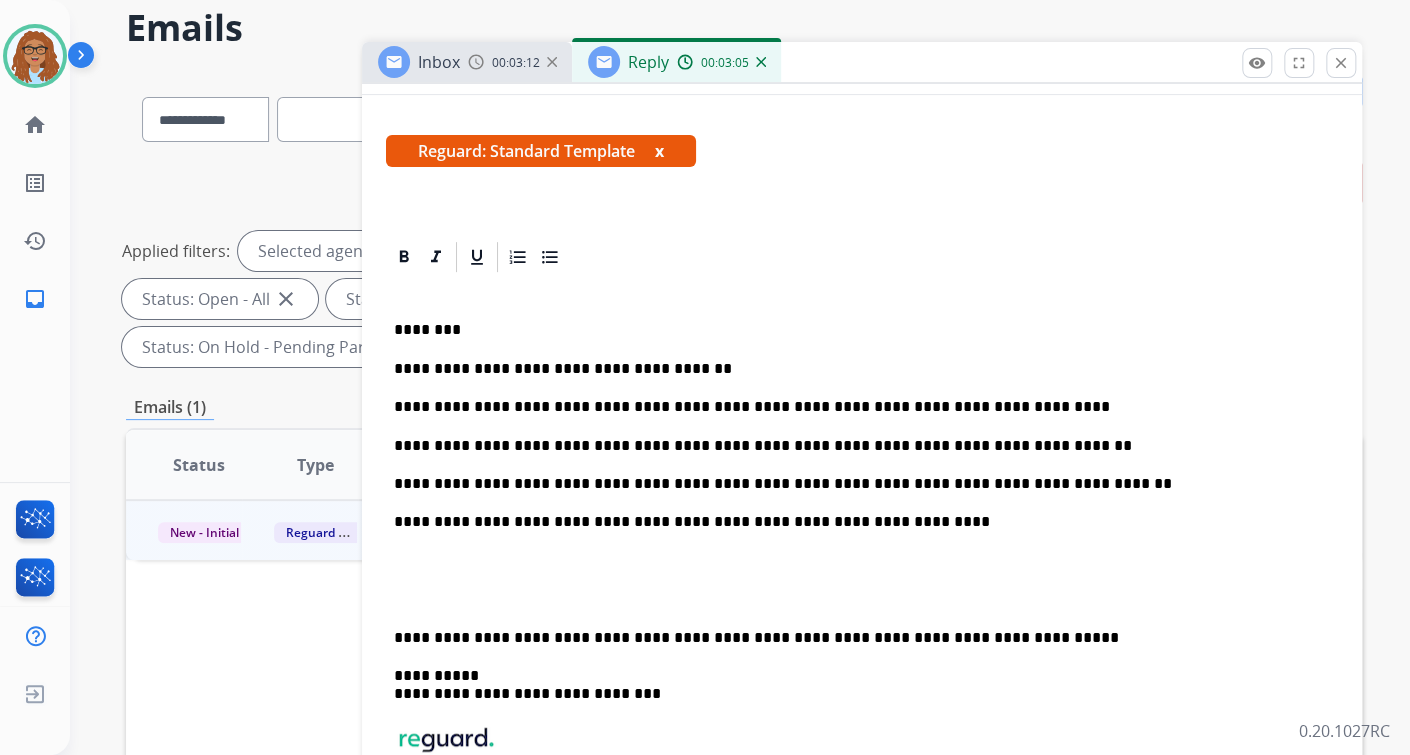 click on "**********" at bounding box center [854, 638] 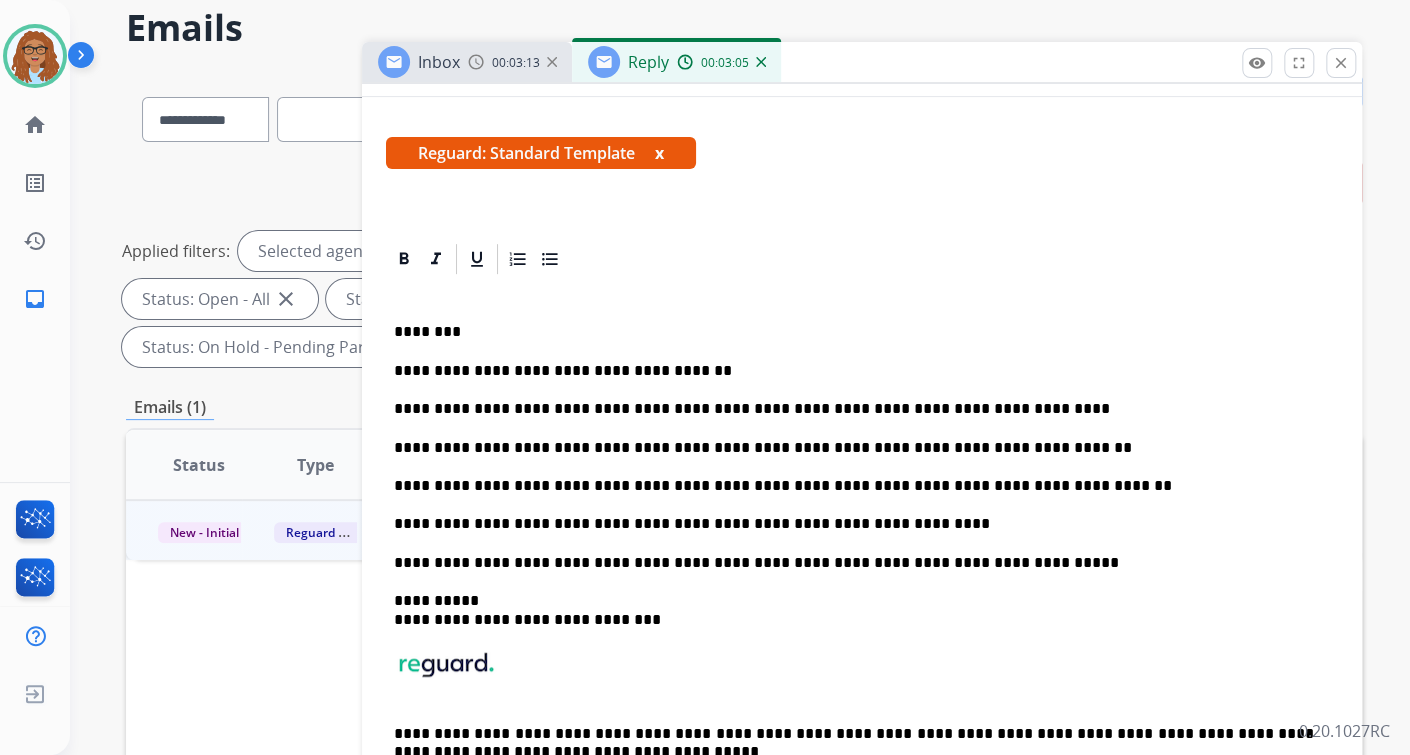 scroll, scrollTop: 346, scrollLeft: 0, axis: vertical 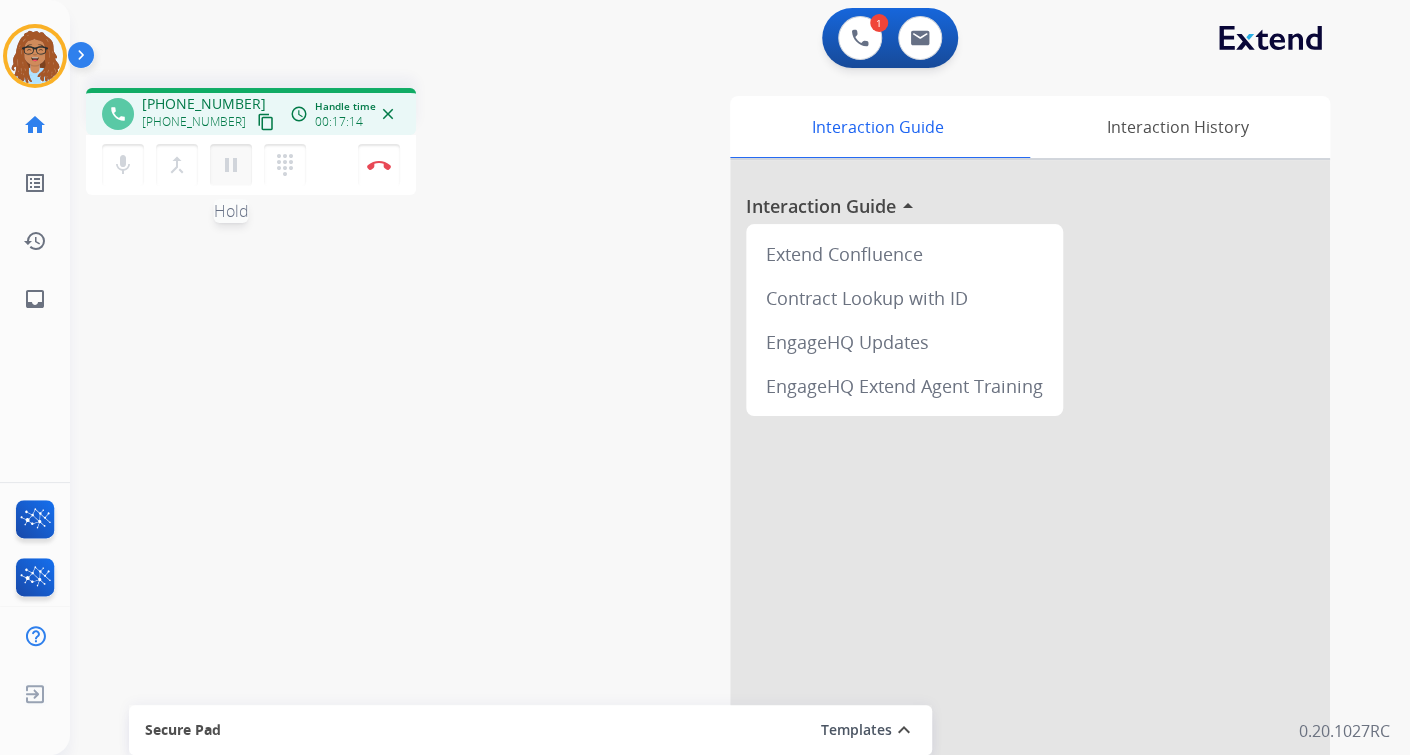 click on "pause" at bounding box center (231, 165) 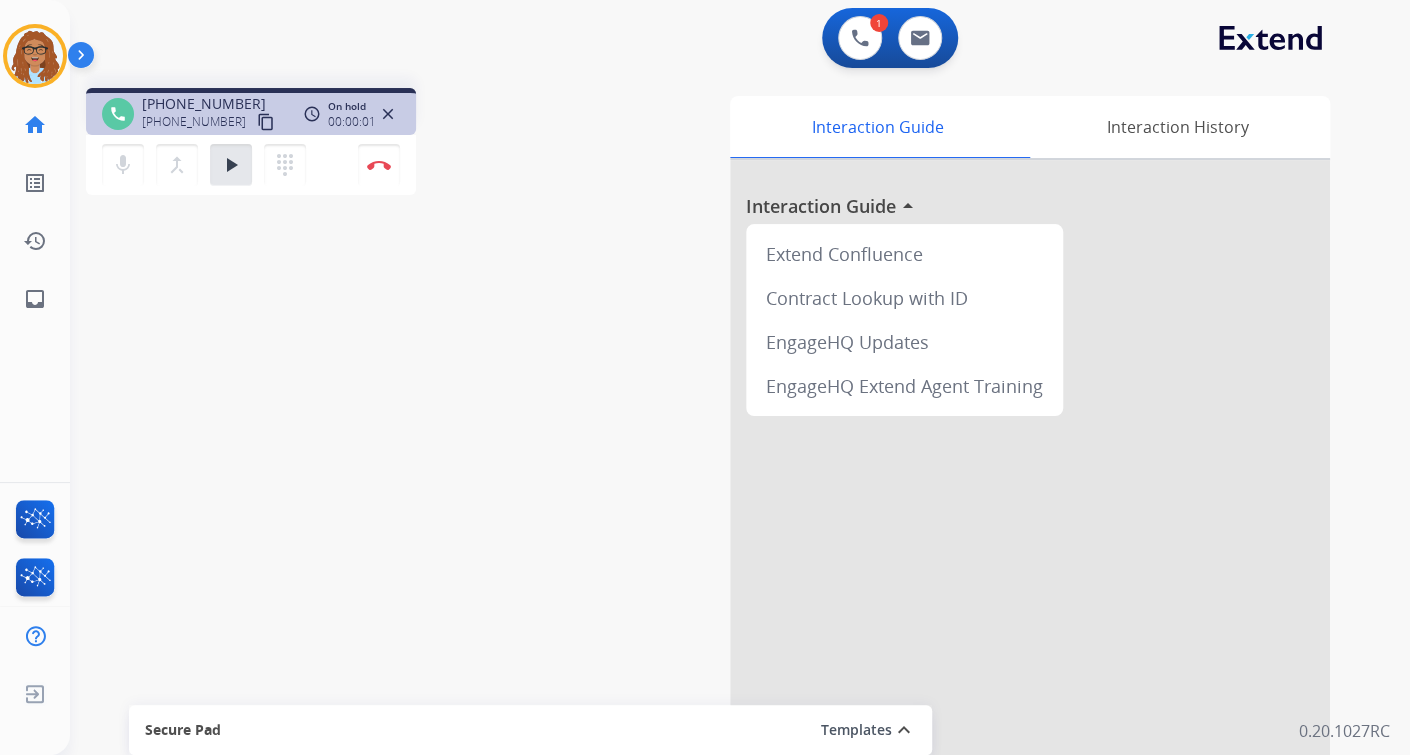 type 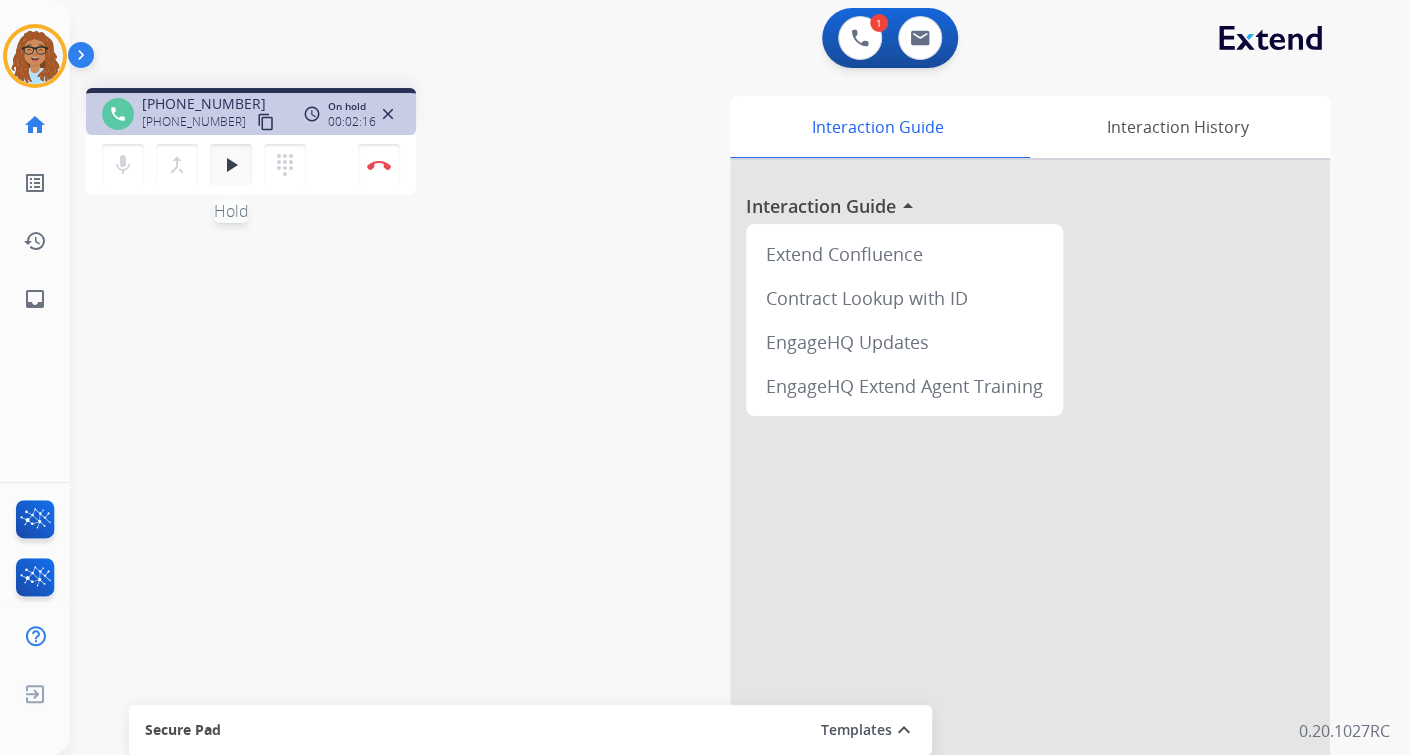 click on "play_arrow Hold" at bounding box center (231, 165) 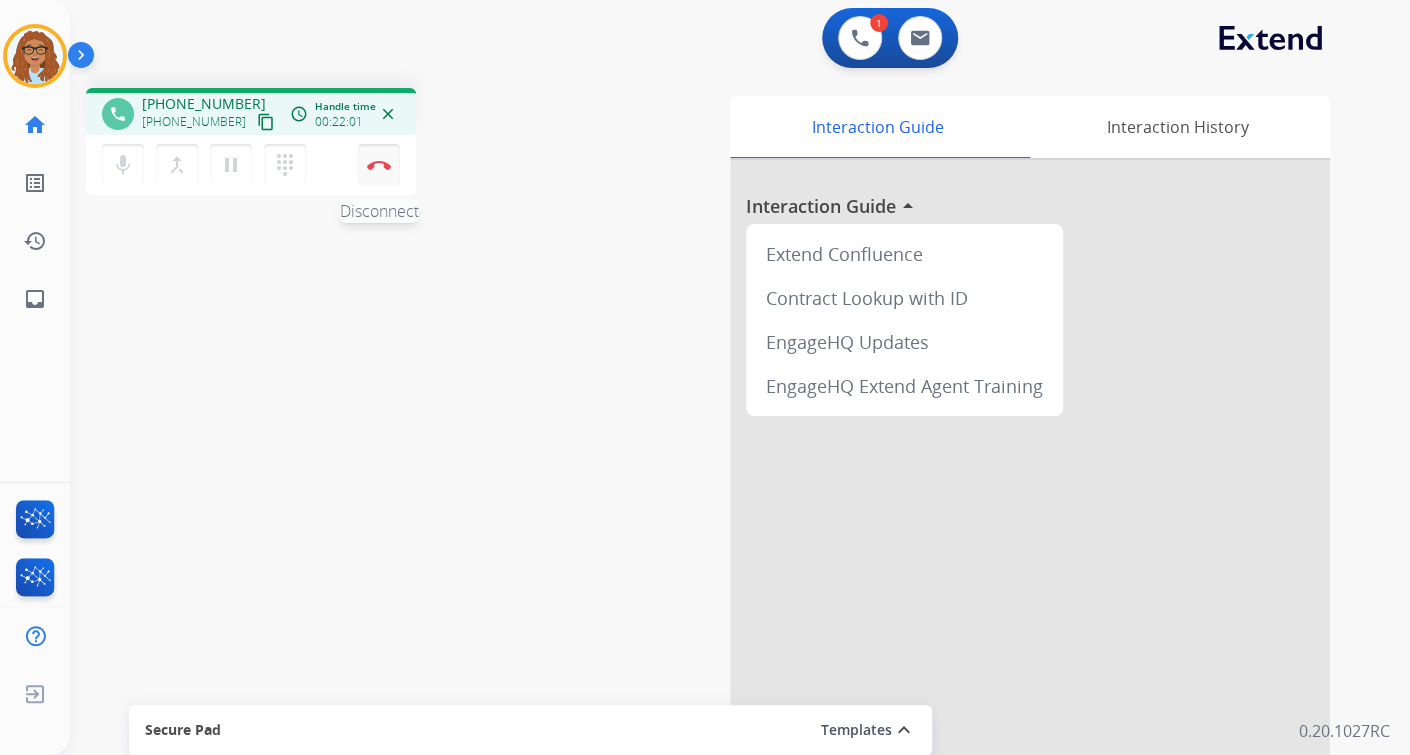 click at bounding box center [379, 165] 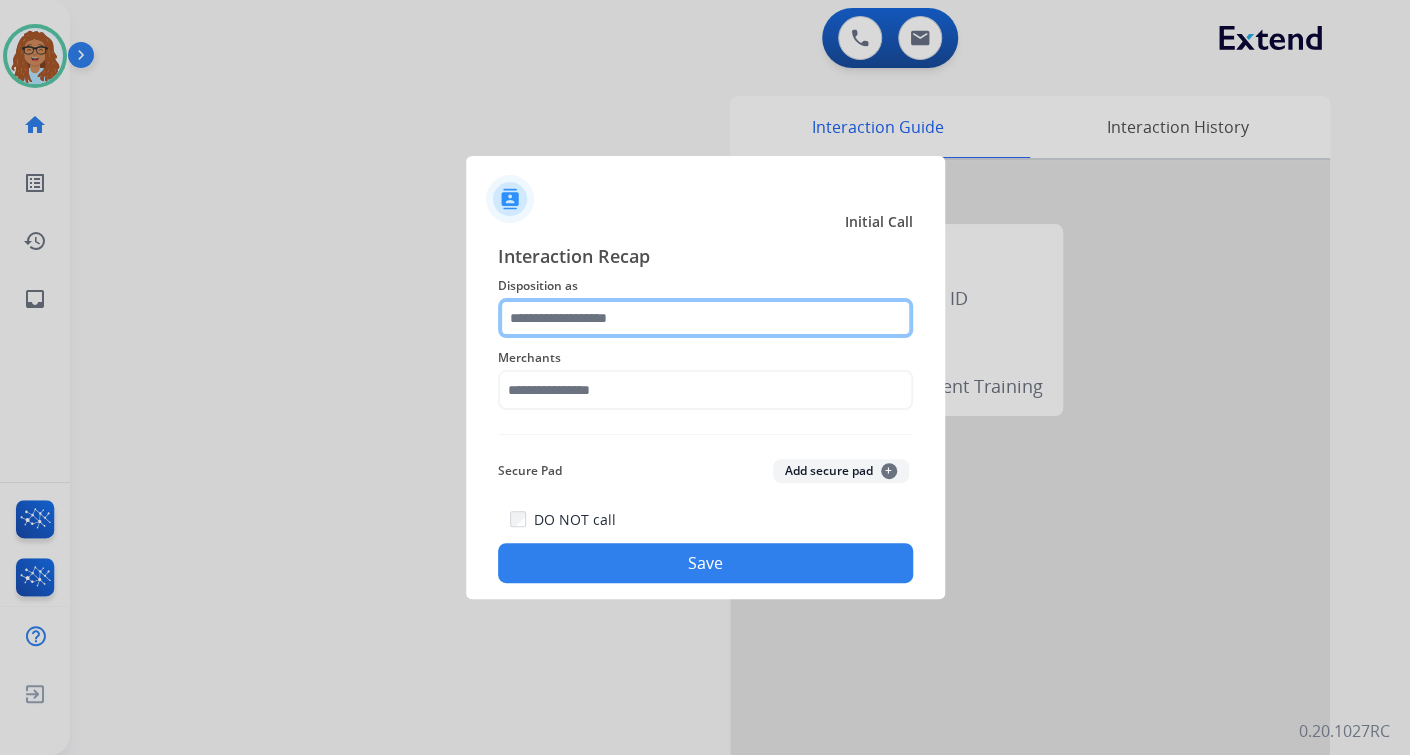 drag, startPoint x: 676, startPoint y: 307, endPoint x: 677, endPoint y: 320, distance: 13.038404 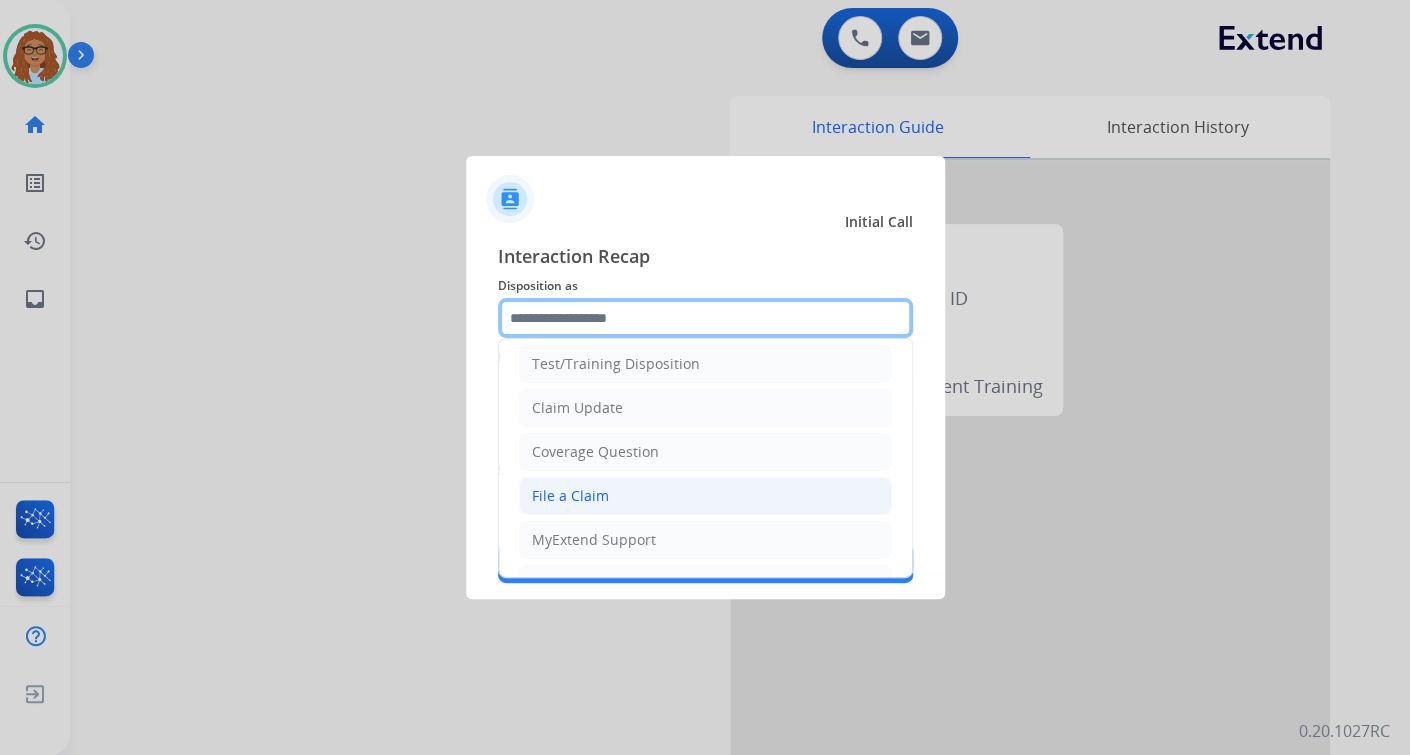 scroll, scrollTop: 80, scrollLeft: 0, axis: vertical 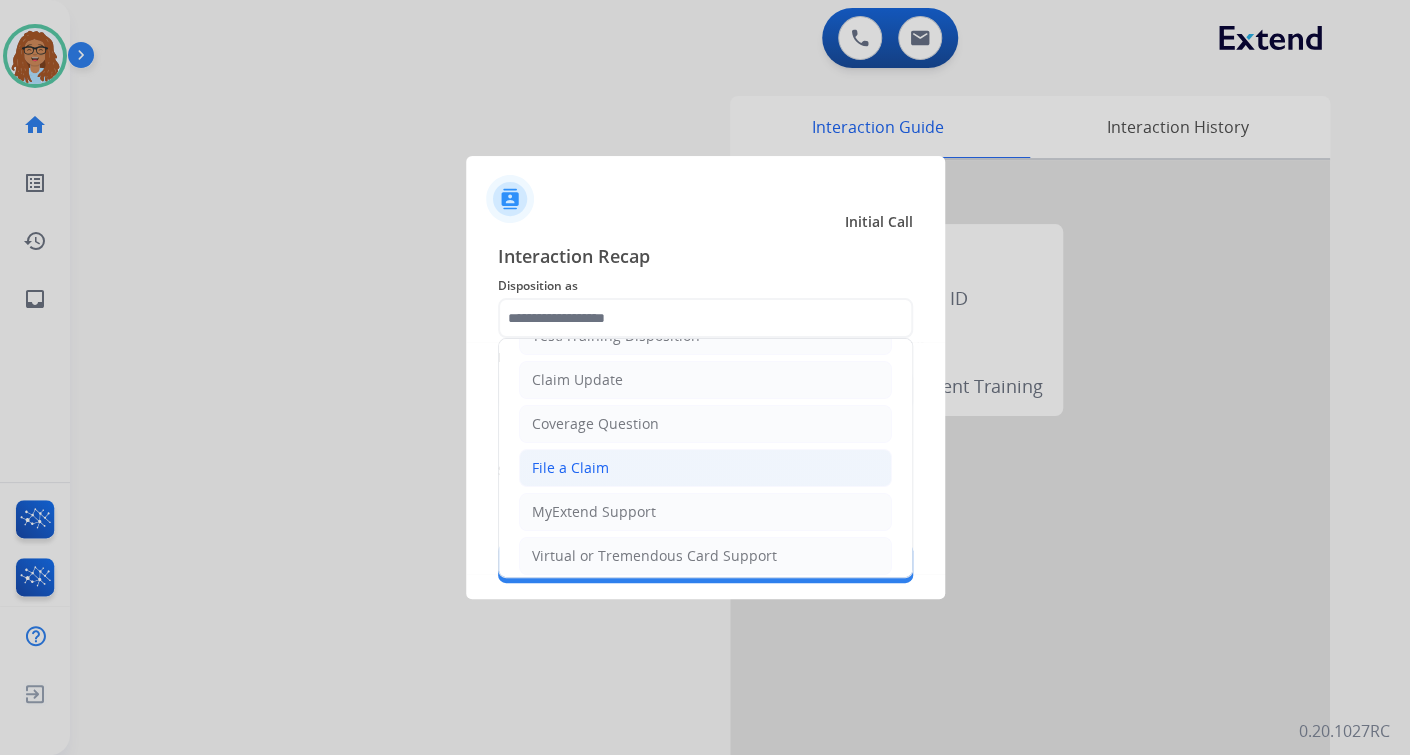 click on "File a Claim" 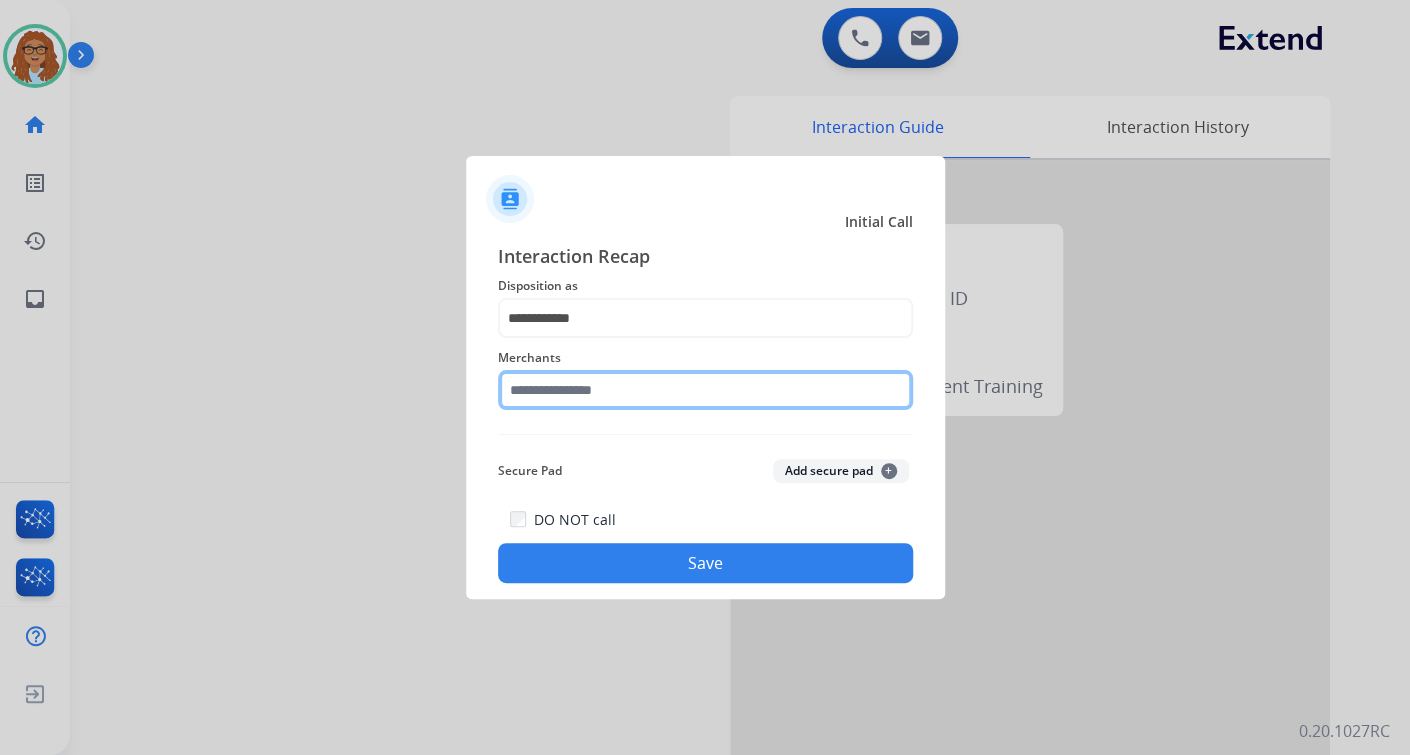 click 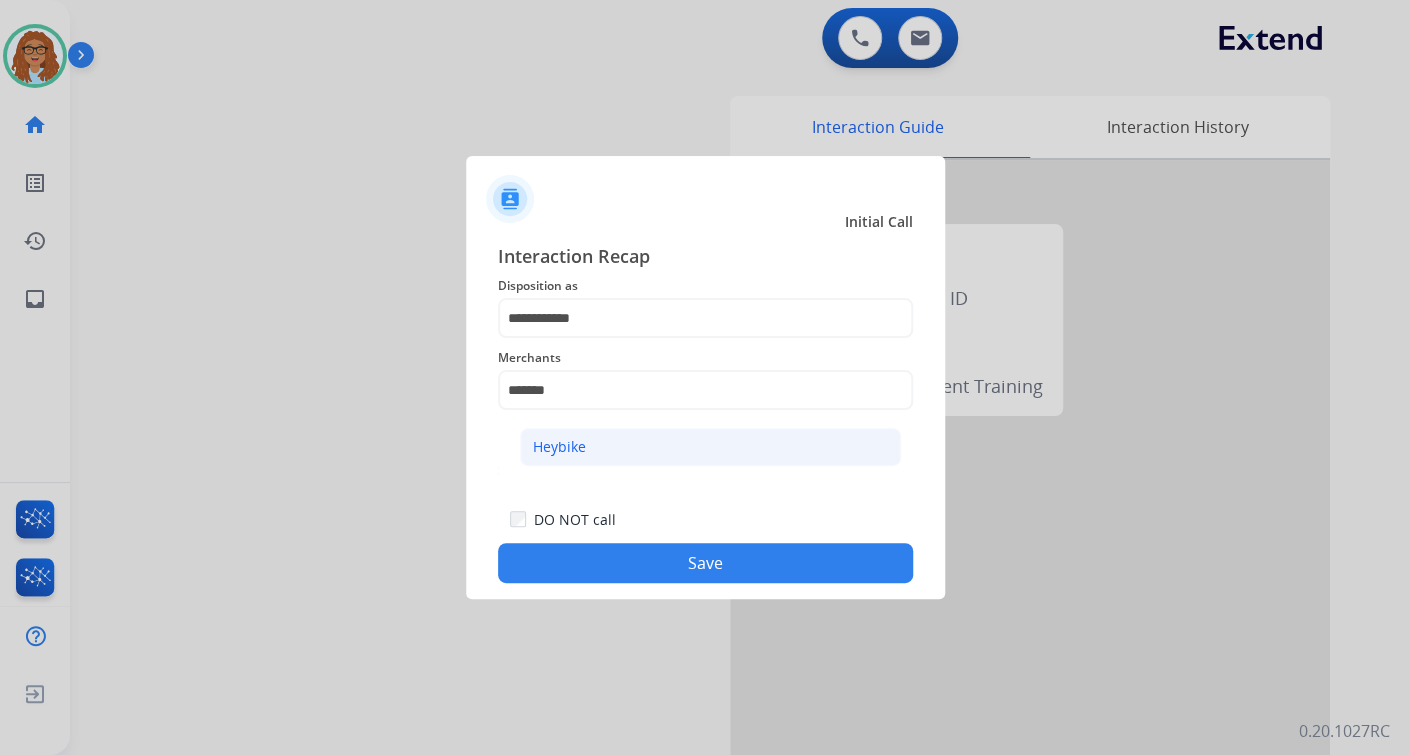 click on "Heybike" 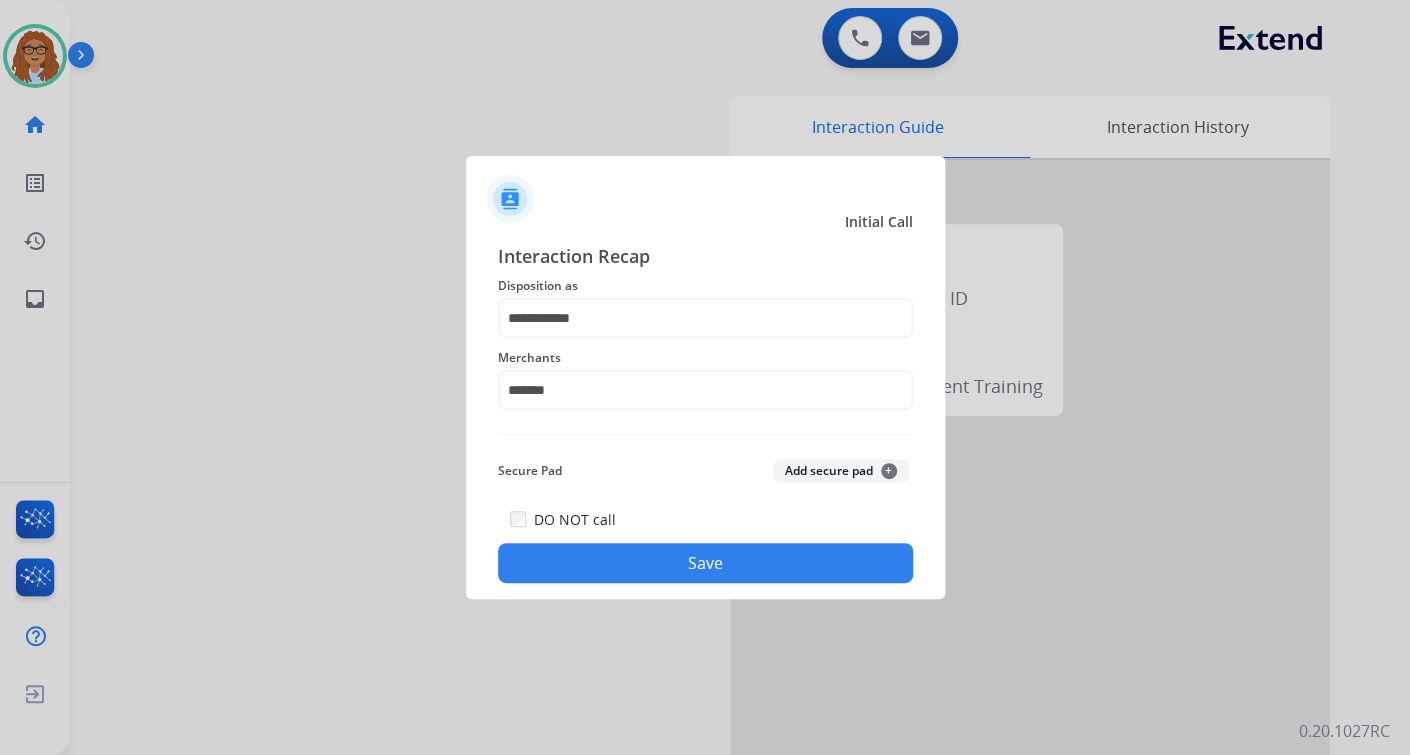 click on "Save" 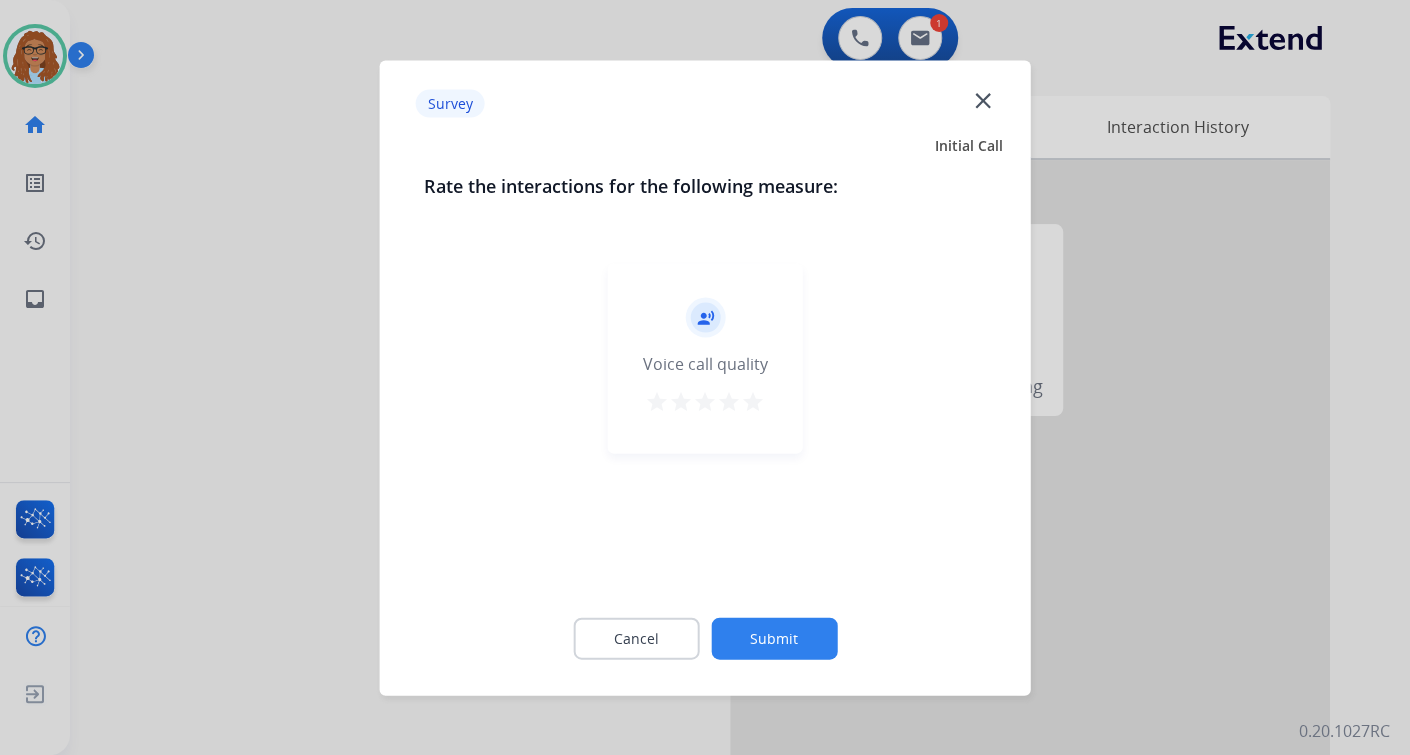 click on "close" 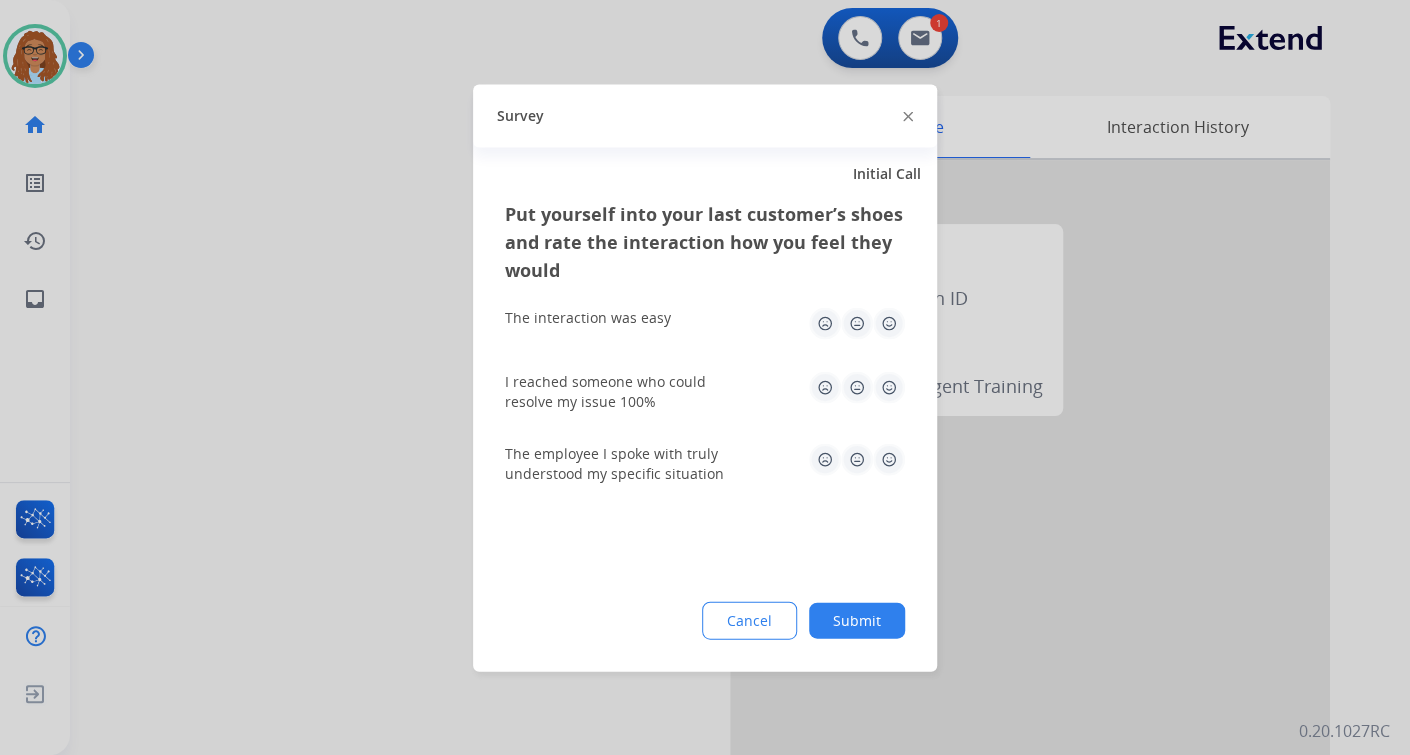 click 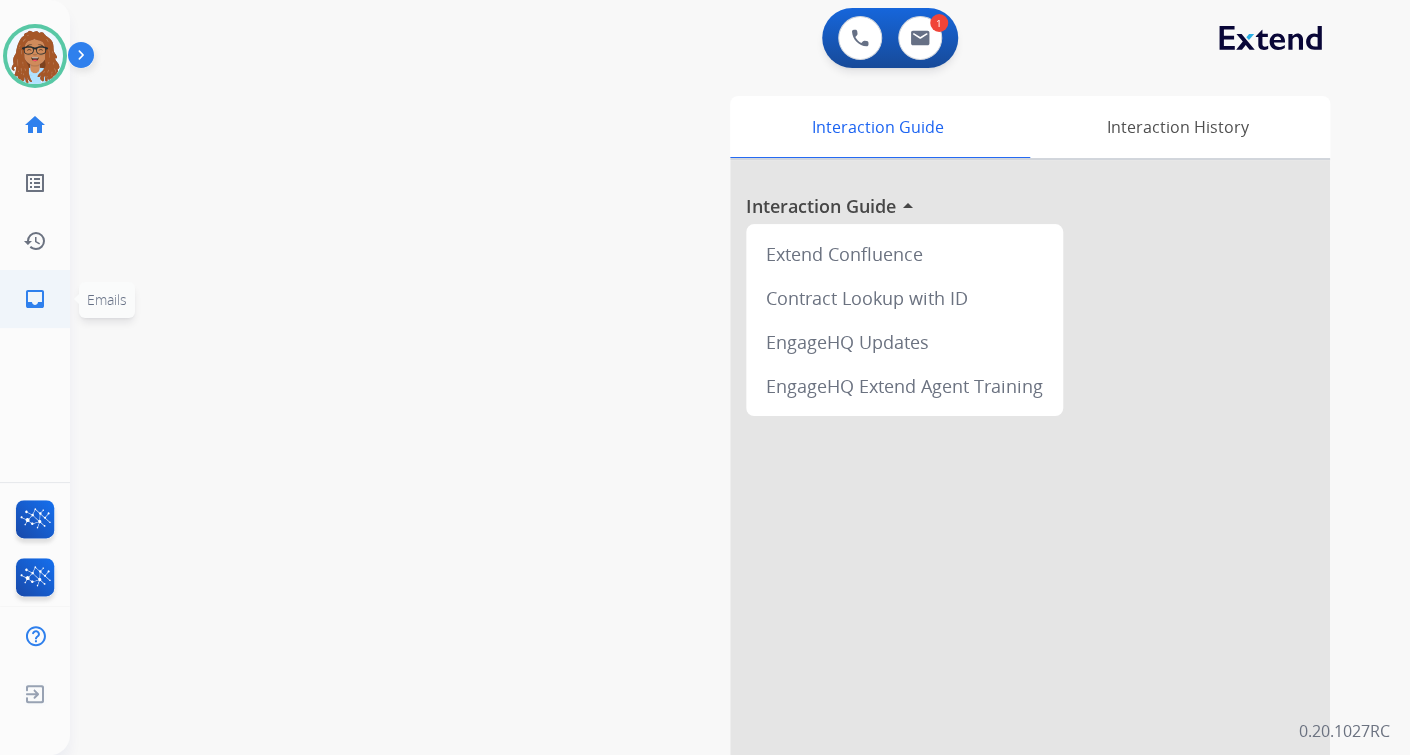 click on "inbox" 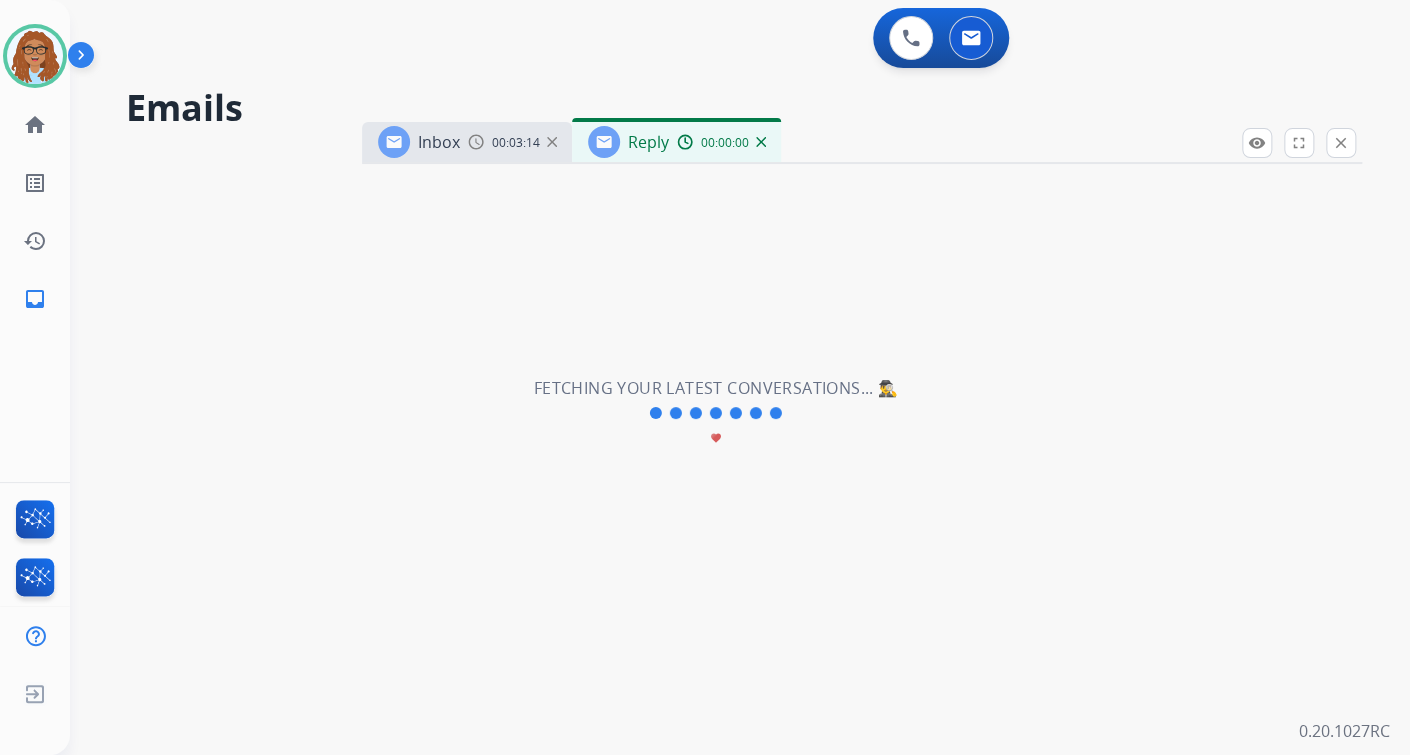 select on "**********" 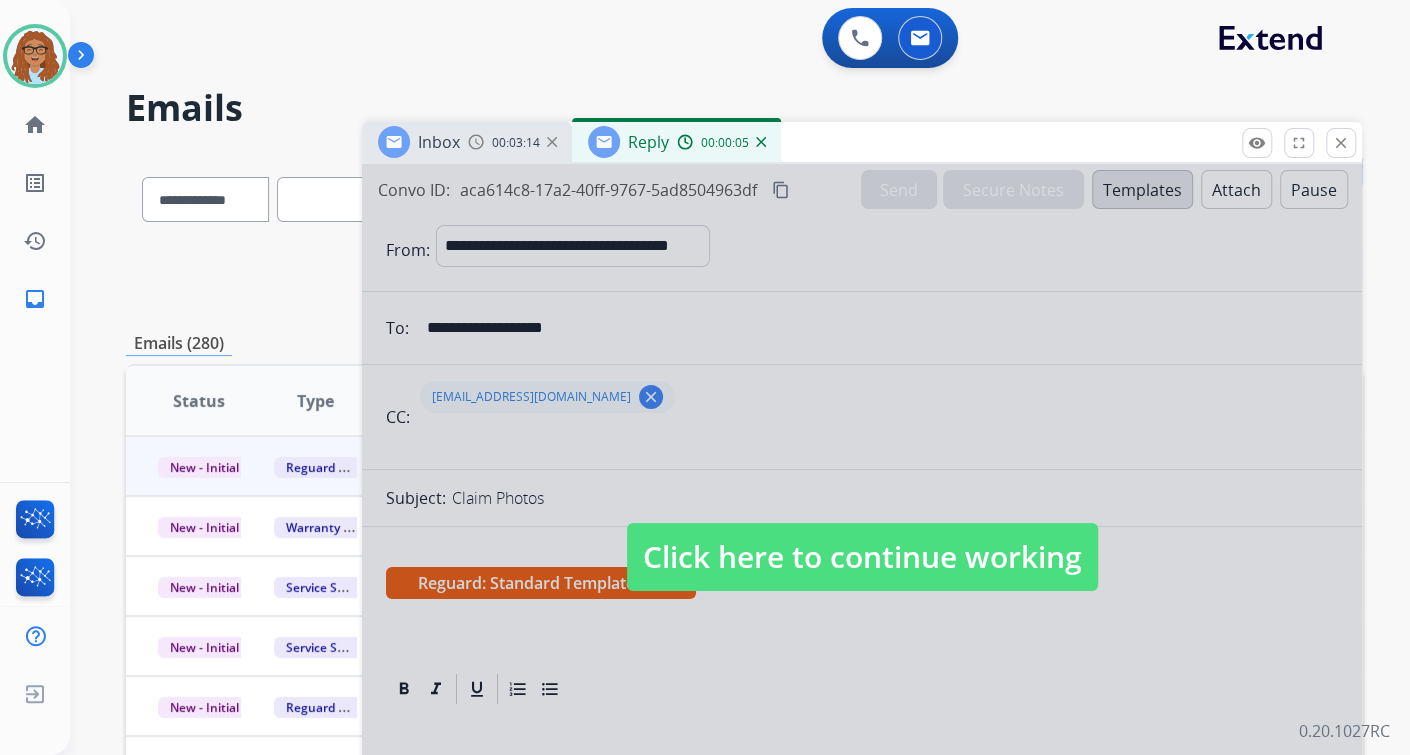 click on "Click here to continue working" at bounding box center (862, 557) 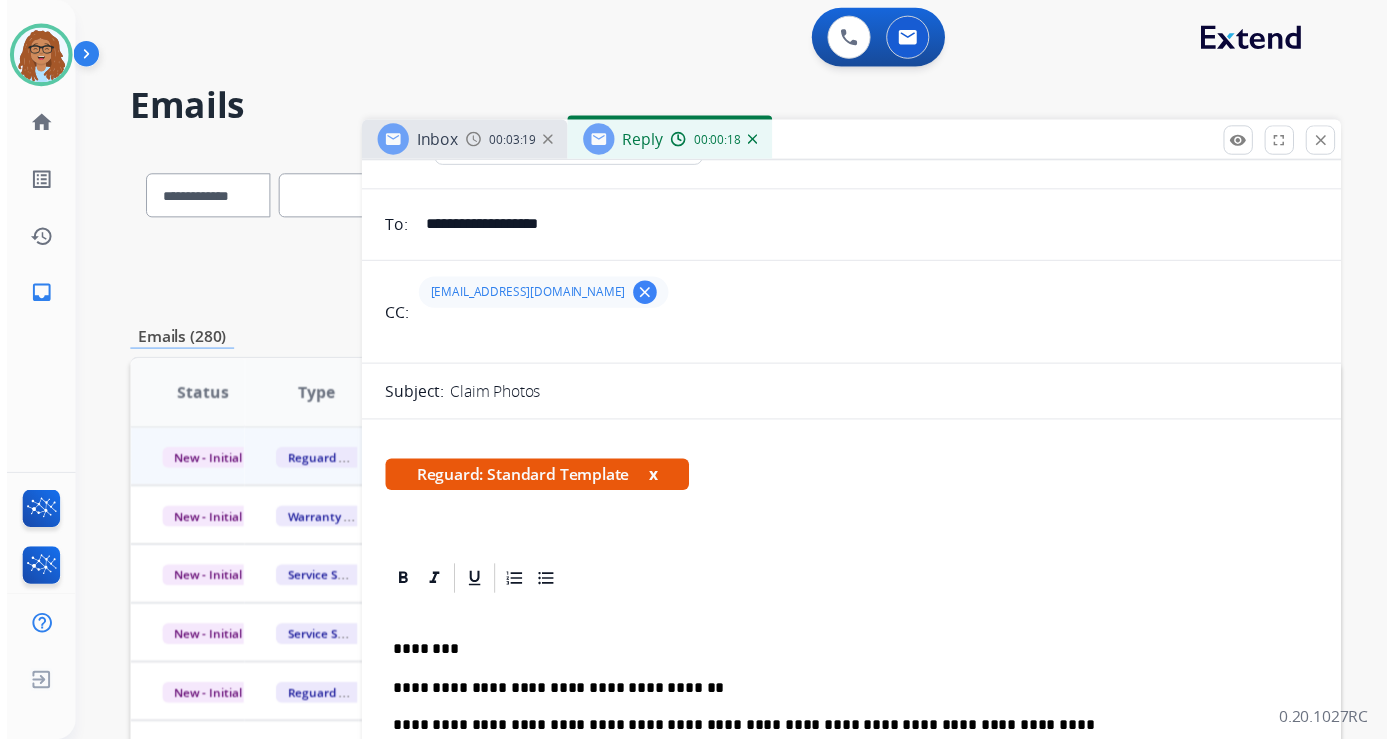 scroll, scrollTop: 0, scrollLeft: 0, axis: both 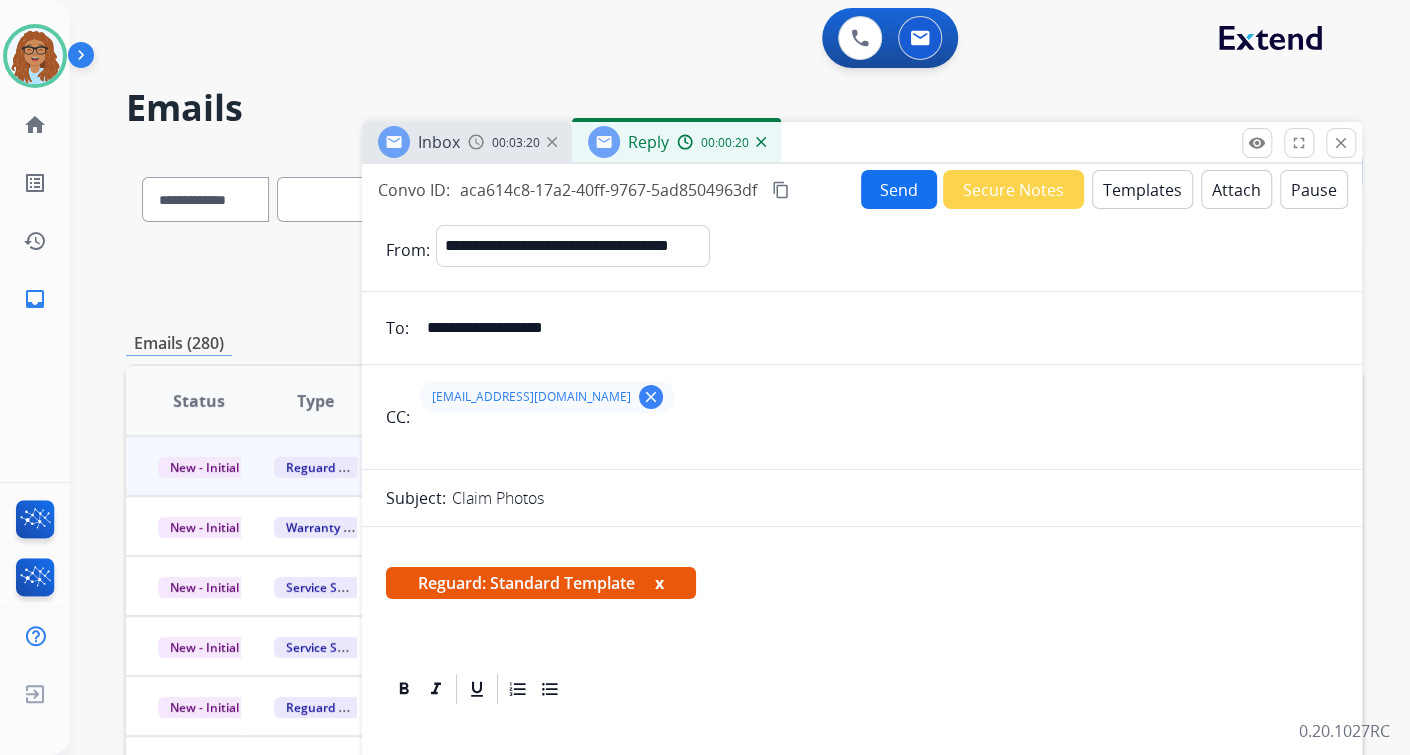 click on "Send" at bounding box center [899, 189] 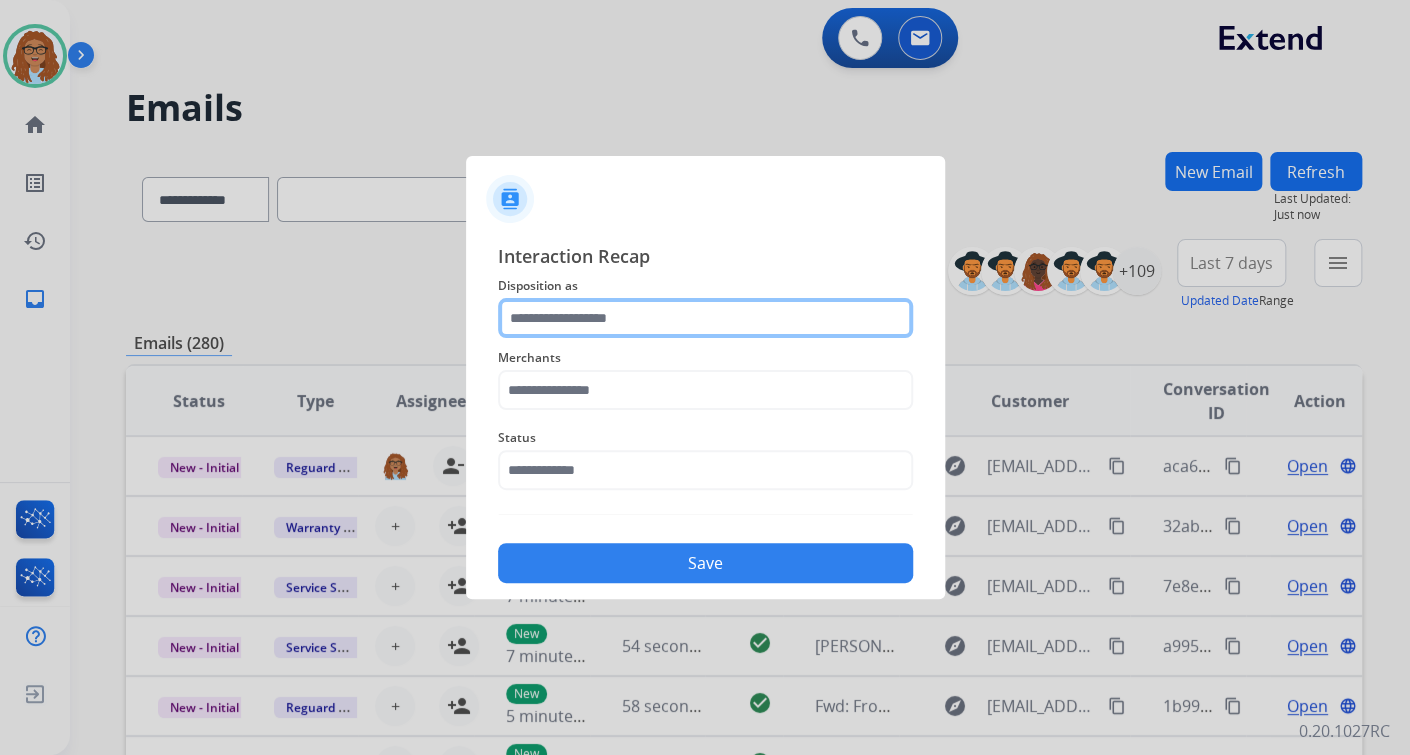 click 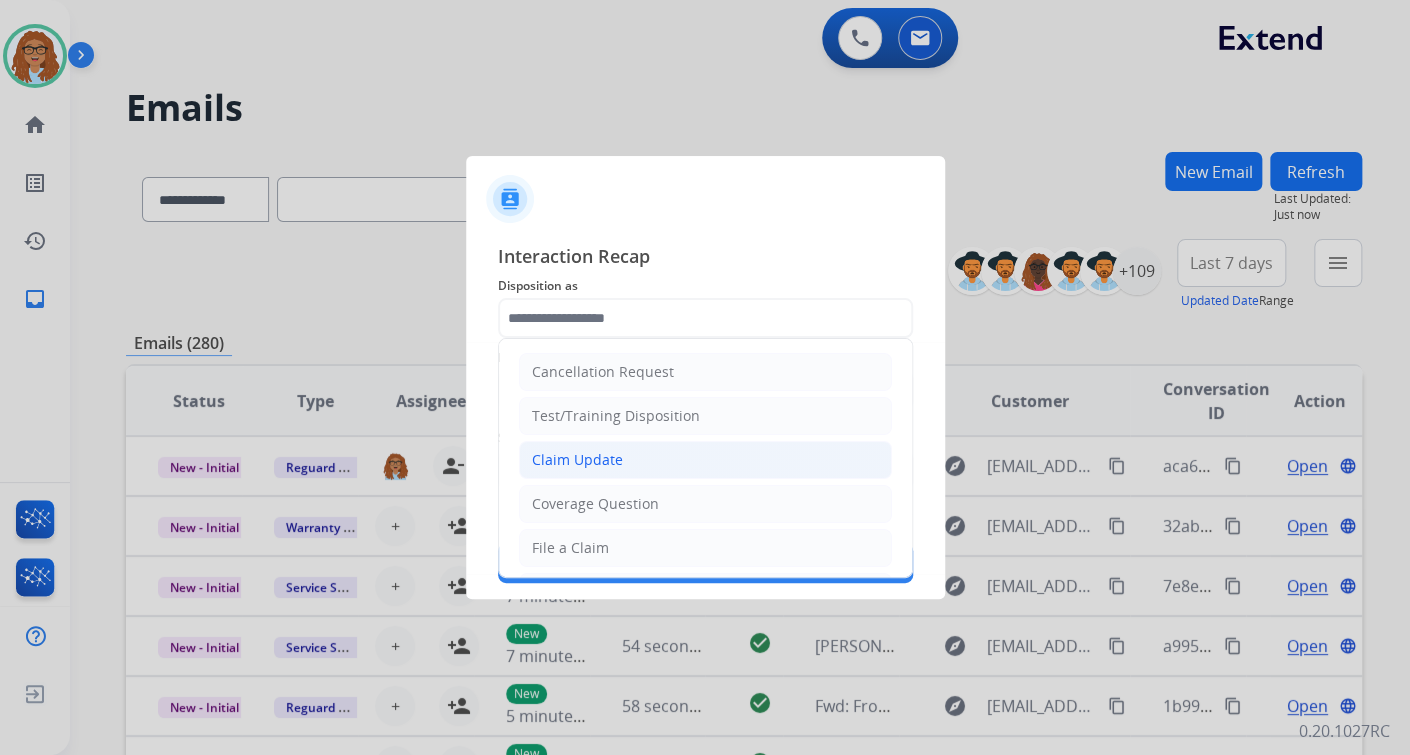 click on "Claim Update" 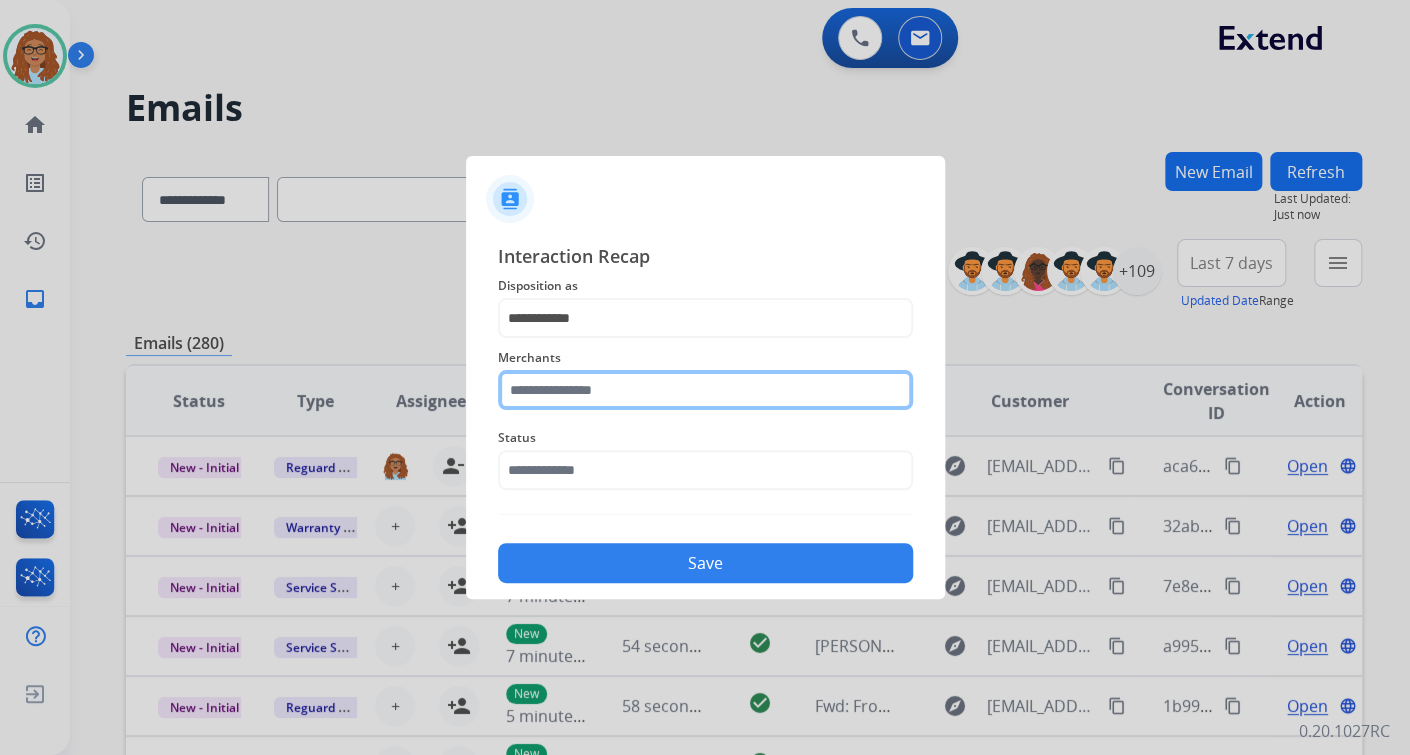click 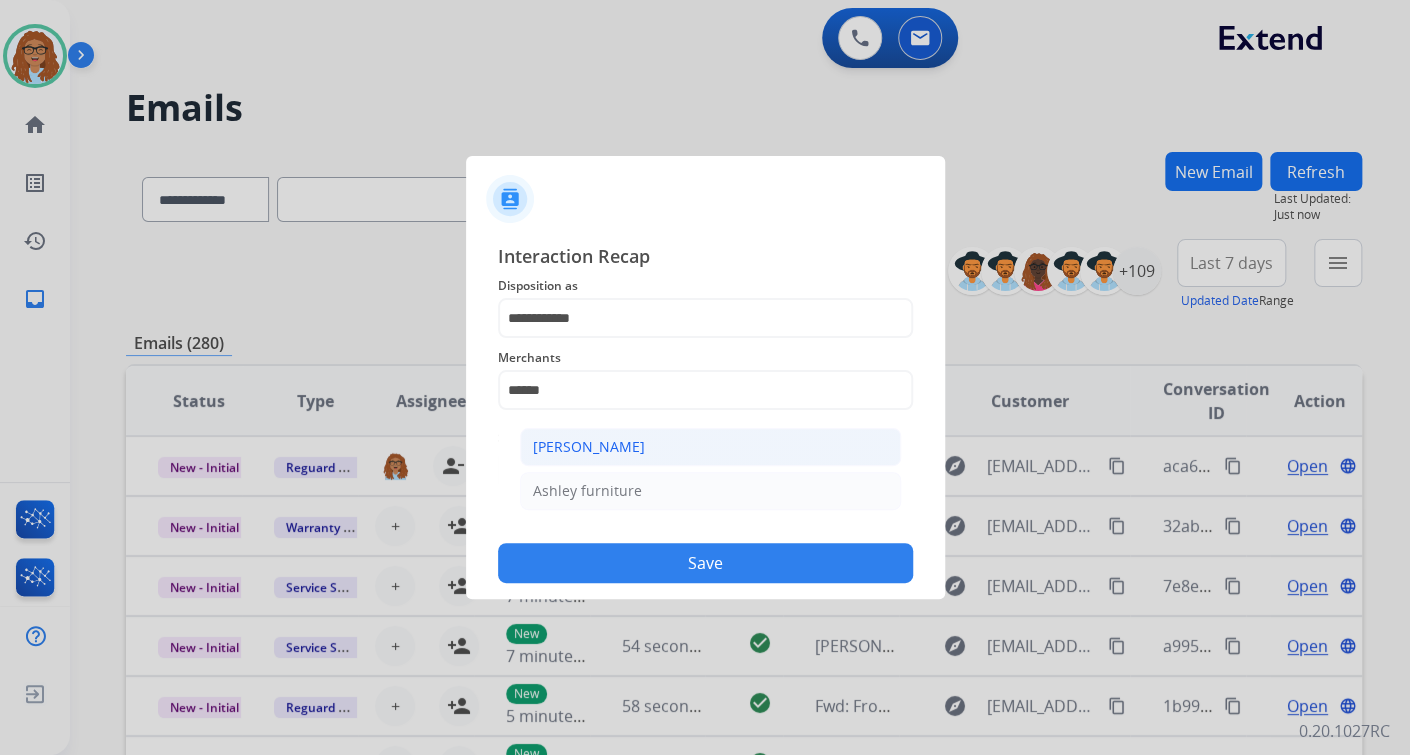 click on "[PERSON_NAME]" 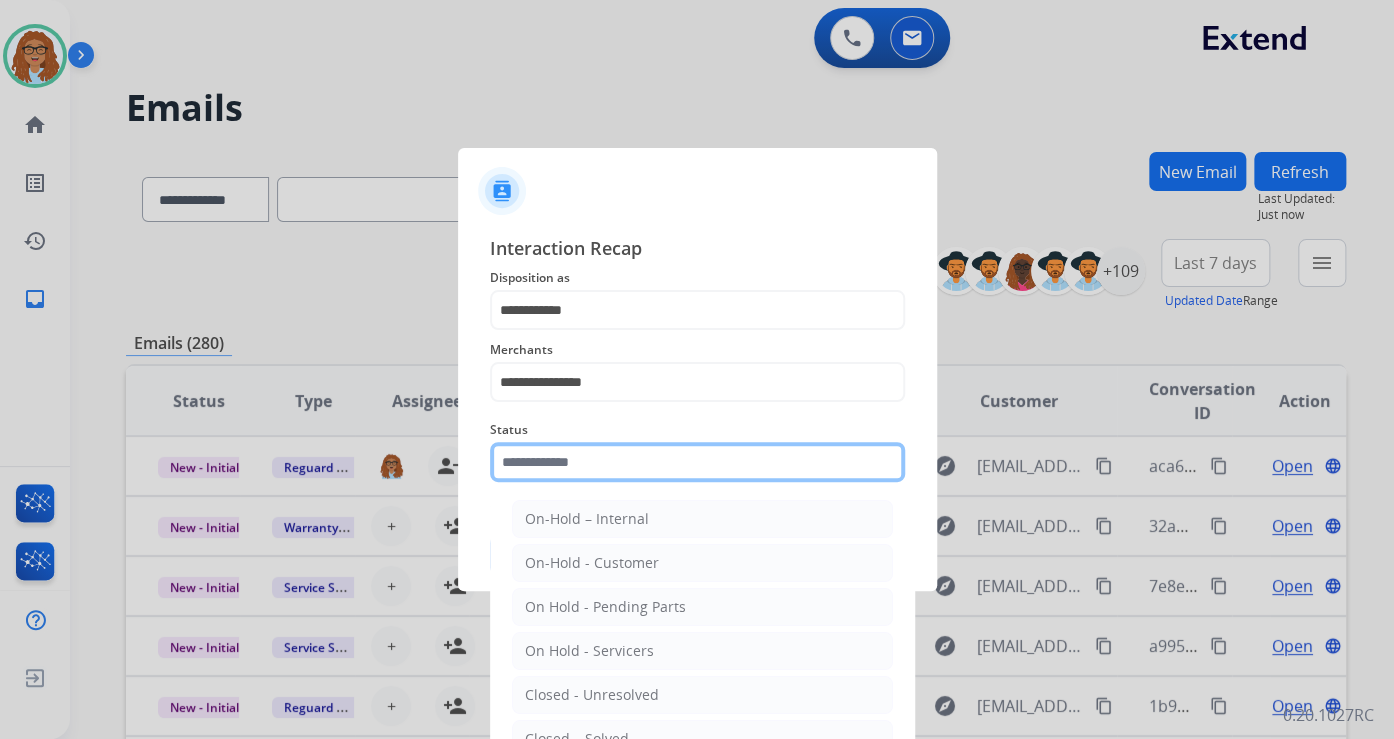click 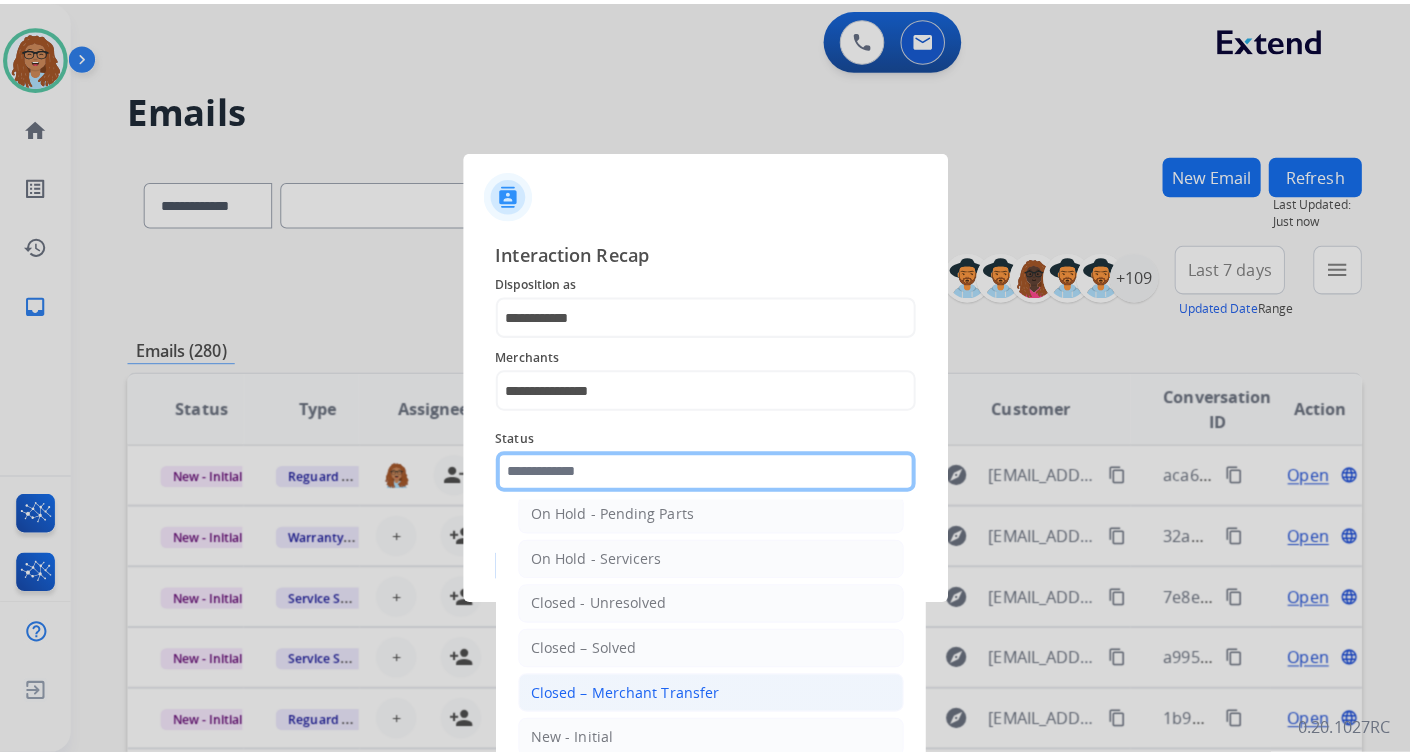 scroll, scrollTop: 116, scrollLeft: 0, axis: vertical 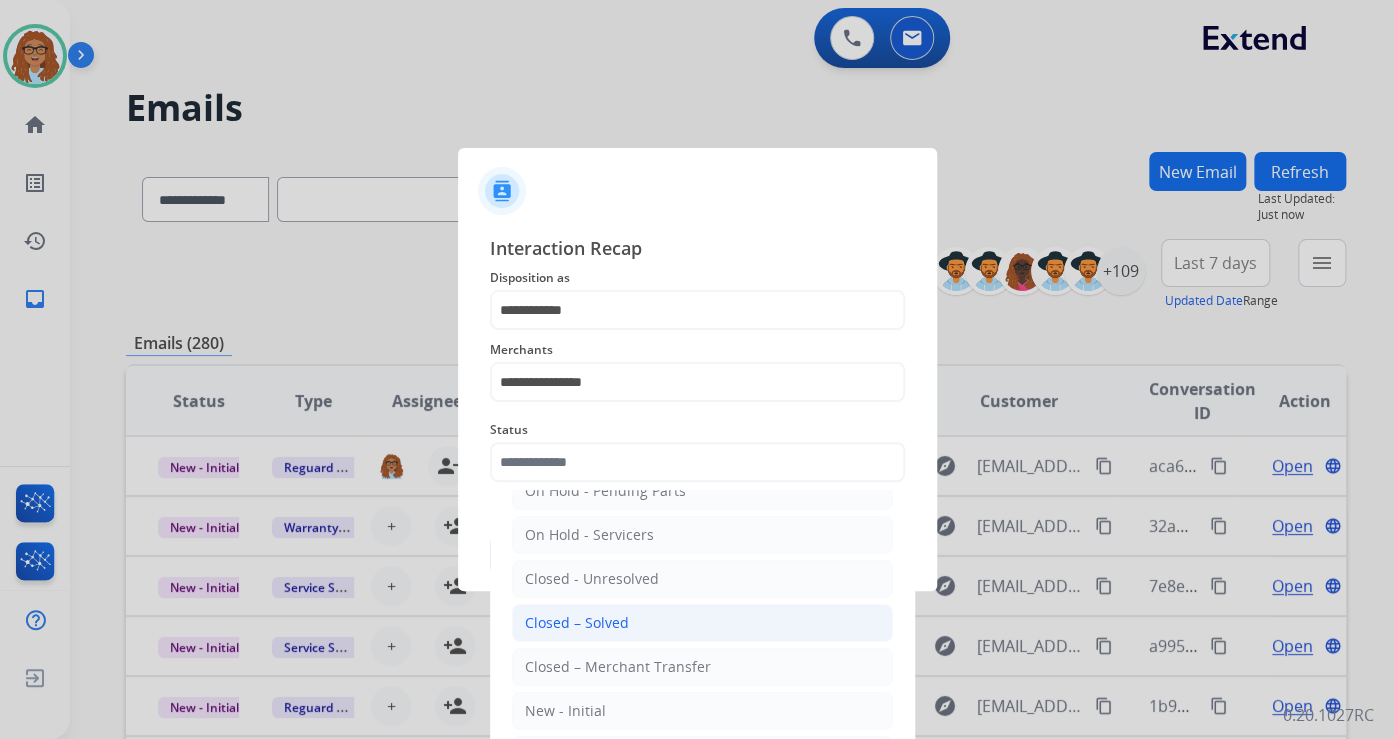 click on "Closed – Solved" 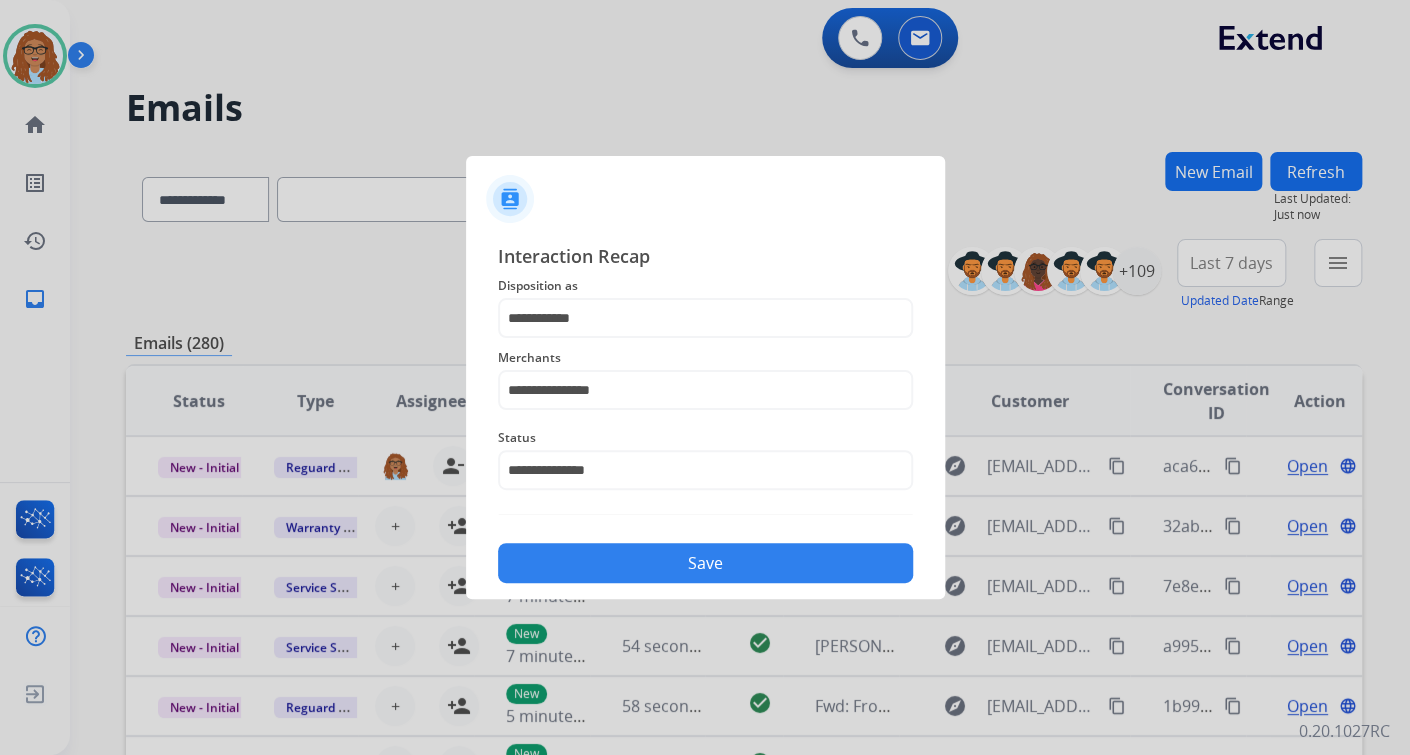 click on "Save" 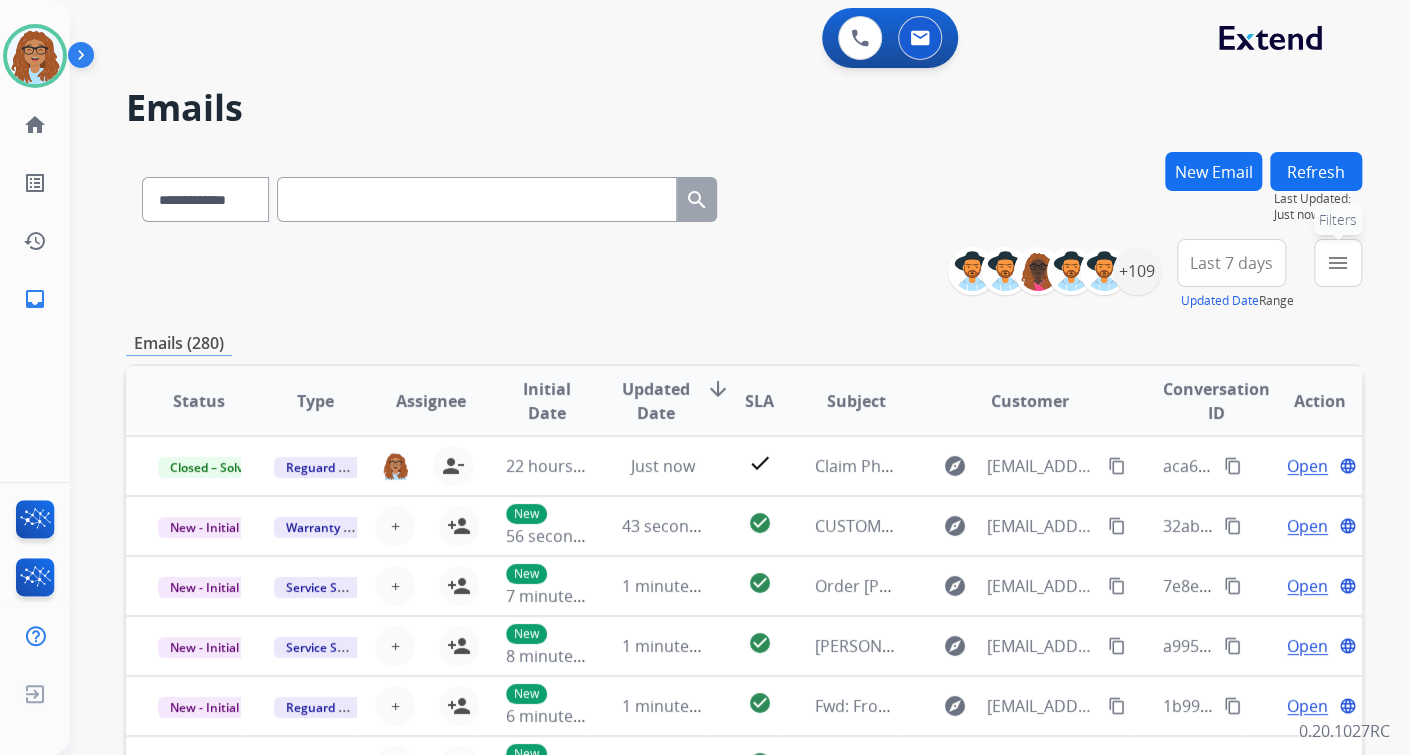 click on "menu" at bounding box center (1338, 263) 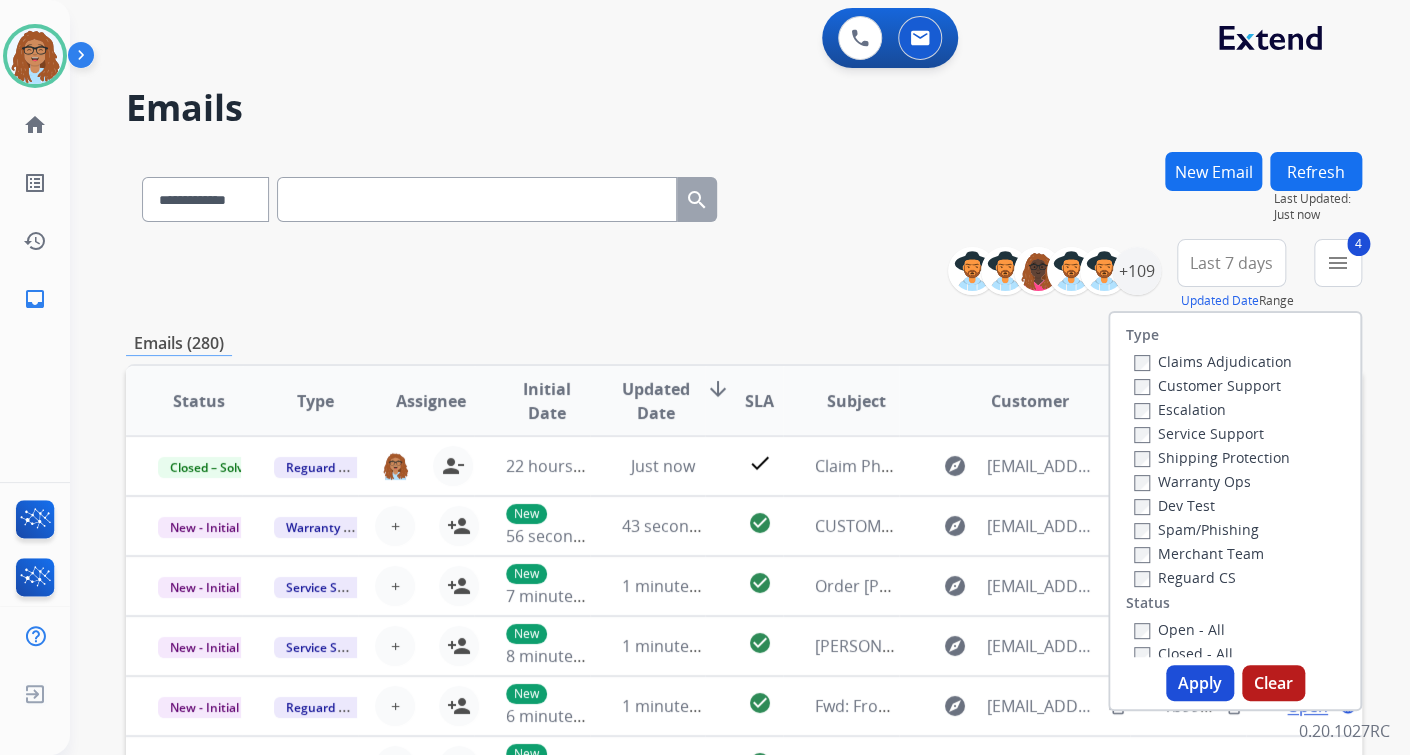 click on "Apply" at bounding box center [1200, 683] 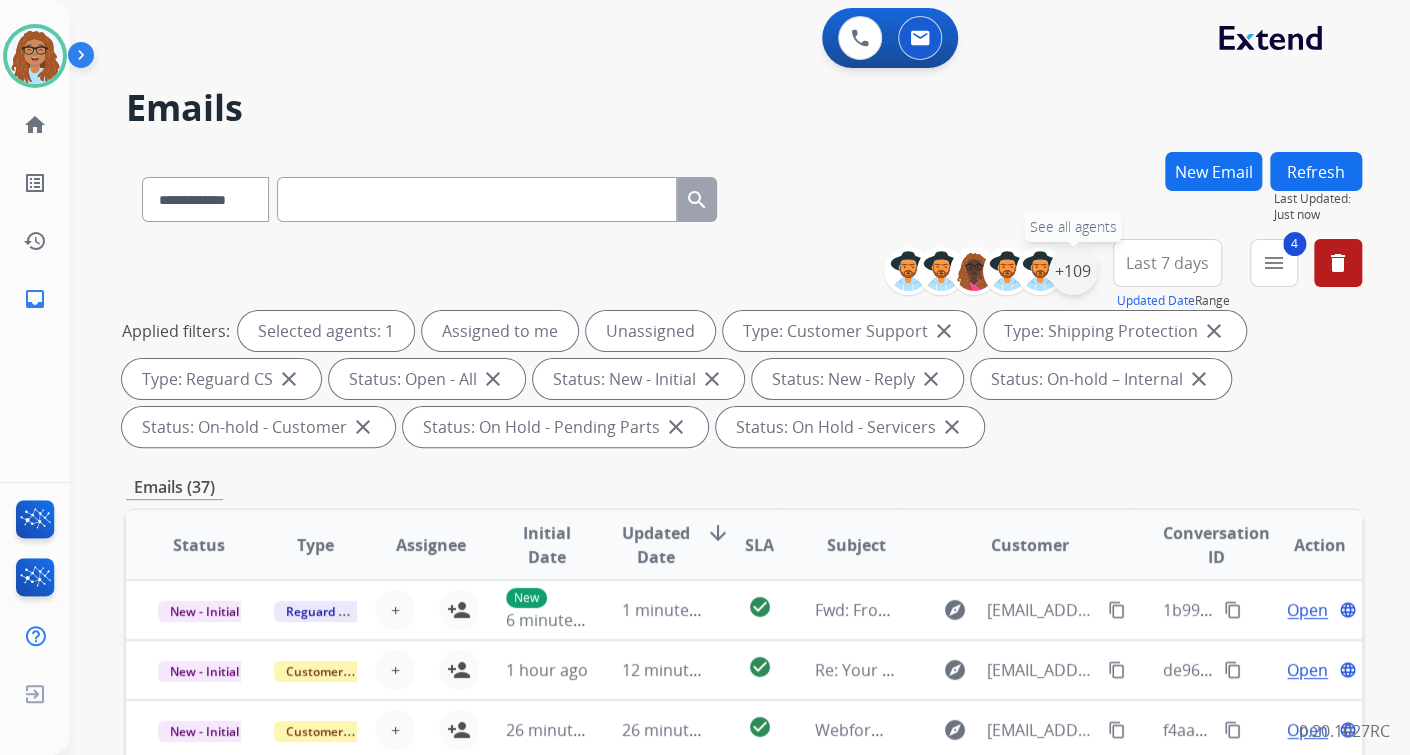 click on "+109" at bounding box center [1073, 271] 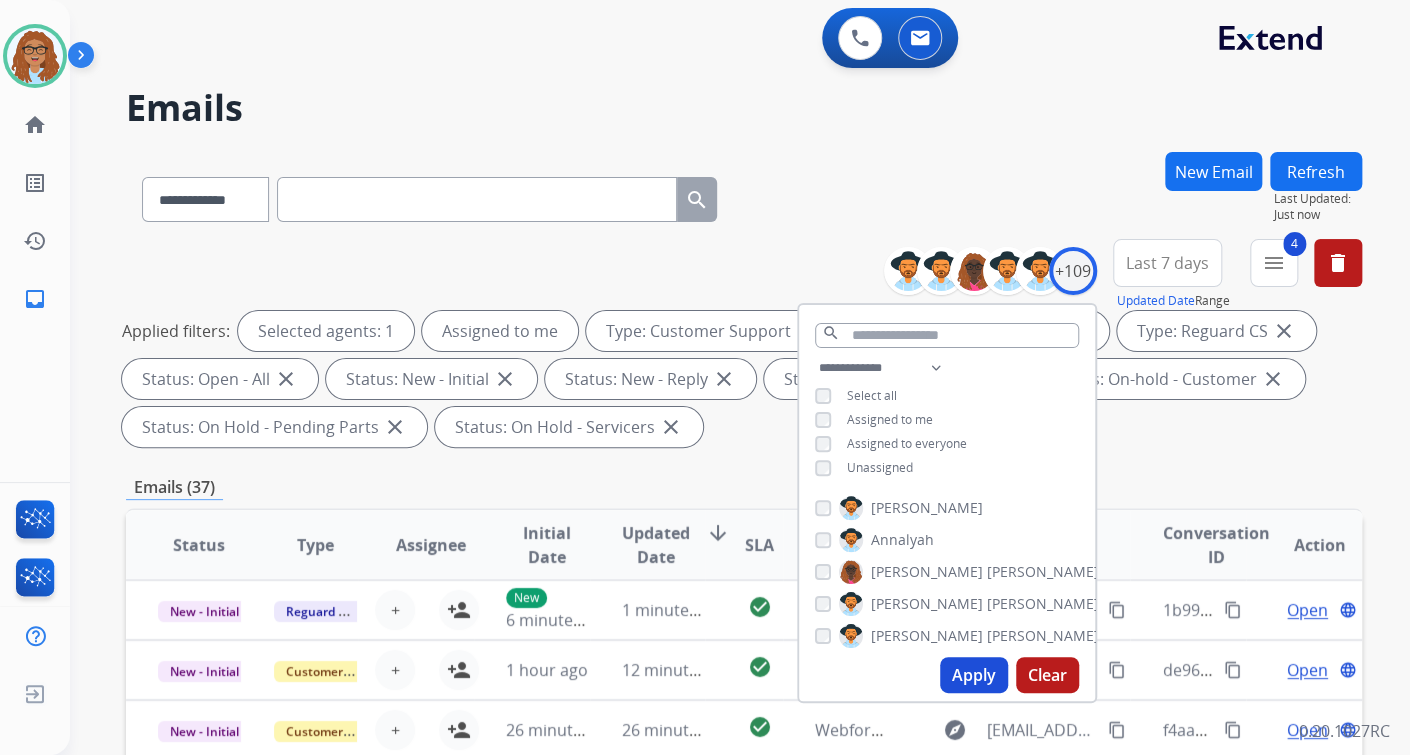 drag, startPoint x: 859, startPoint y: 224, endPoint x: 859, endPoint y: 213, distance: 11 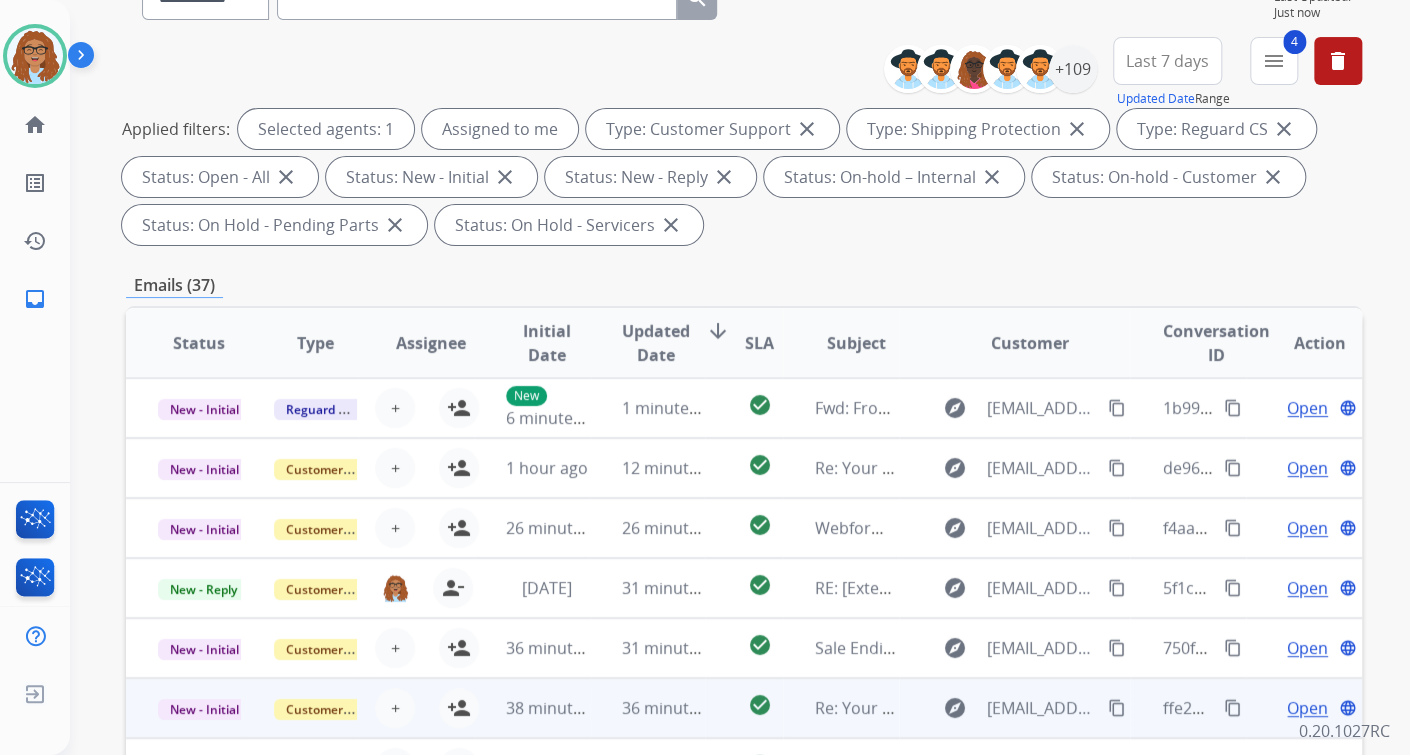 scroll, scrollTop: 400, scrollLeft: 0, axis: vertical 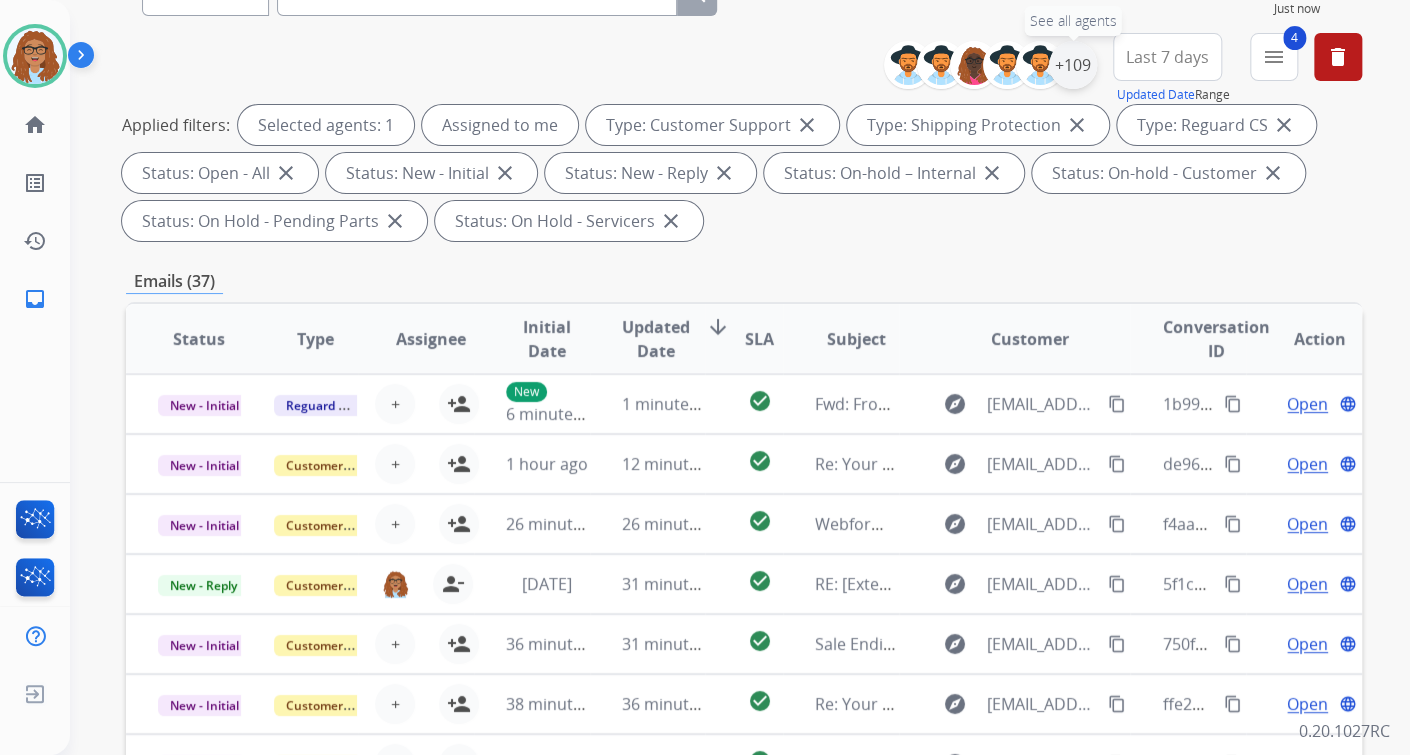 click on "+109" at bounding box center (1073, 65) 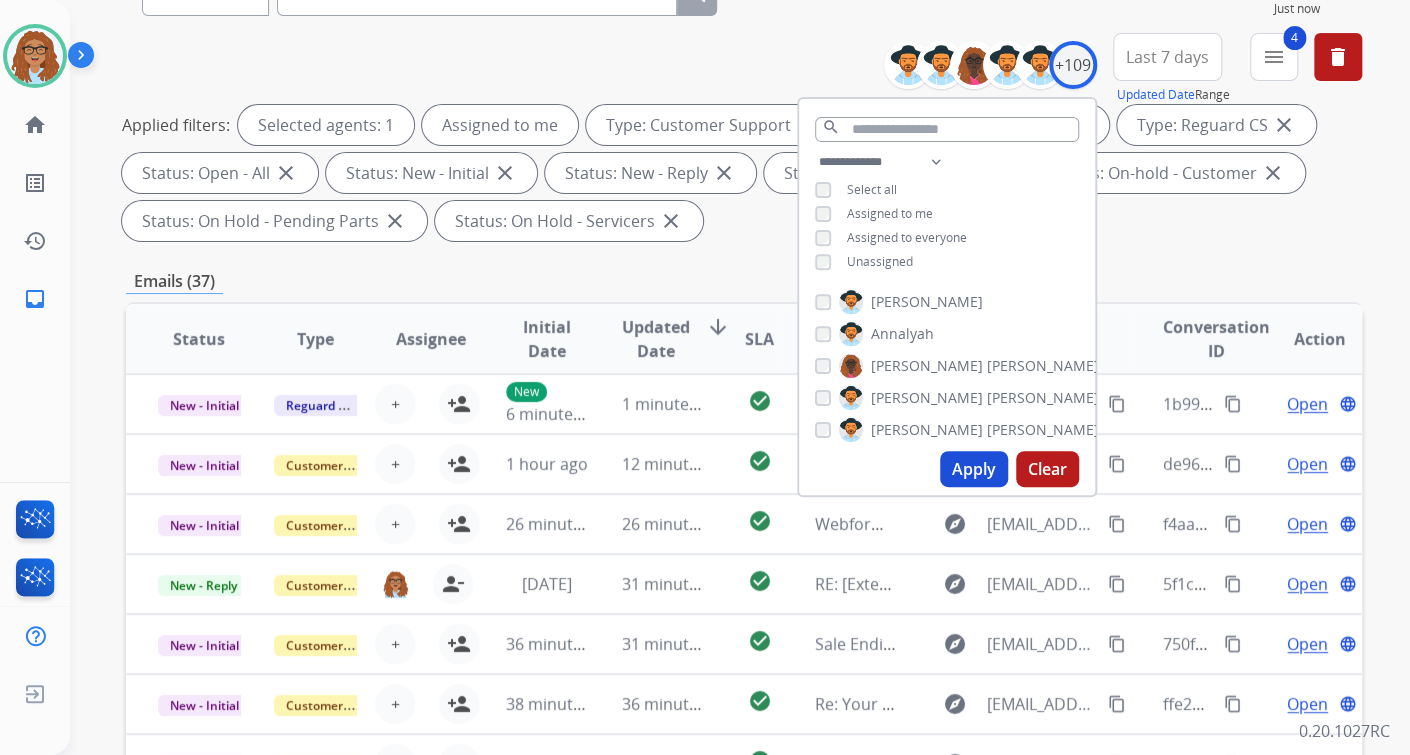 click on "Applied filters:  Selected agents: 1  Assigned to me  Type: Customer Support  close  Type: Shipping Protection  close  Type: Reguard CS  close  Status: Open - All  close  Status: New - Initial  close  Status: New - Reply  close  Status: On-hold – Internal  close  Status: On-hold - Customer  close  Status: On Hold - Pending Parts  close  Status: On Hold - Servicers  close" at bounding box center (740, 173) 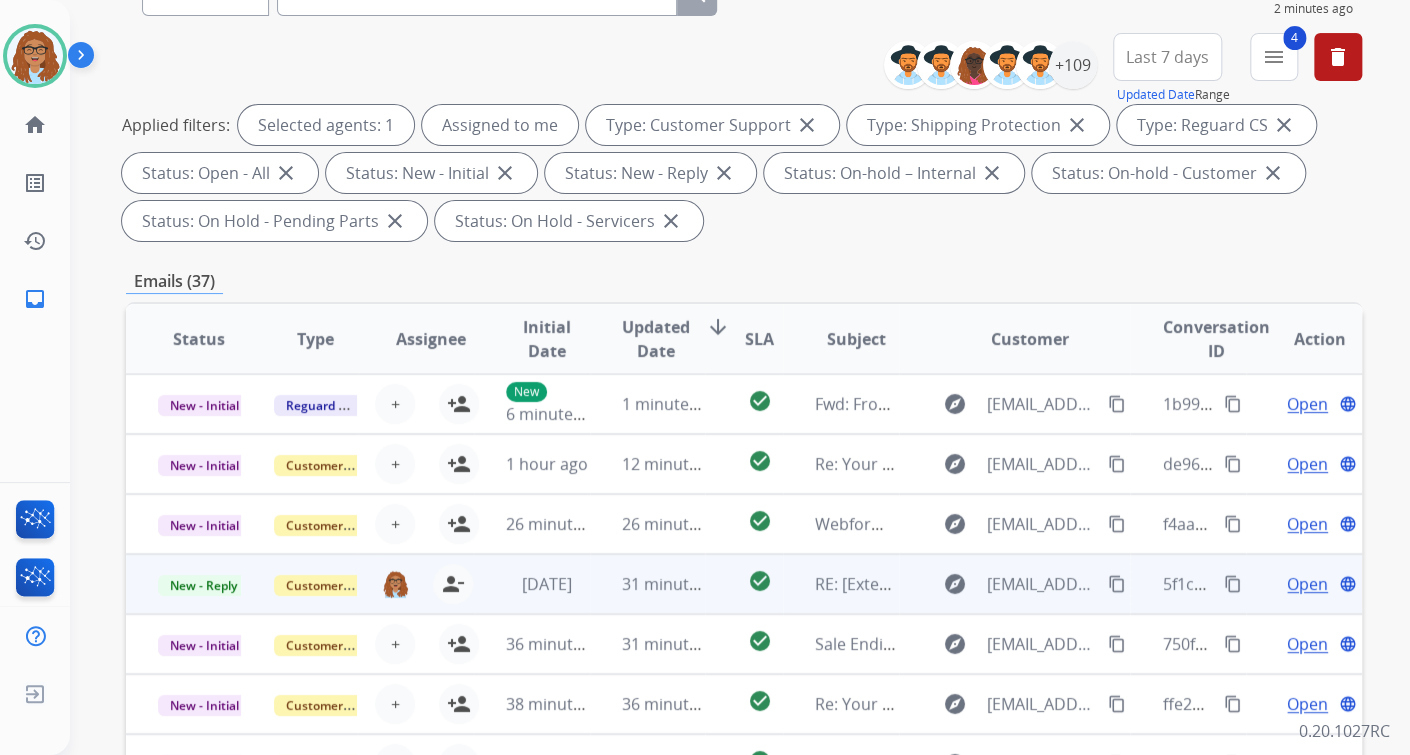 click on "content_copy" at bounding box center [1233, 584] 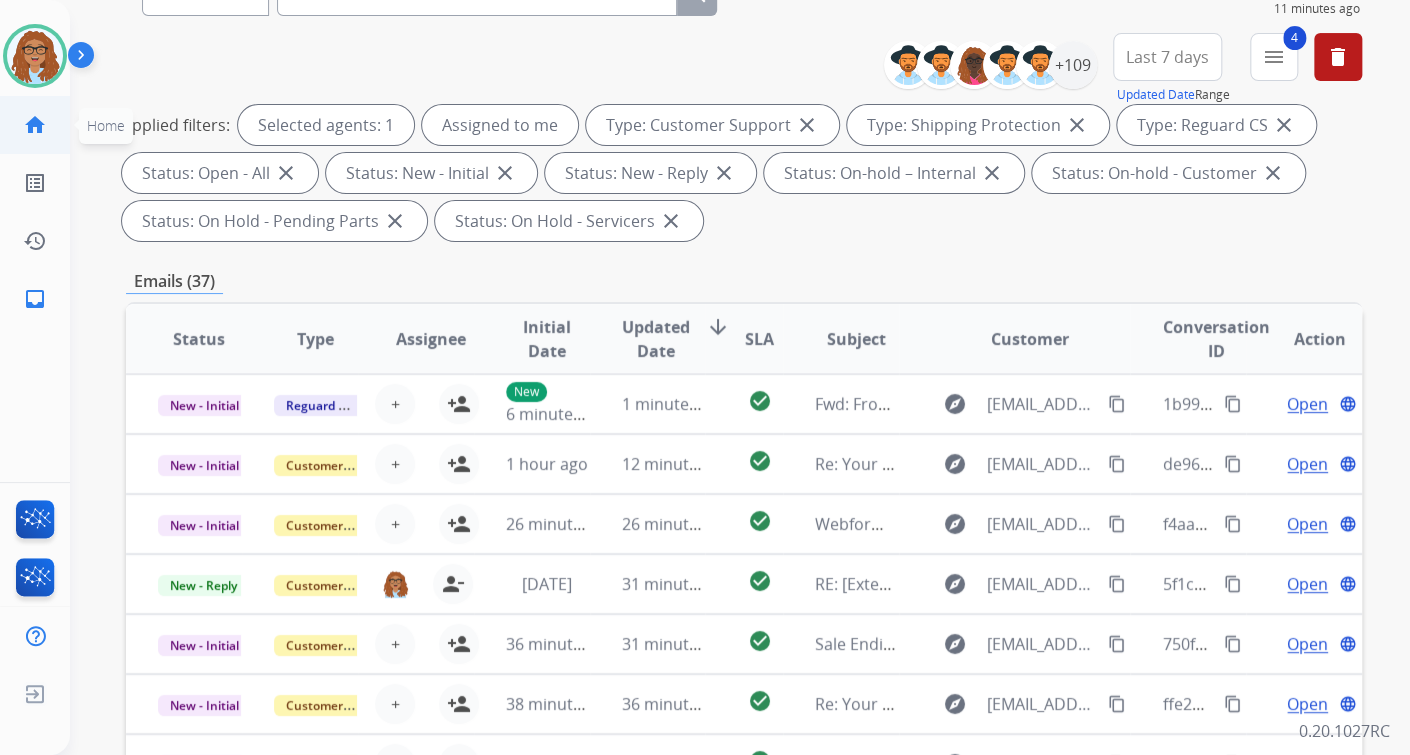 click on "home  Home" 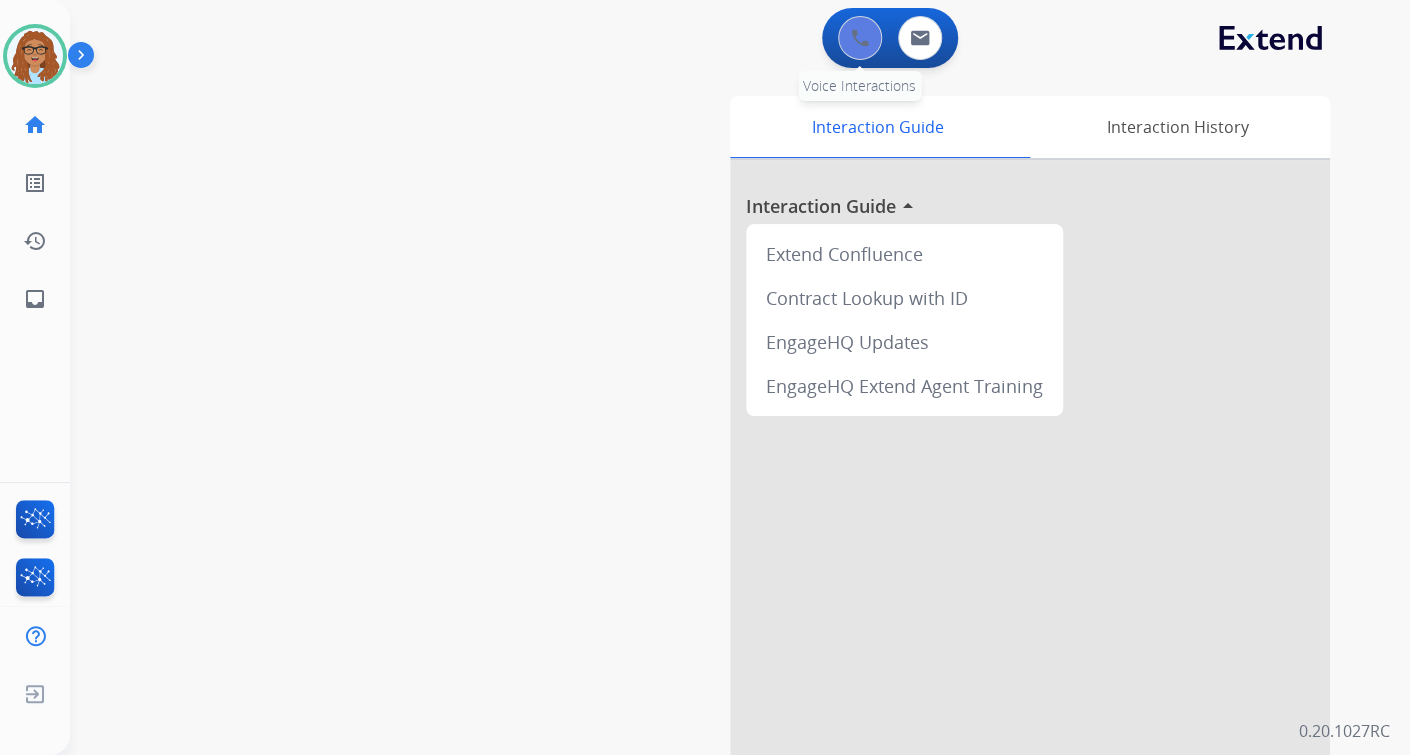 click at bounding box center [860, 38] 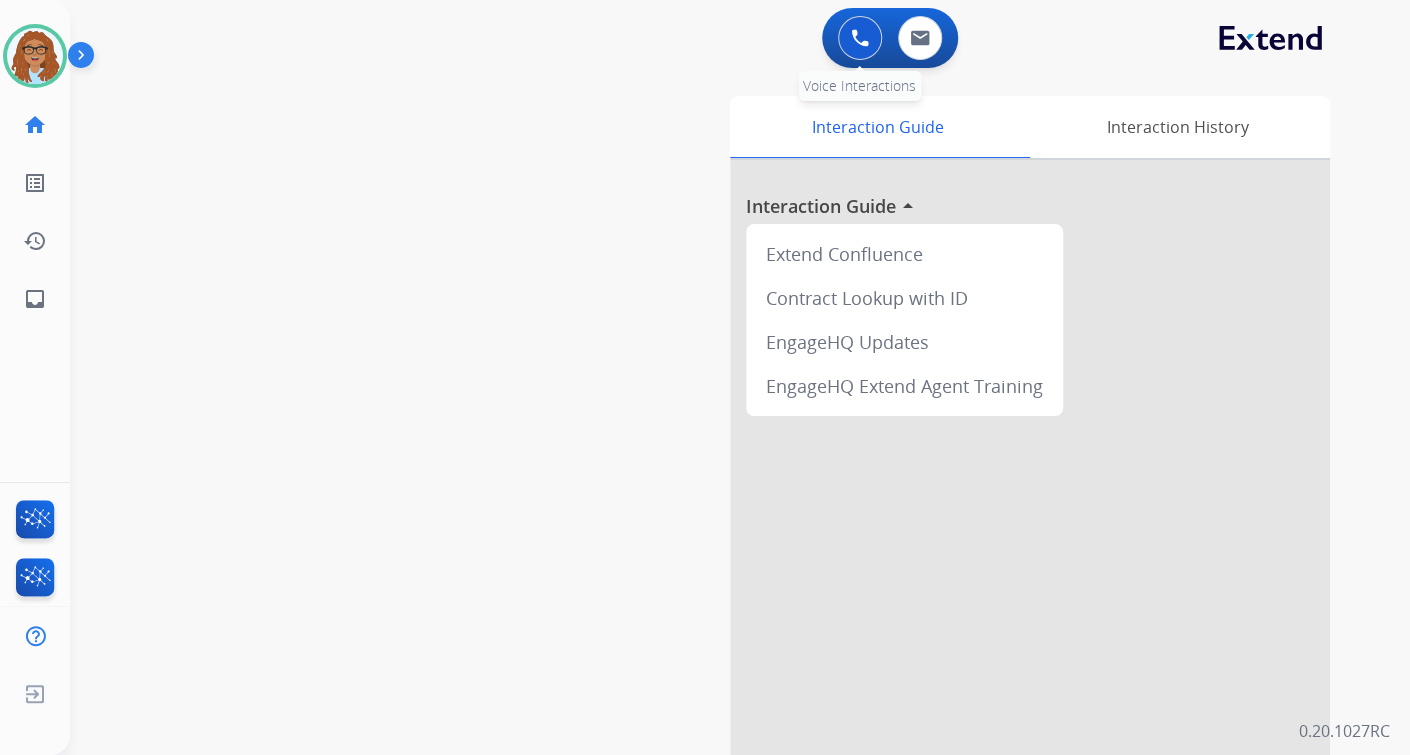 click at bounding box center [860, 38] 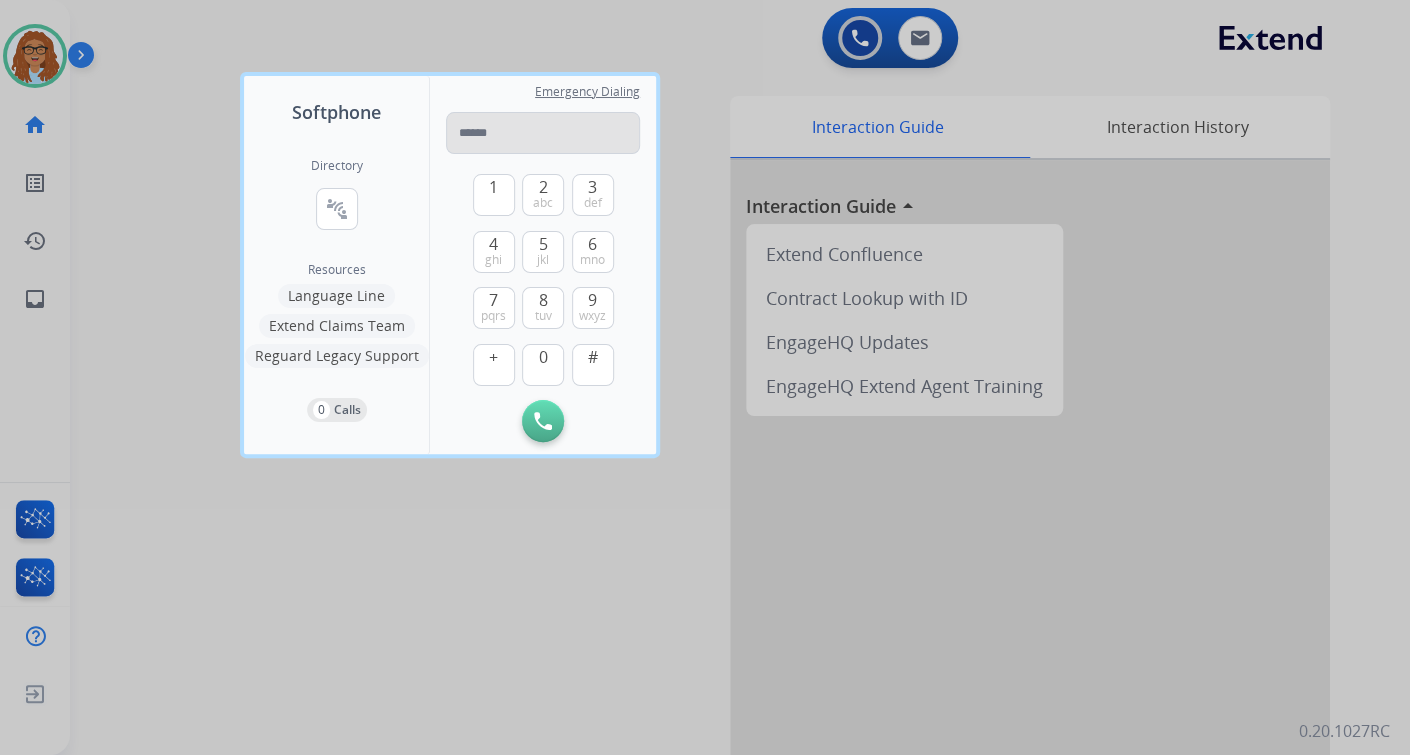 click at bounding box center (543, 133) 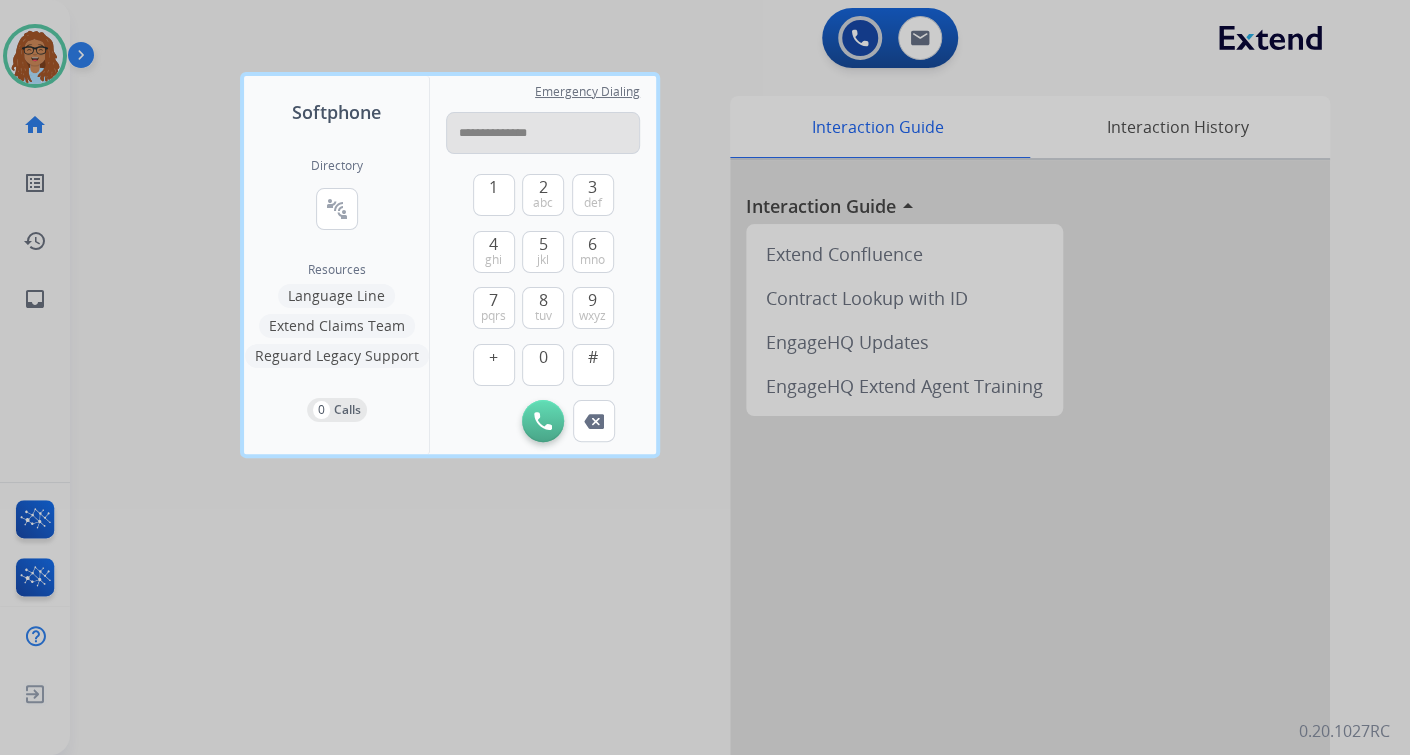 click on "**********" at bounding box center (543, 133) 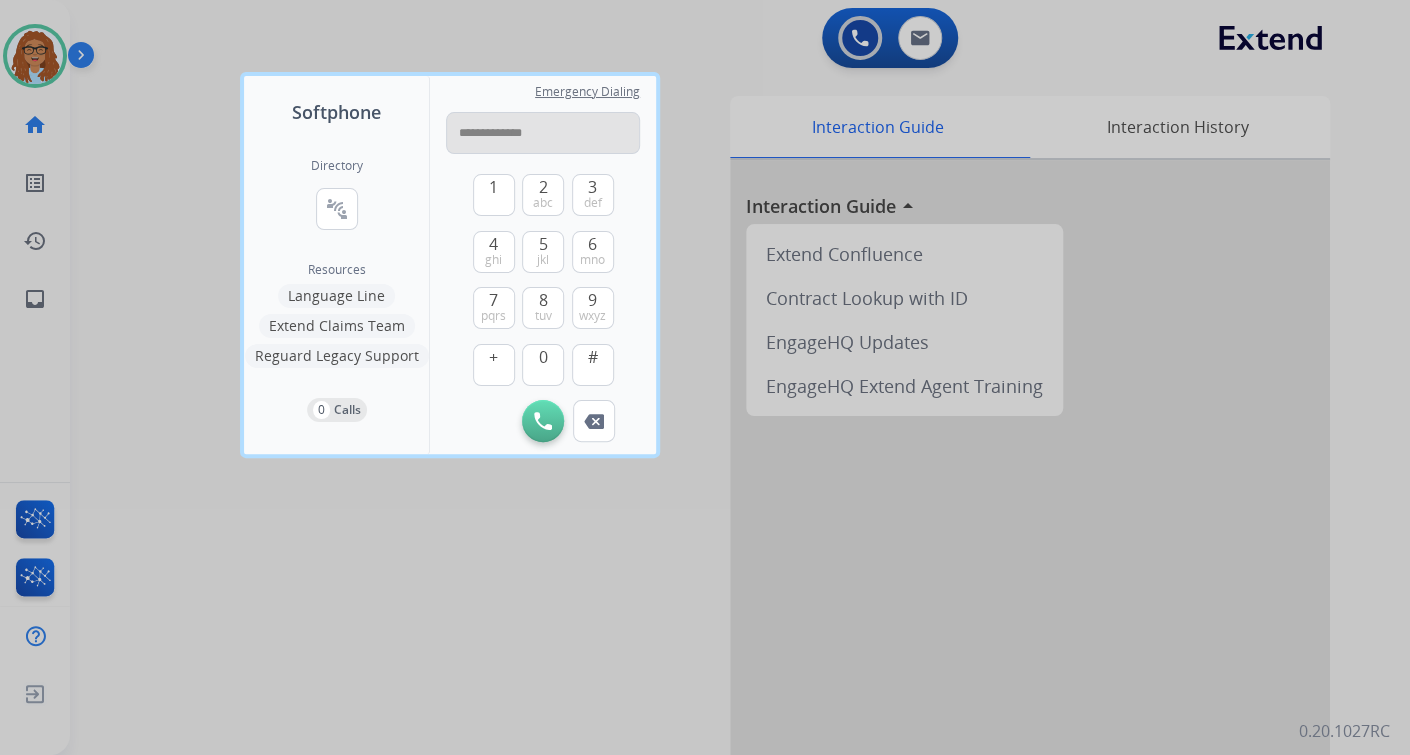 click on "**********" at bounding box center [543, 133] 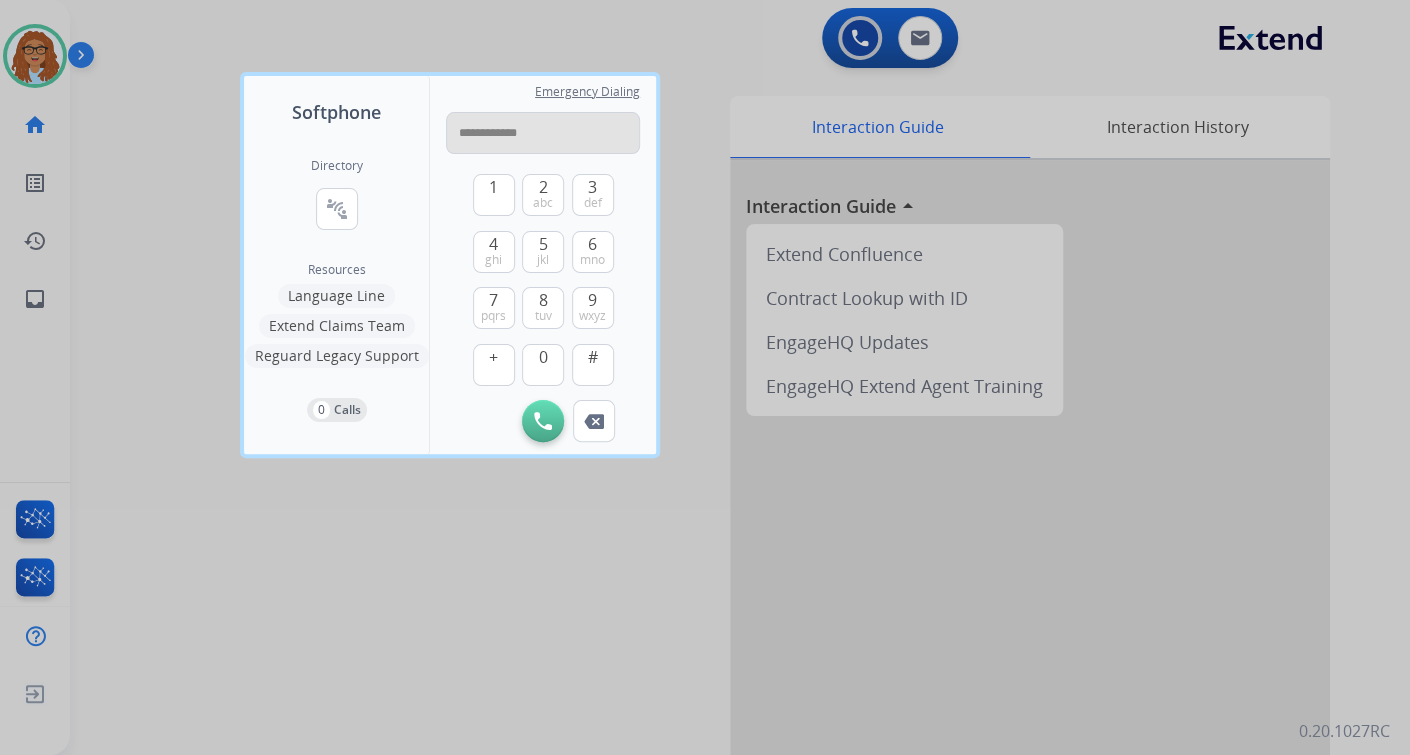 click on "**********" at bounding box center [543, 133] 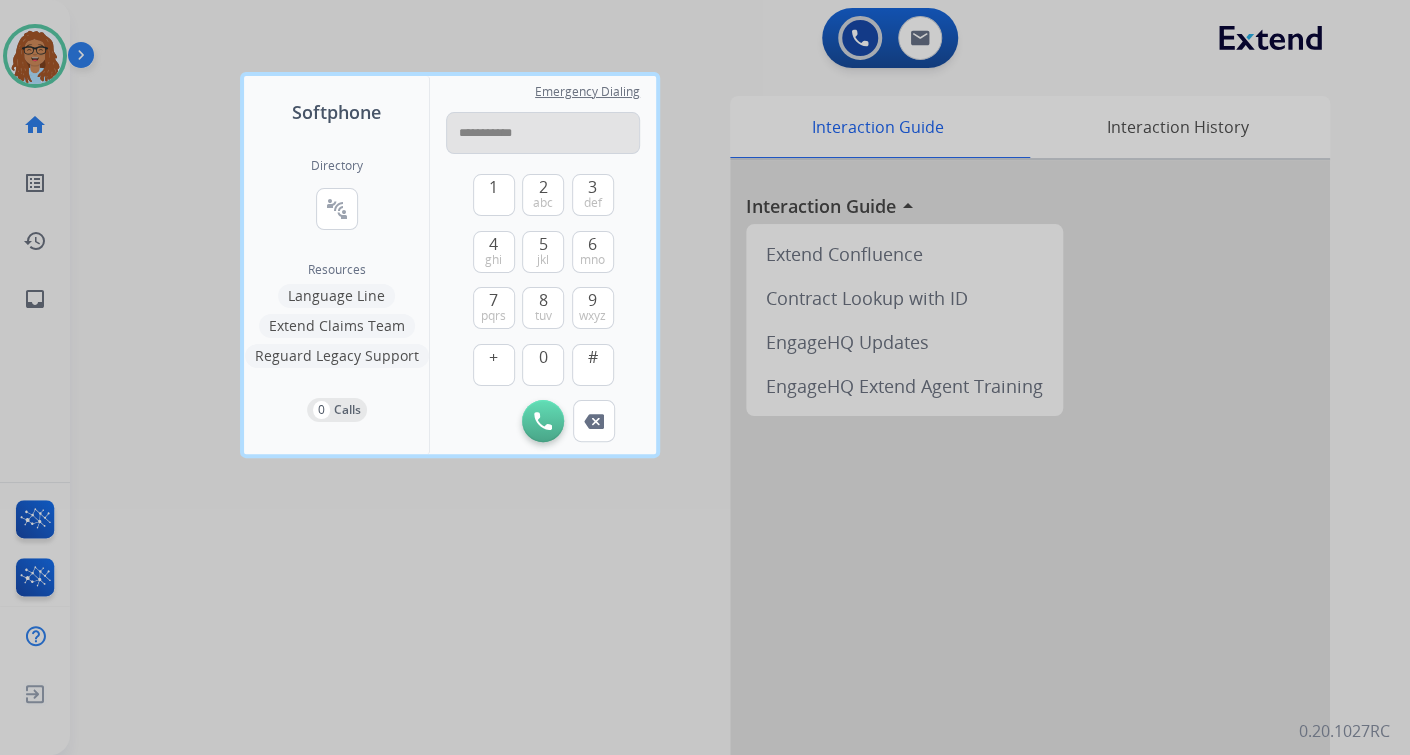 click on "**********" at bounding box center (543, 133) 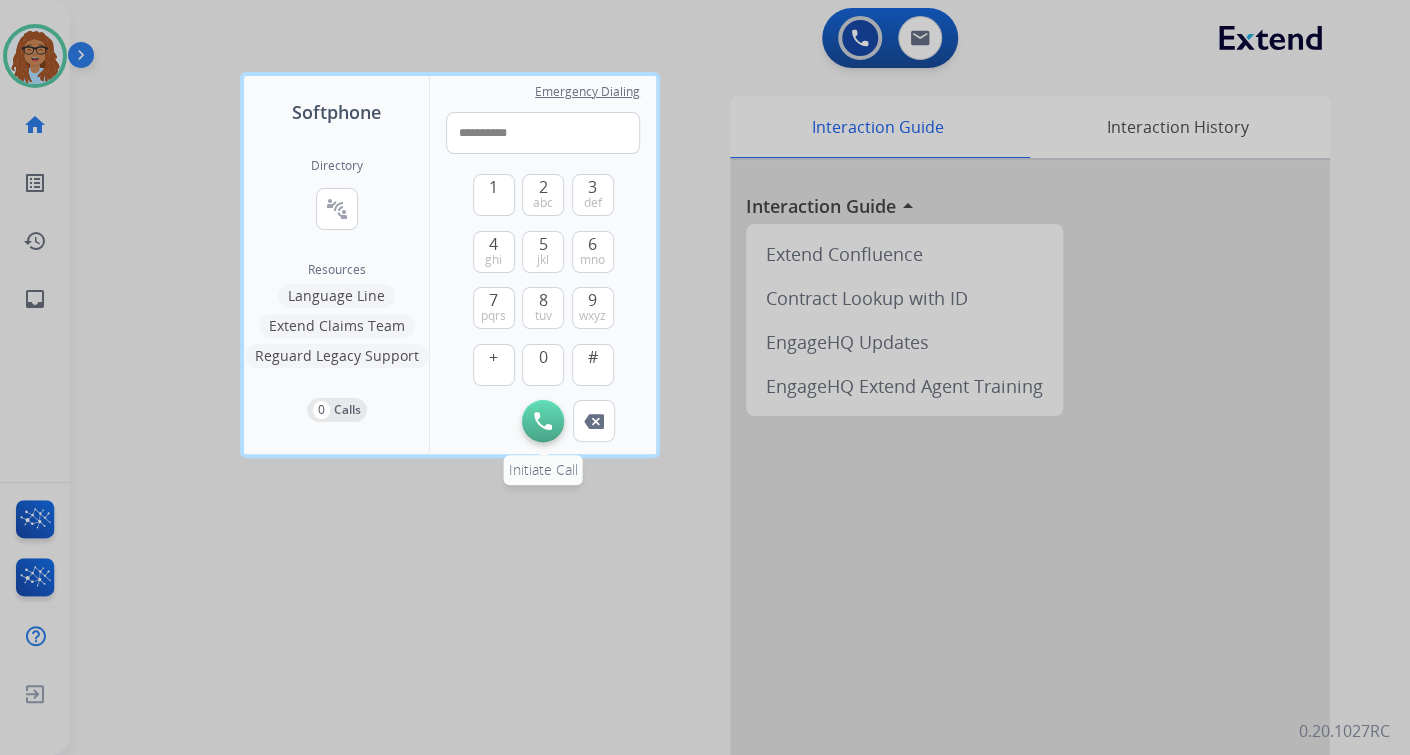 type on "**********" 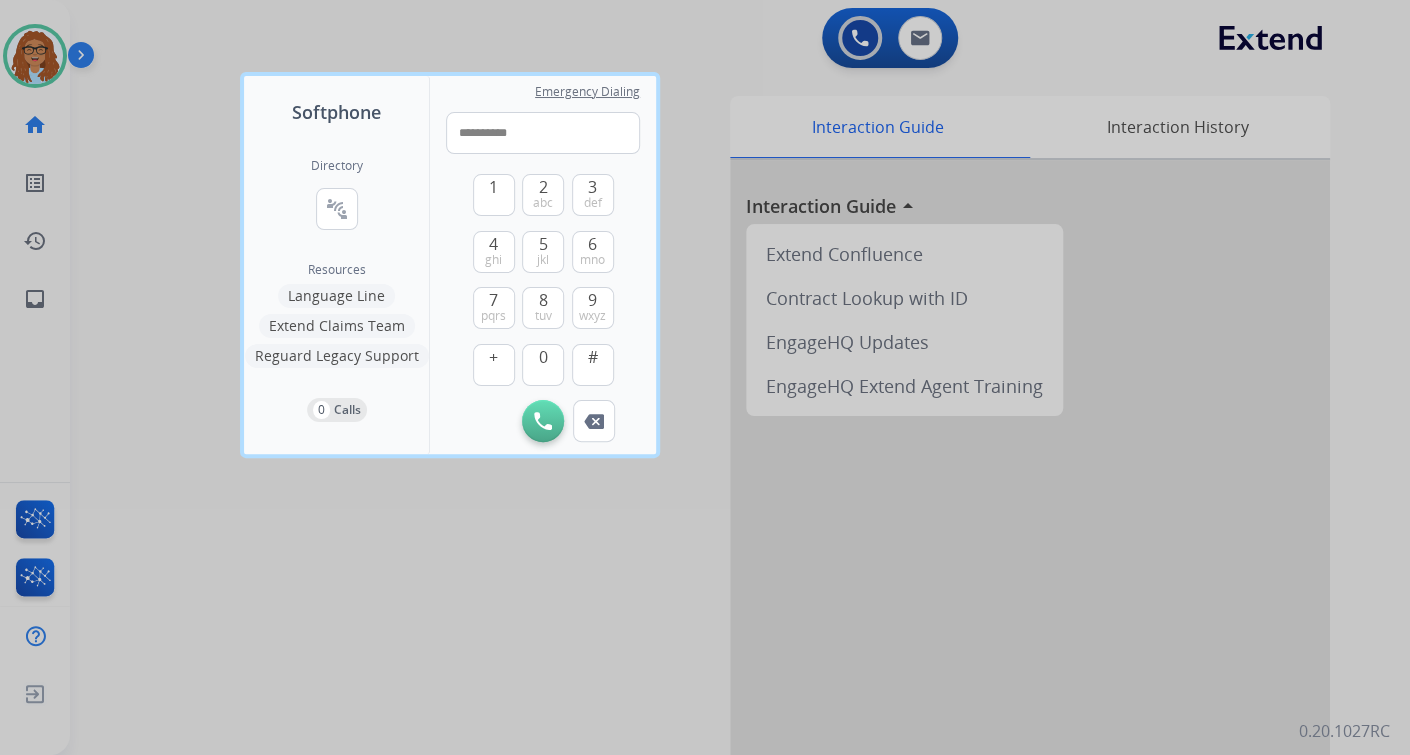 click on "Initiate Call" at bounding box center [543, 421] 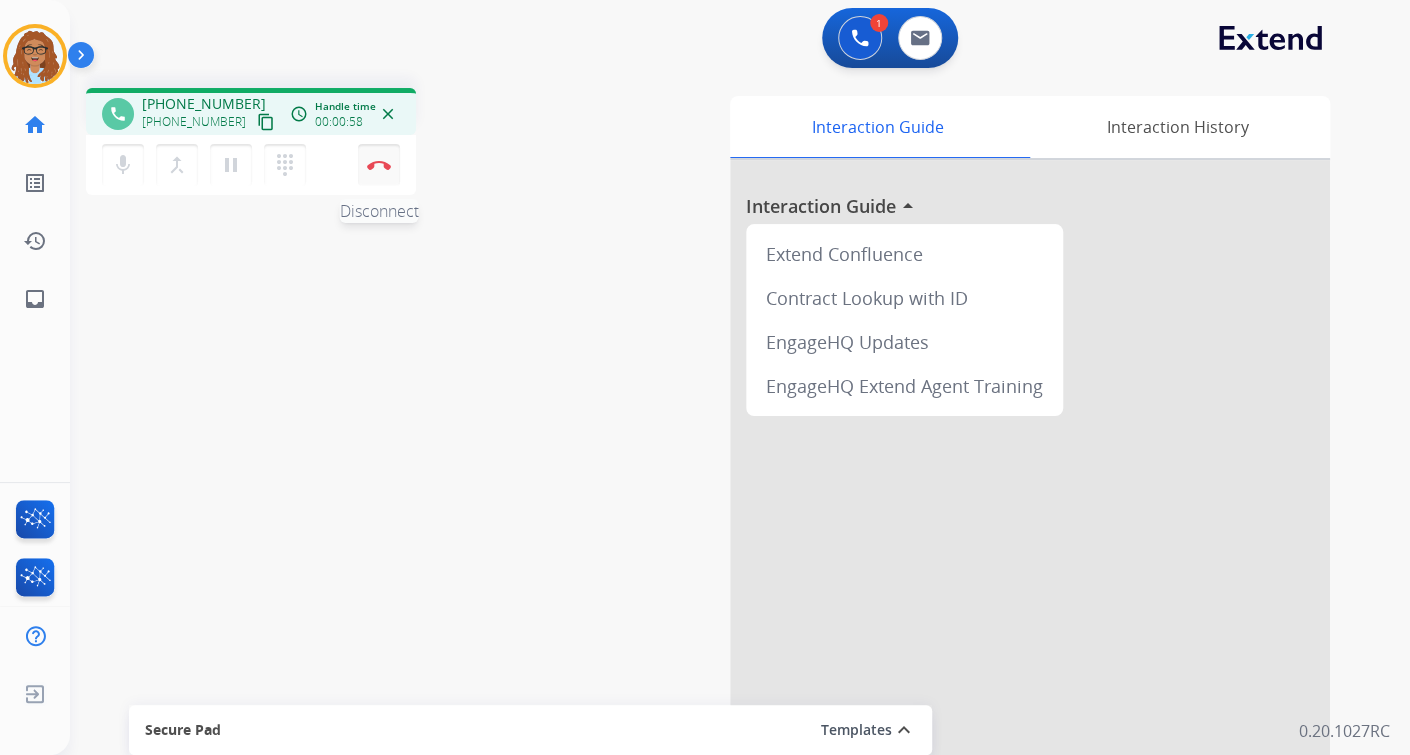 drag, startPoint x: 366, startPoint y: 156, endPoint x: 377, endPoint y: 168, distance: 16.27882 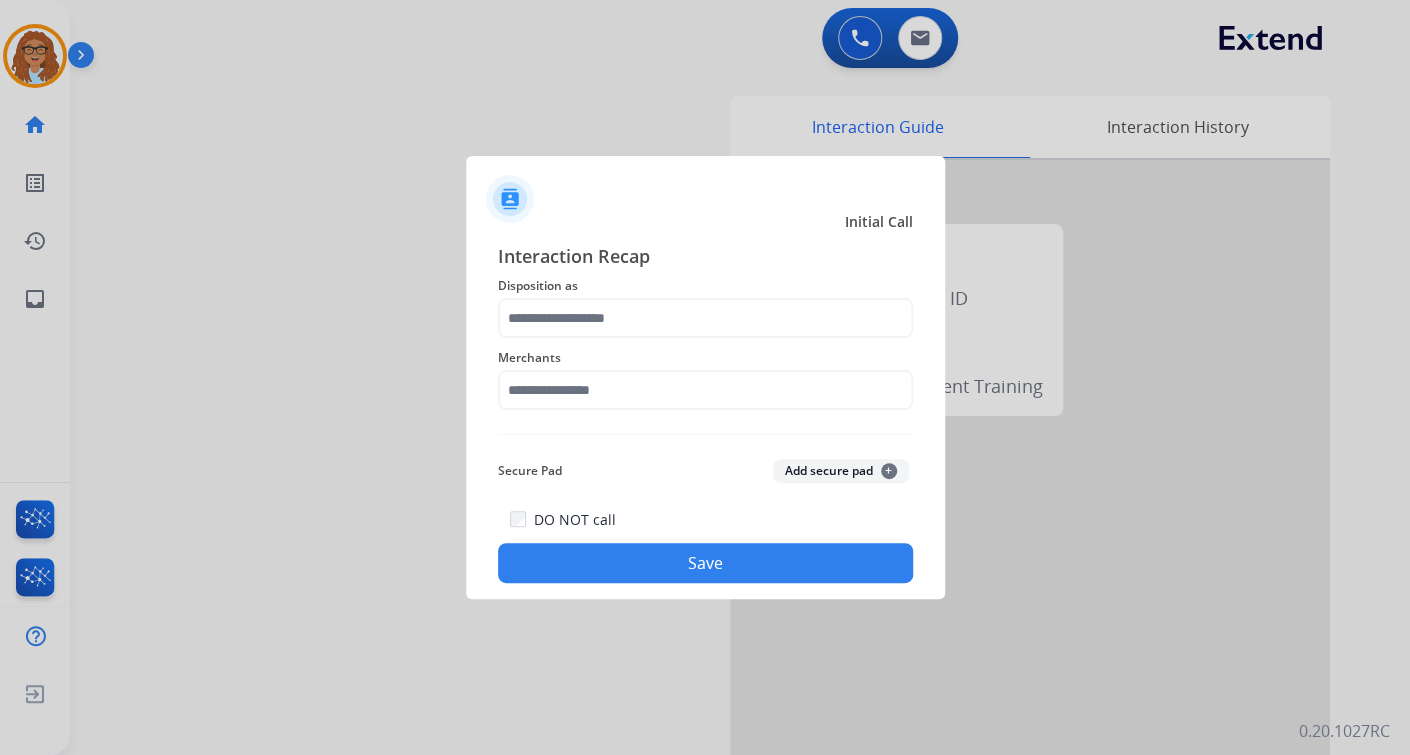 click at bounding box center (705, 377) 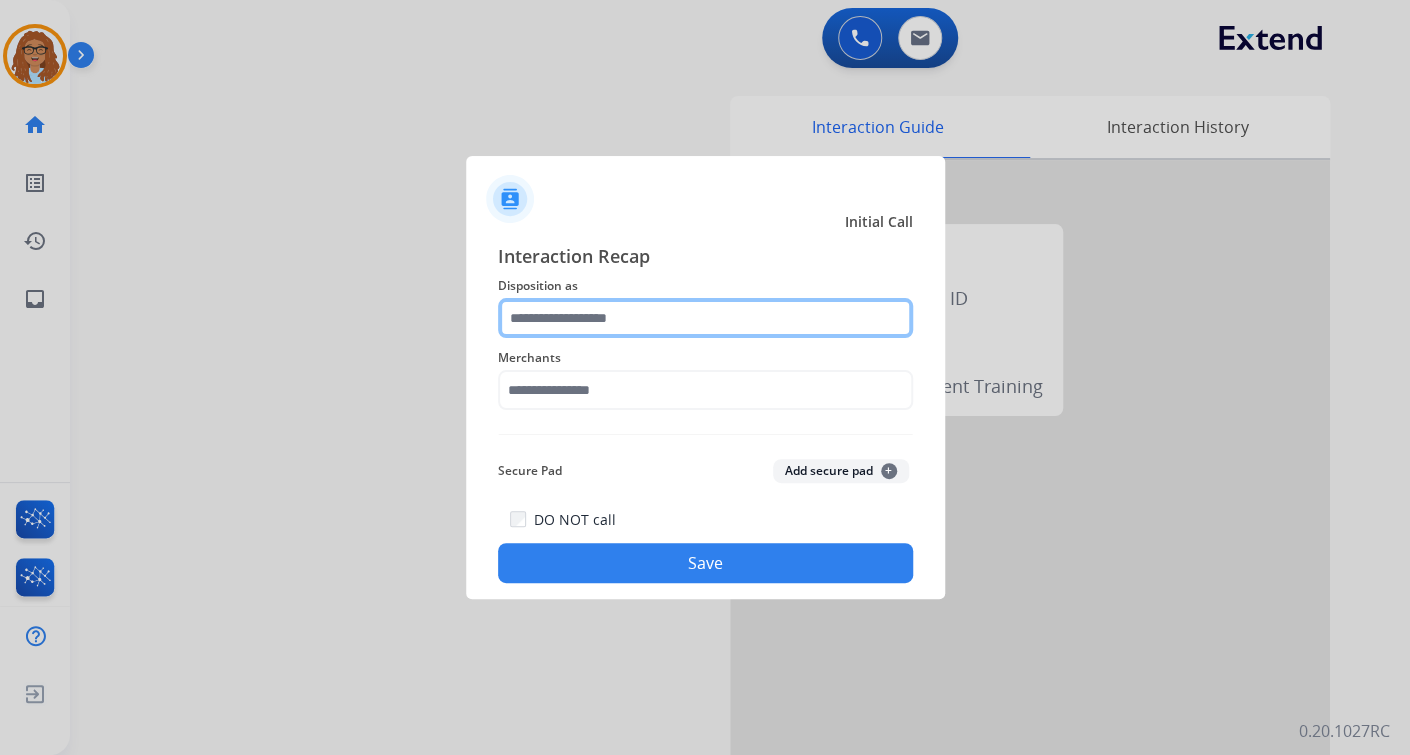 click 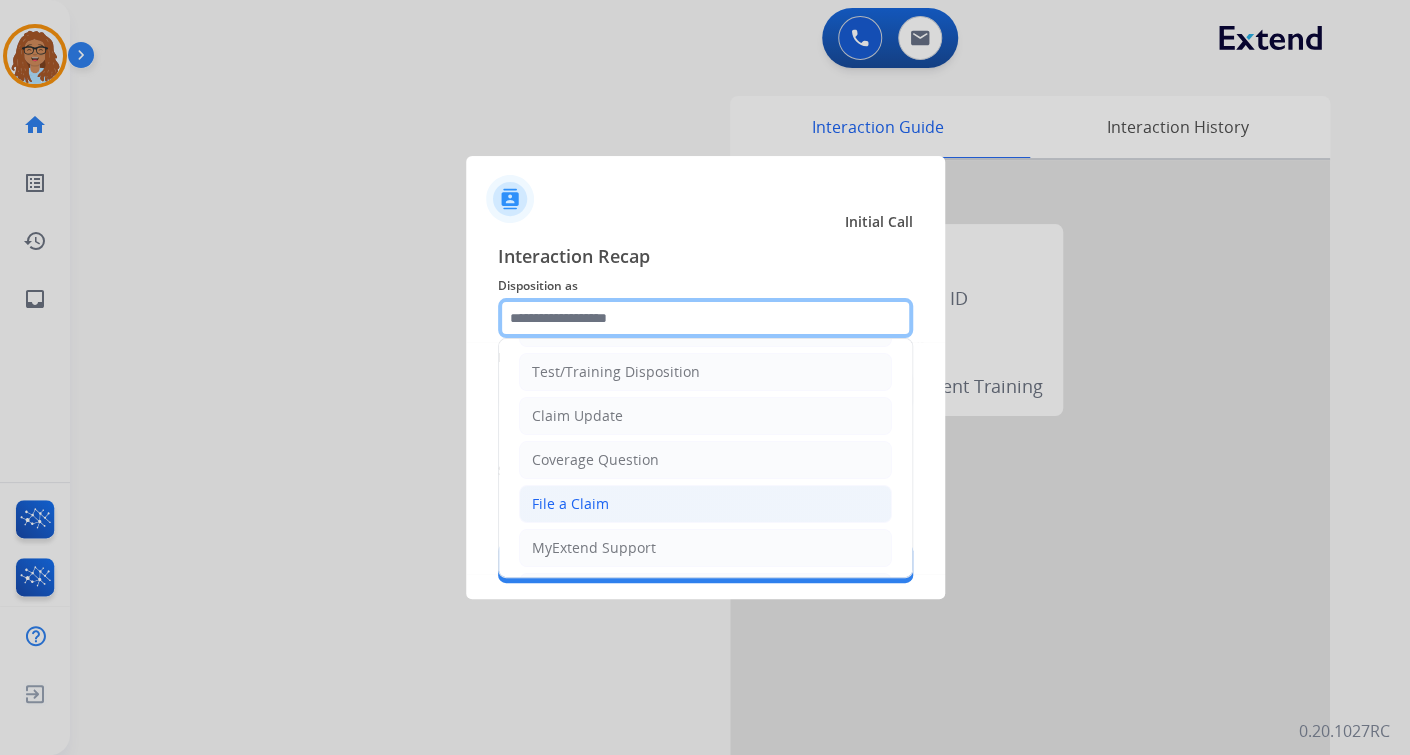 scroll, scrollTop: 80, scrollLeft: 0, axis: vertical 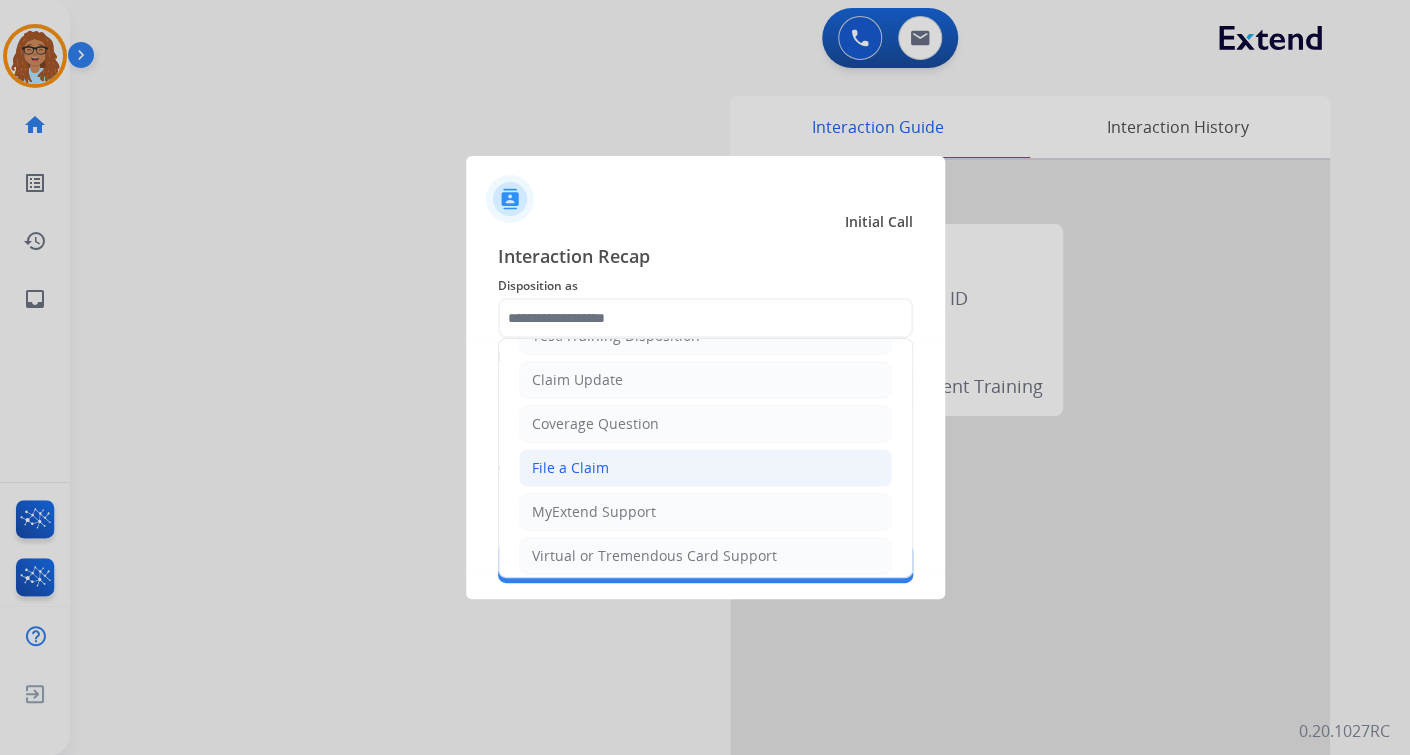 click on "File a Claim" 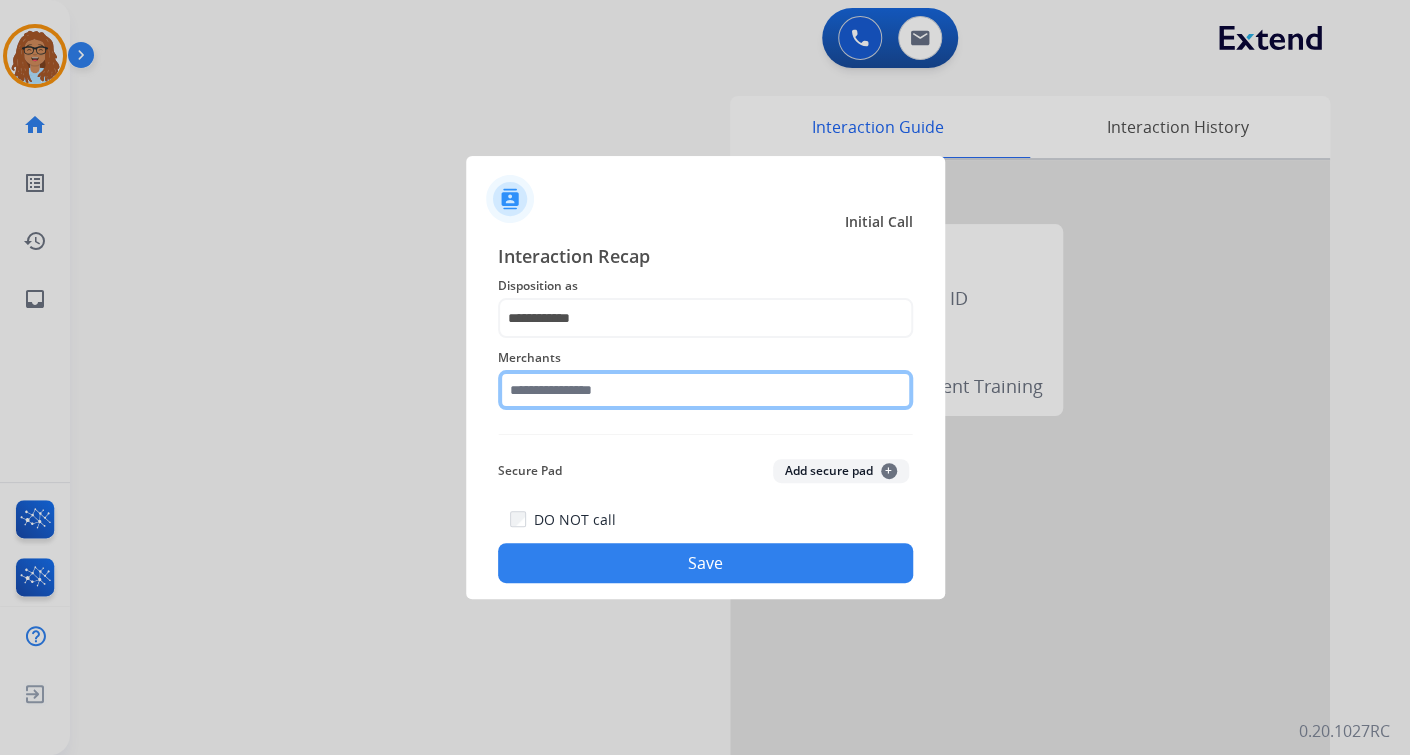 click 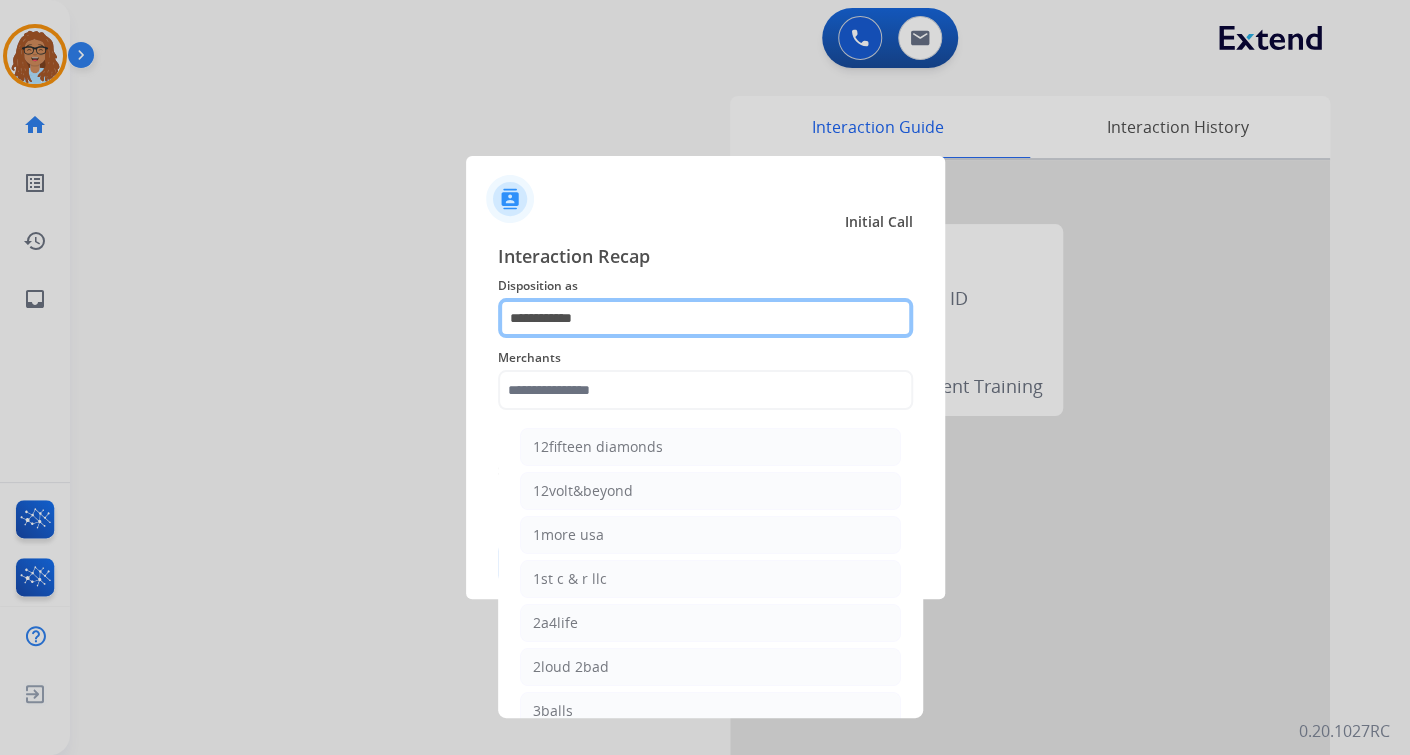 drag, startPoint x: 495, startPoint y: 333, endPoint x: 483, endPoint y: 334, distance: 12.0415945 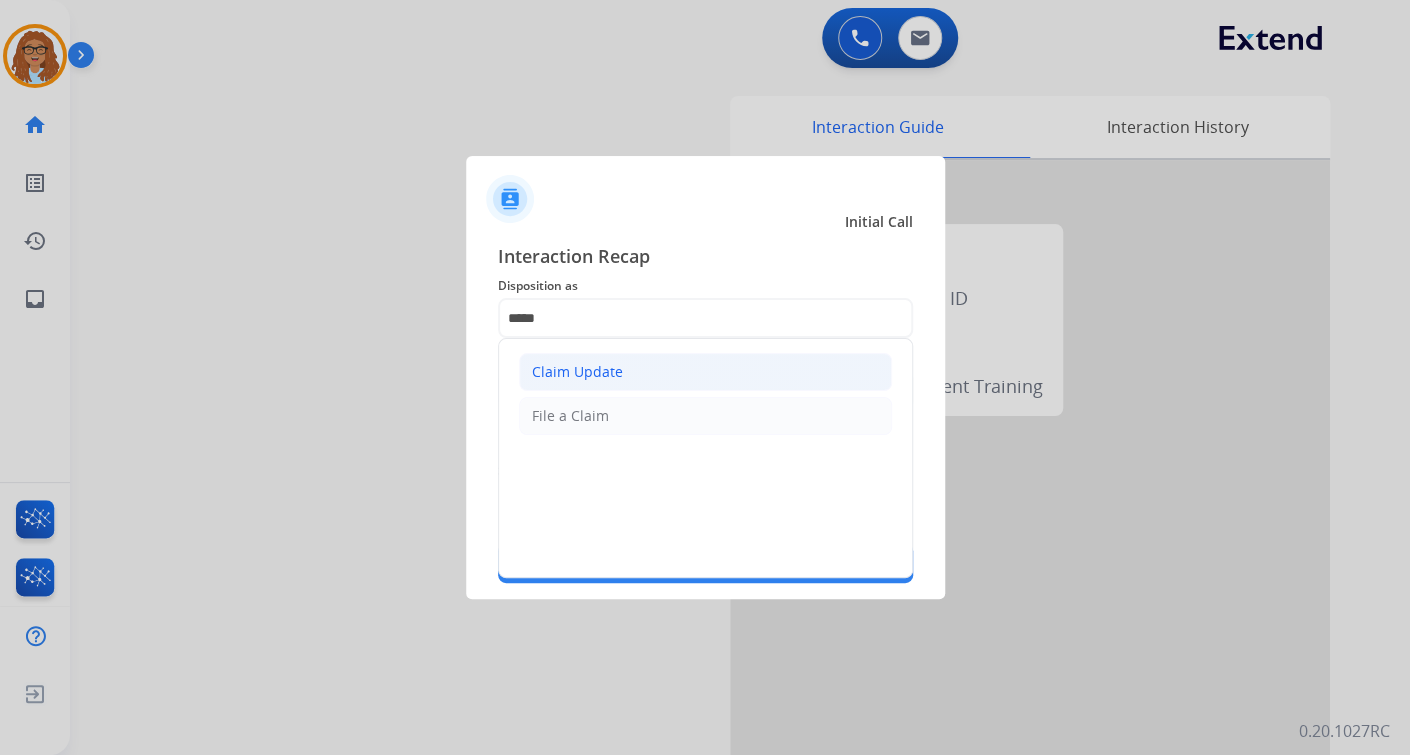 click on "Claim Update" 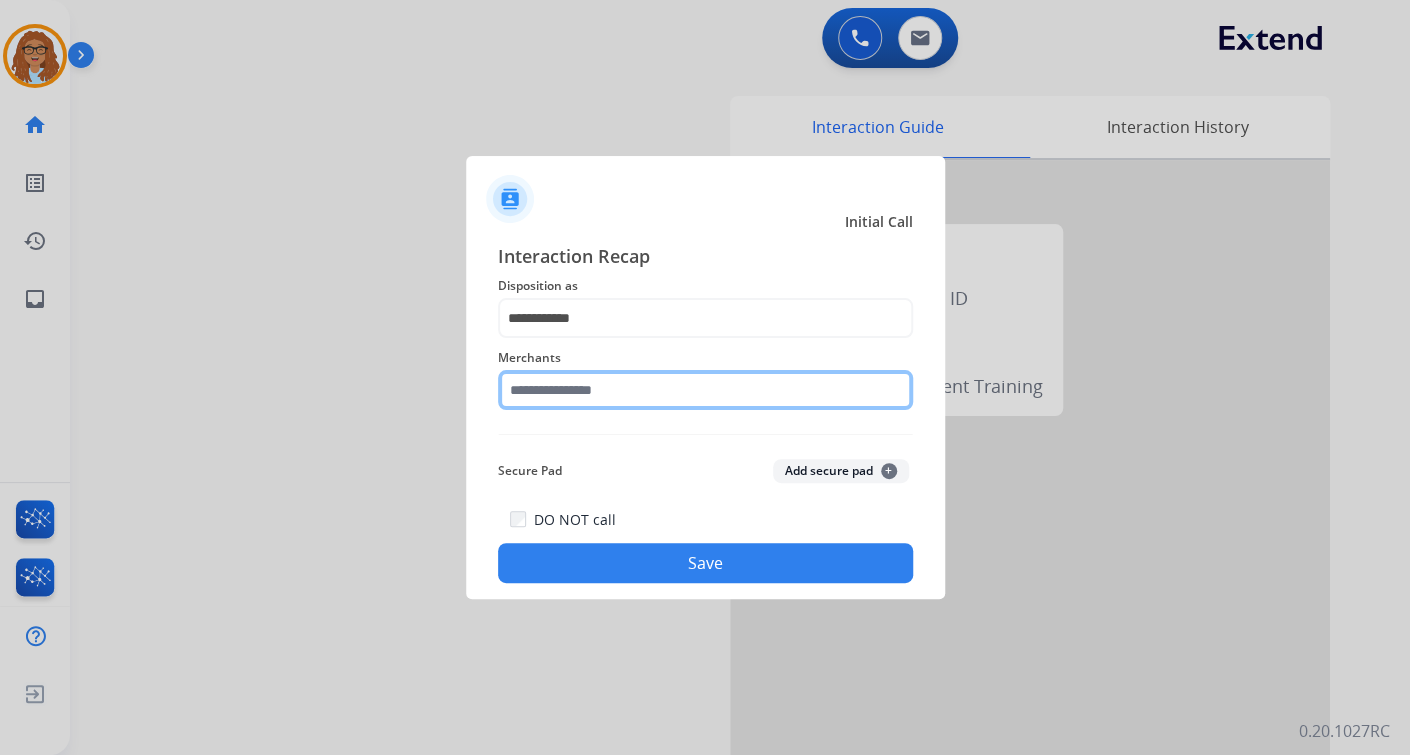 click 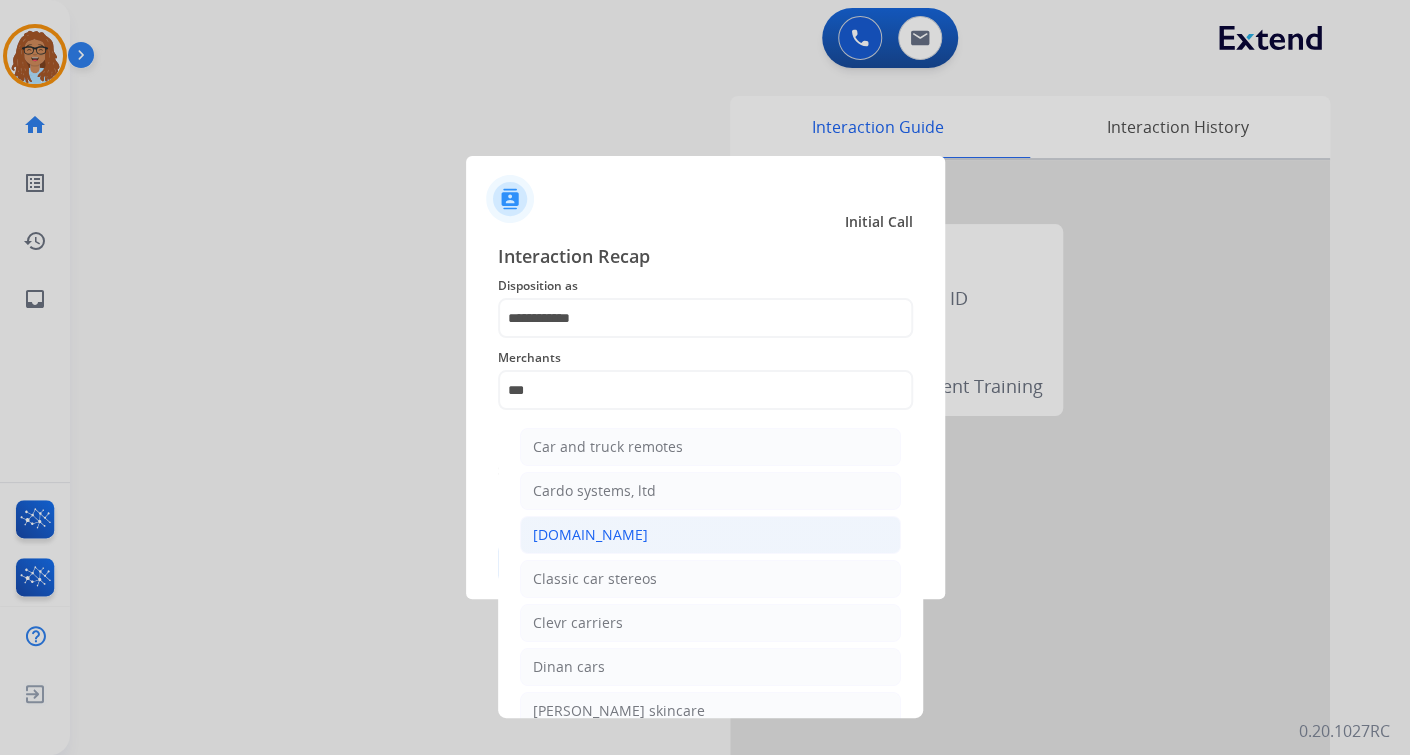 click on "[DOMAIN_NAME]" 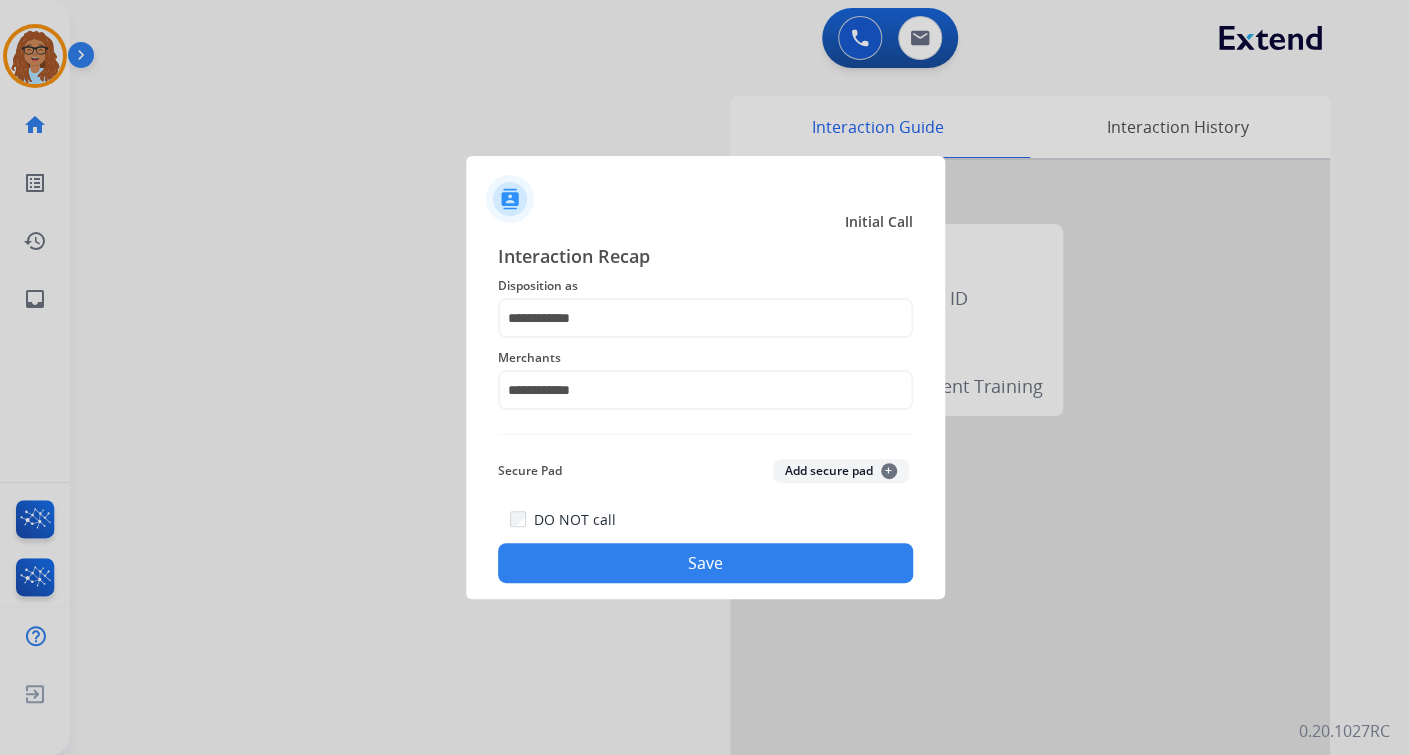 click on "Save" 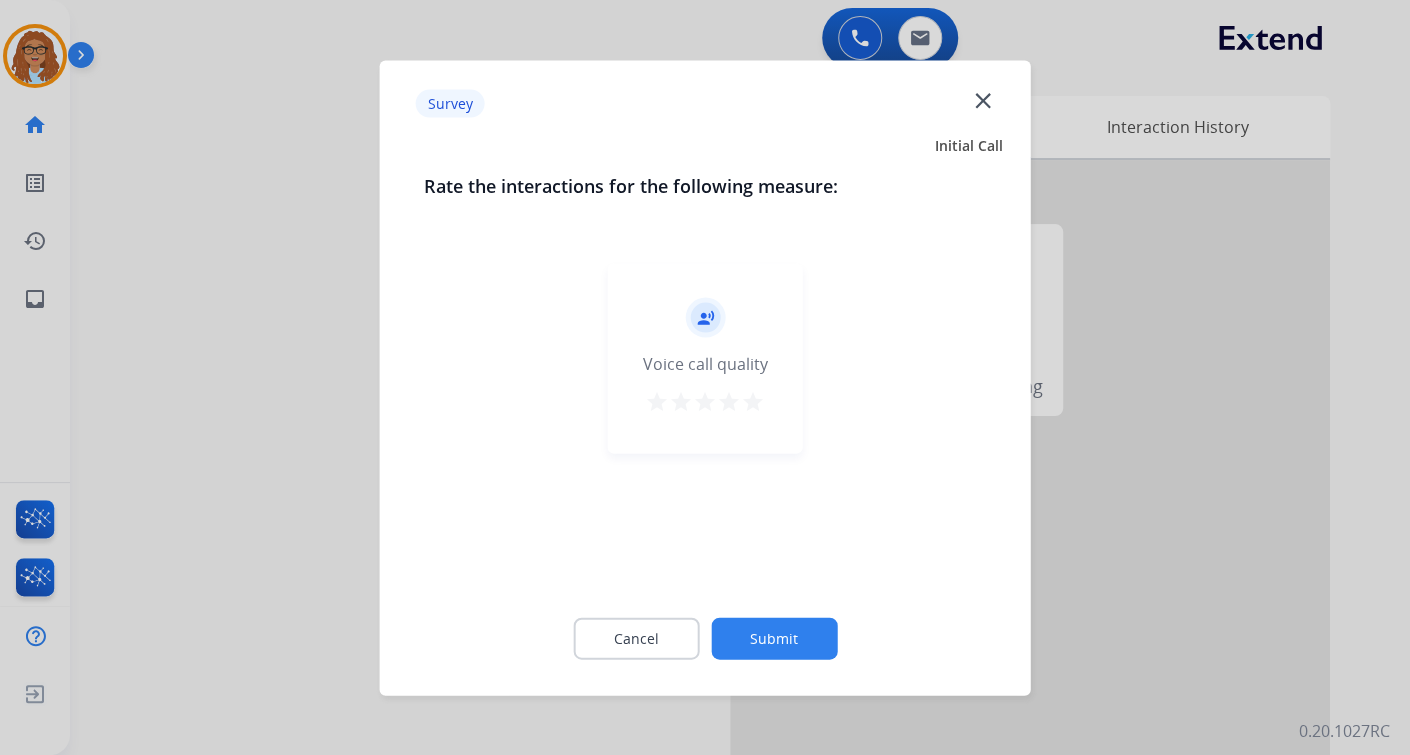 click on "close" 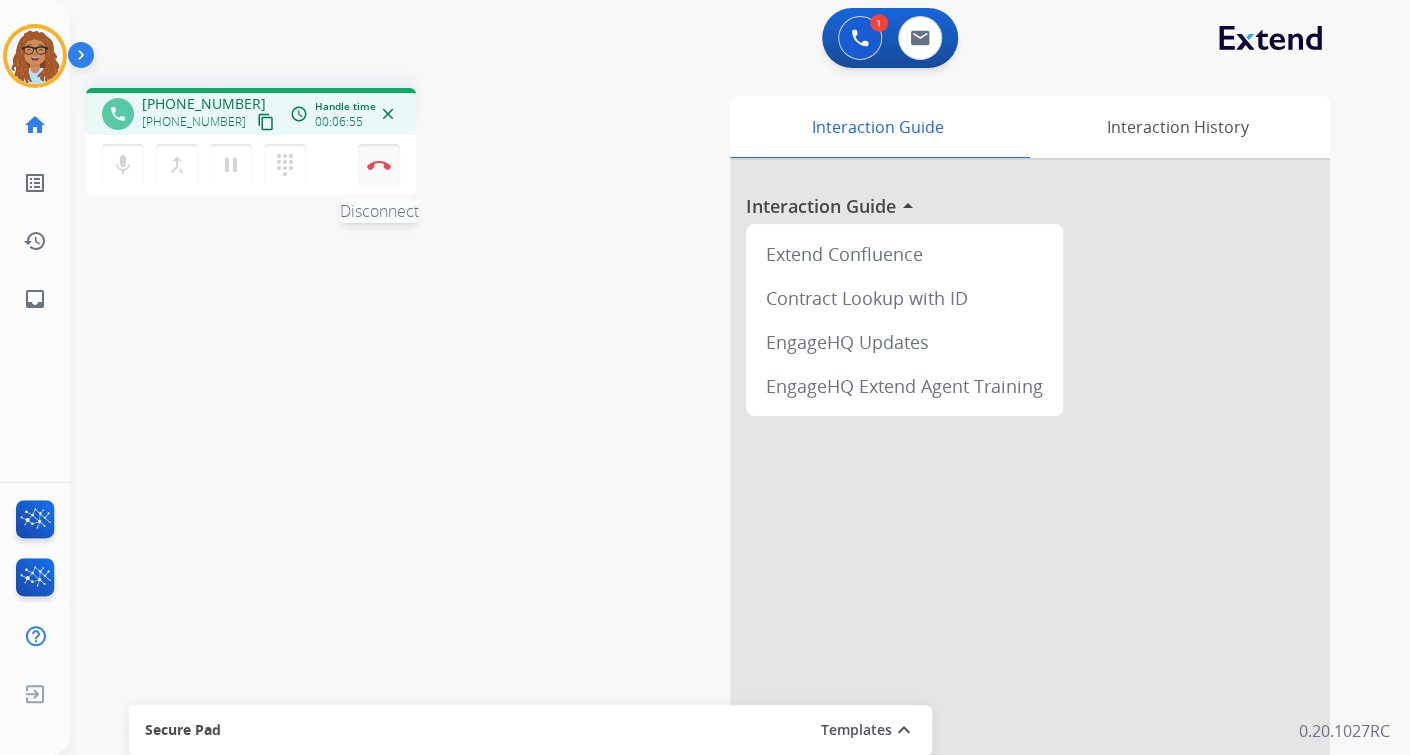 click at bounding box center (379, 165) 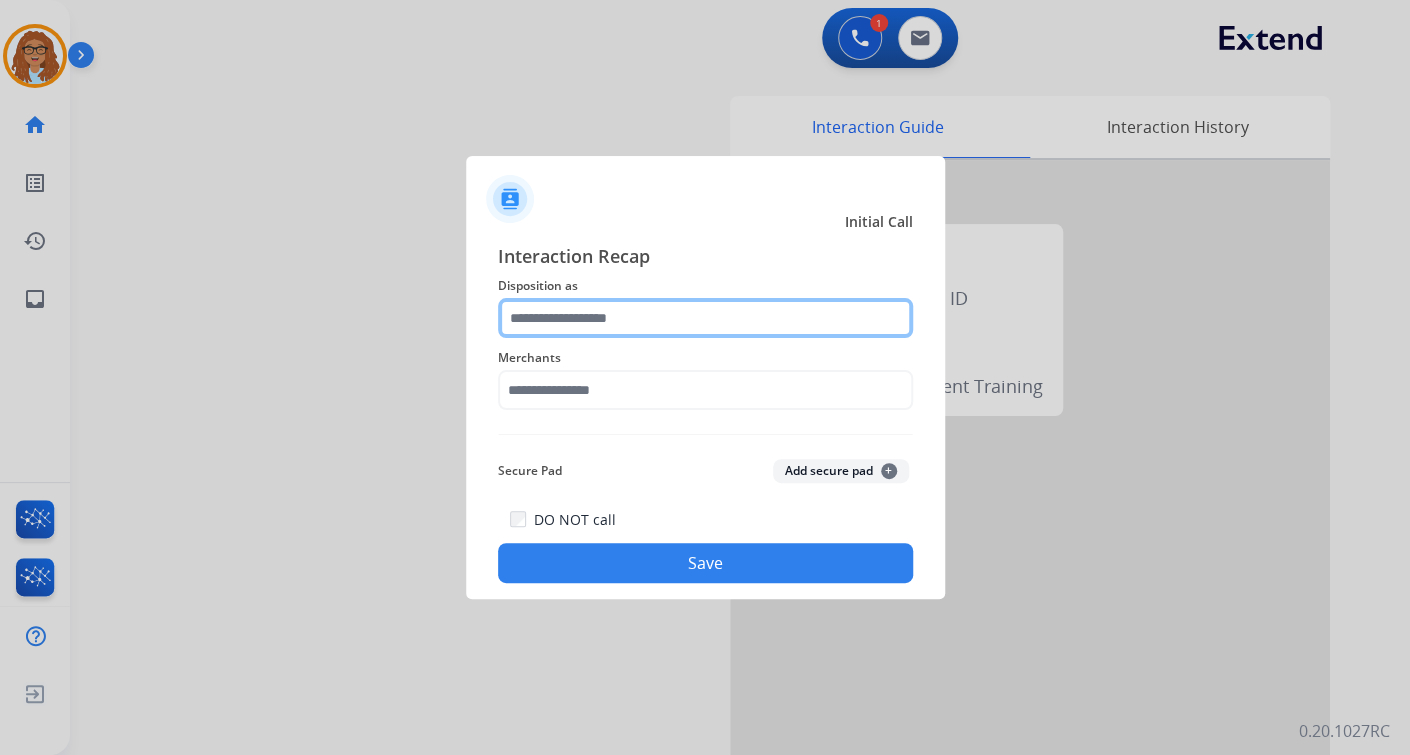 click 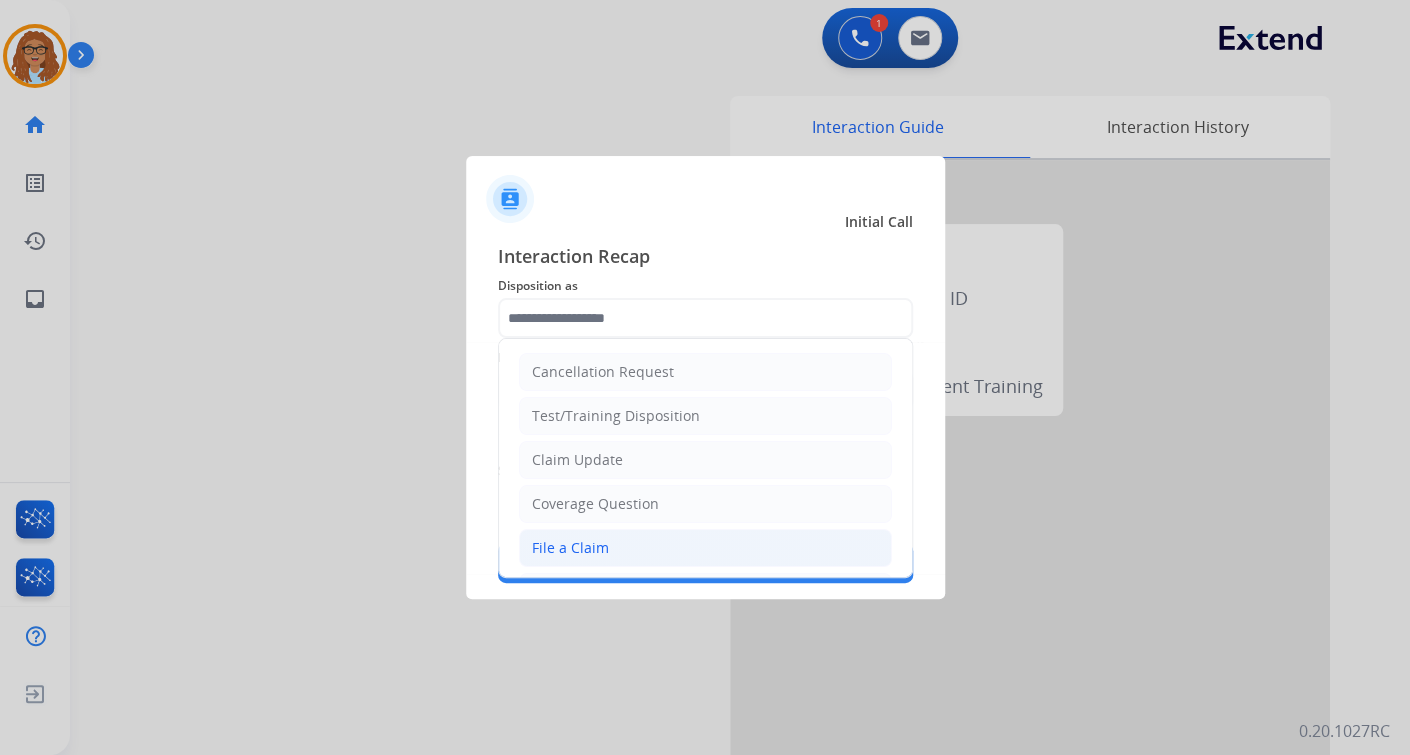 click on "File a Claim" 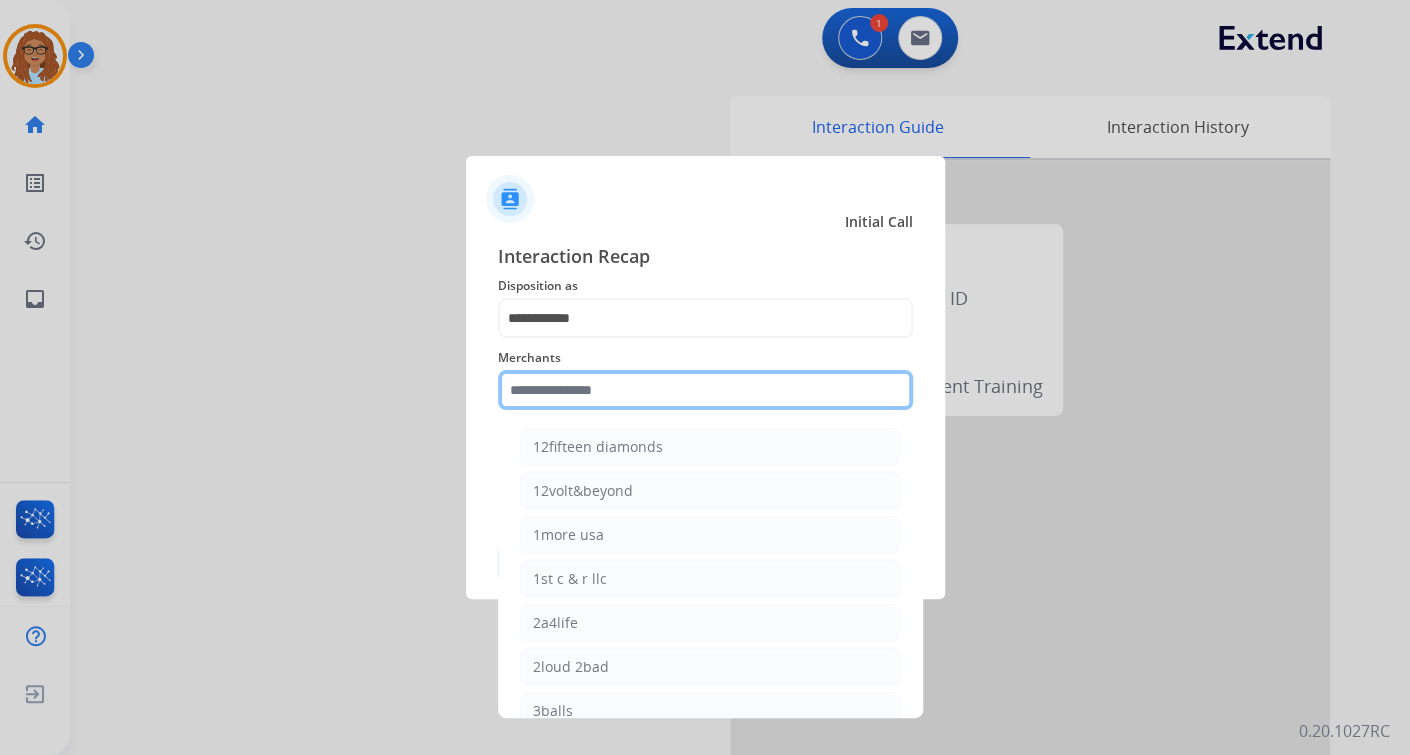 click 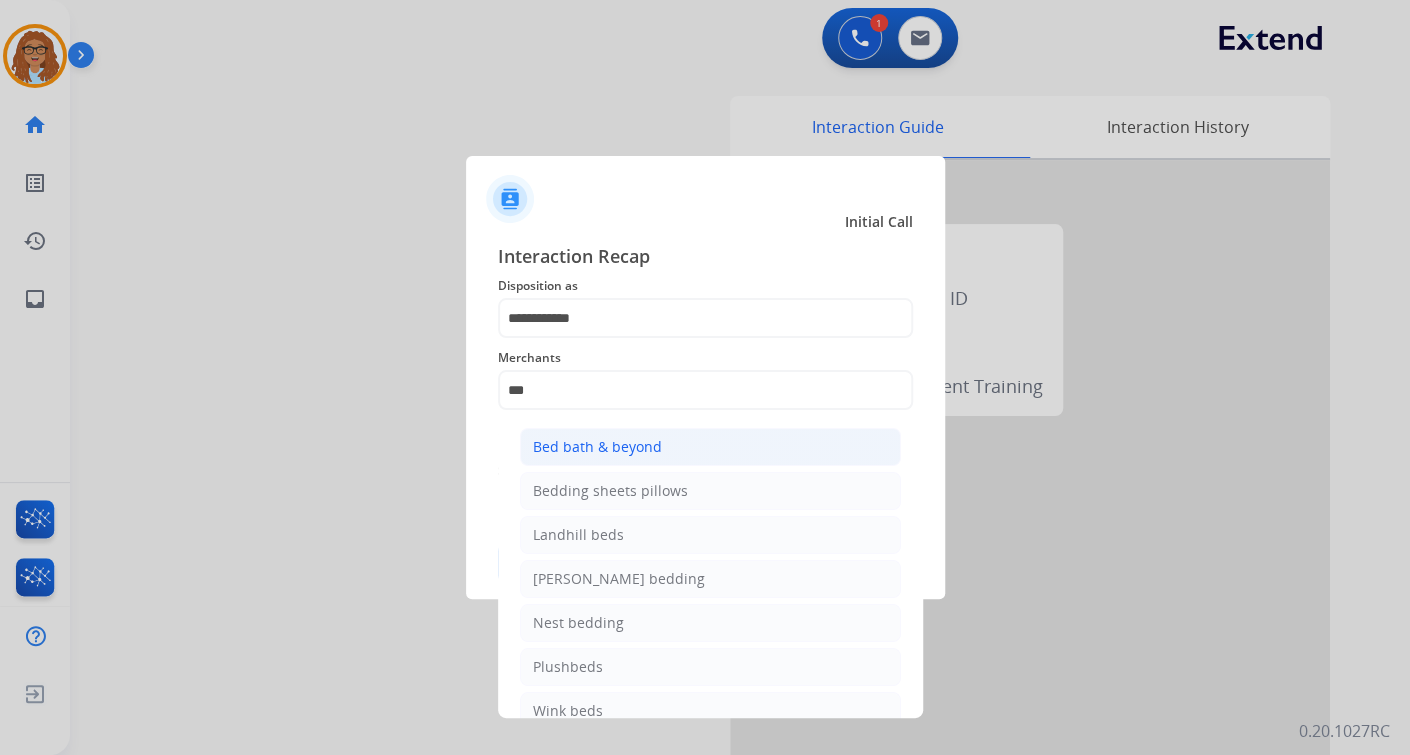 click on "Bed bath & beyond" 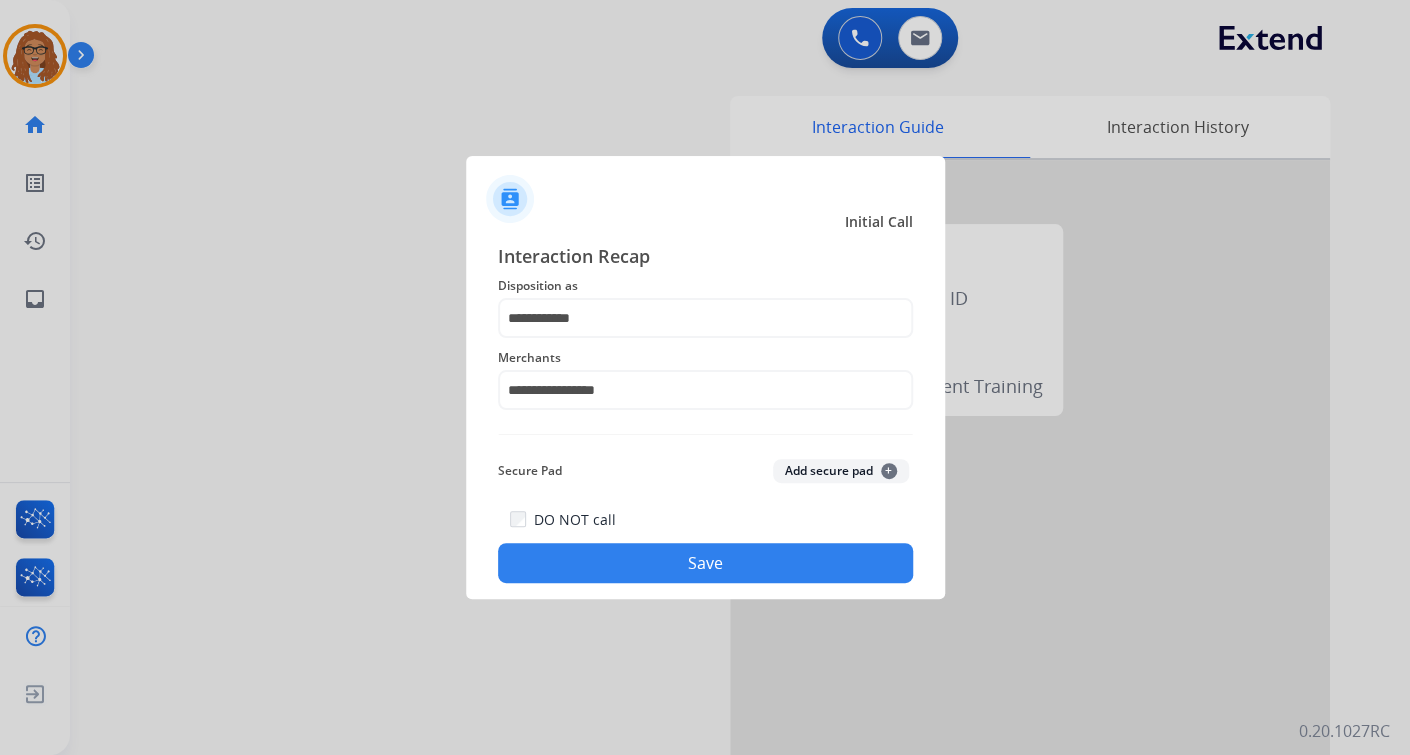 click on "Save" 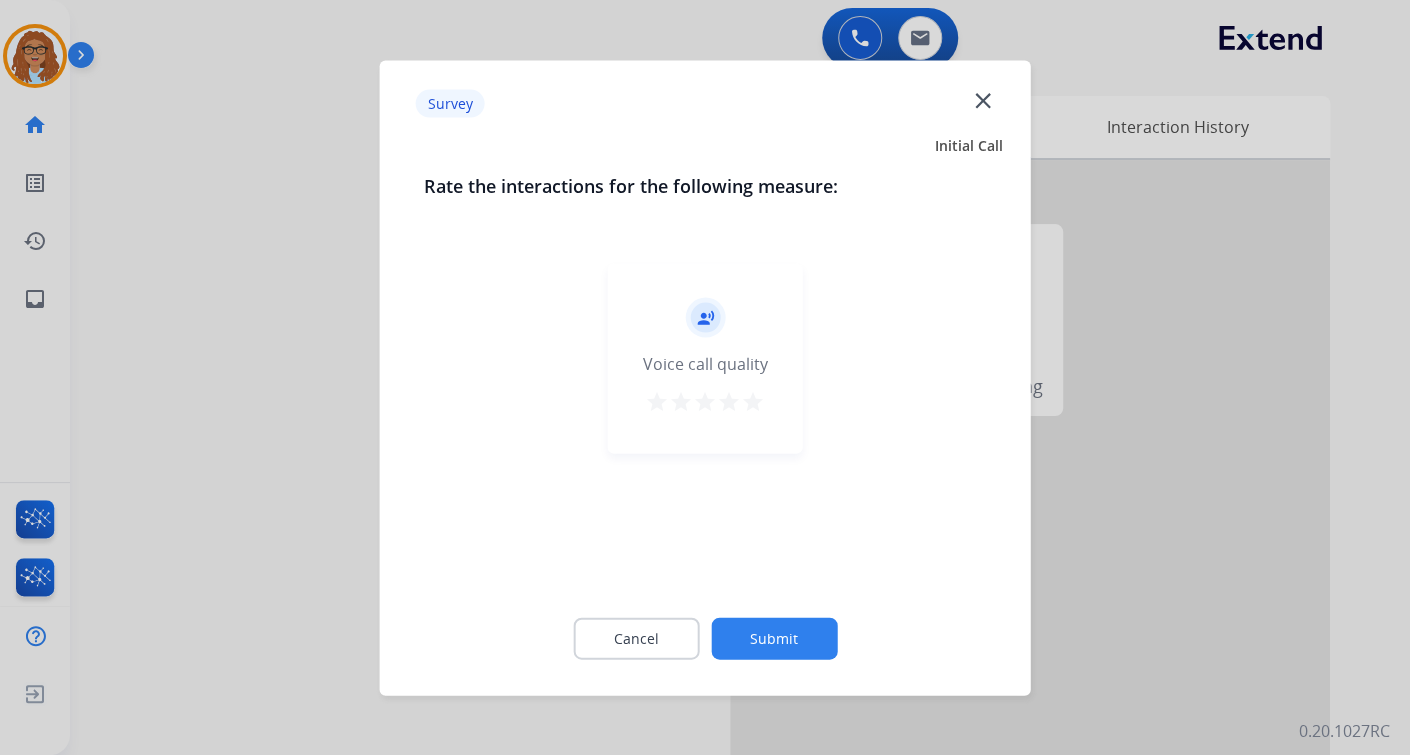 click on "close" 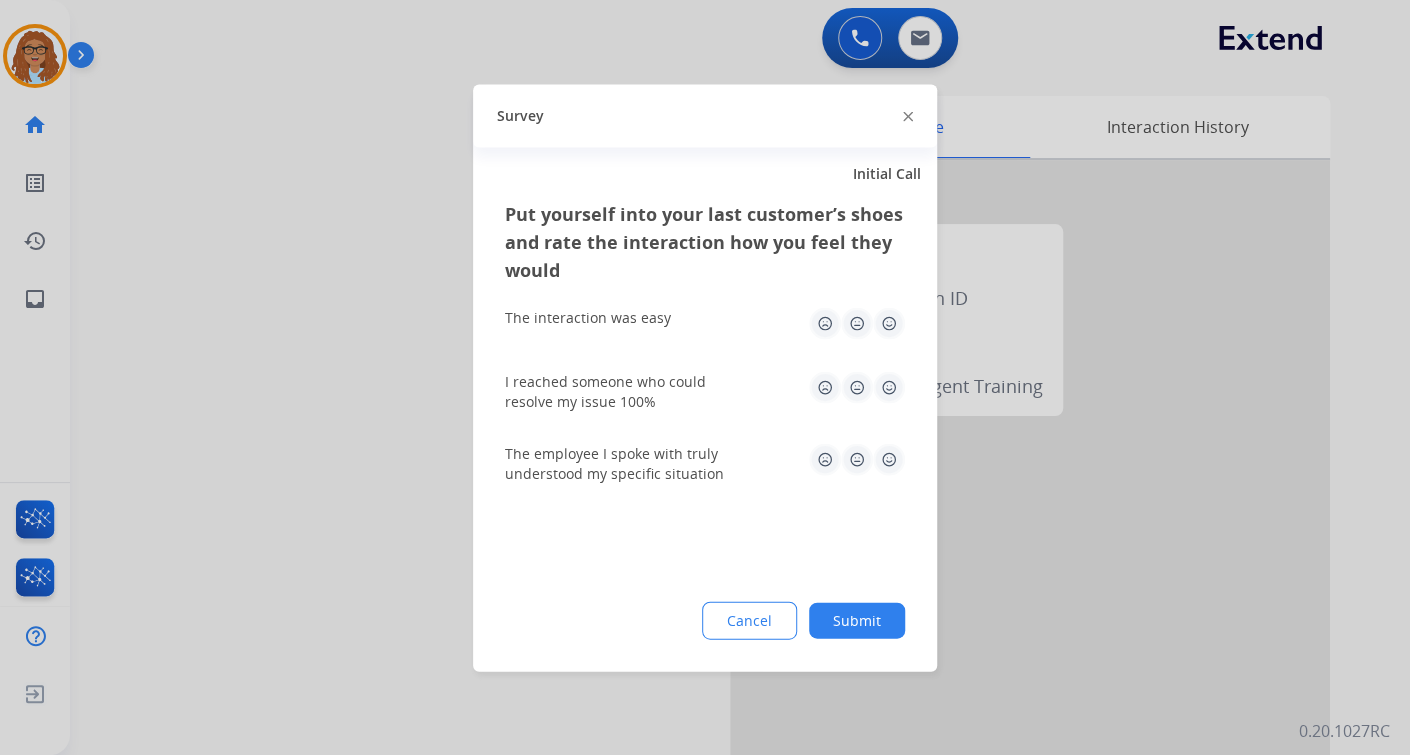 click 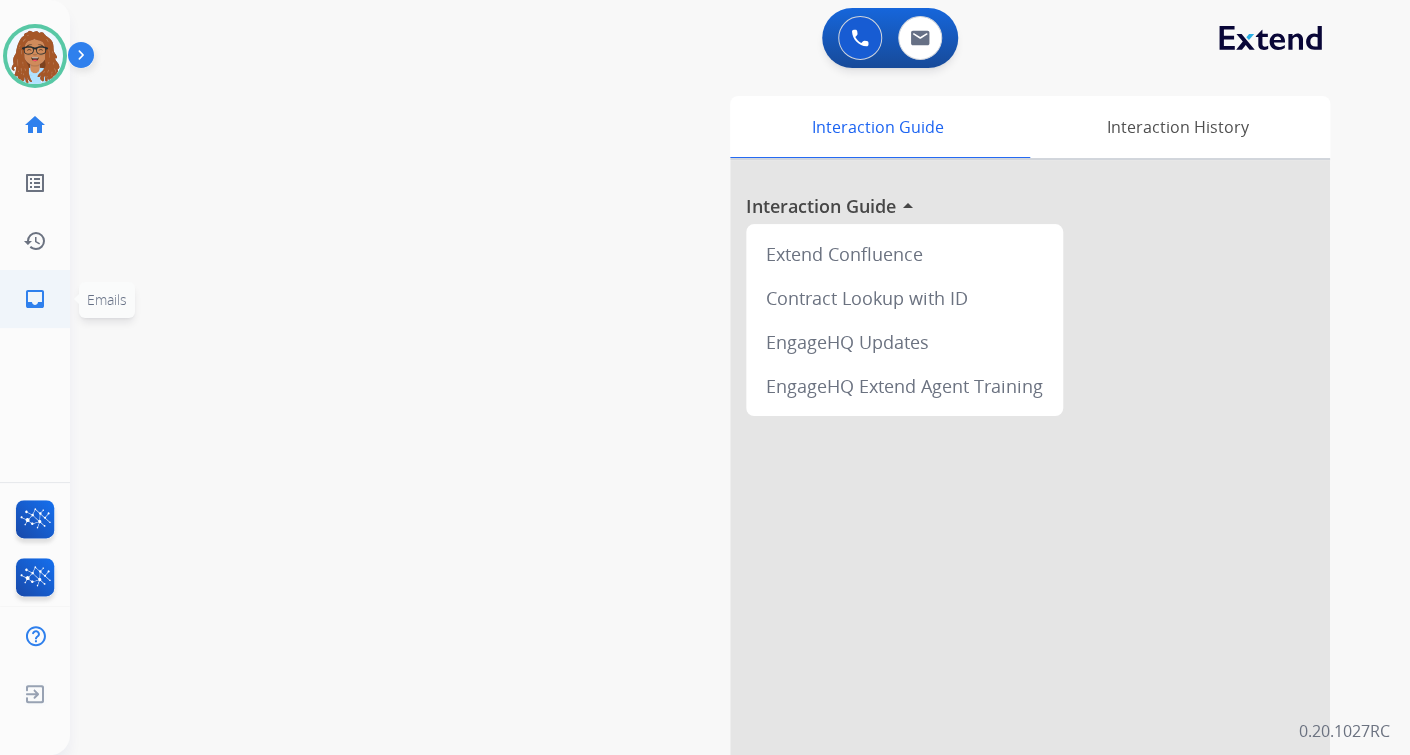 click on "inbox" 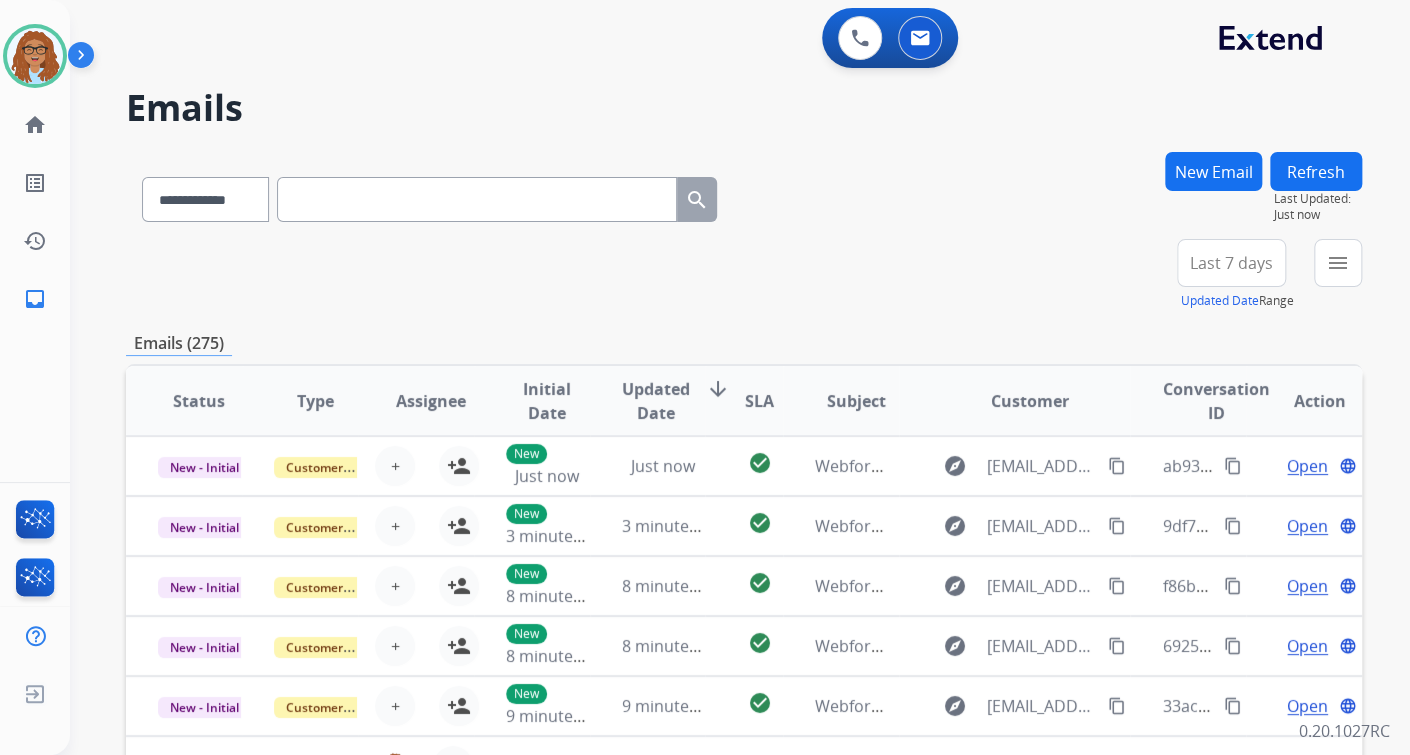 click on "New Email" at bounding box center (1213, 171) 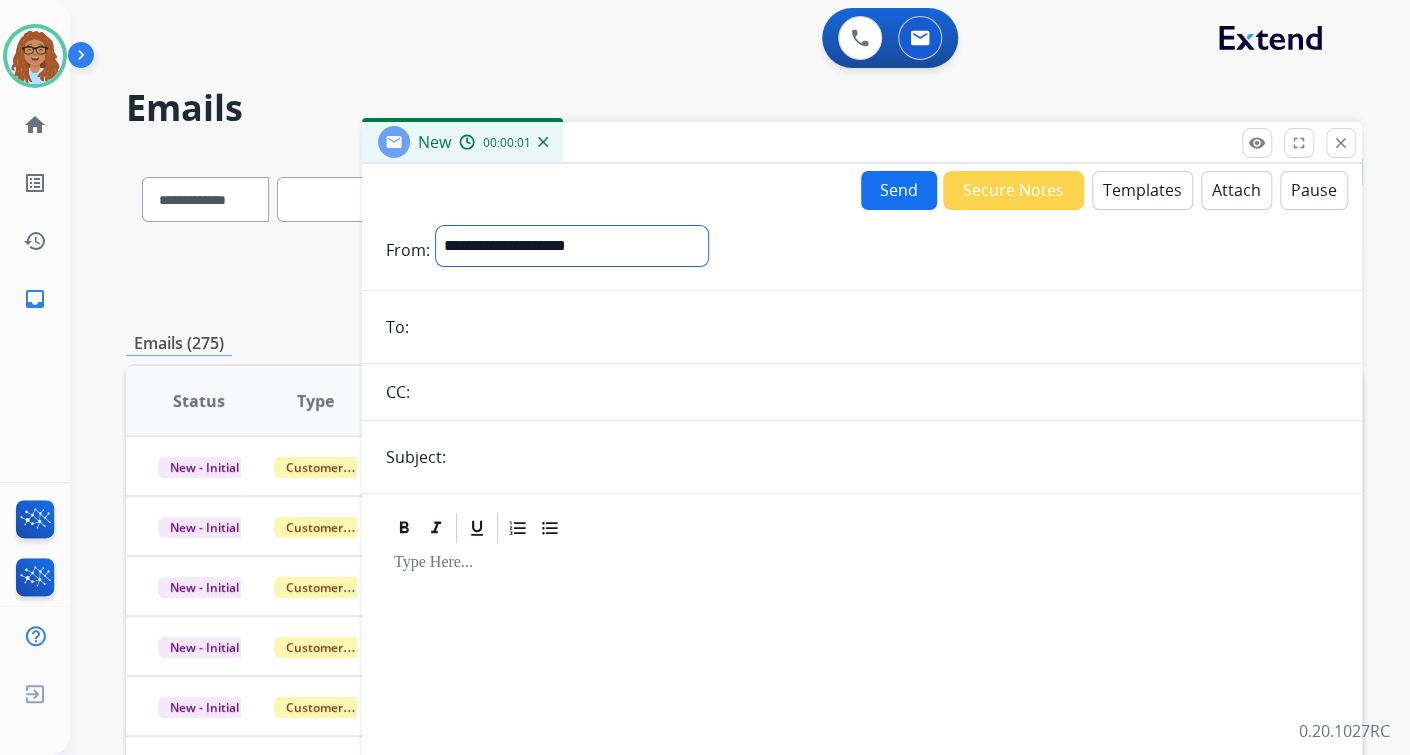 drag, startPoint x: 559, startPoint y: 245, endPoint x: 547, endPoint y: 262, distance: 20.808653 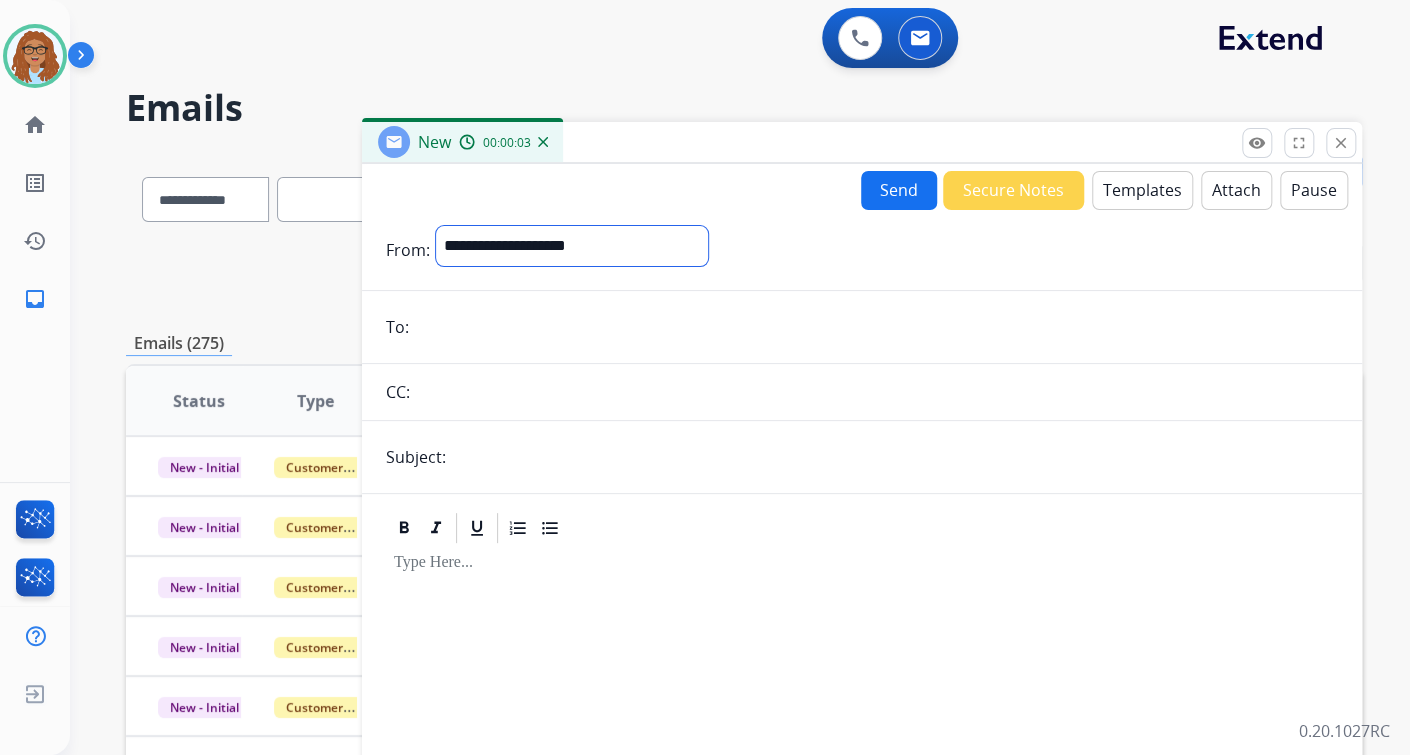 select on "**********" 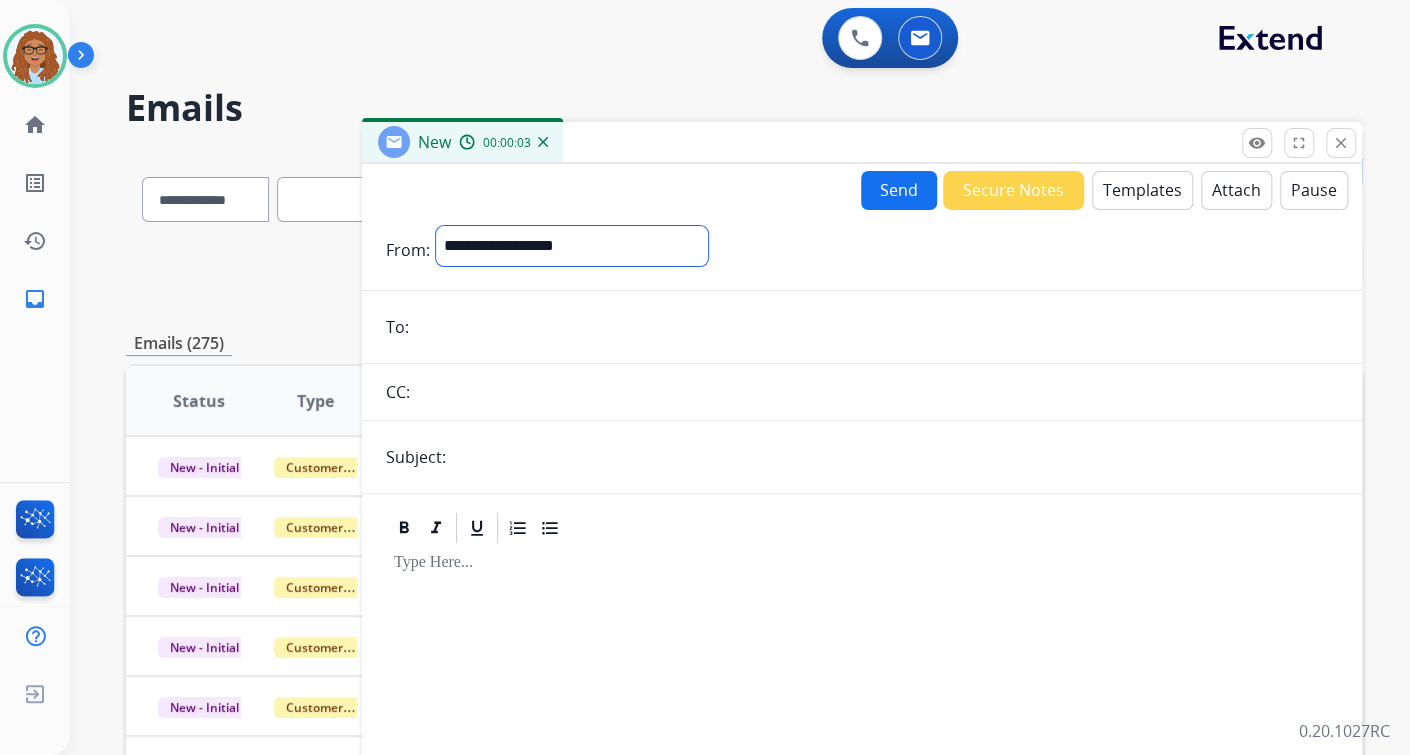 click on "**********" at bounding box center [572, 246] 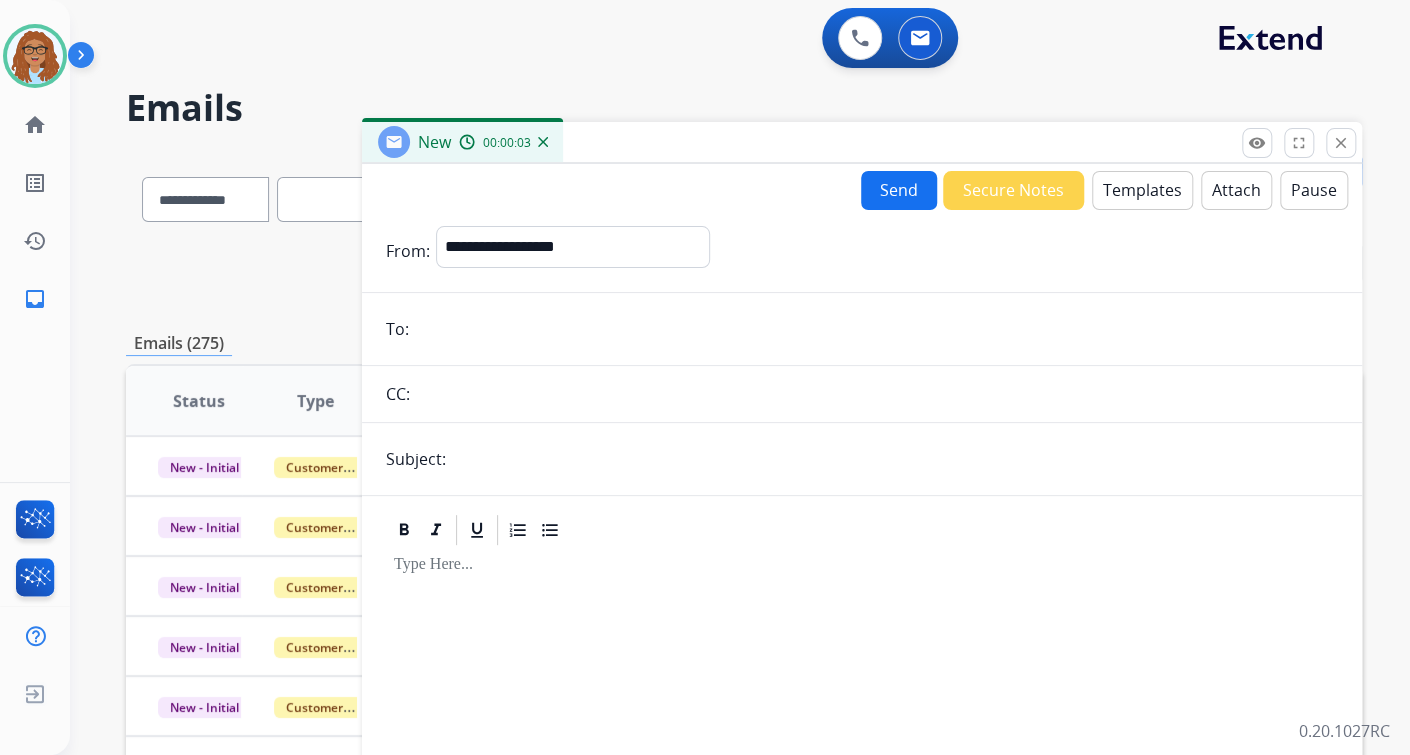 click at bounding box center (876, 329) 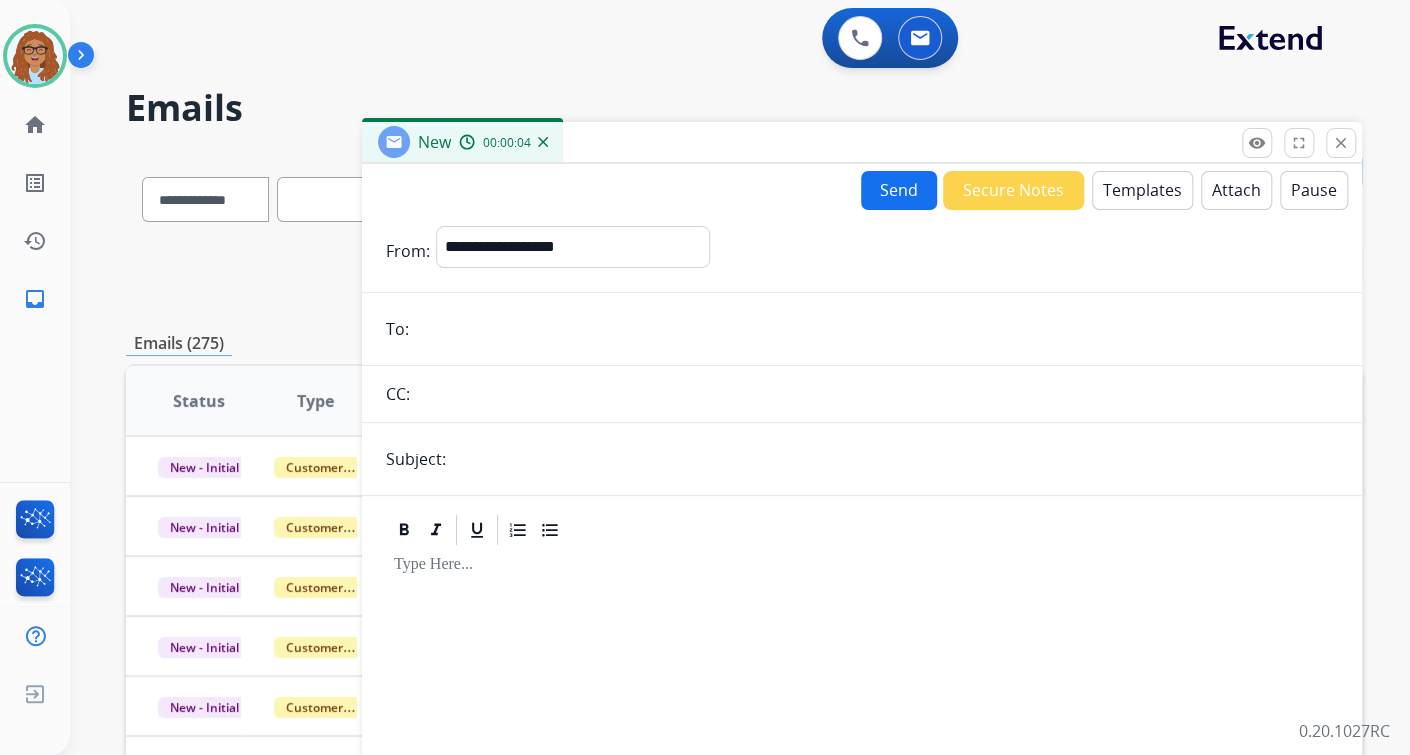 paste on "**********" 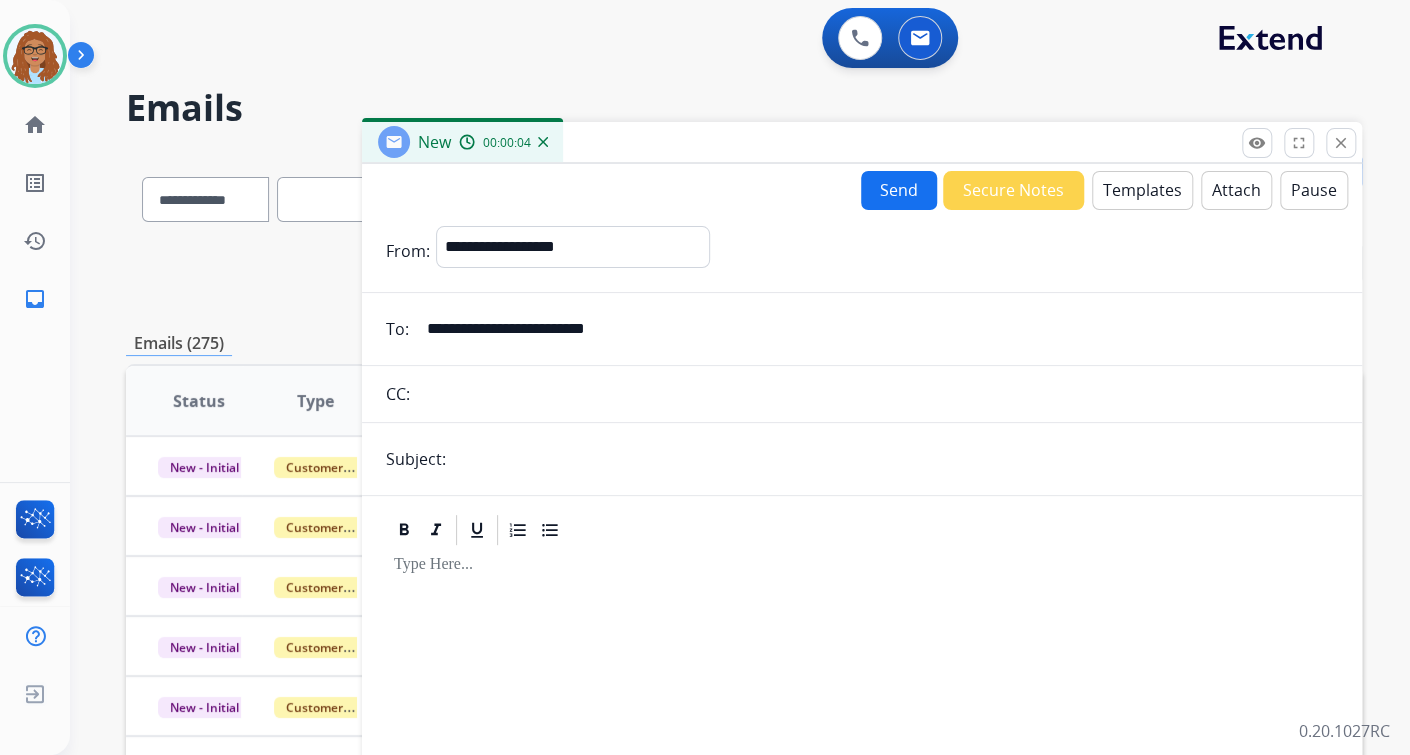type on "**********" 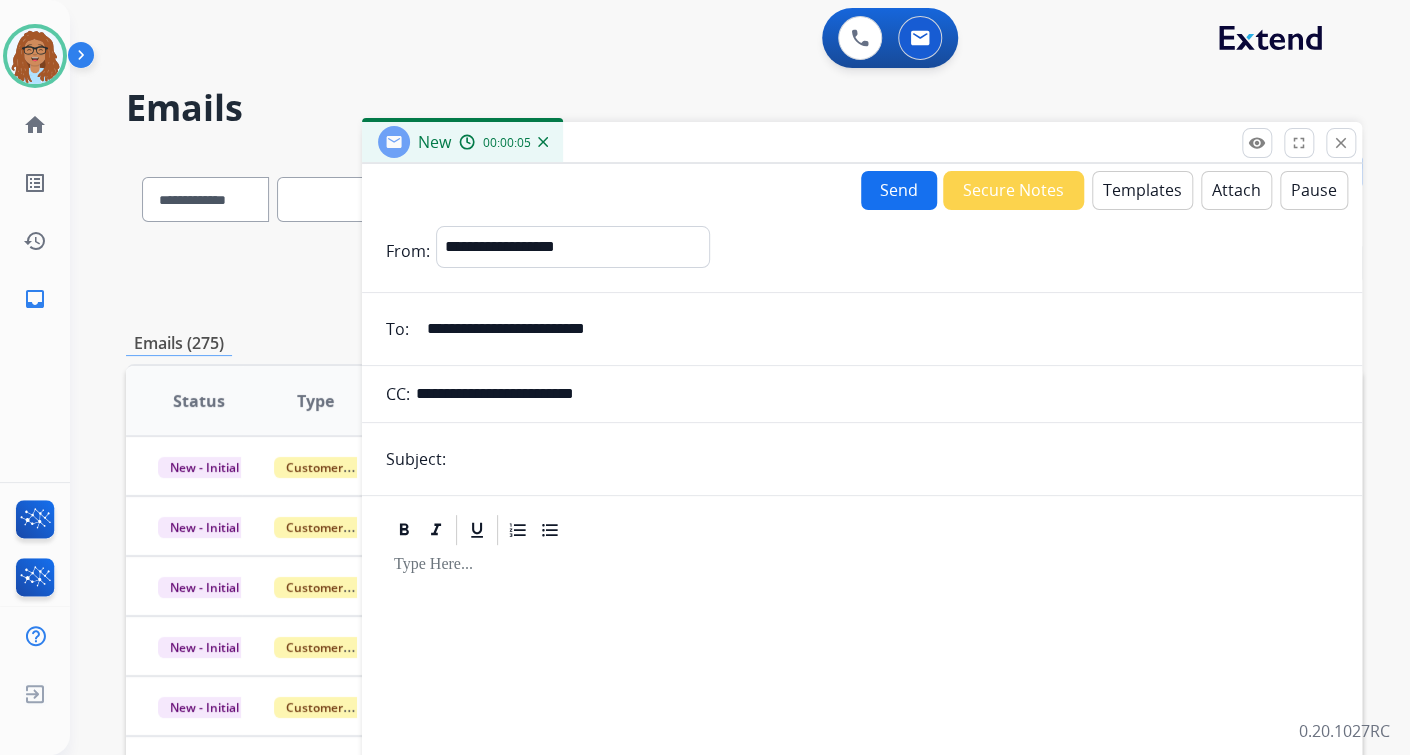 type on "**********" 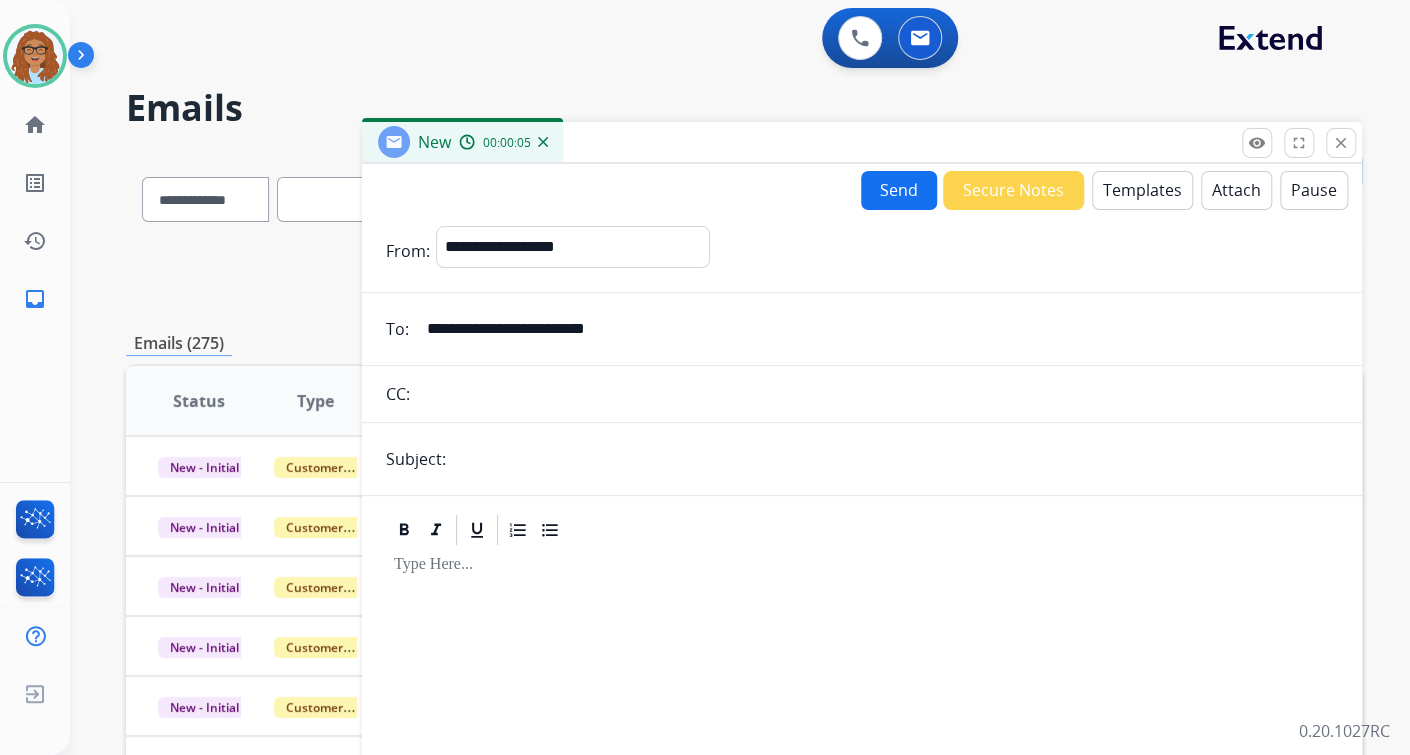 click on "**********" at bounding box center (862, 556) 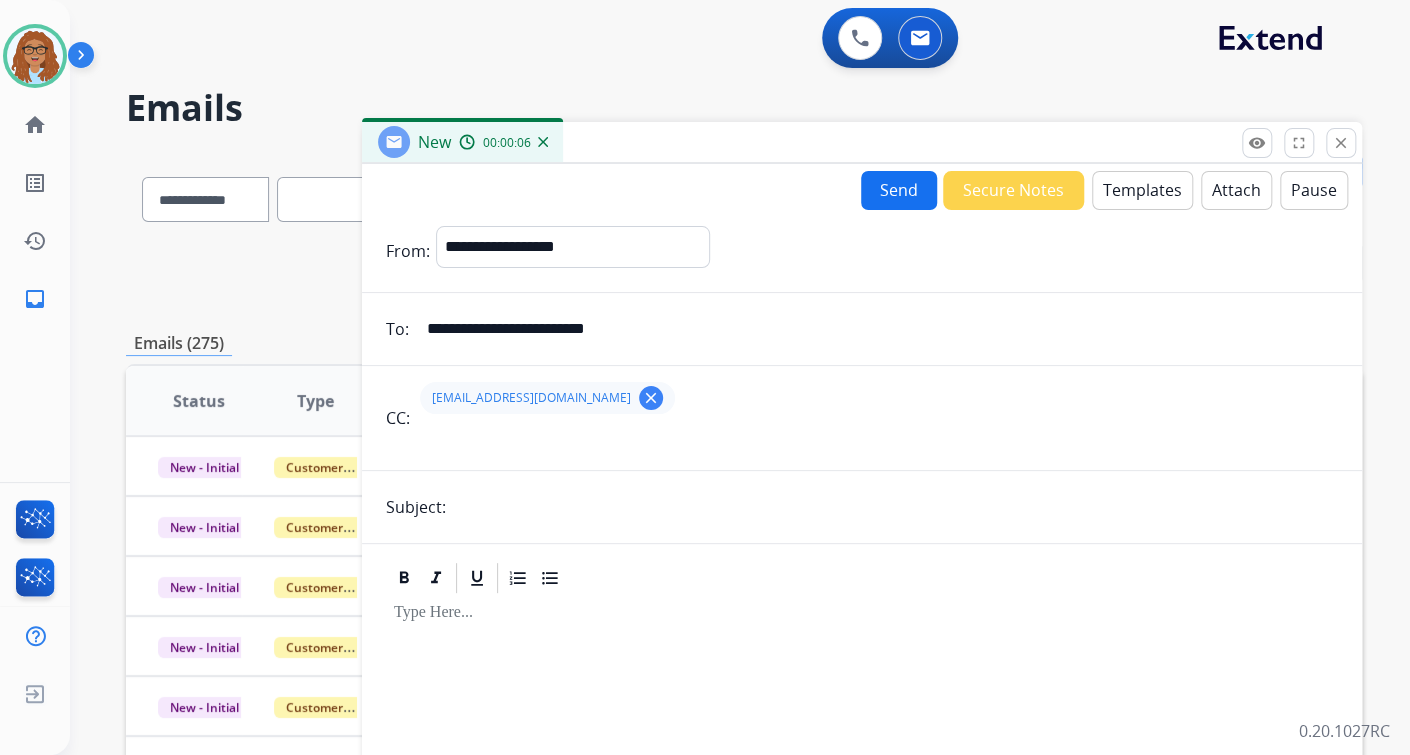 type on "**********" 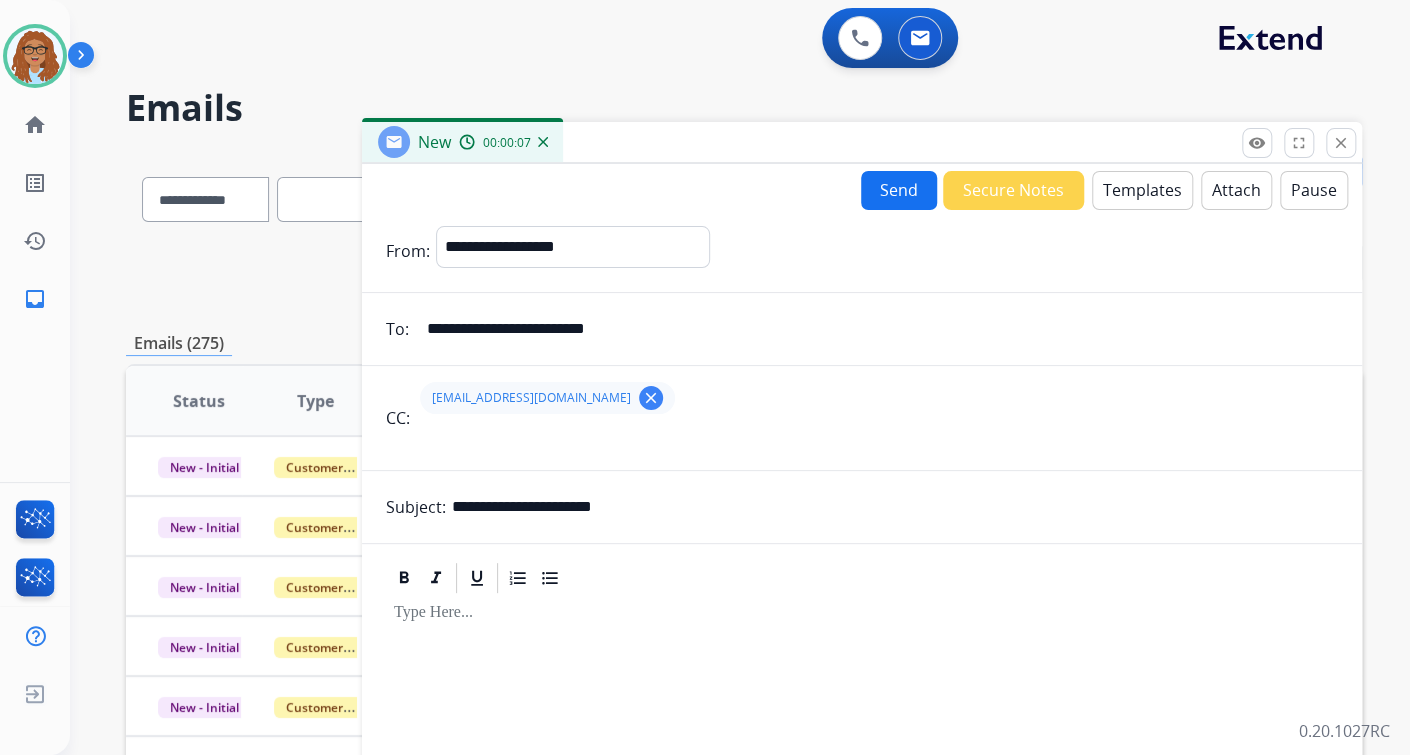 click on "Templates" at bounding box center (1142, 190) 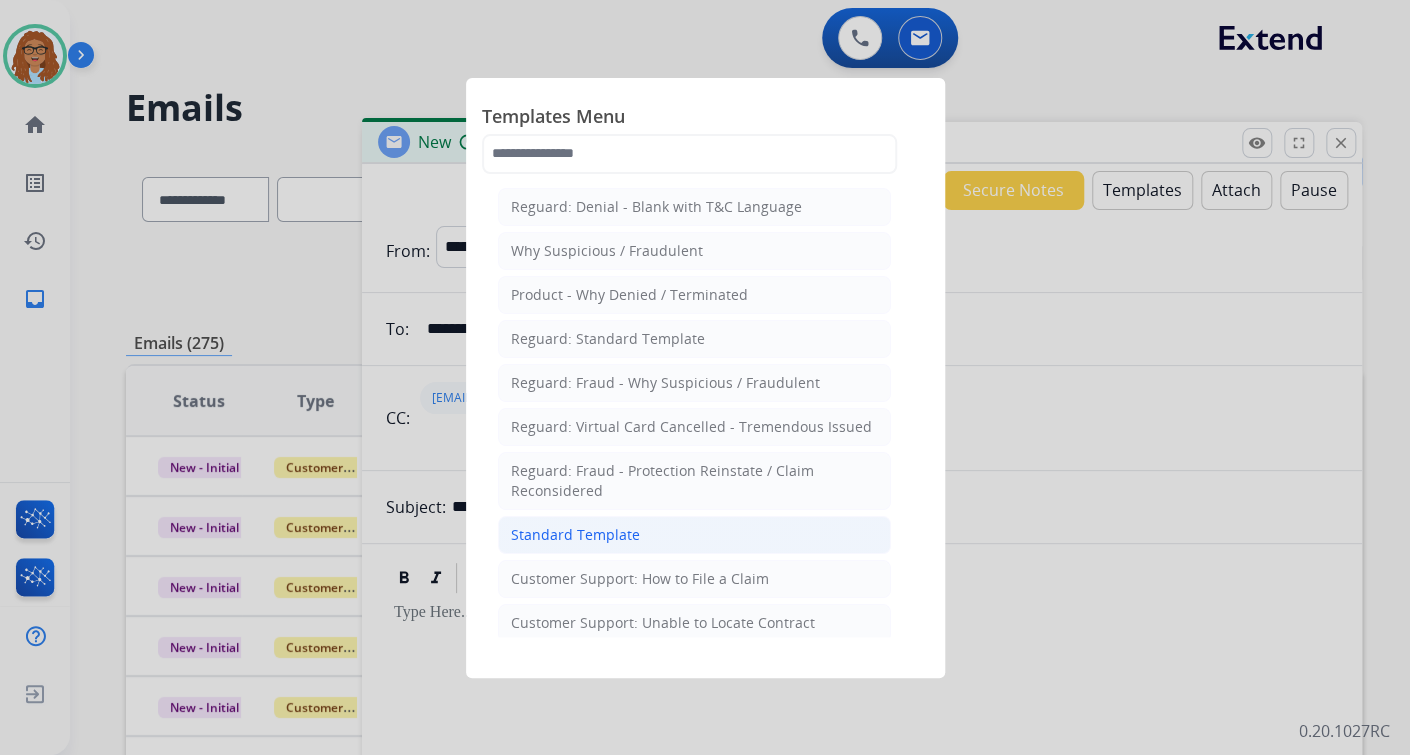 click on "Standard Template" 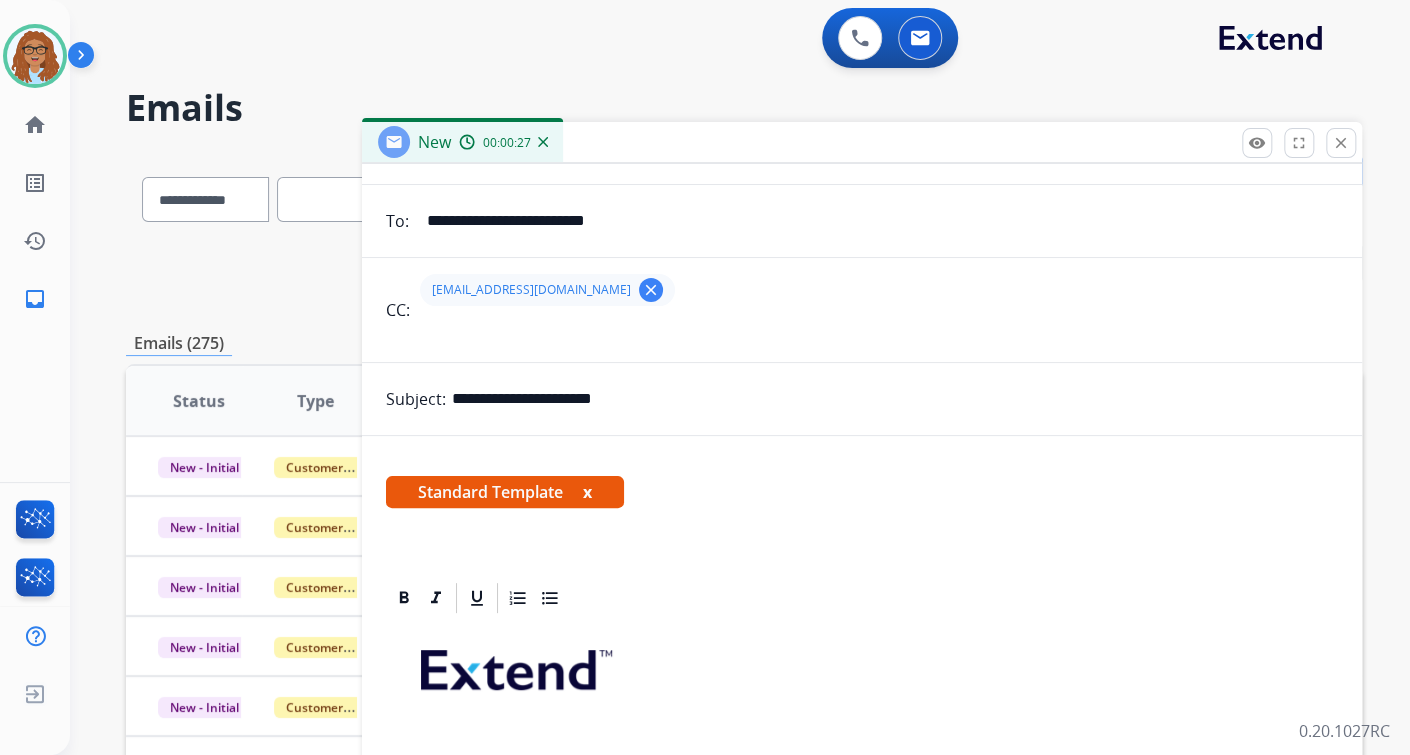 scroll, scrollTop: 320, scrollLeft: 0, axis: vertical 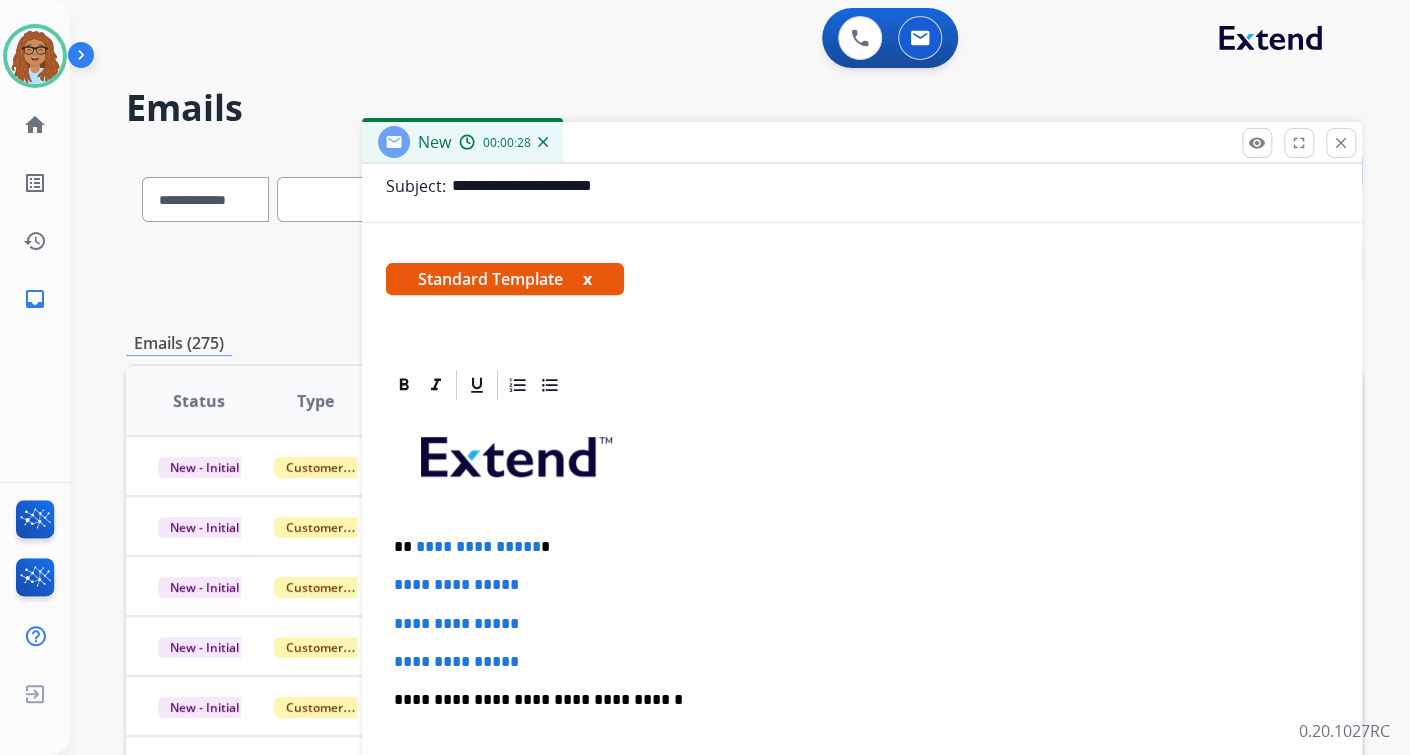 click on "**********" at bounding box center [854, 547] 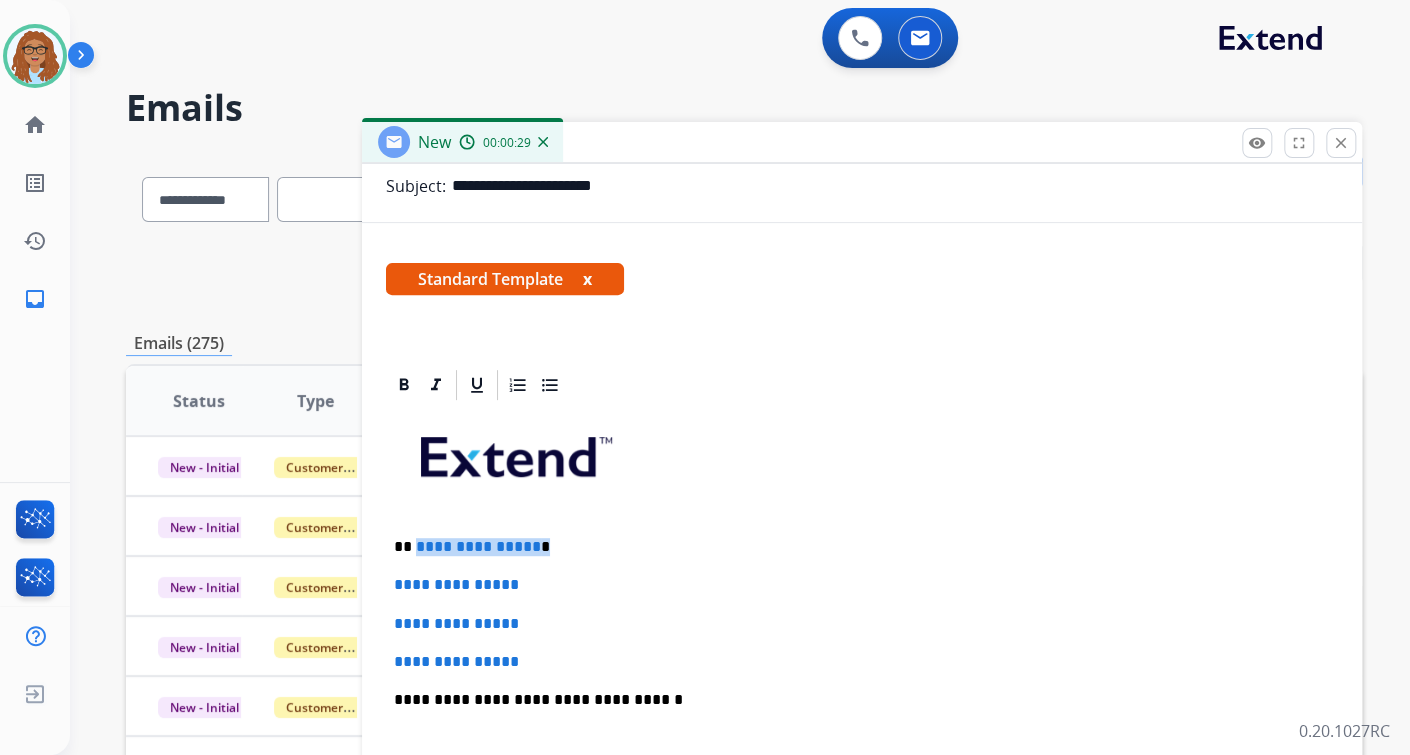 drag, startPoint x: 541, startPoint y: 546, endPoint x: 413, endPoint y: 548, distance: 128.01562 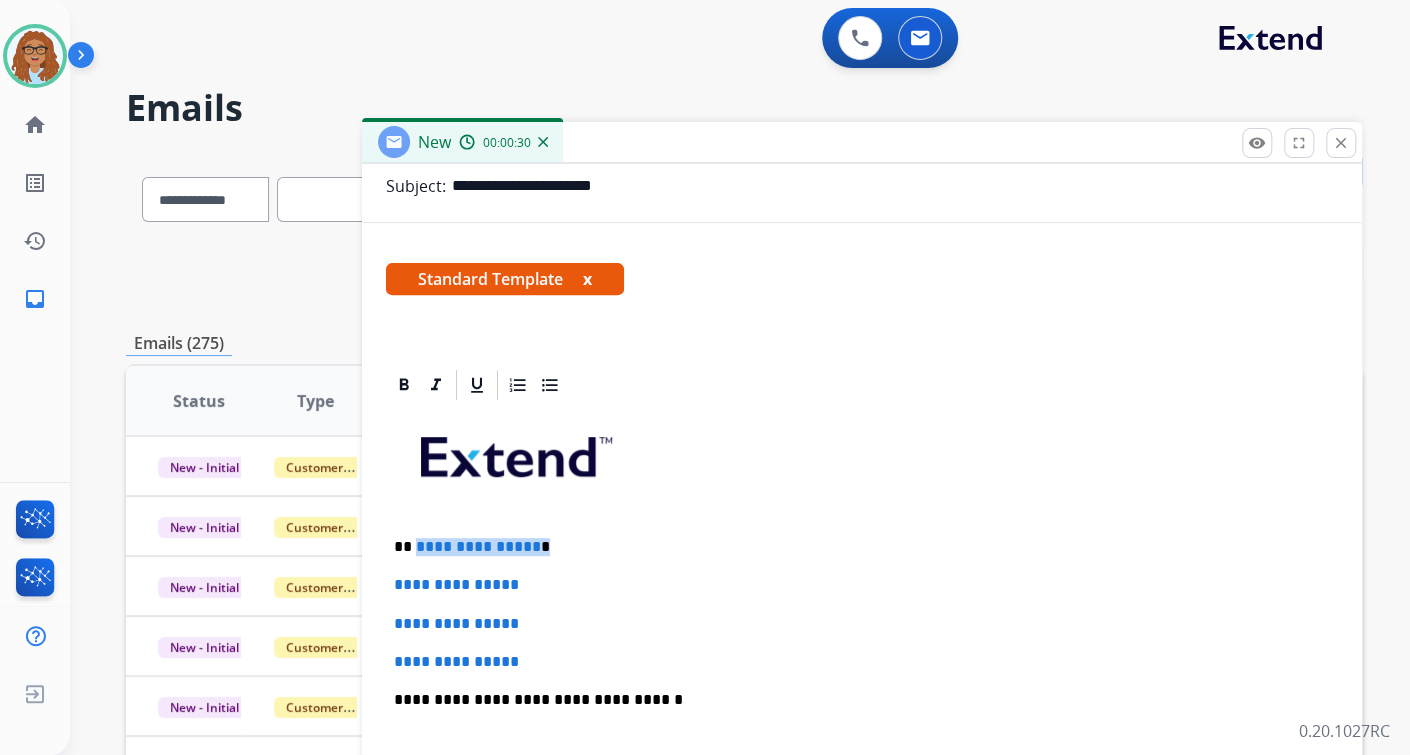 paste 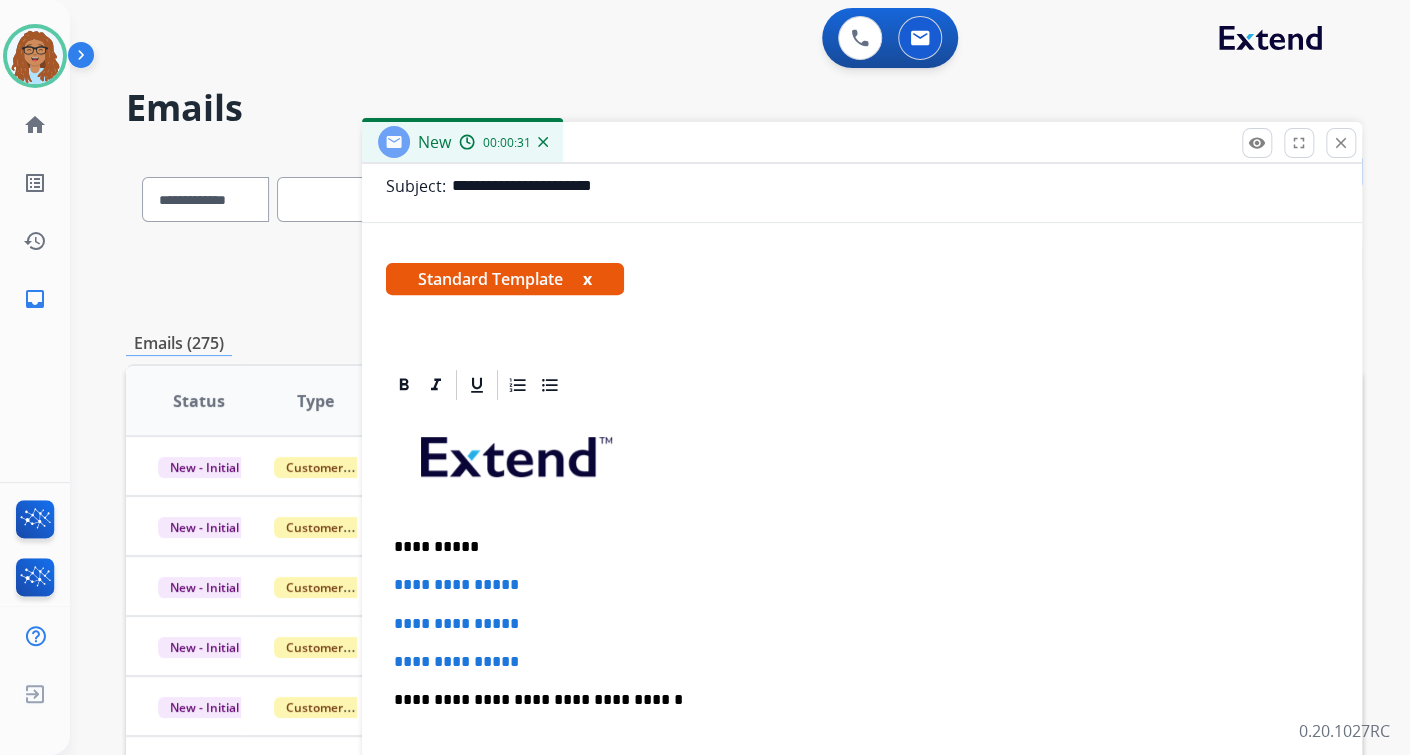 type 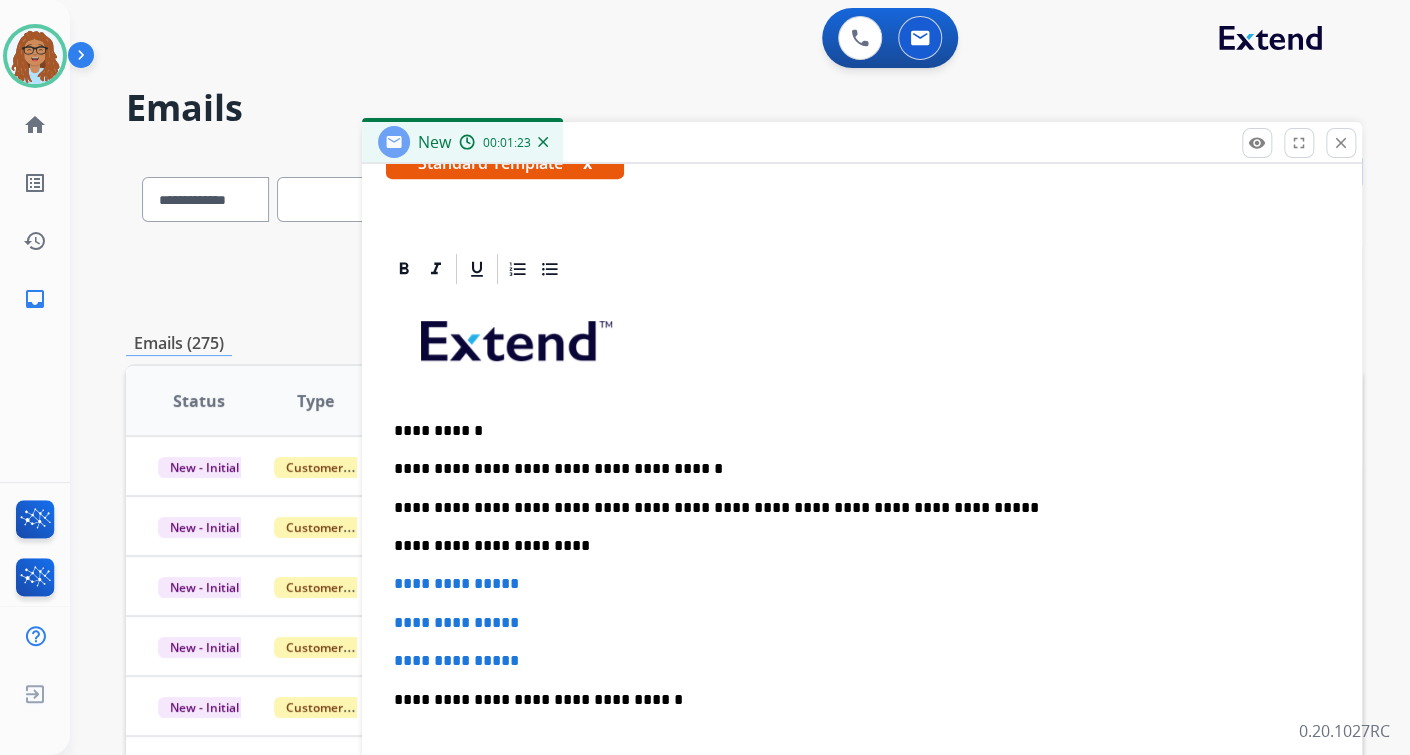 scroll, scrollTop: 480, scrollLeft: 0, axis: vertical 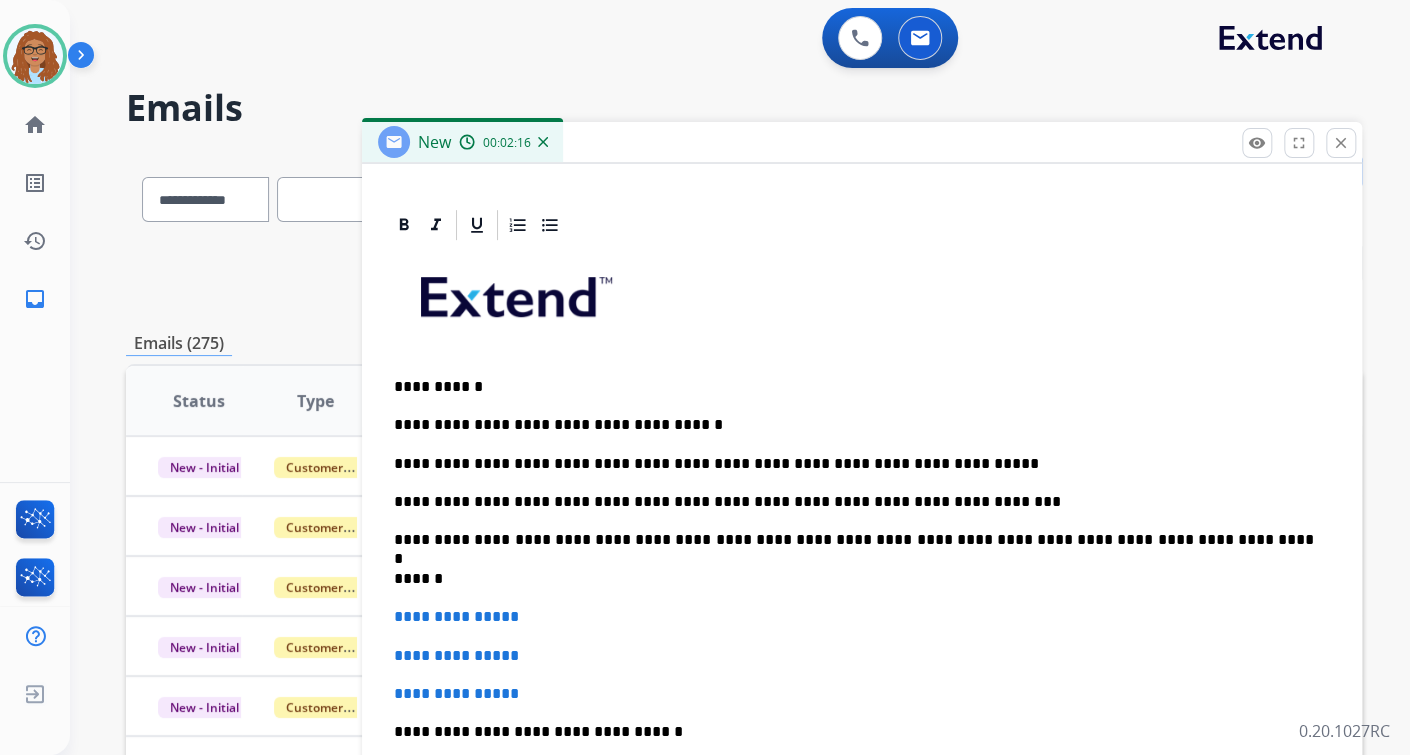click on "**********" at bounding box center [854, 540] 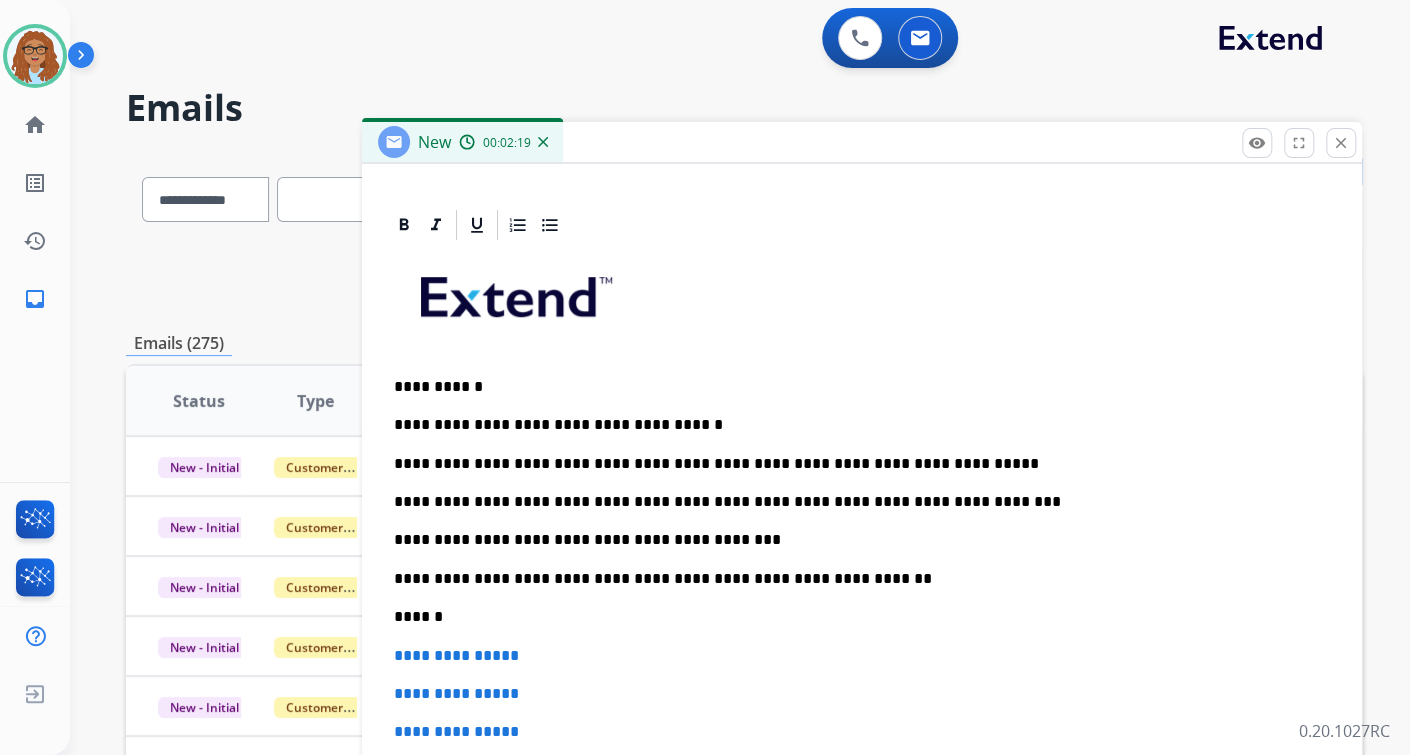 click on "******" at bounding box center (854, 617) 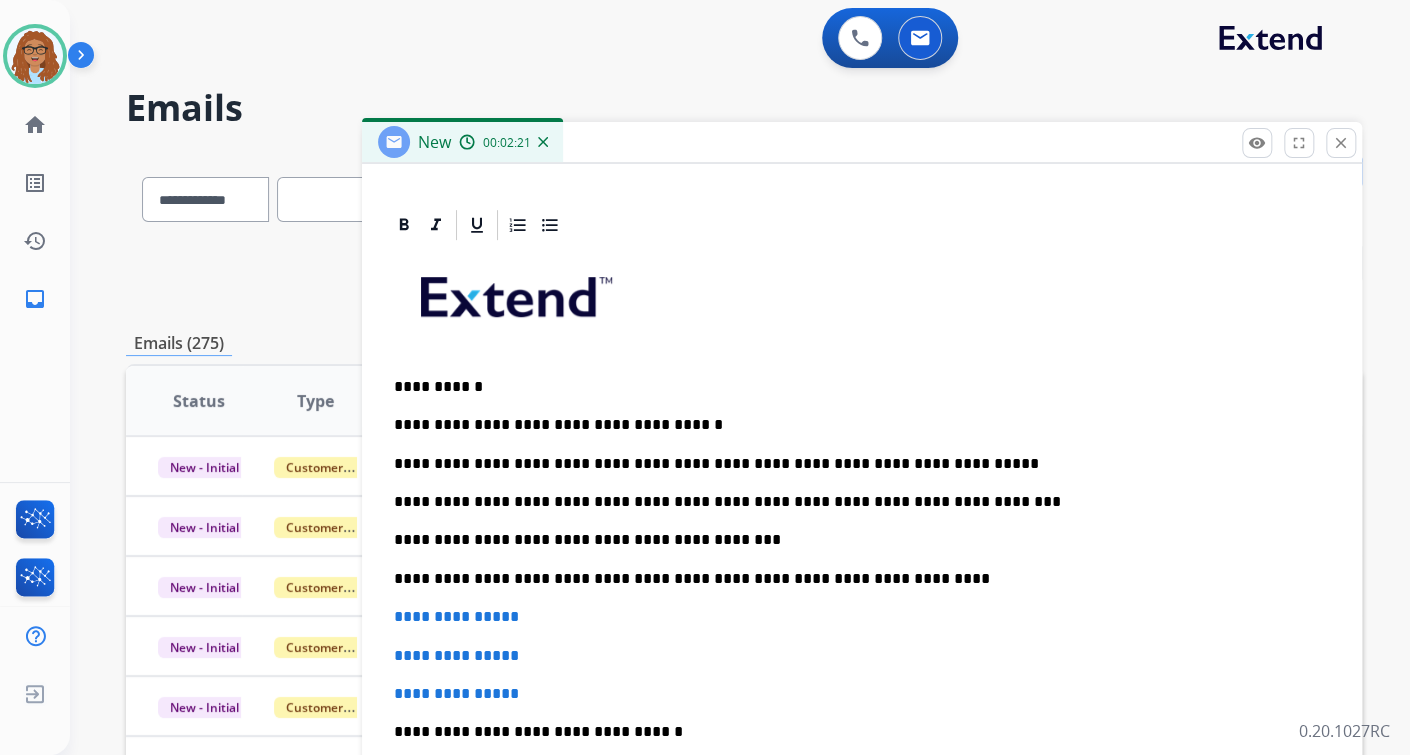 click on "**********" at bounding box center [854, 579] 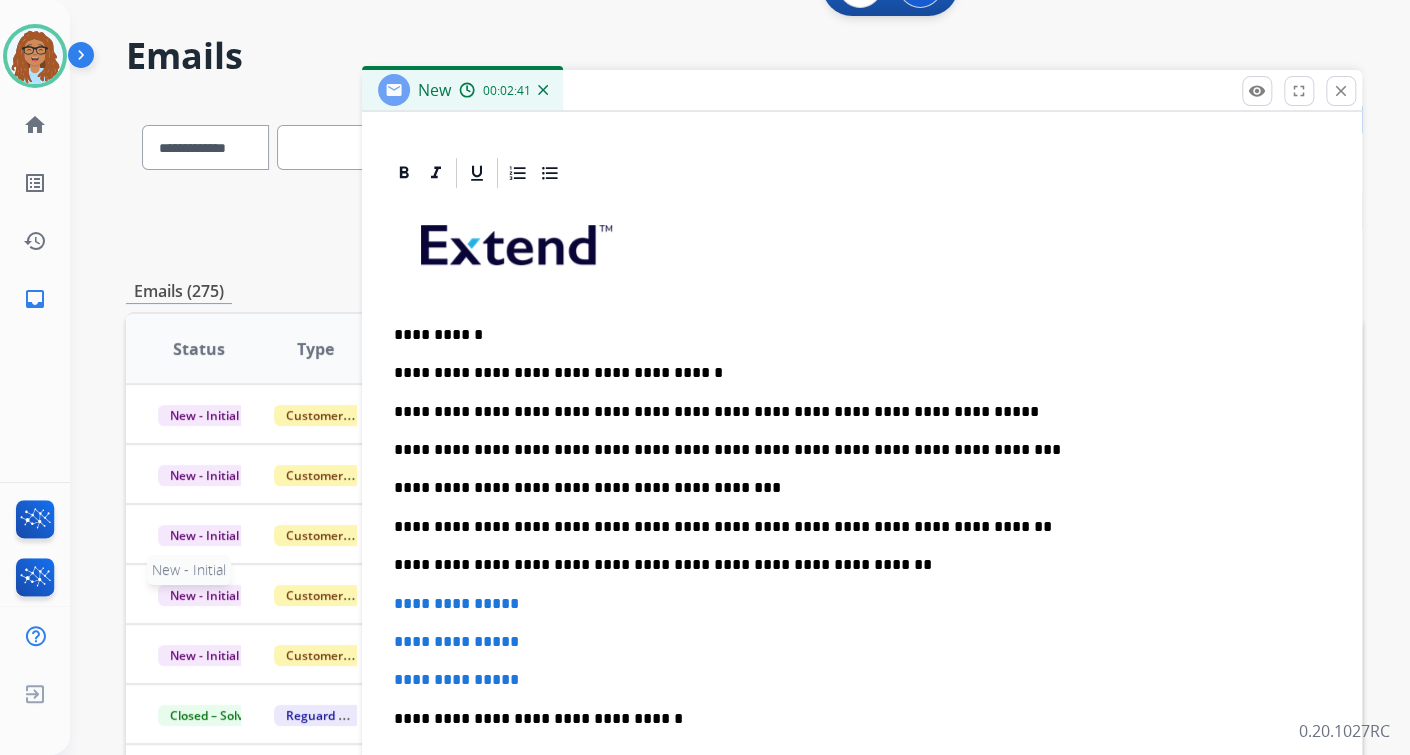 scroll, scrollTop: 80, scrollLeft: 0, axis: vertical 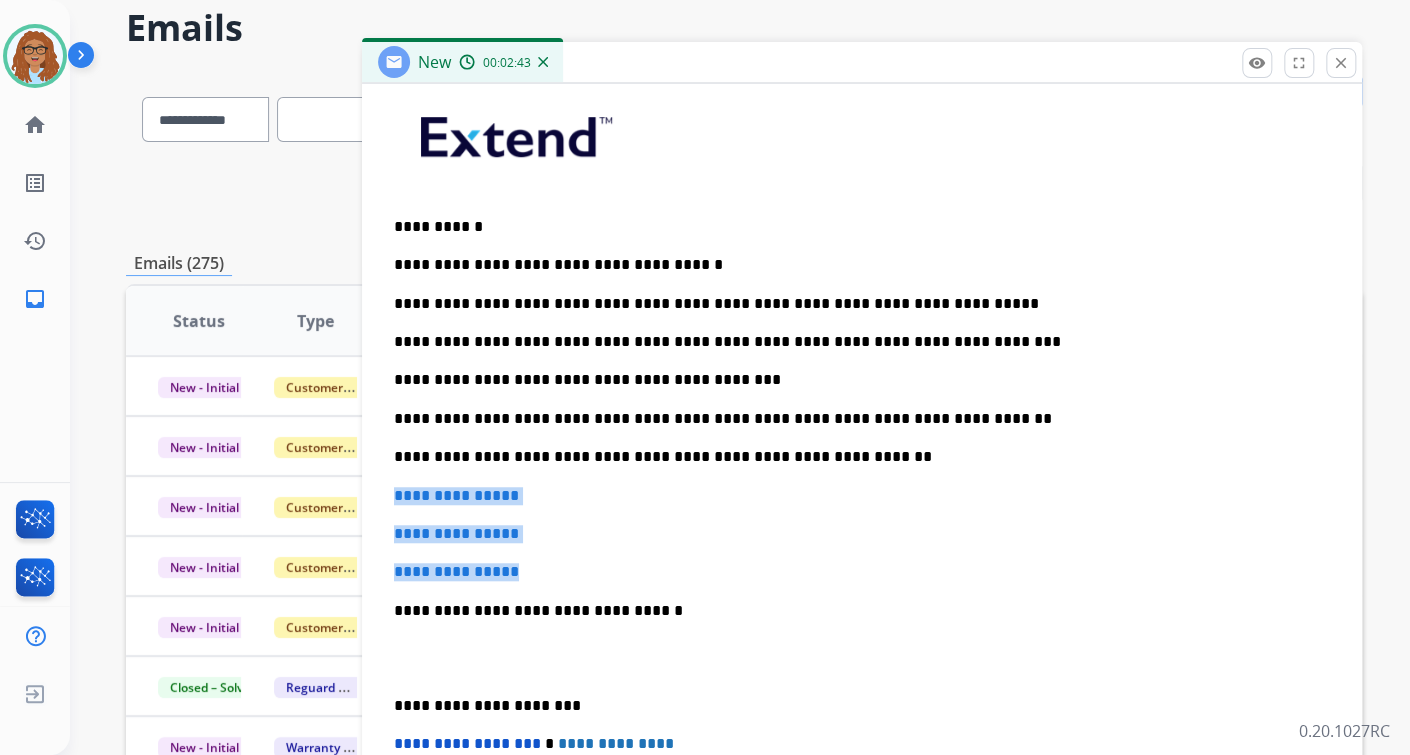 drag, startPoint x: 527, startPoint y: 569, endPoint x: 391, endPoint y: 488, distance: 158.29404 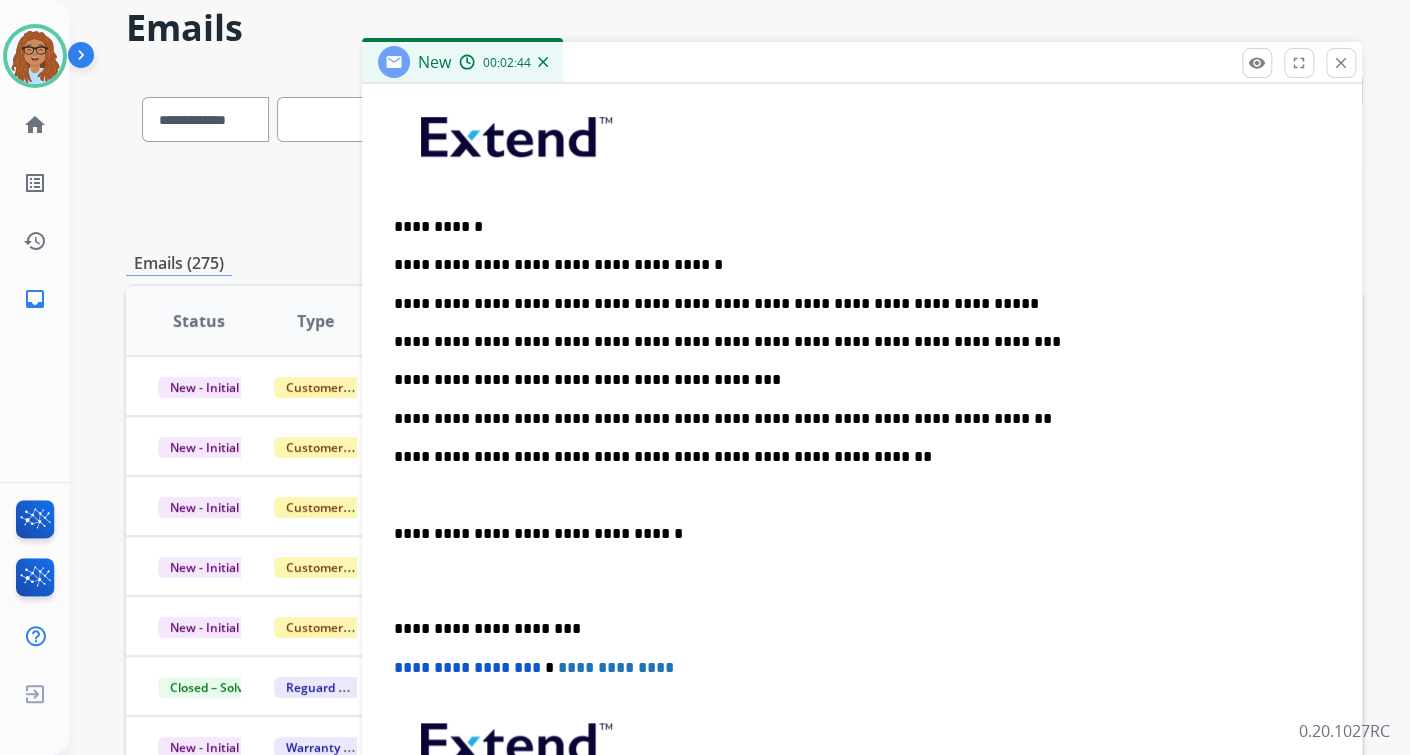 click on "**********" at bounding box center (862, 504) 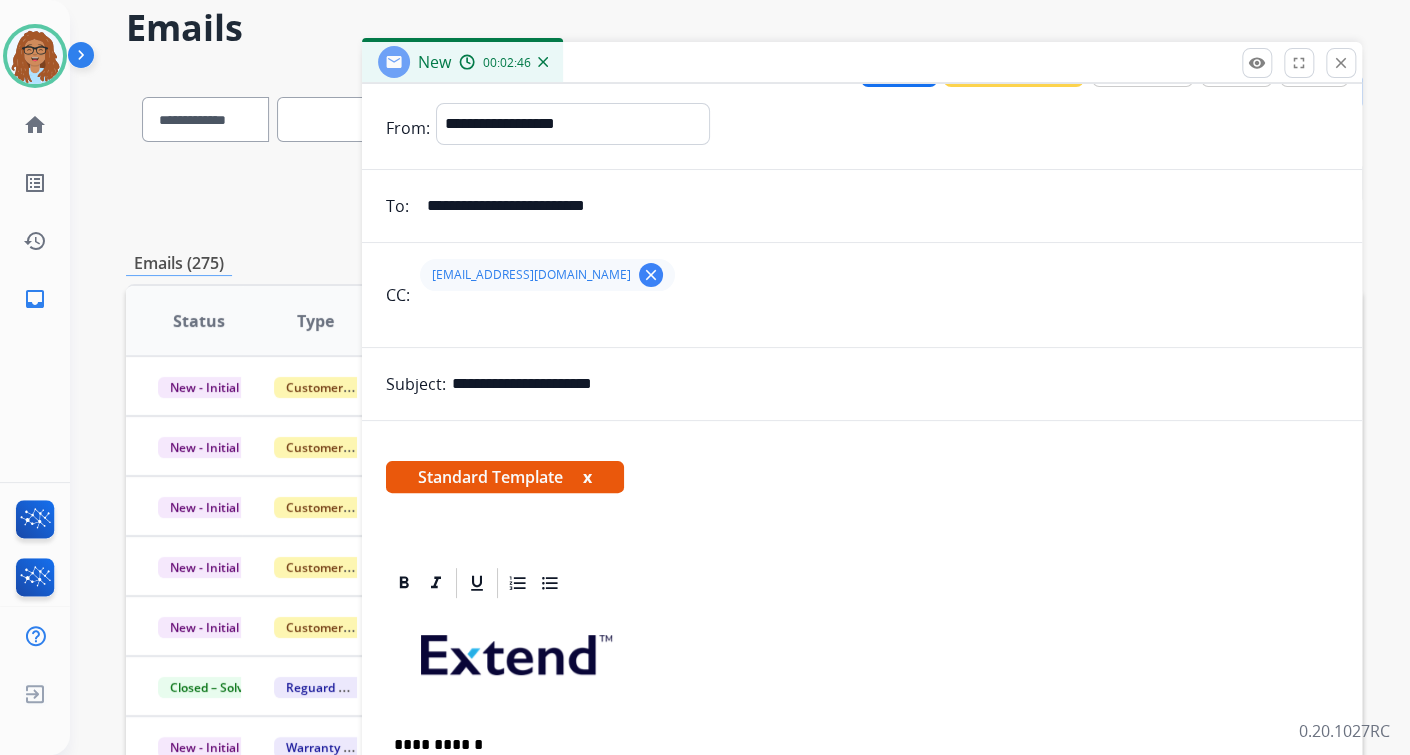 scroll, scrollTop: 0, scrollLeft: 0, axis: both 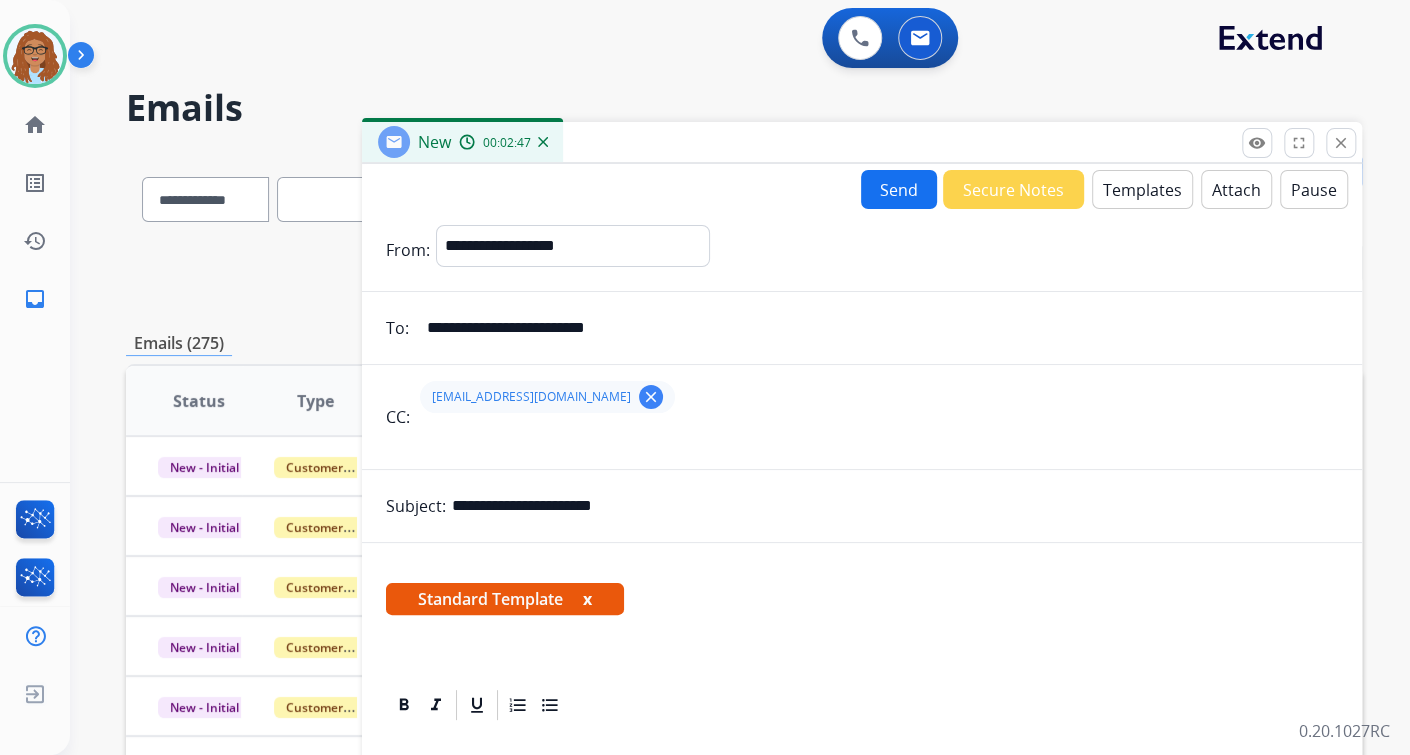 click on "Send" at bounding box center [899, 189] 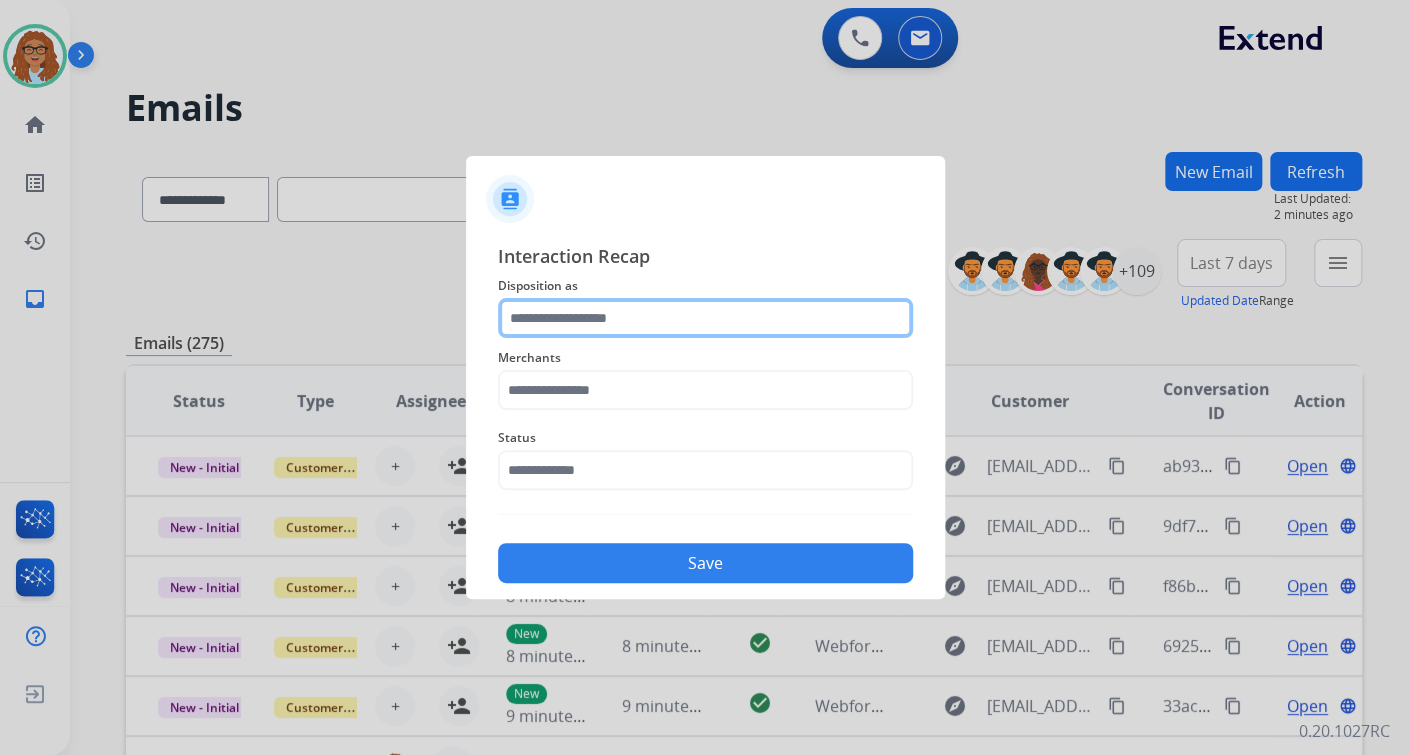 click 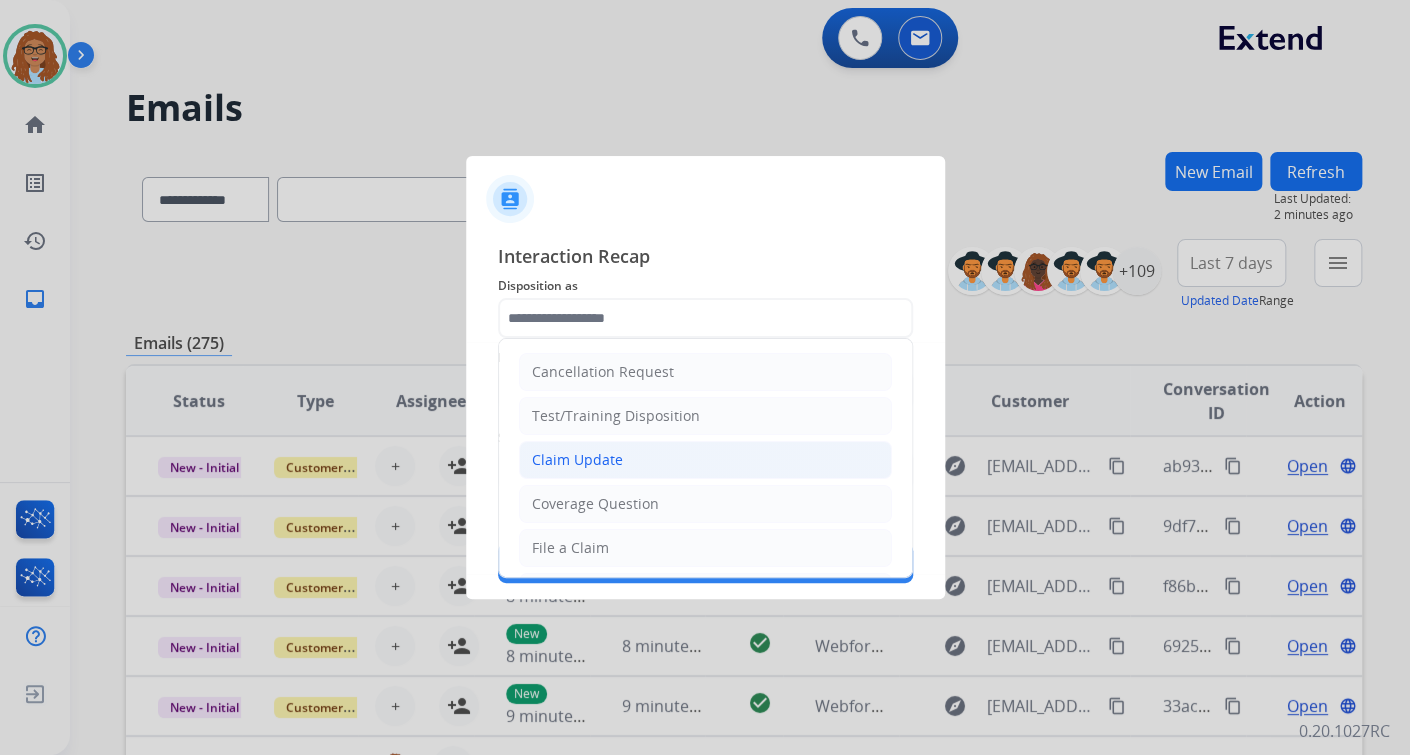 click on "Claim Update" 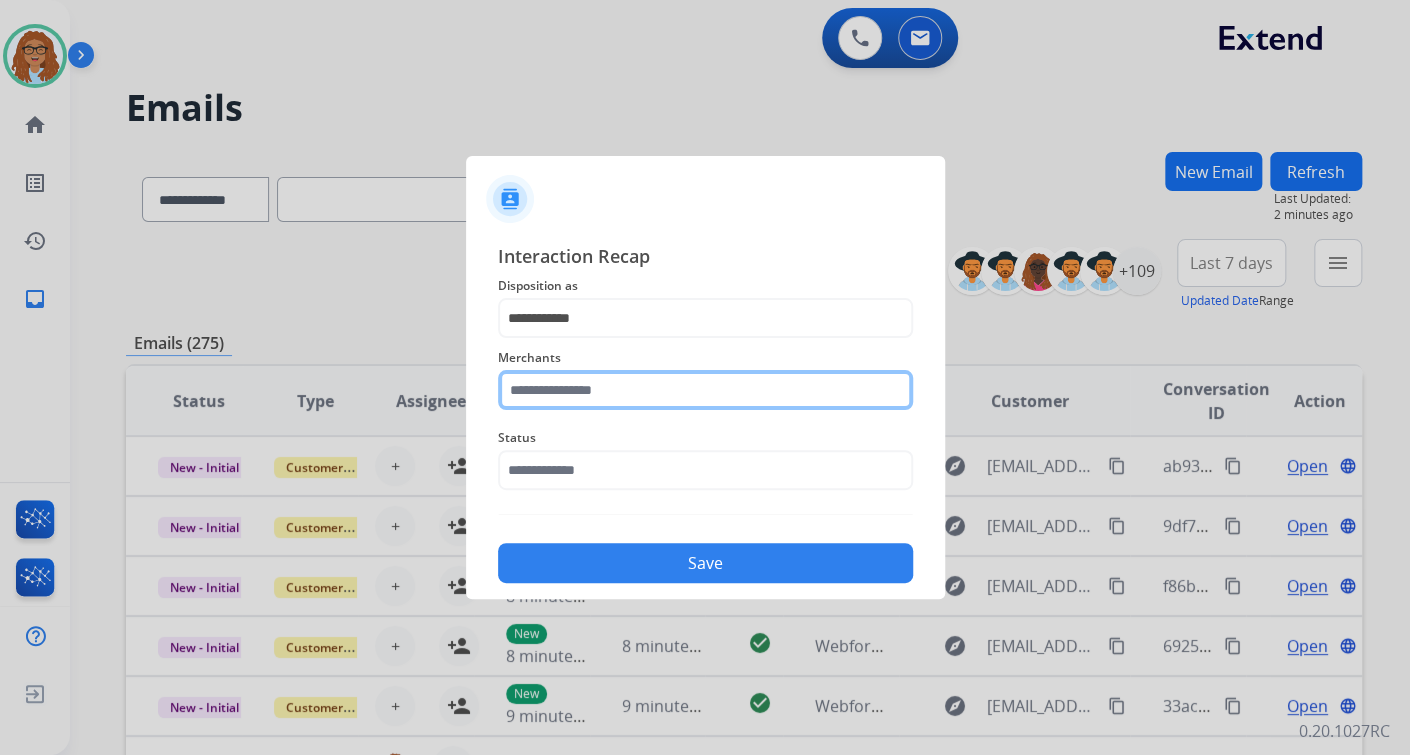 click 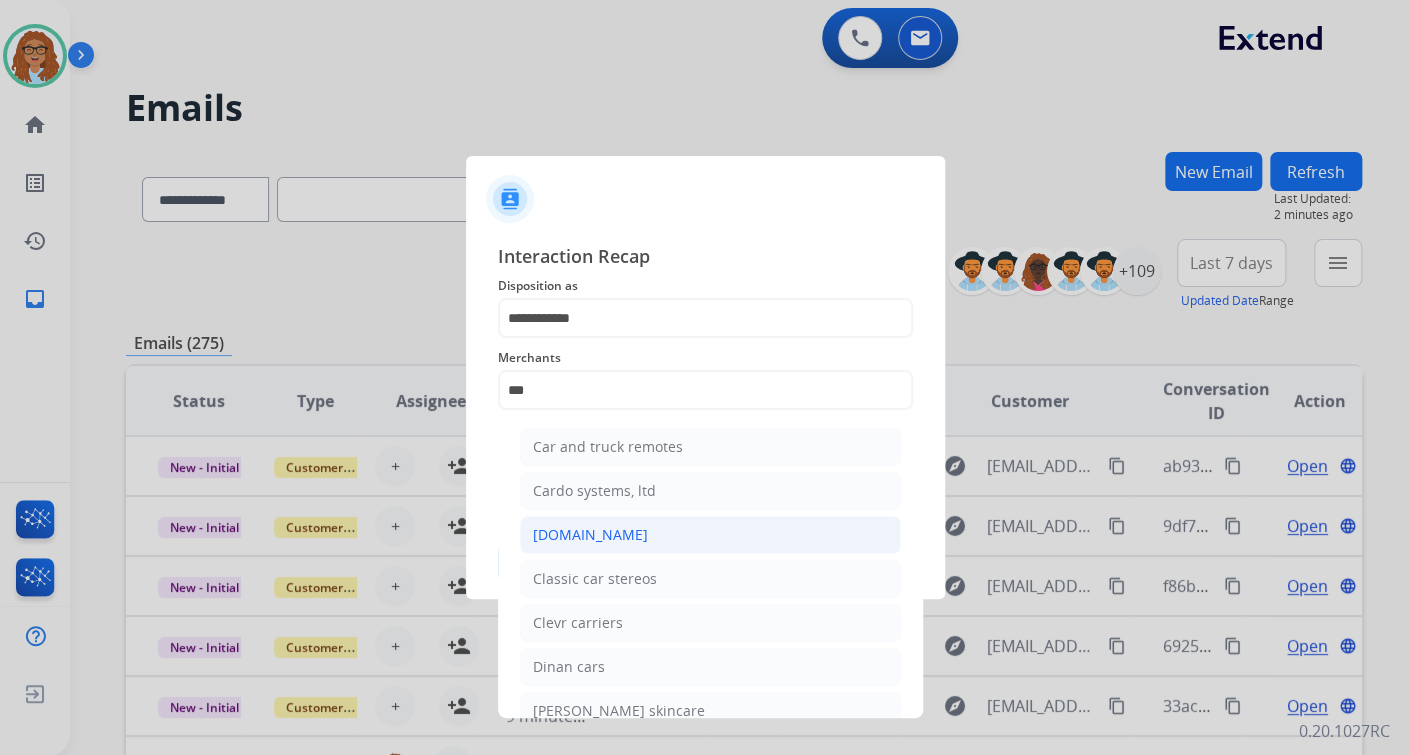 click on "[DOMAIN_NAME]" 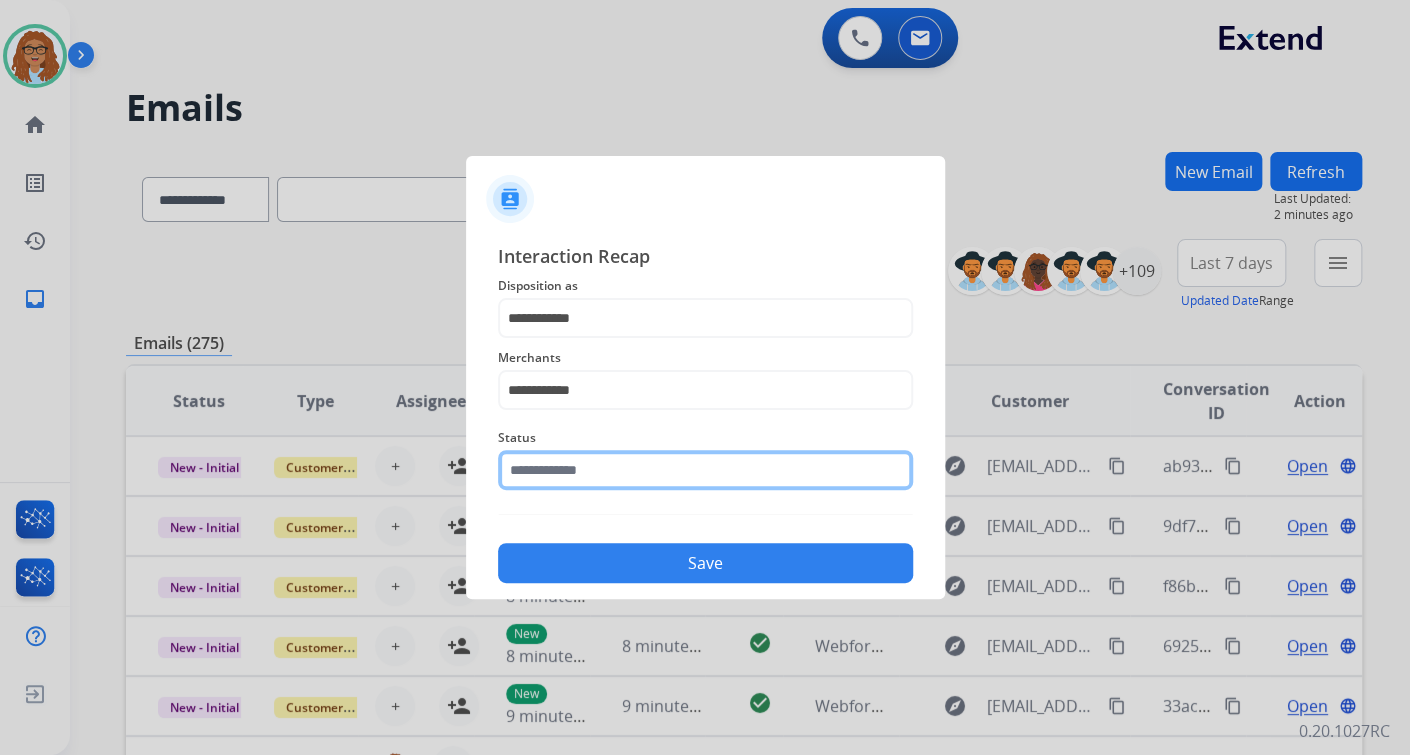 click 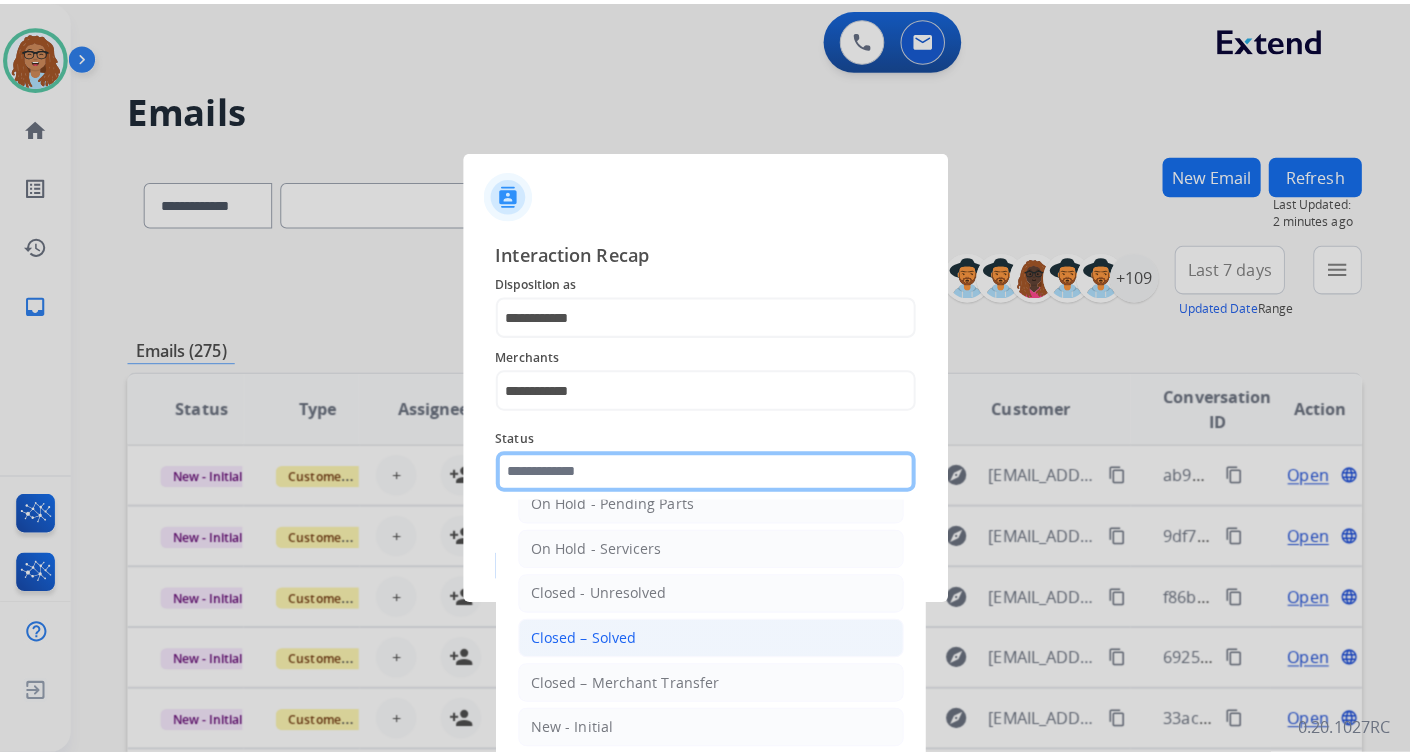 scroll, scrollTop: 116, scrollLeft: 0, axis: vertical 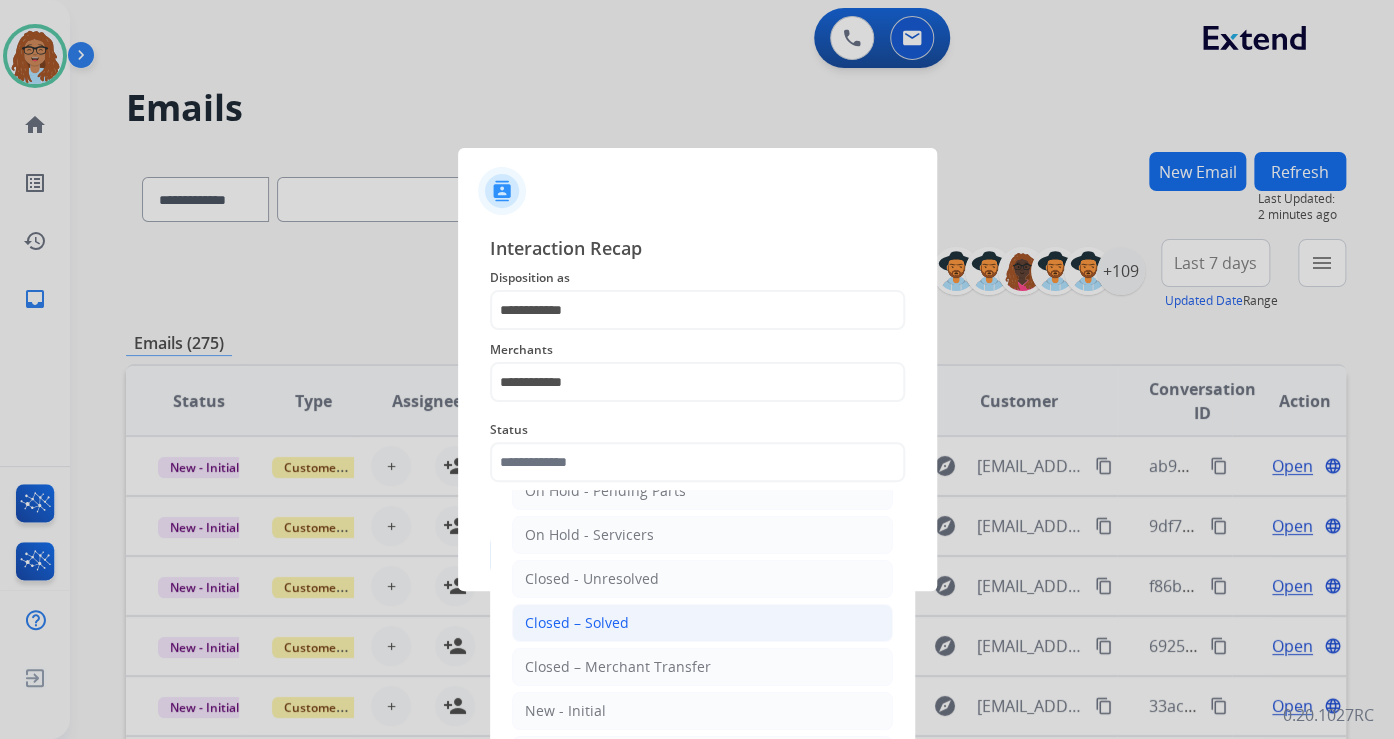 click on "Closed – Solved" 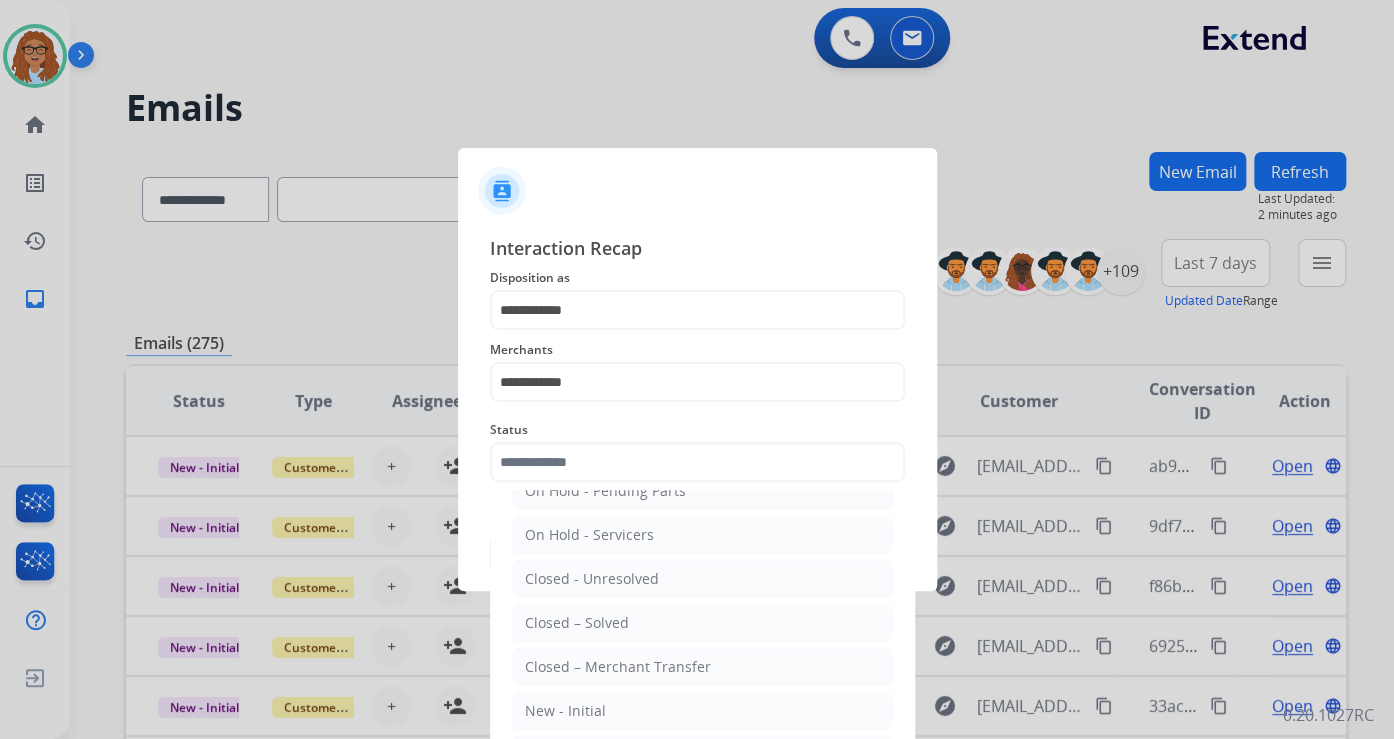 type on "**********" 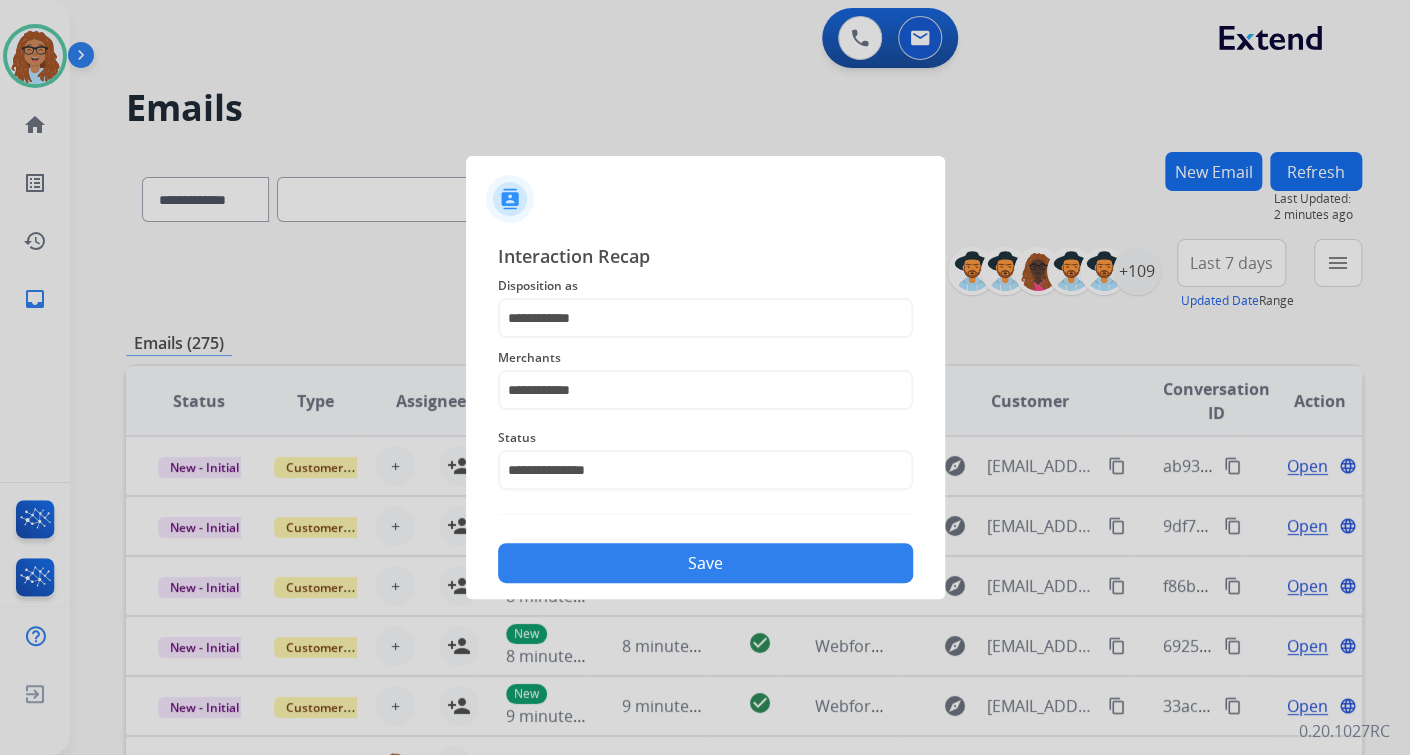 click on "Save" 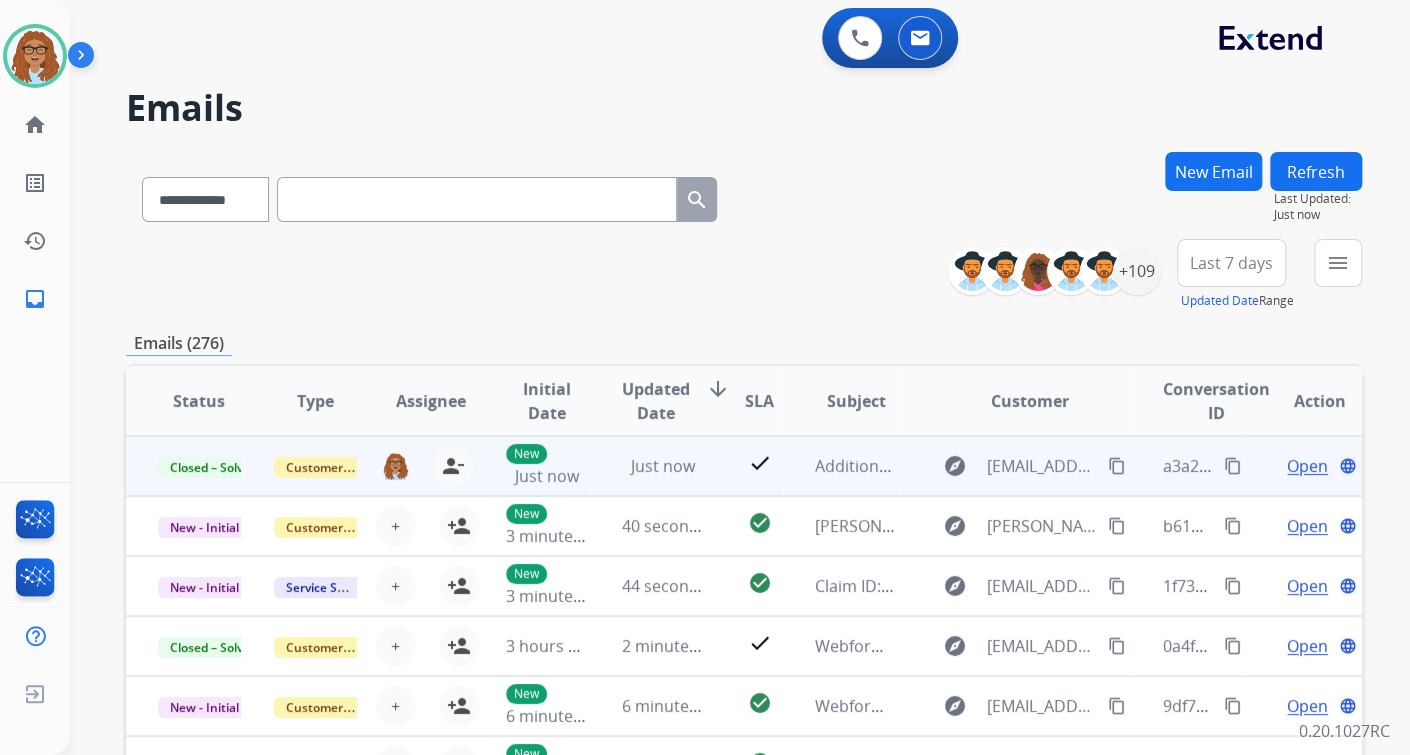 click on "content_copy" at bounding box center (1233, 466) 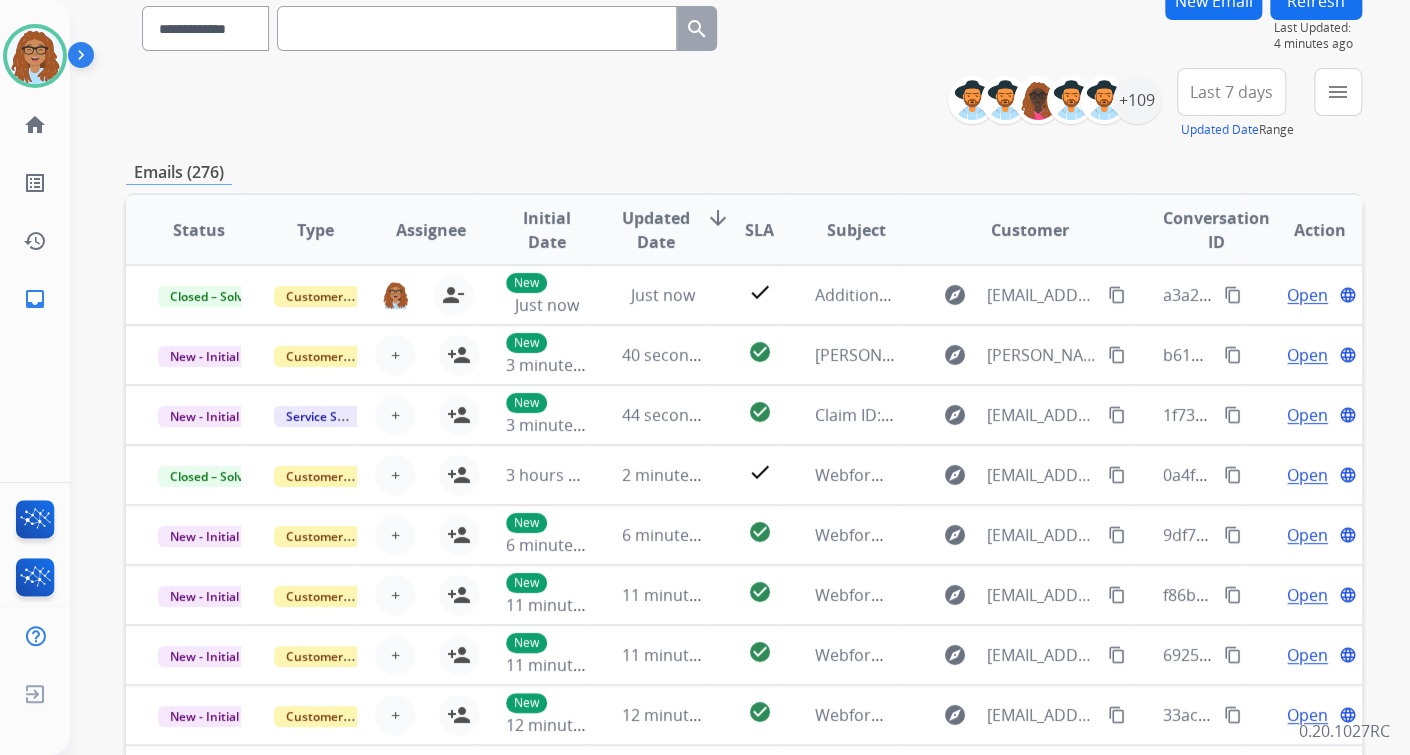 scroll, scrollTop: 0, scrollLeft: 0, axis: both 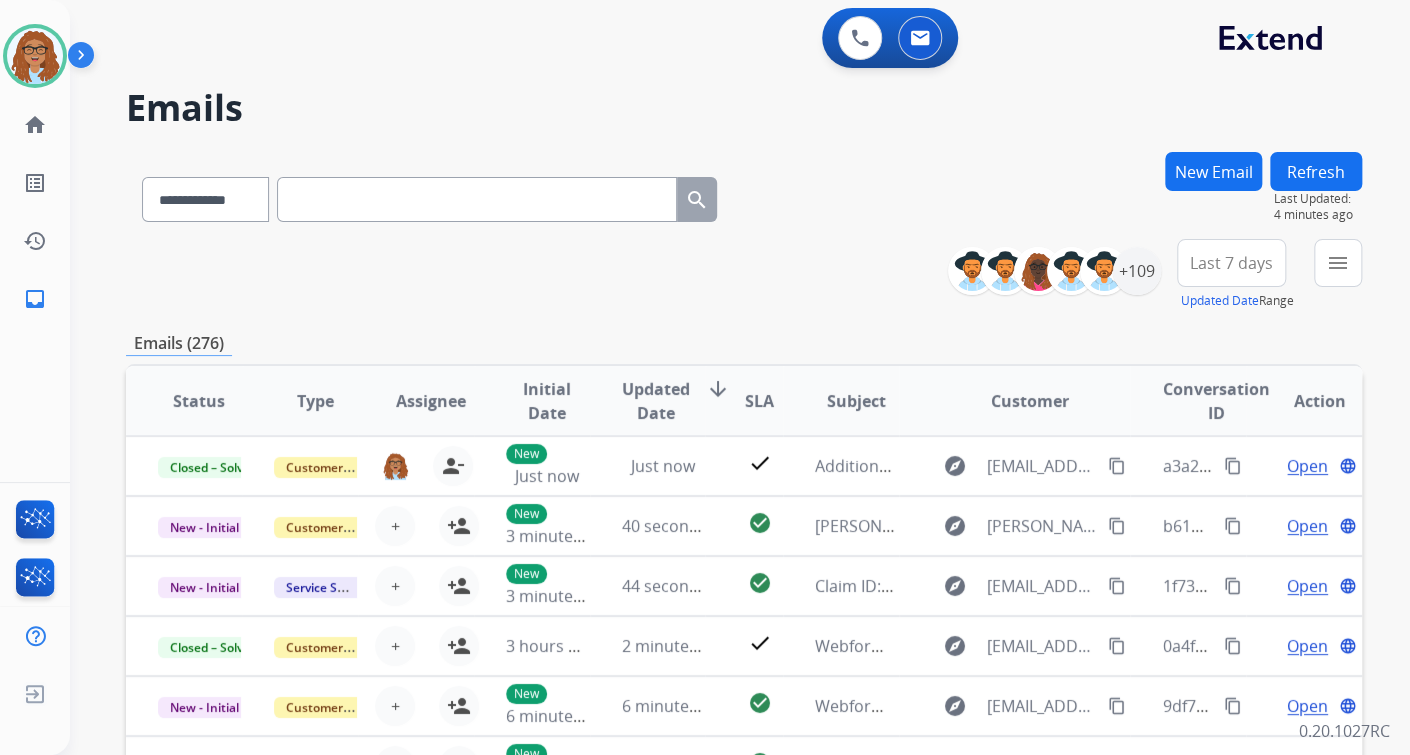 click on "New Email" at bounding box center (1213, 171) 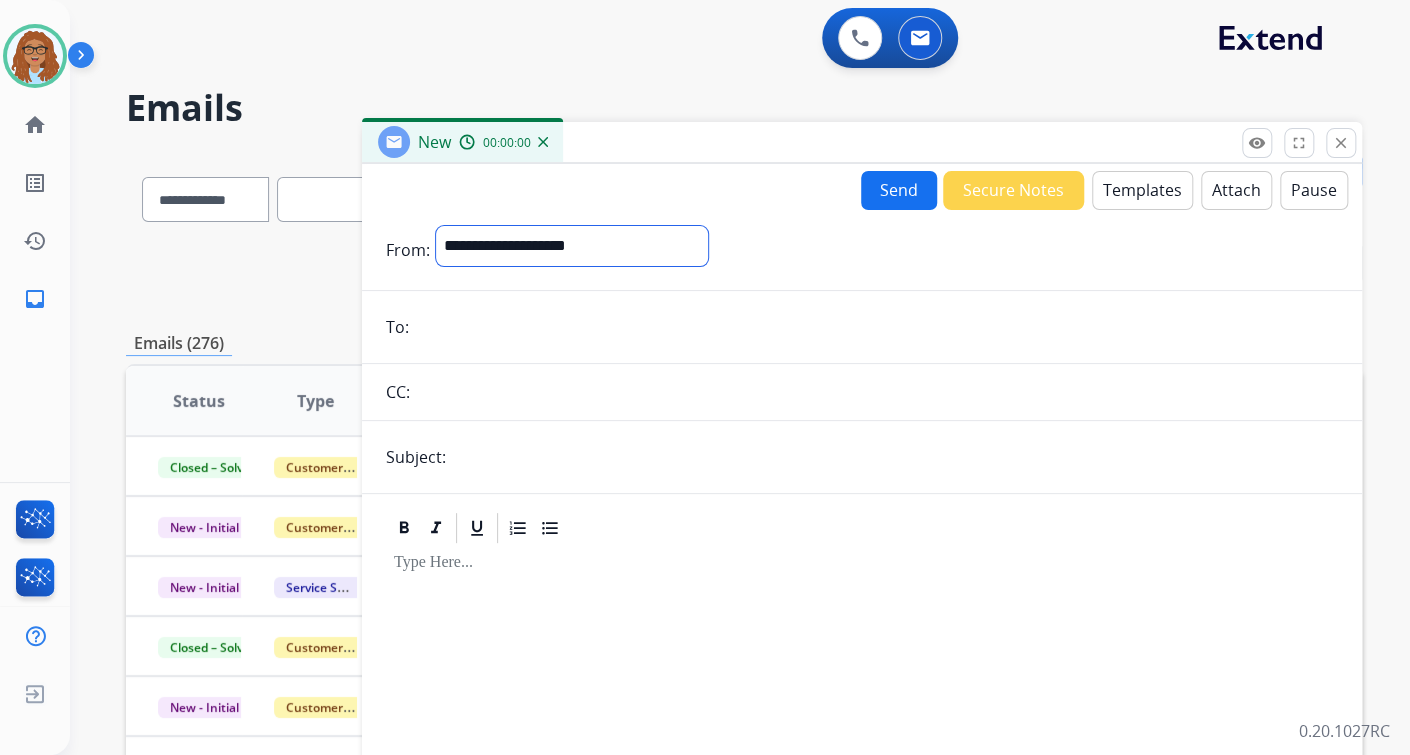 click on "**********" at bounding box center (572, 246) 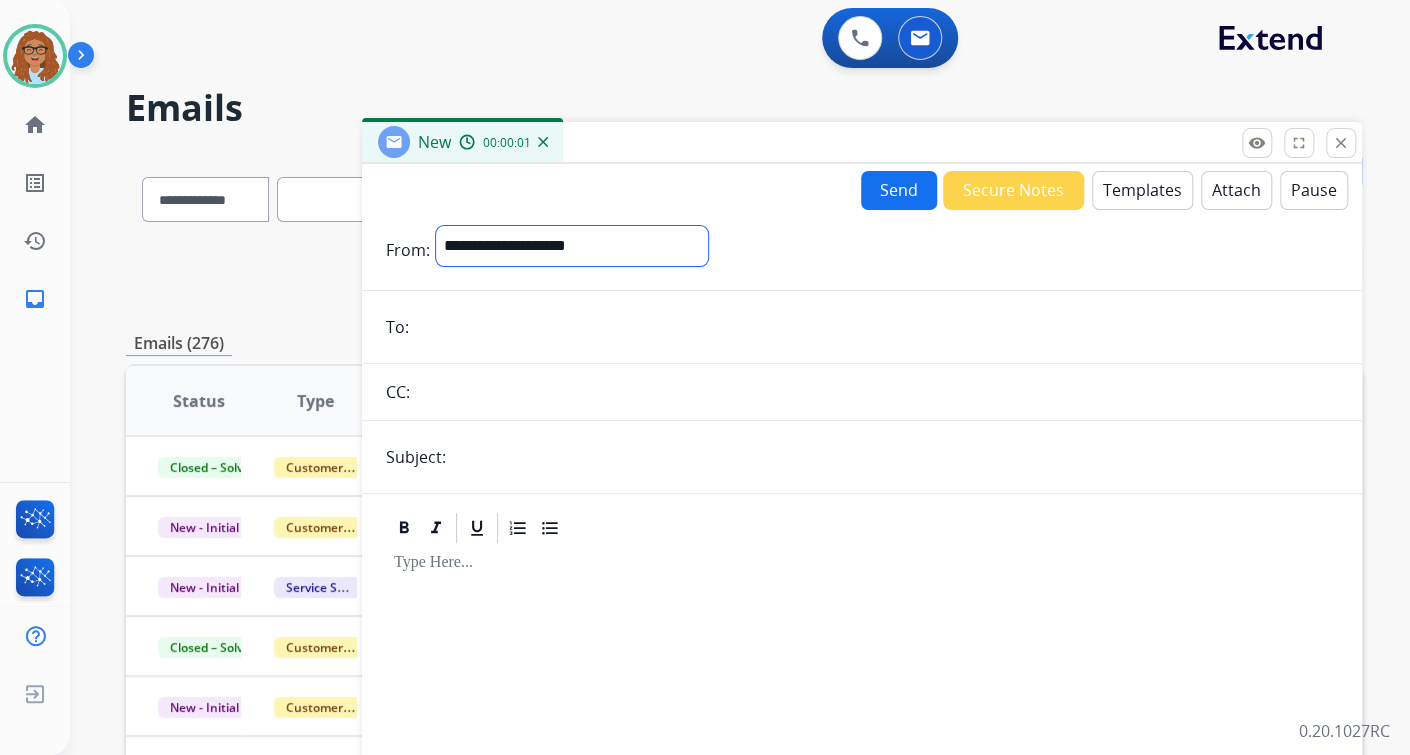 select on "**********" 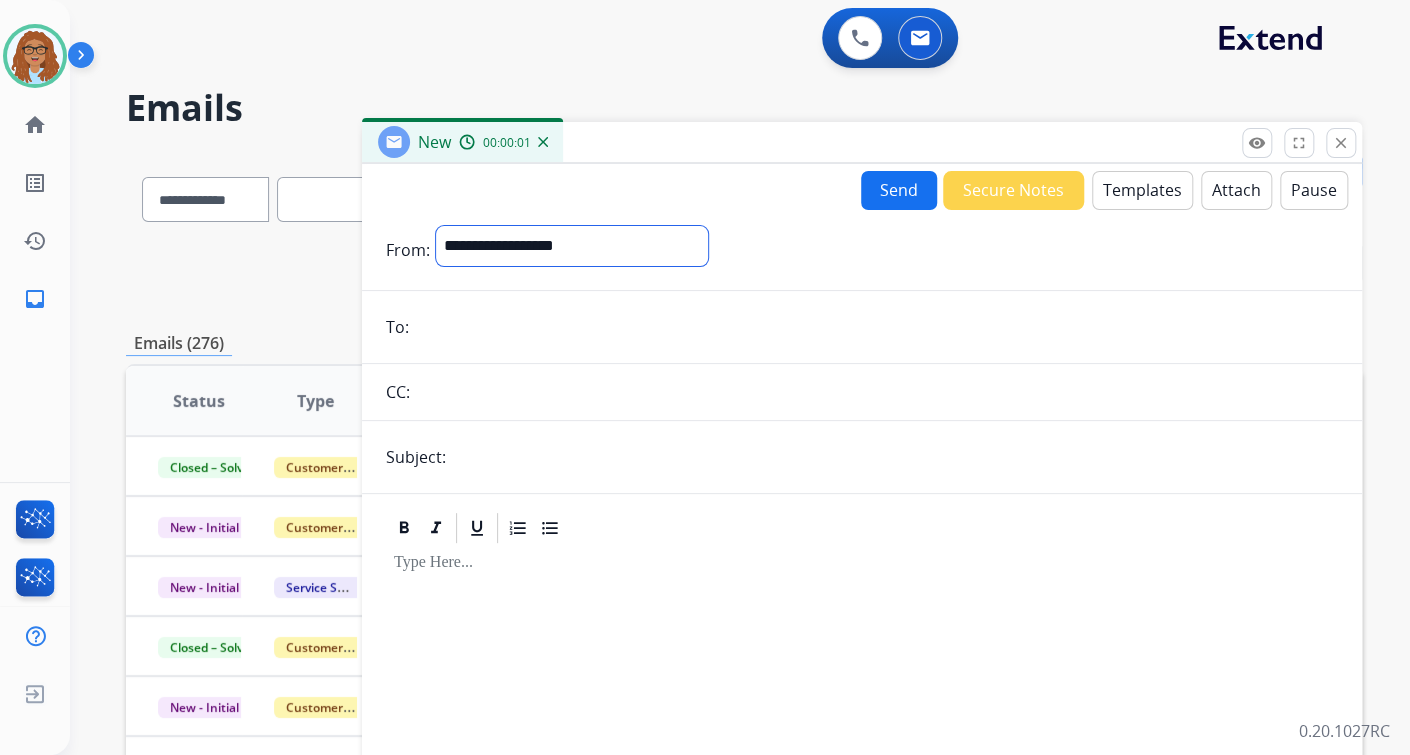 click on "**********" at bounding box center (572, 246) 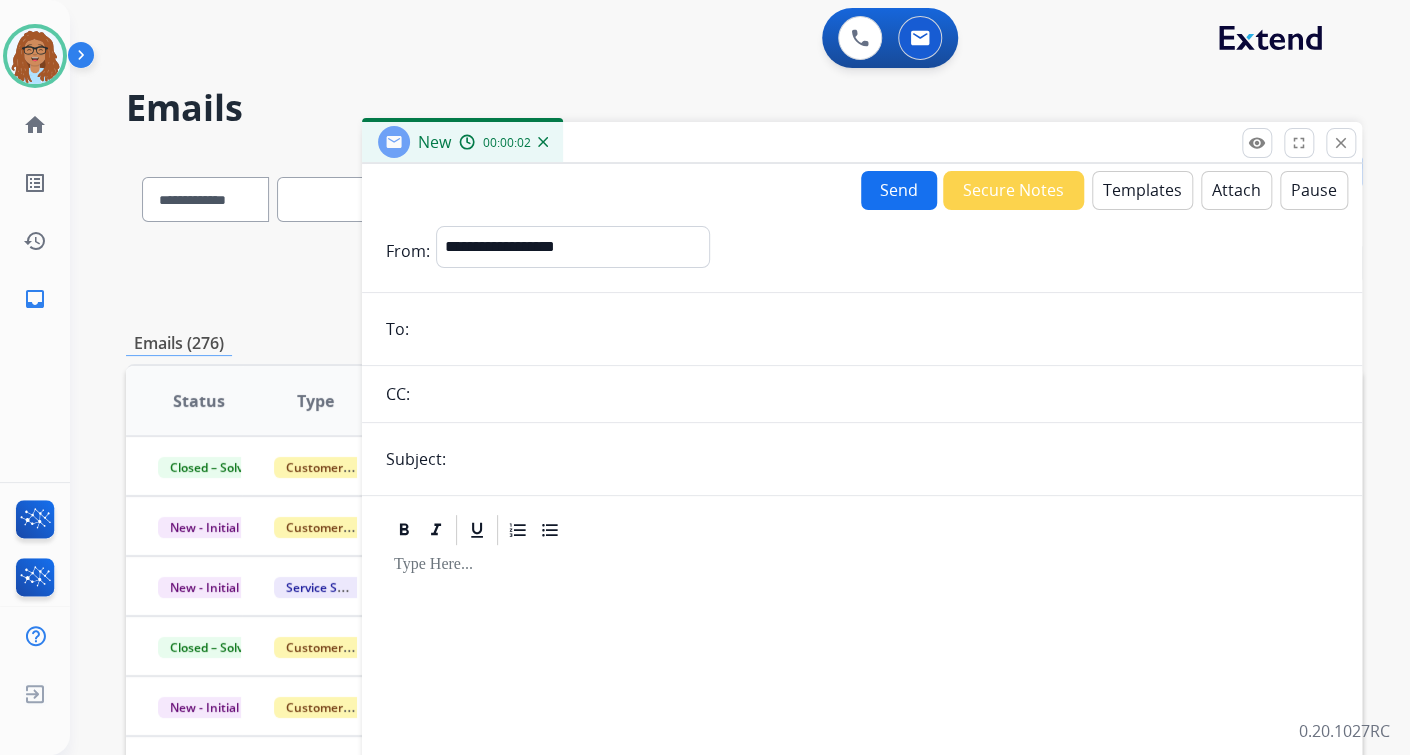 drag, startPoint x: 456, startPoint y: 329, endPoint x: 468, endPoint y: 332, distance: 12.369317 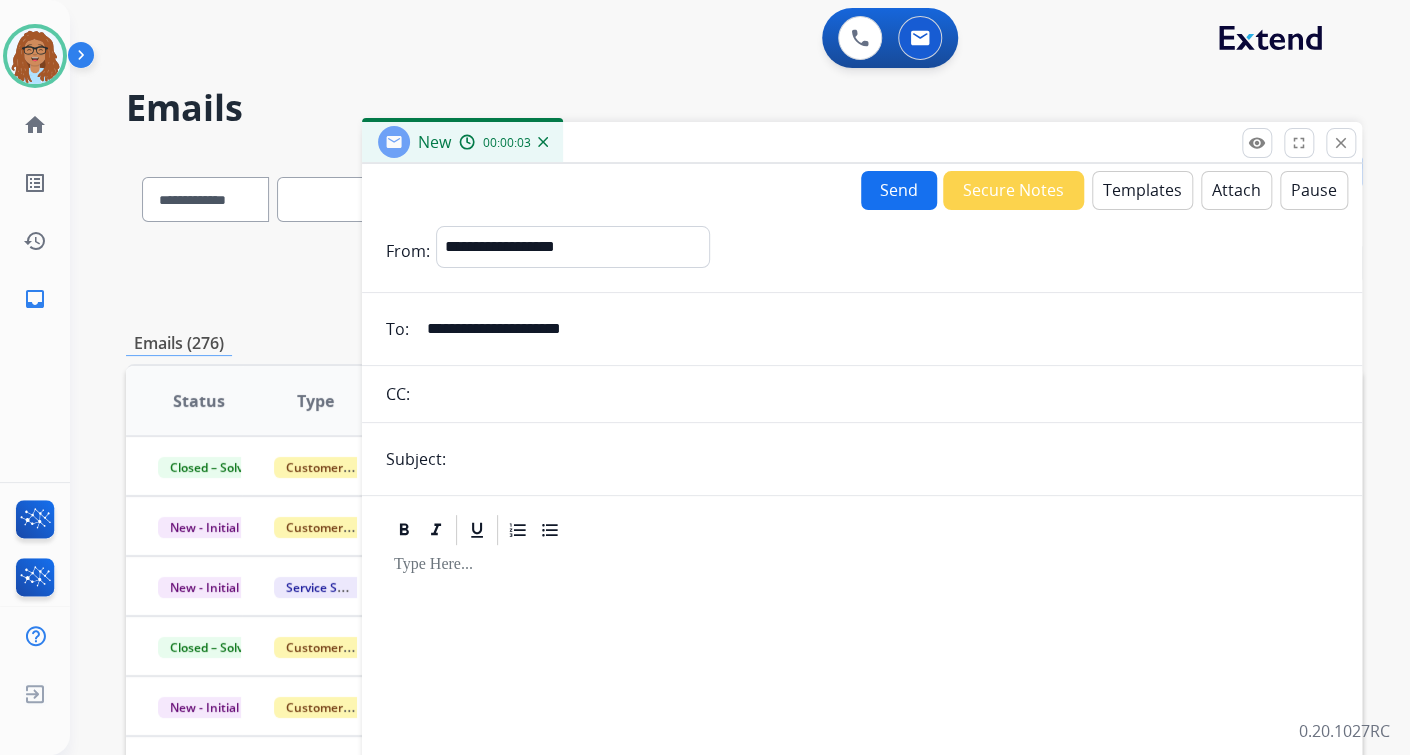 type on "**********" 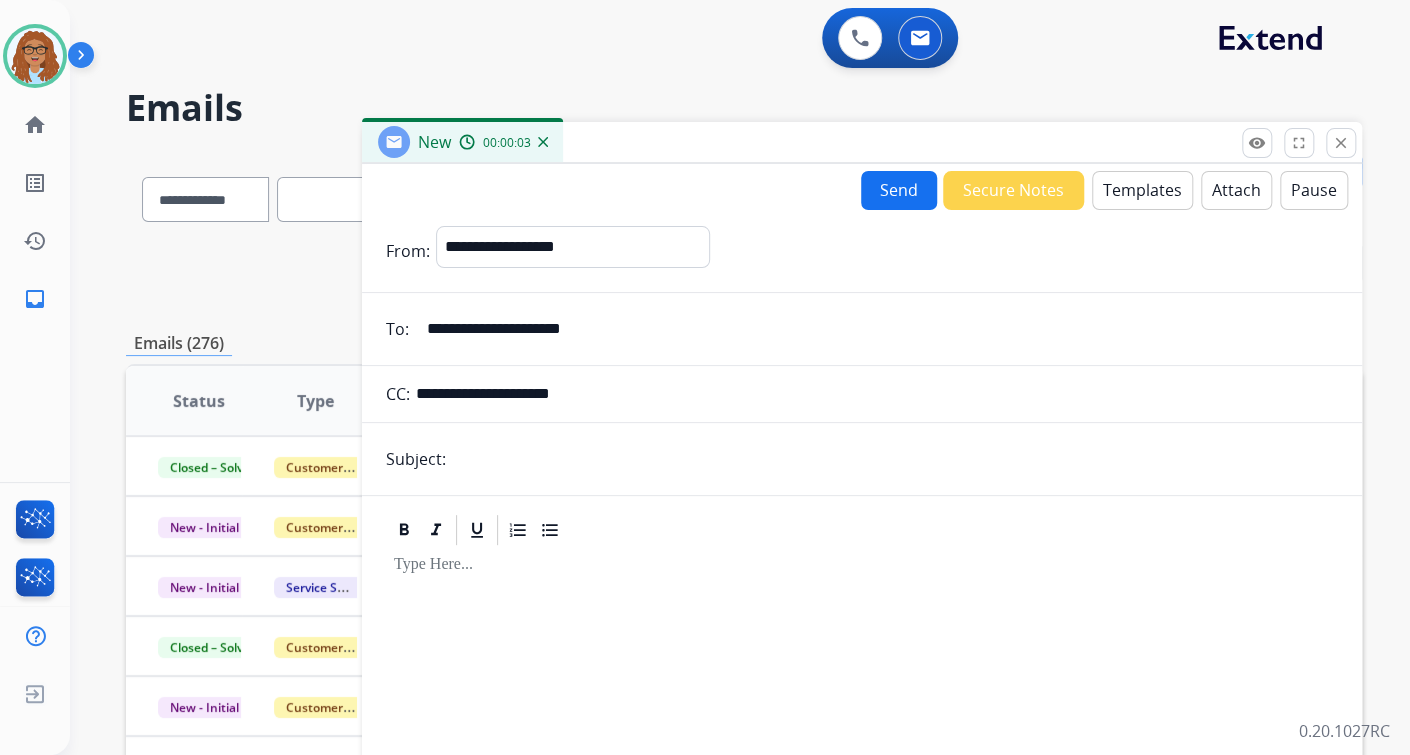 type on "**********" 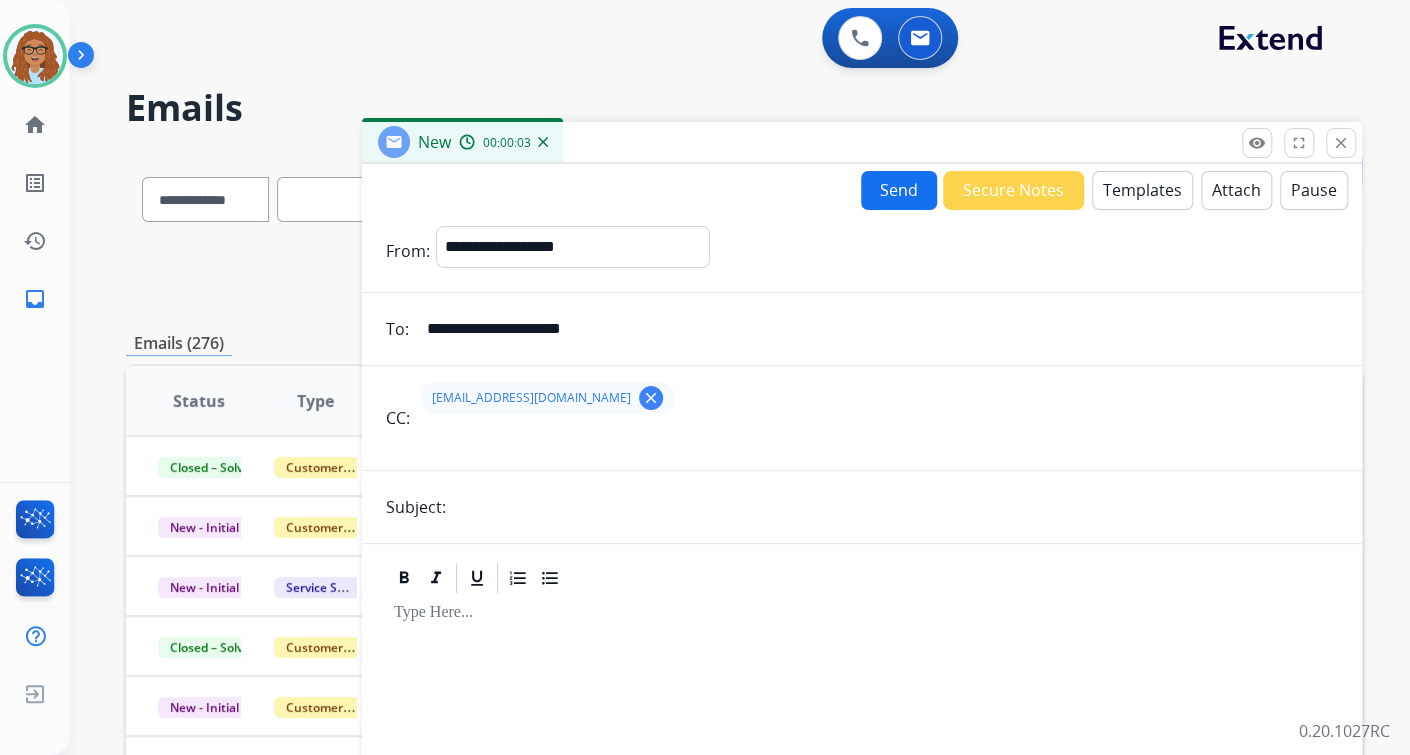 click on "**********" at bounding box center [862, 556] 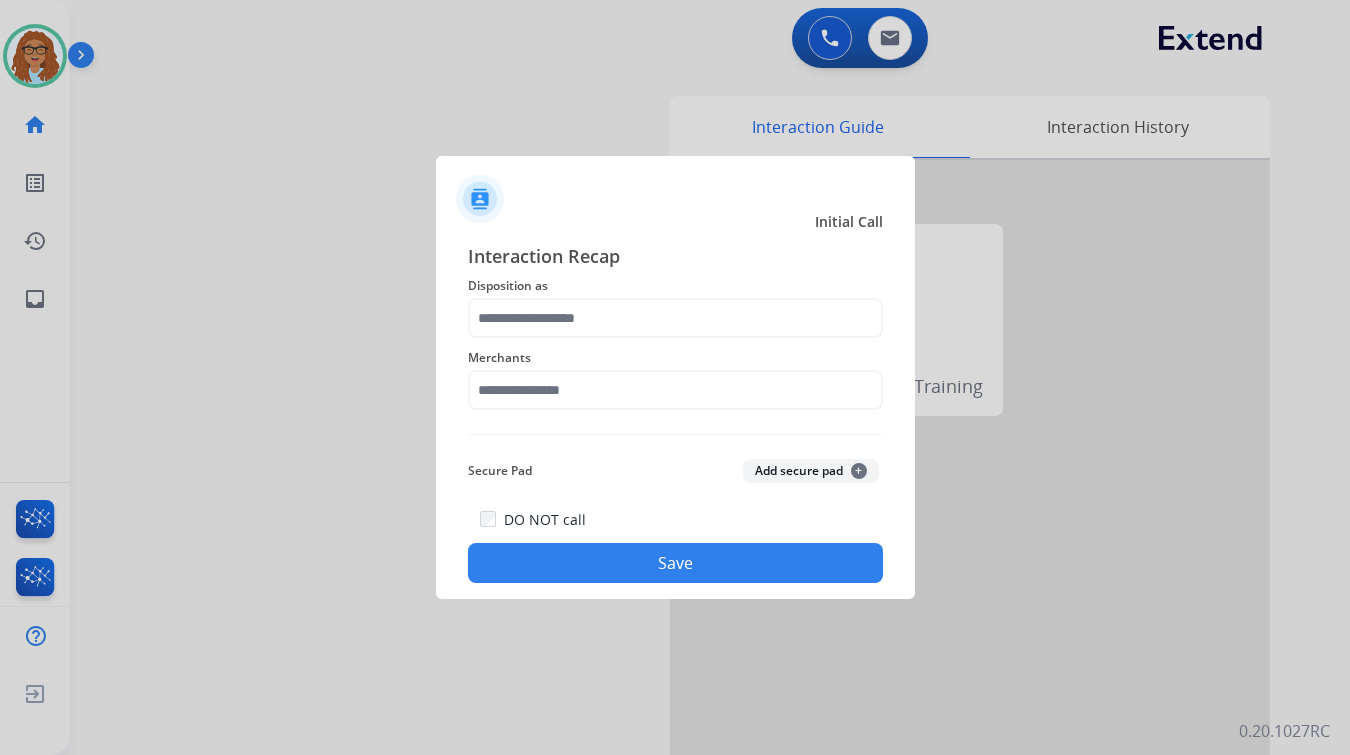 scroll, scrollTop: 0, scrollLeft: 0, axis: both 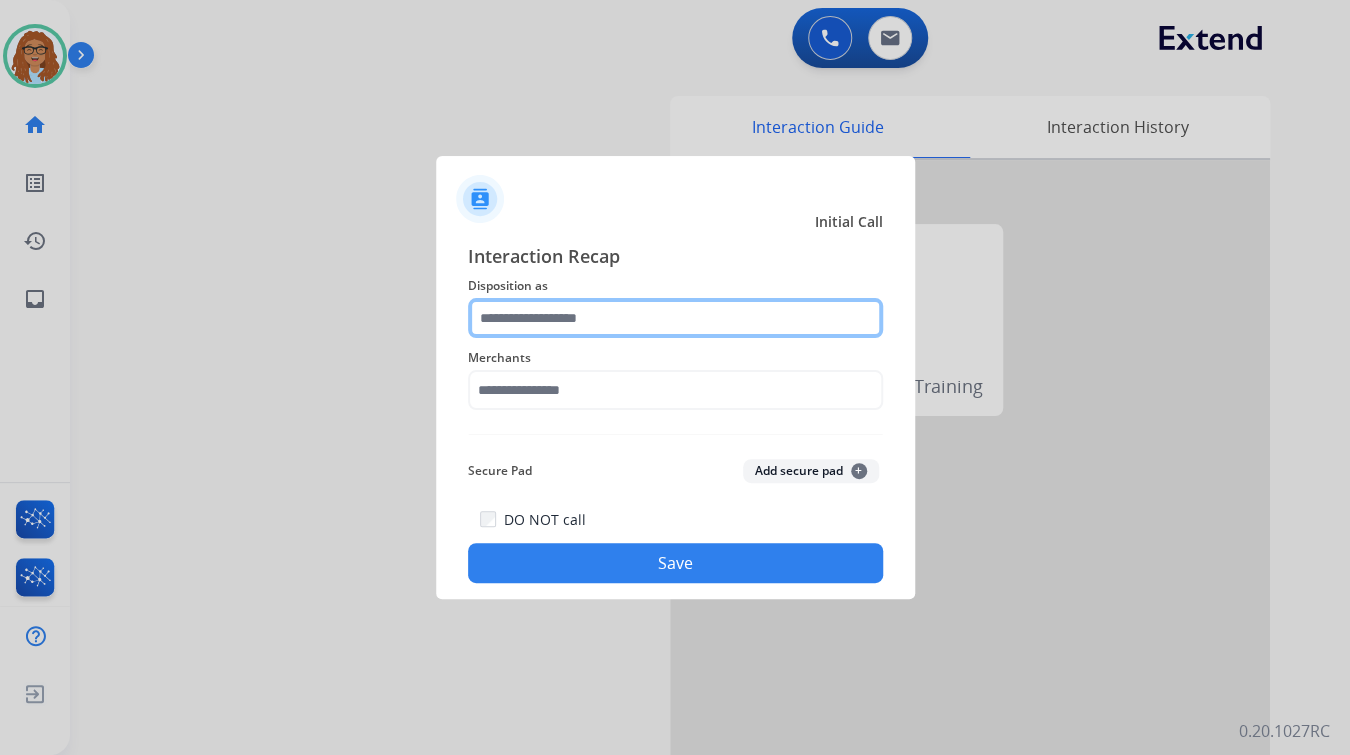 click 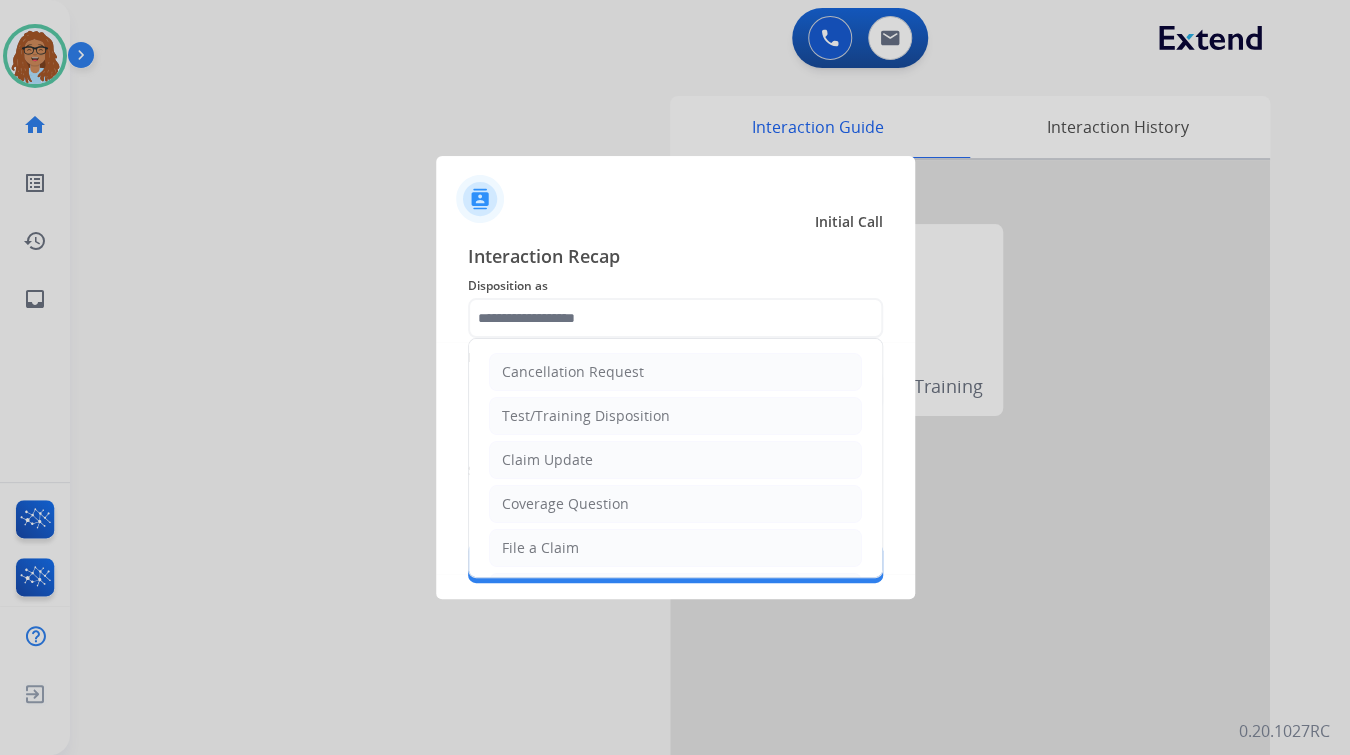 drag, startPoint x: 536, startPoint y: 540, endPoint x: 572, endPoint y: 443, distance: 103.46497 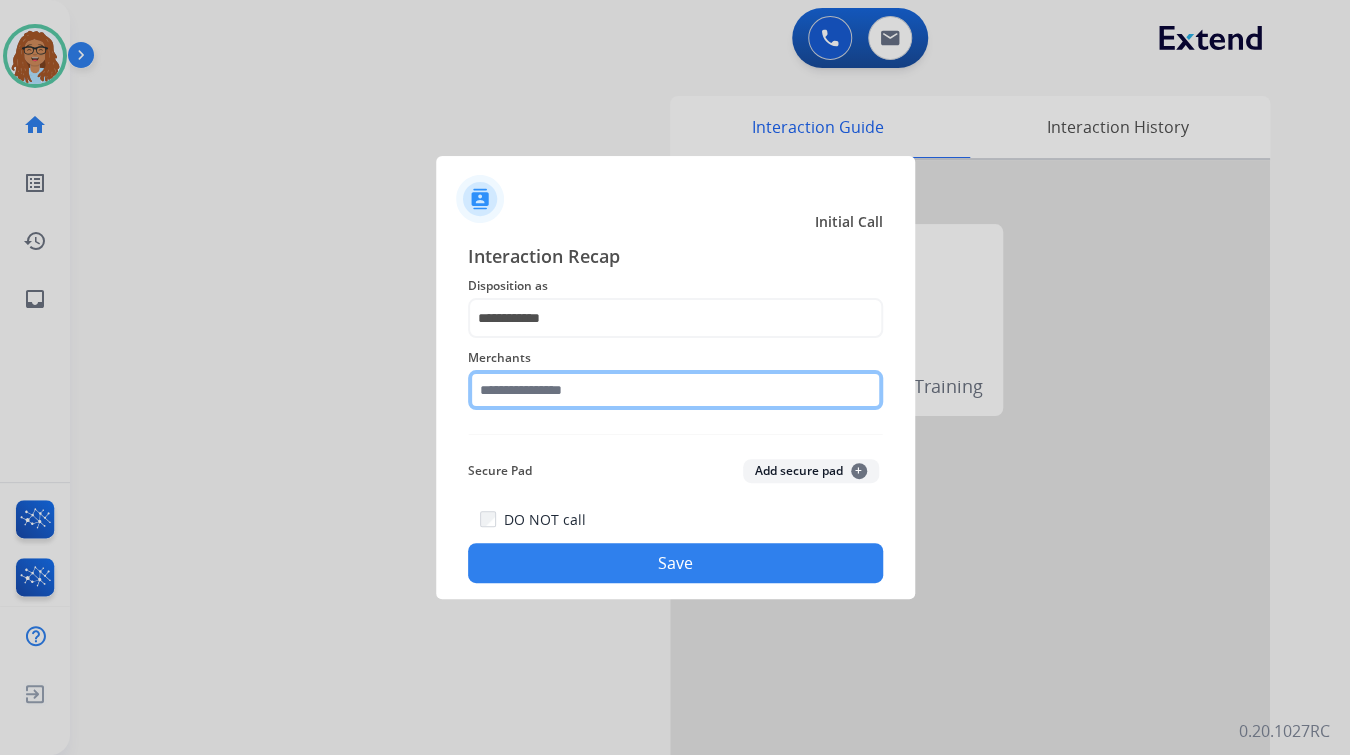 drag, startPoint x: 582, startPoint y: 383, endPoint x: 589, endPoint y: 364, distance: 20.248457 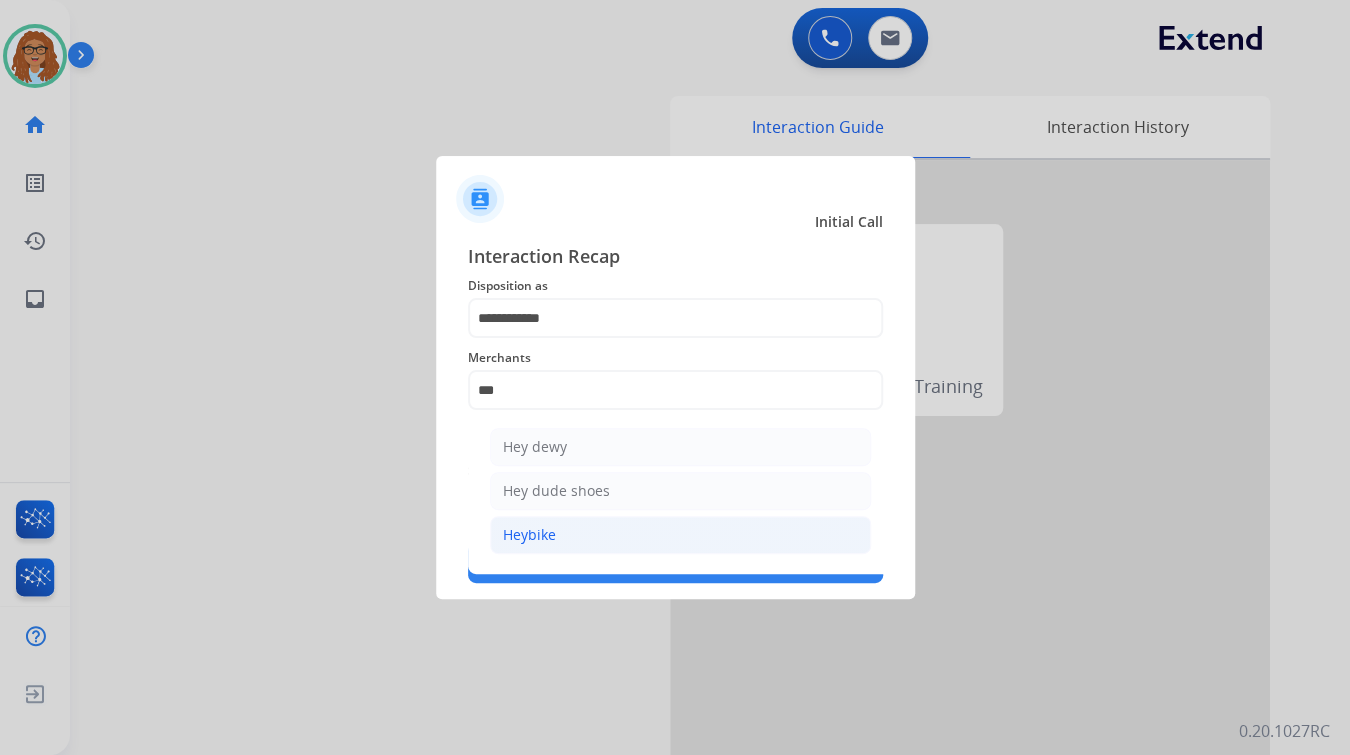click on "Heybike" 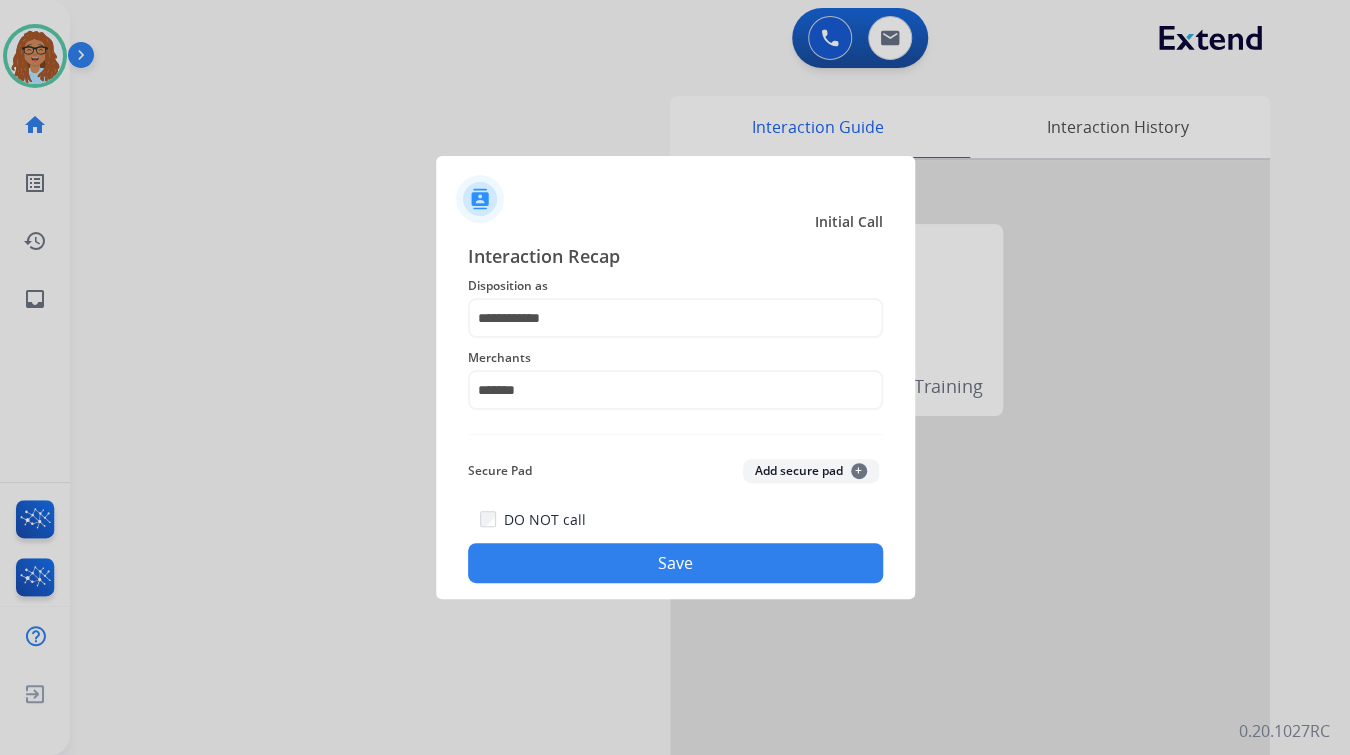 click on "Save" 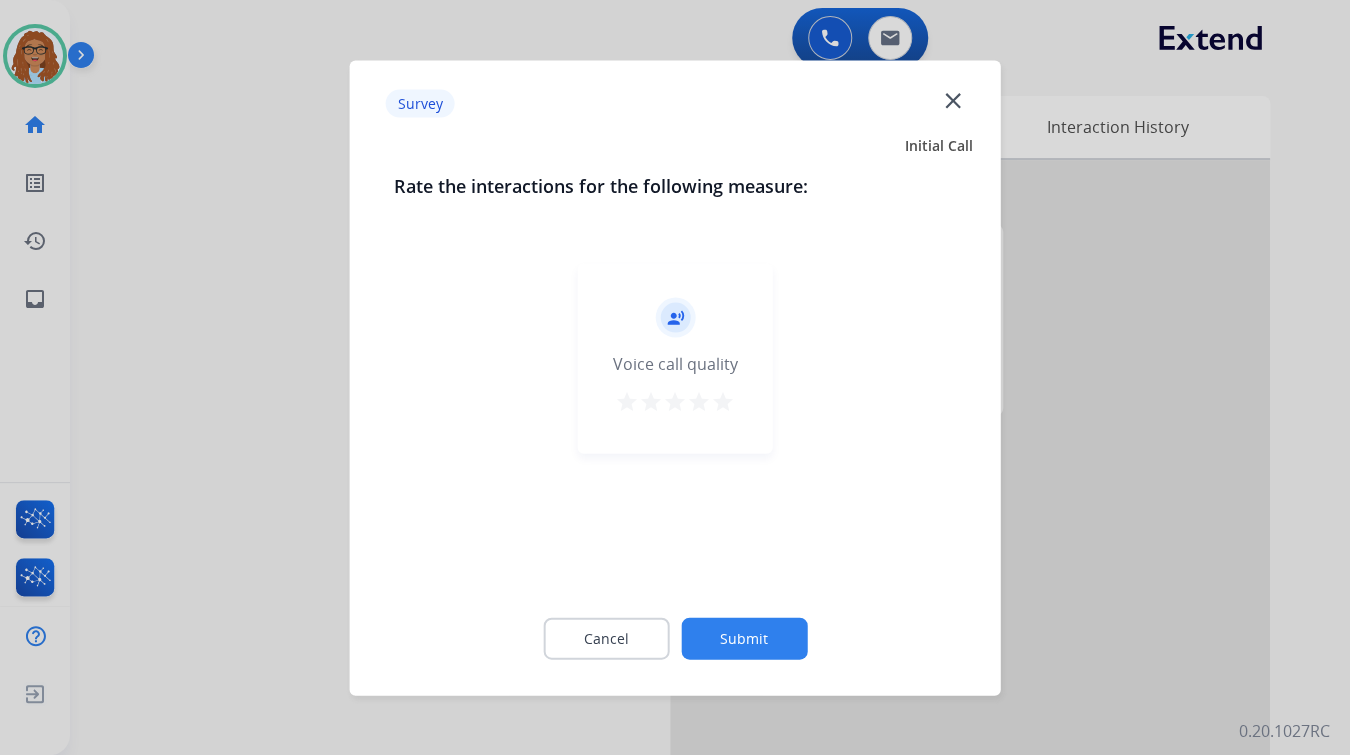 click on "close" 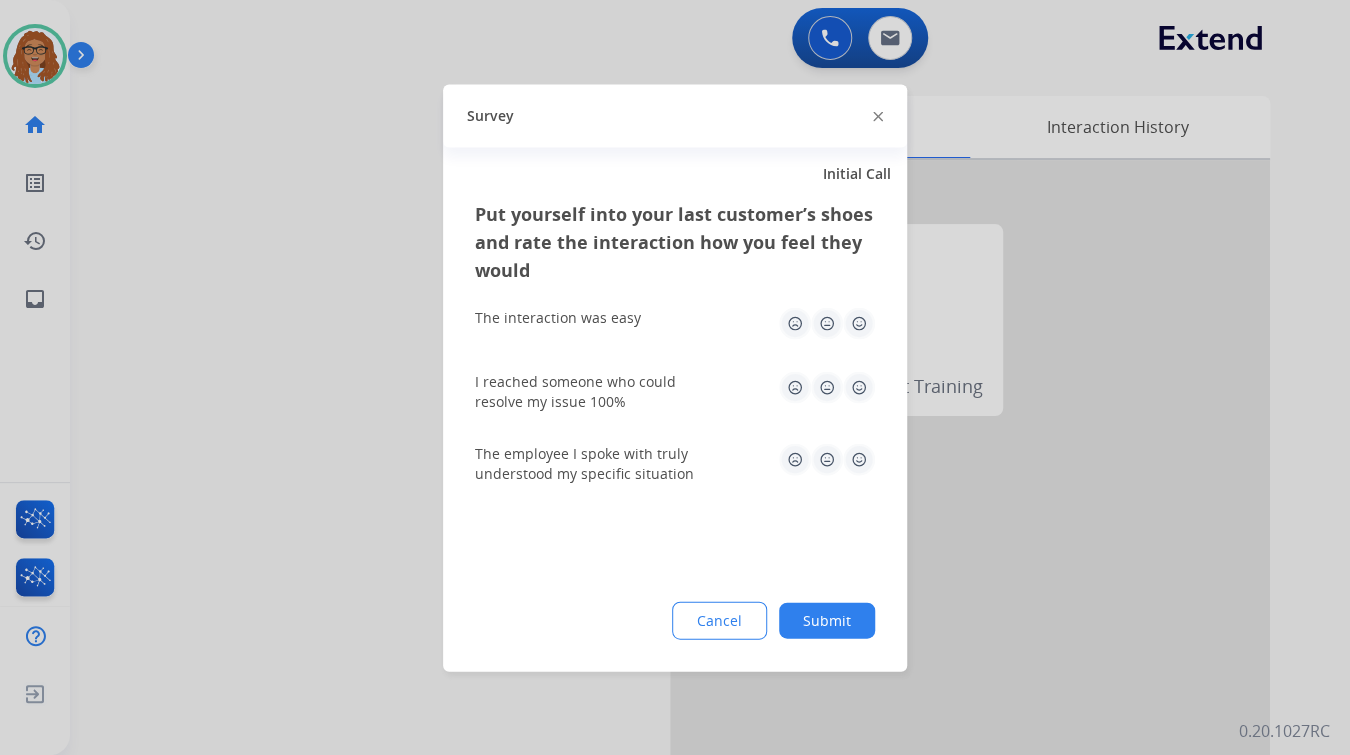 click 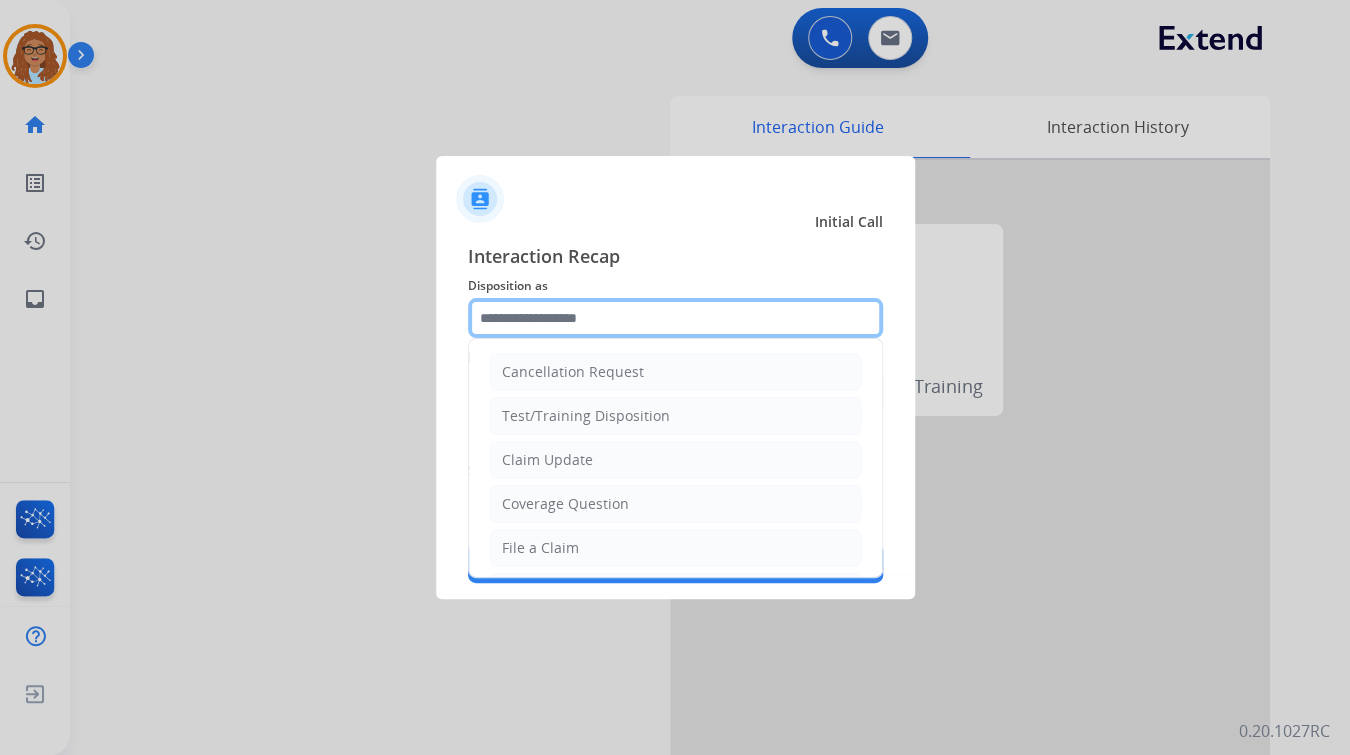 click 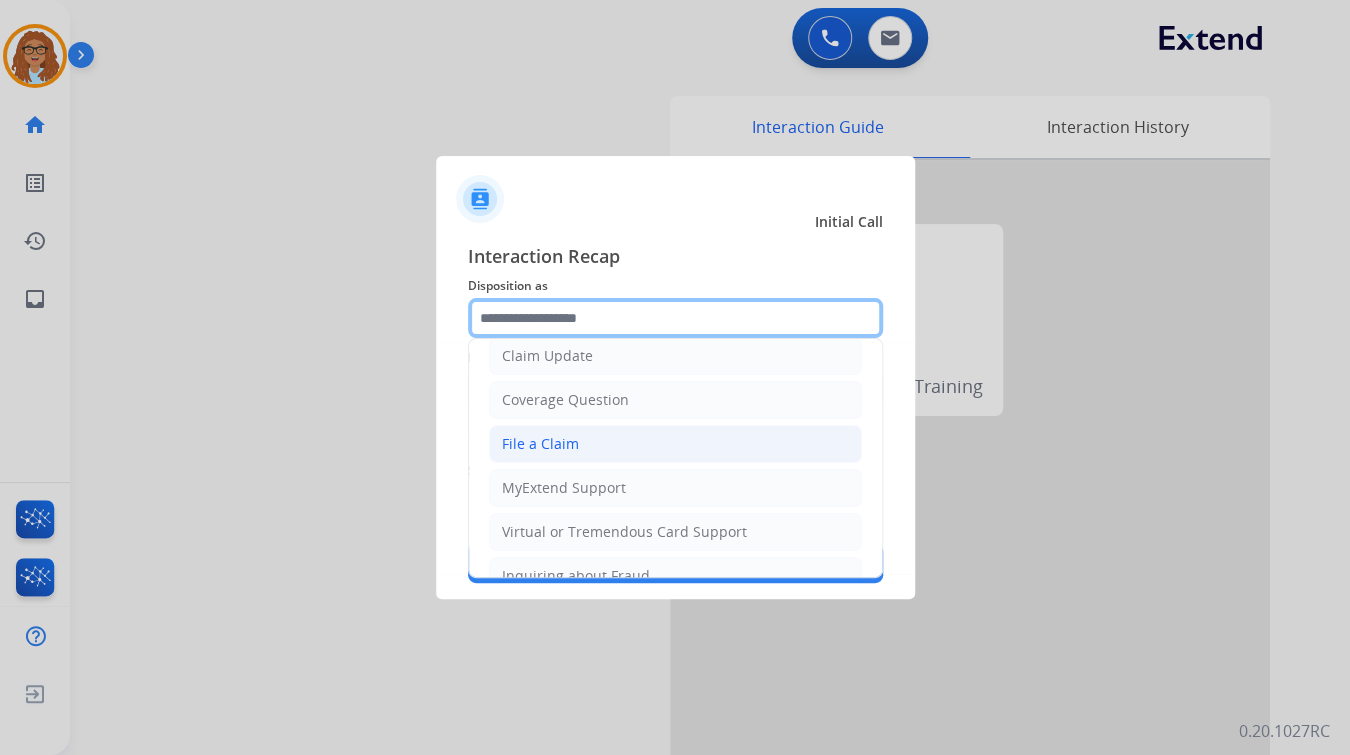 scroll, scrollTop: 80, scrollLeft: 0, axis: vertical 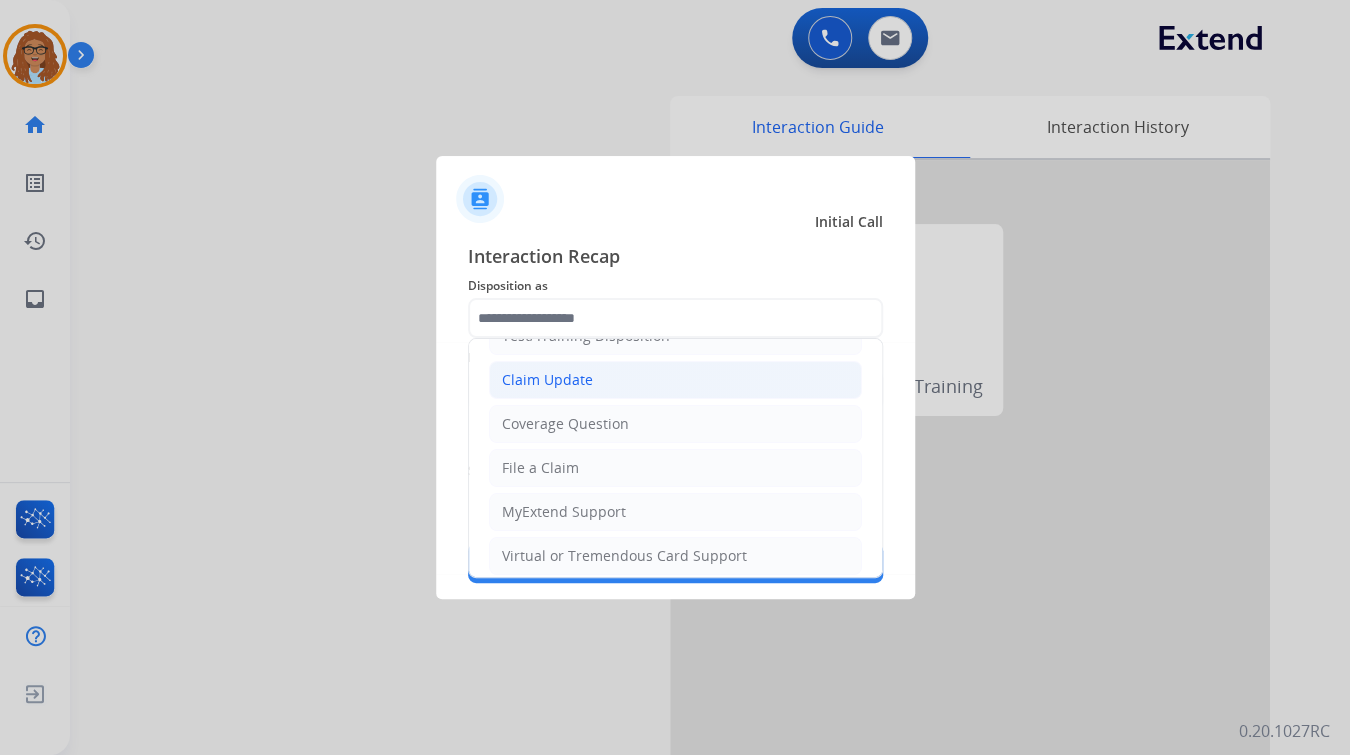 click on "Claim Update" 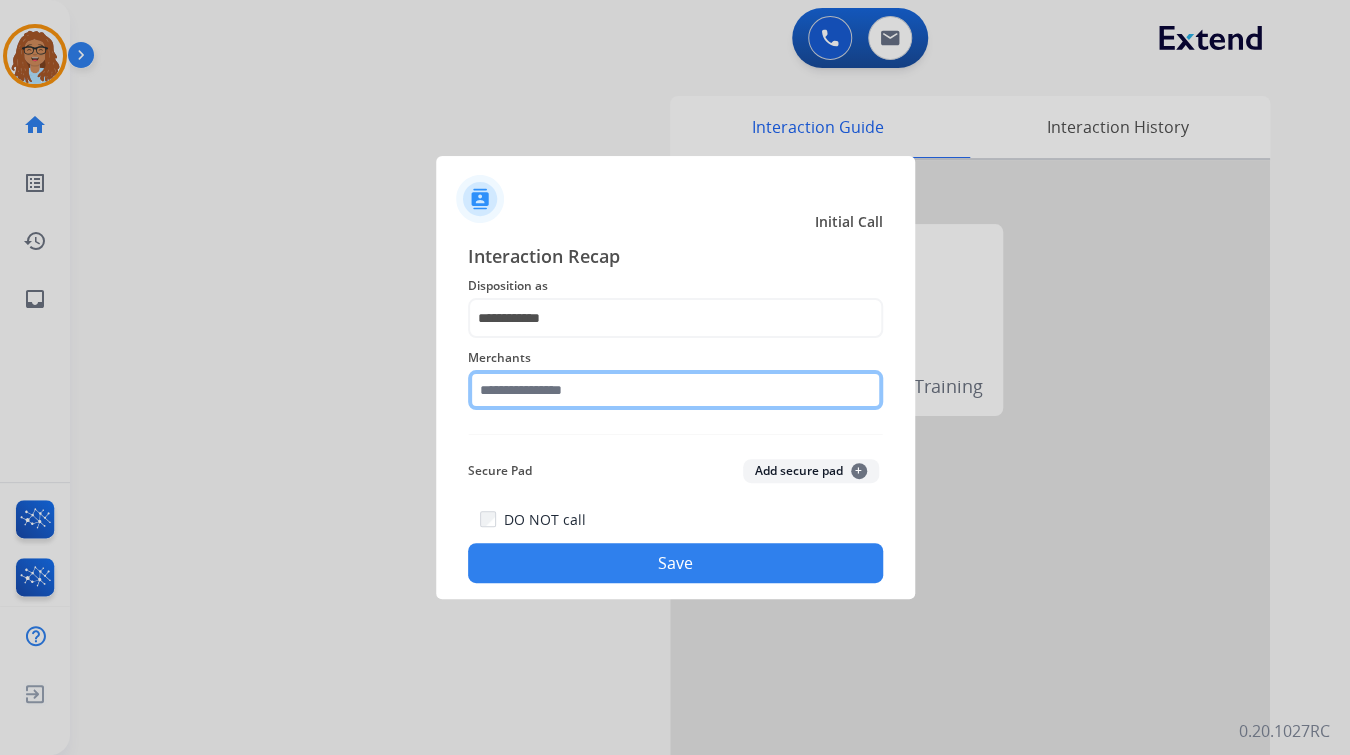 click 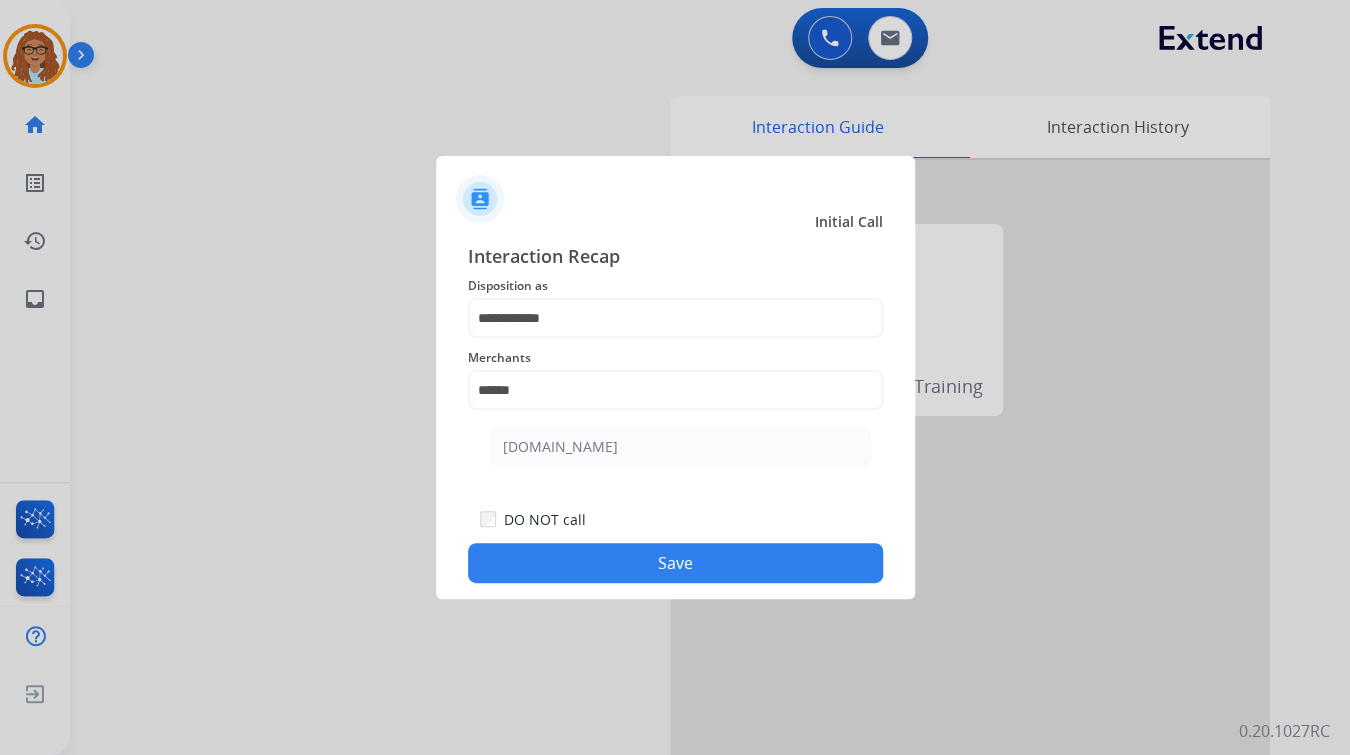 click on "[DOMAIN_NAME]" 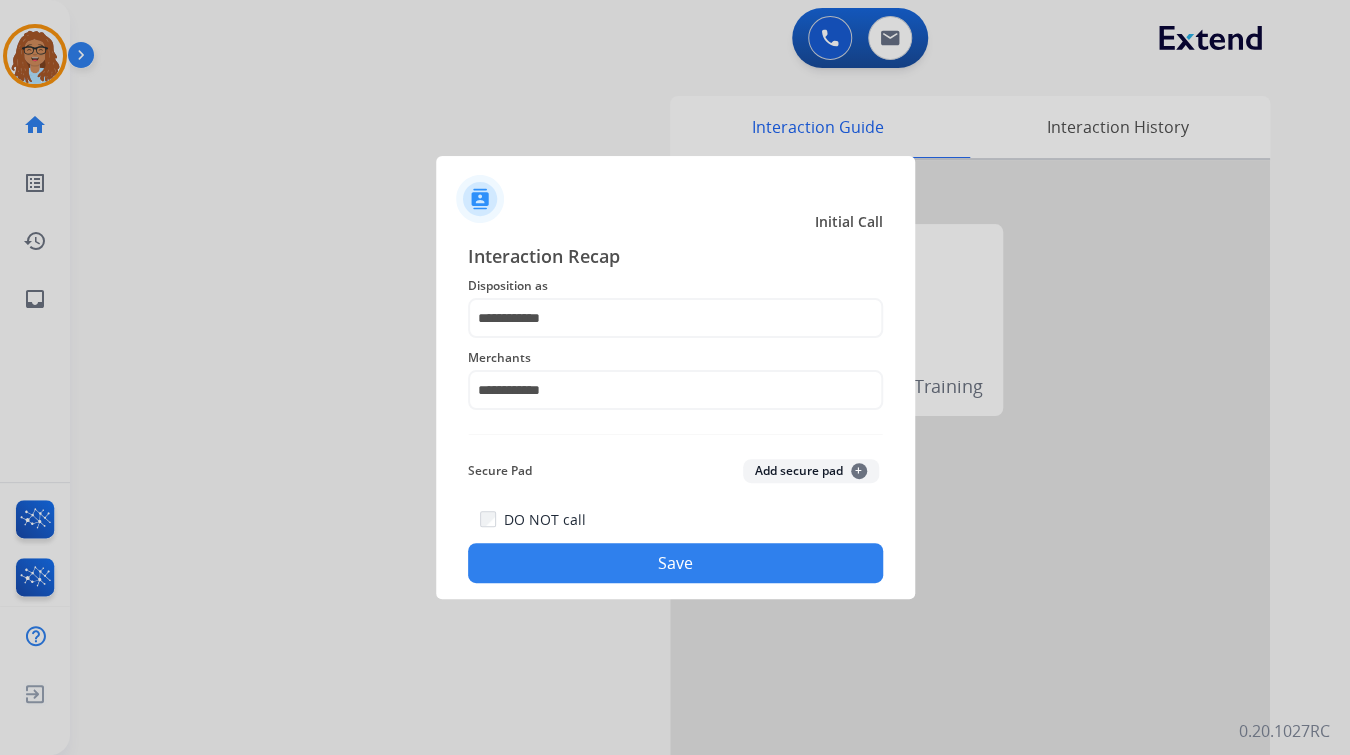 click on "Save" 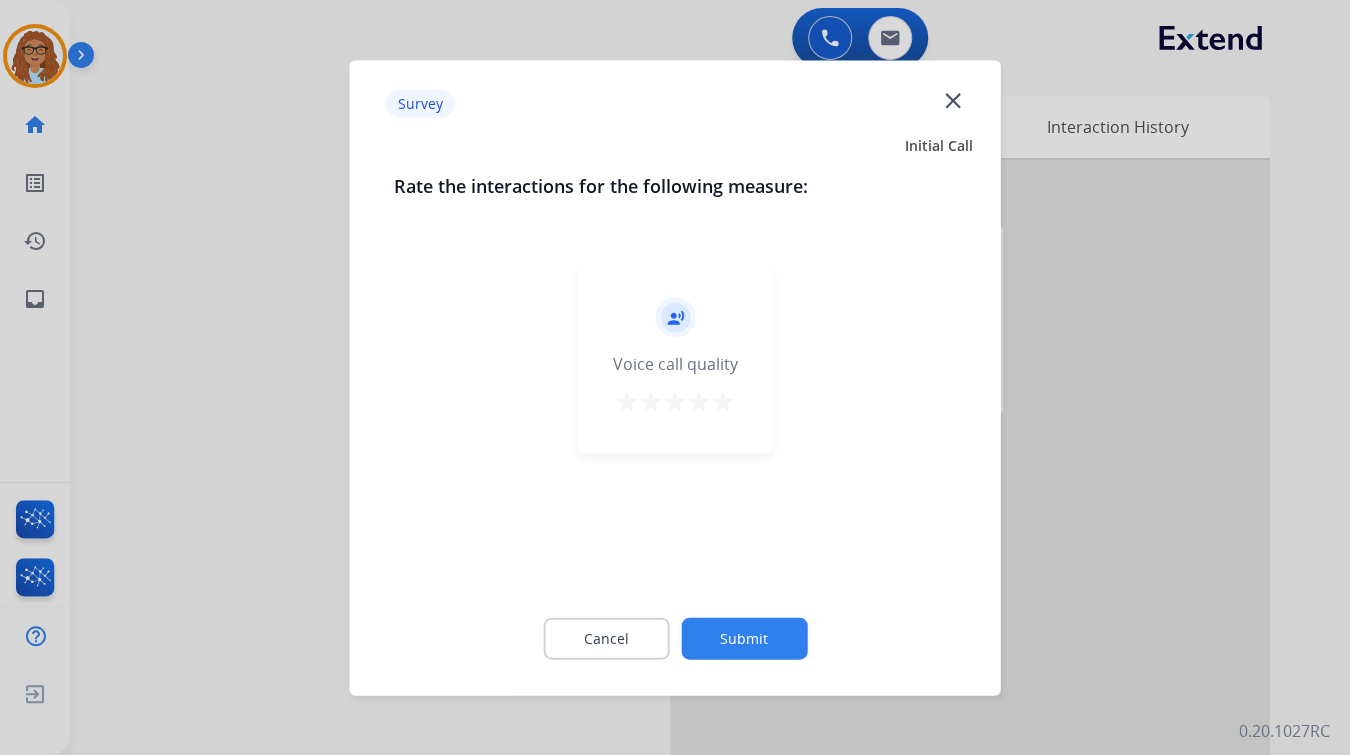 click on "close" 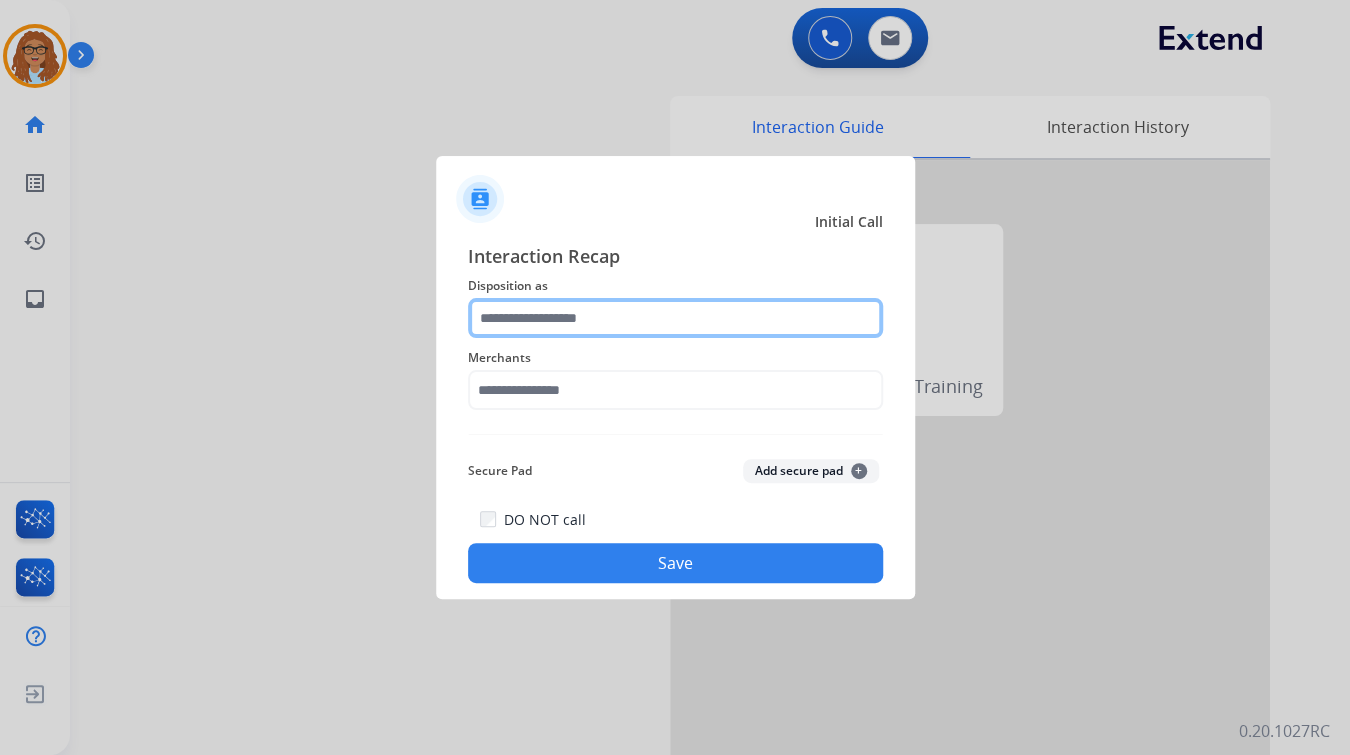 click 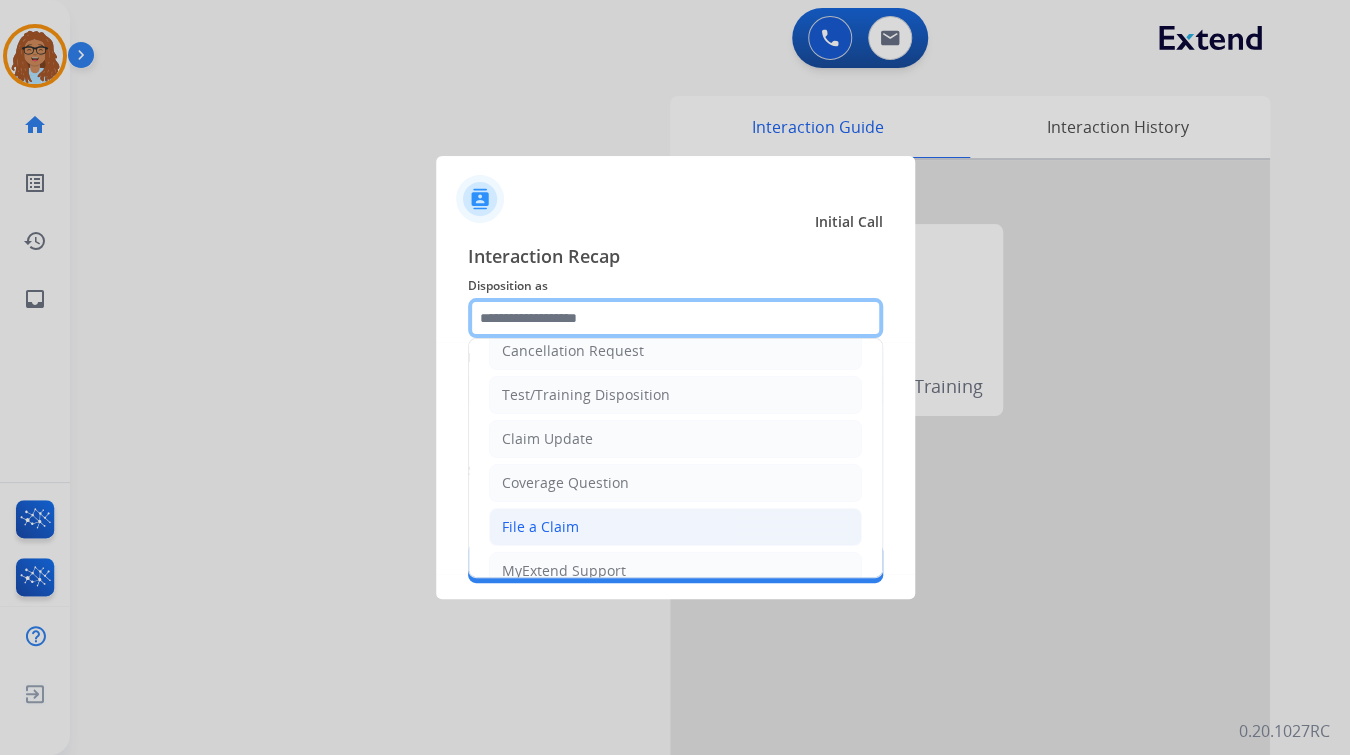 scroll, scrollTop: 0, scrollLeft: 0, axis: both 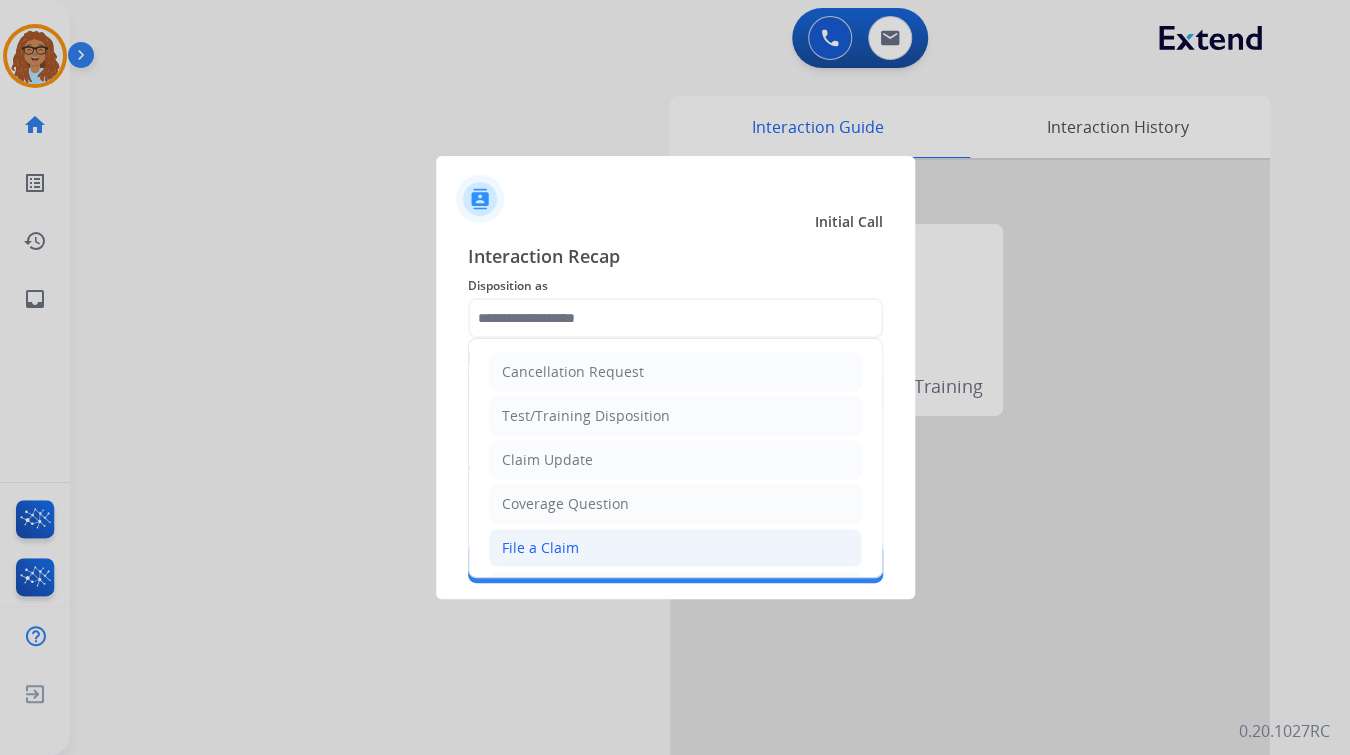 drag, startPoint x: 542, startPoint y: 543, endPoint x: 571, endPoint y: 452, distance: 95.50916 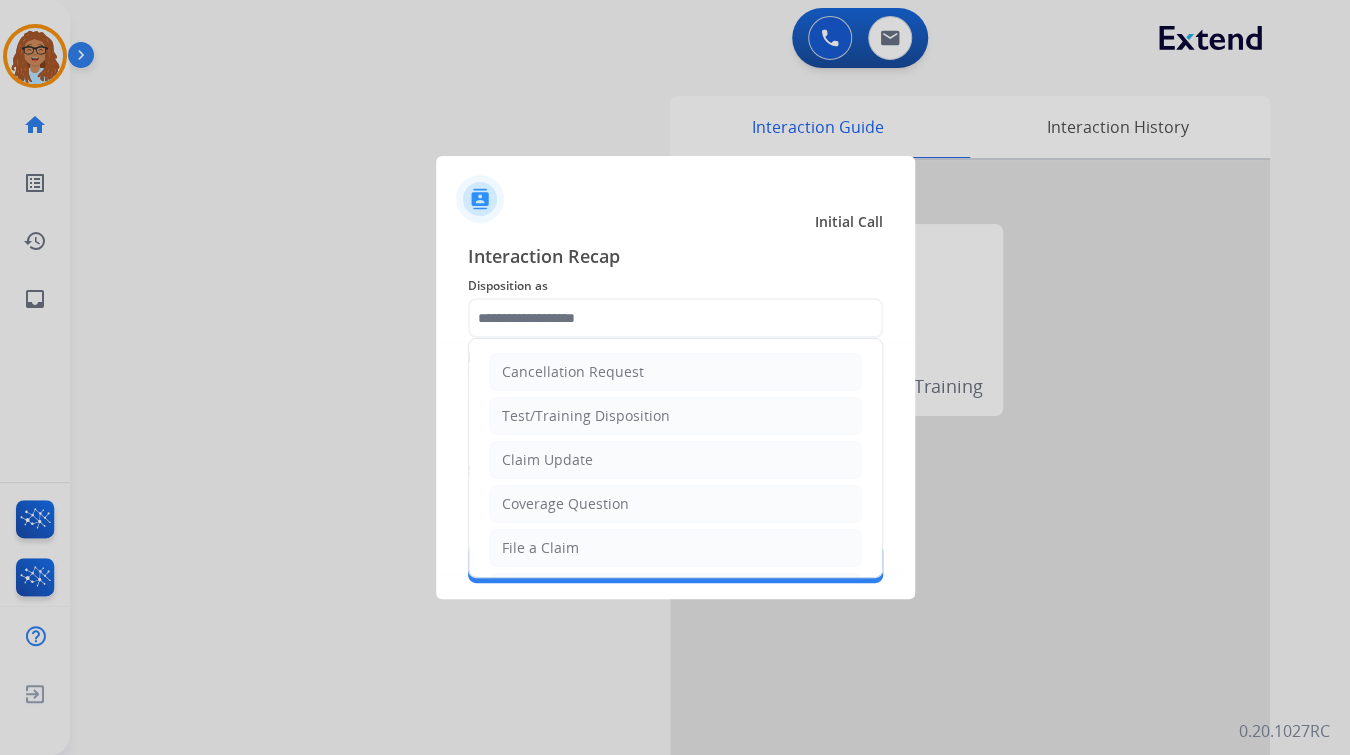 click on "File a Claim" 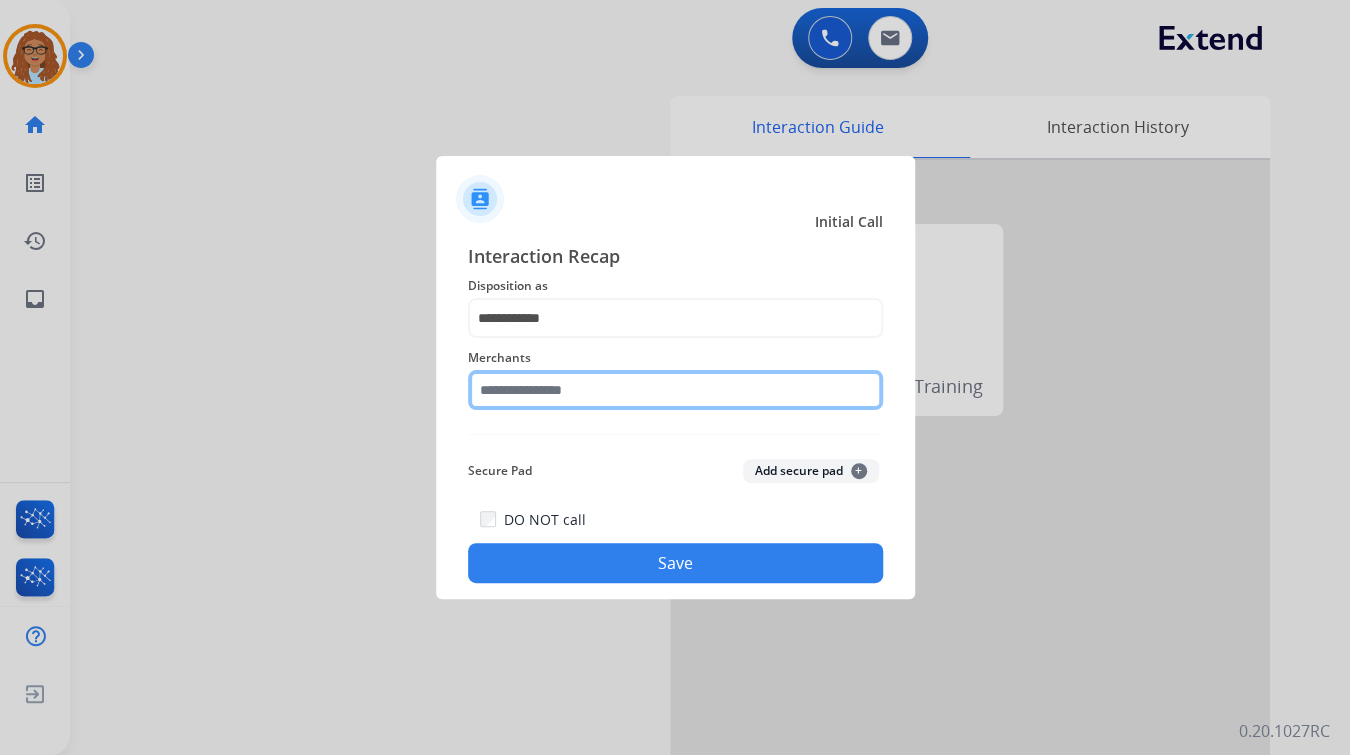 click 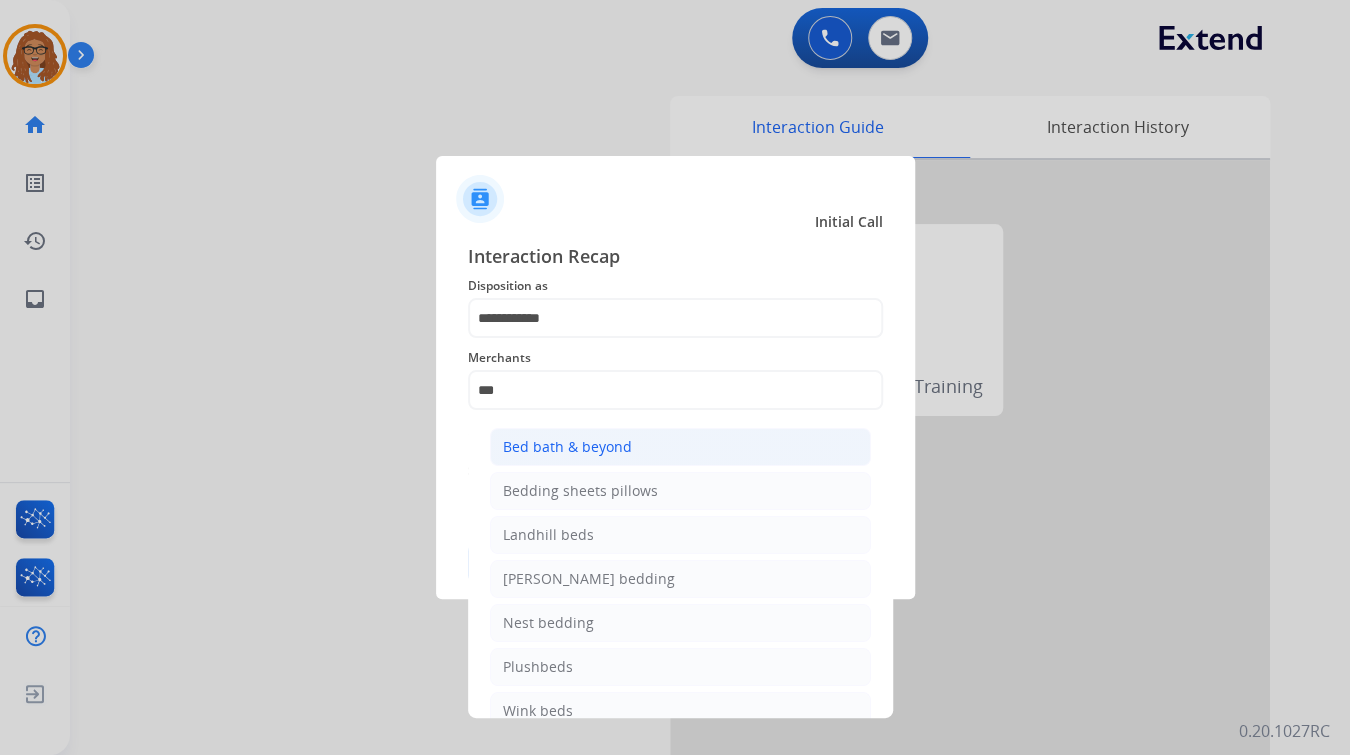 click on "Bed bath & beyond" 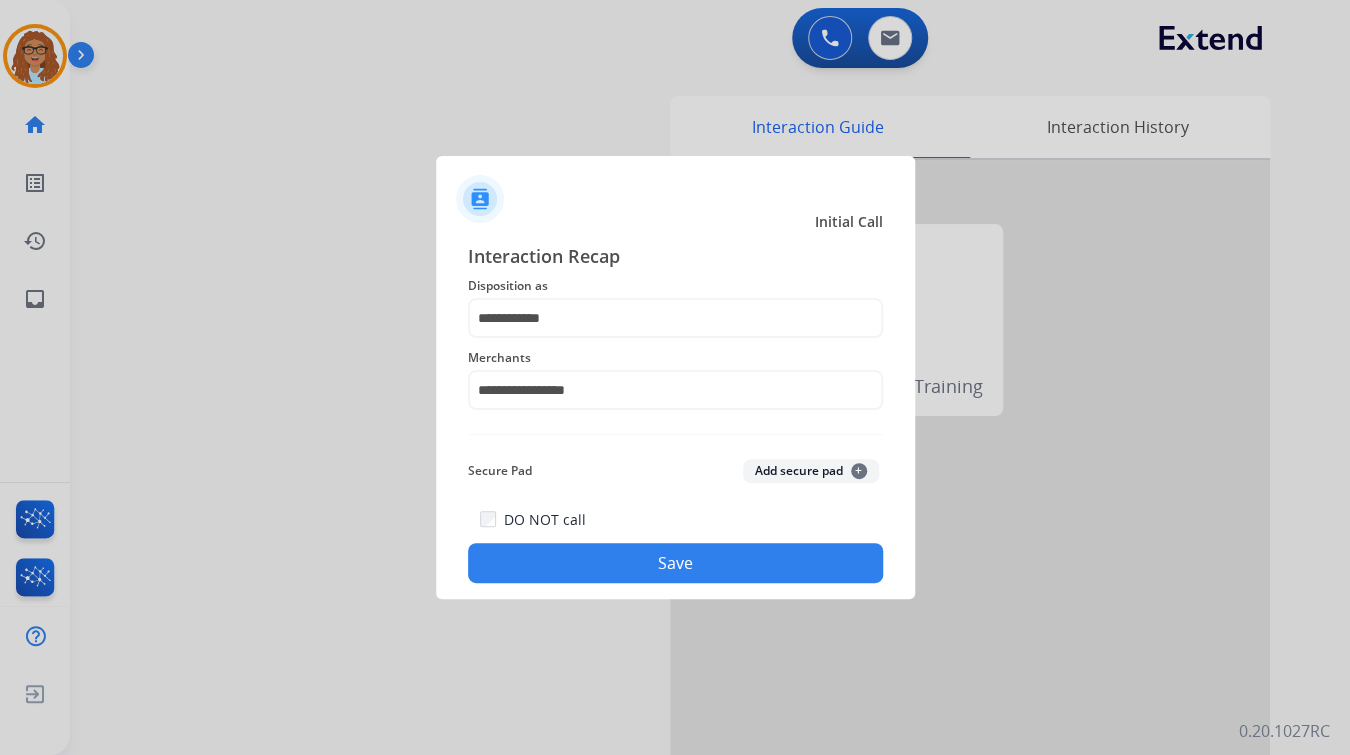 click on "Save" 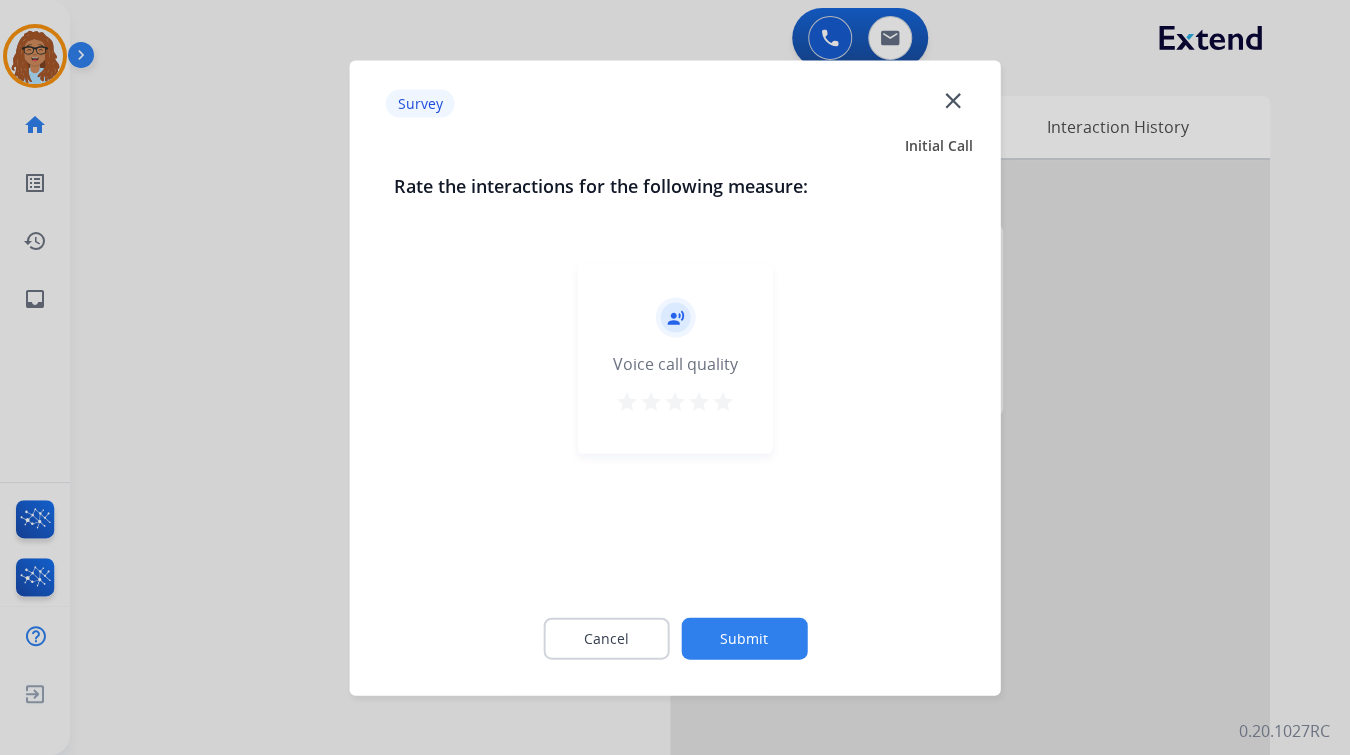 click on "close" 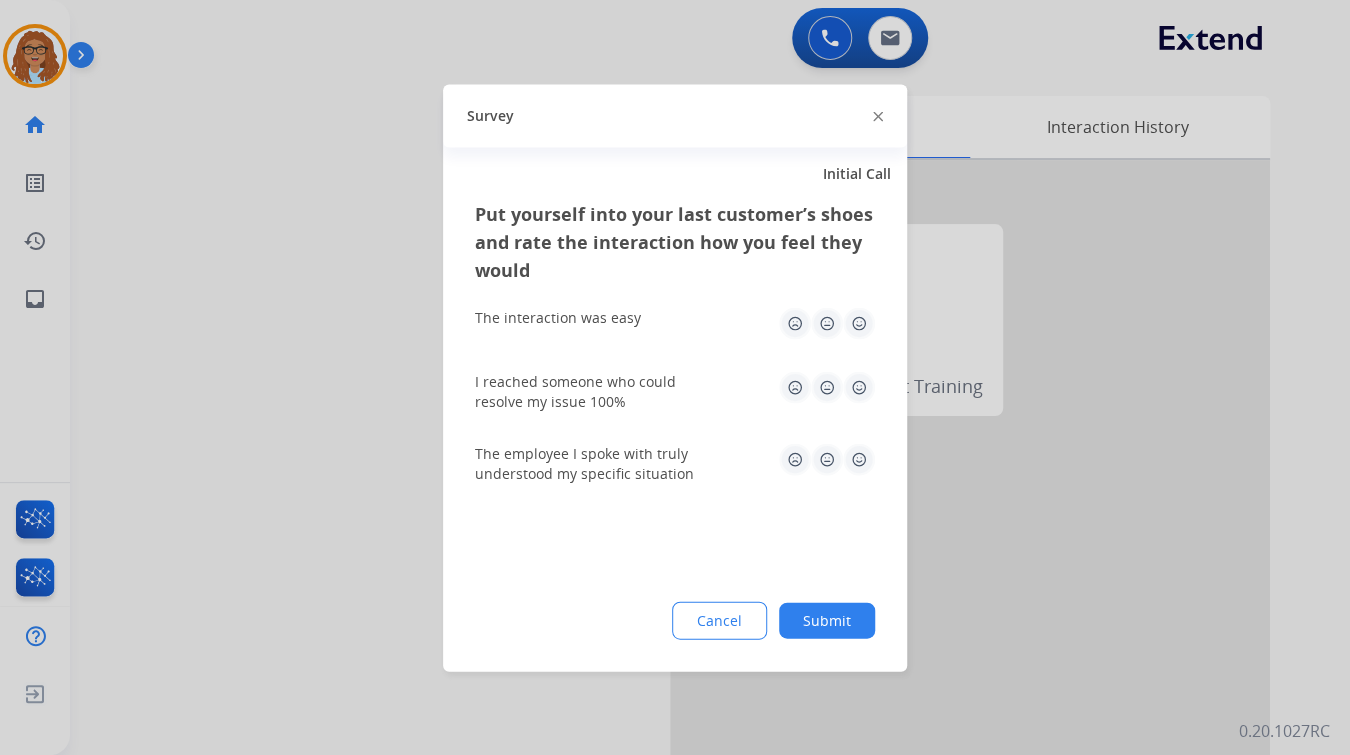 click on "Survey" 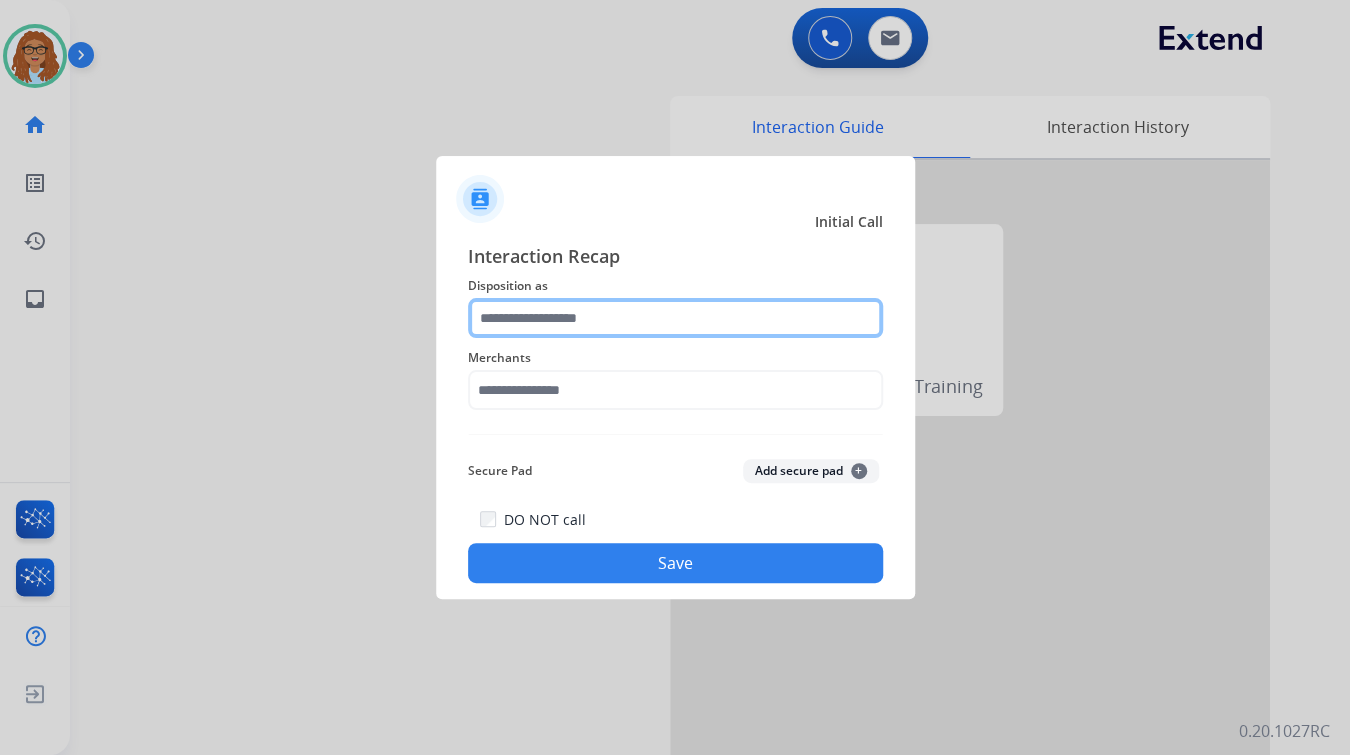 click 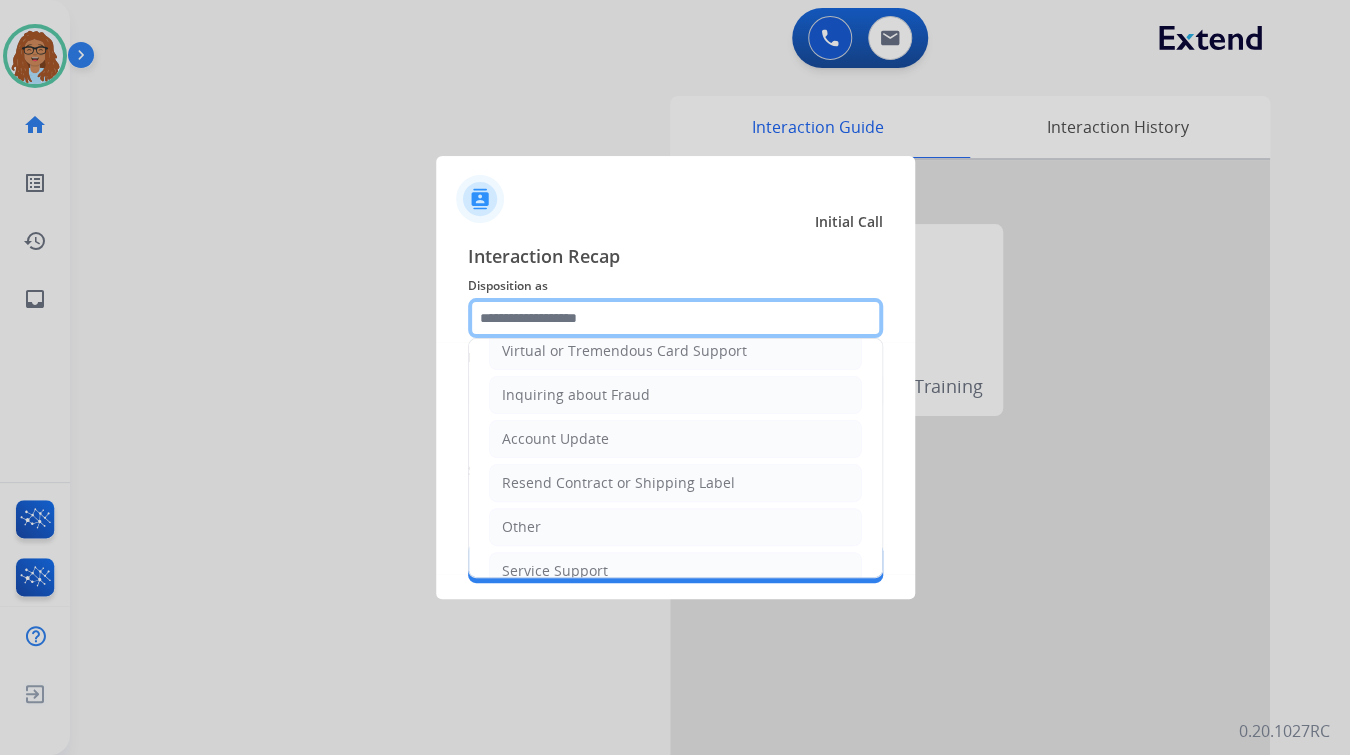 scroll, scrollTop: 306, scrollLeft: 0, axis: vertical 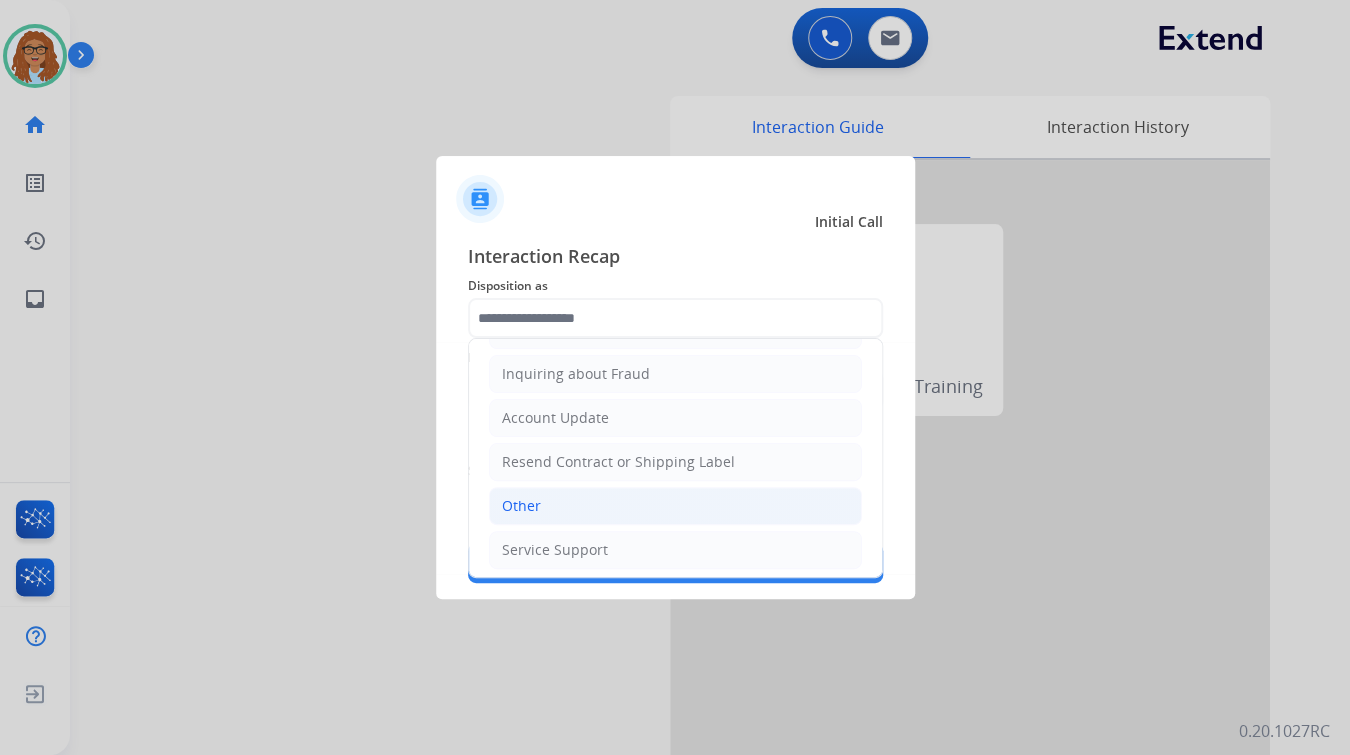 click on "Other" 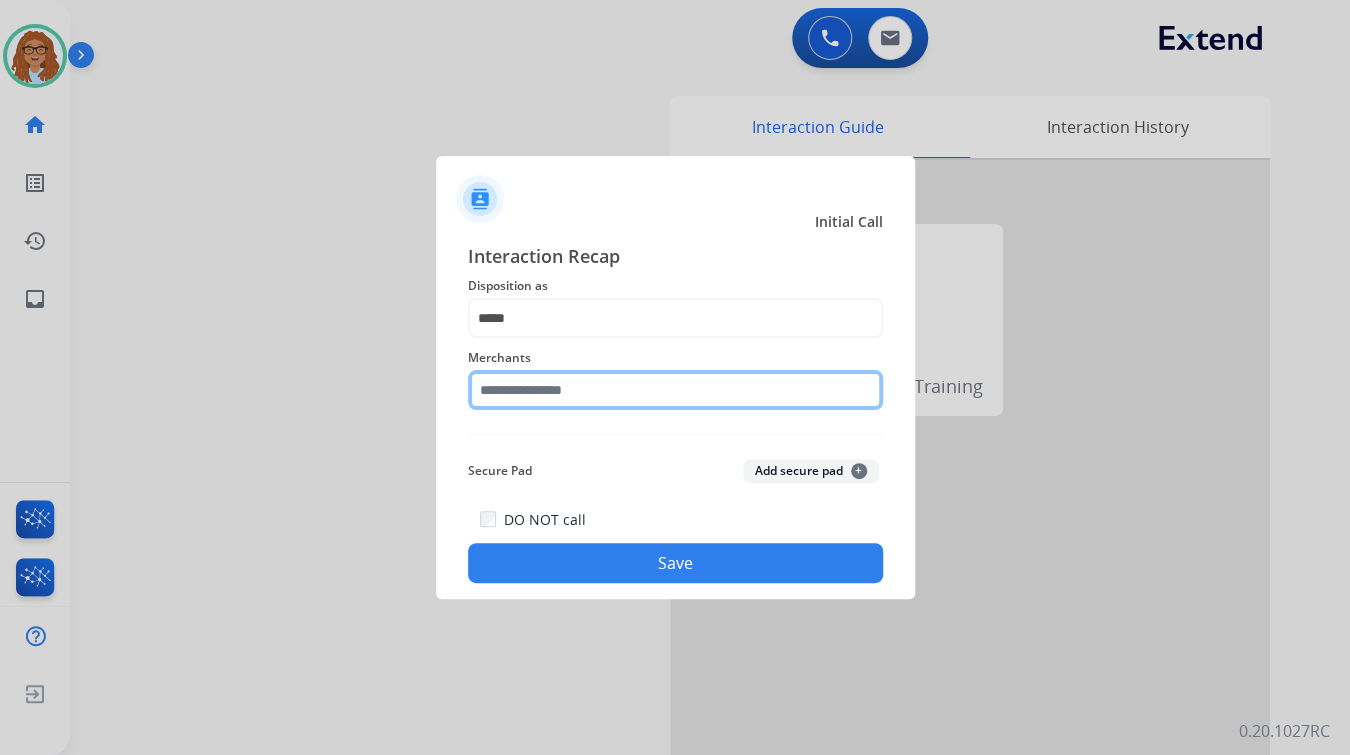 click 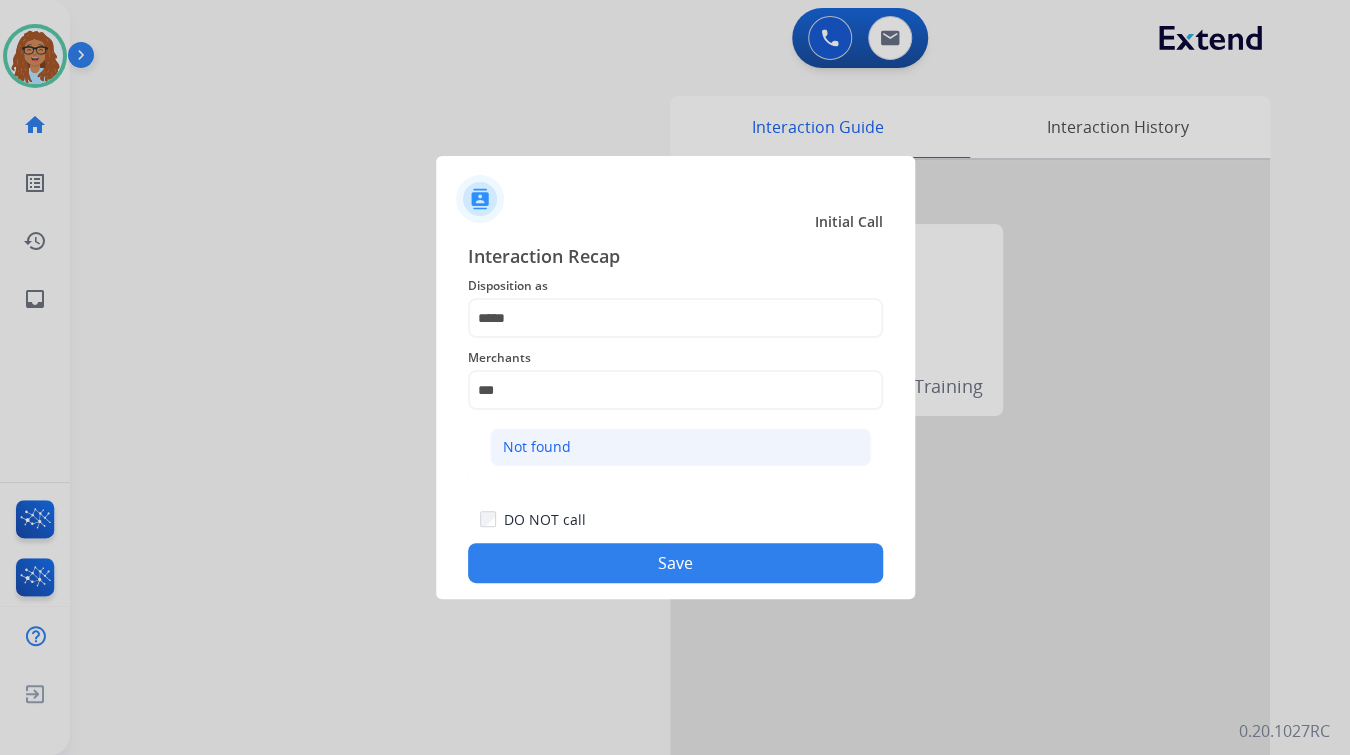click on "Not found" 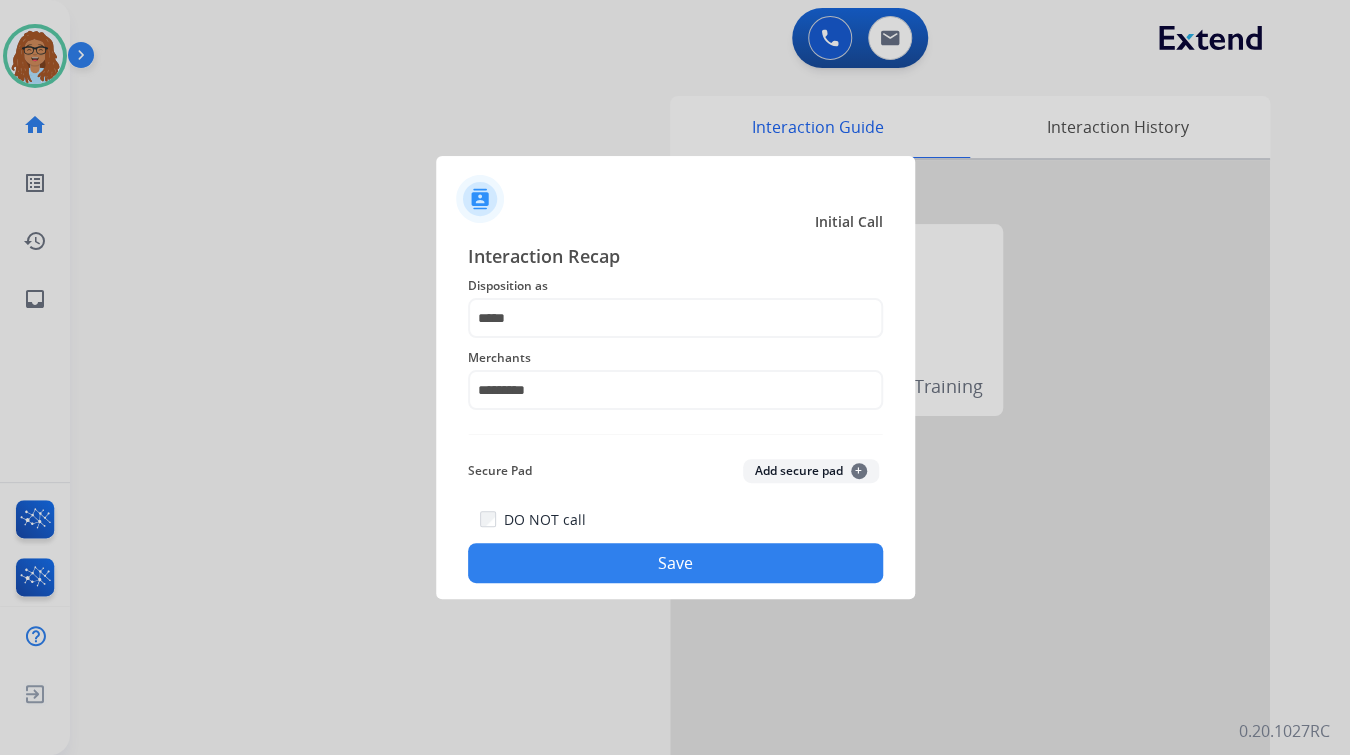 click on "Save" 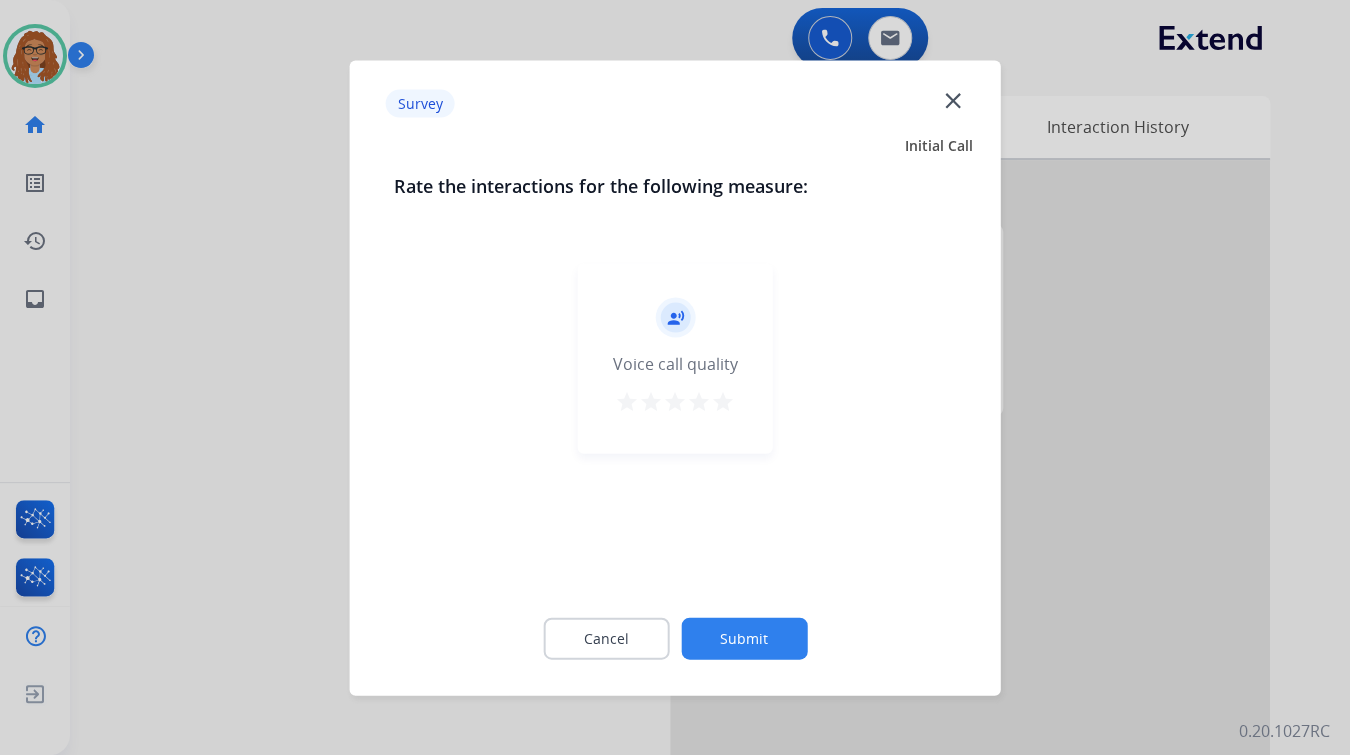 click on "close" 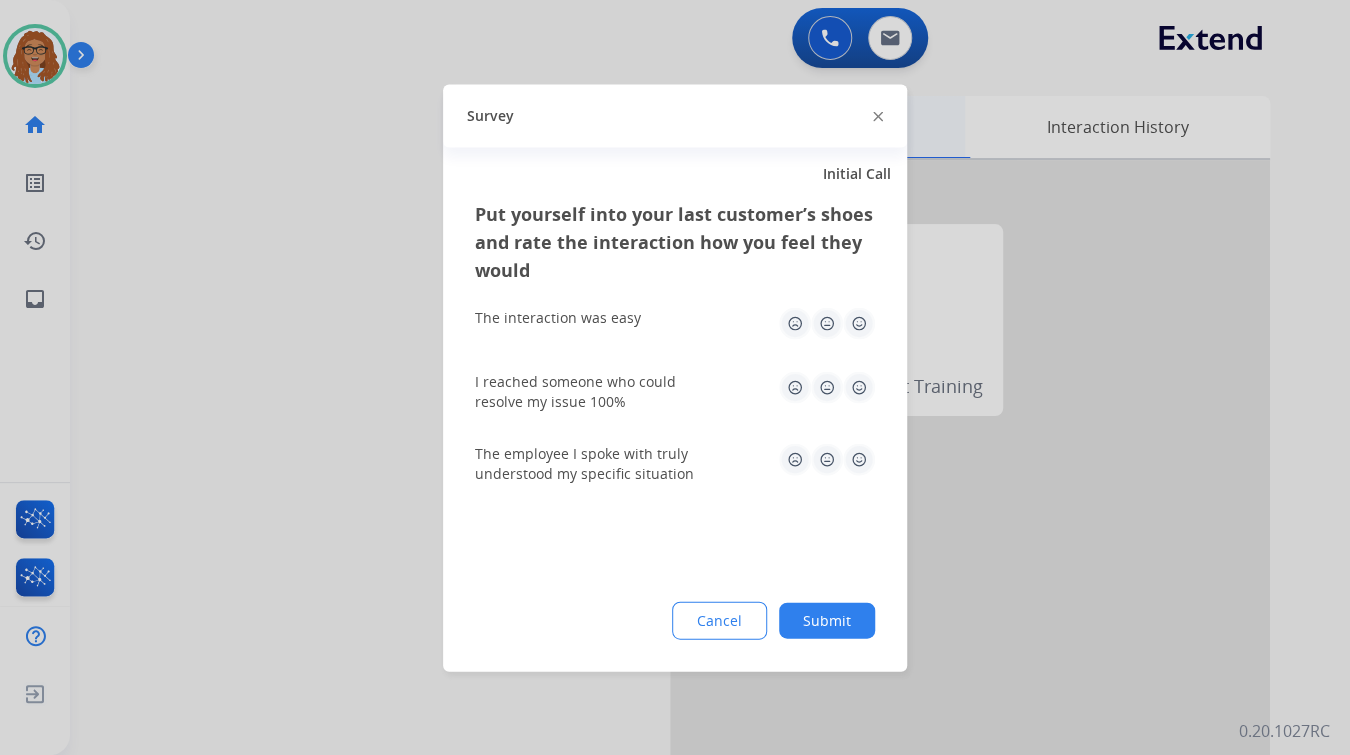 click 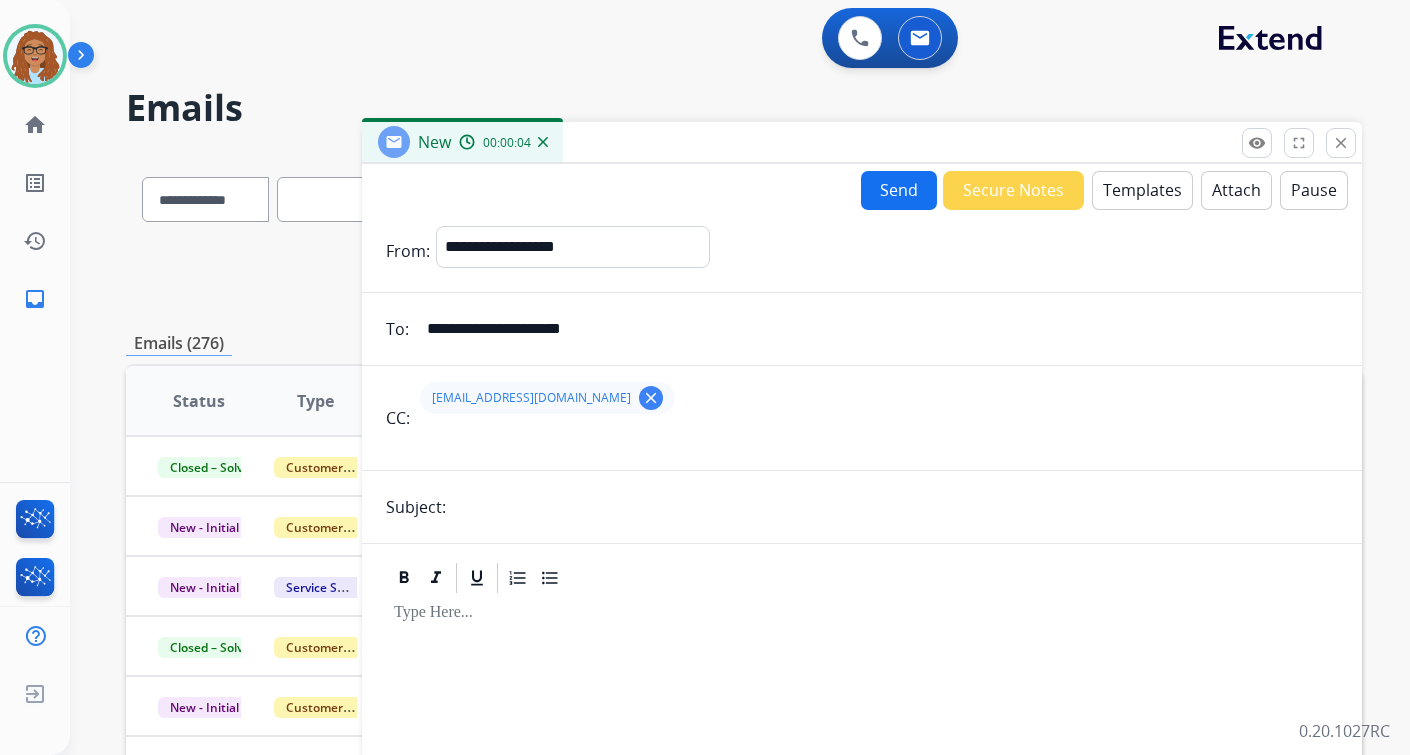 select on "**********" 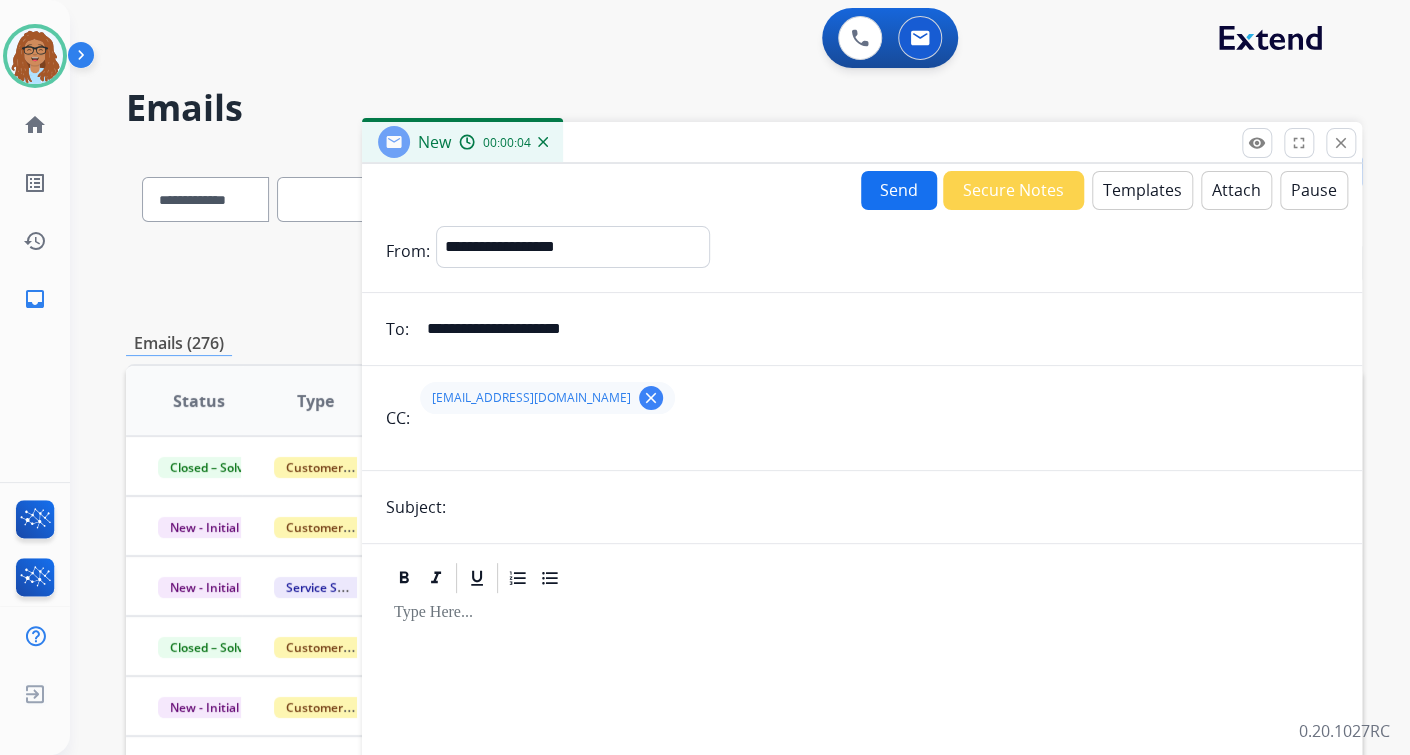 type on "**********" 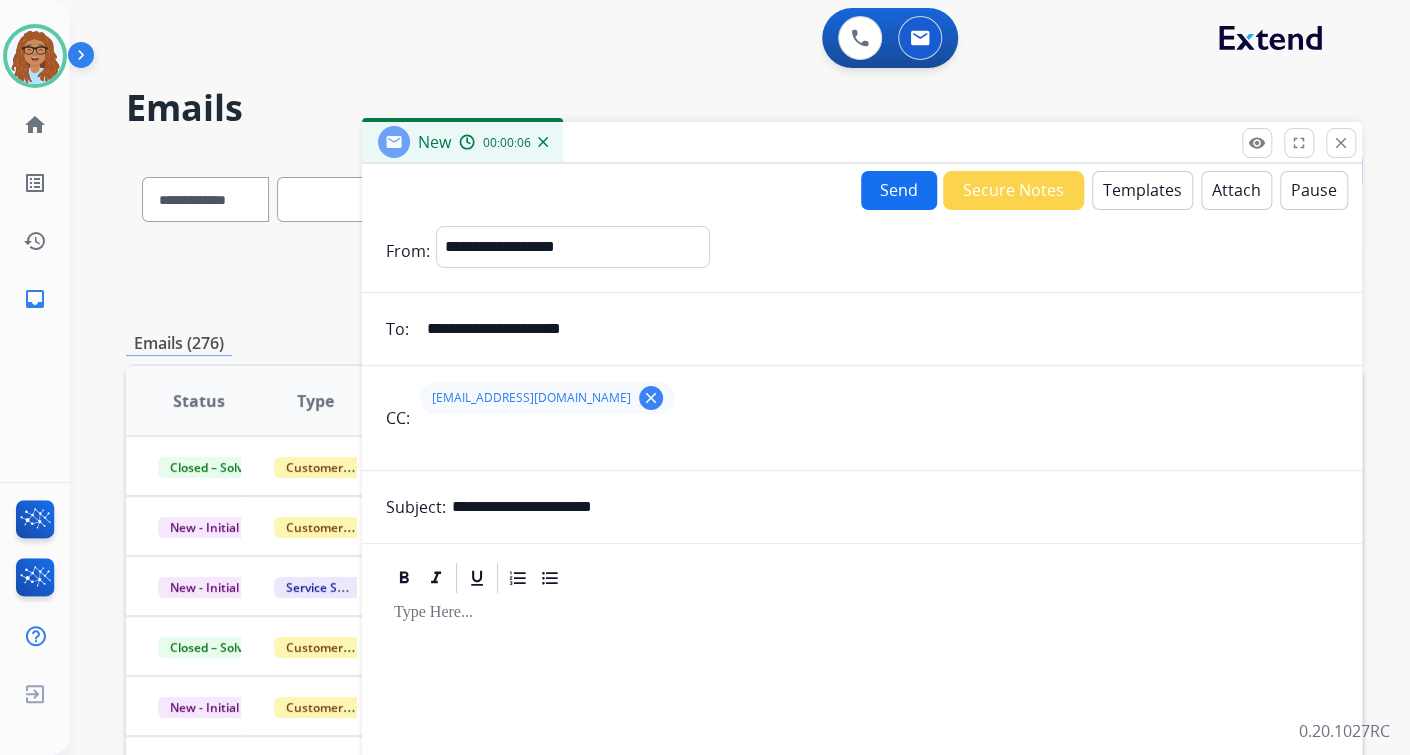 click on "Templates" at bounding box center (1142, 190) 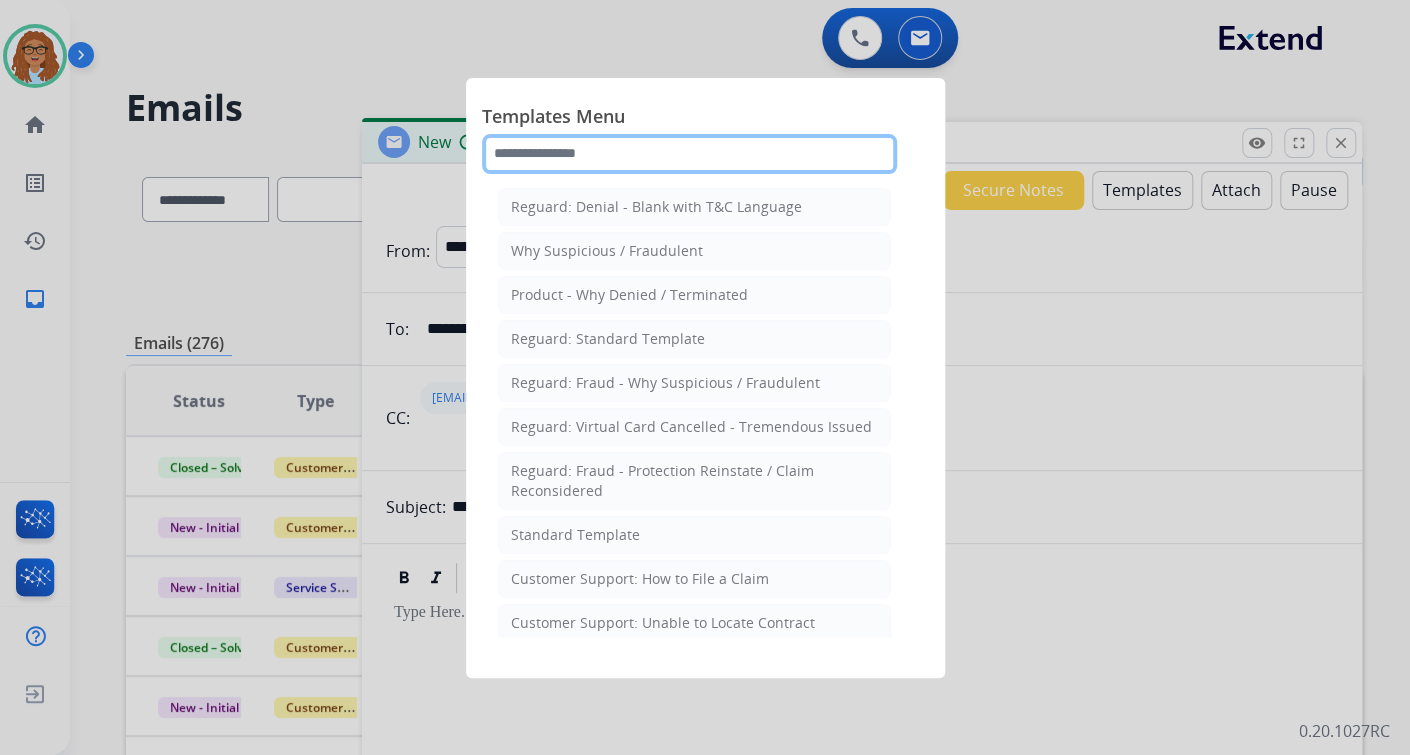 click 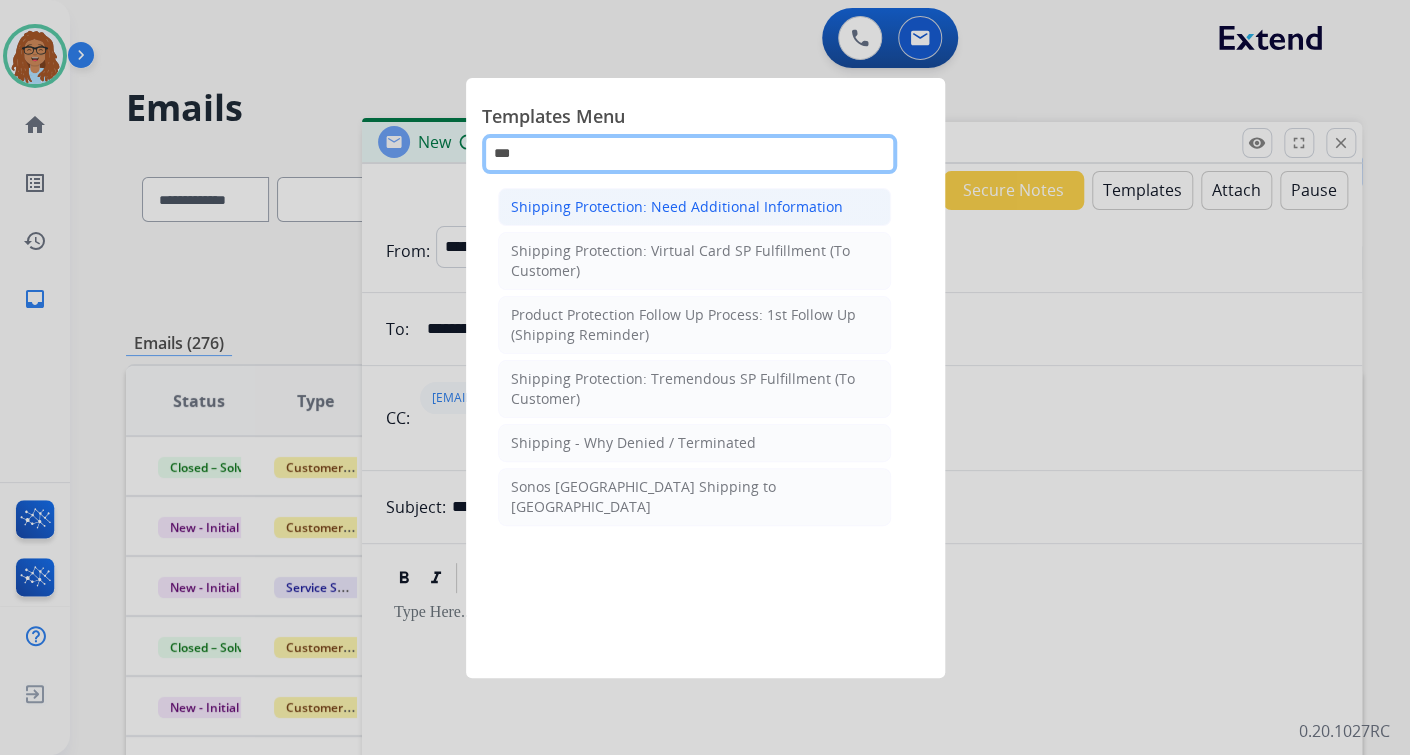 type on "***" 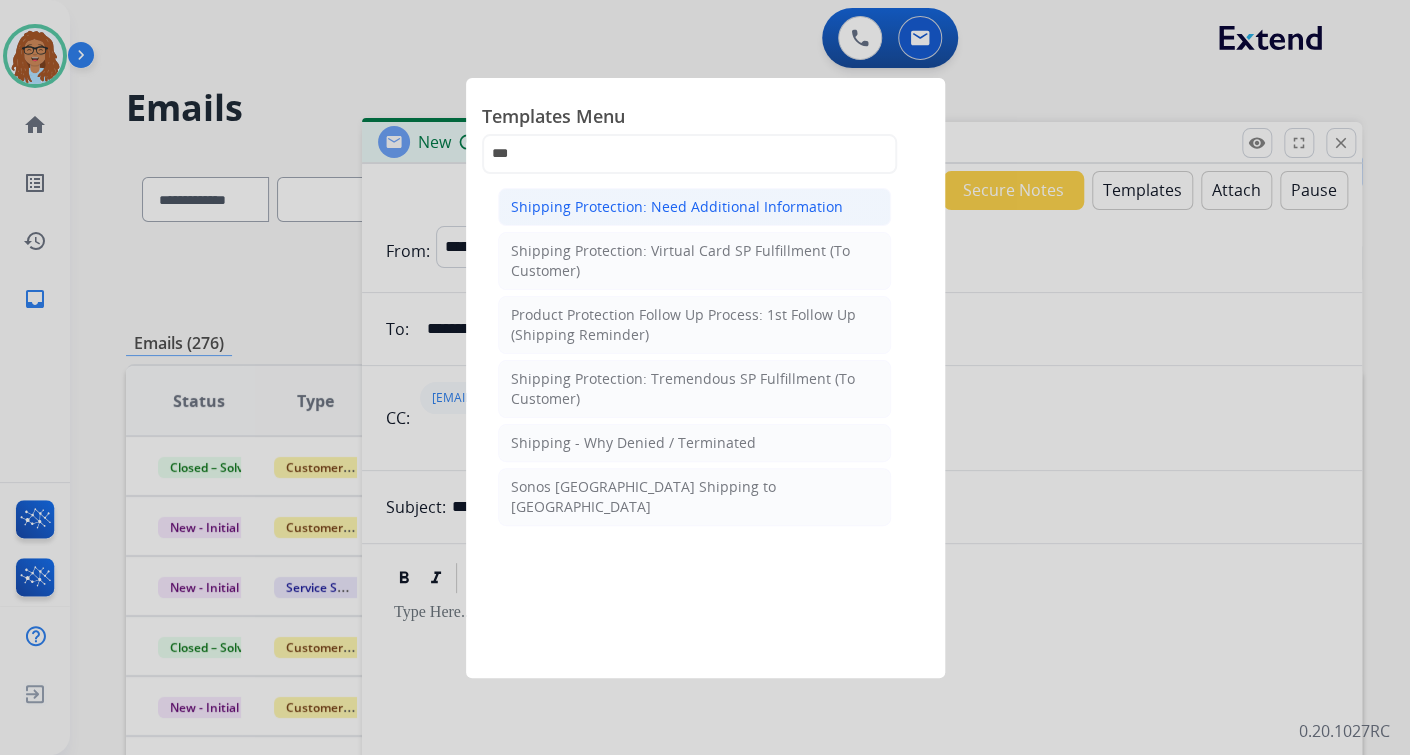 click on "Shipping Protection: Need Additional Information" 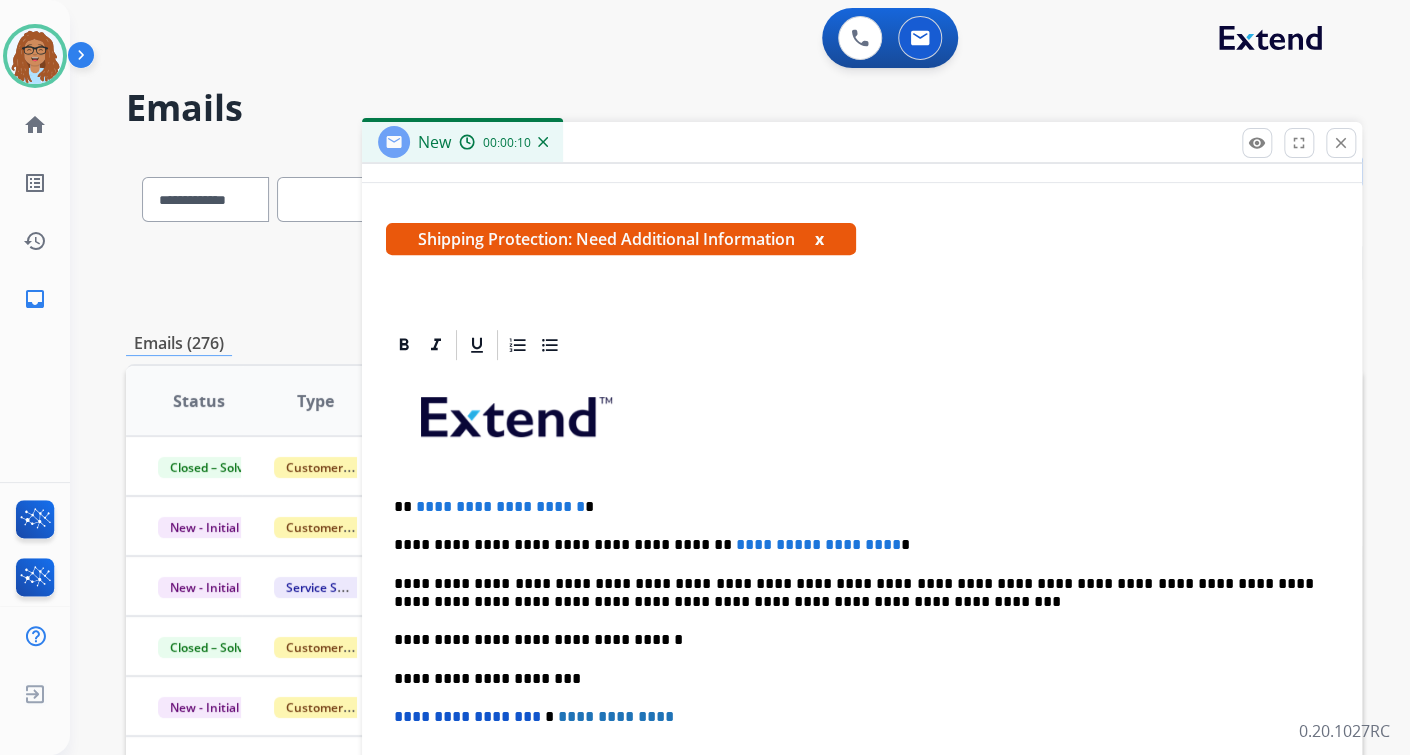 scroll, scrollTop: 400, scrollLeft: 0, axis: vertical 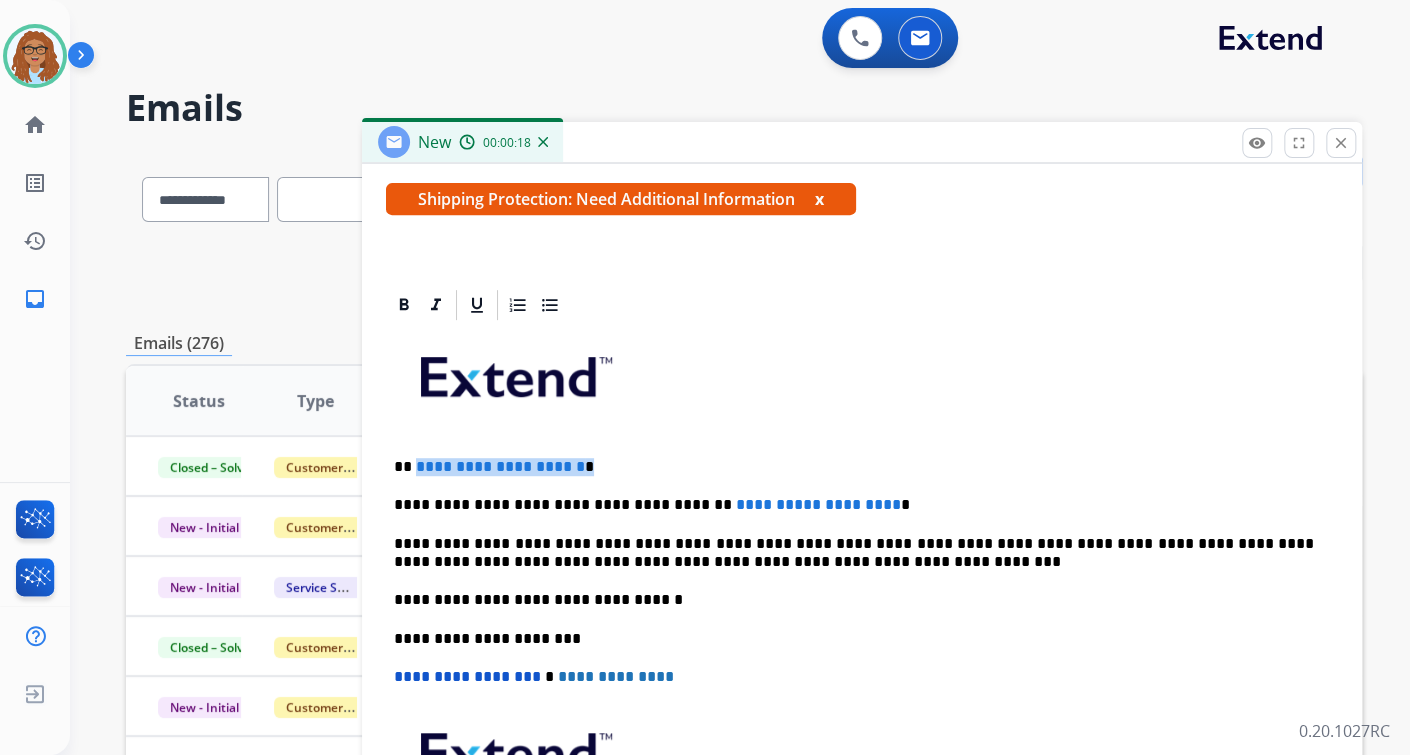 drag, startPoint x: 619, startPoint y: 467, endPoint x: 412, endPoint y: 463, distance: 207.03865 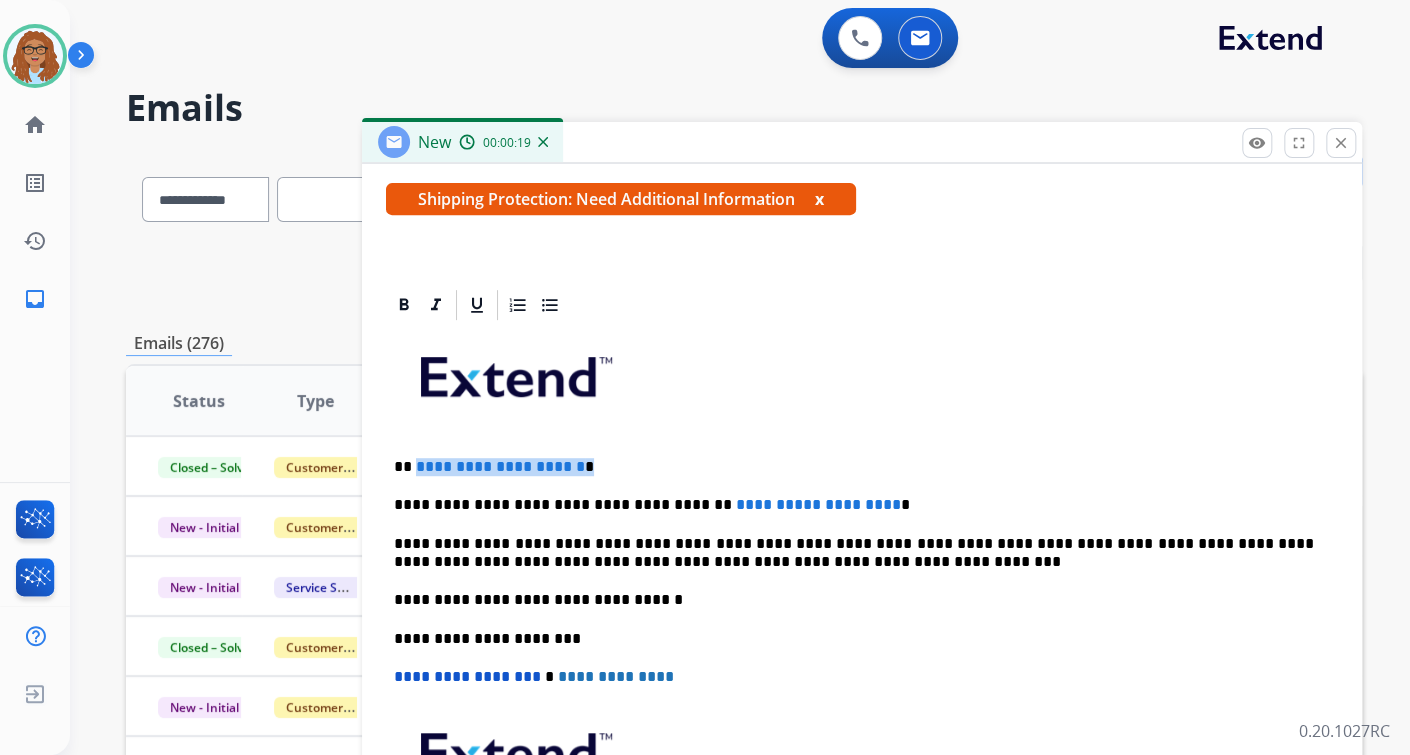 paste 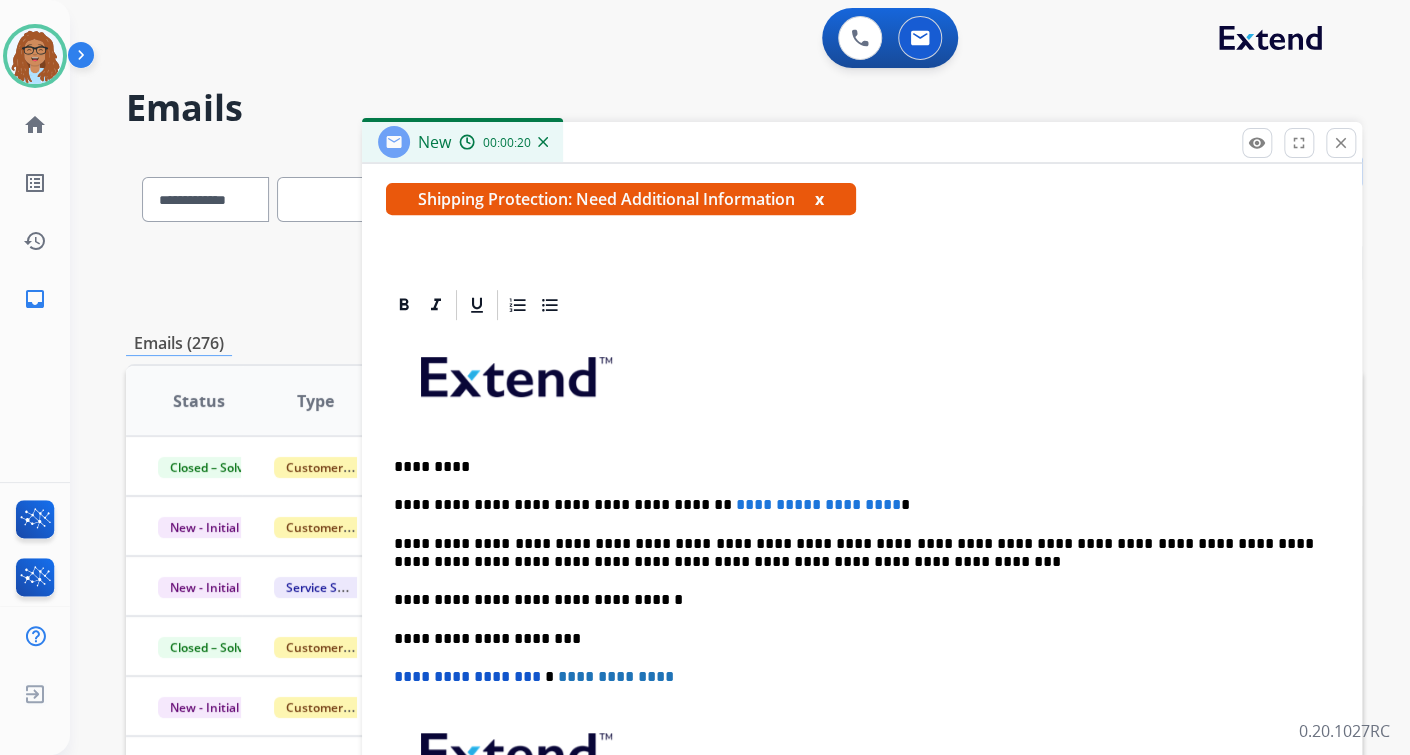 type 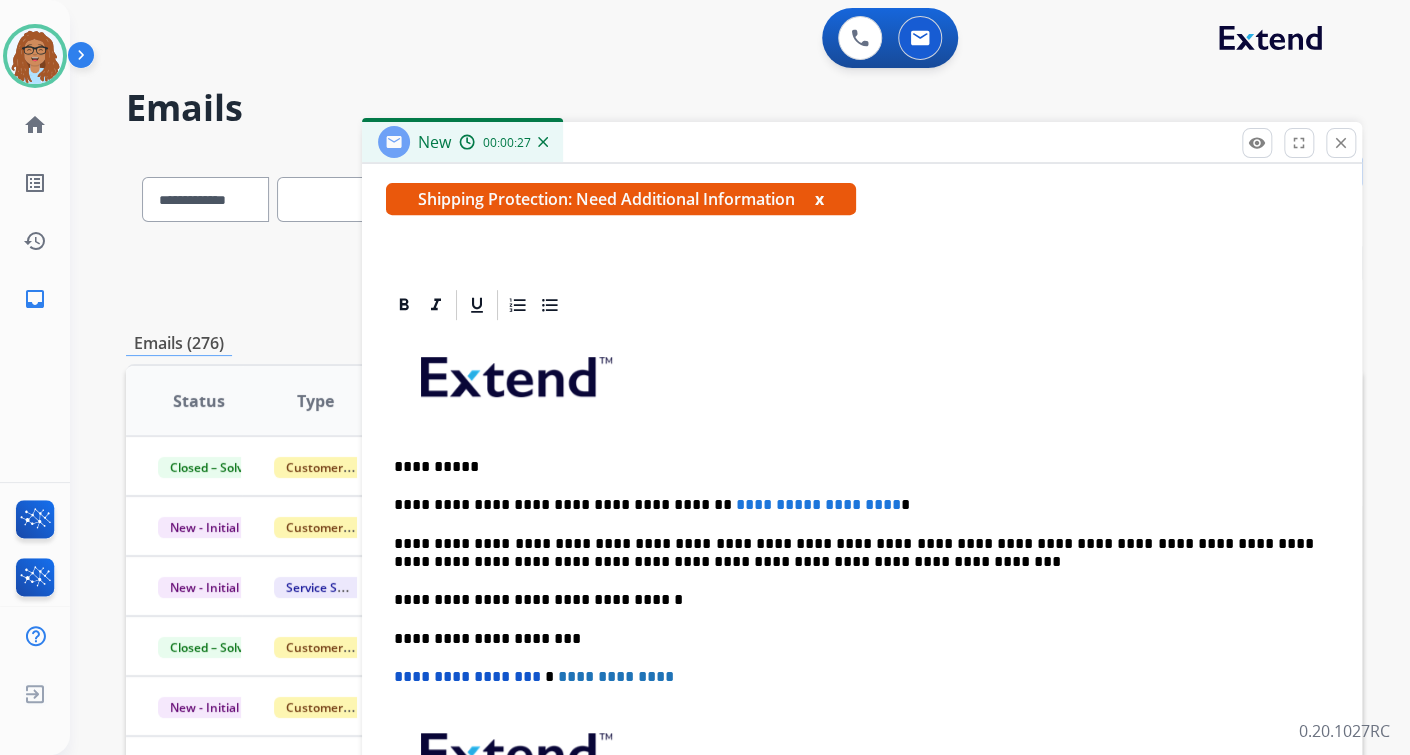 click on "**********" at bounding box center [854, 505] 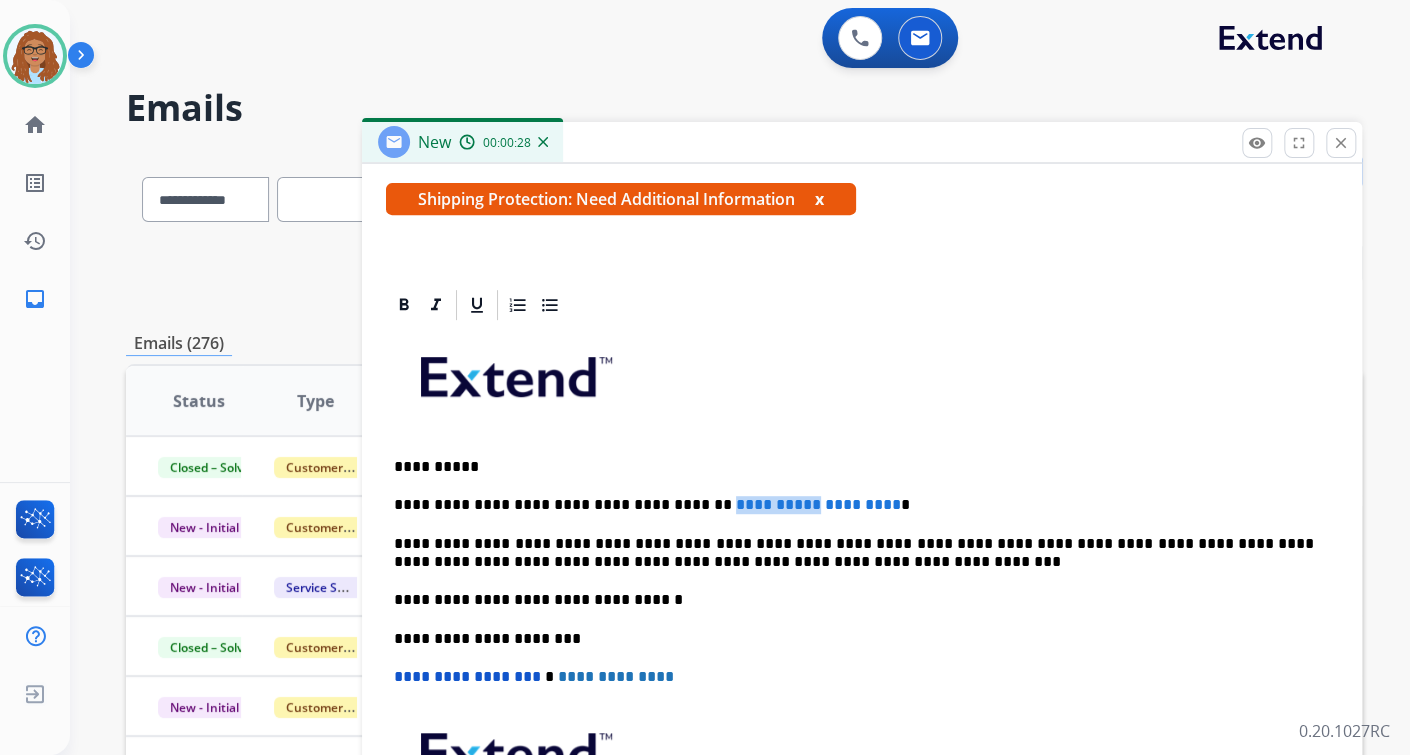 drag, startPoint x: 772, startPoint y: 504, endPoint x: 681, endPoint y: 510, distance: 91.197586 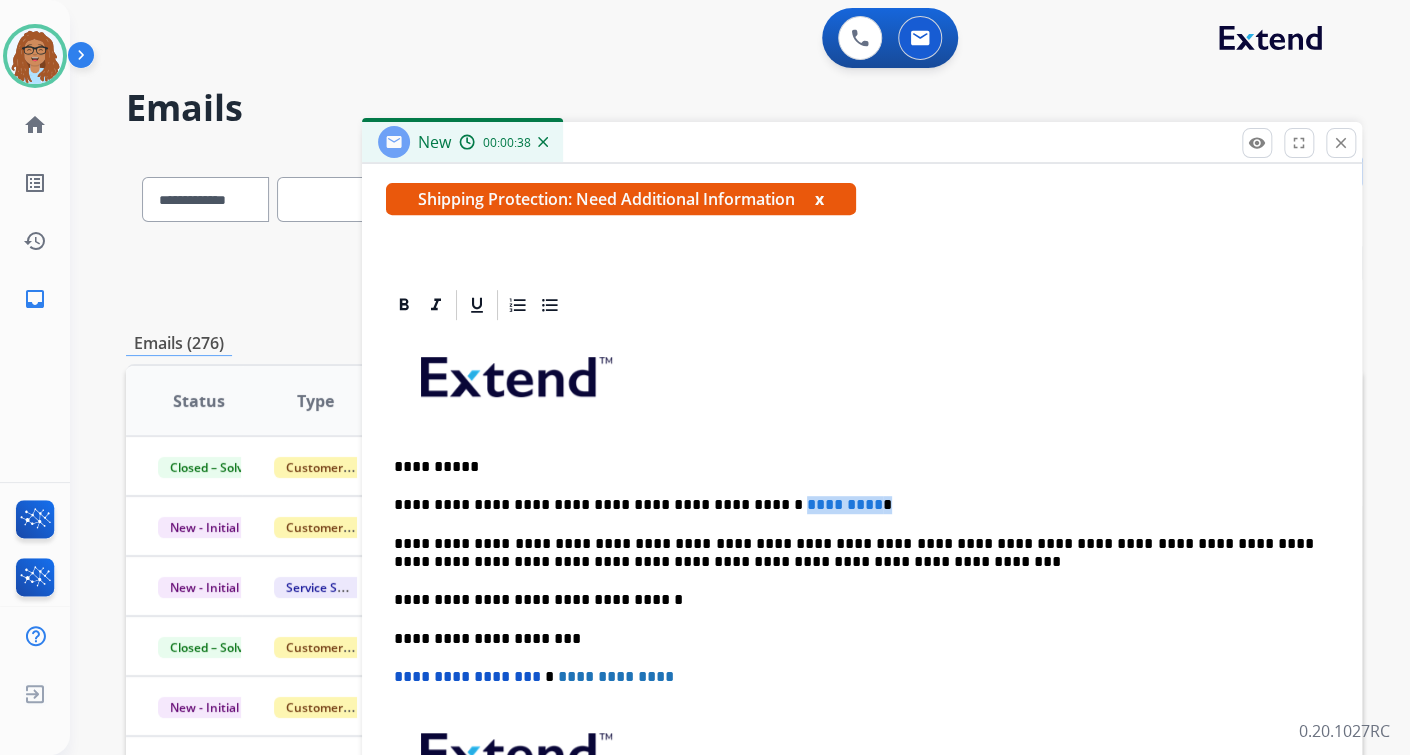 drag, startPoint x: 852, startPoint y: 504, endPoint x: 749, endPoint y: 509, distance: 103.121284 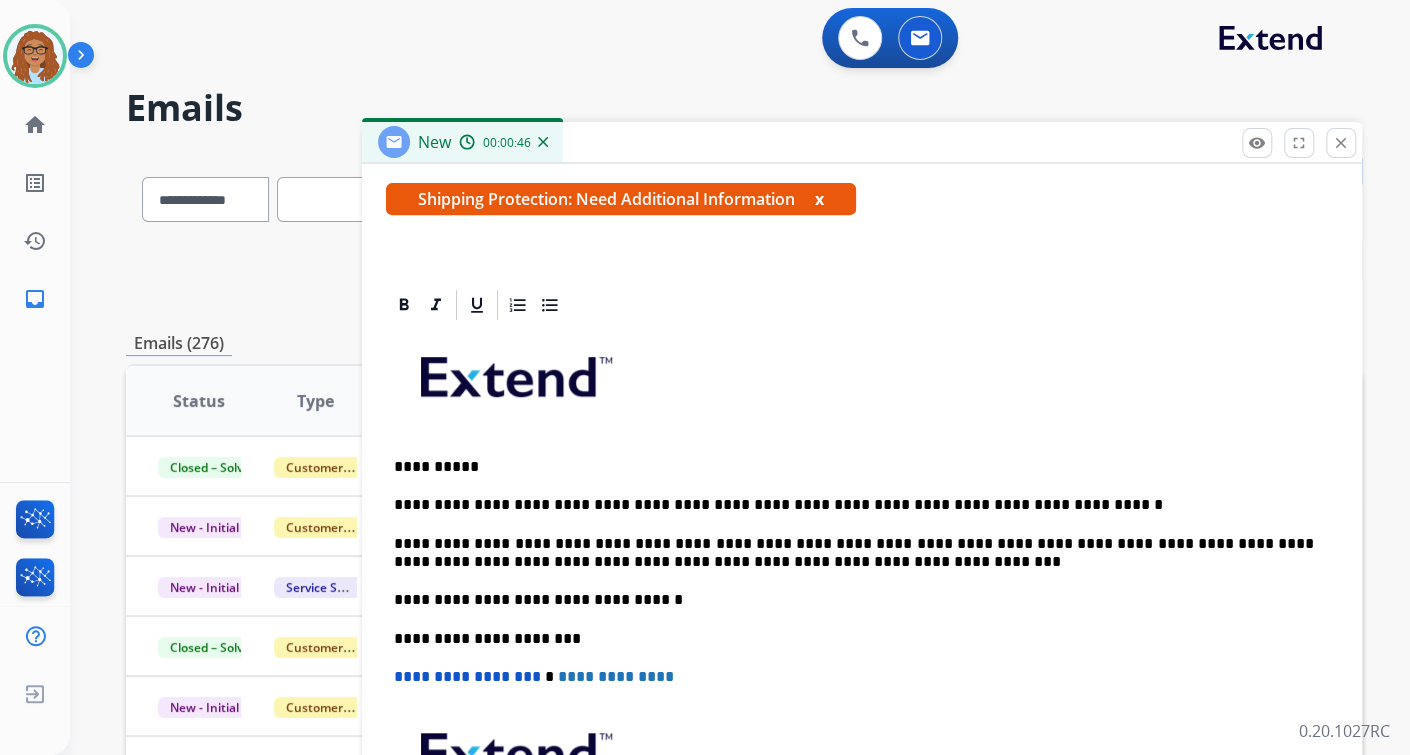 click on "**********" at bounding box center (854, 505) 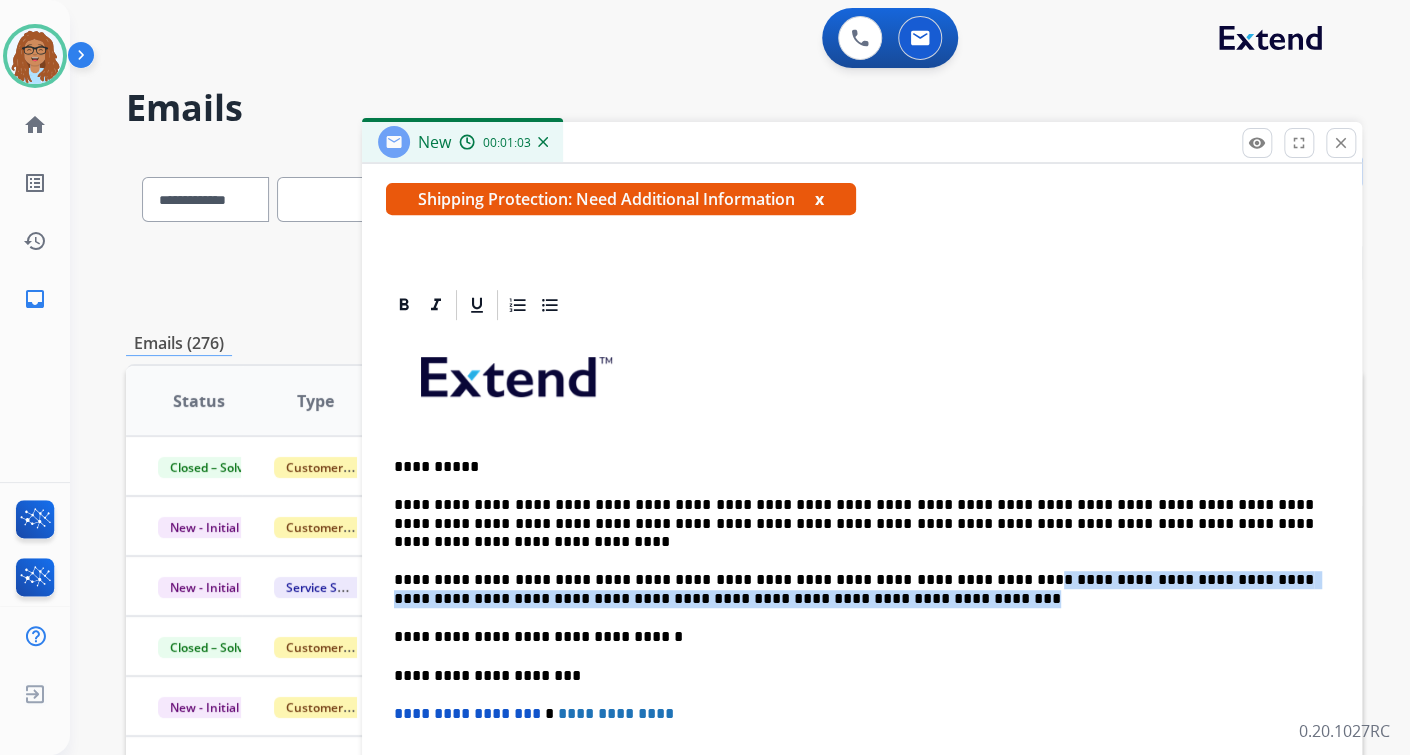 drag, startPoint x: 815, startPoint y: 594, endPoint x: 953, endPoint y: 580, distance: 138.70833 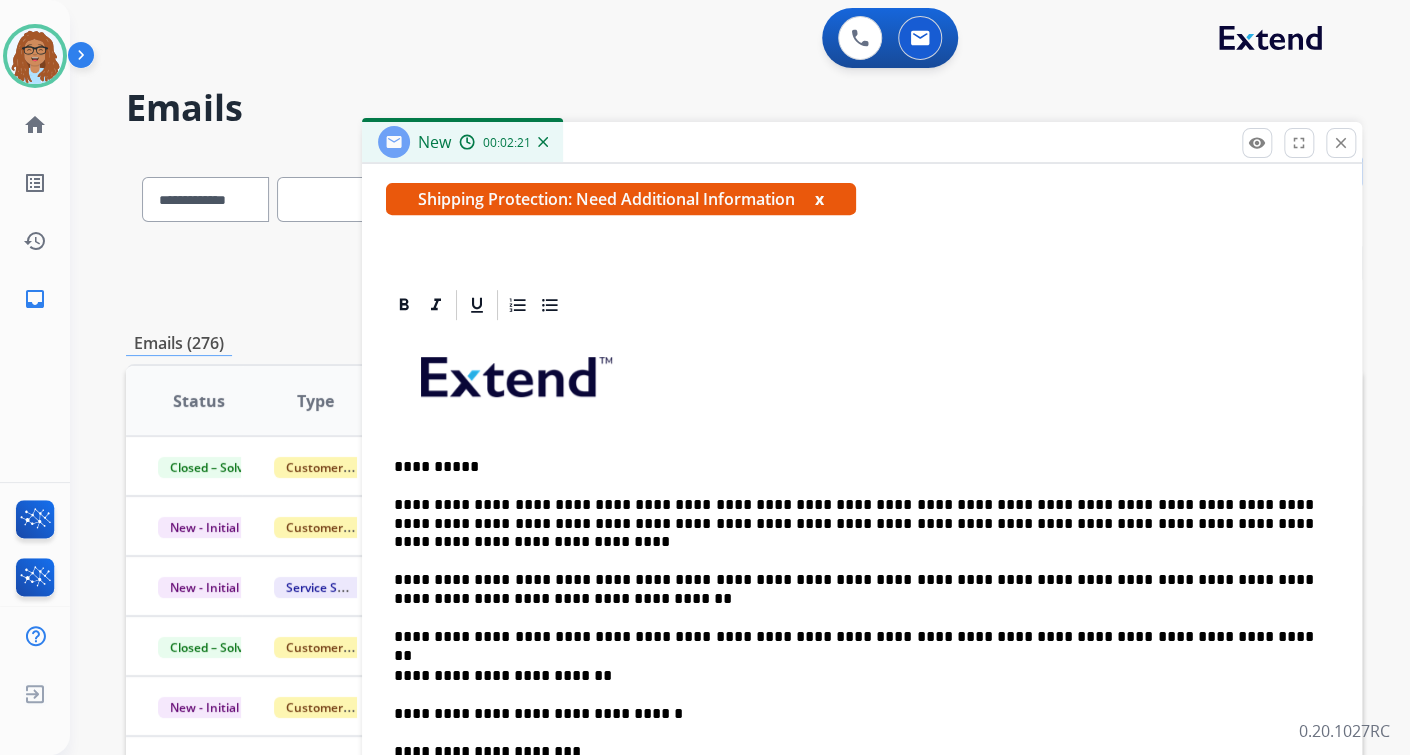 click on "**********" at bounding box center [854, 676] 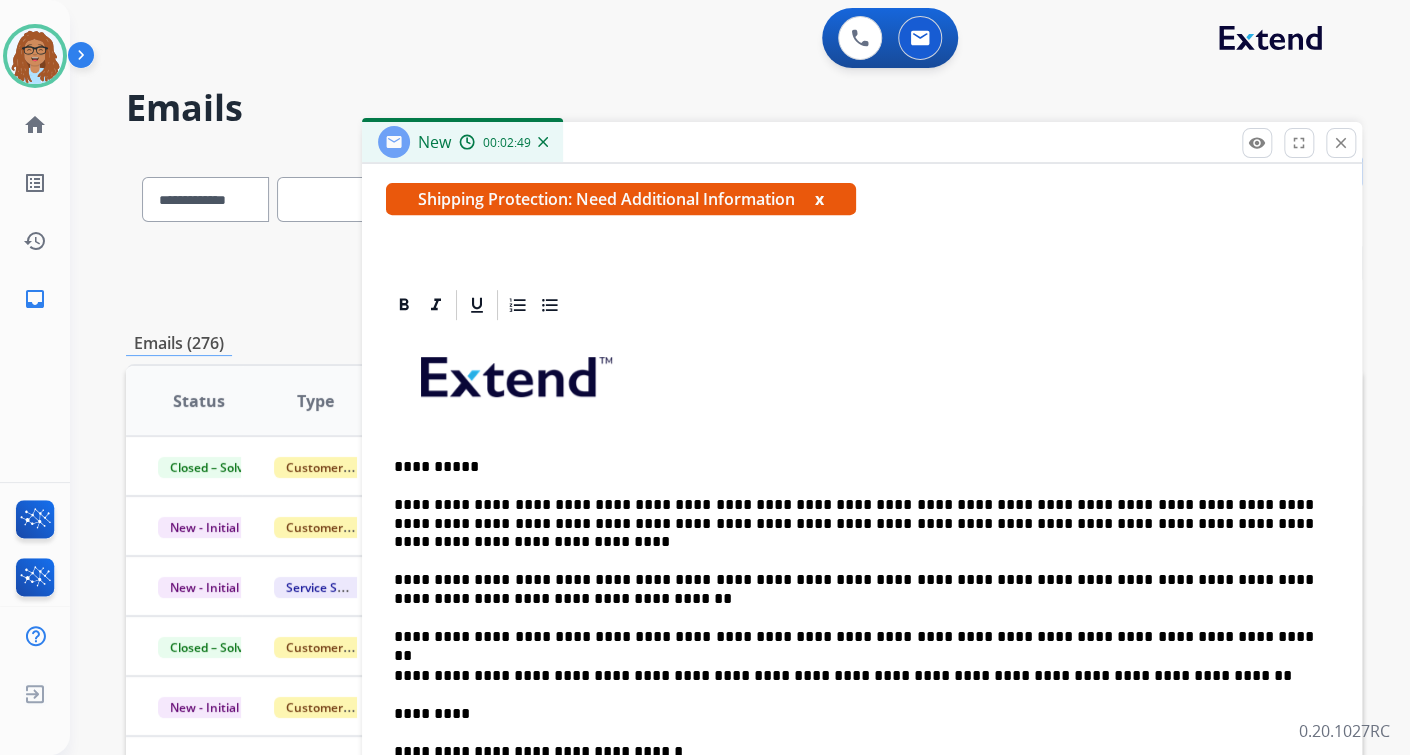 drag, startPoint x: 999, startPoint y: 672, endPoint x: 1000, endPoint y: 700, distance: 28.01785 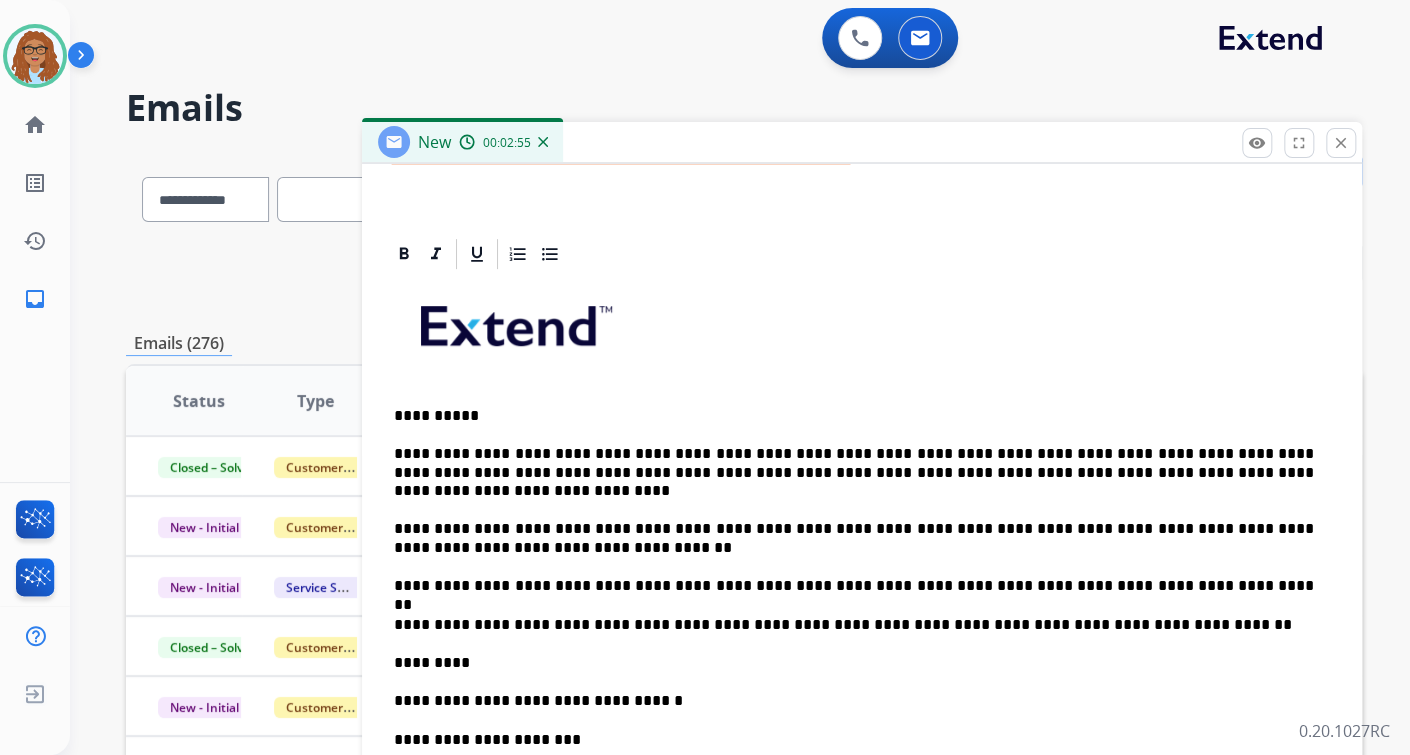 scroll, scrollTop: 480, scrollLeft: 0, axis: vertical 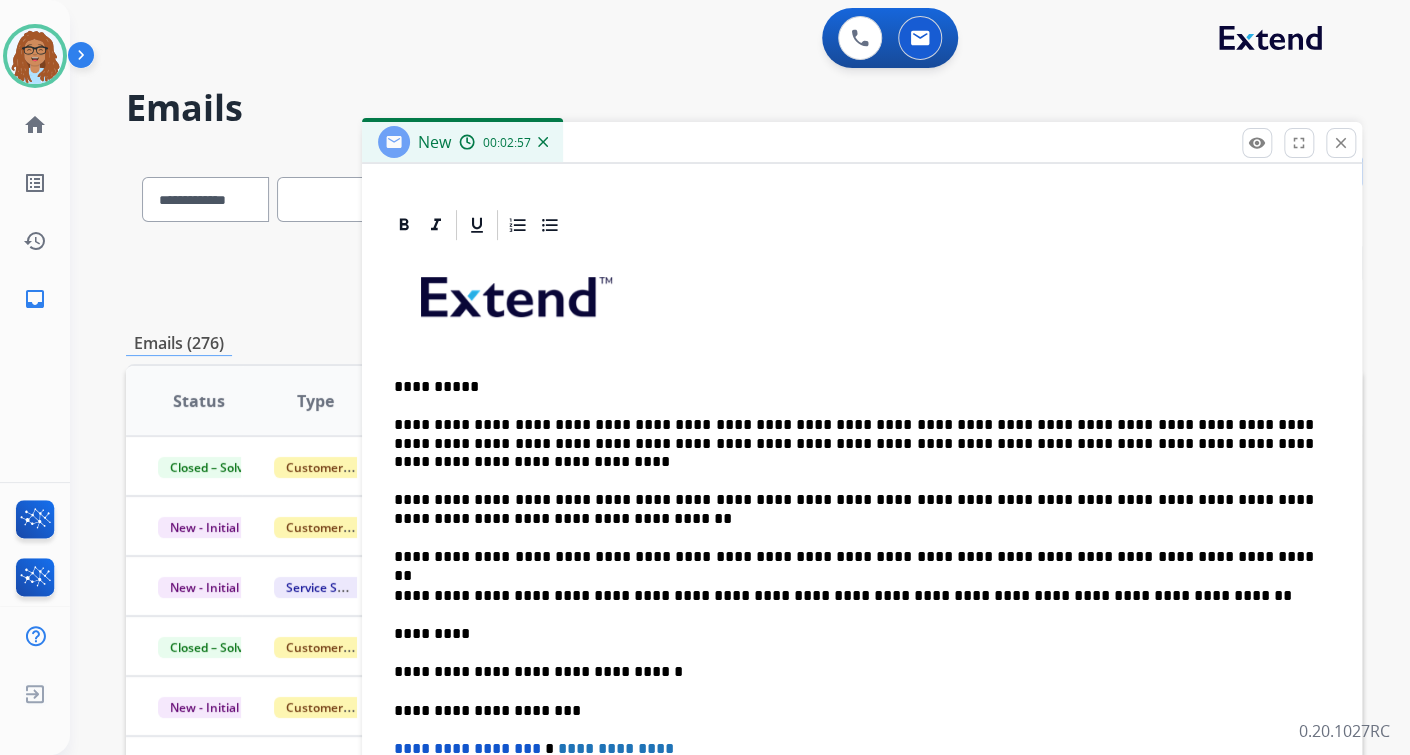 click on "**********" at bounding box center [854, 443] 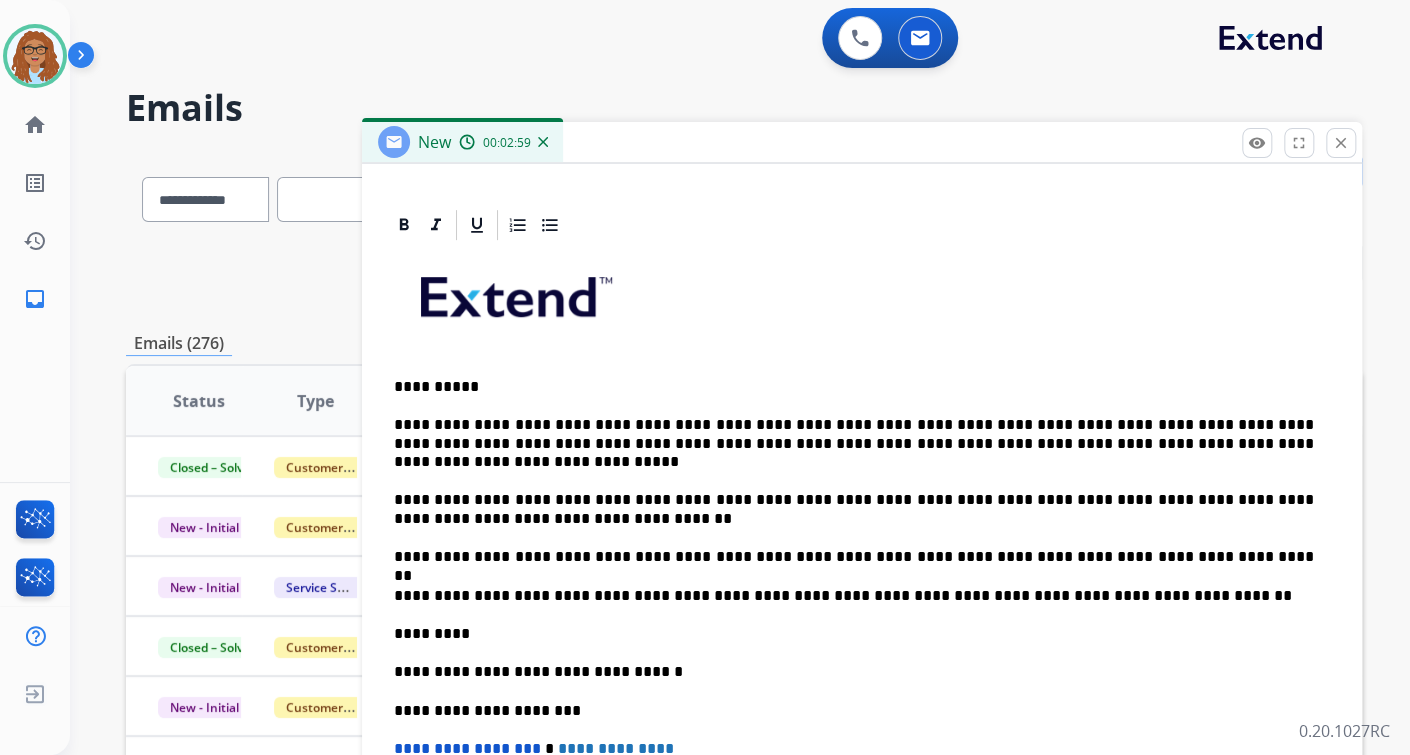 click on "**********" at bounding box center (854, 509) 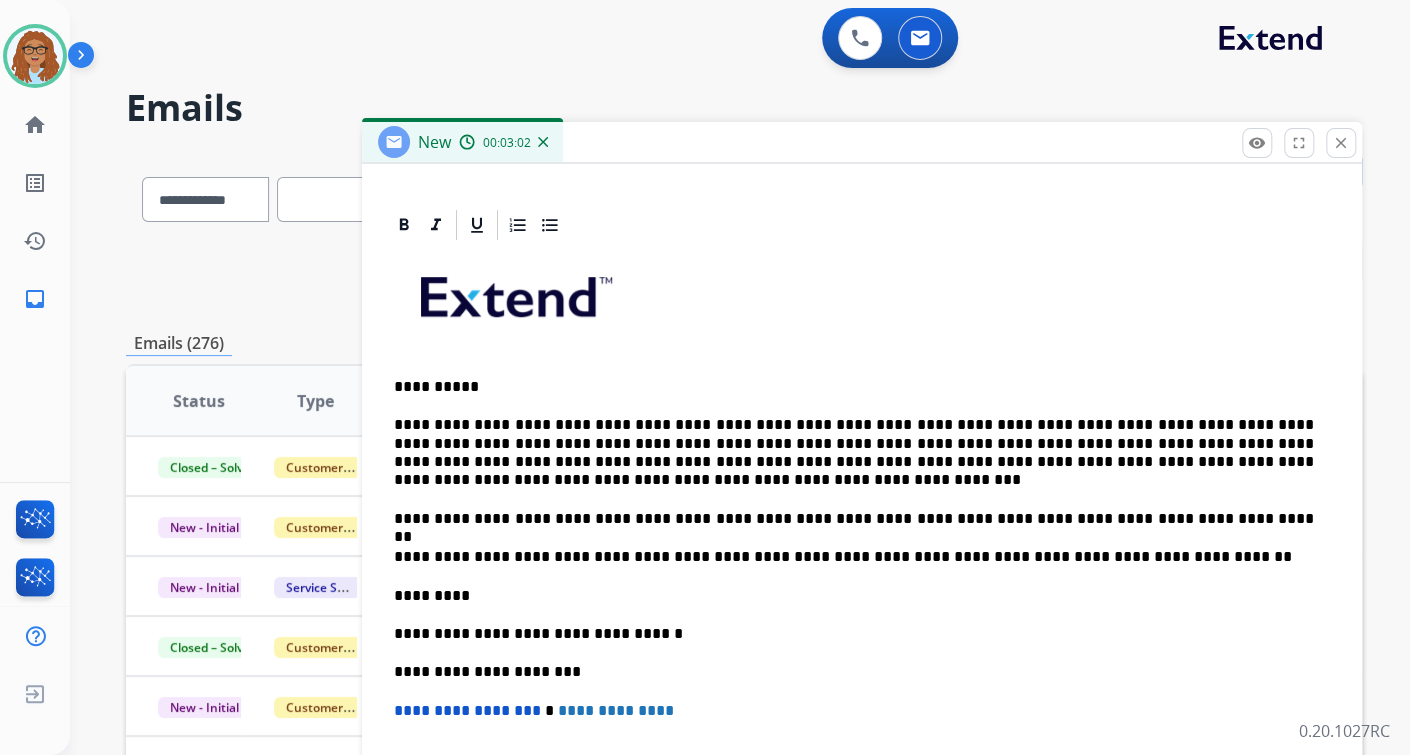 drag, startPoint x: 396, startPoint y: 516, endPoint x: 406, endPoint y: 517, distance: 10.049875 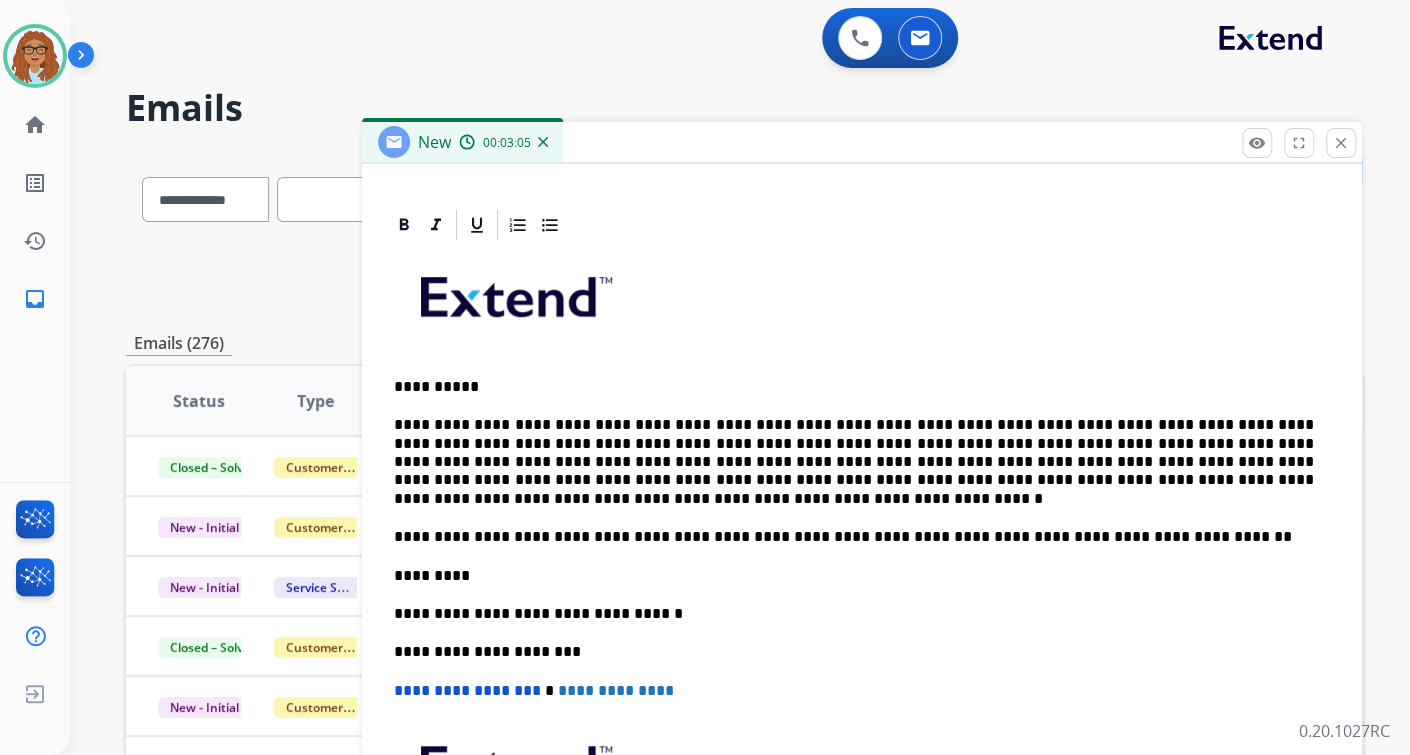 click on "**********" at bounding box center (862, 595) 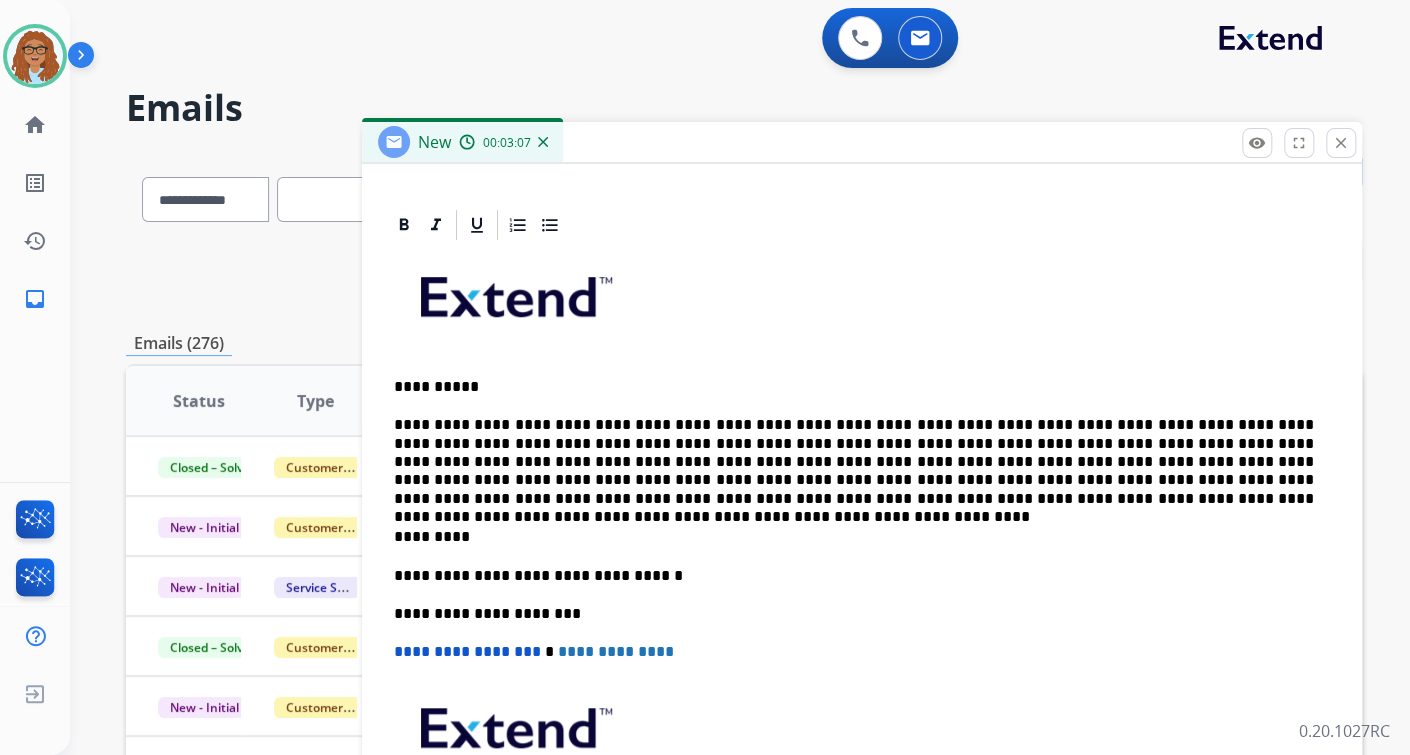 click on "*********" at bounding box center [854, 537] 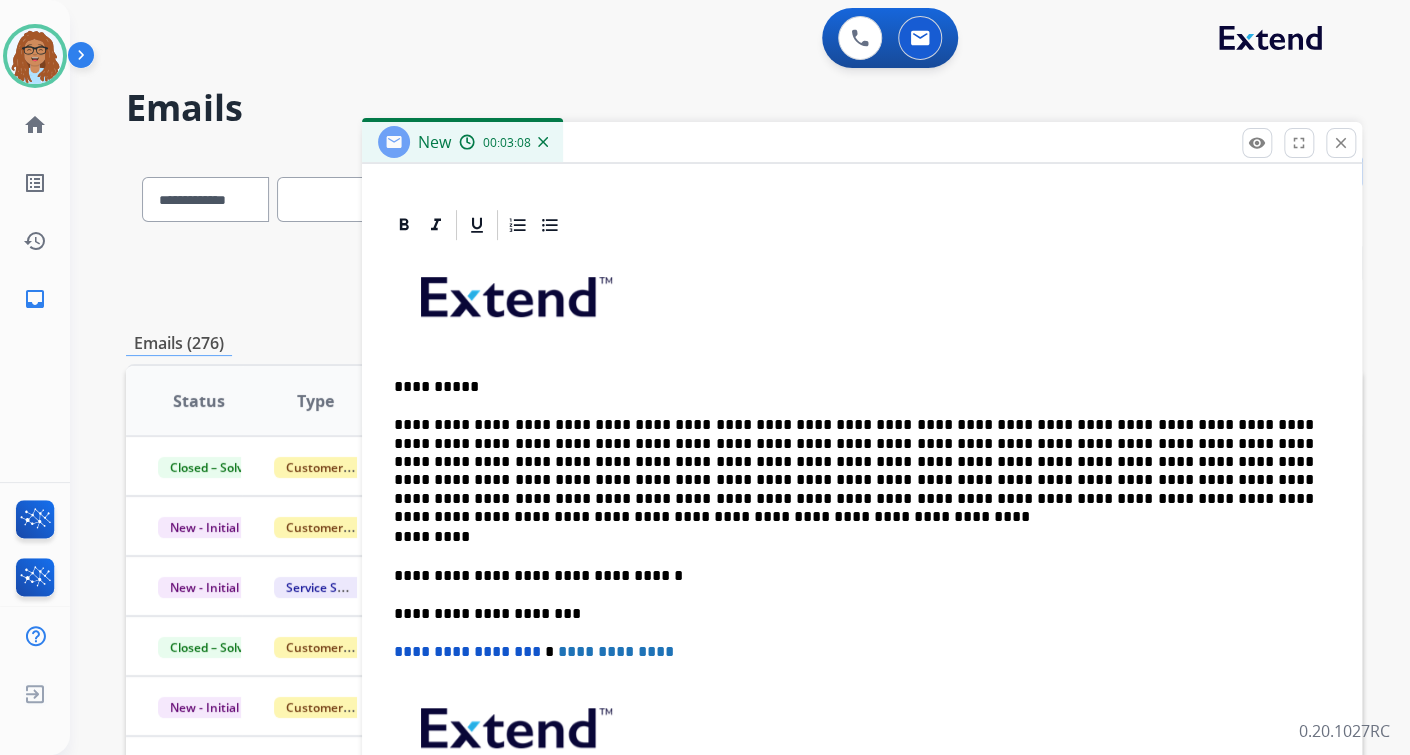 scroll, scrollTop: 448, scrollLeft: 0, axis: vertical 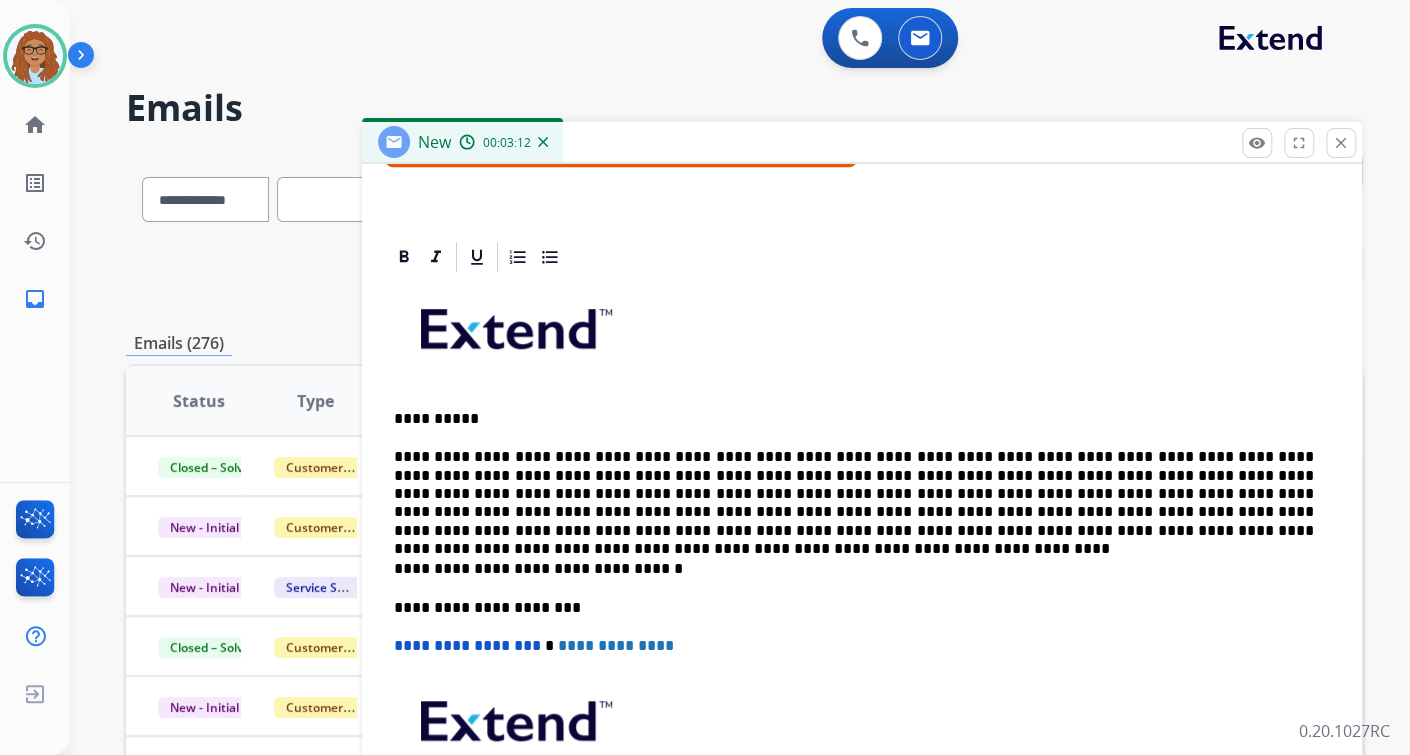 click on "**********" at bounding box center [854, 494] 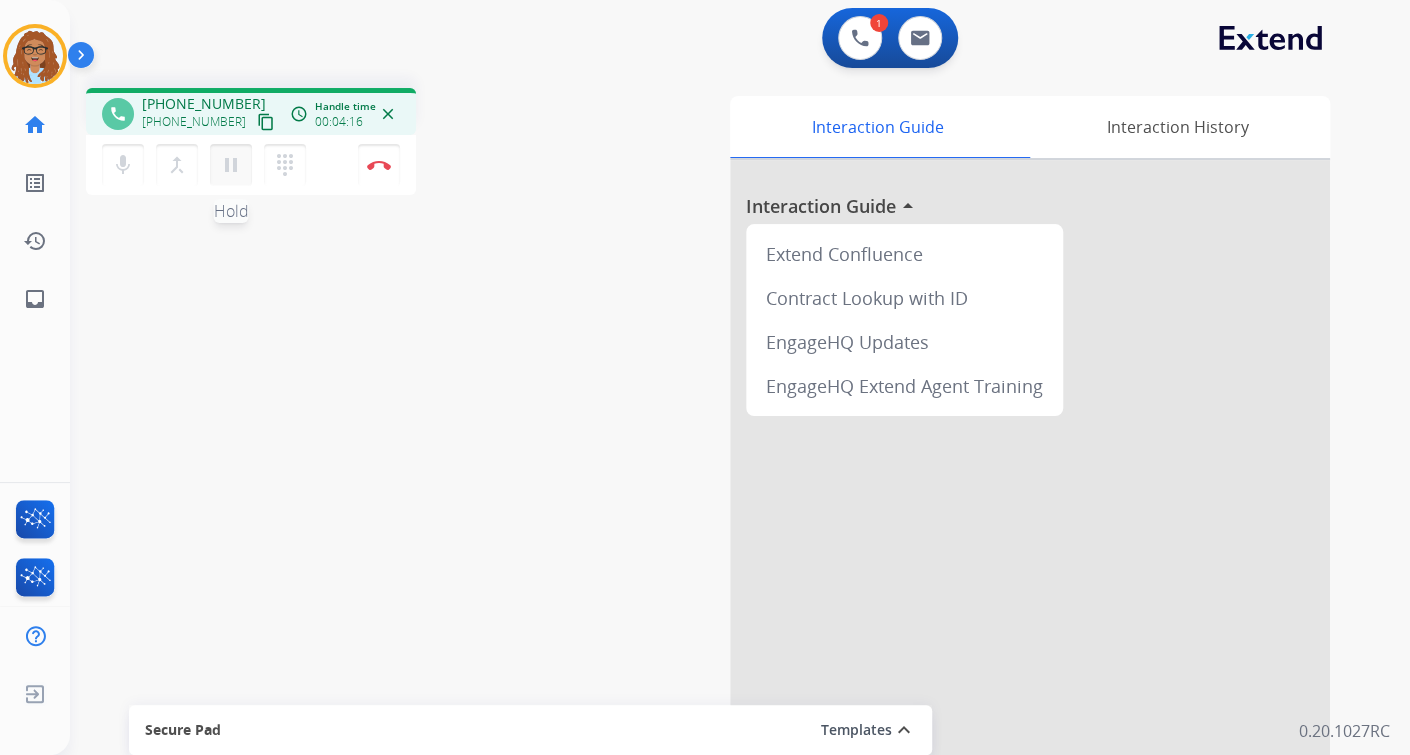 click on "pause Hold" at bounding box center (231, 165) 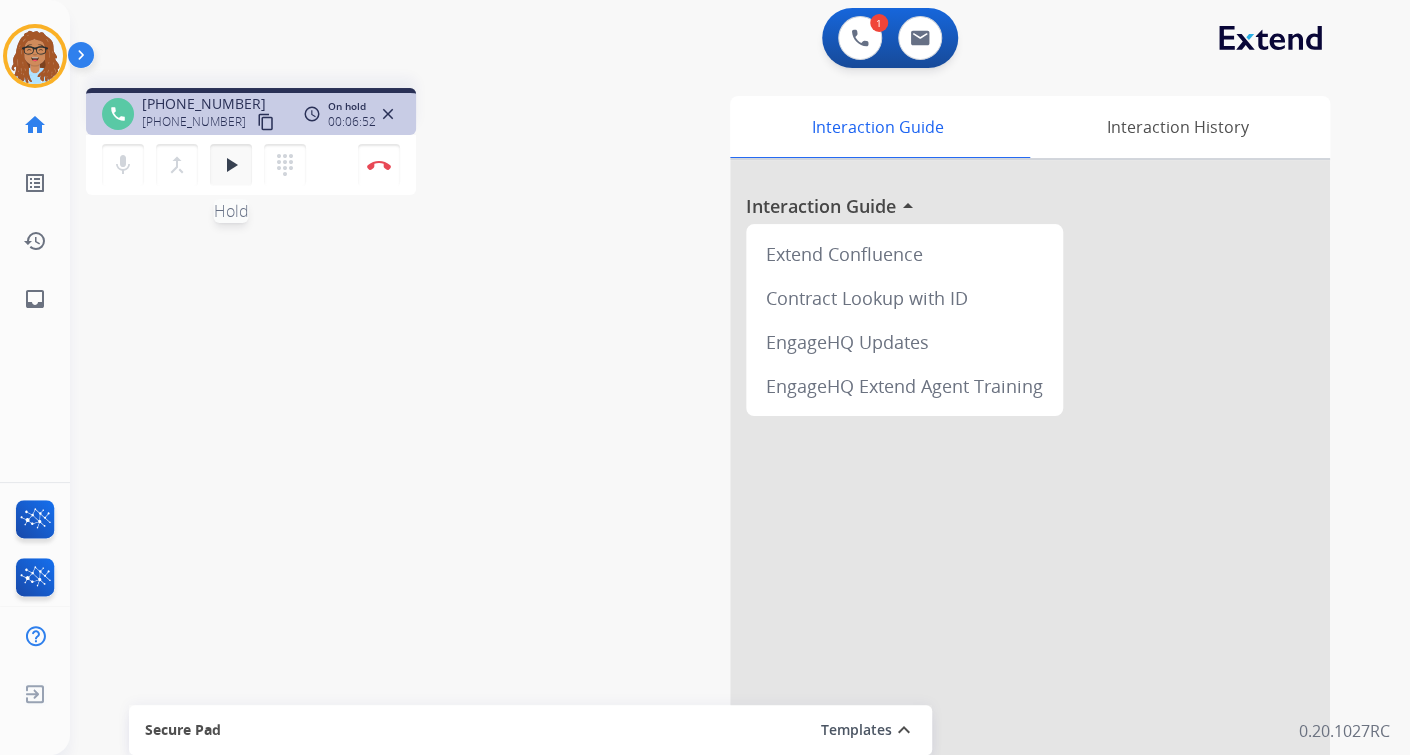 click on "play_arrow" at bounding box center (231, 165) 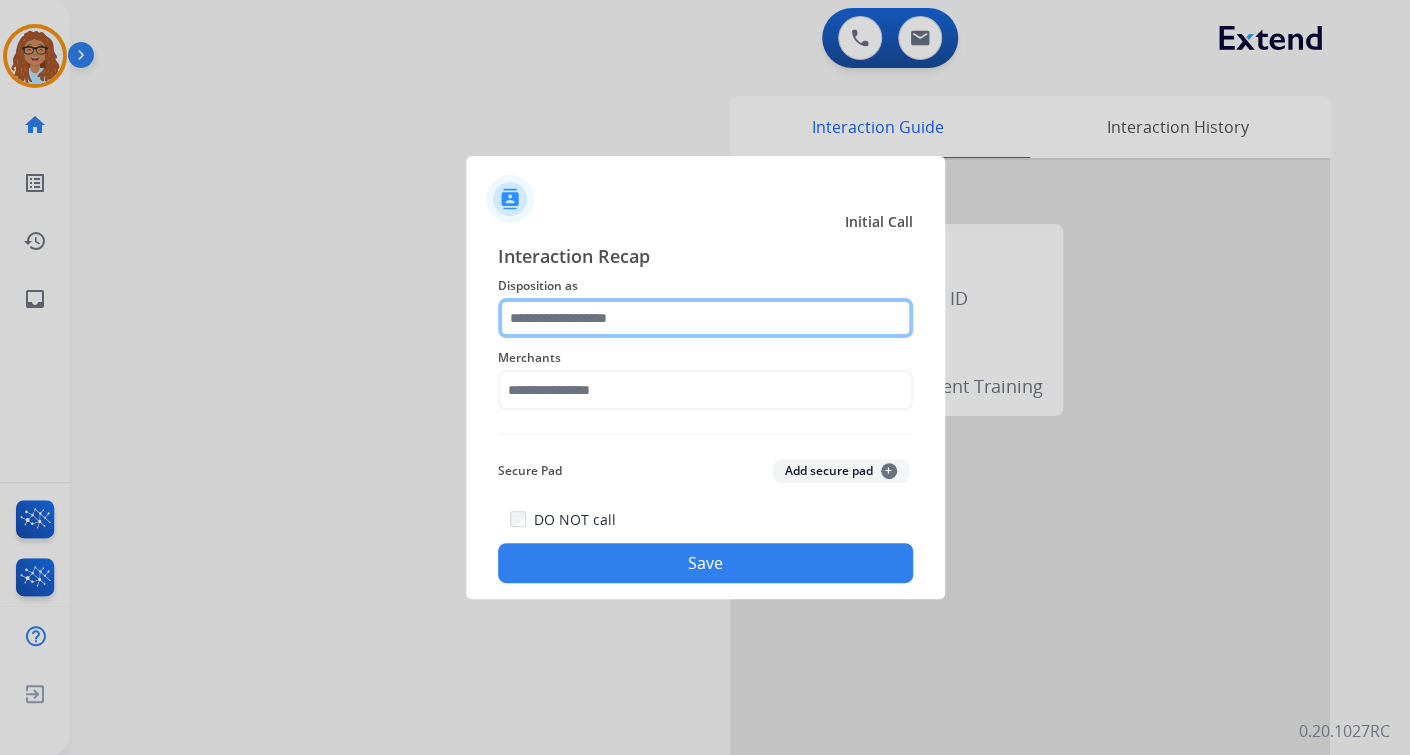 click 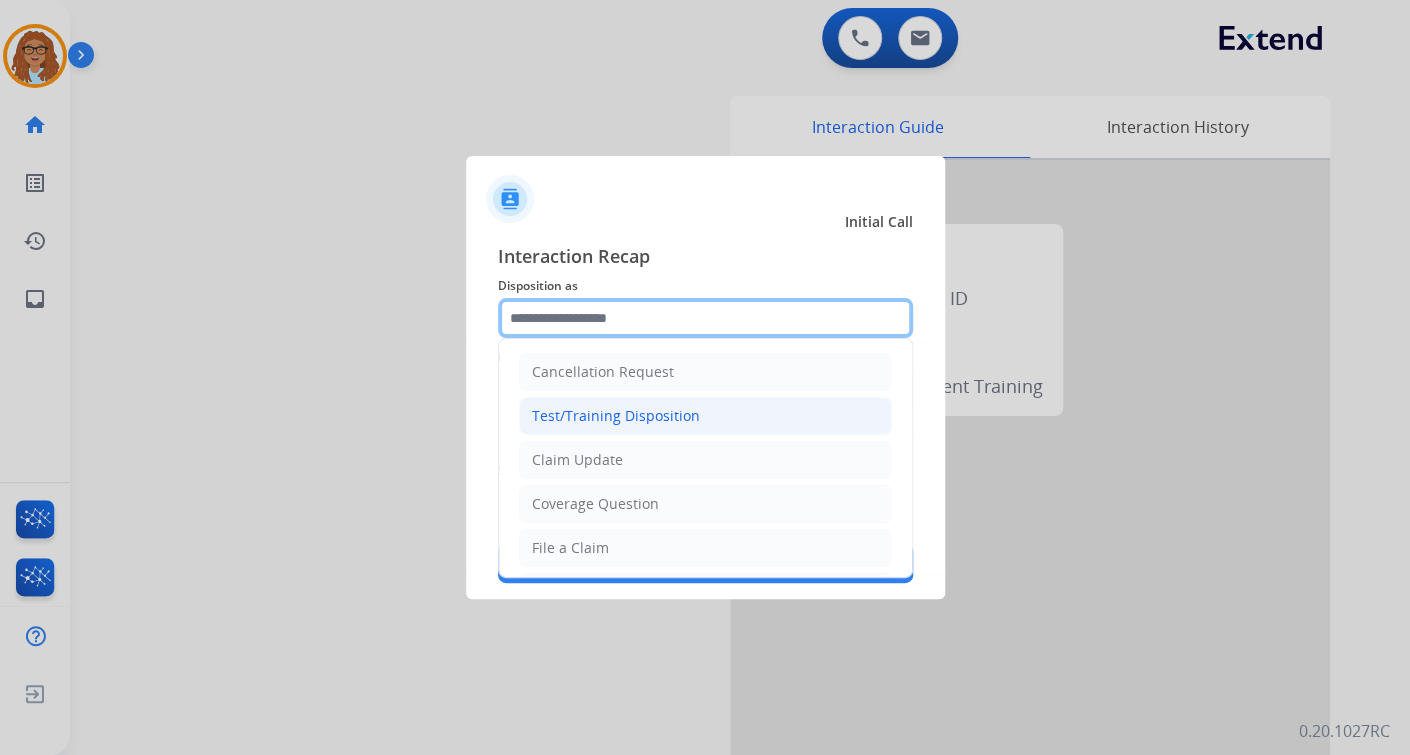scroll, scrollTop: 80, scrollLeft: 0, axis: vertical 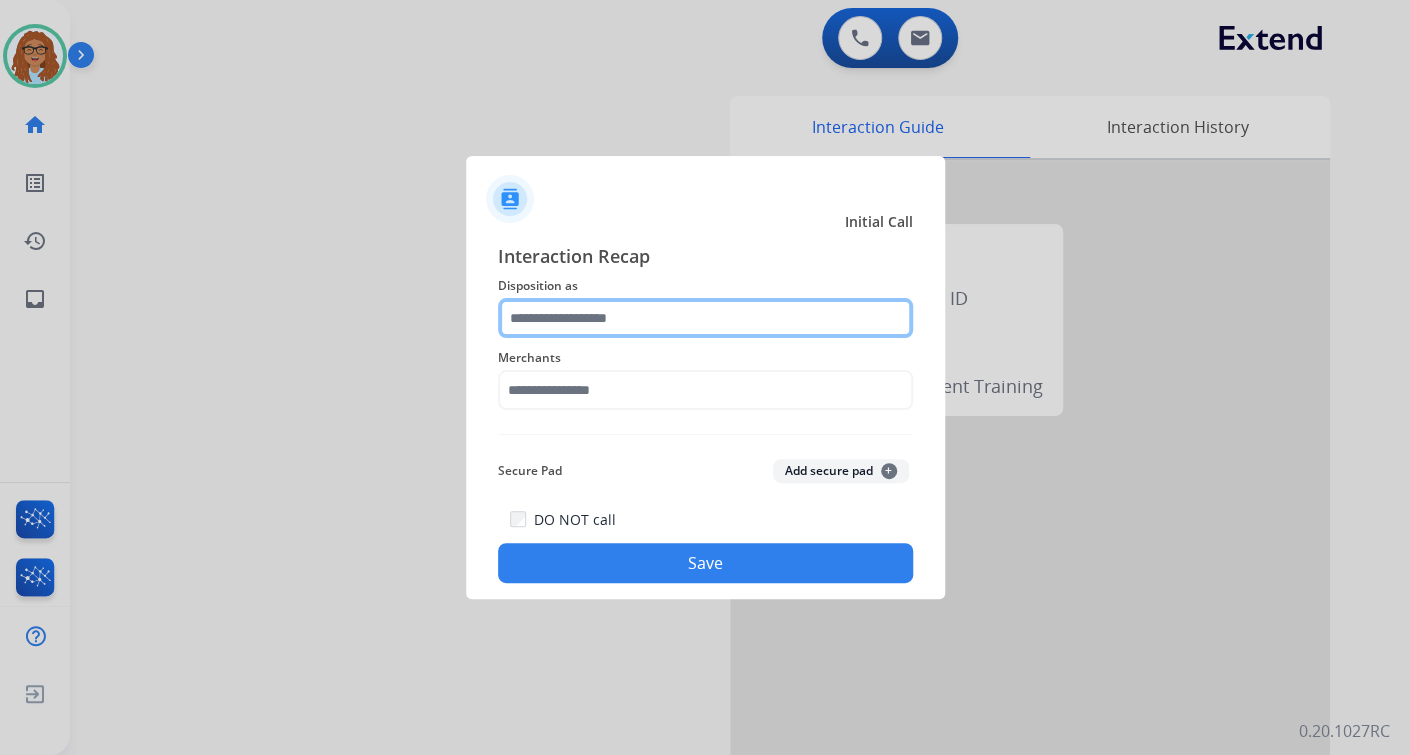click 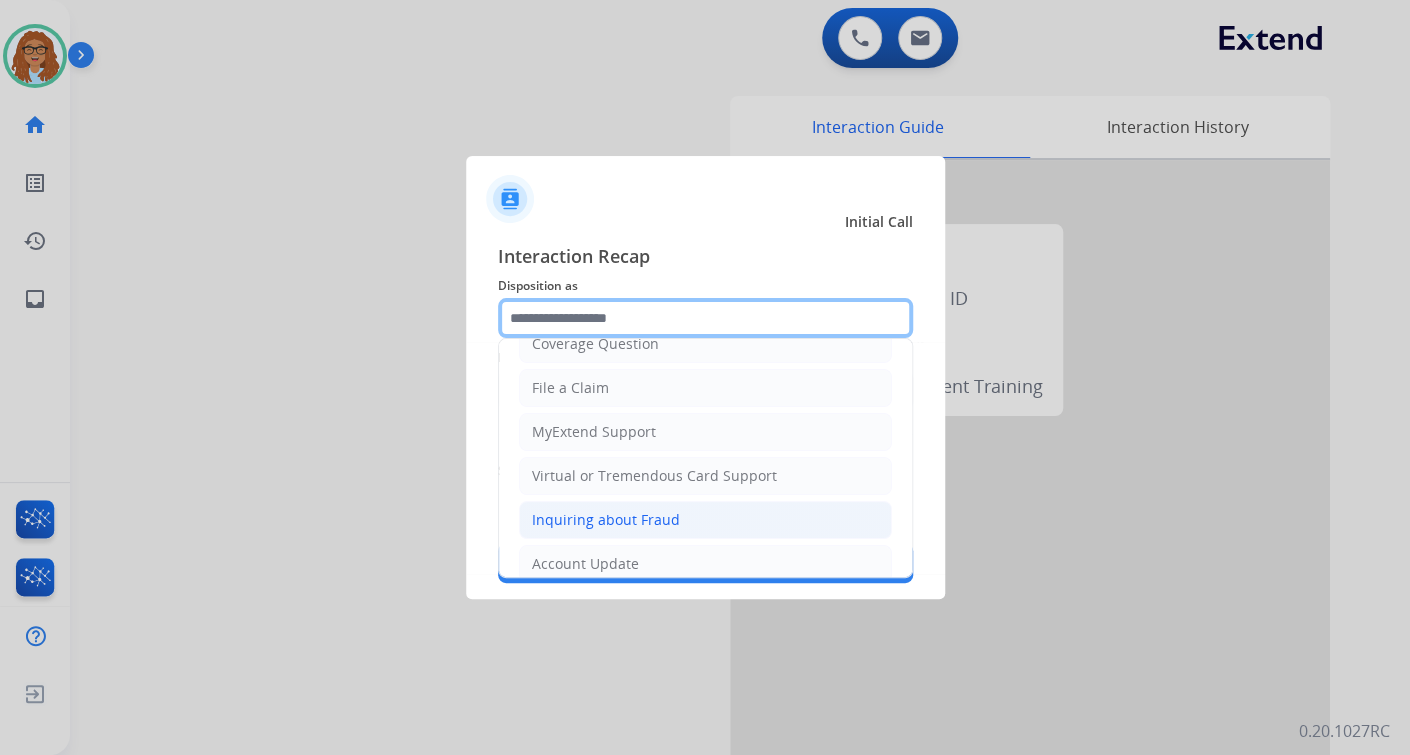 scroll, scrollTop: 240, scrollLeft: 0, axis: vertical 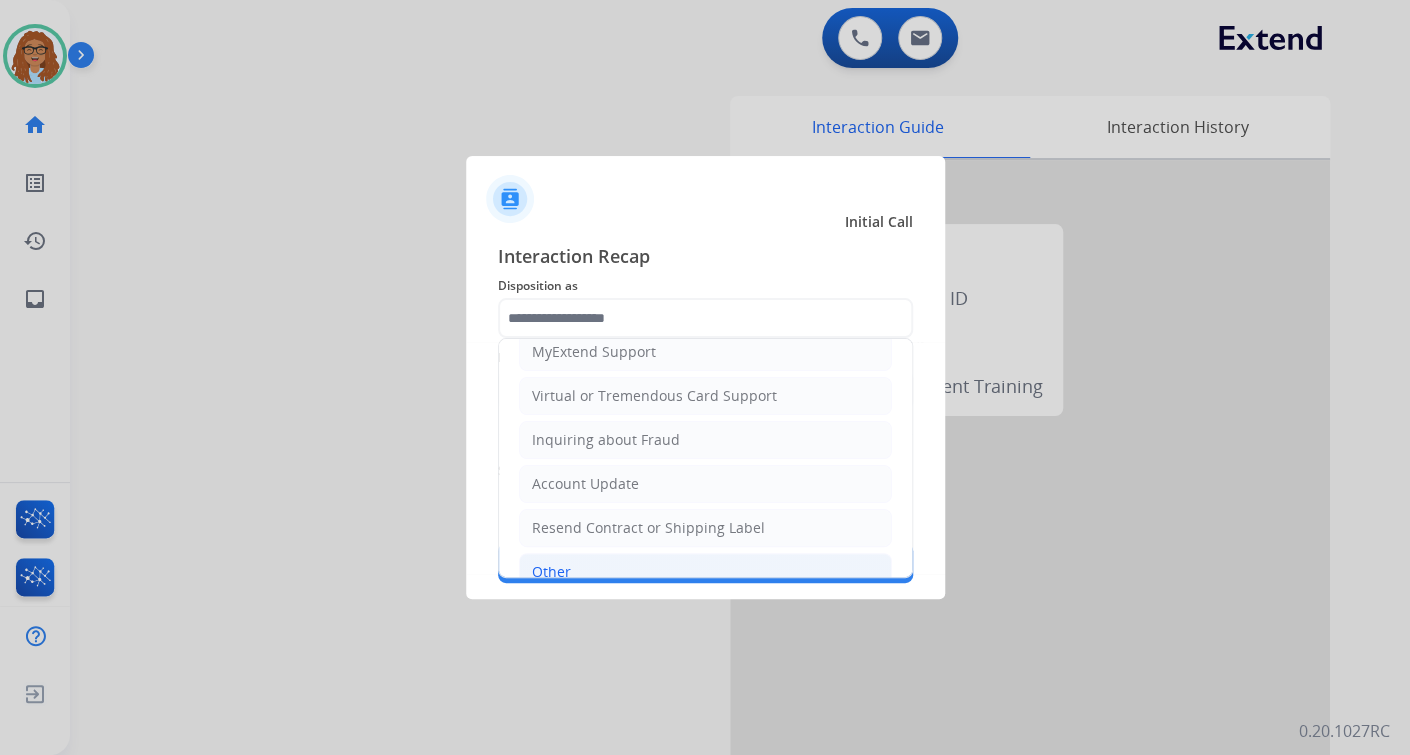click on "Other" 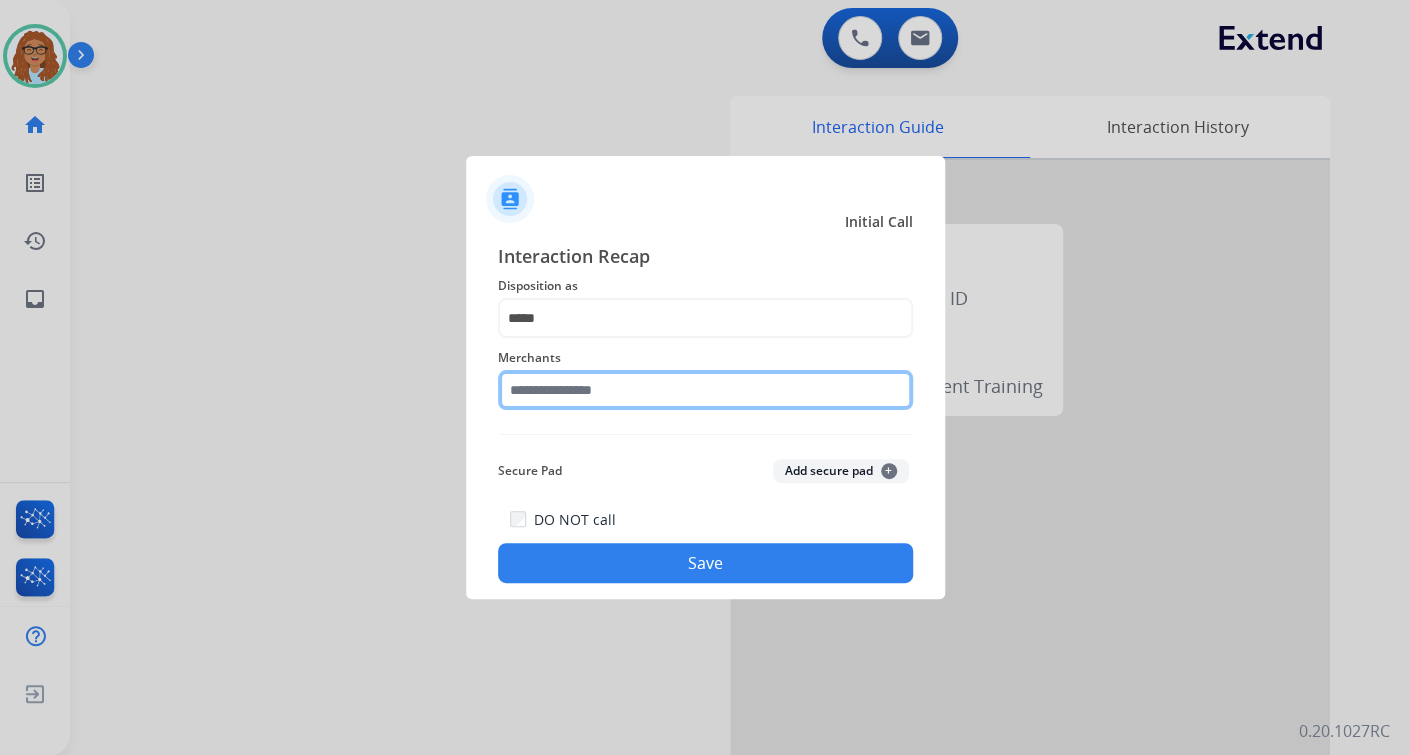 click 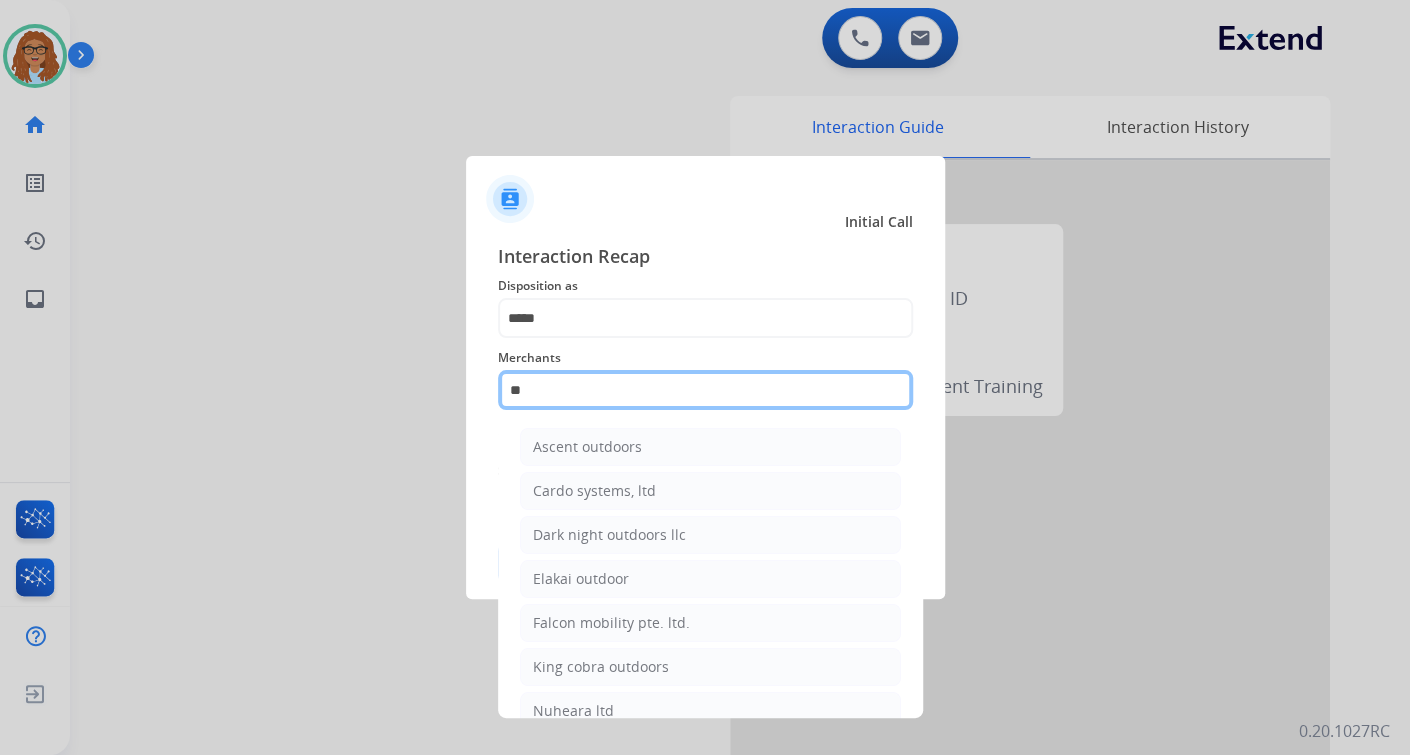 type on "*" 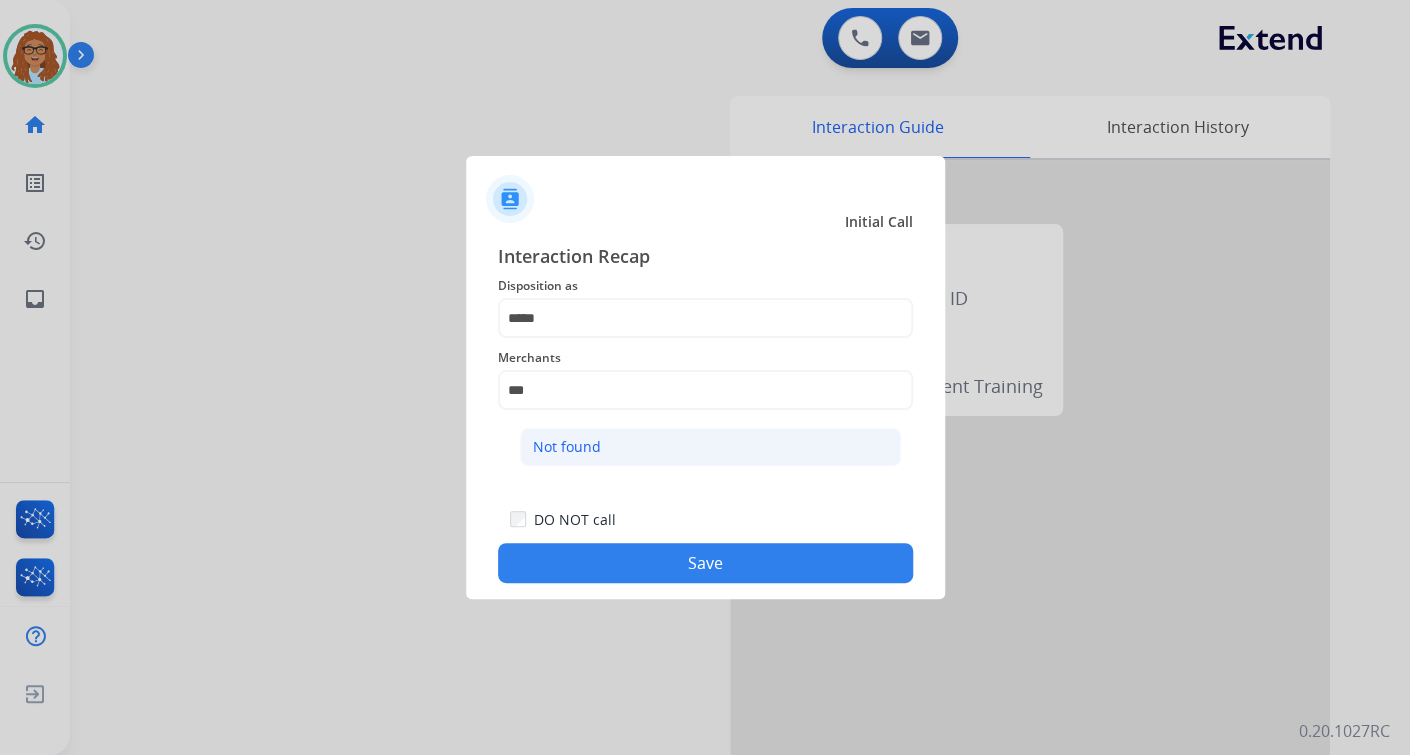 click on "Not found" 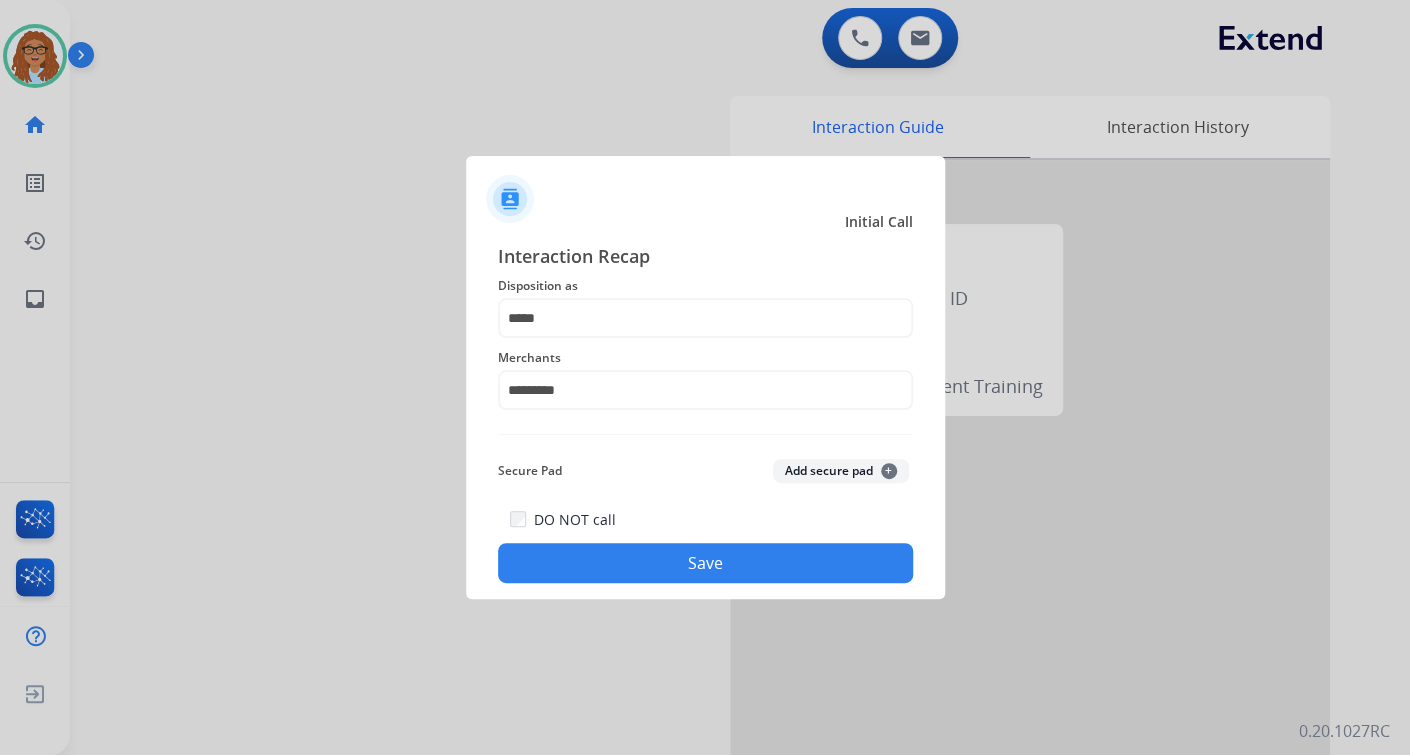 click on "Save" 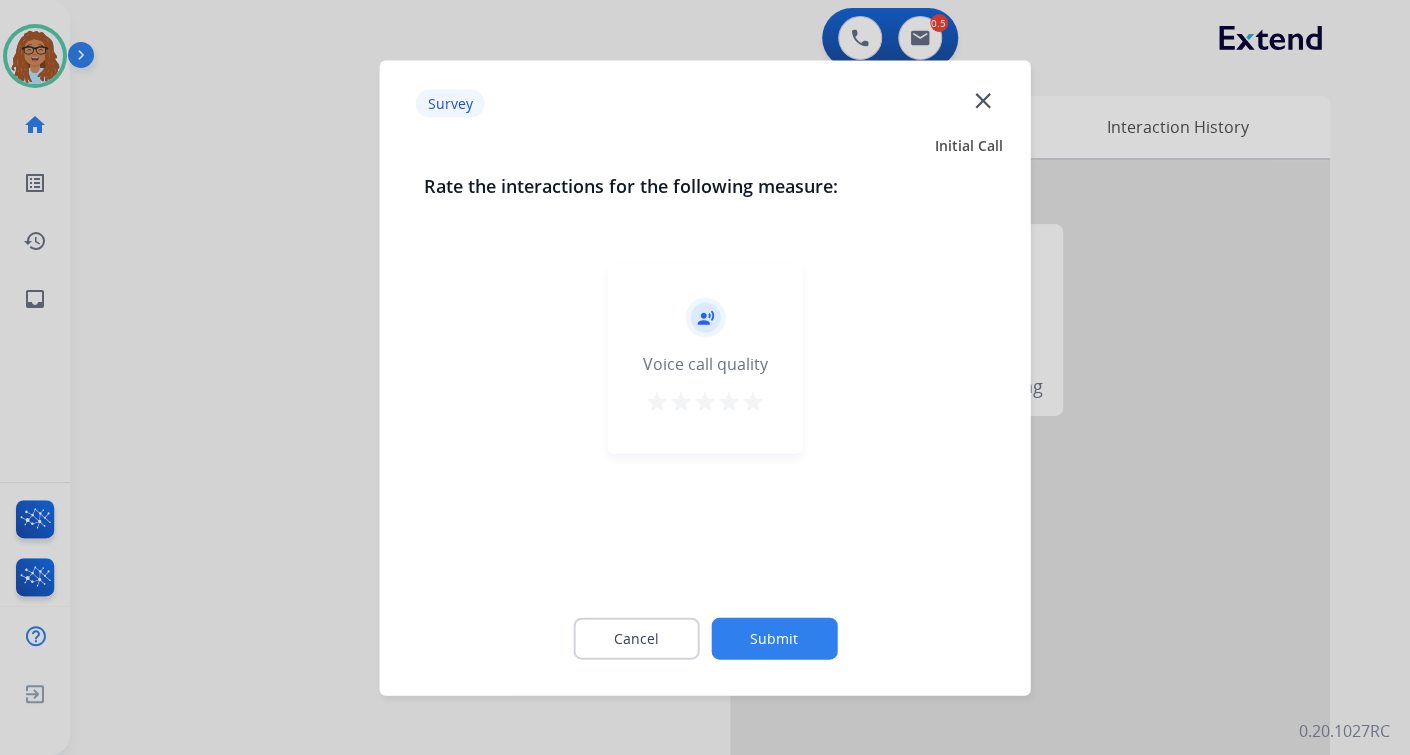 click on "close" 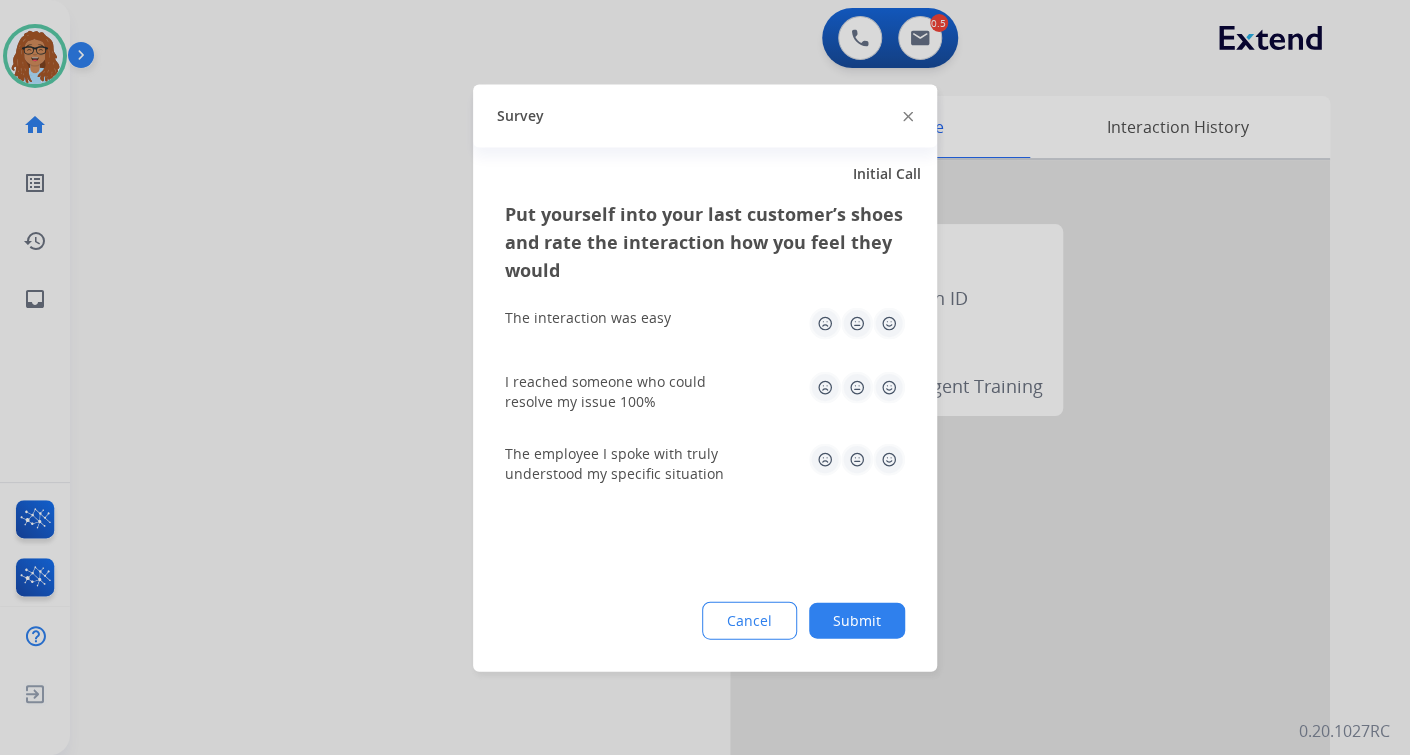 click 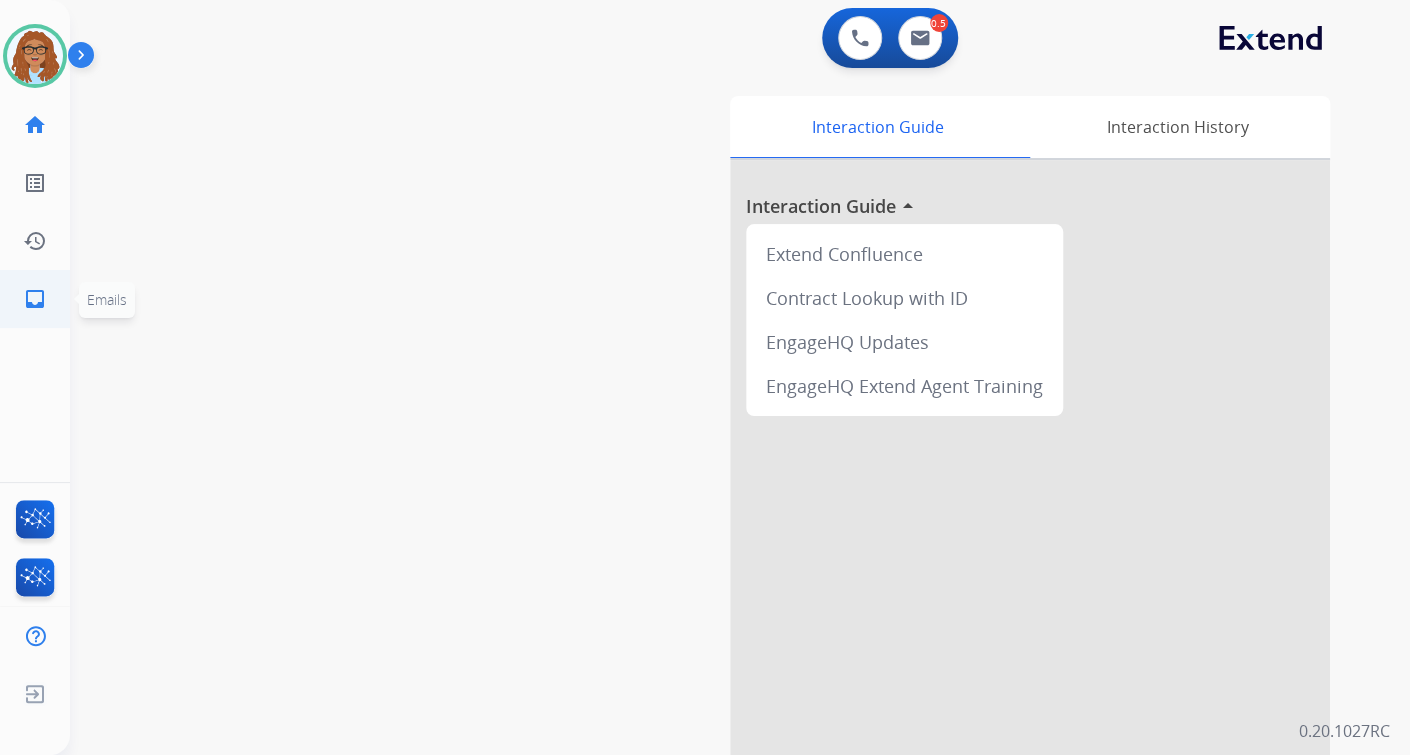 click on "inbox  Emails" 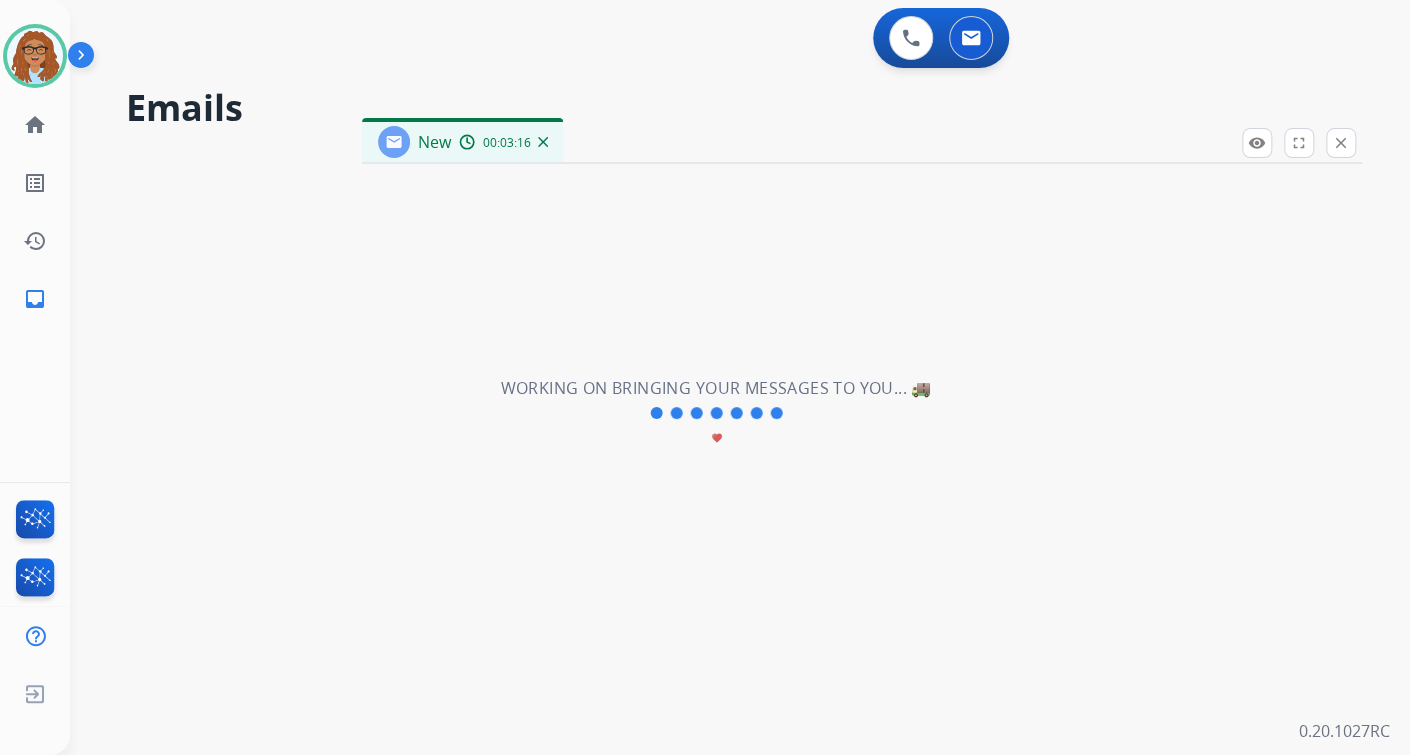 select on "**********" 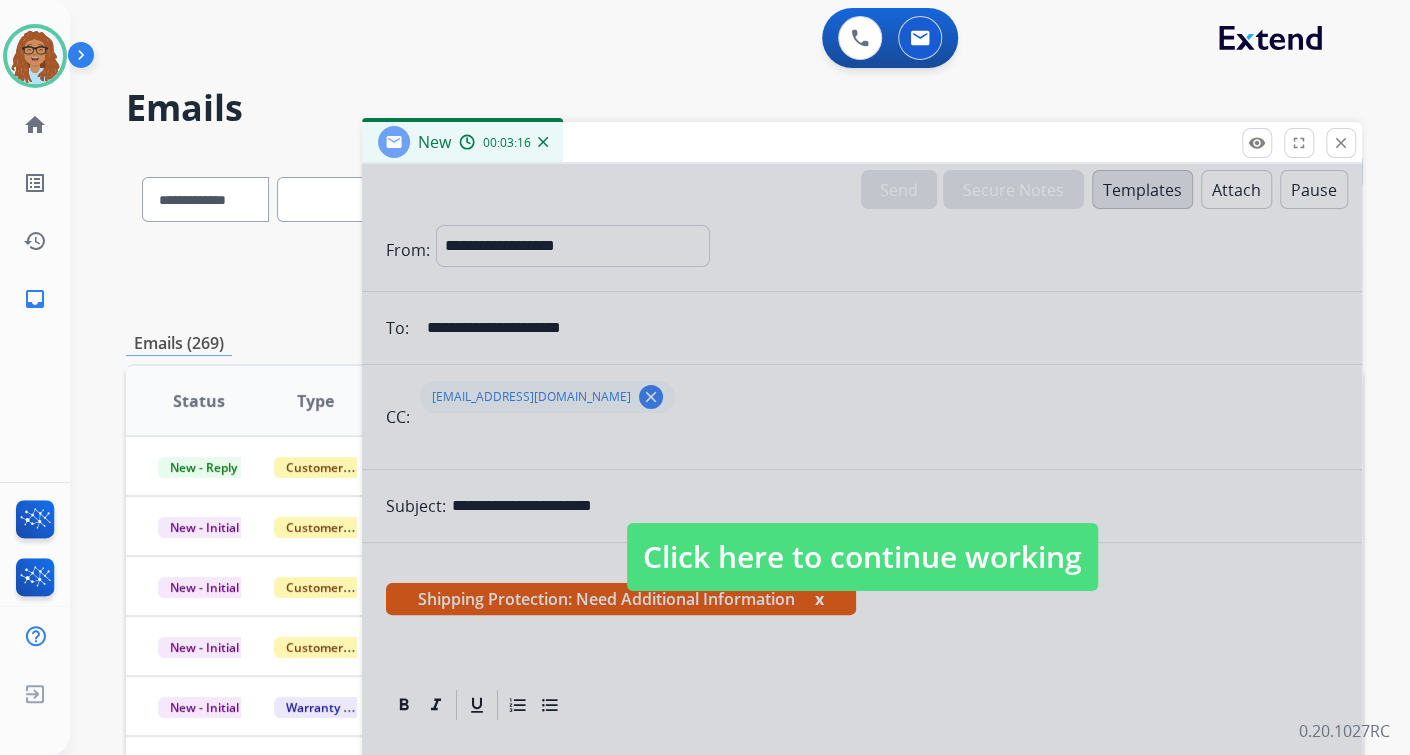 click on "Click here to continue working" at bounding box center [862, 557] 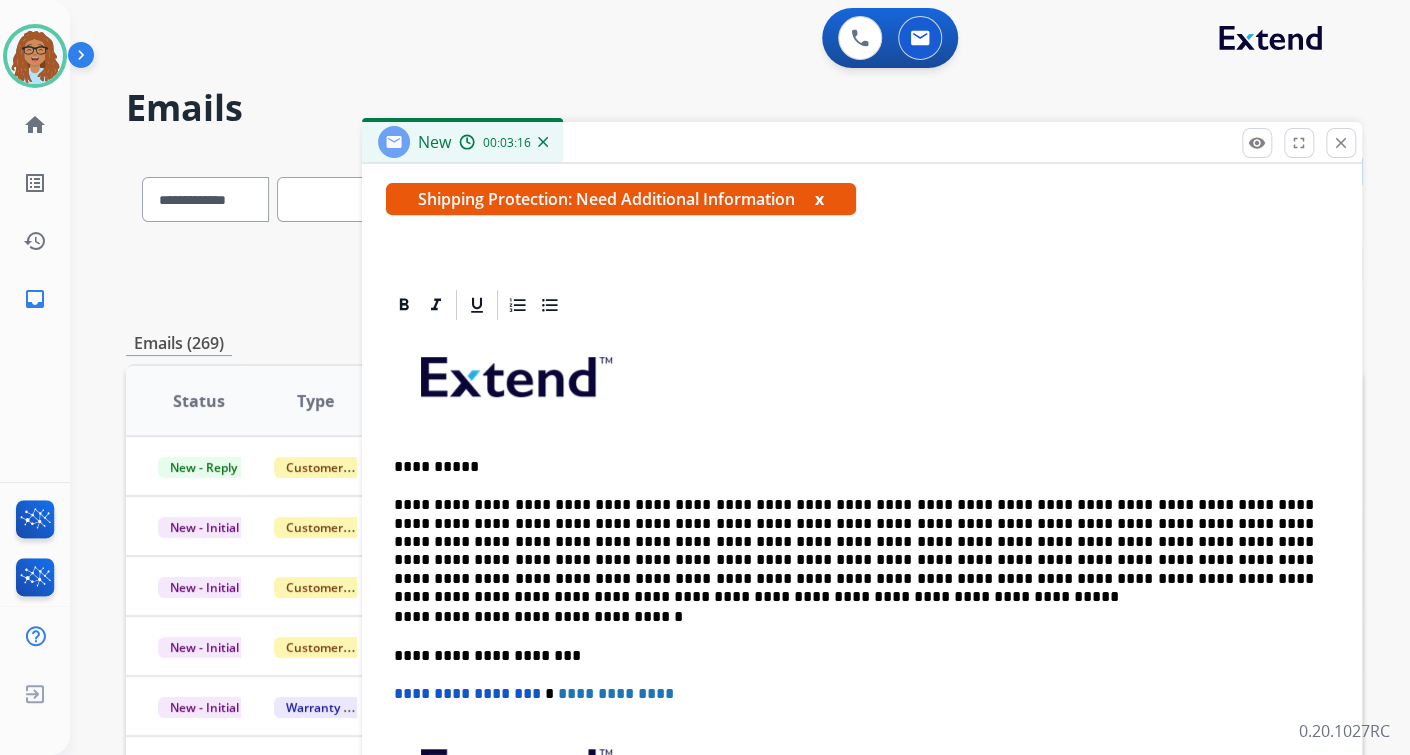 scroll, scrollTop: 448, scrollLeft: 0, axis: vertical 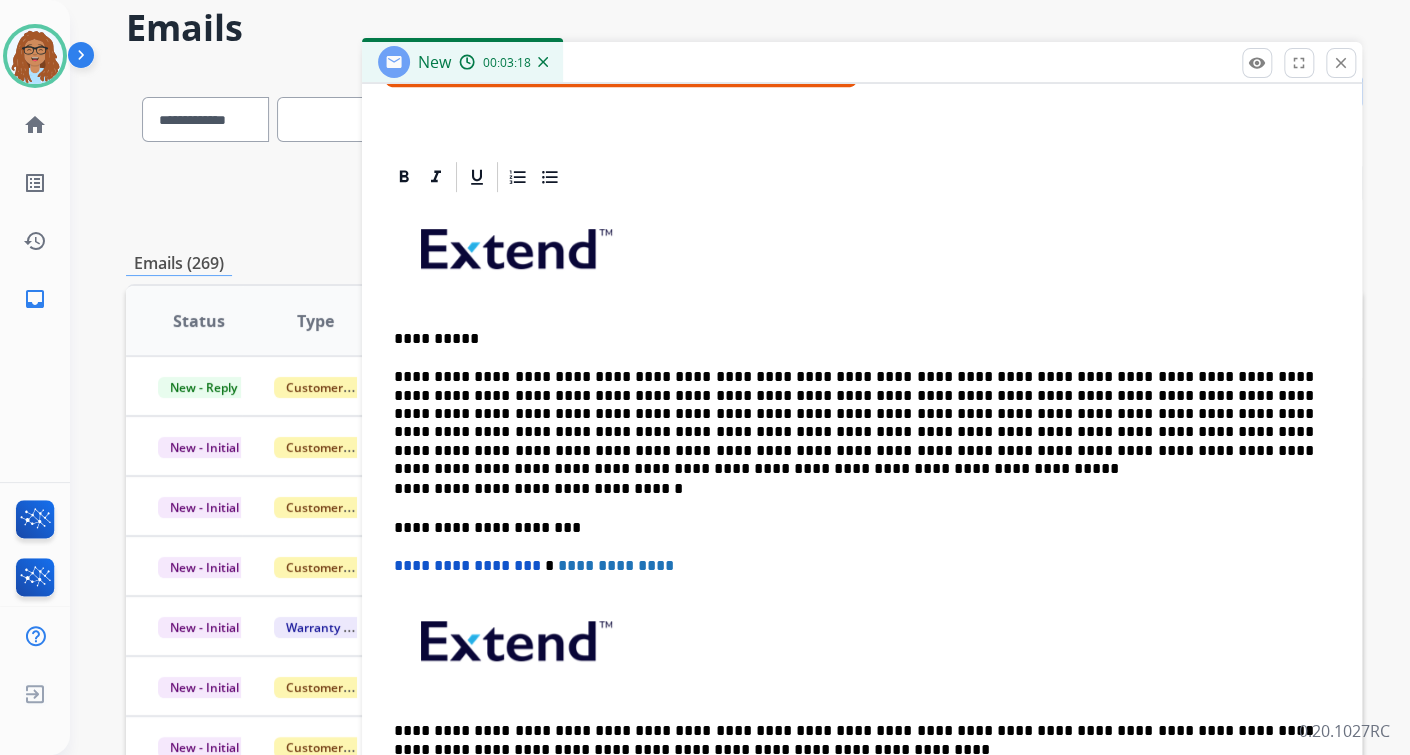 click on "**********" at bounding box center (854, 414) 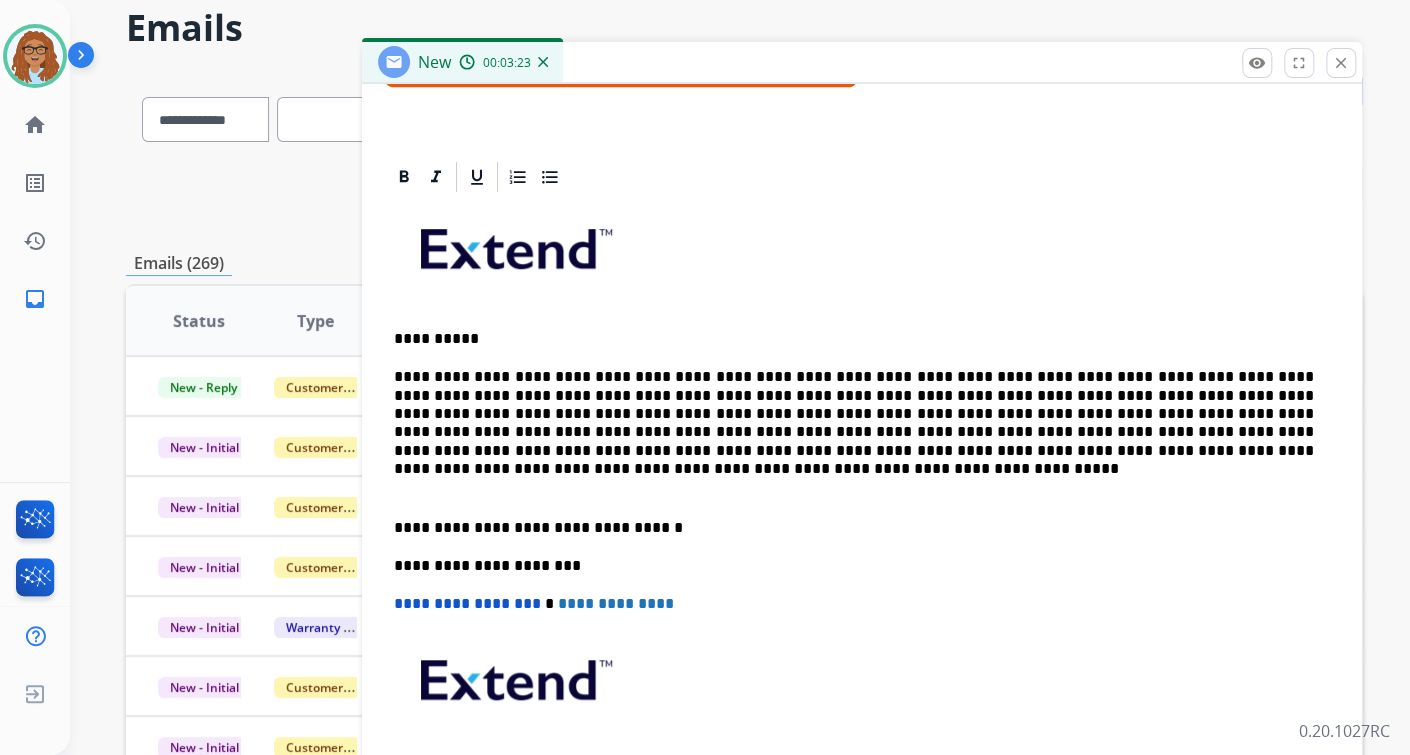 click on "**********" at bounding box center (862, 528) 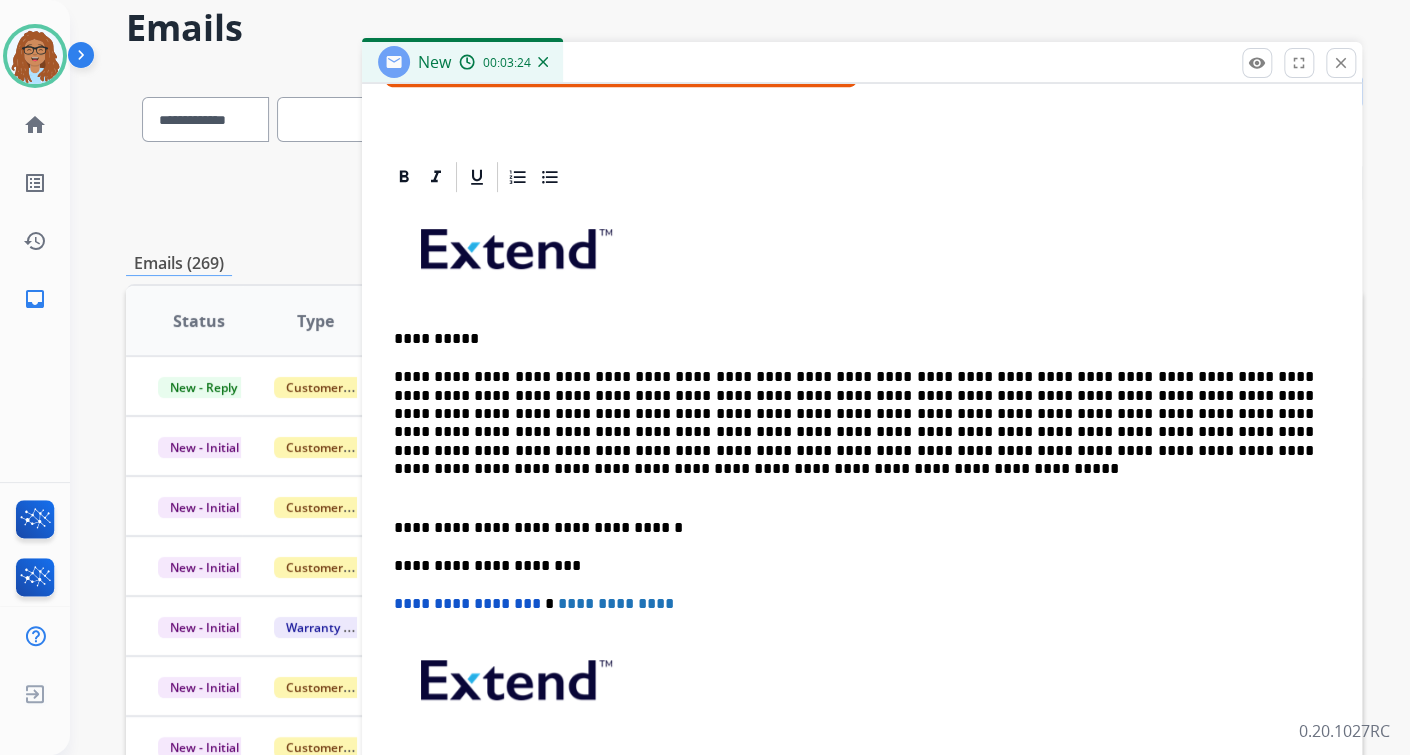 click on "**********" at bounding box center [862, 528] 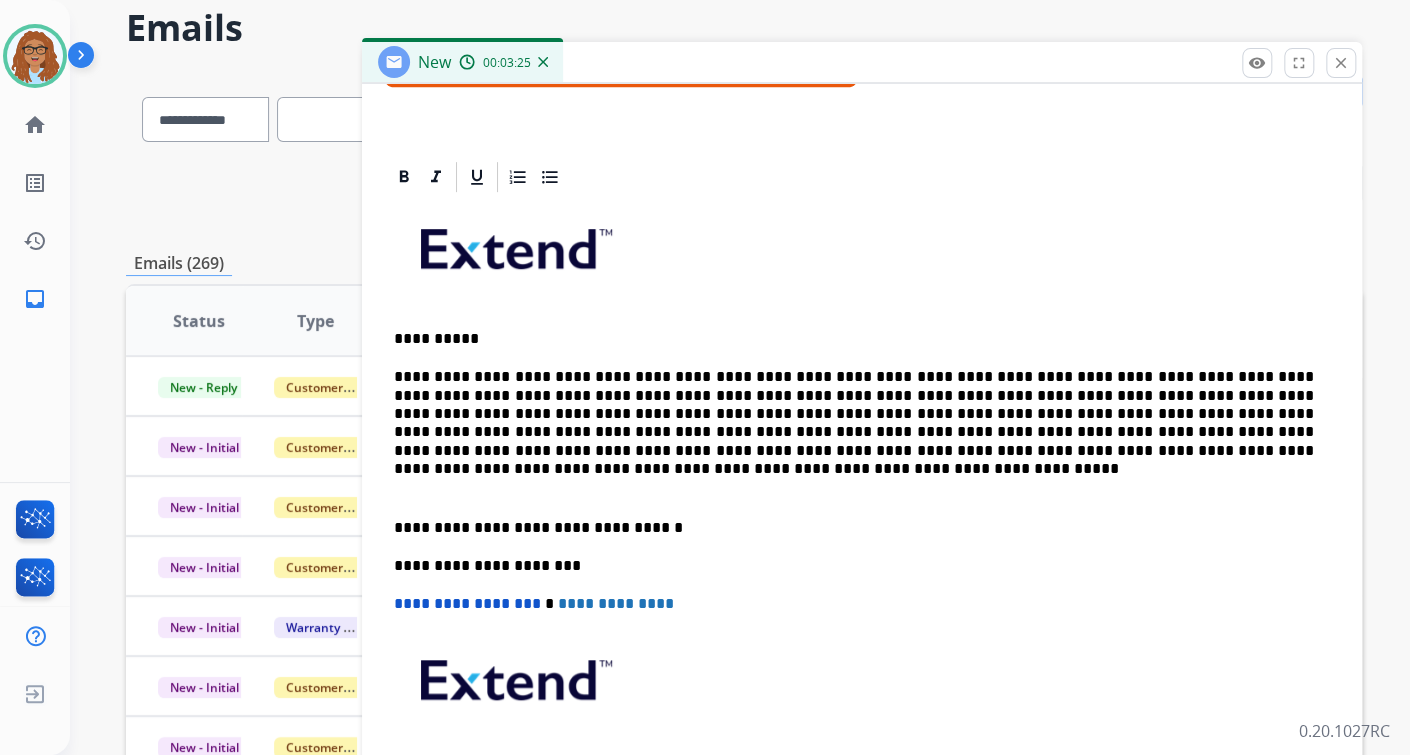 click on "**********" at bounding box center [862, 528] 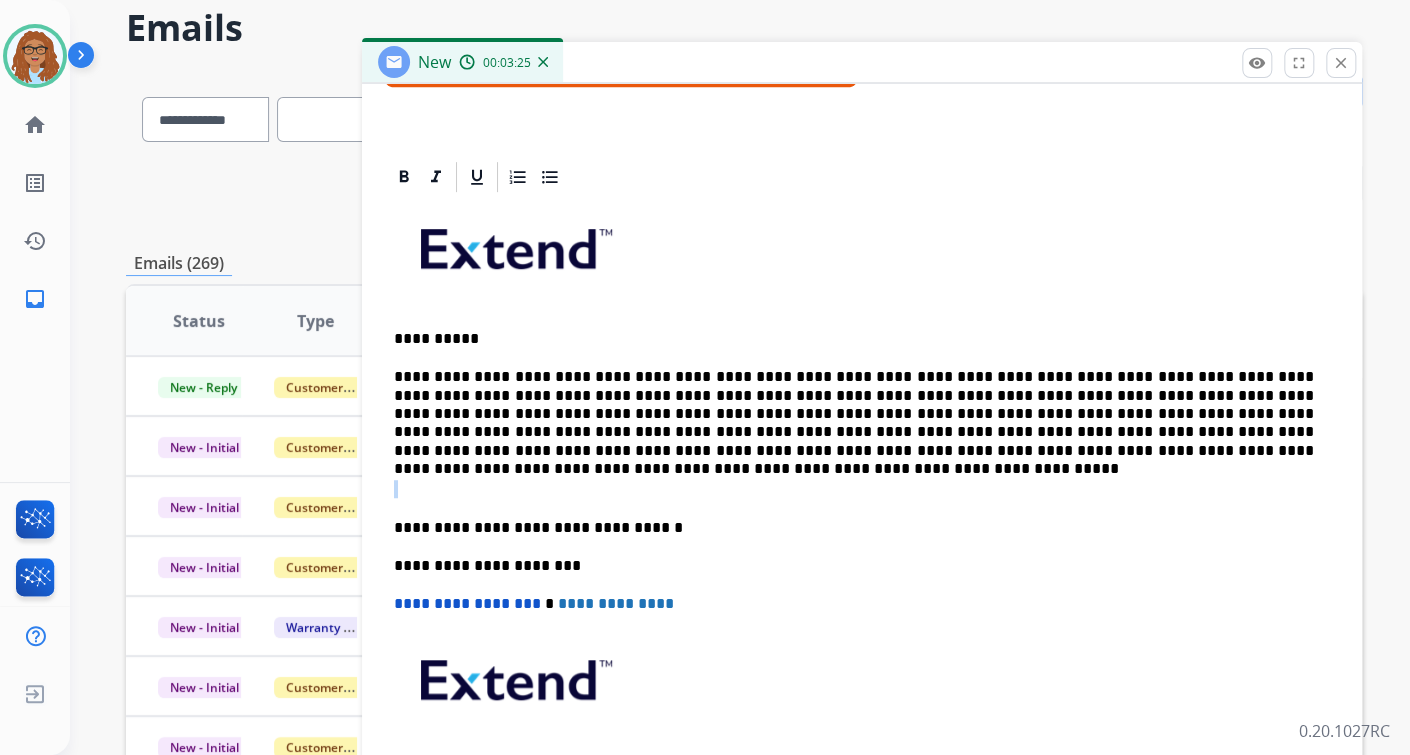 click on "**********" at bounding box center [862, 528] 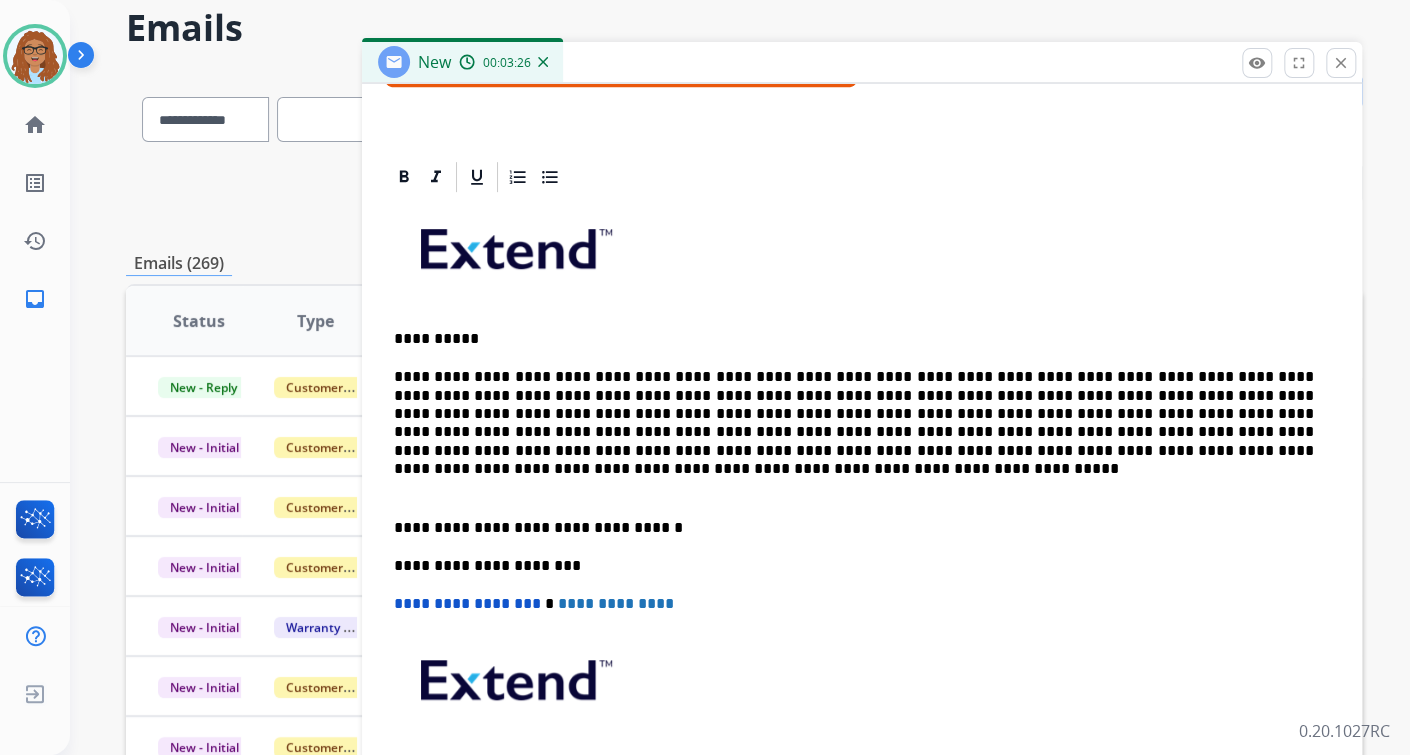 click on "**********" at bounding box center [862, 528] 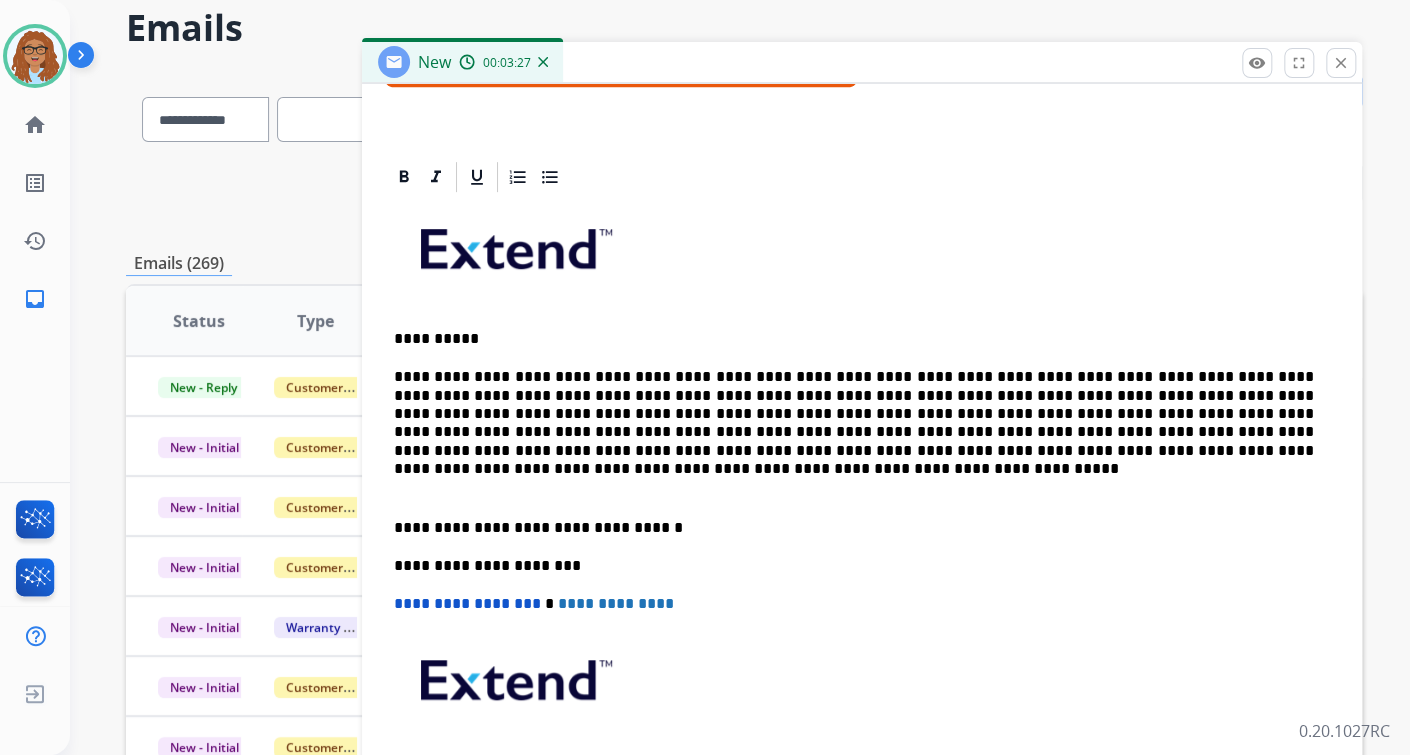 click on "**********" at bounding box center (854, 414) 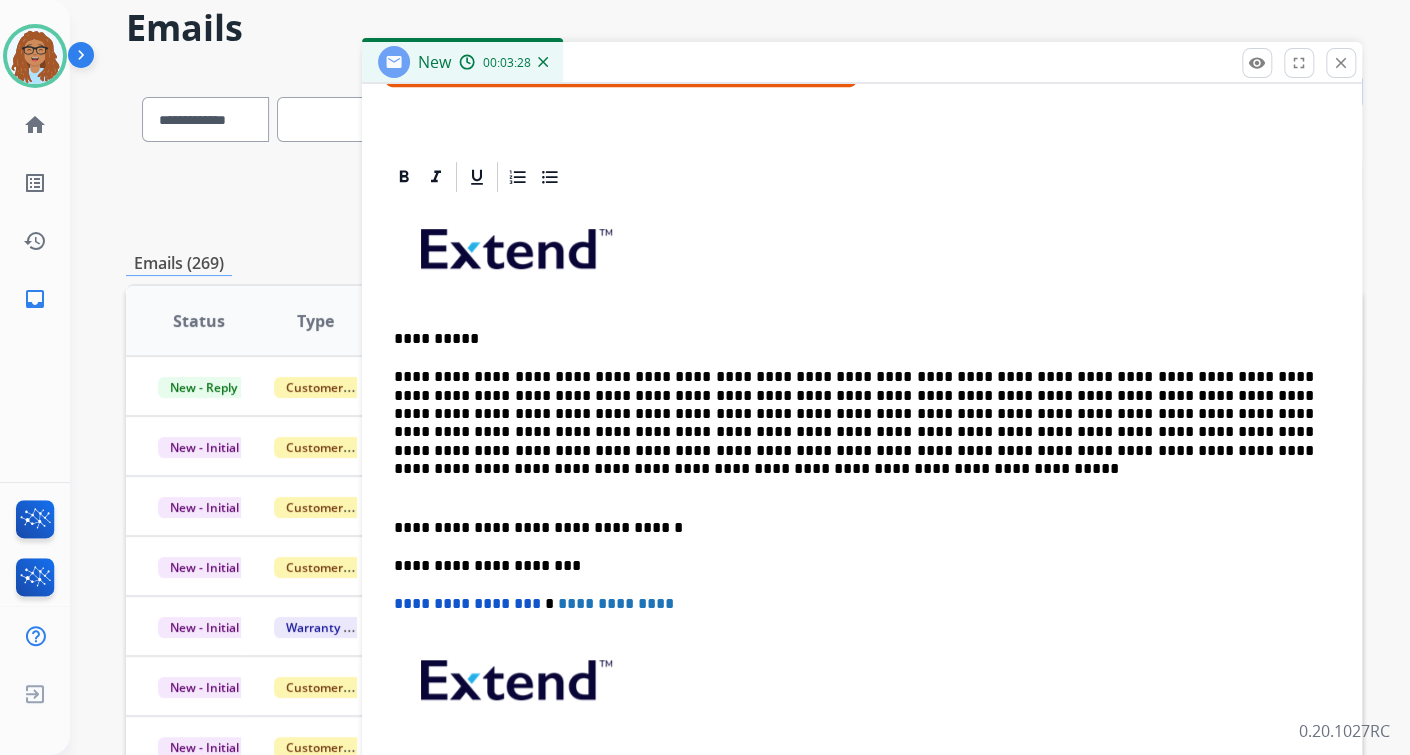 type 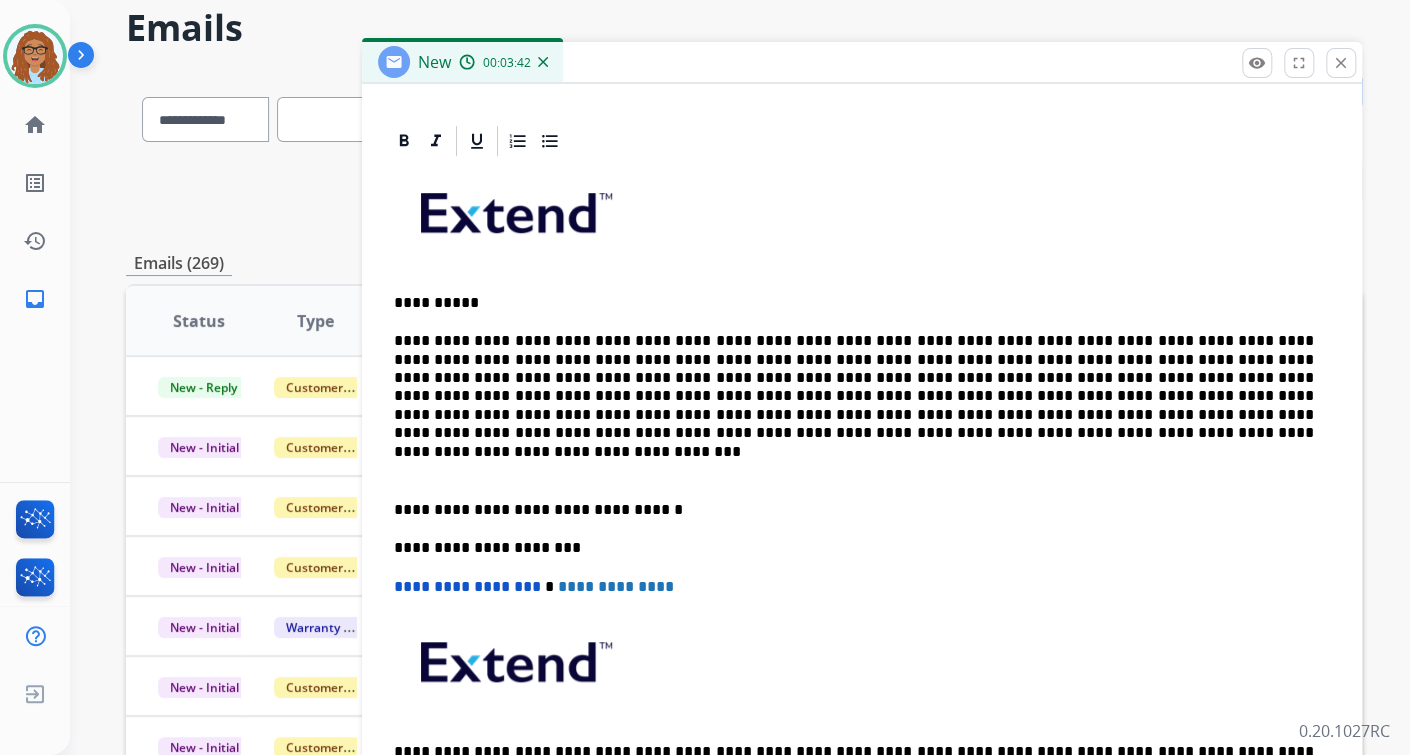 scroll, scrollTop: 504, scrollLeft: 0, axis: vertical 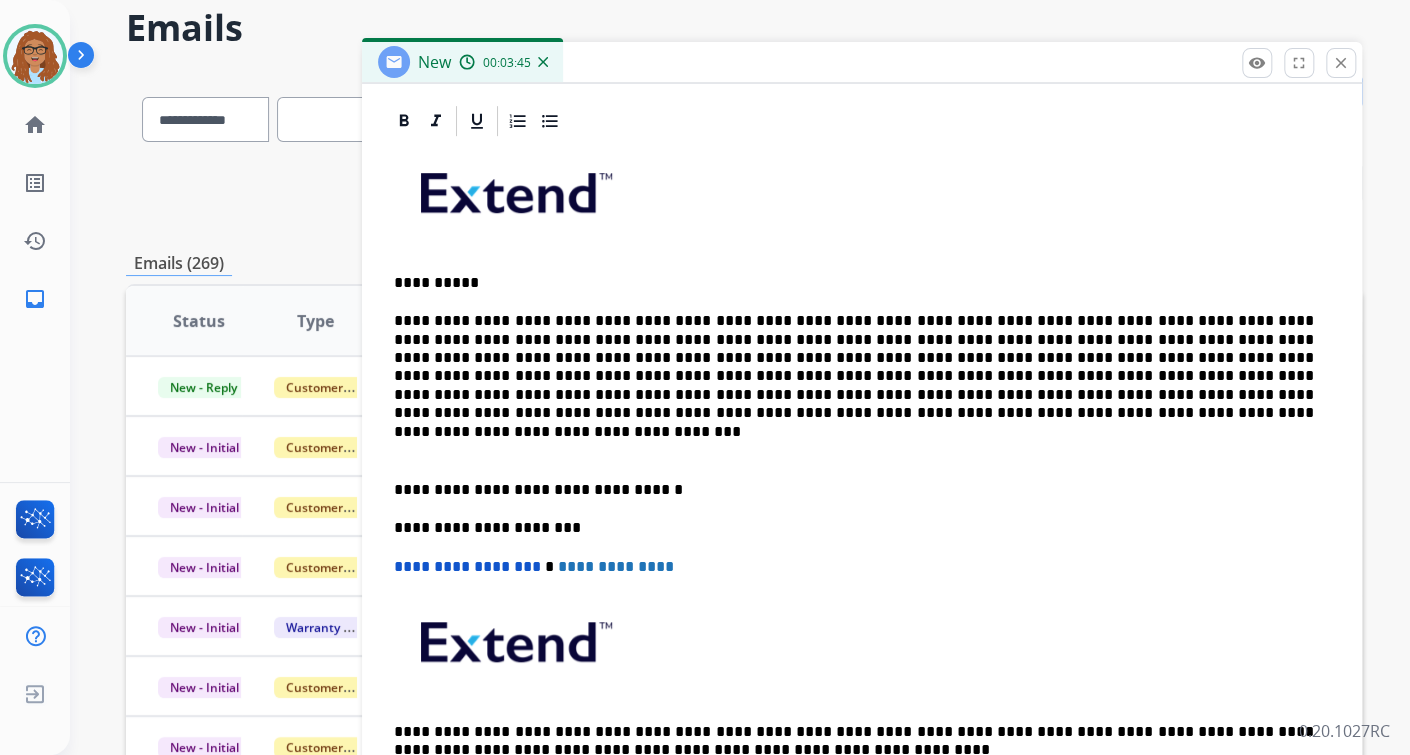 click on "**********" at bounding box center [854, 490] 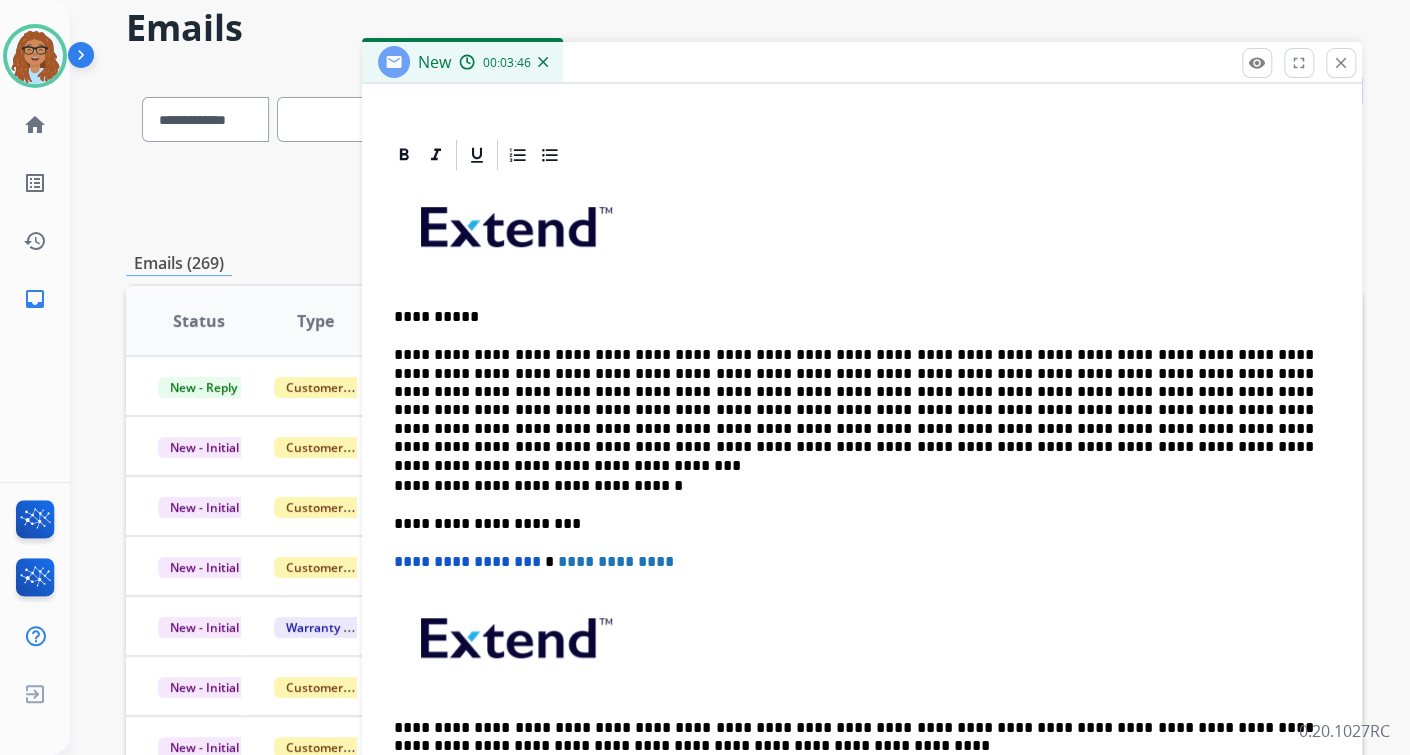 scroll, scrollTop: 466, scrollLeft: 0, axis: vertical 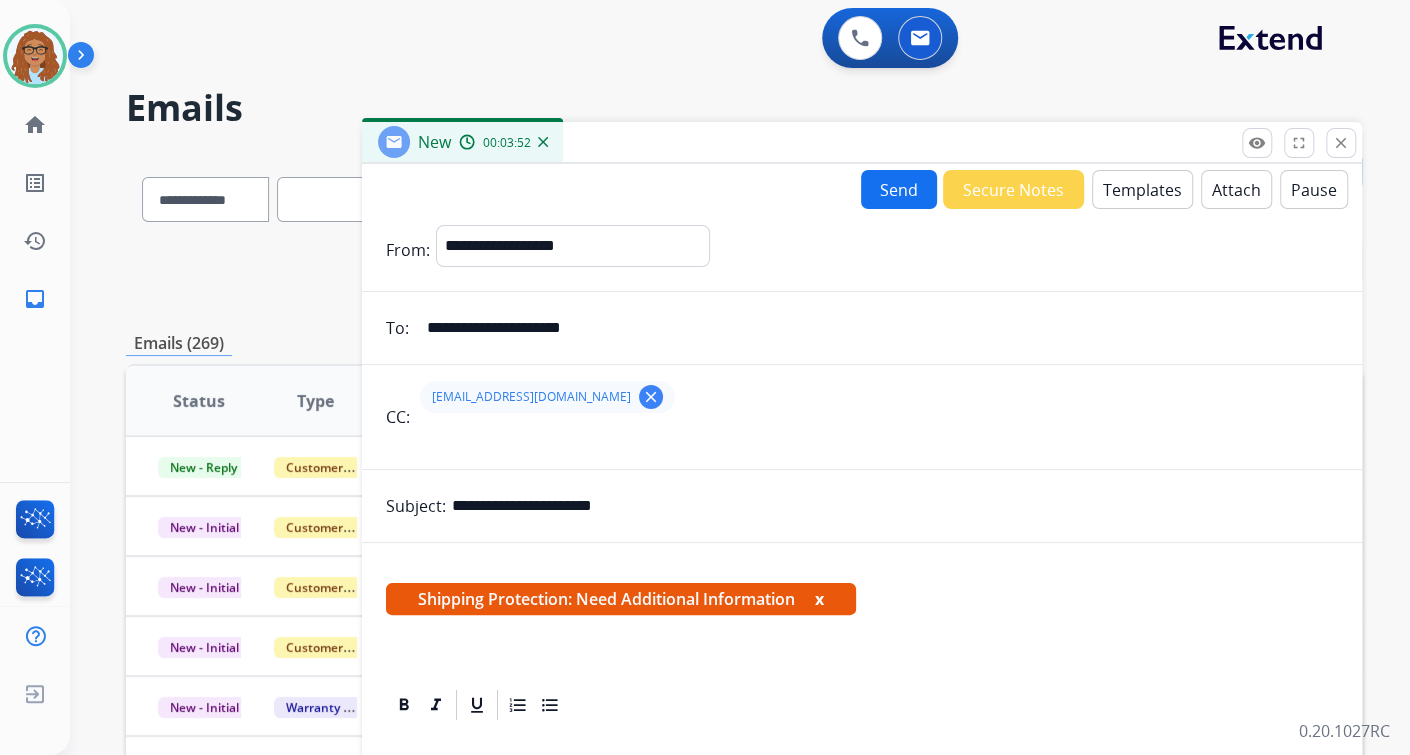 click on "Send" at bounding box center [899, 189] 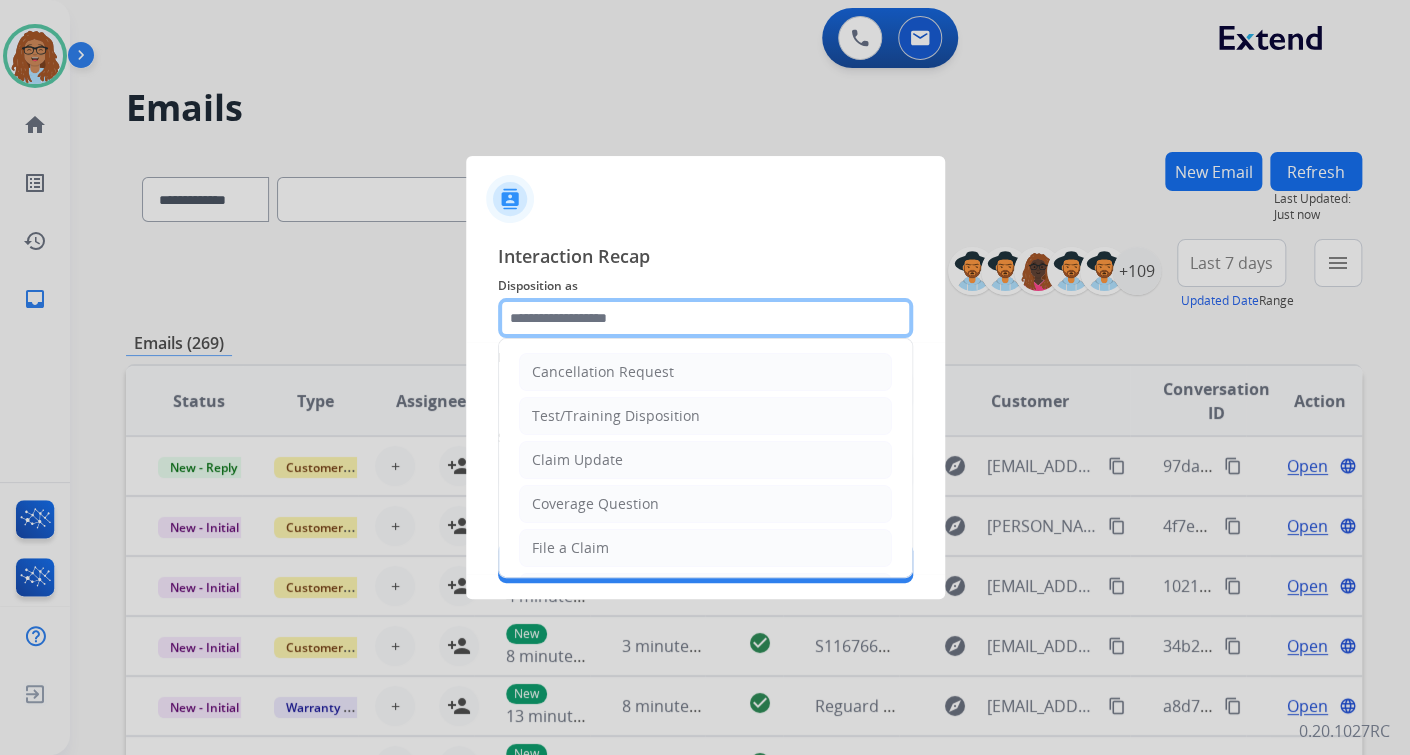 click 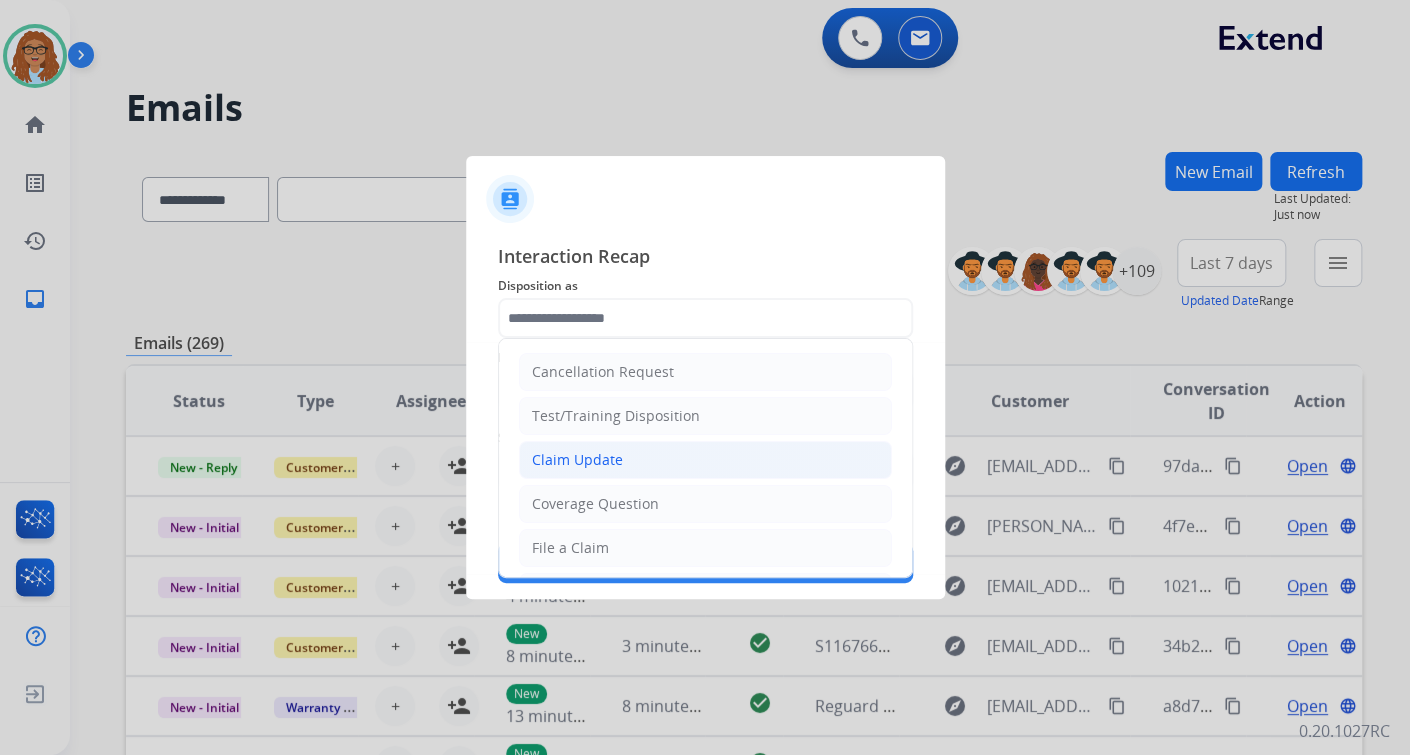 click on "Claim Update" 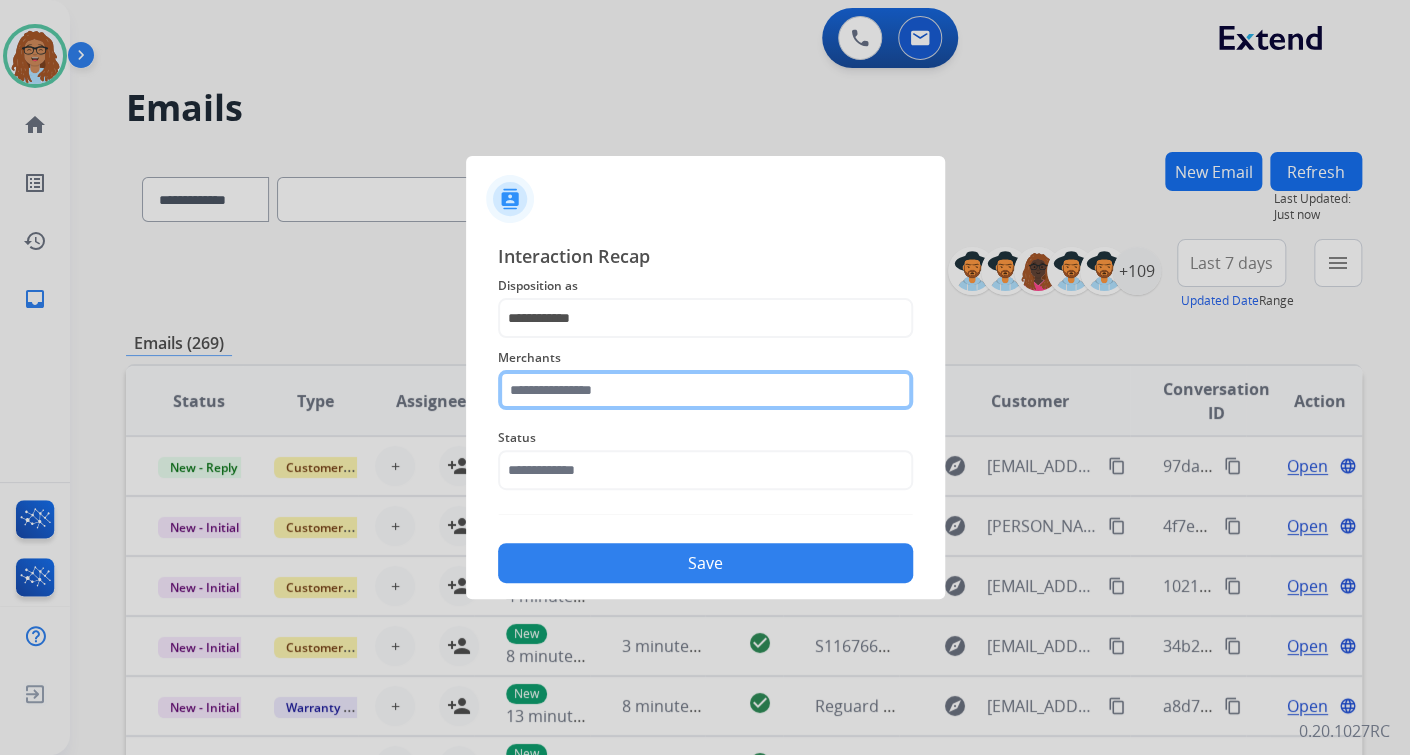 click 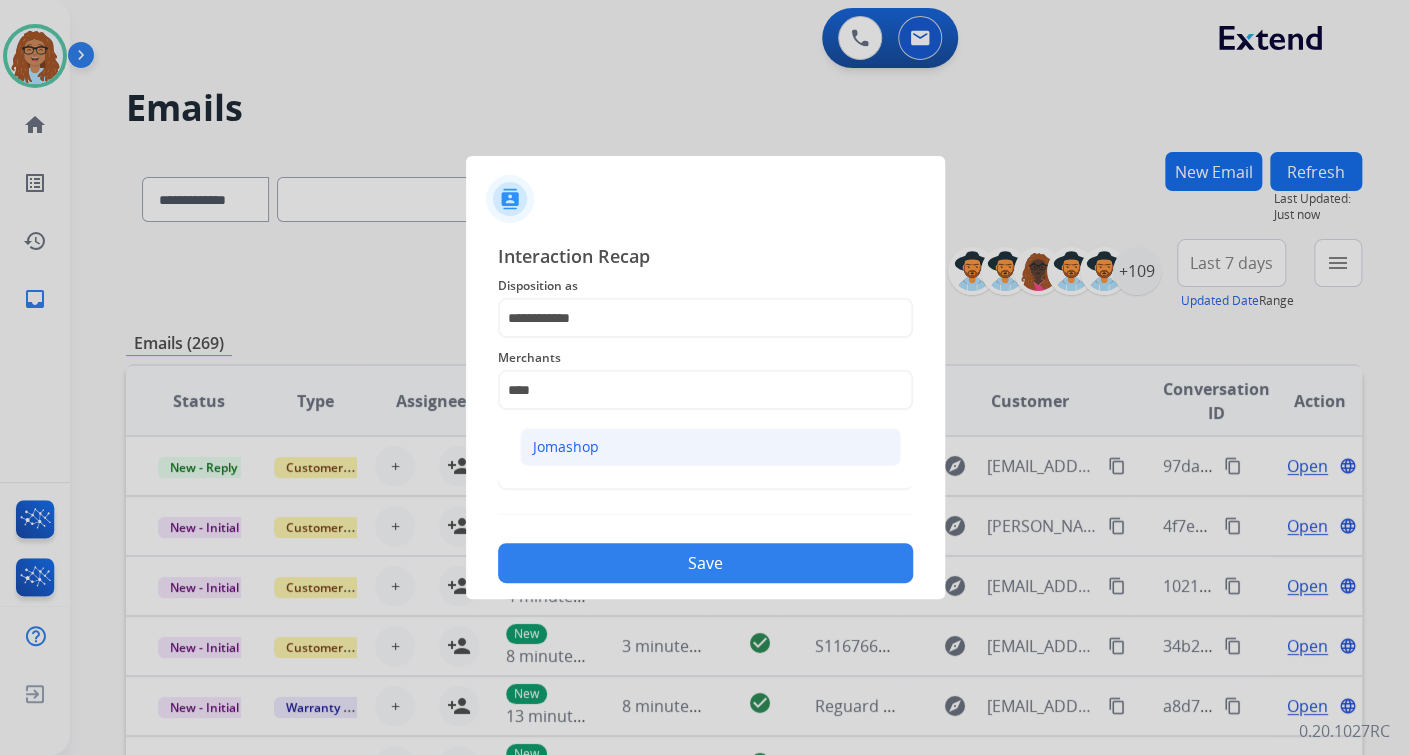 click on "Jomashop" 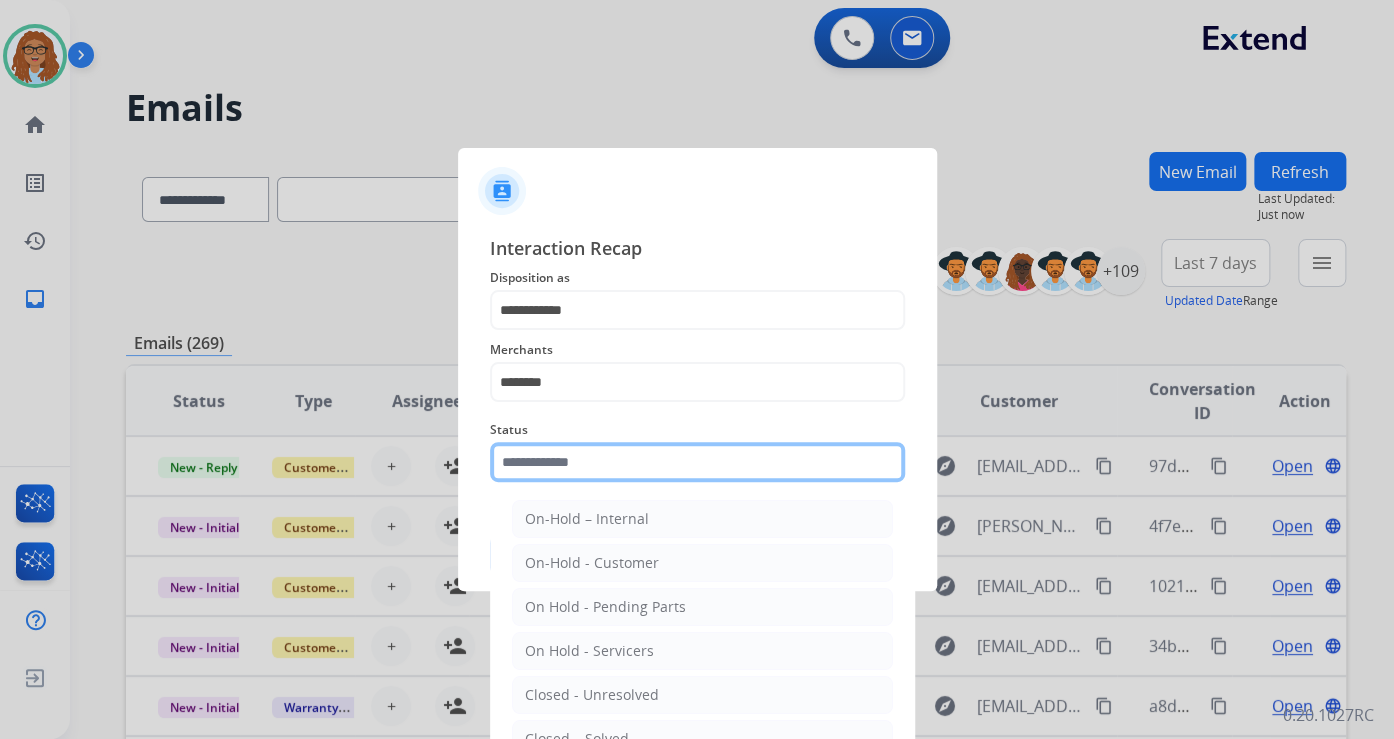 click 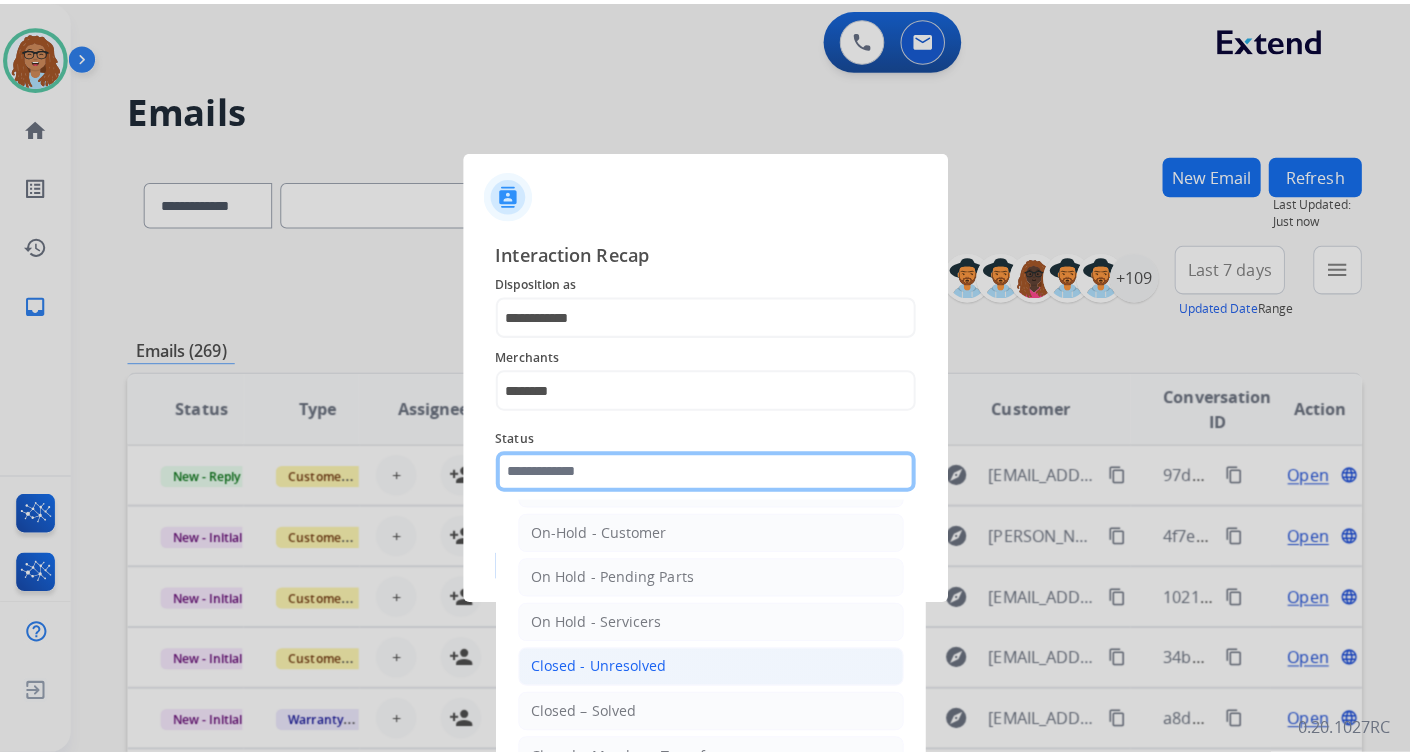 scroll, scrollTop: 116, scrollLeft: 0, axis: vertical 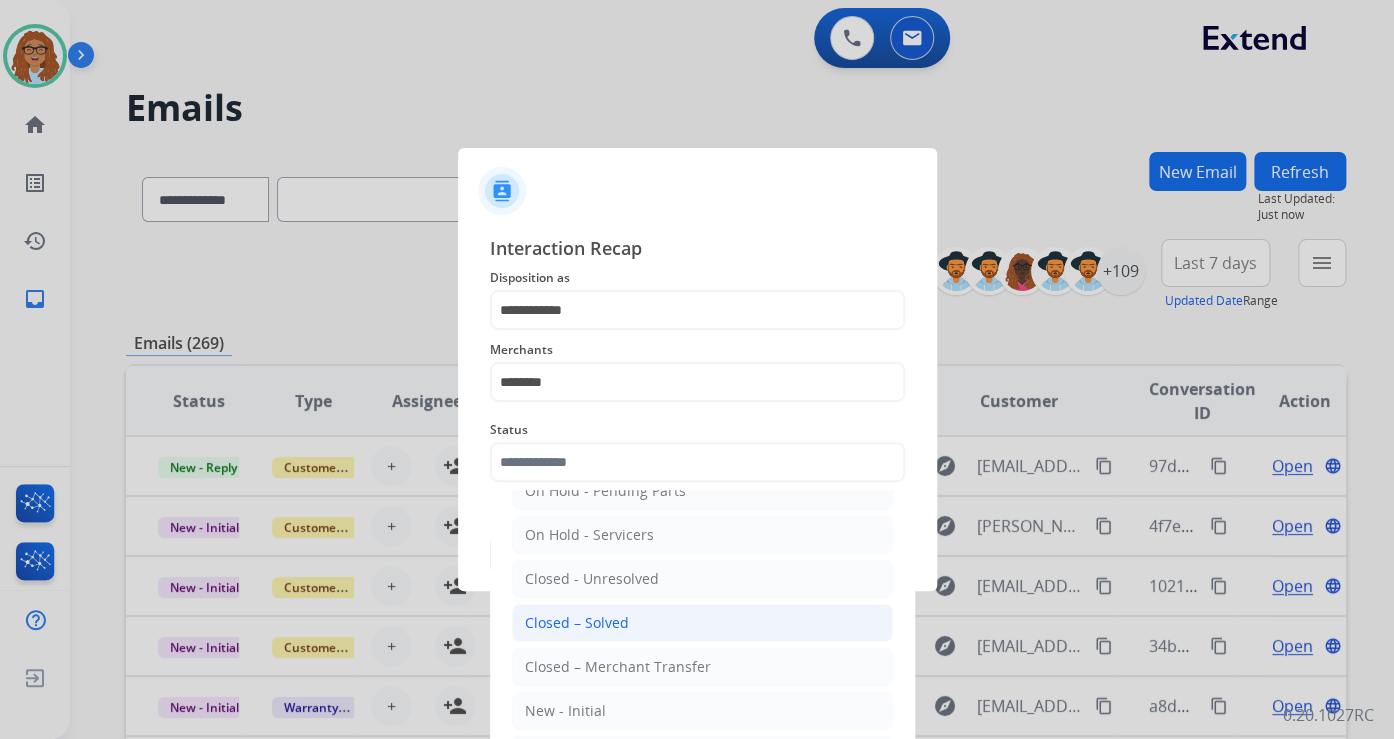 click on "Closed – Solved" 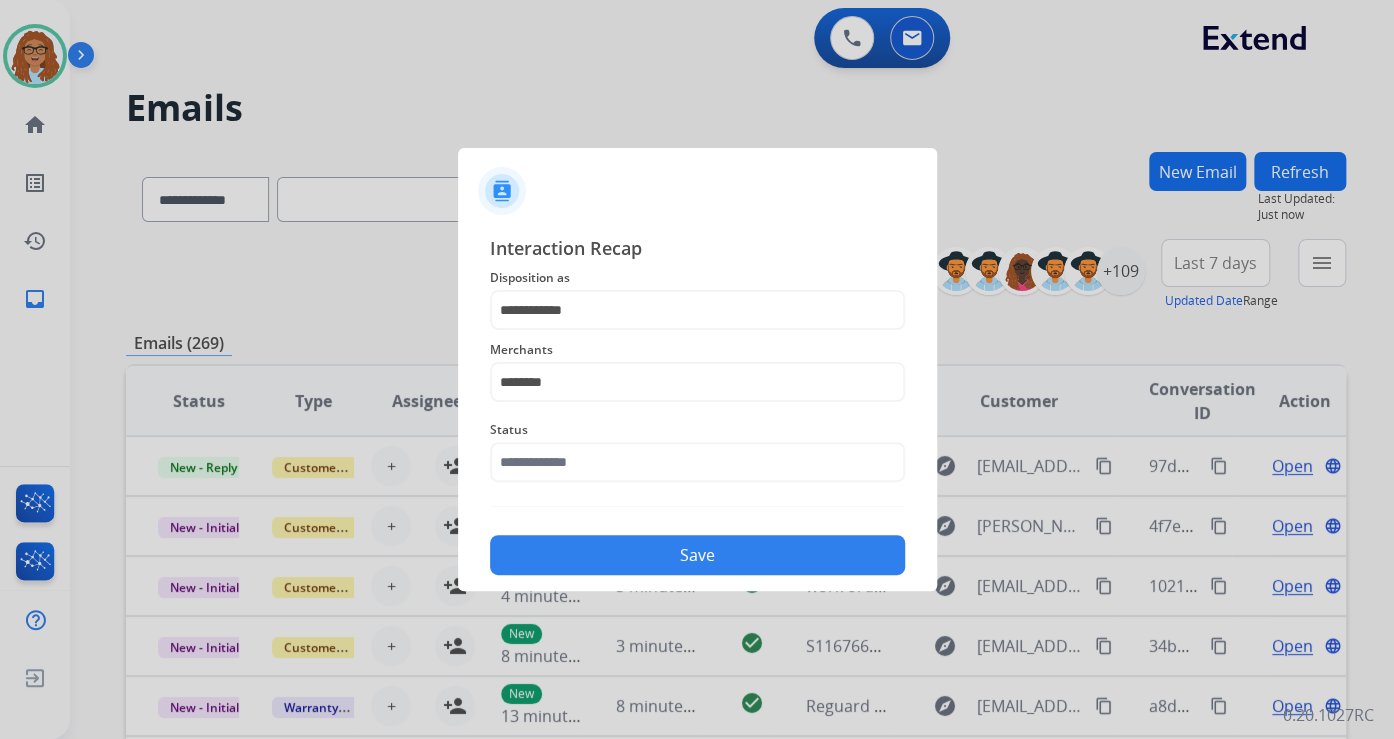 type on "**********" 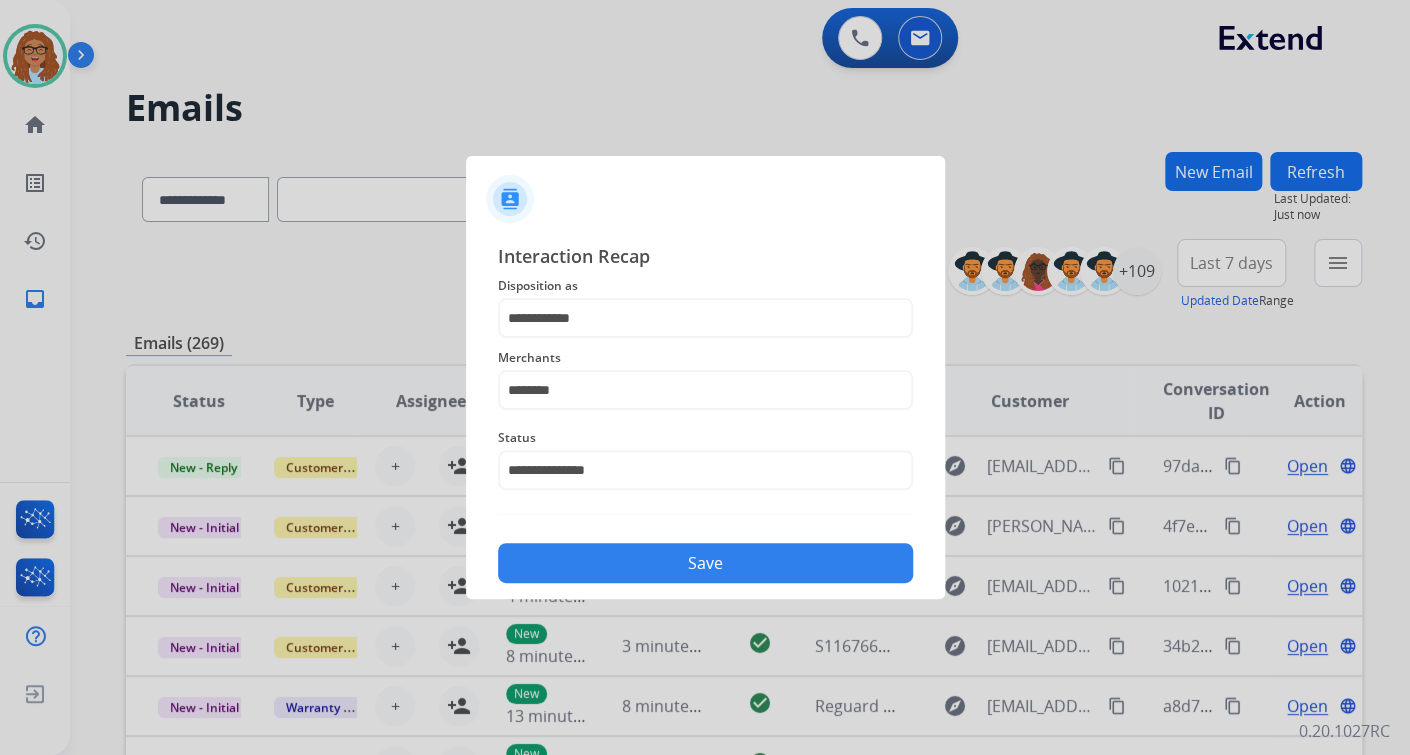 click on "Save" 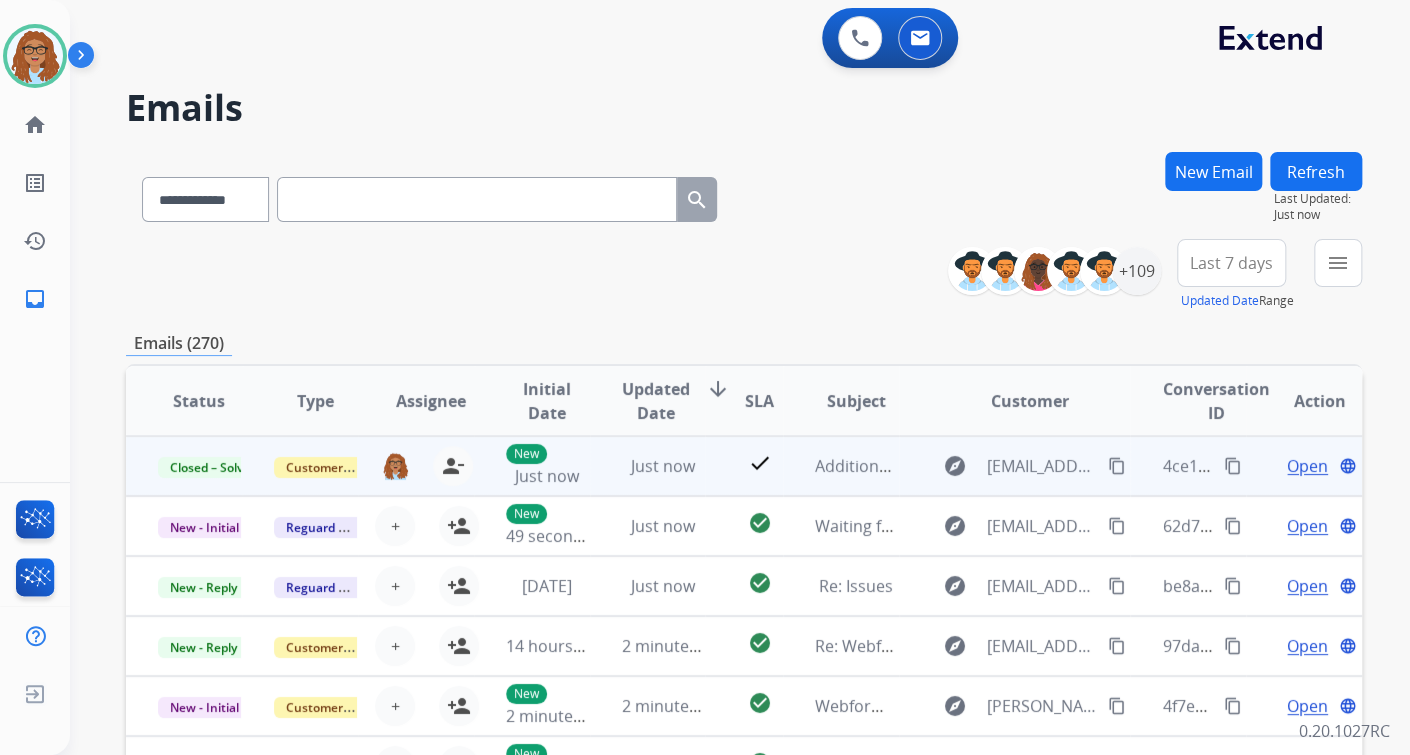 click on "content_copy" at bounding box center [1233, 466] 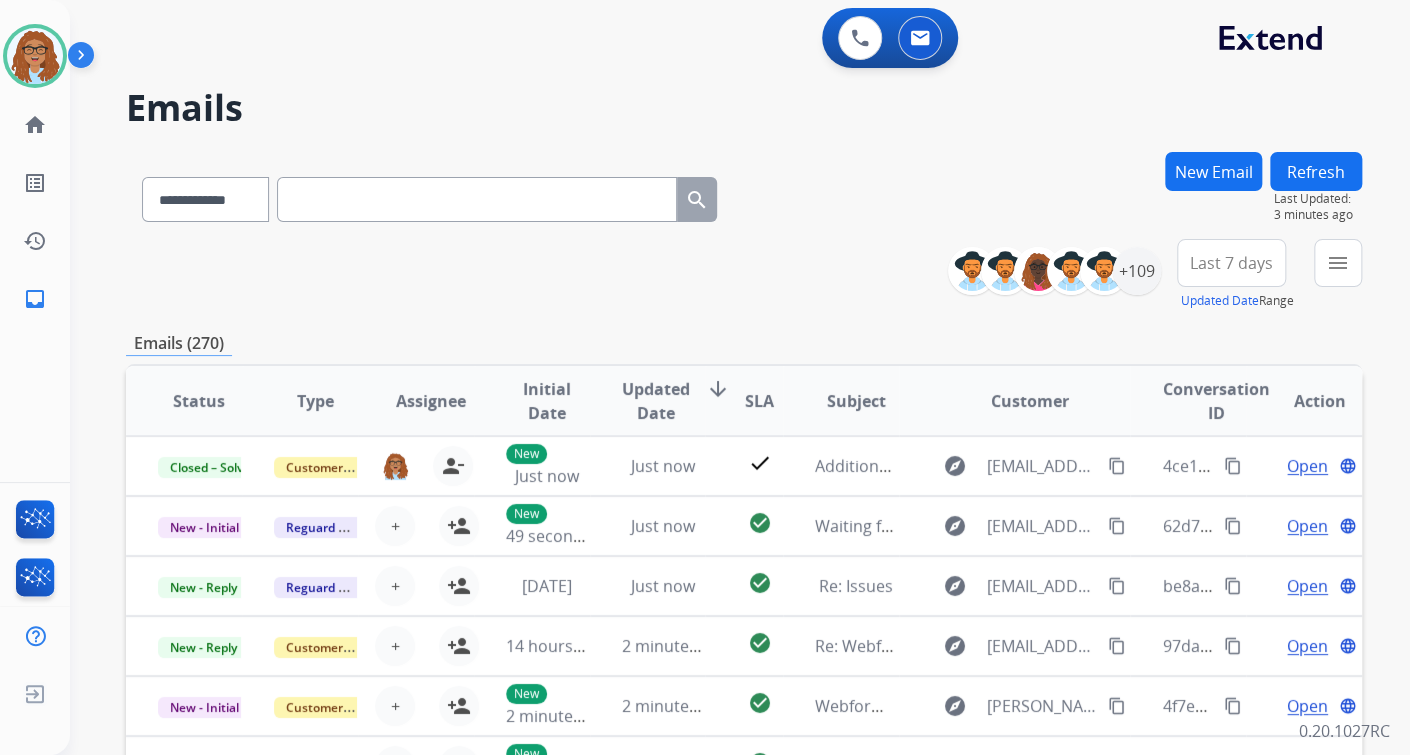click on "New Email" at bounding box center (1213, 171) 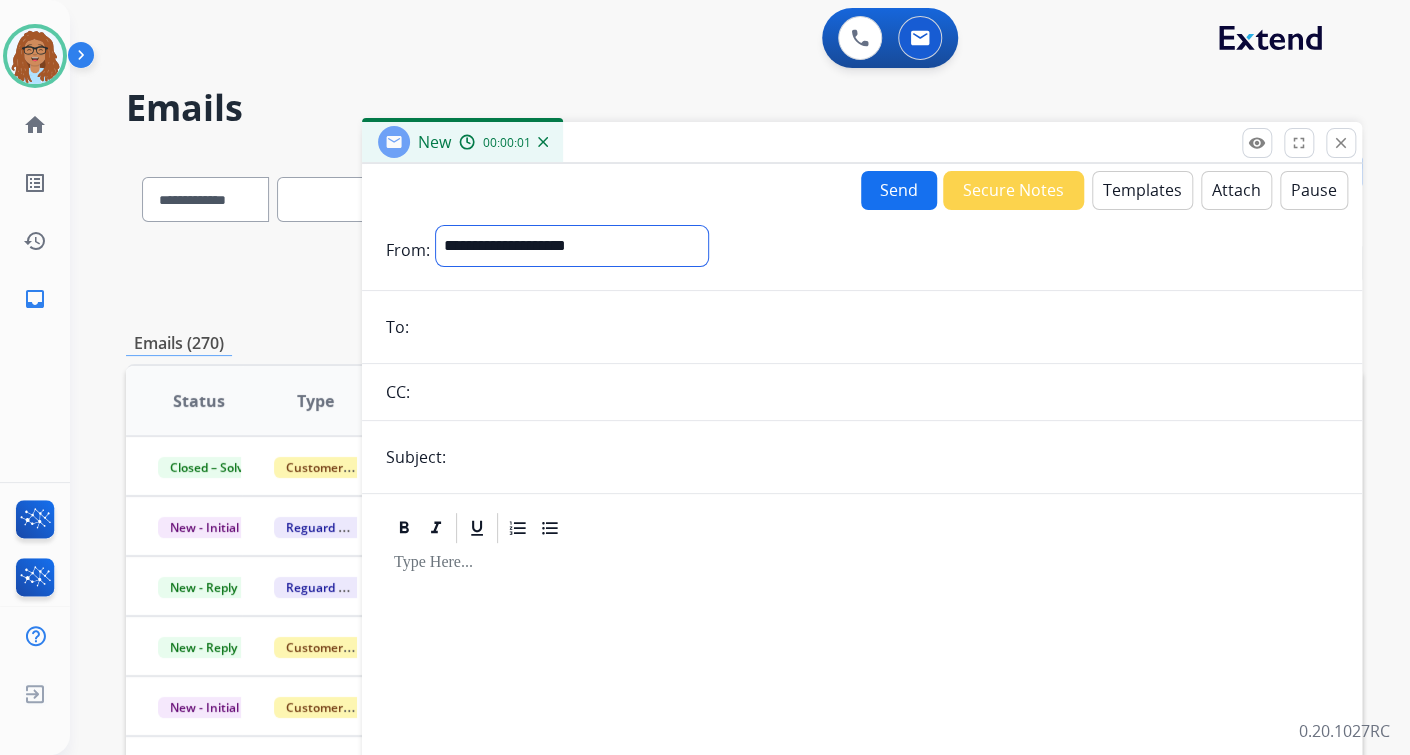 click on "**********" at bounding box center [572, 246] 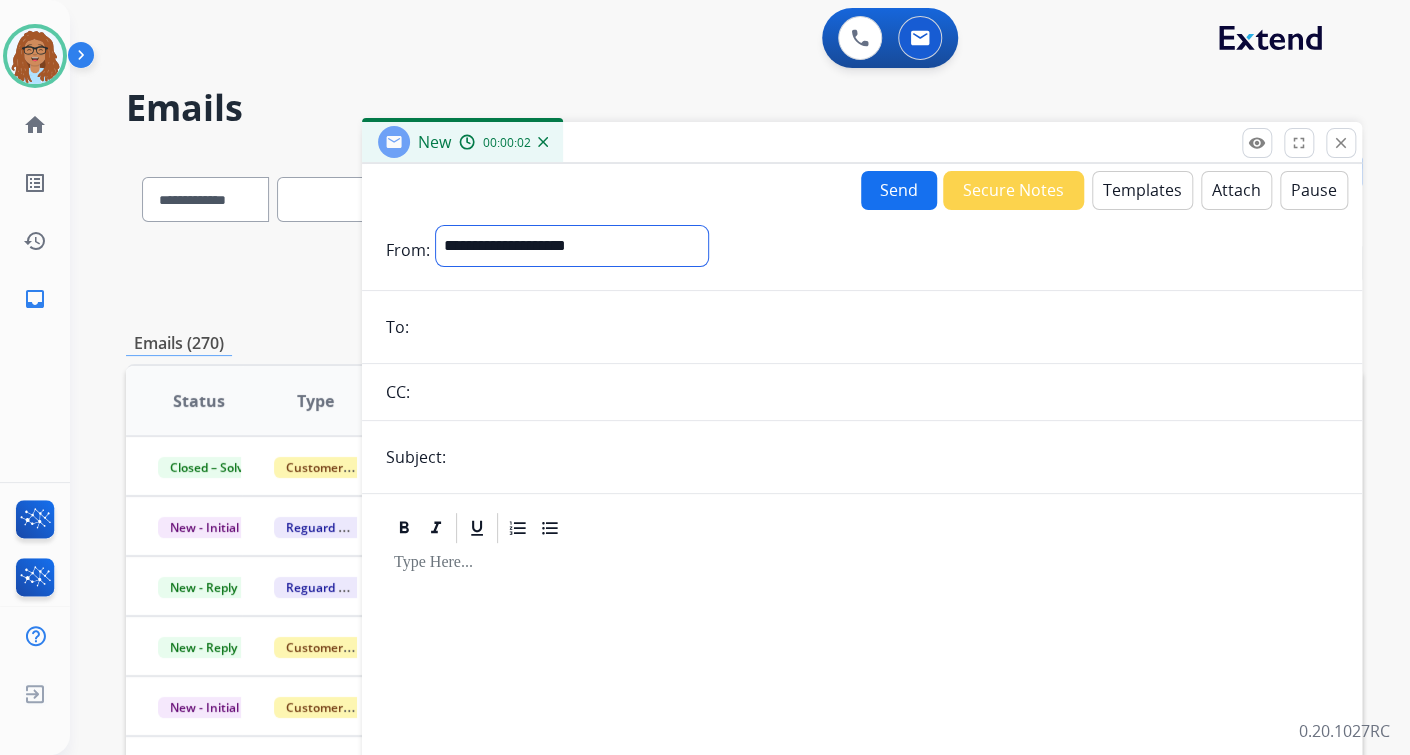 select on "**********" 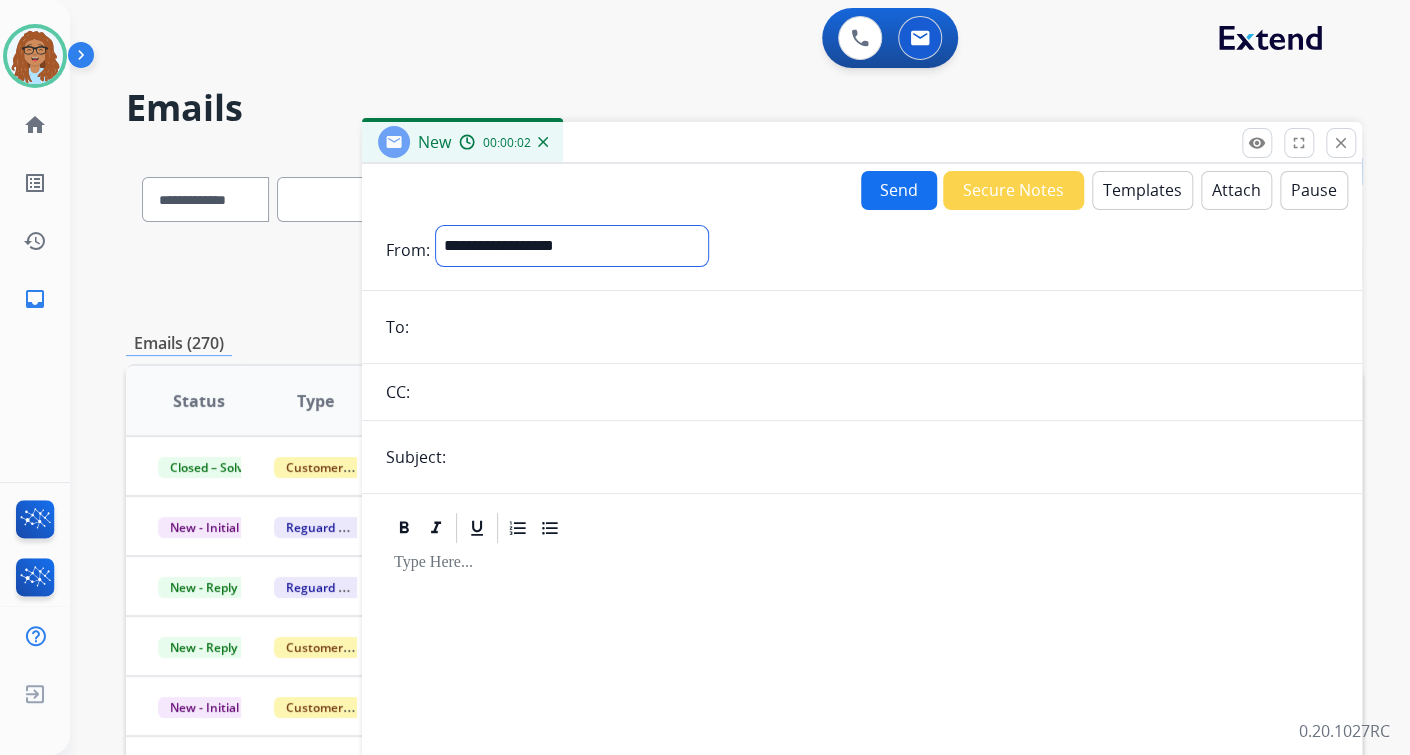 click on "**********" at bounding box center (572, 246) 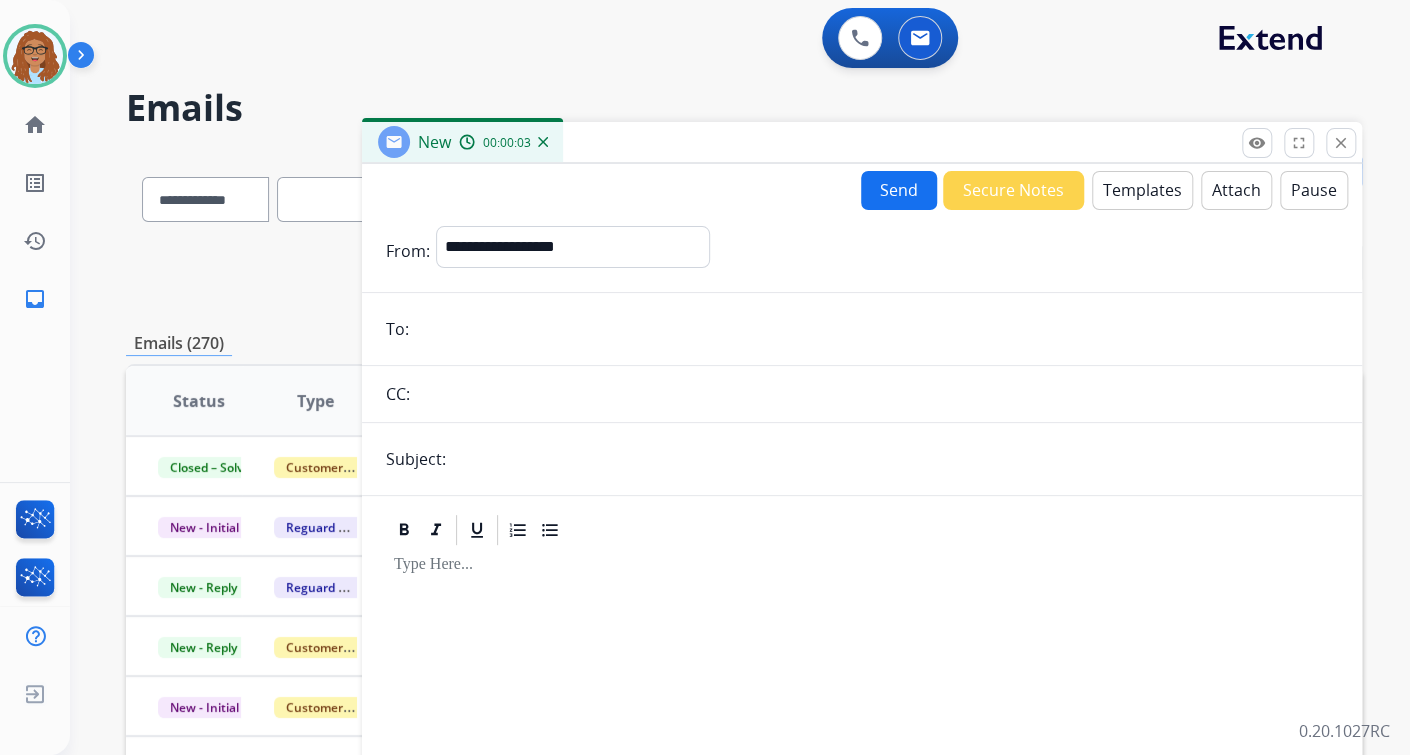 click at bounding box center (876, 329) 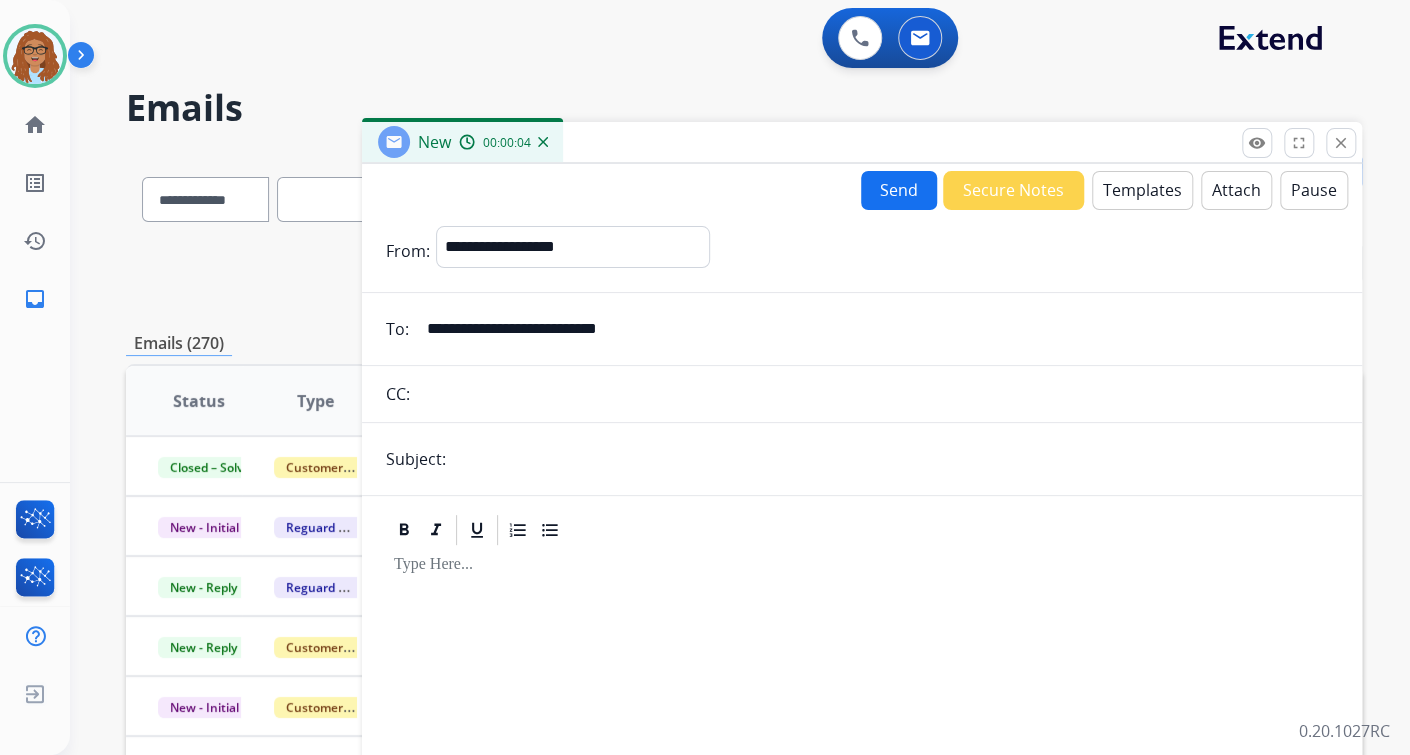type on "**********" 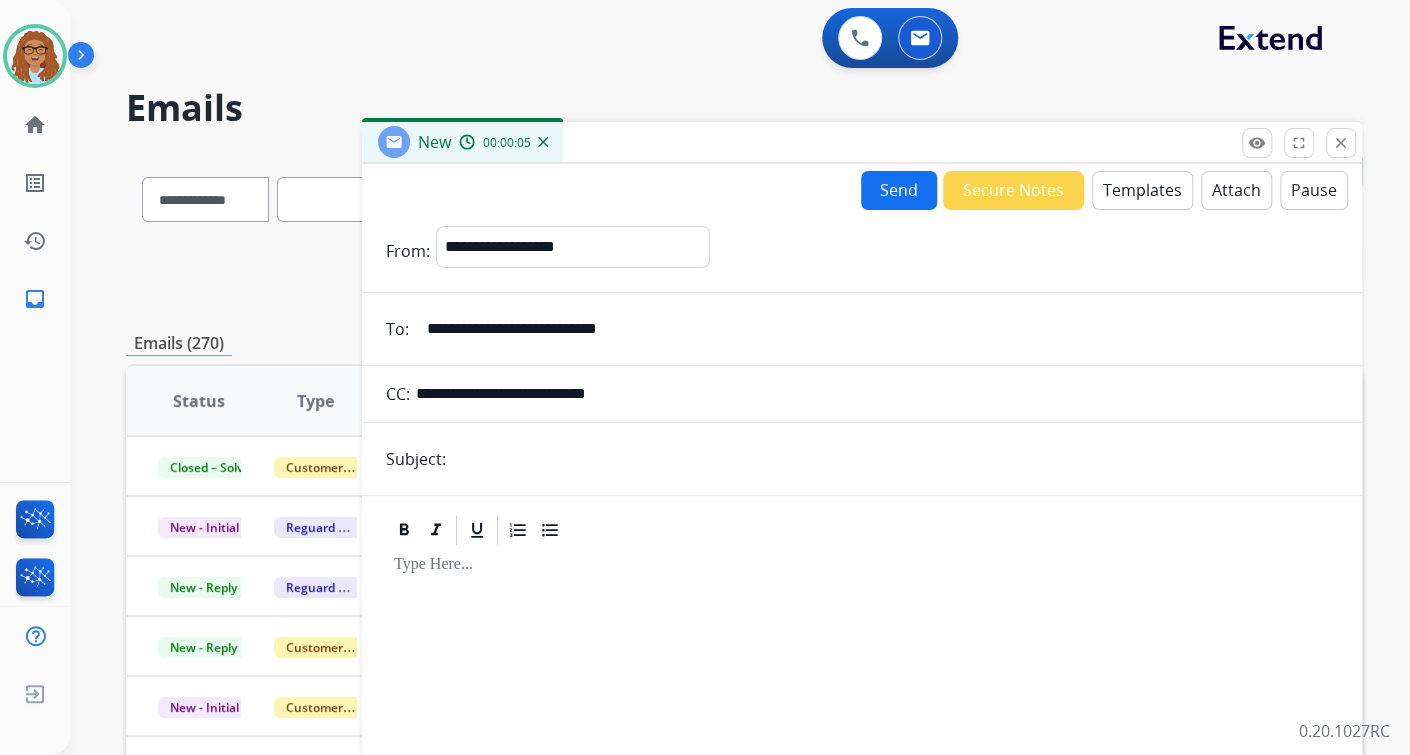 type on "**********" 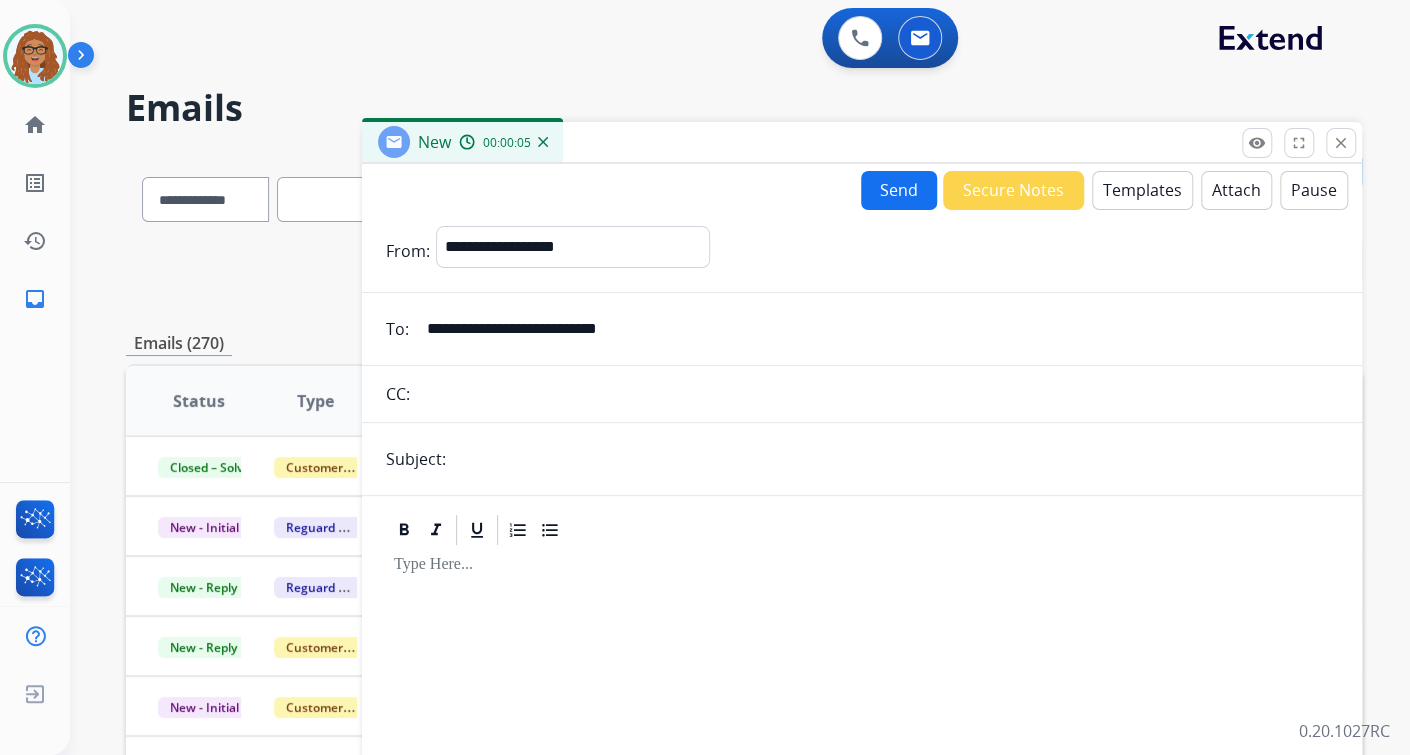 click on "**********" at bounding box center [862, 556] 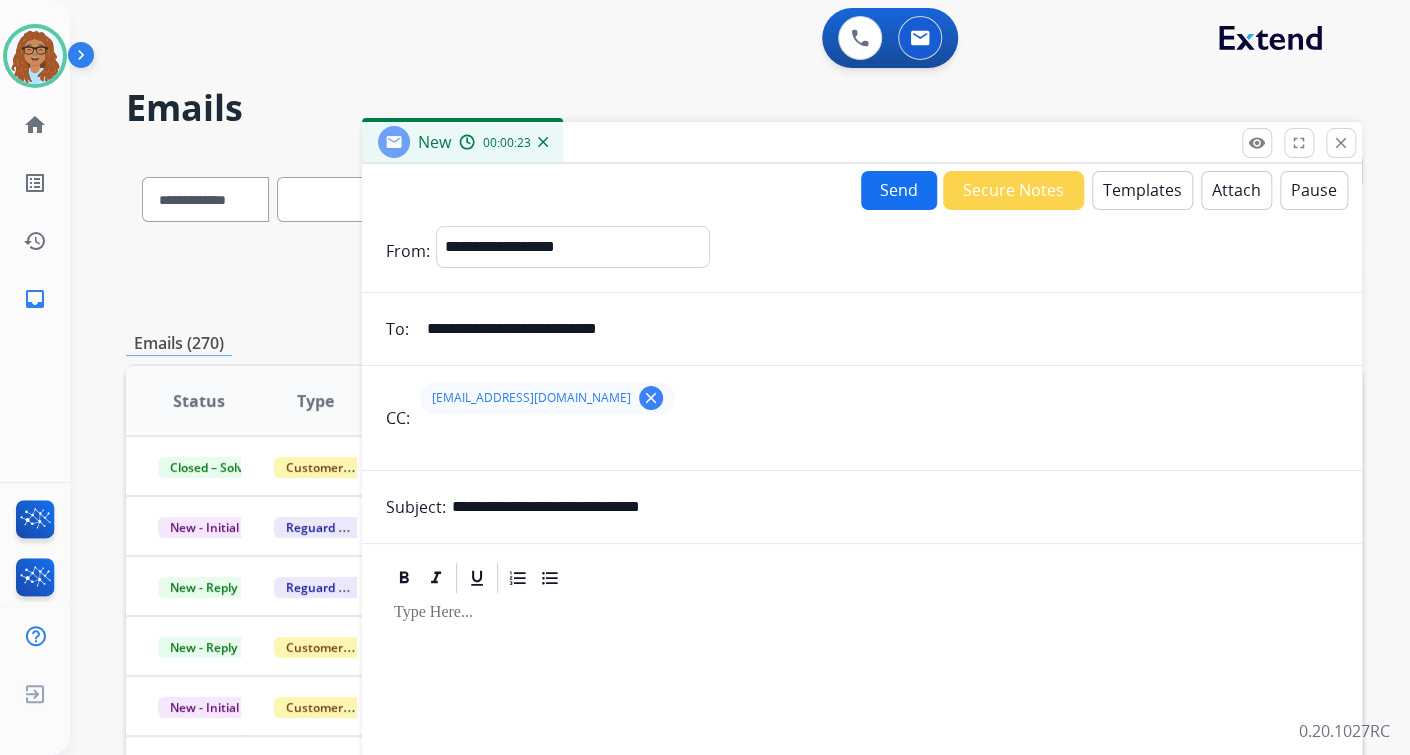 type on "**********" 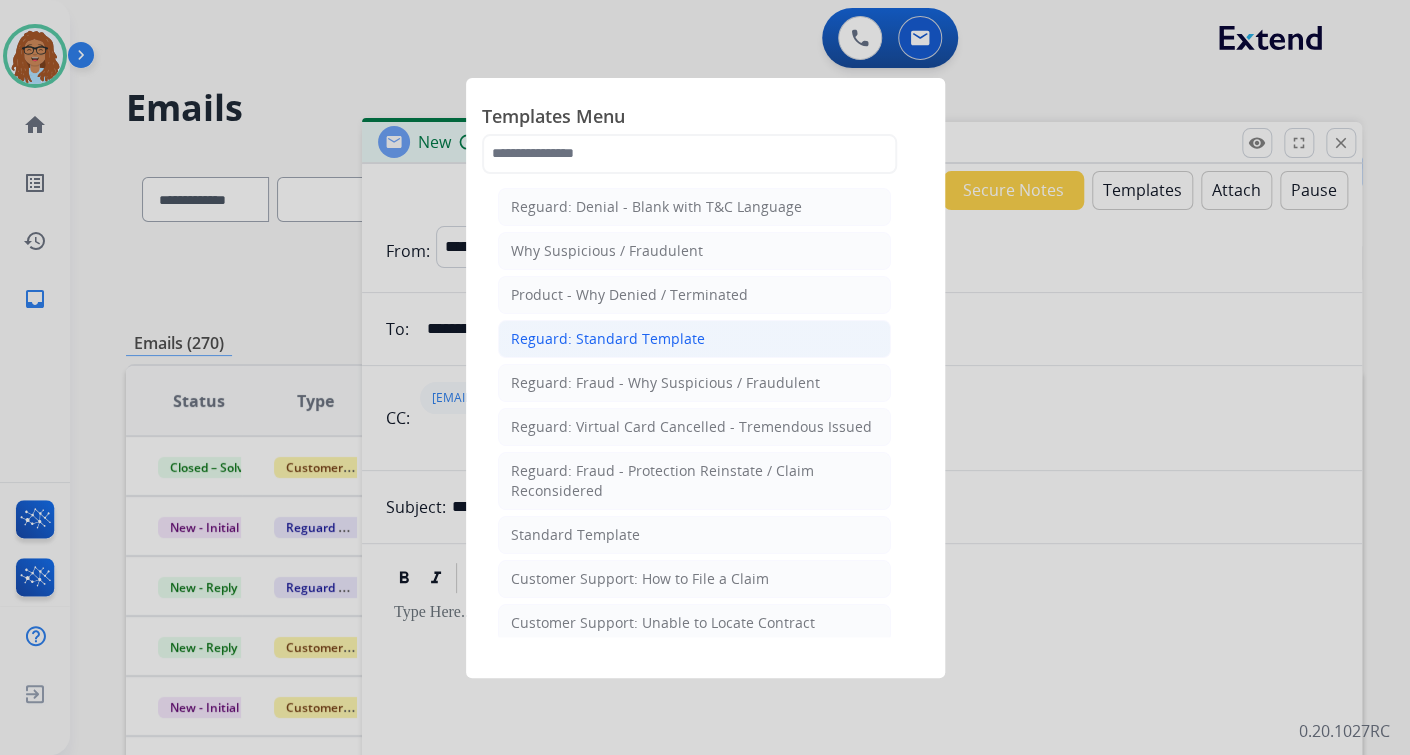 click on "Reguard: Standard Template" 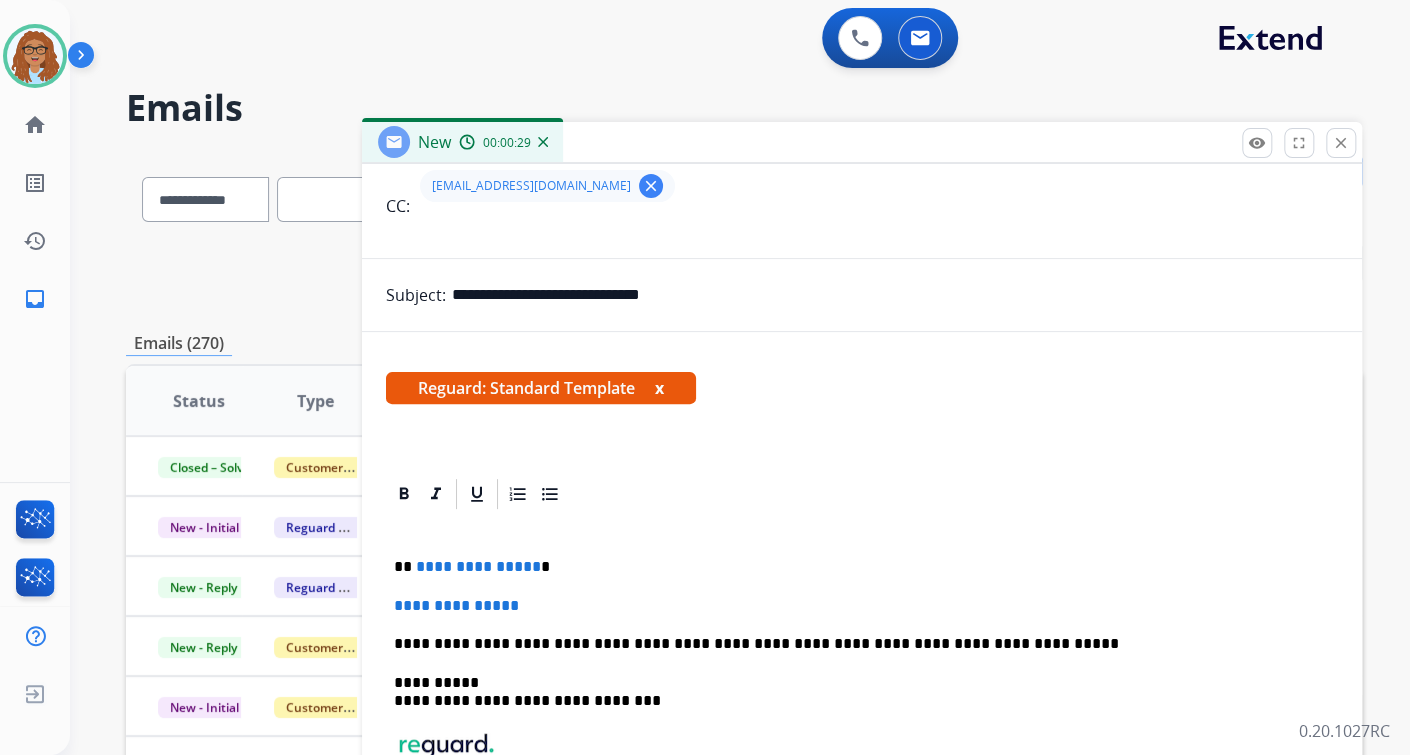scroll, scrollTop: 216, scrollLeft: 0, axis: vertical 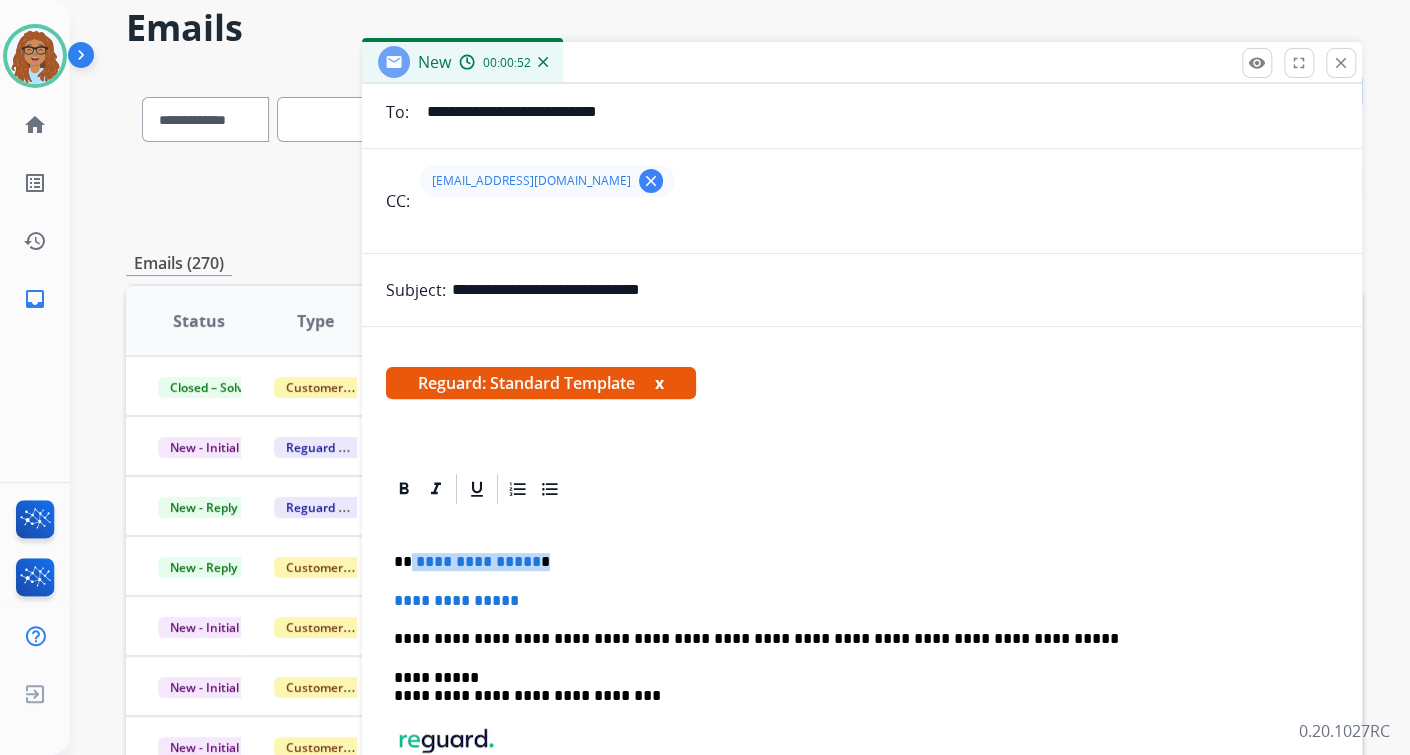 drag, startPoint x: 548, startPoint y: 567, endPoint x: 410, endPoint y: 557, distance: 138.36185 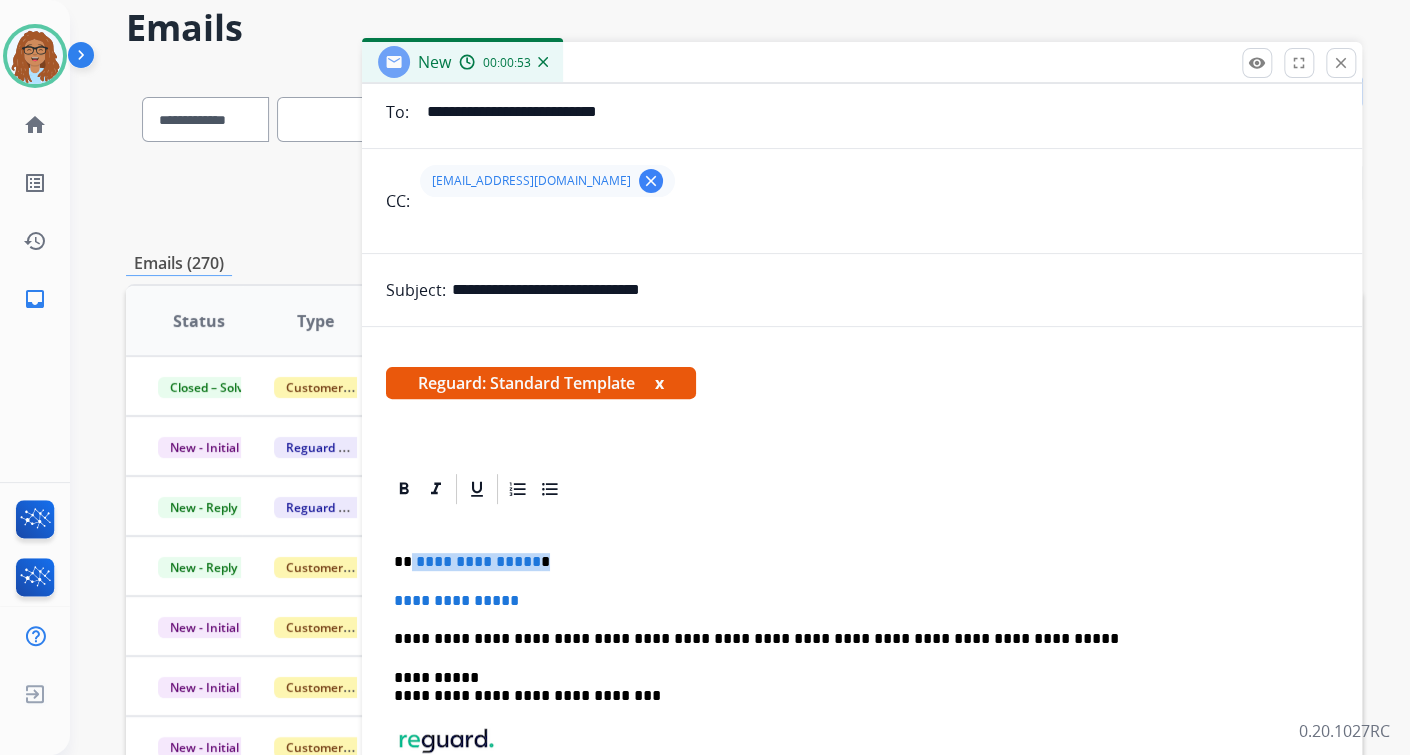 paste 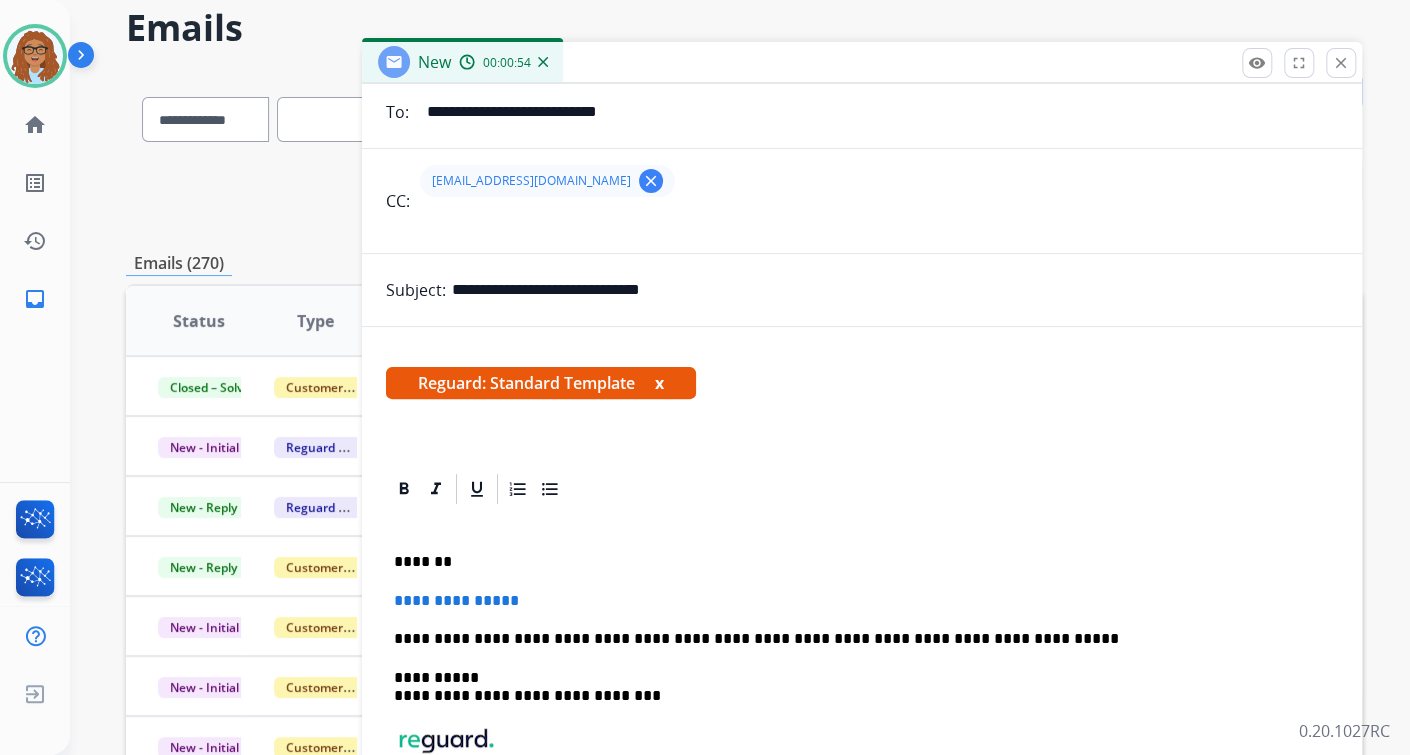 click on "*******" at bounding box center (854, 562) 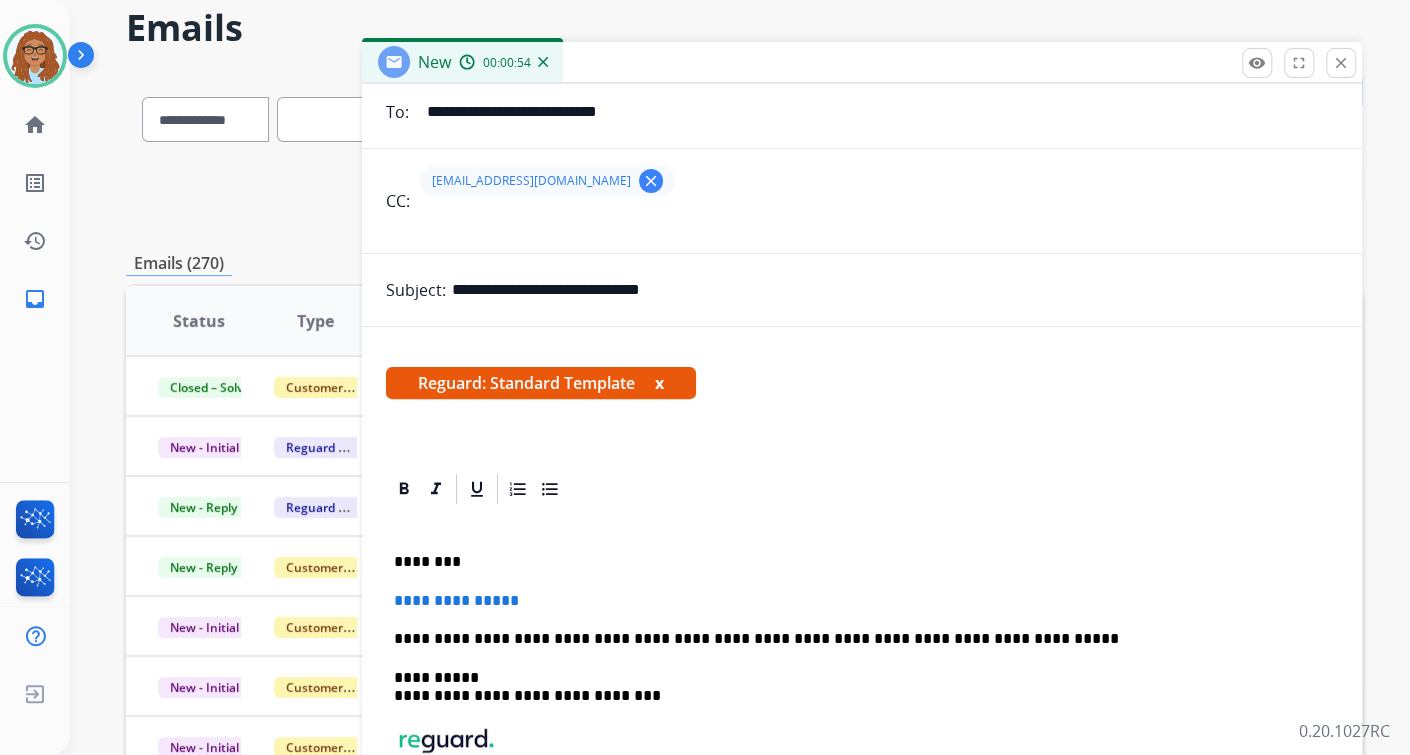 click on "********" at bounding box center (854, 562) 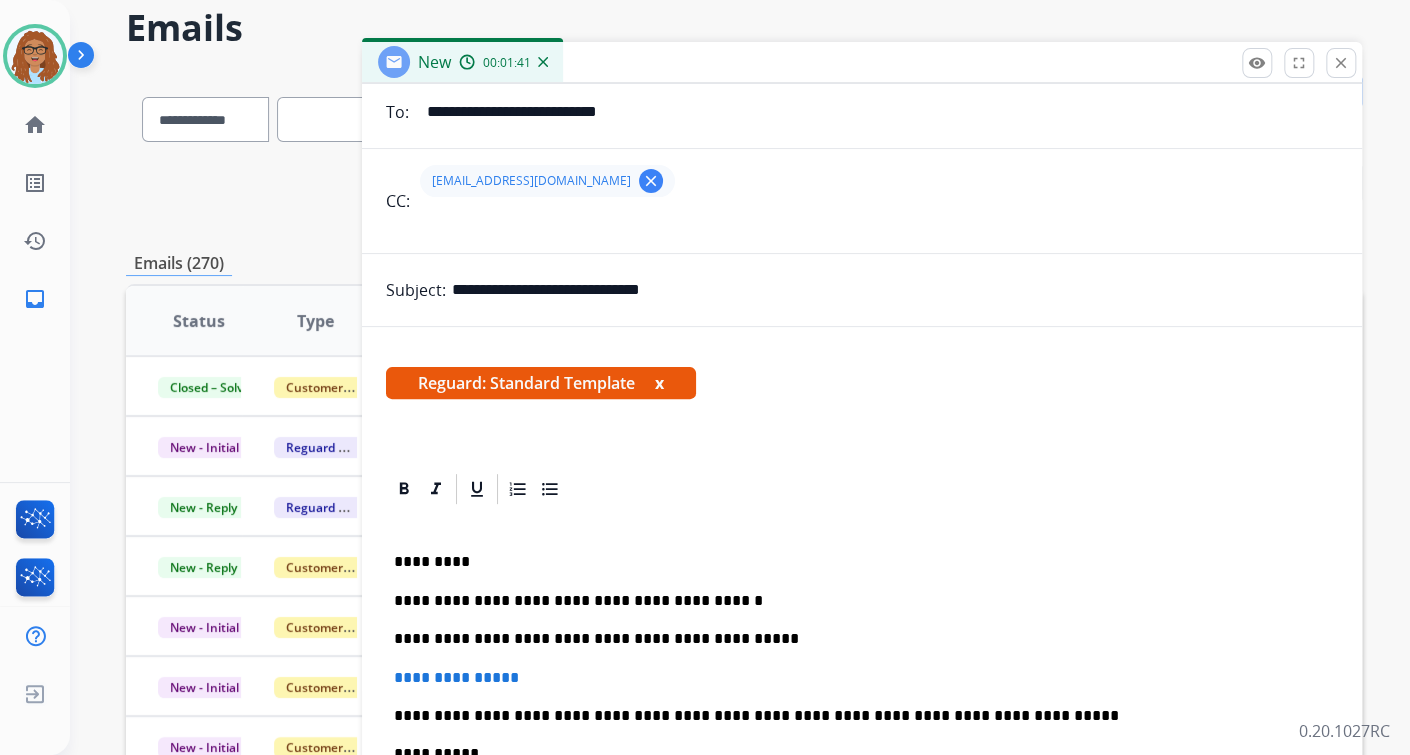 click on "**********" at bounding box center [854, 639] 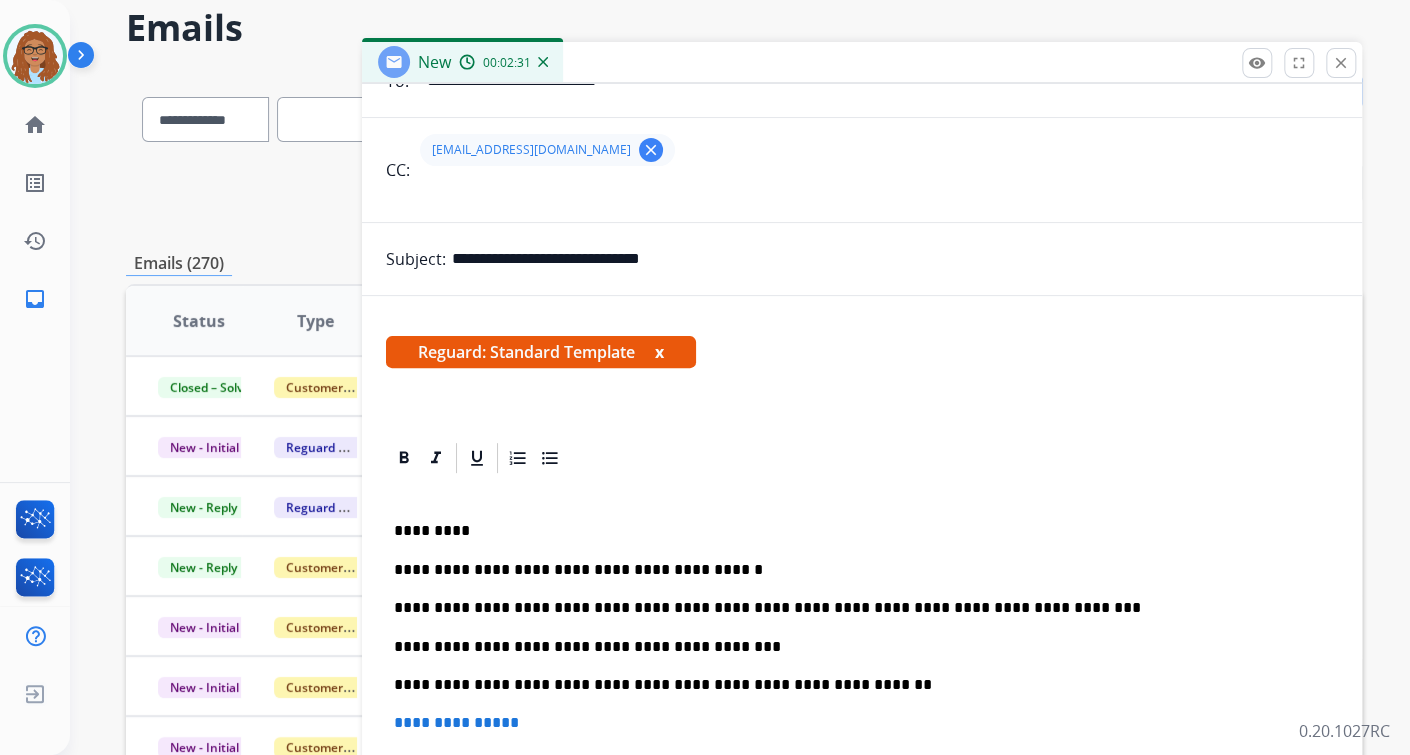 scroll, scrollTop: 216, scrollLeft: 0, axis: vertical 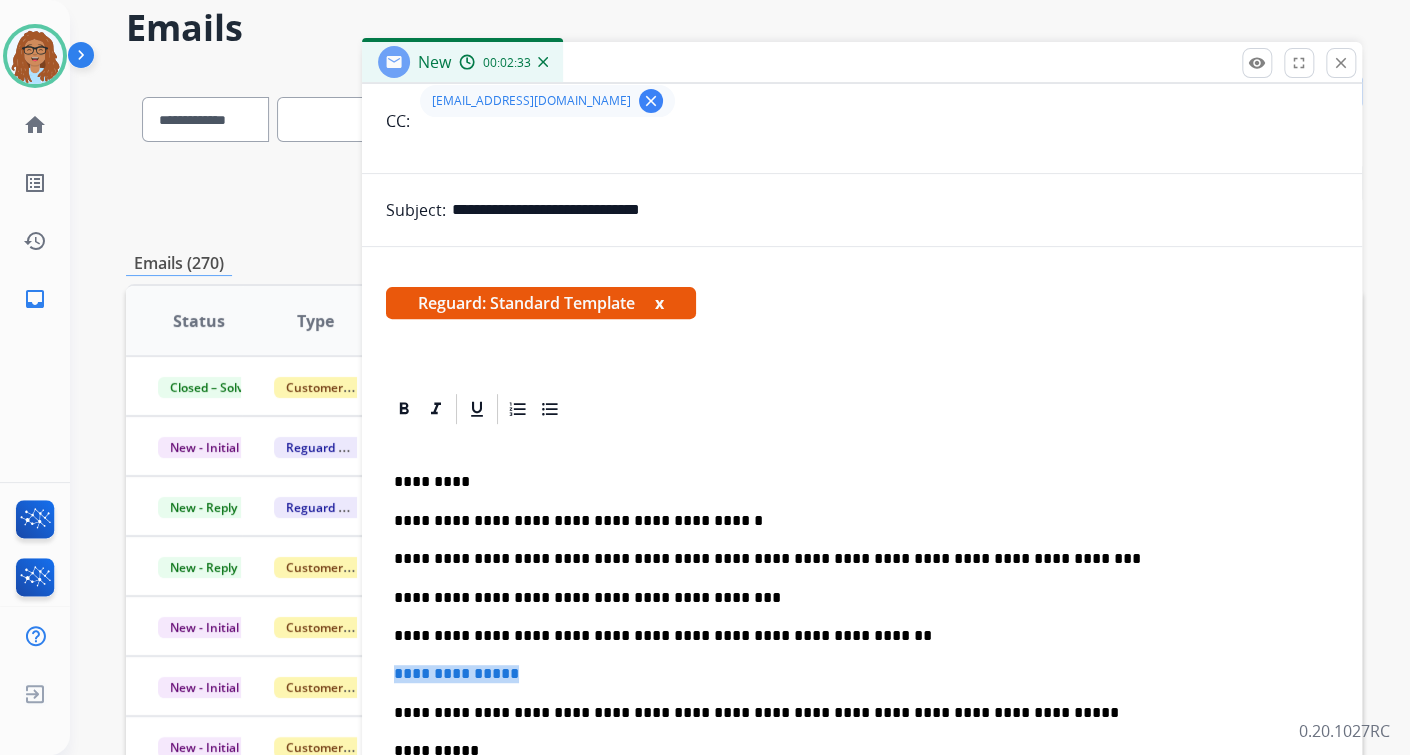drag, startPoint x: 538, startPoint y: 665, endPoint x: 387, endPoint y: 676, distance: 151.40013 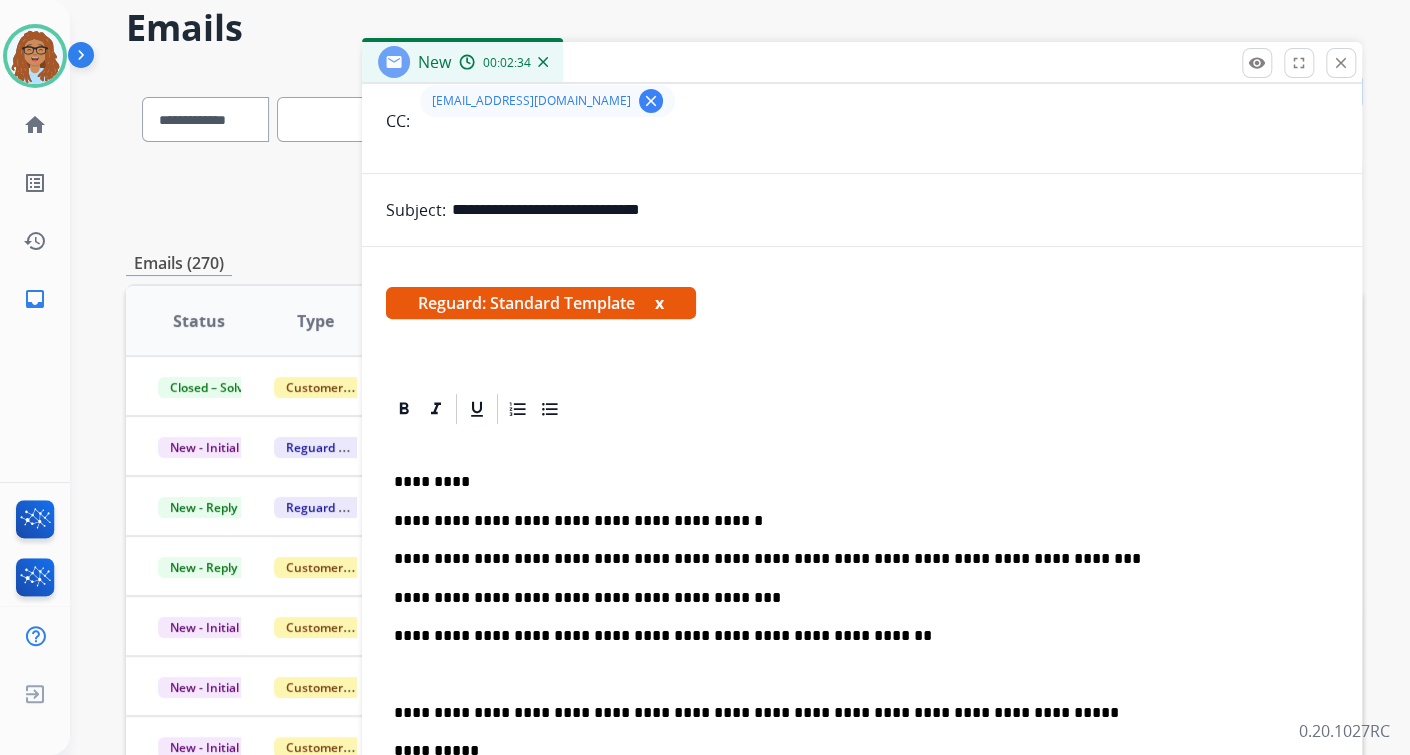 click on "**********" at bounding box center [862, 701] 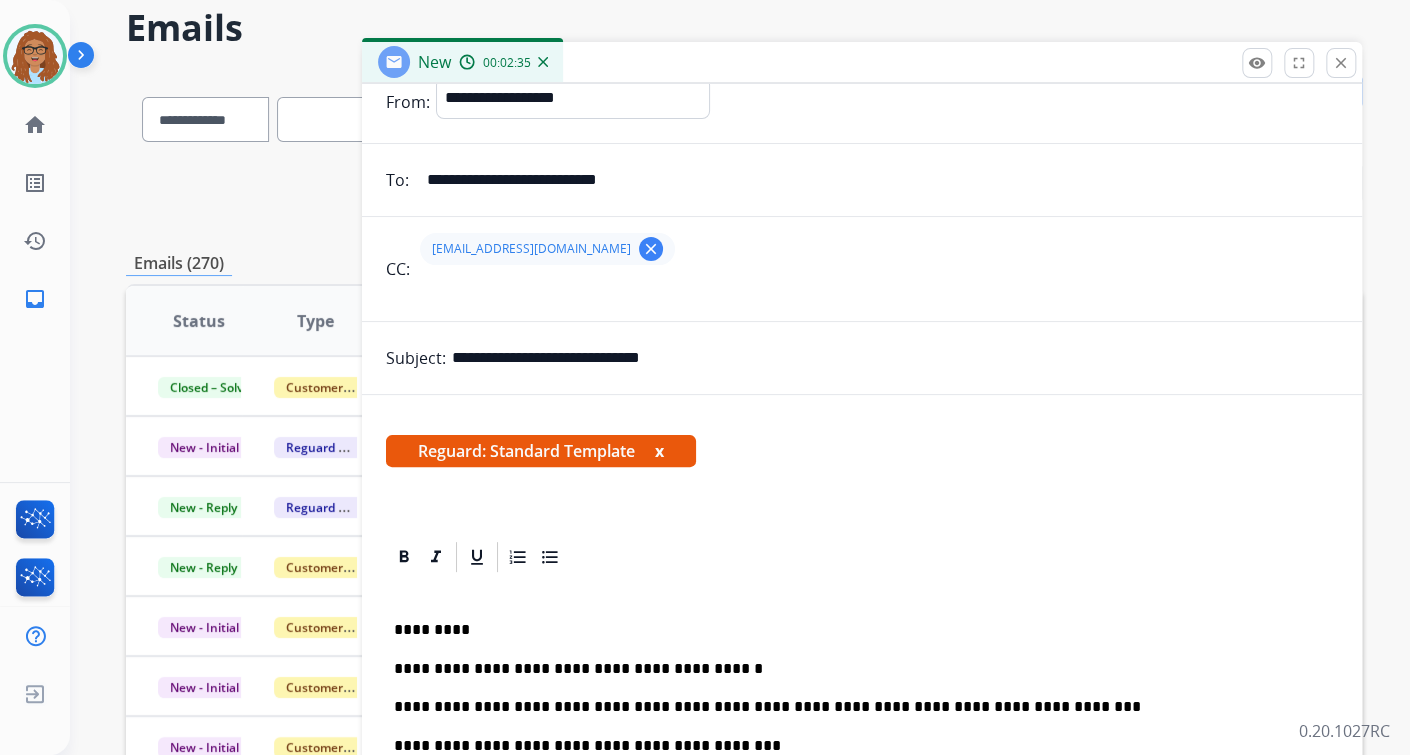scroll, scrollTop: 0, scrollLeft: 0, axis: both 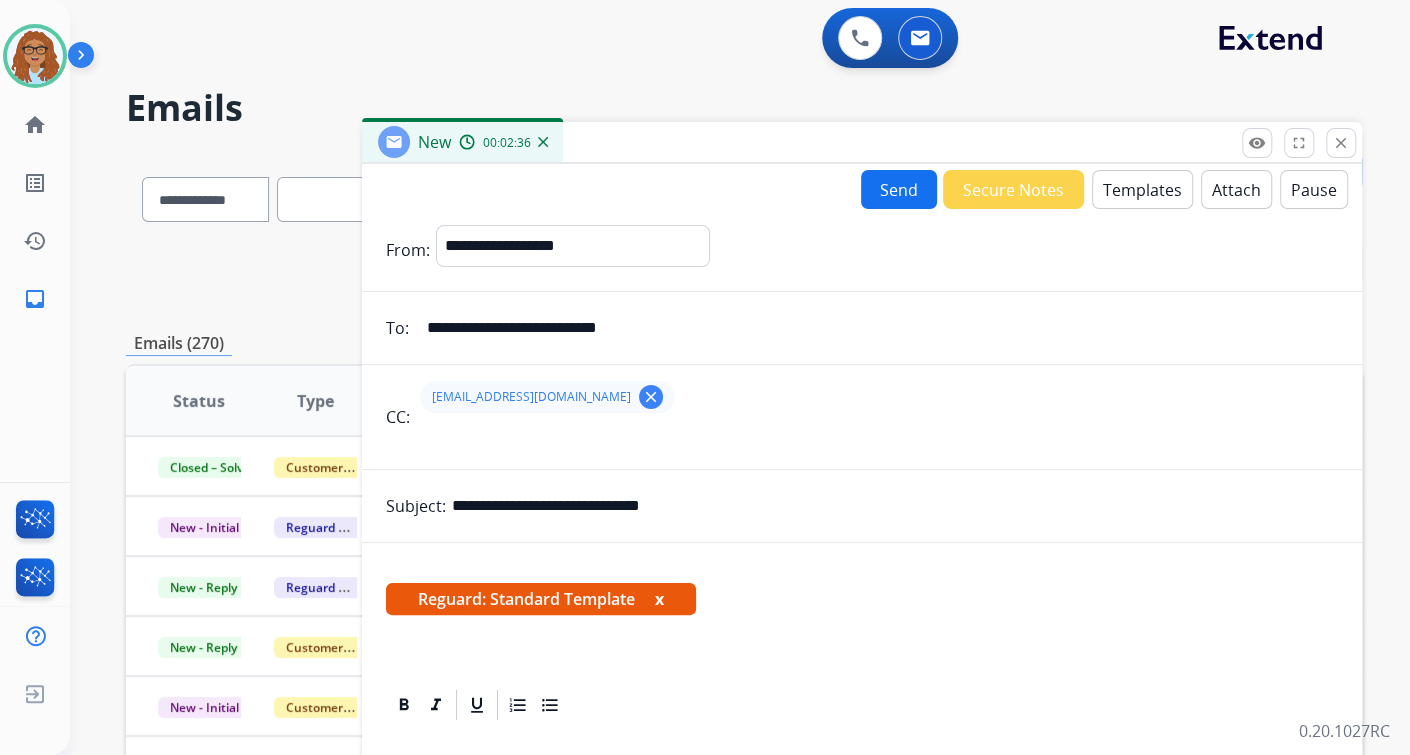 click on "Send" at bounding box center (899, 189) 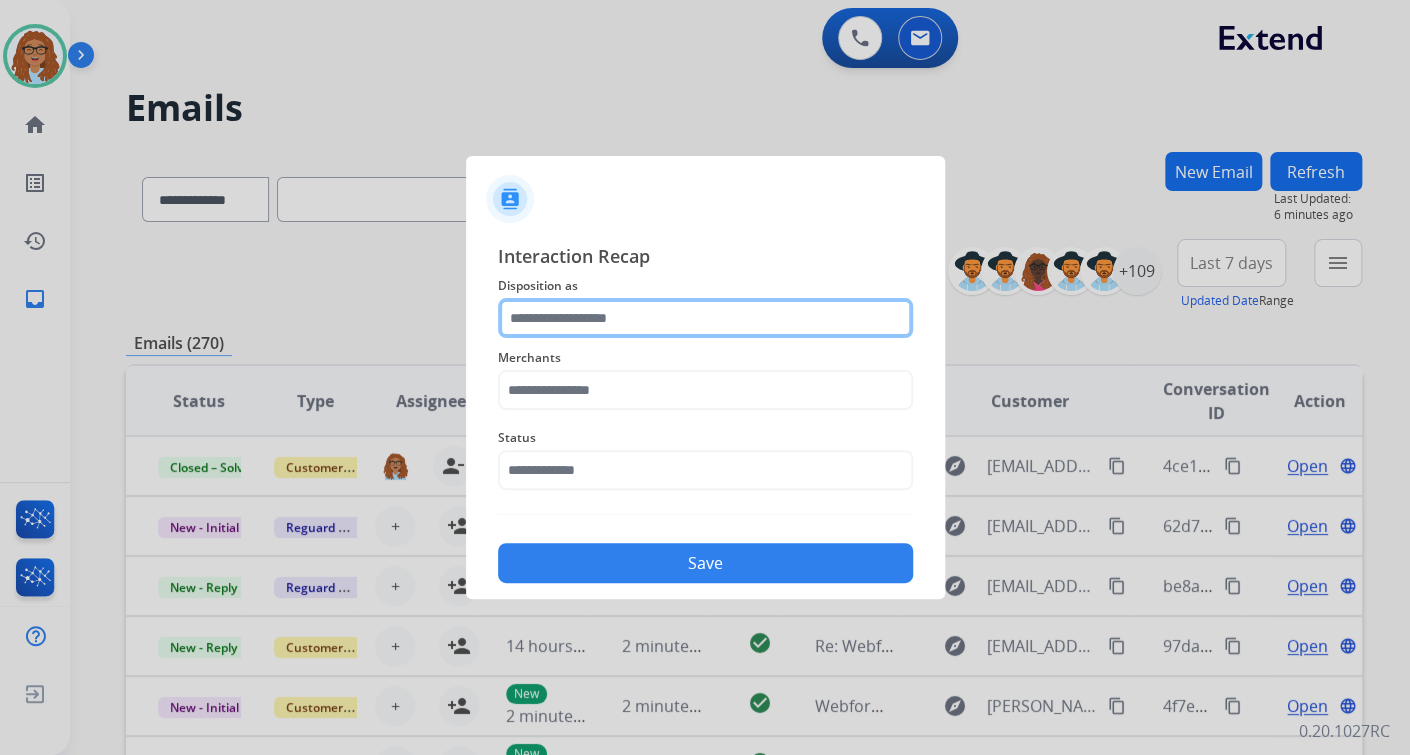 click 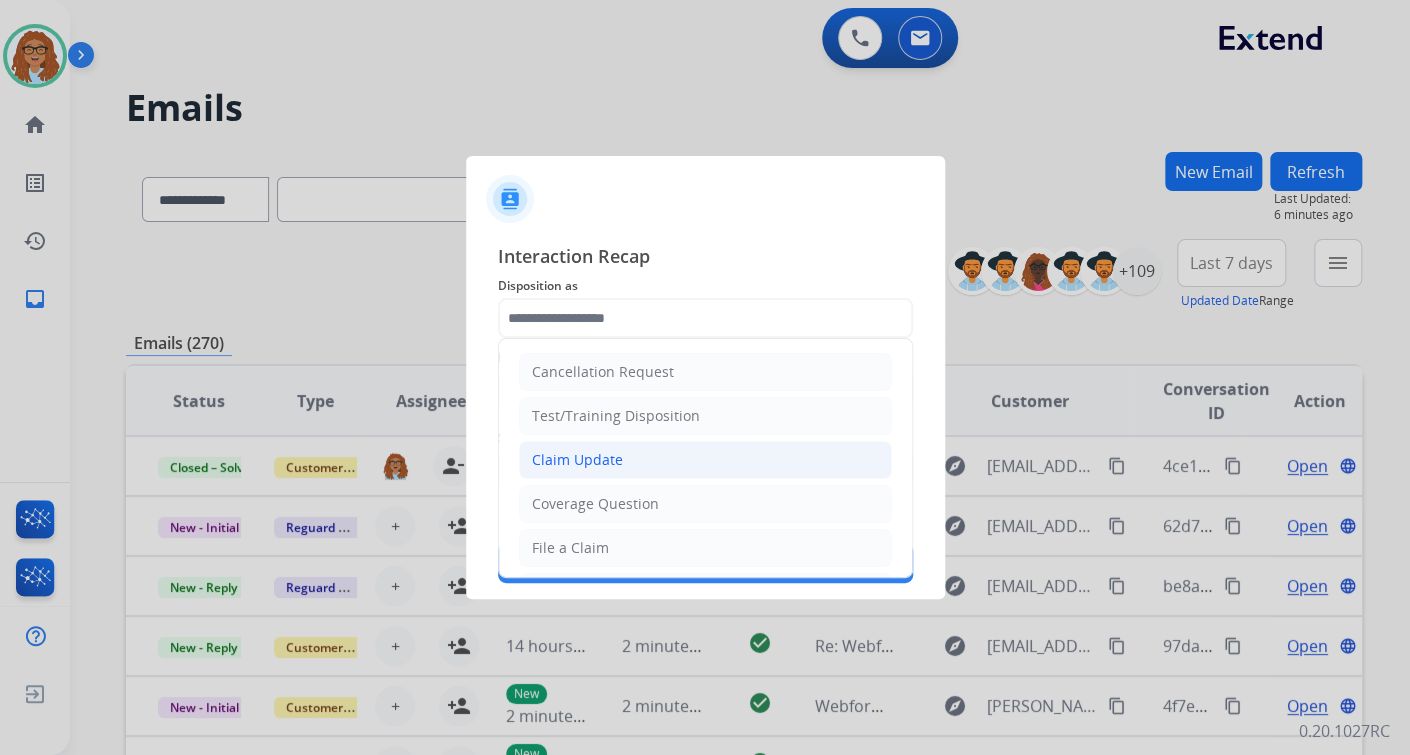 click on "Claim Update" 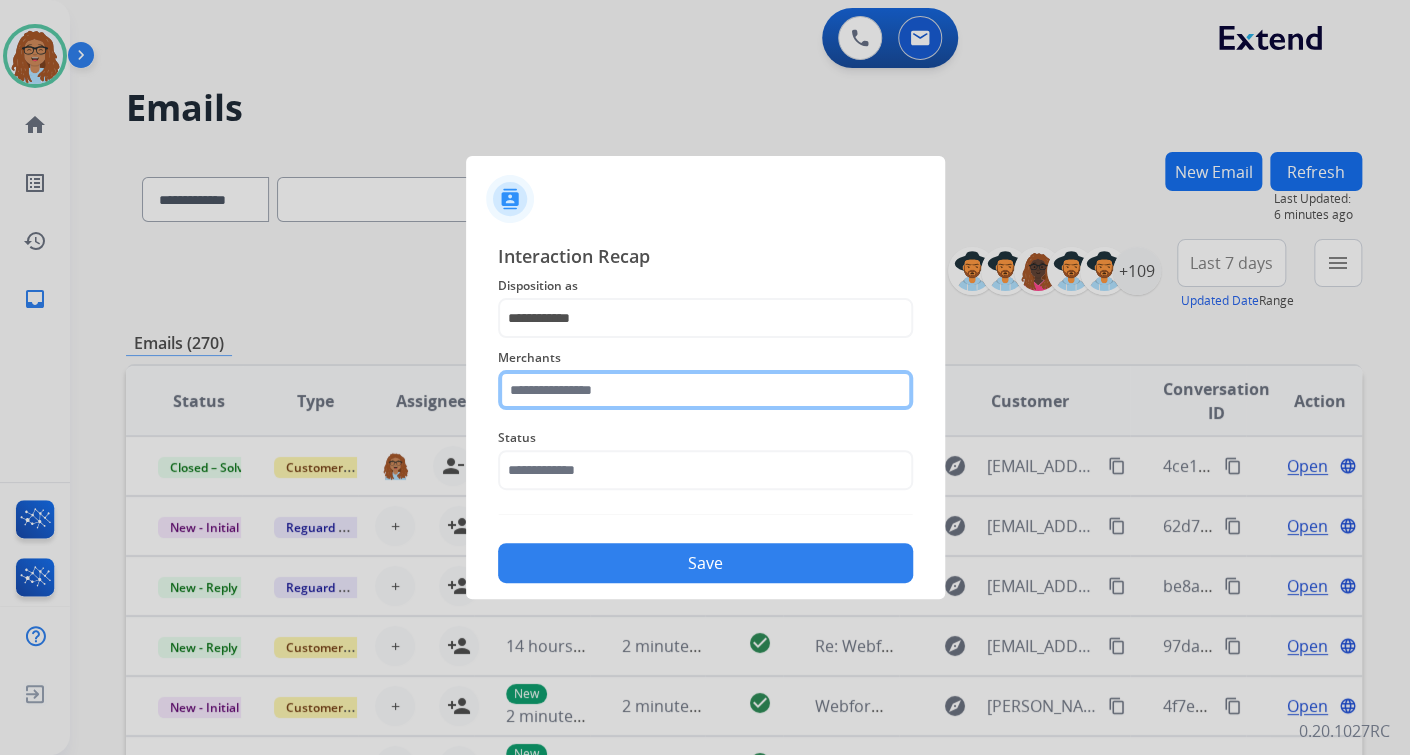 click 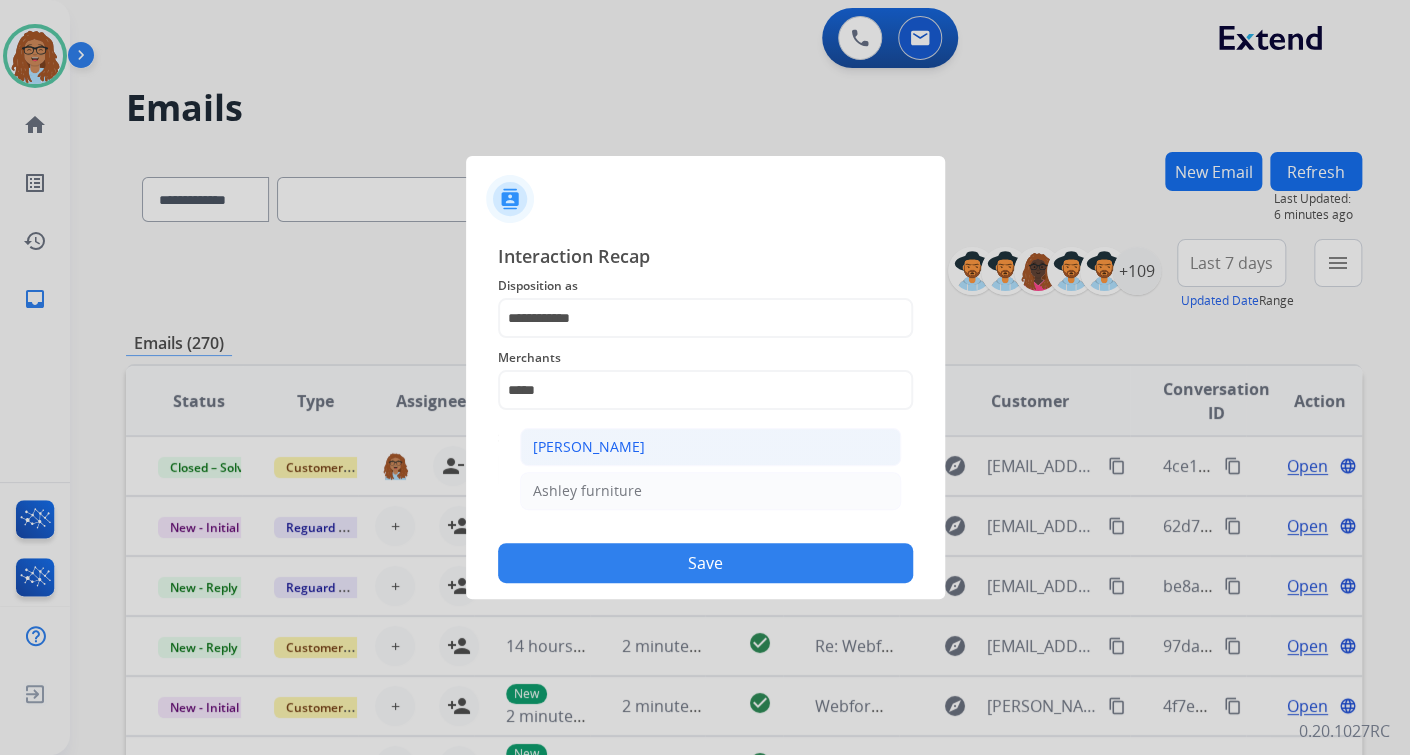 click on "[PERSON_NAME]" 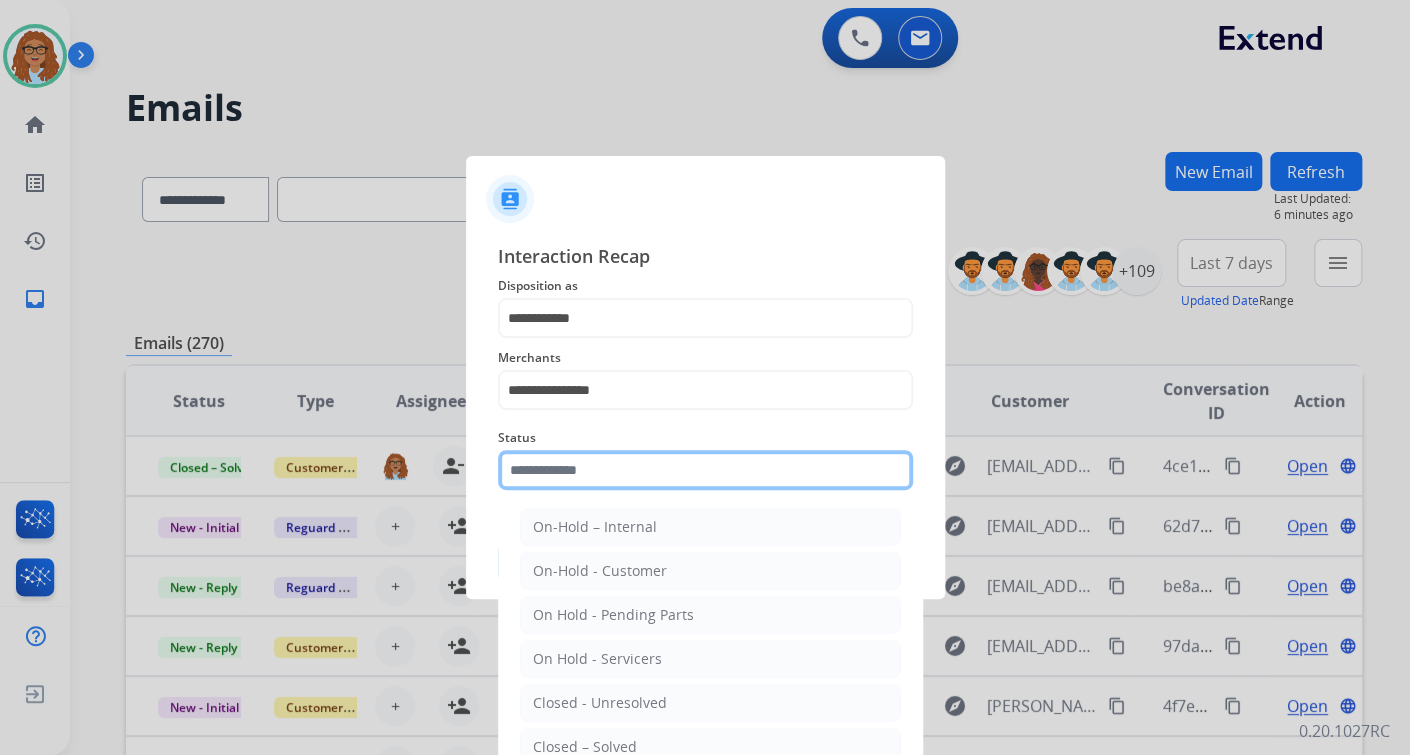 click 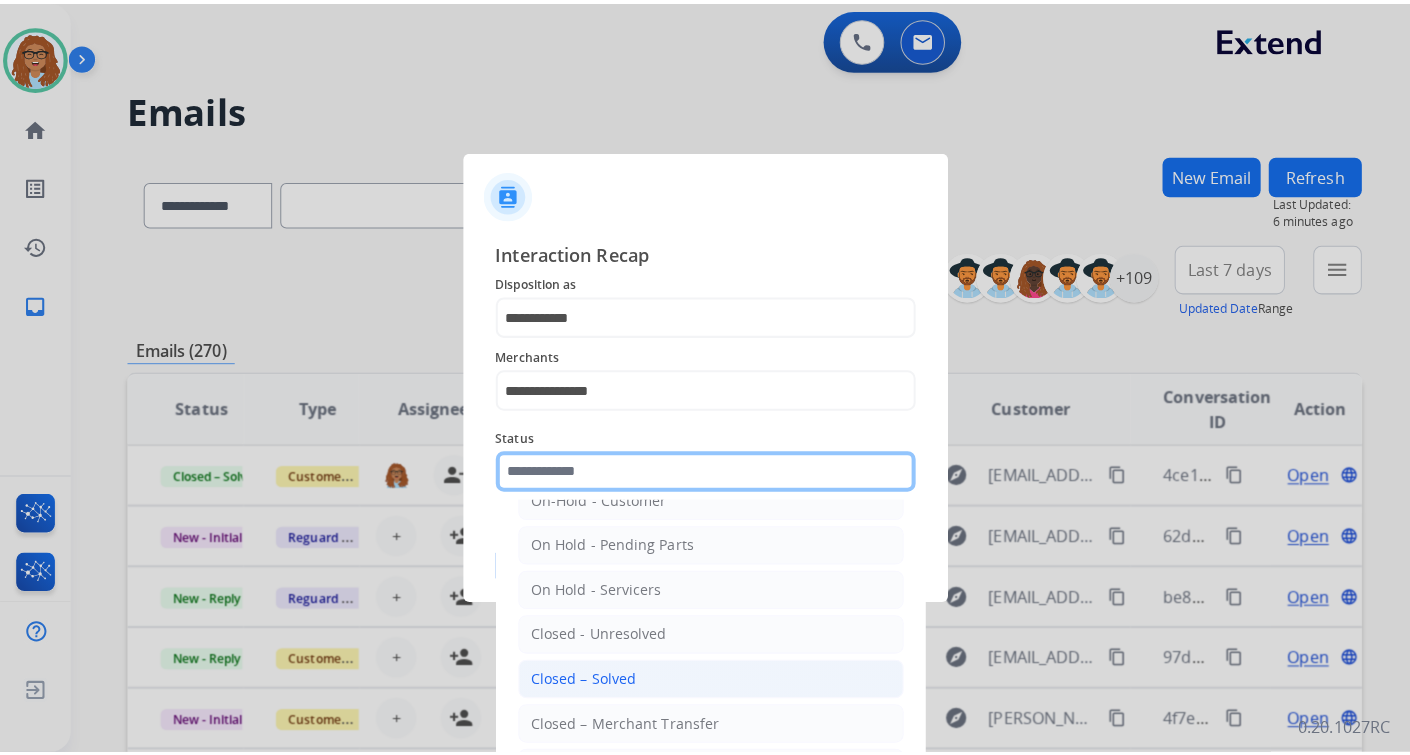 scroll, scrollTop: 116, scrollLeft: 0, axis: vertical 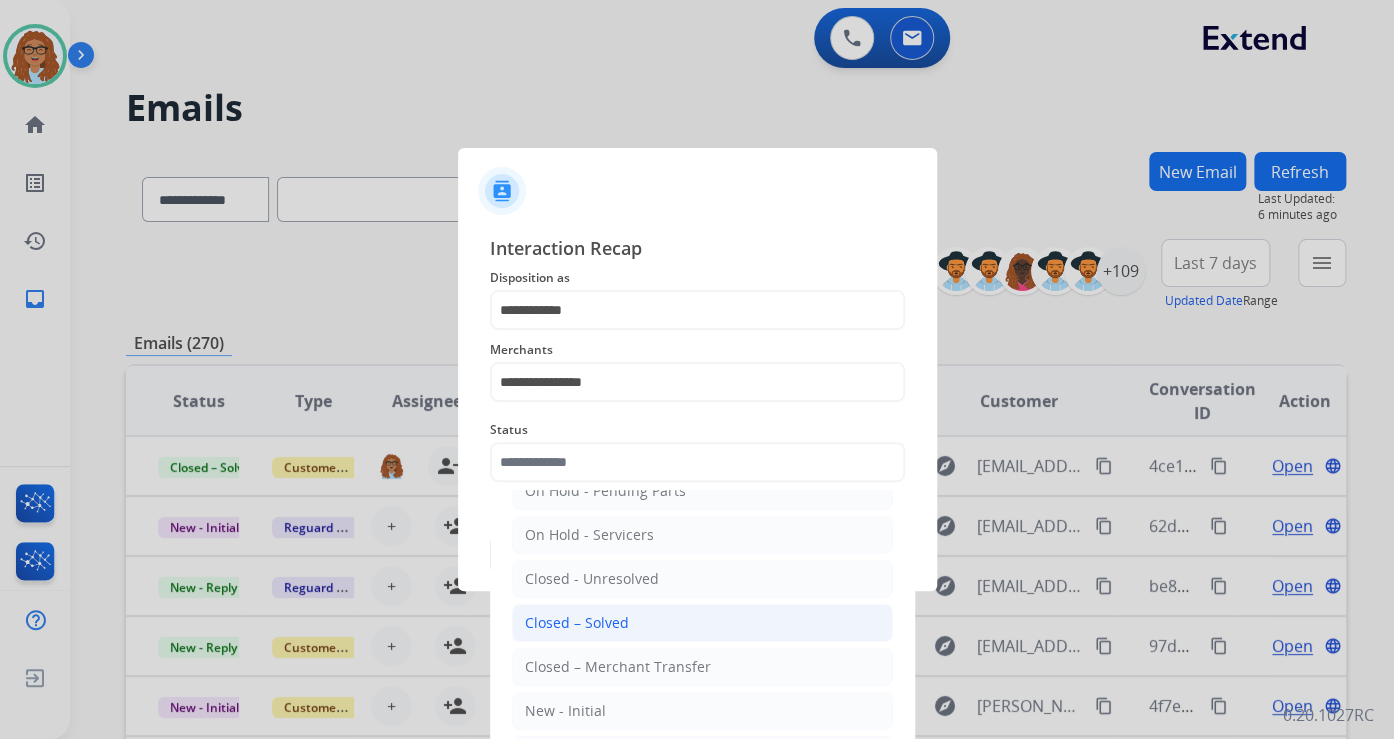 click on "Closed – Solved" 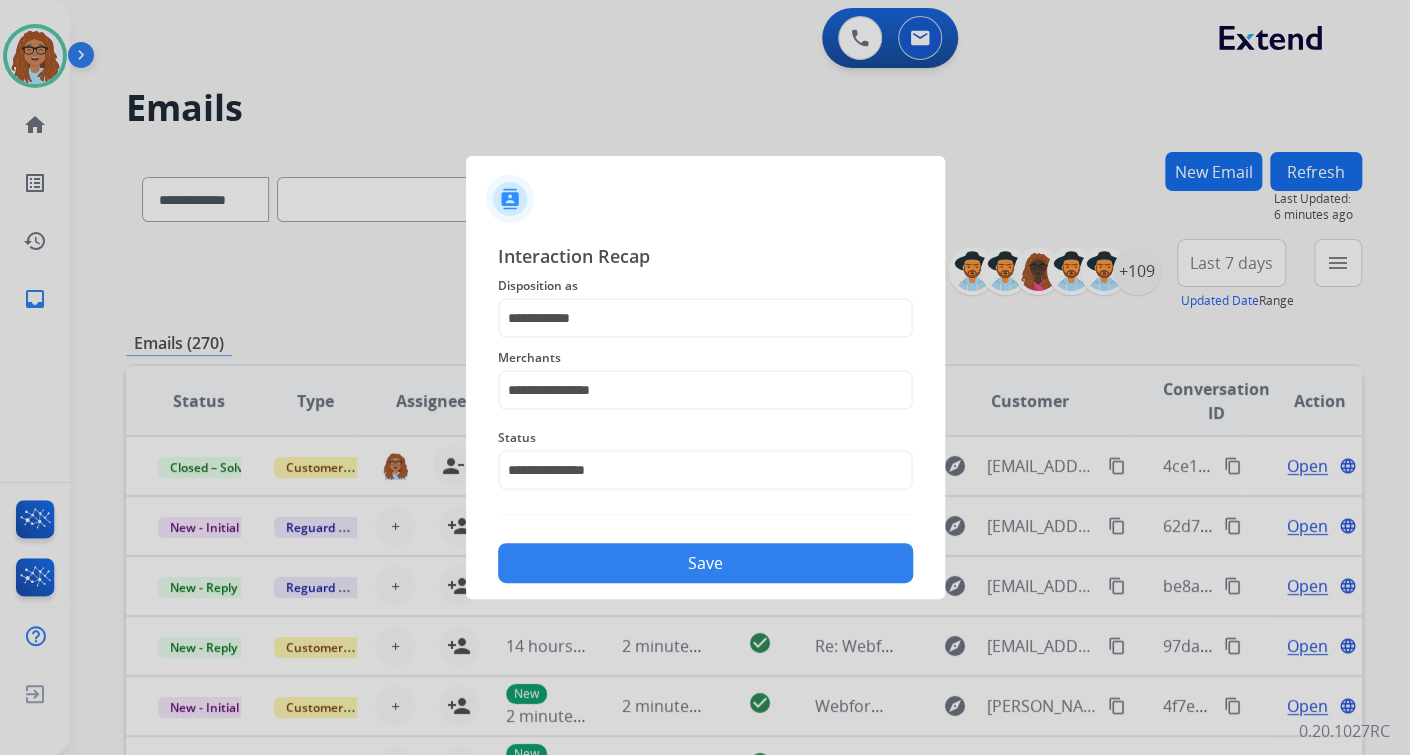 click on "Save" 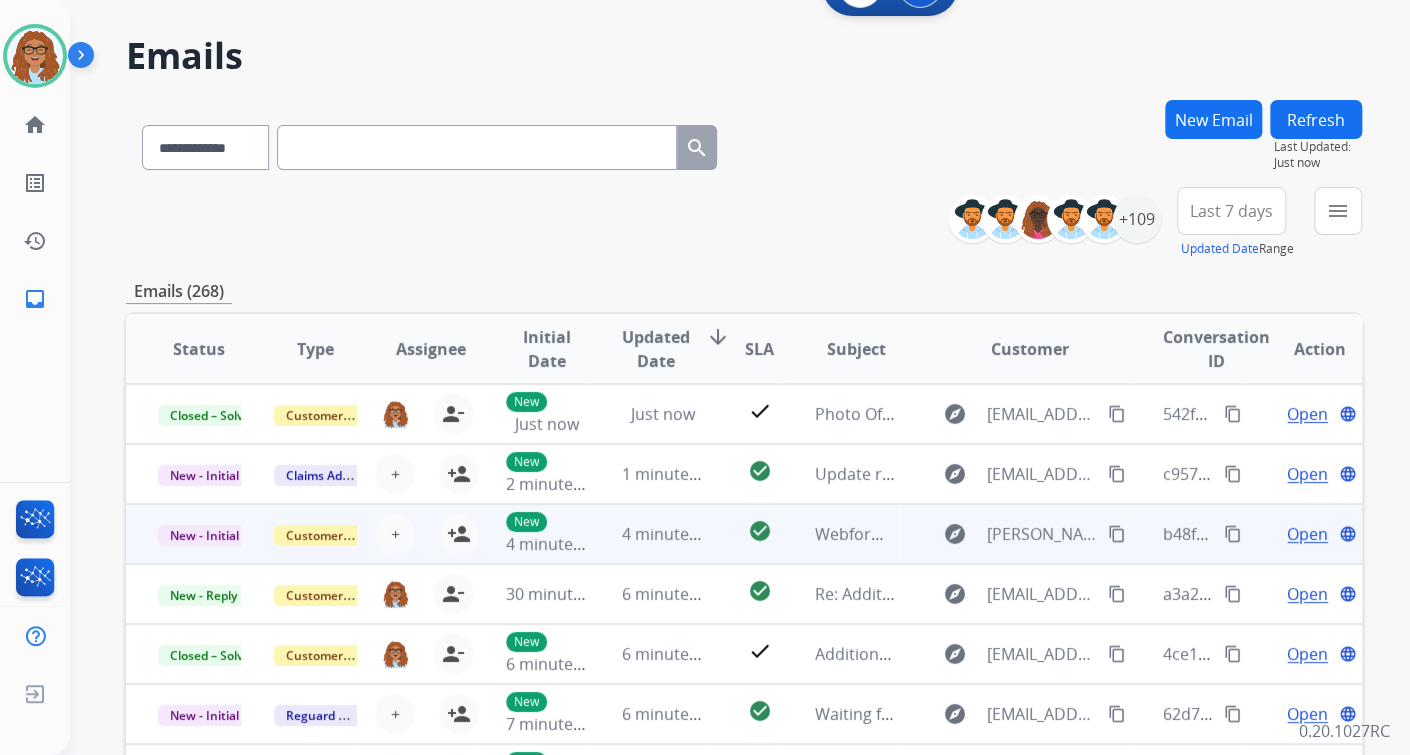 scroll, scrollTop: 80, scrollLeft: 0, axis: vertical 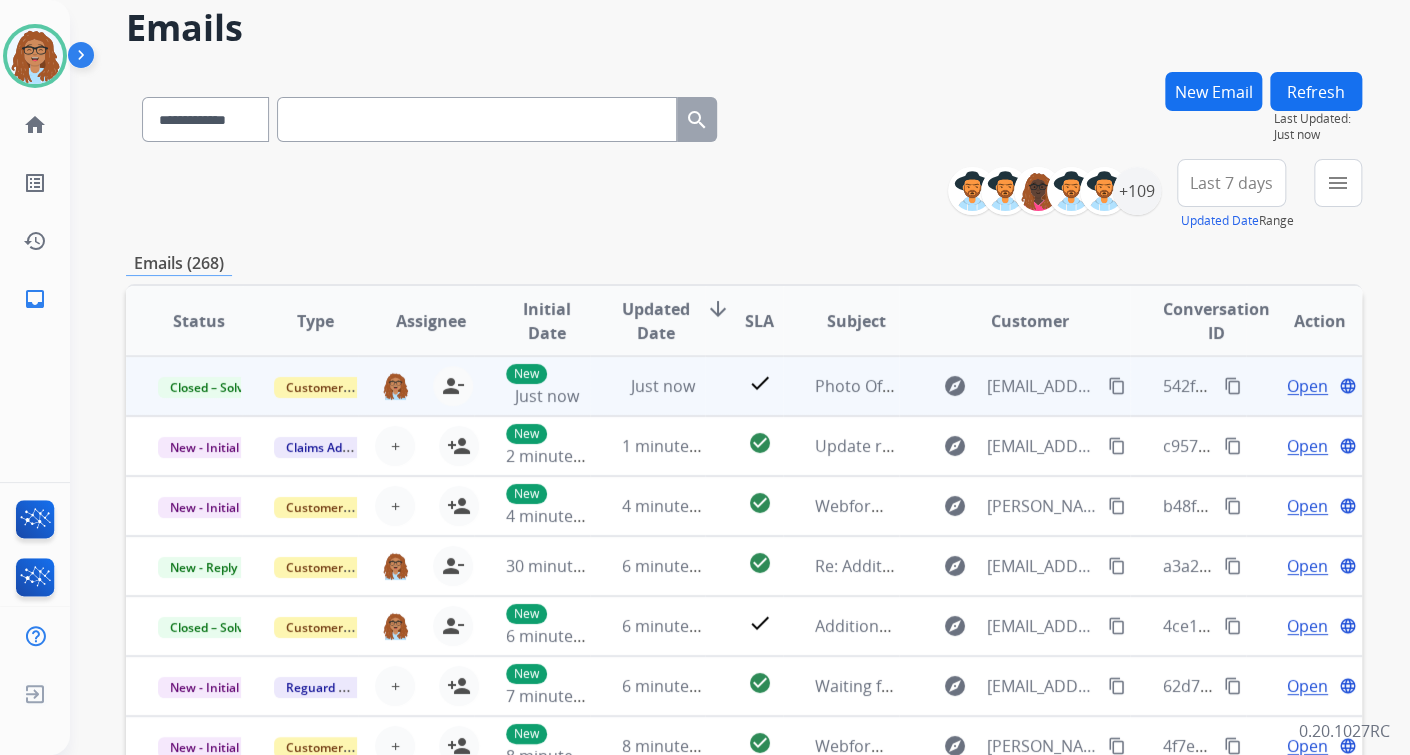 click on "content_copy" at bounding box center [1233, 386] 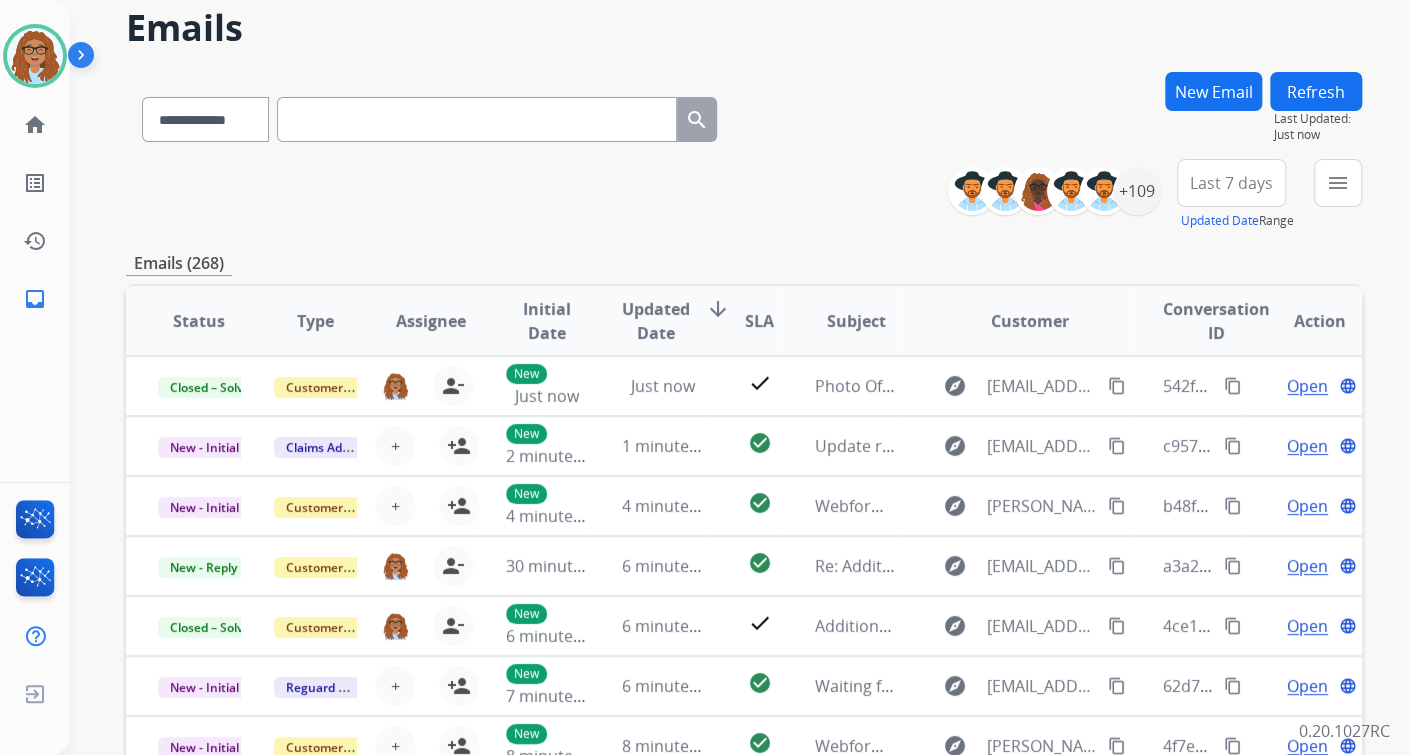scroll, scrollTop: 0, scrollLeft: 0, axis: both 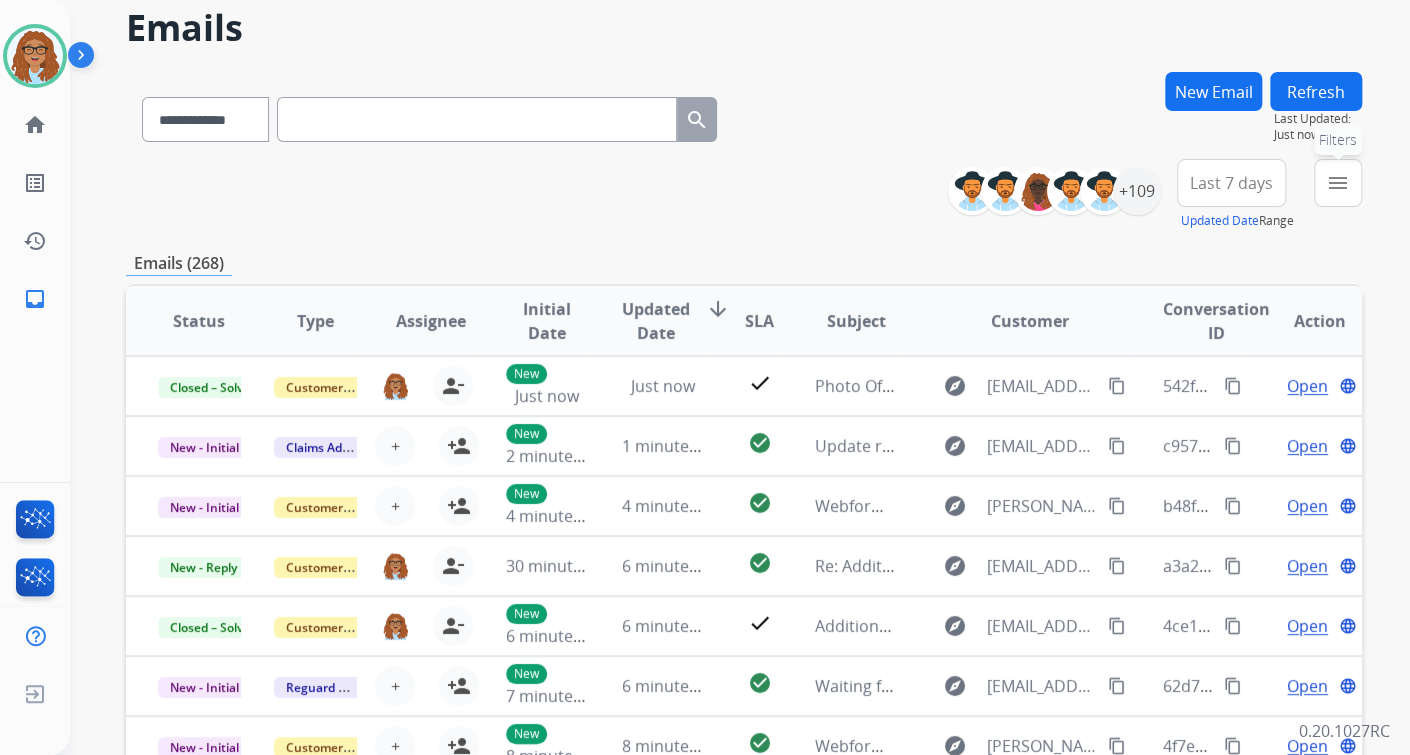 click on "menu" at bounding box center (1338, 183) 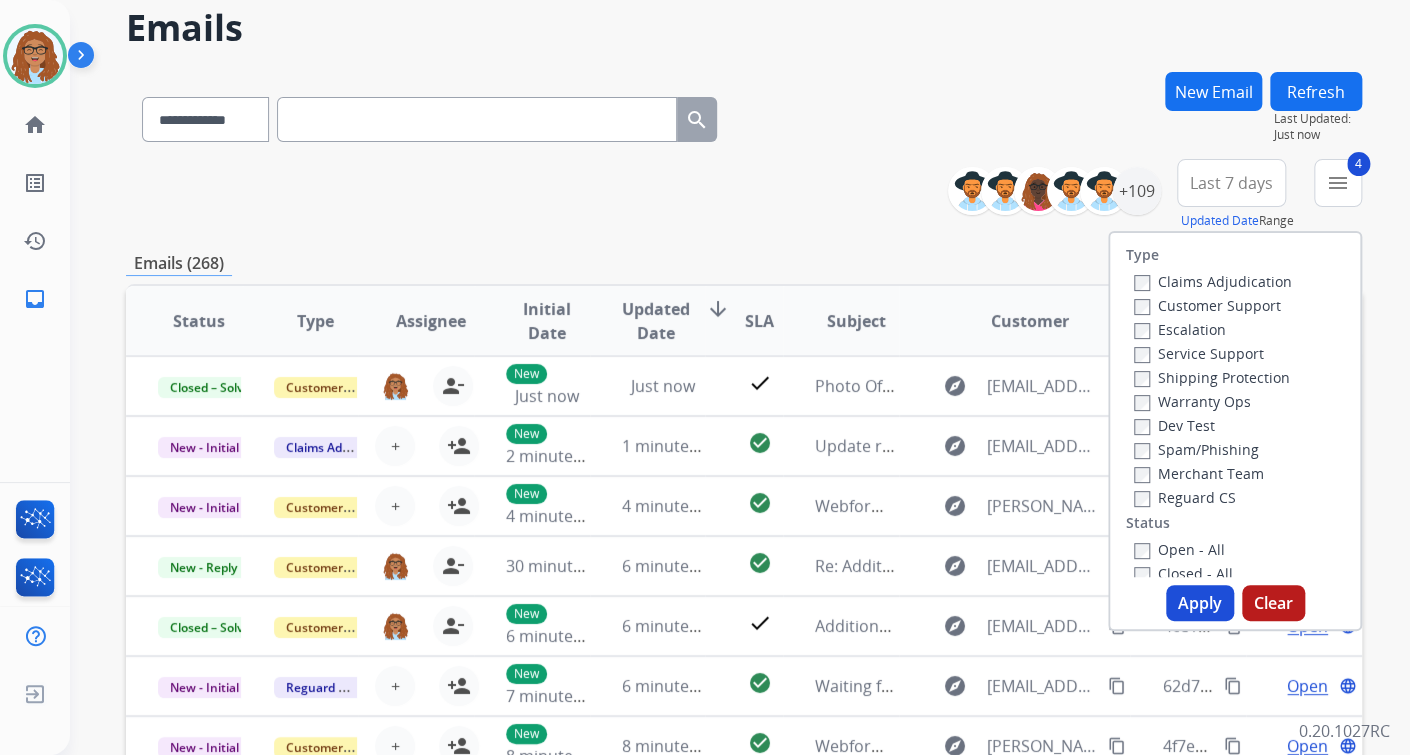 click on "Apply" at bounding box center (1200, 603) 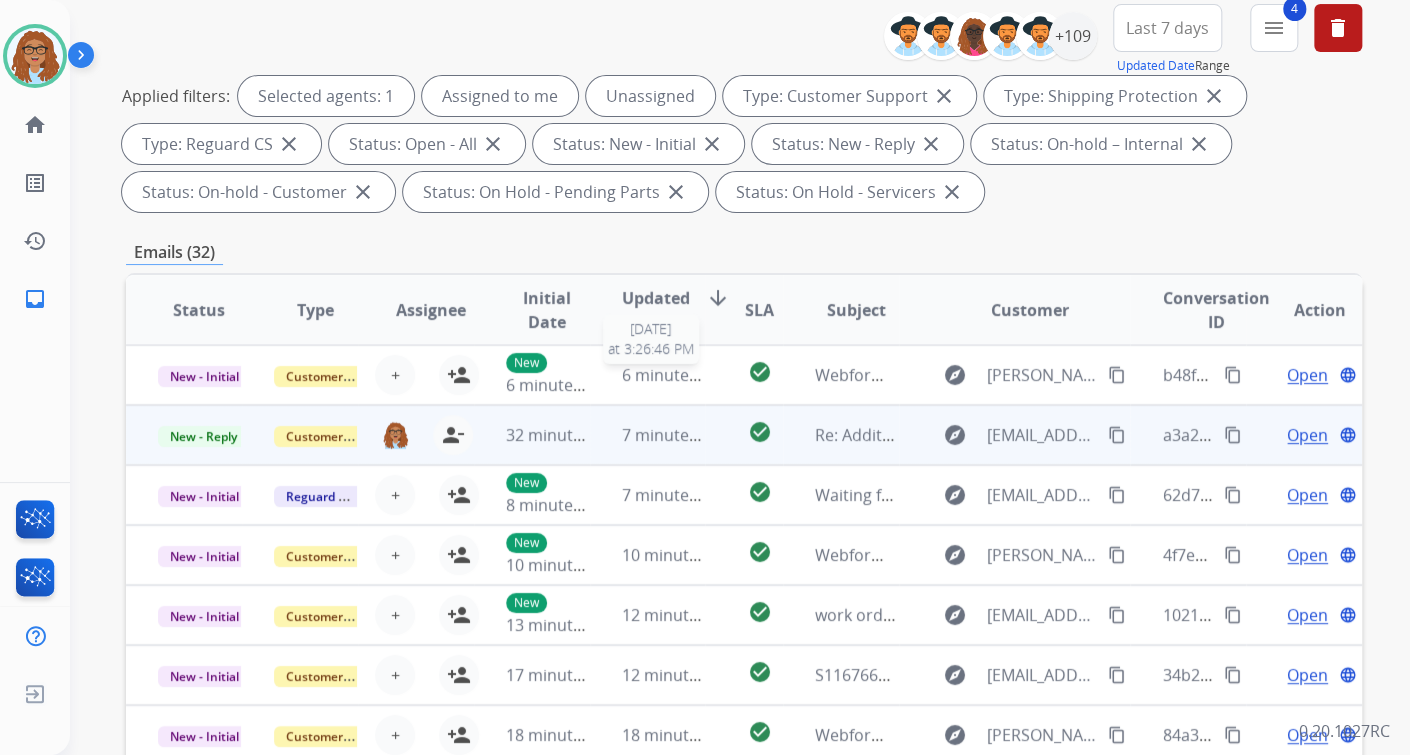scroll, scrollTop: 240, scrollLeft: 0, axis: vertical 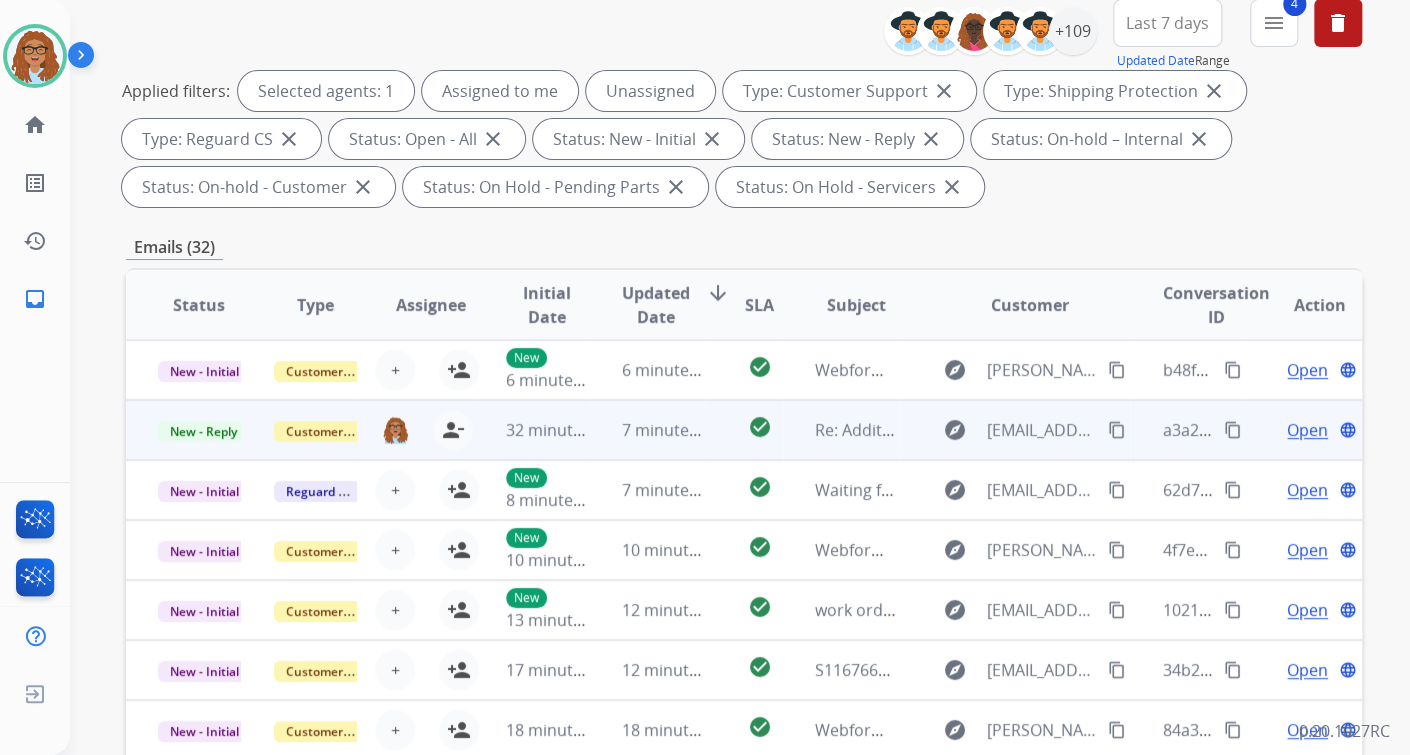 click on "content_copy" at bounding box center (1233, 430) 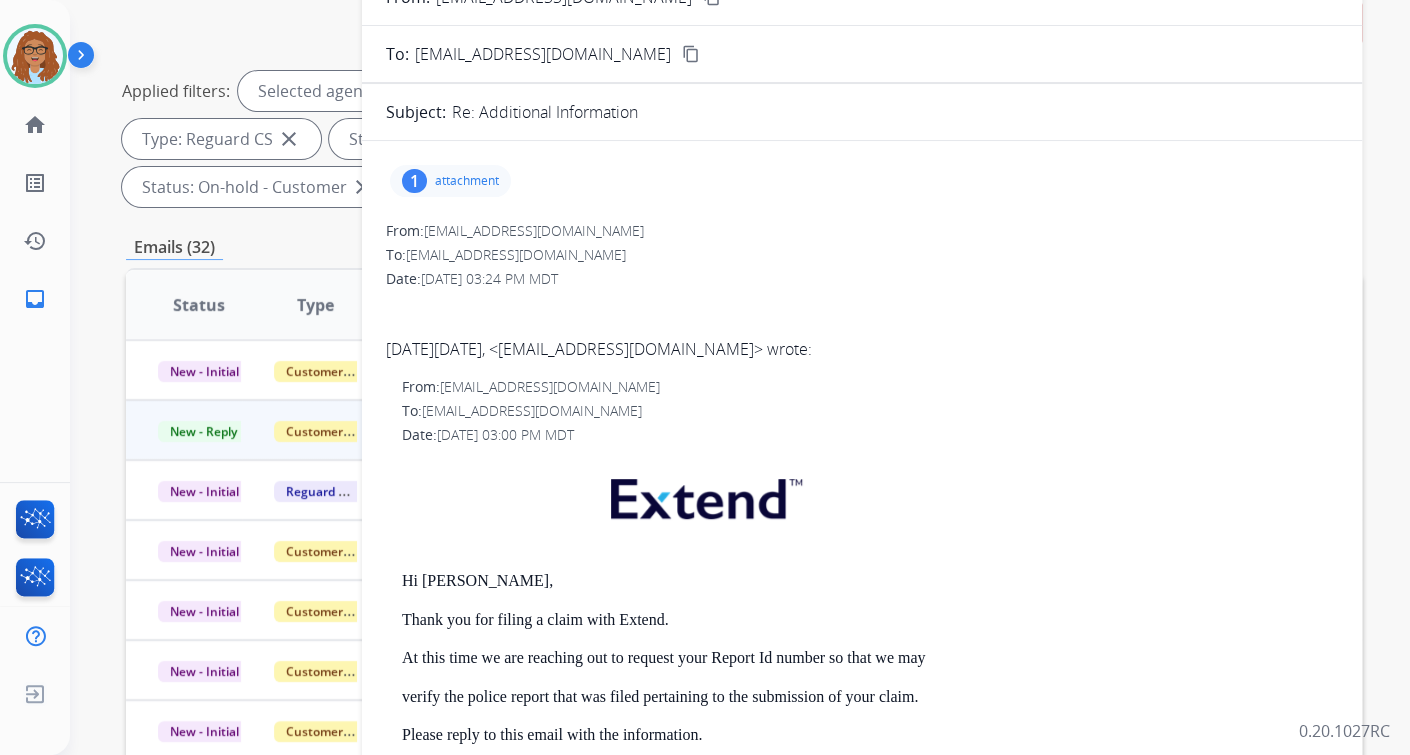 click on "1" at bounding box center (414, 181) 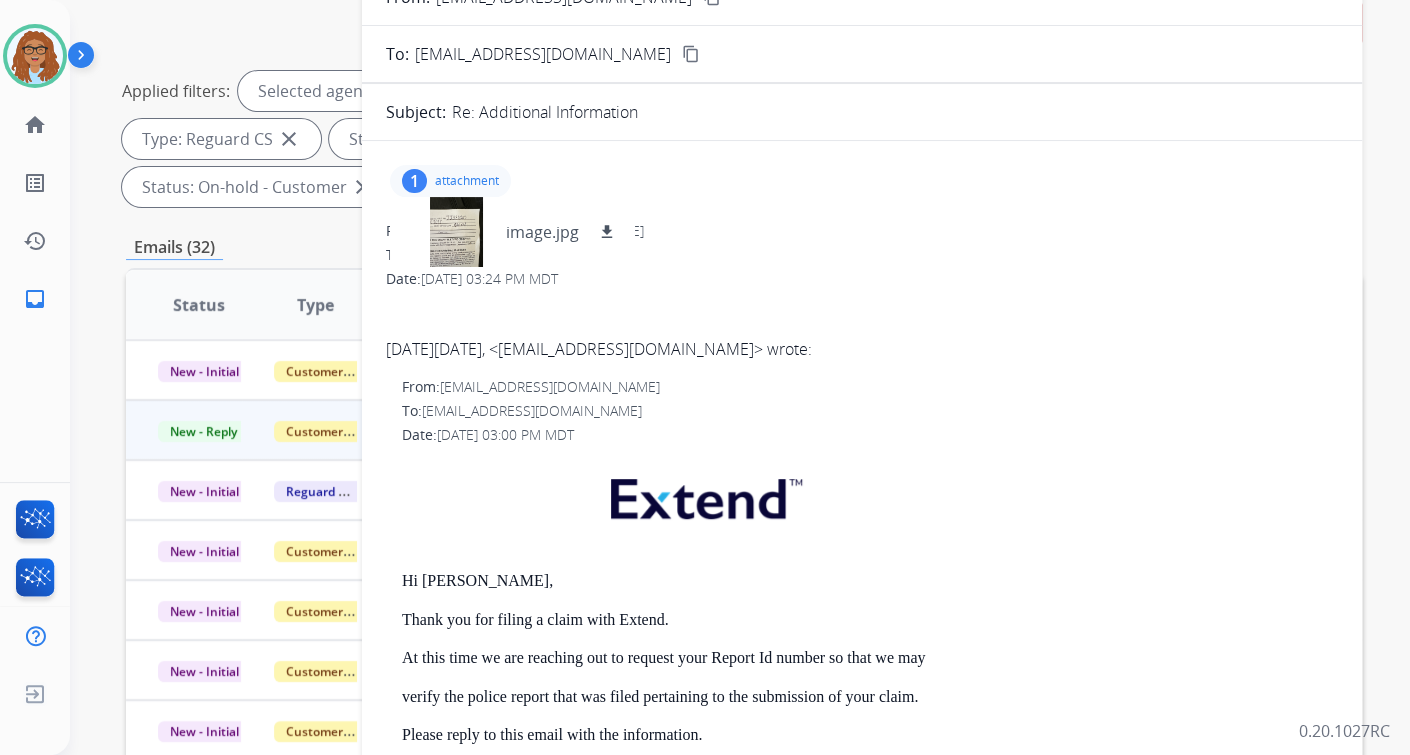 click on "From:  antaniajohnson45@gmail.com" at bounding box center (862, 231) 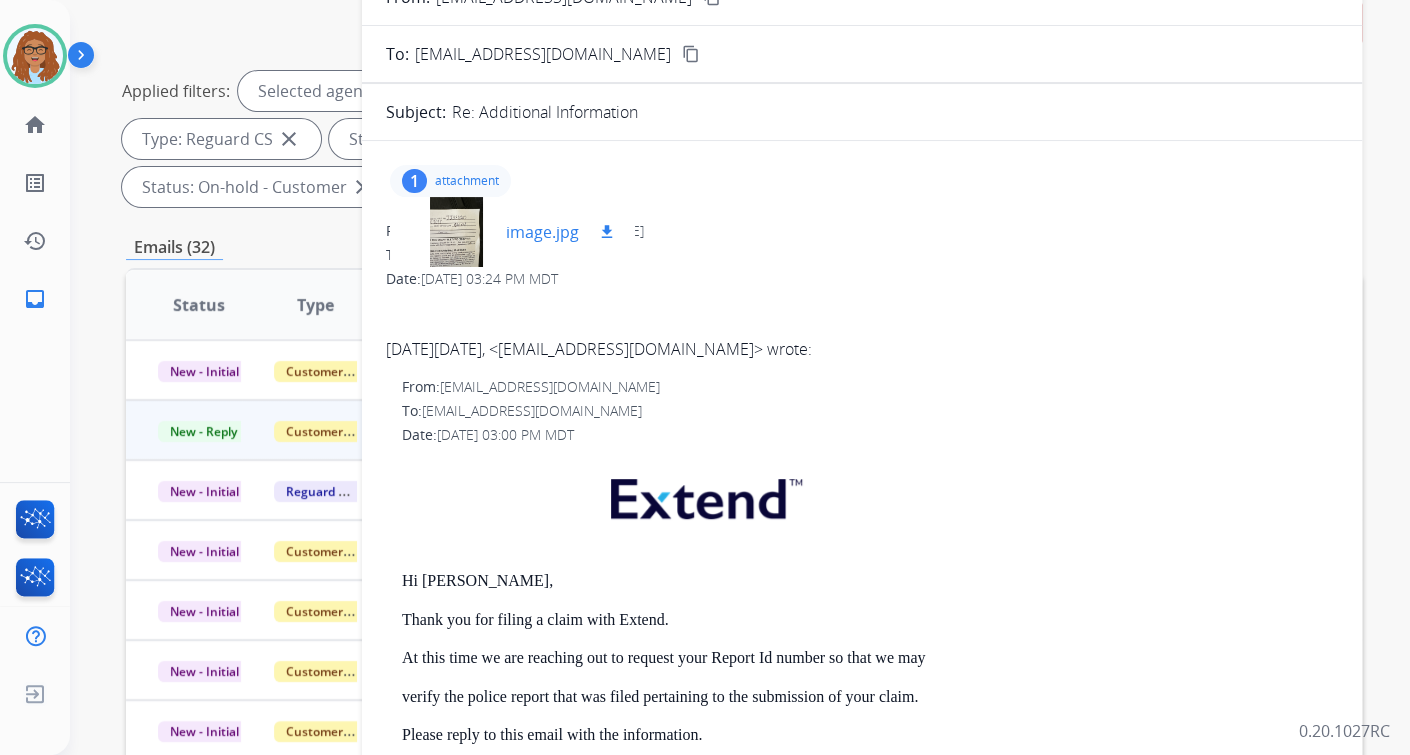 click at bounding box center [456, 232] 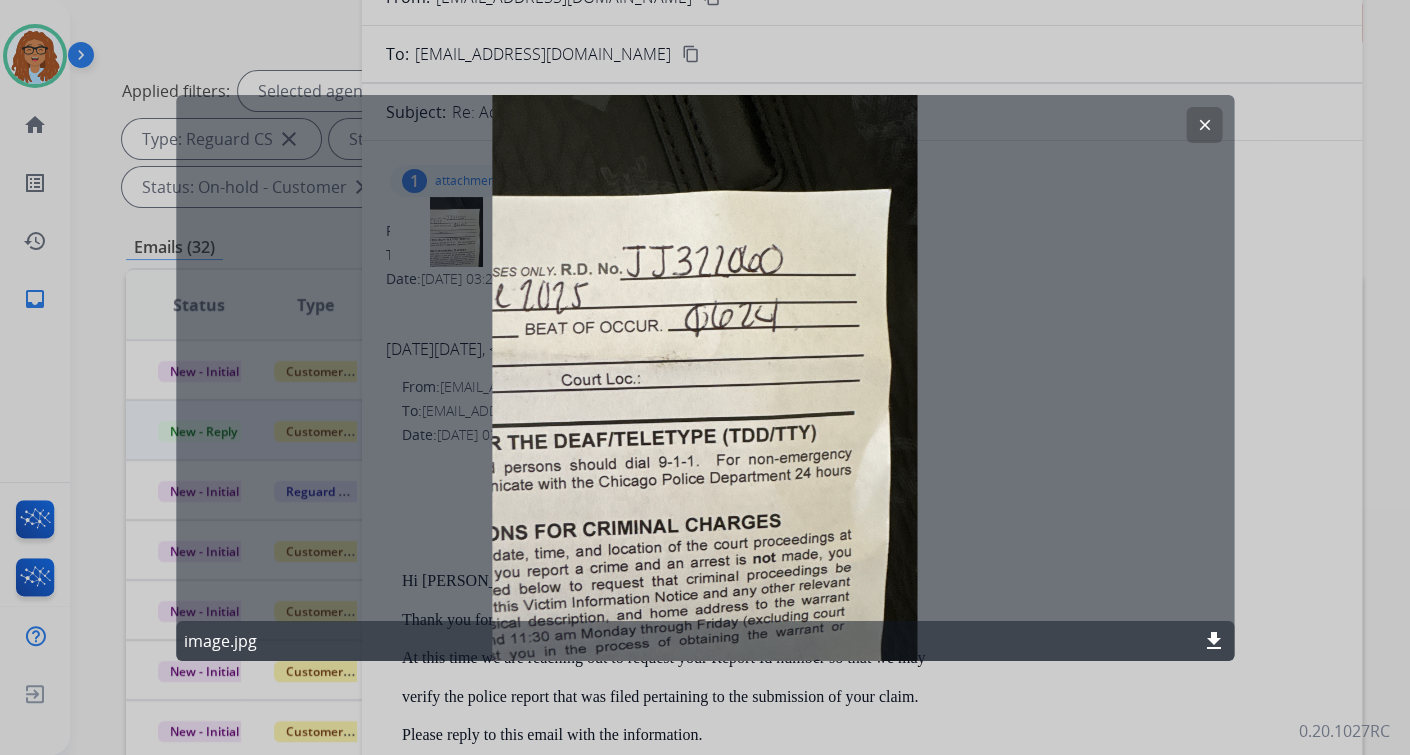 click on "clear" 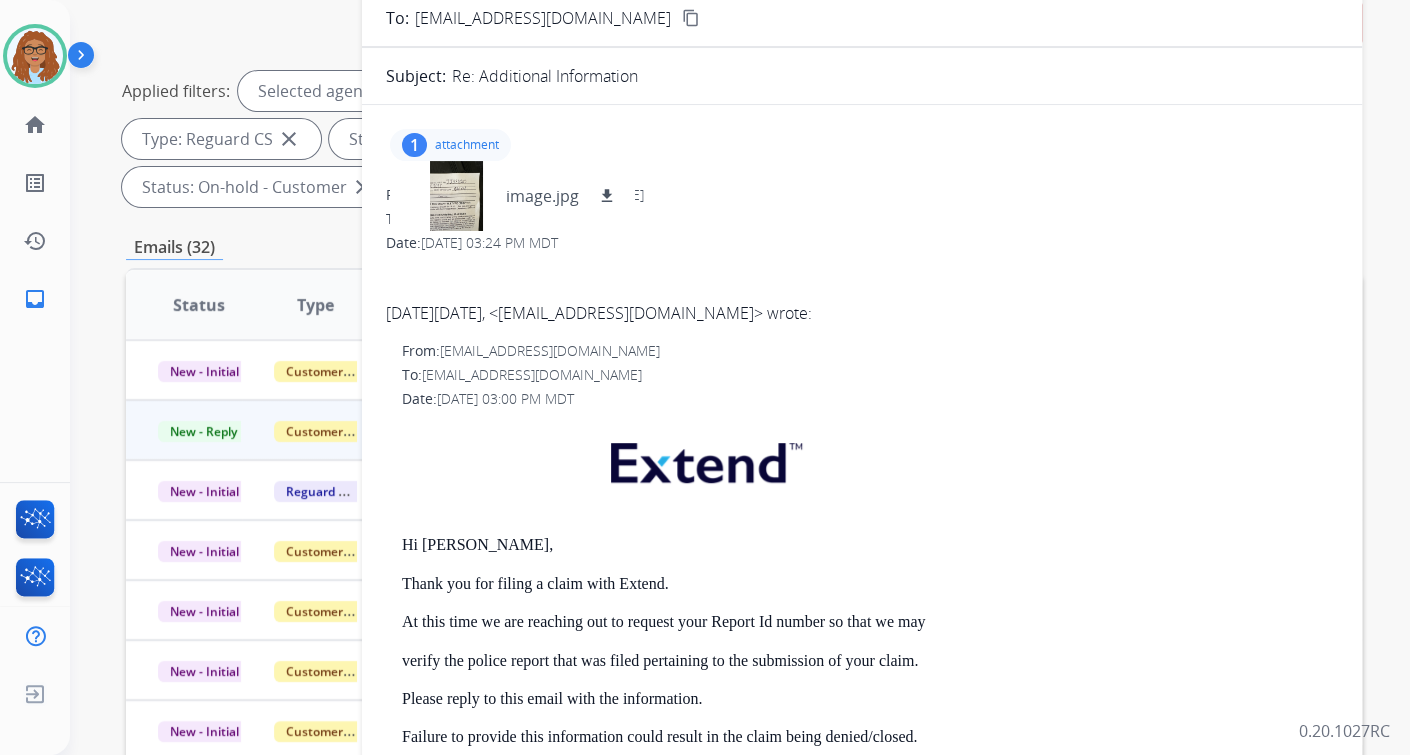 scroll, scrollTop: 0, scrollLeft: 0, axis: both 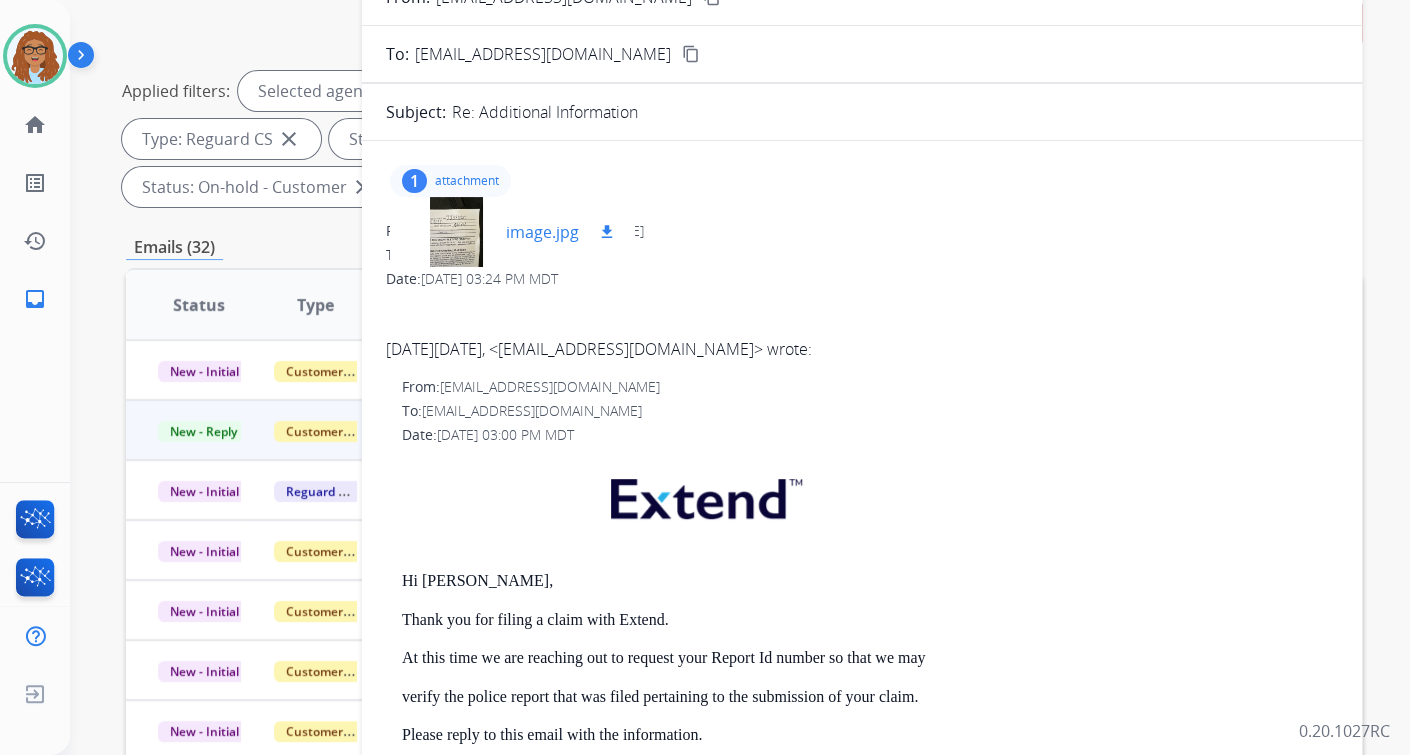 drag, startPoint x: 610, startPoint y: 232, endPoint x: 567, endPoint y: 248, distance: 45.88028 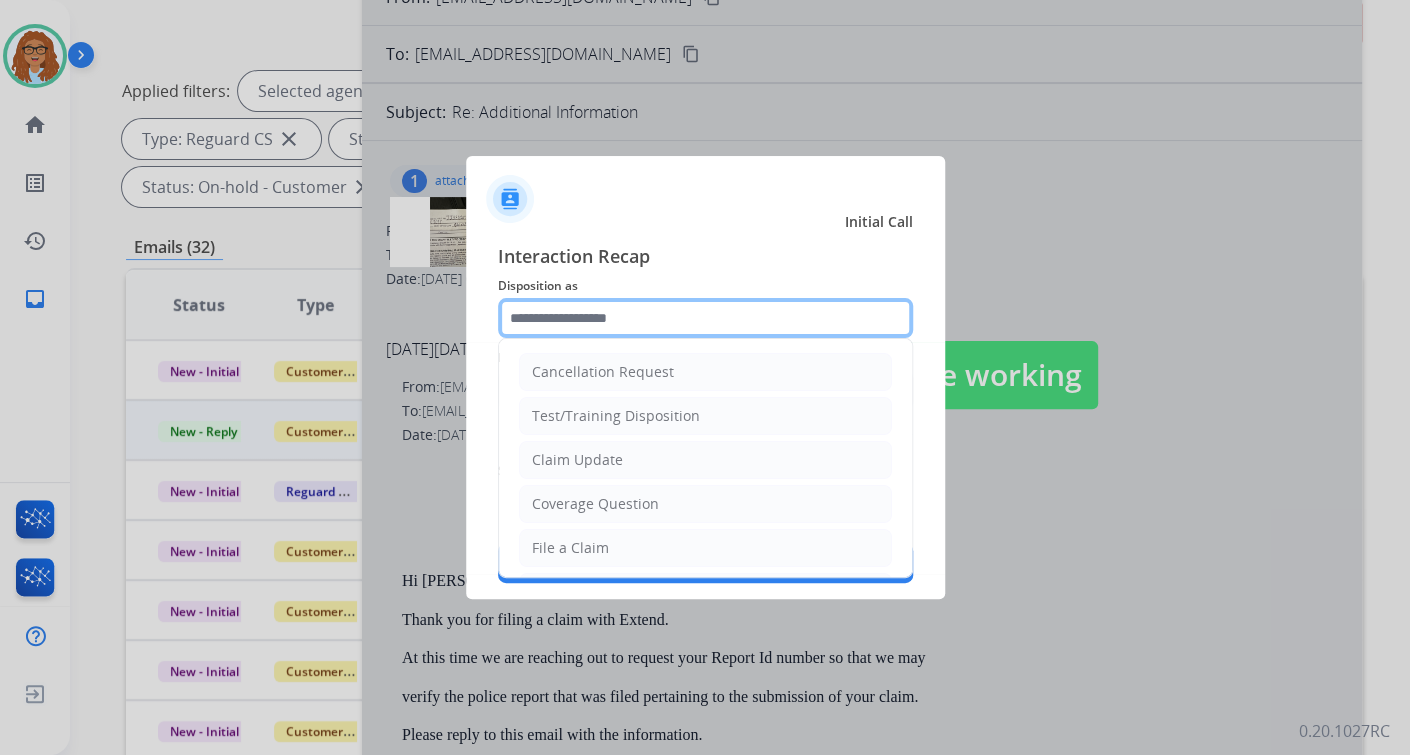 click 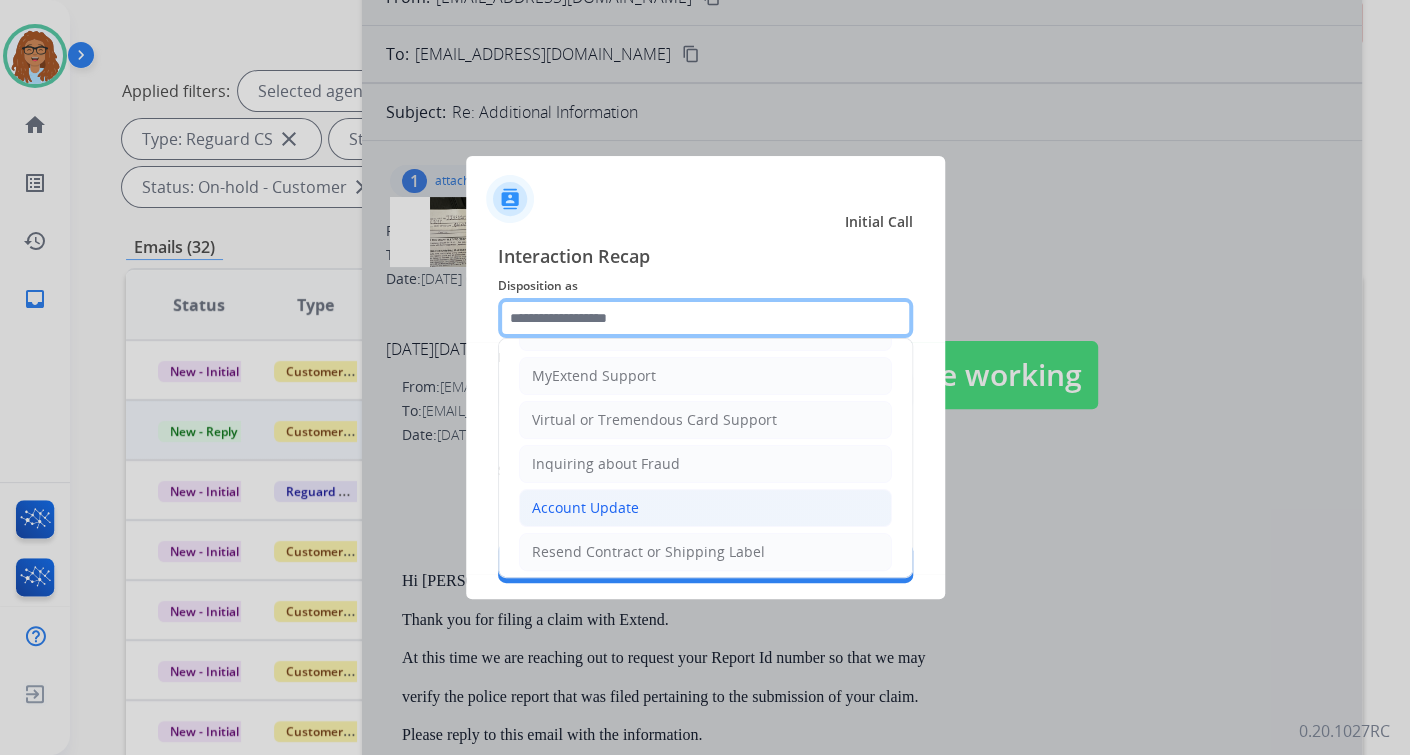 scroll, scrollTop: 240, scrollLeft: 0, axis: vertical 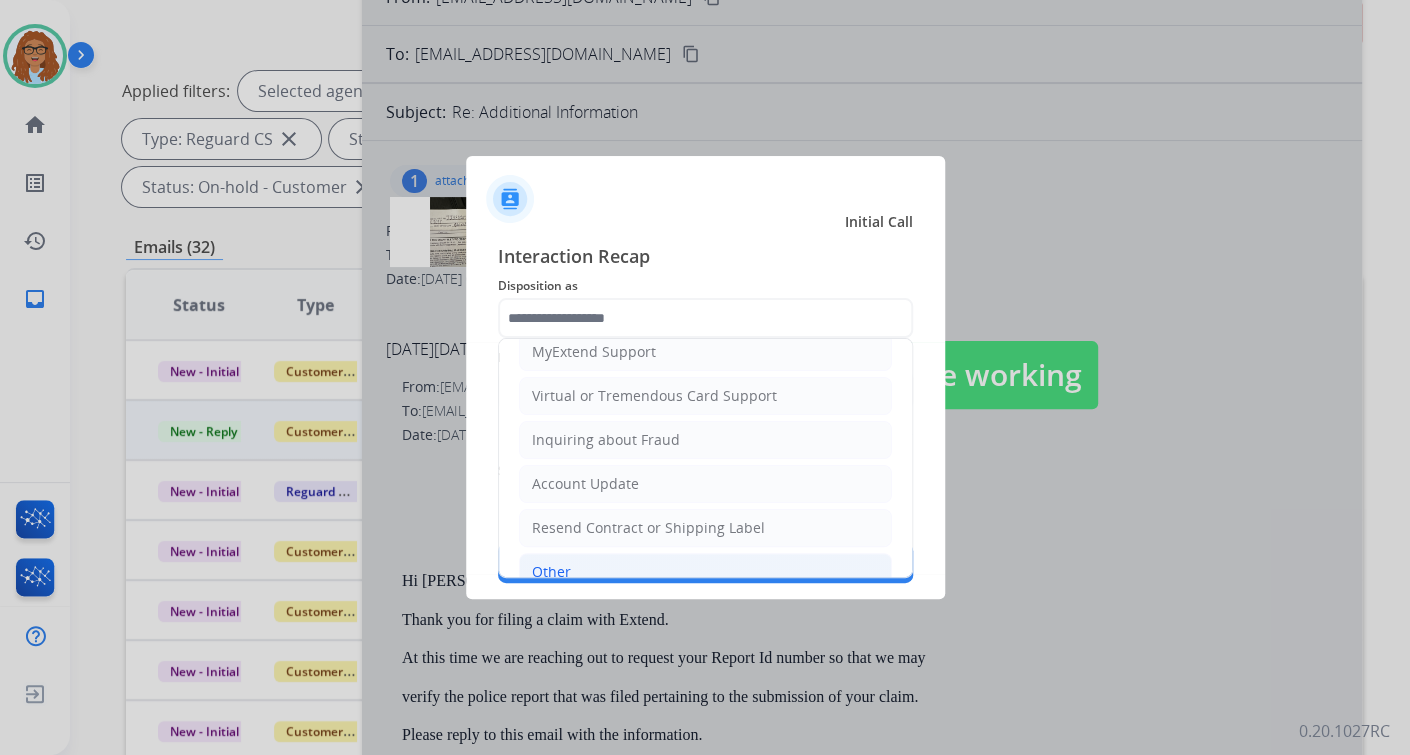 click on "Other" 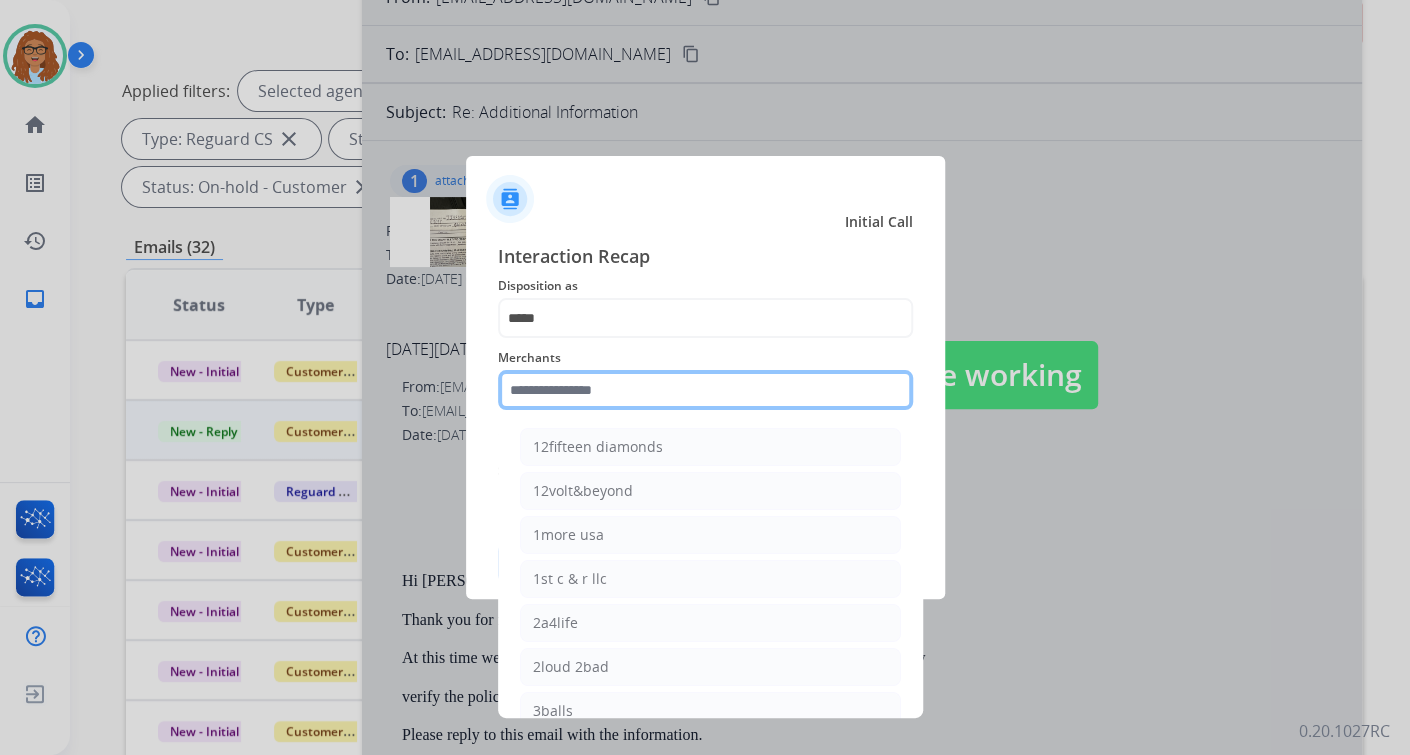click 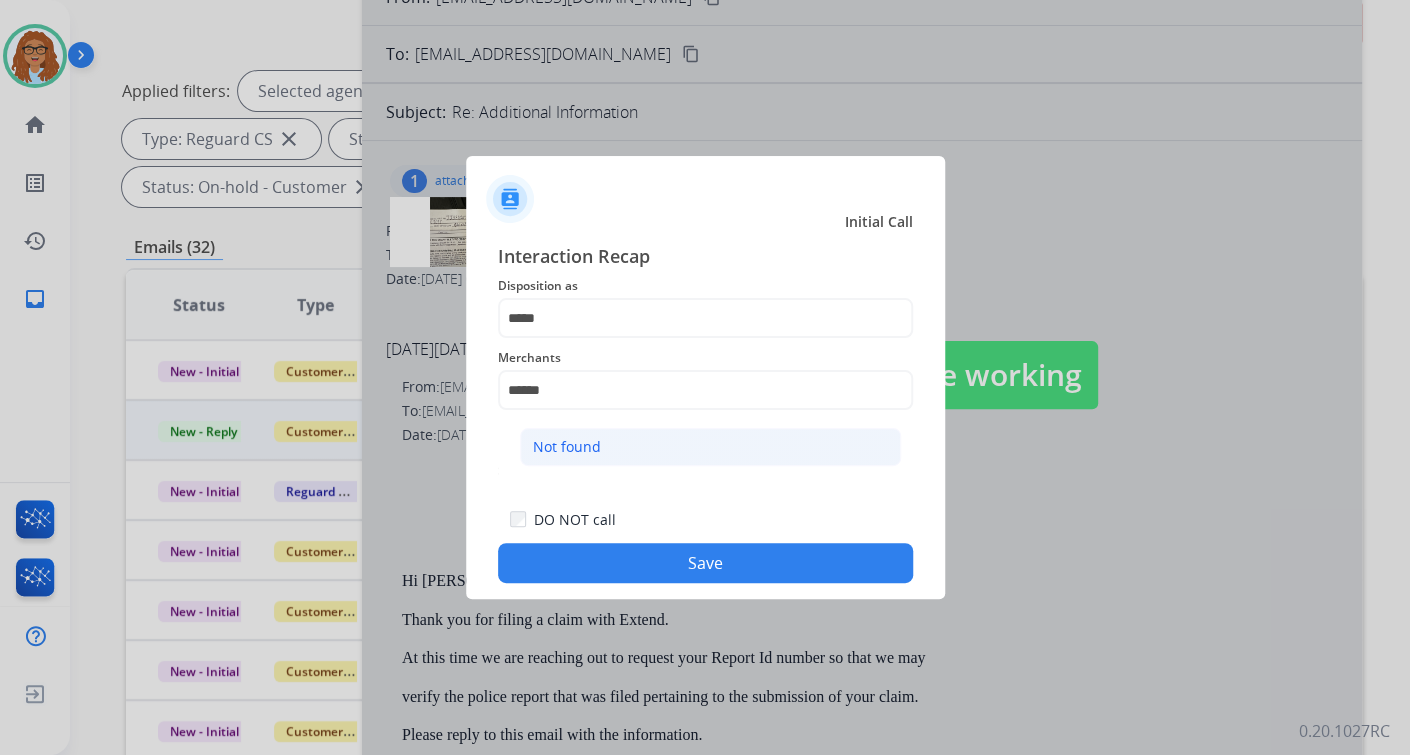 click on "Not found" 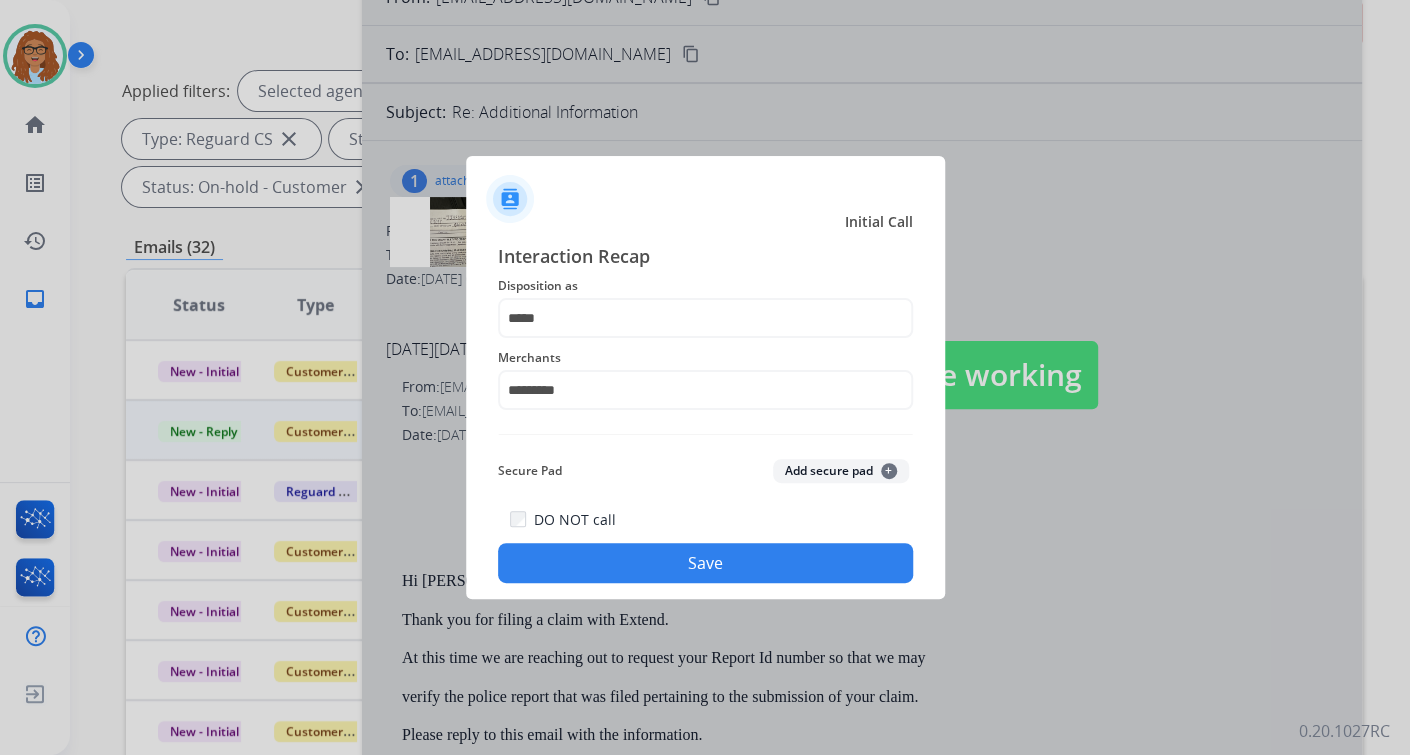 click on "Save" 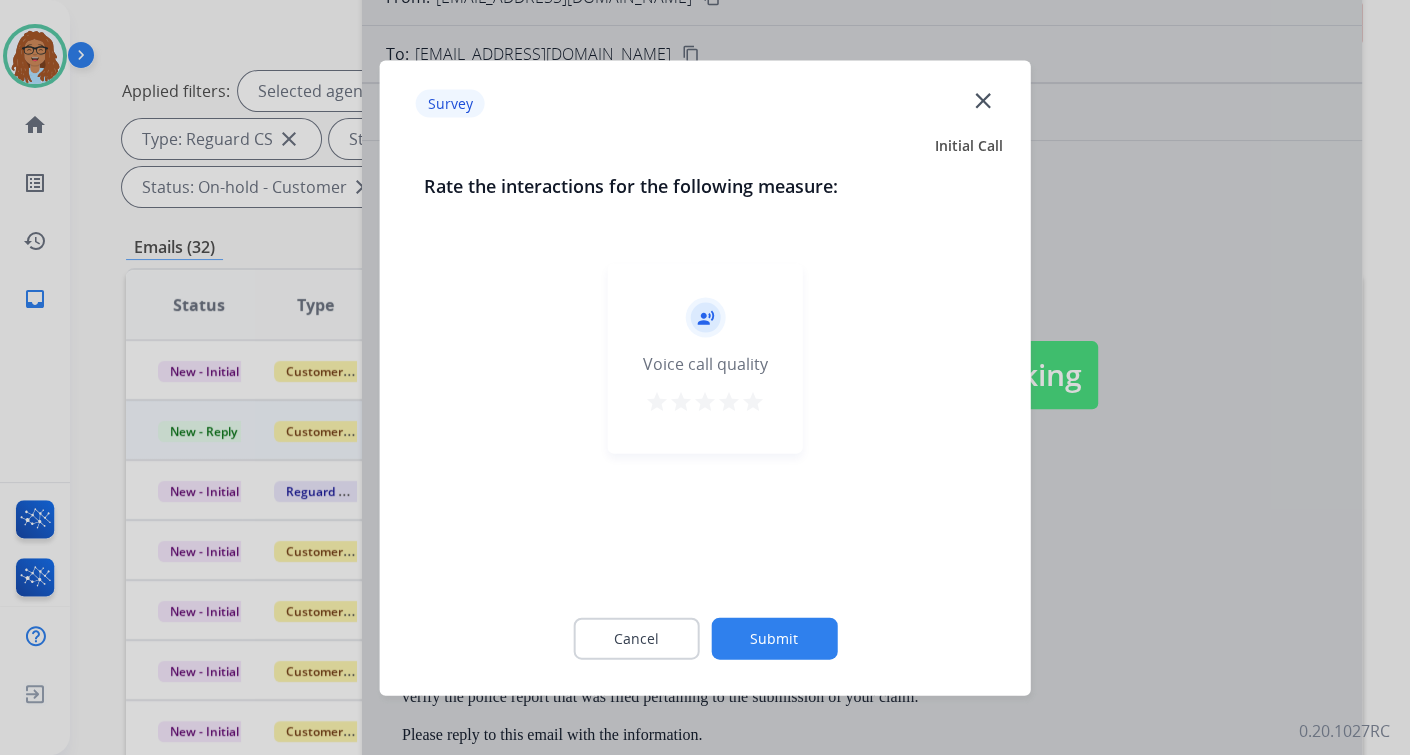 click on "close" 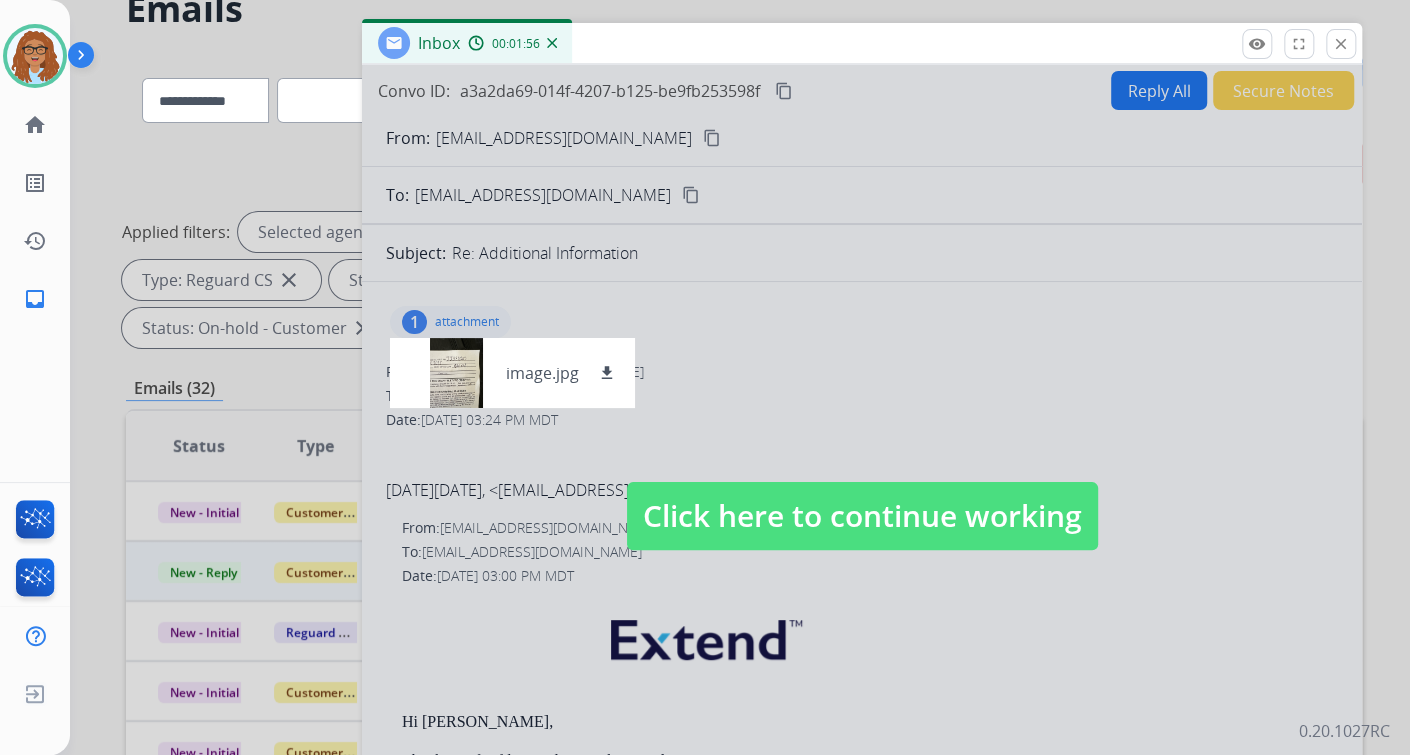scroll, scrollTop: 80, scrollLeft: 0, axis: vertical 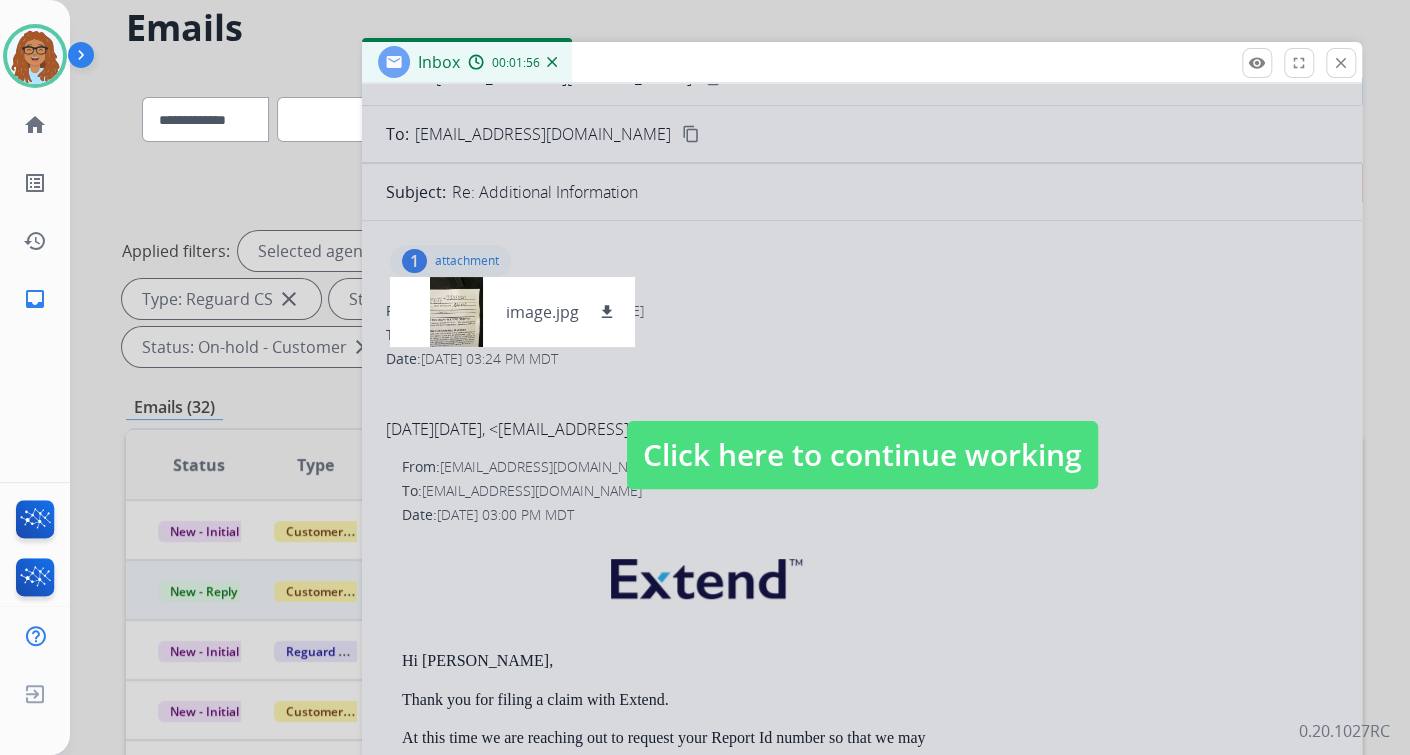 click on "Click here to continue working" at bounding box center [862, 455] 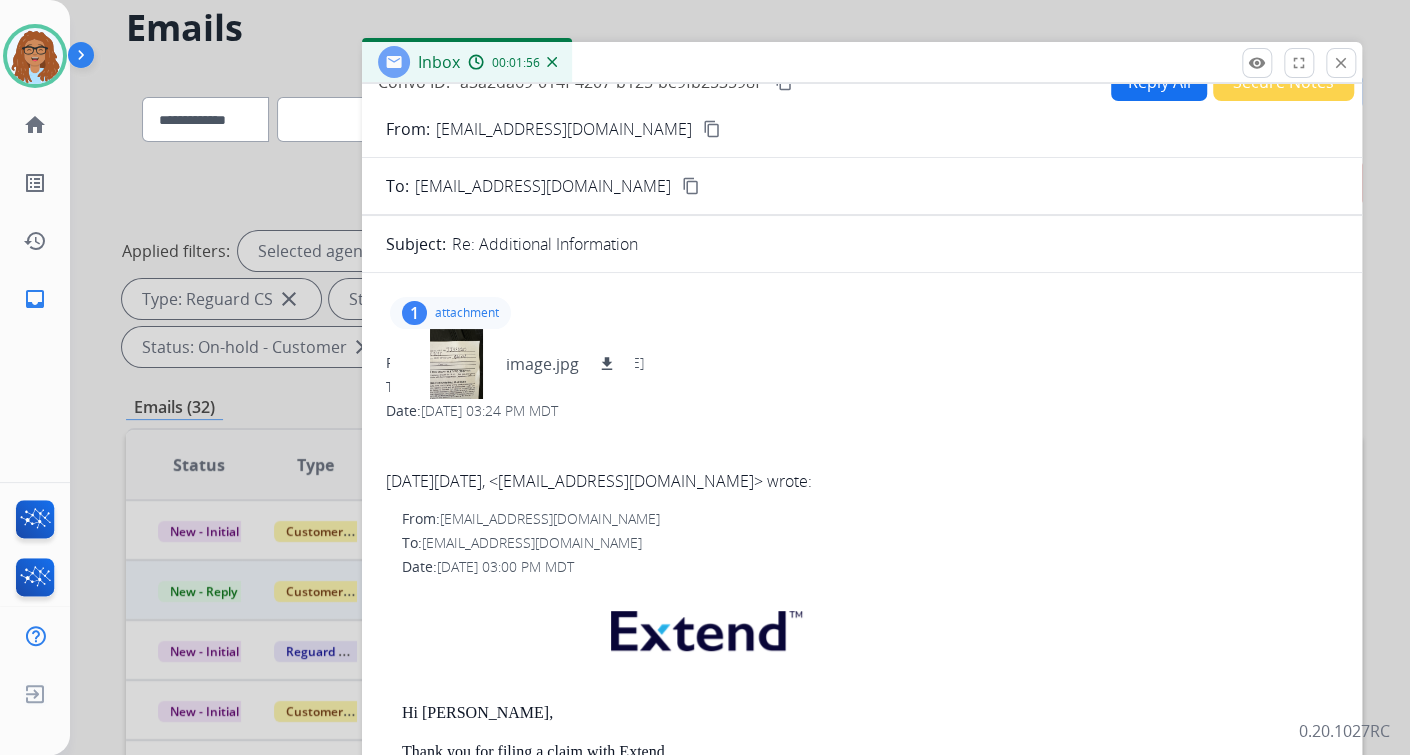 scroll, scrollTop: 0, scrollLeft: 0, axis: both 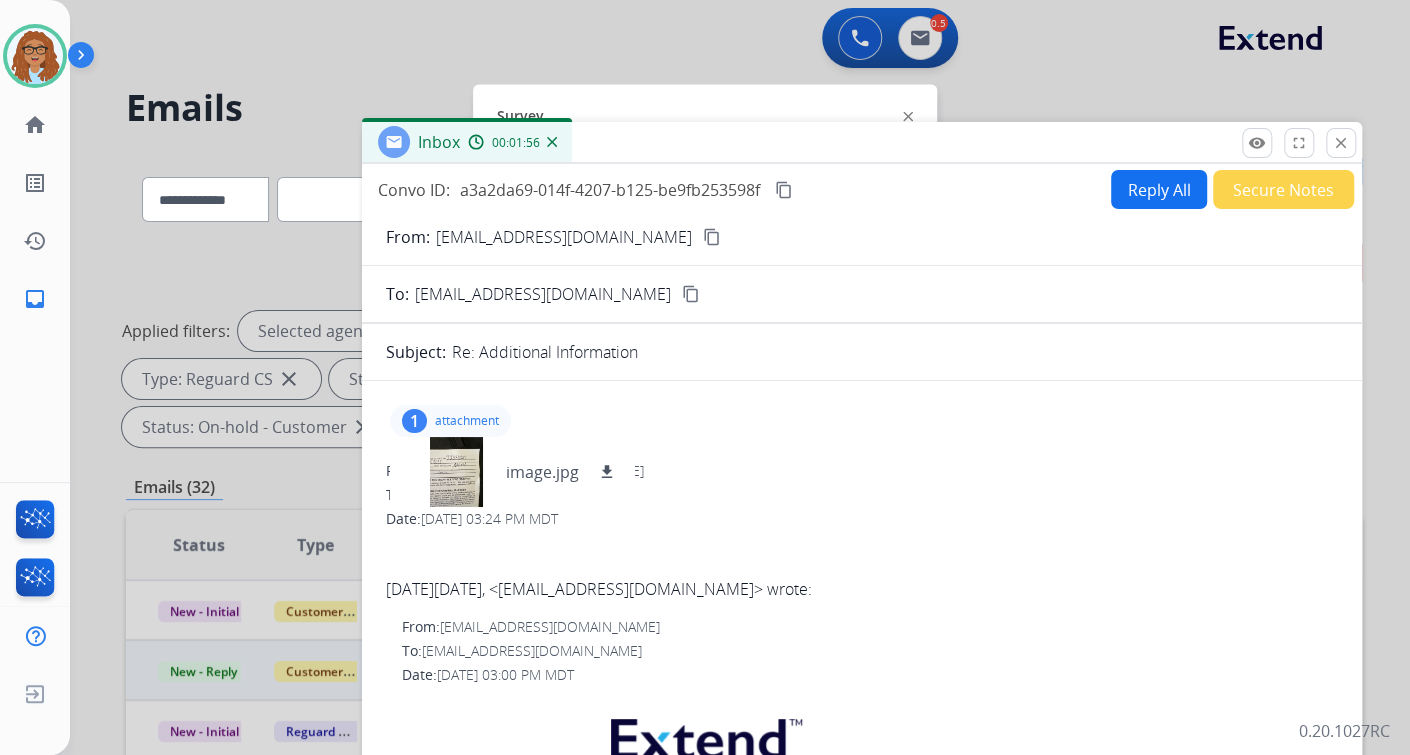 click on "Reply All" at bounding box center [1159, 189] 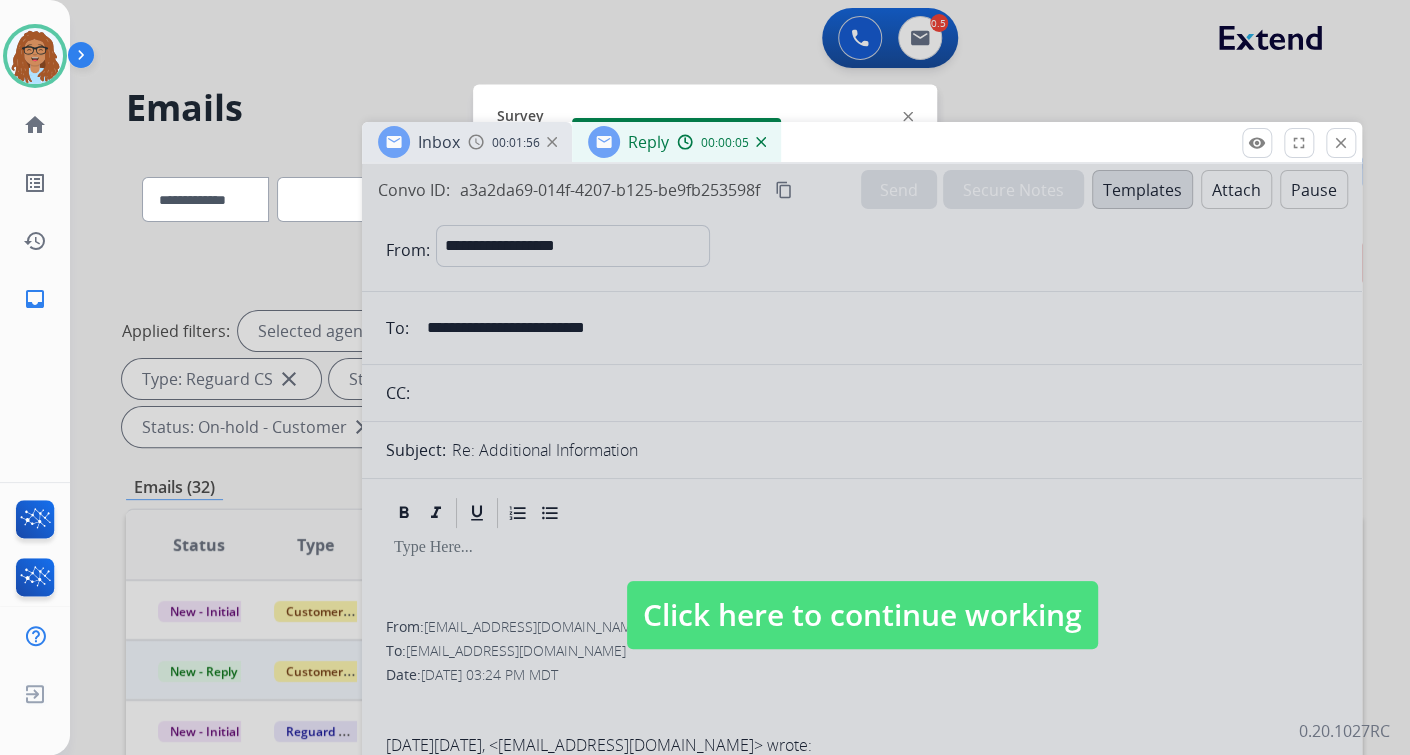click on "Click here to continue working" at bounding box center (862, 615) 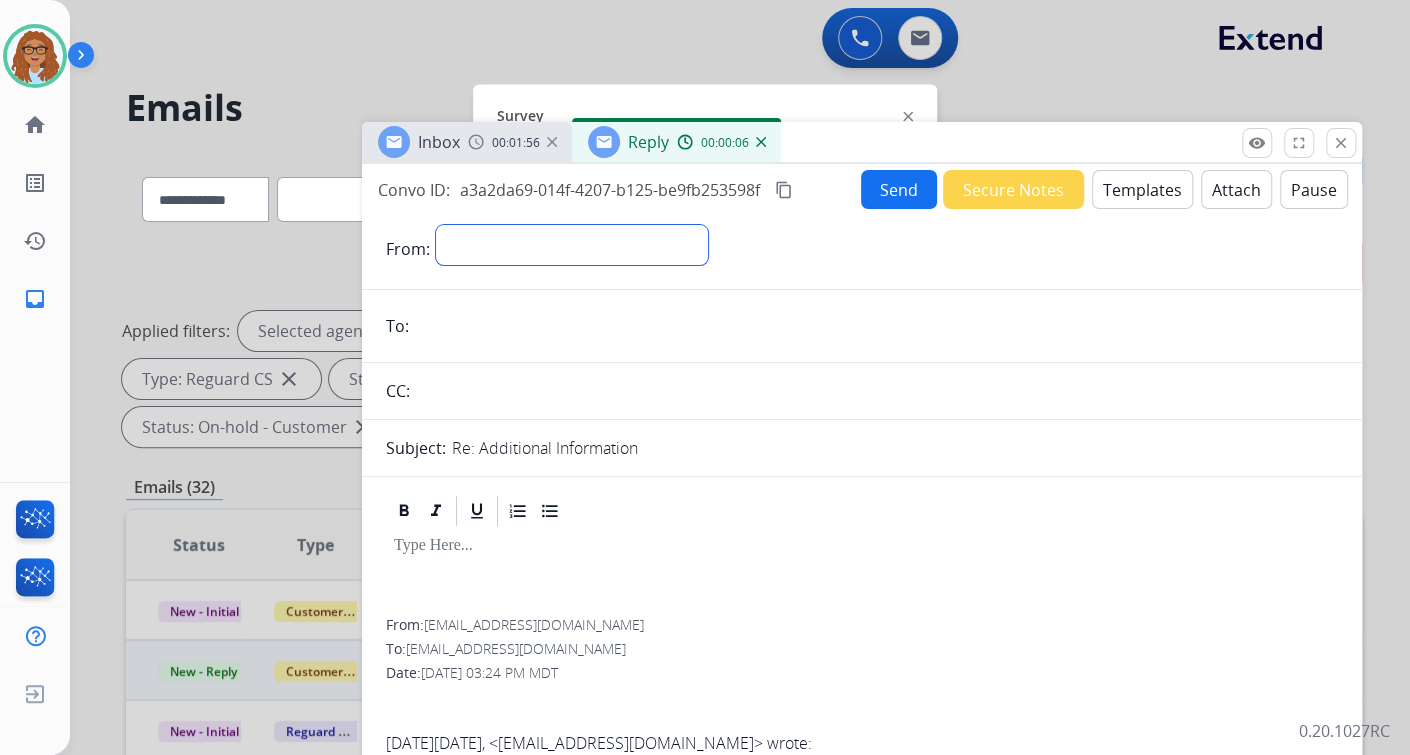 click on "**********" at bounding box center (572, 245) 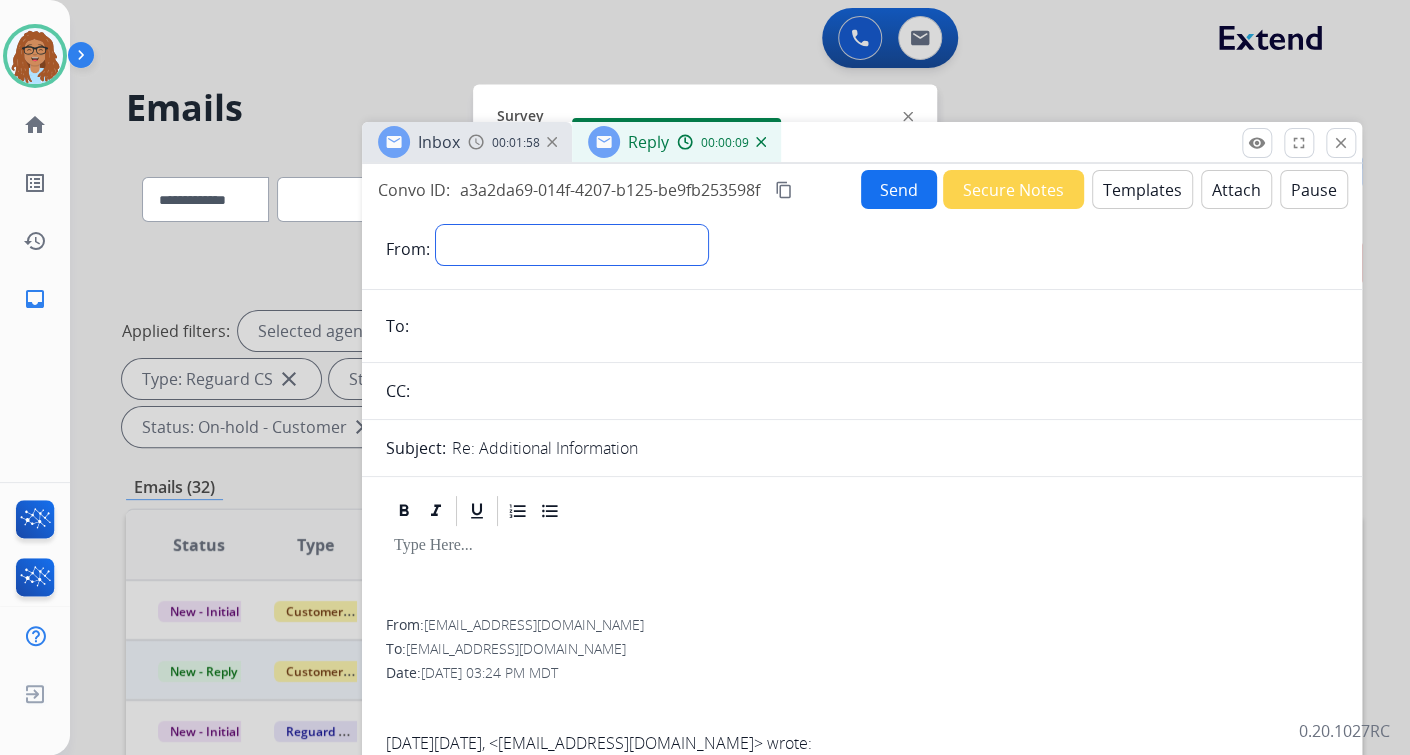 select on "**********" 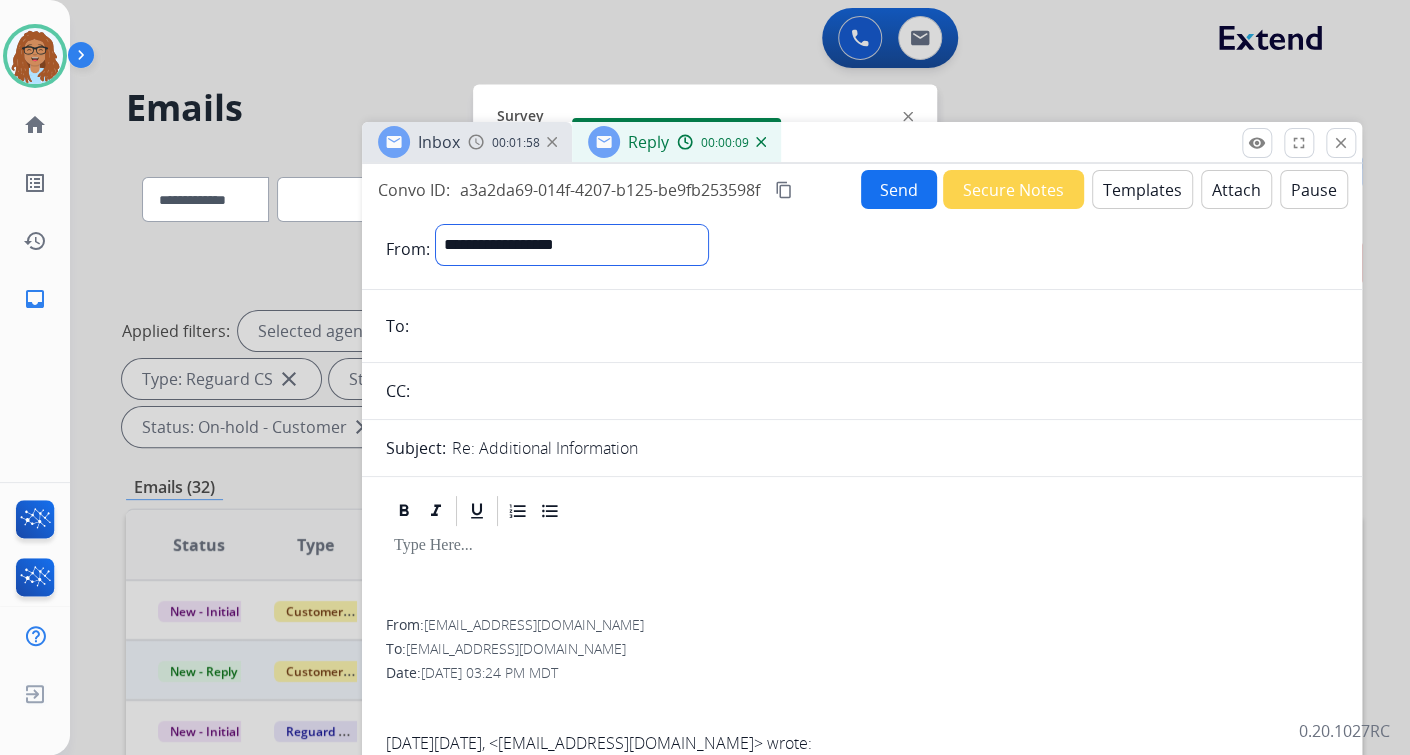 click on "**********" at bounding box center [572, 245] 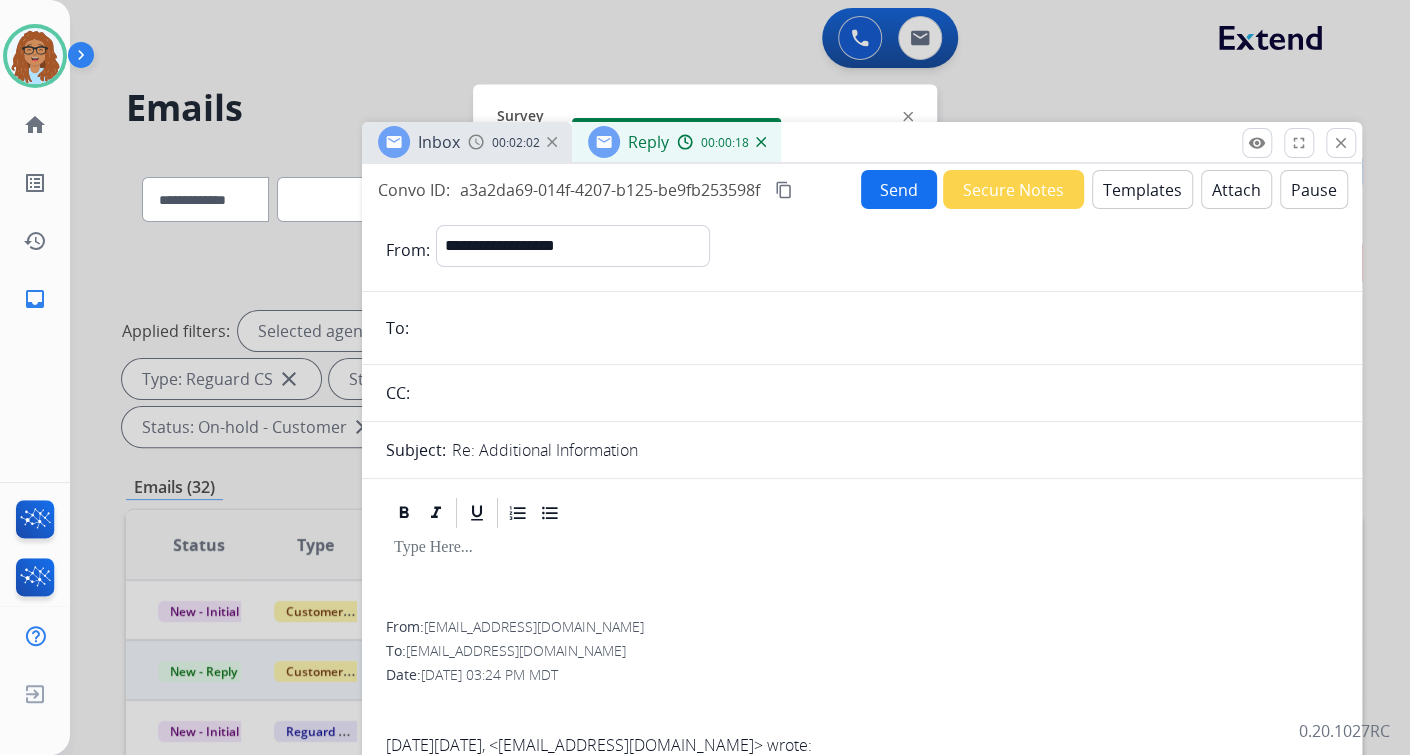 click at bounding box center (876, 328) 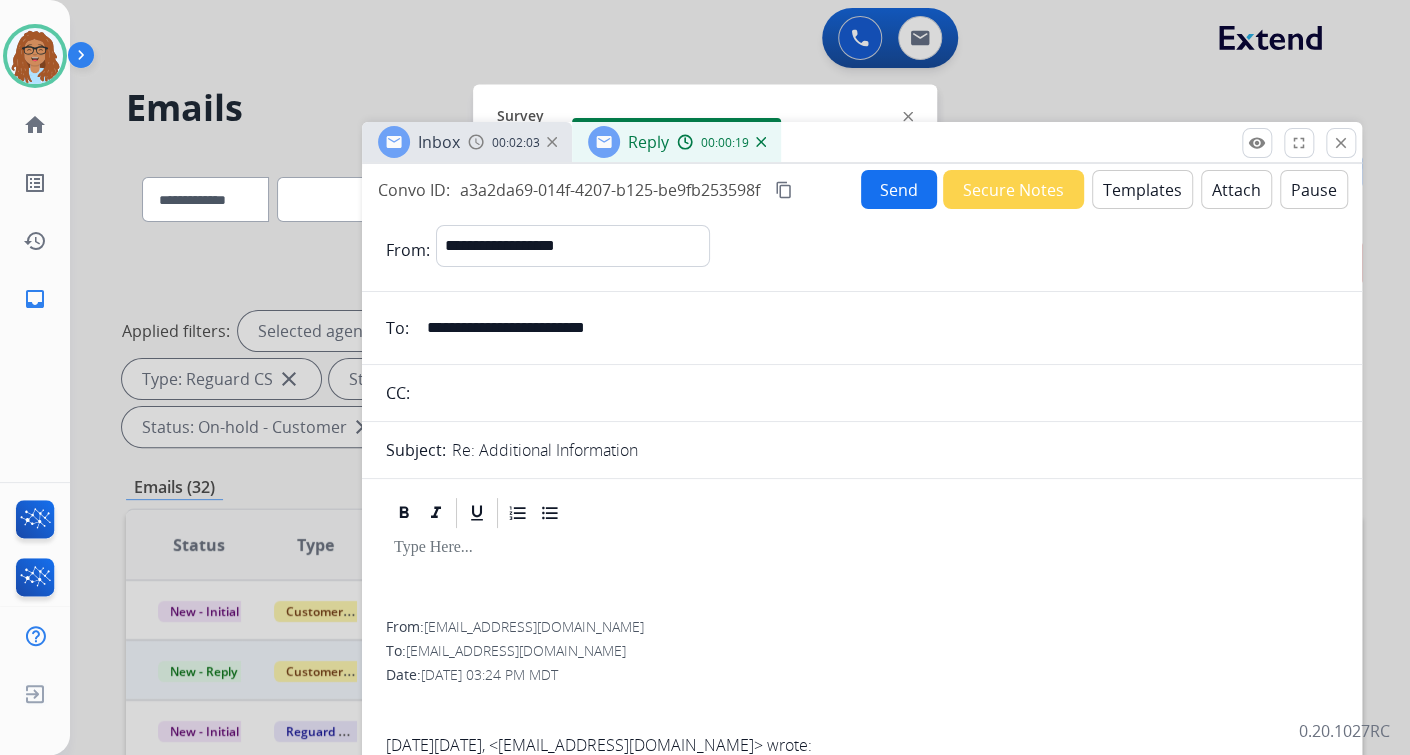 type on "**********" 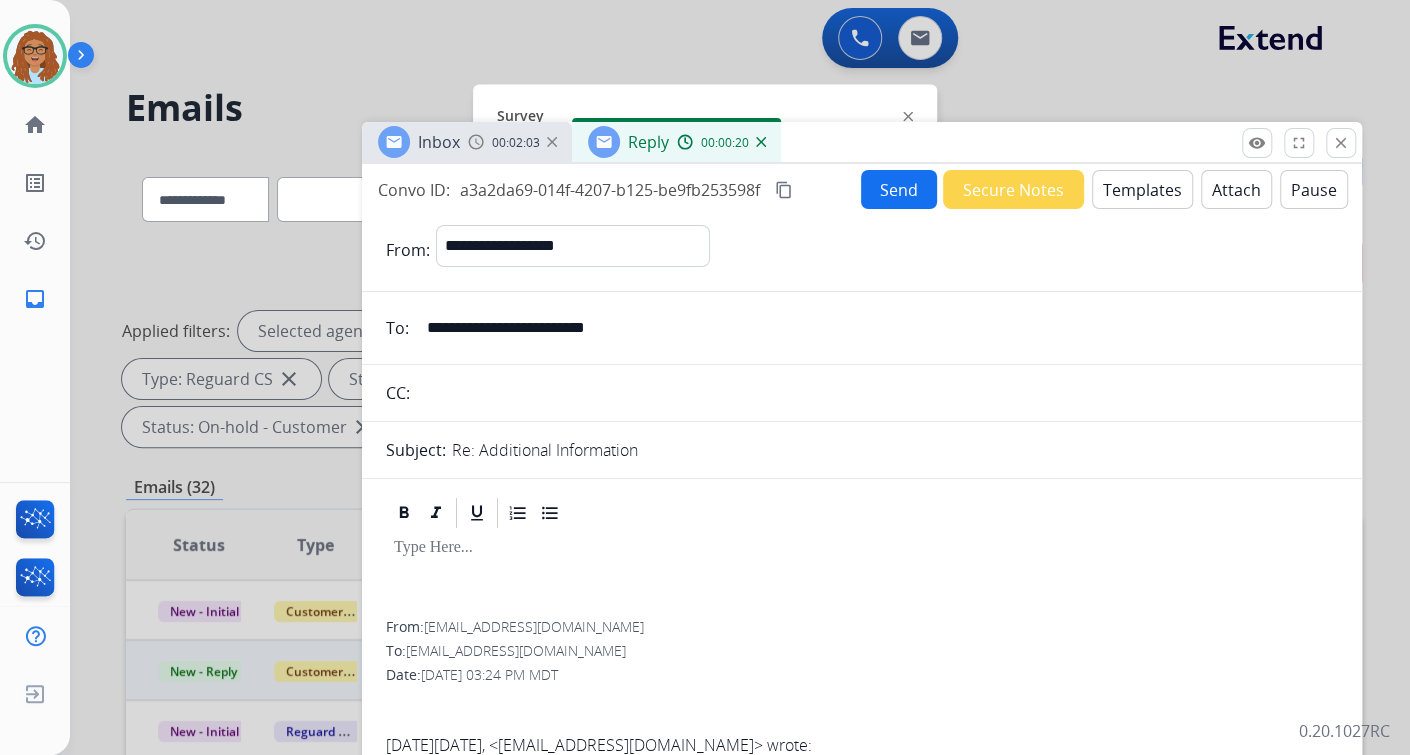paste on "**********" 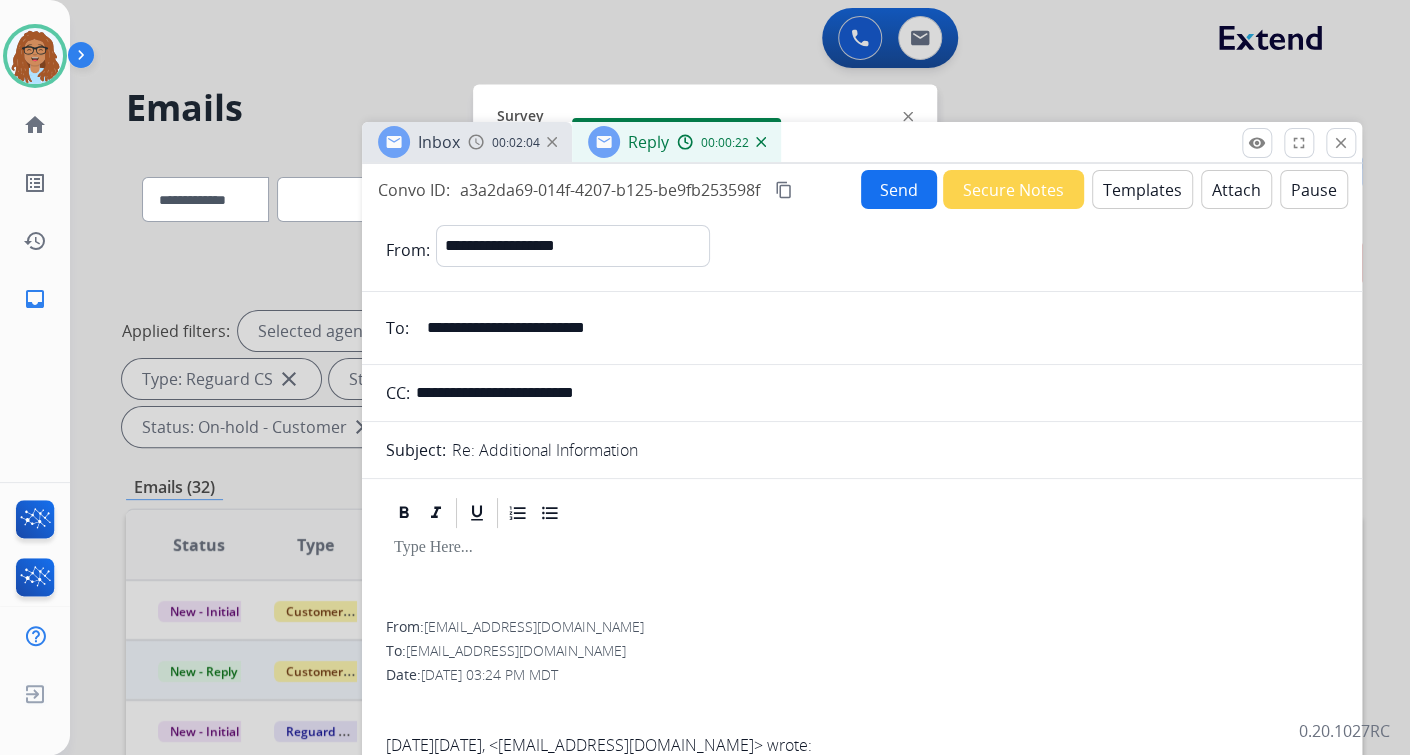 type on "**********" 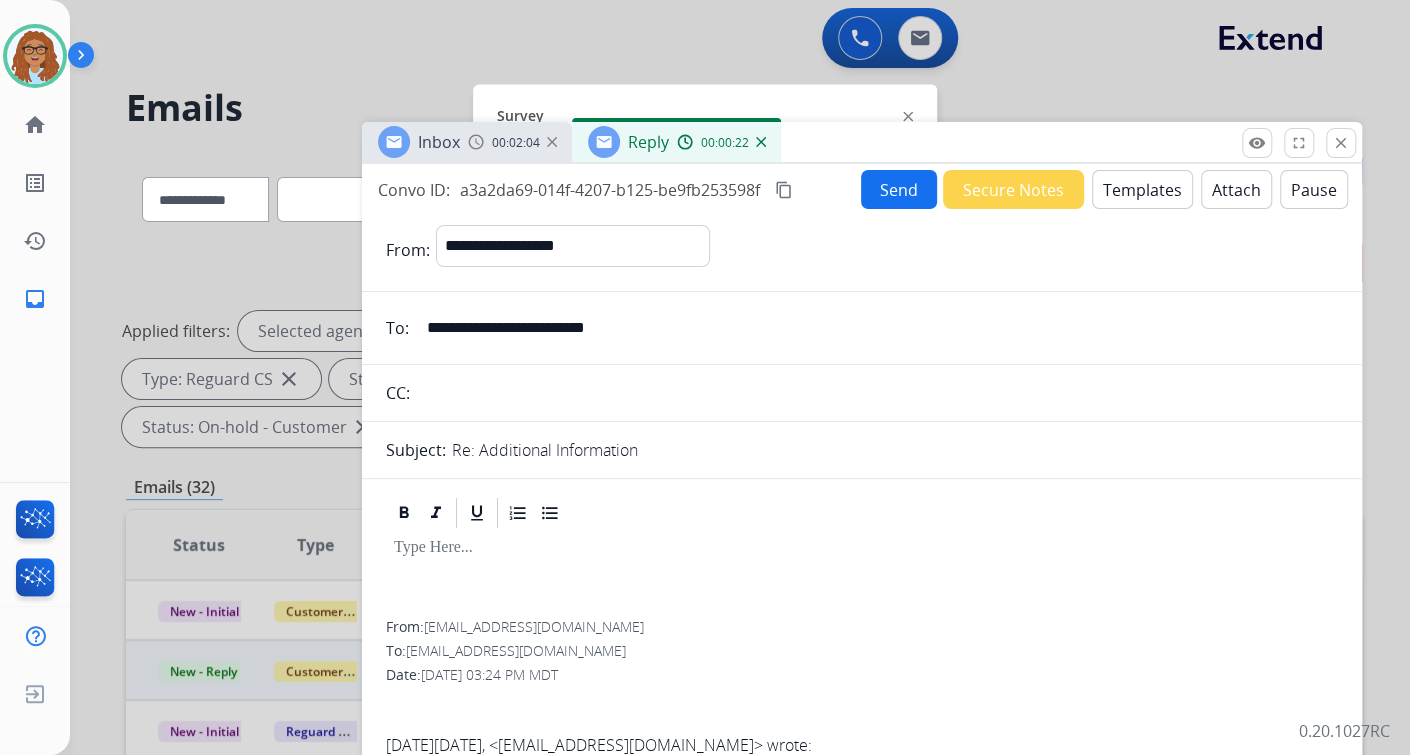 click on "Templates" at bounding box center [1142, 189] 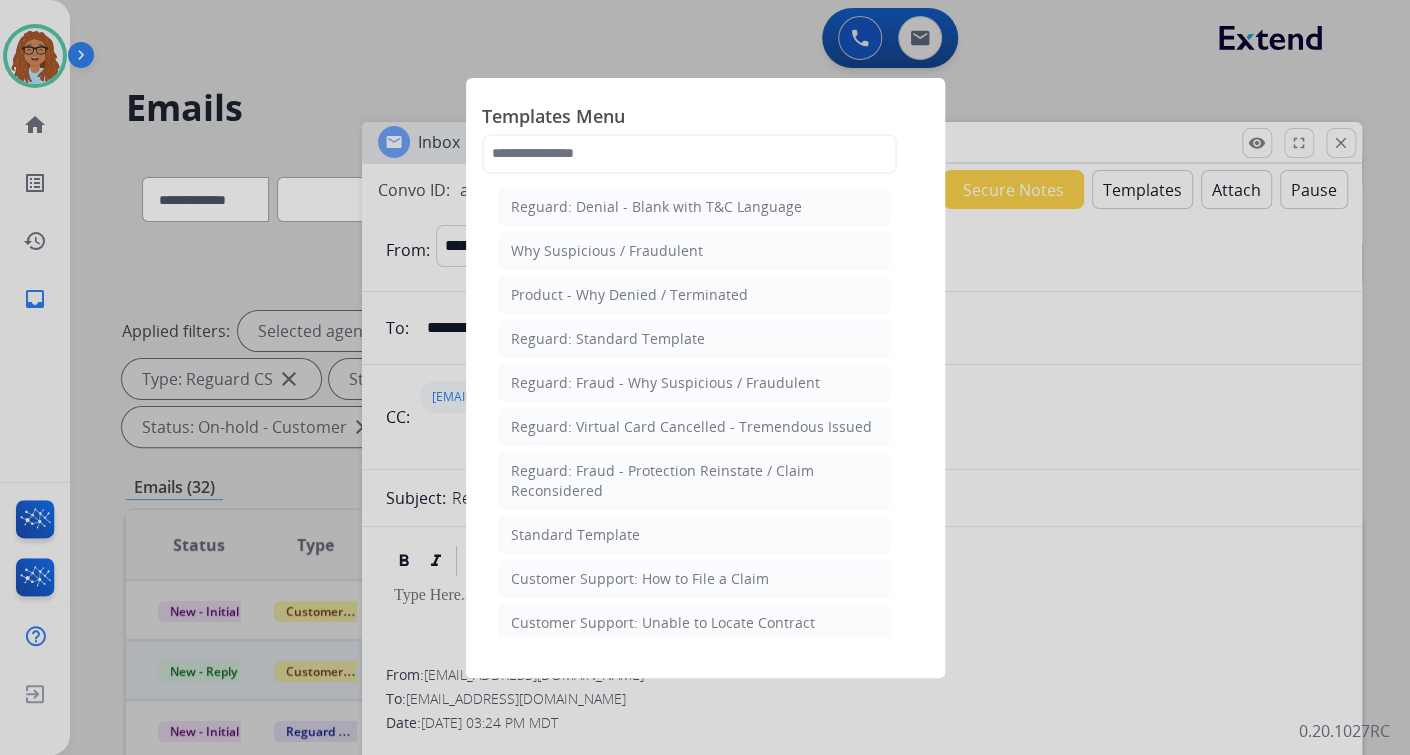 click on "Standard Template" 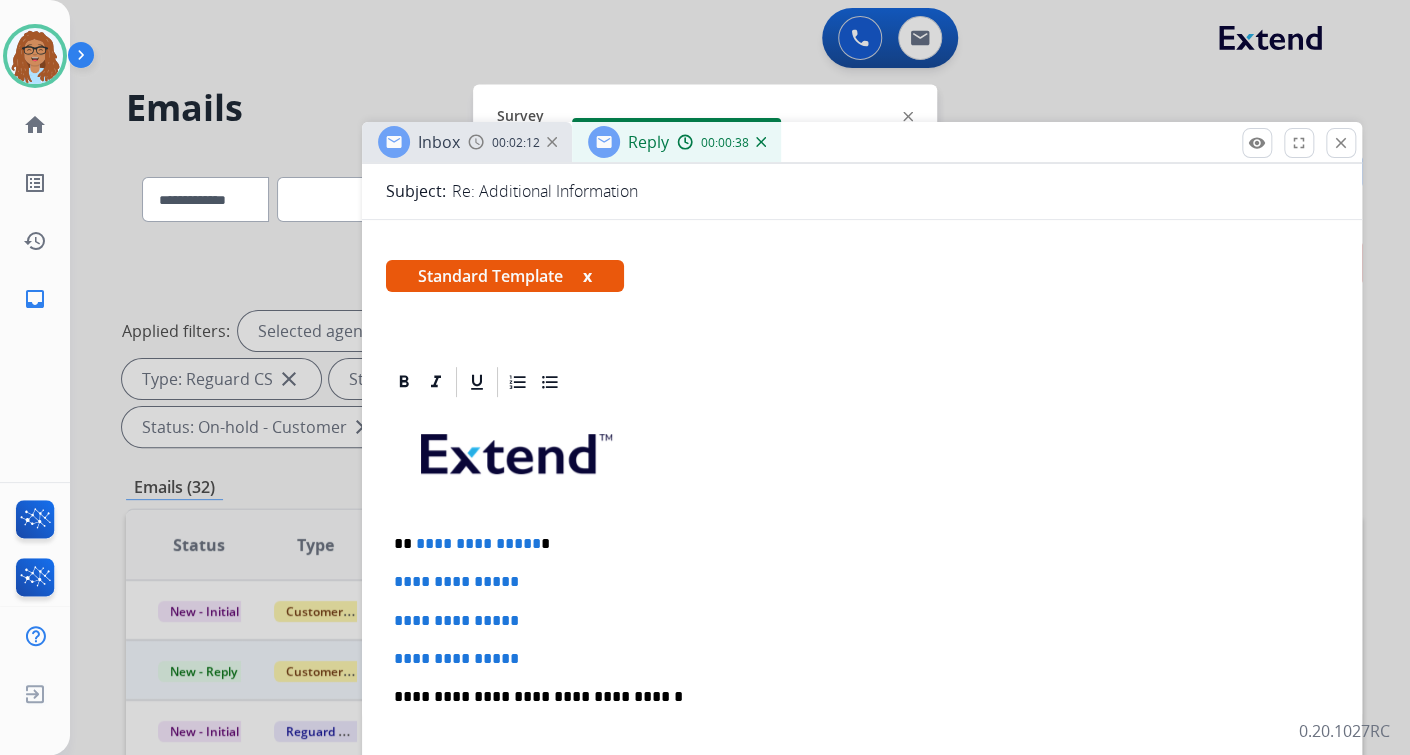 scroll, scrollTop: 320, scrollLeft: 0, axis: vertical 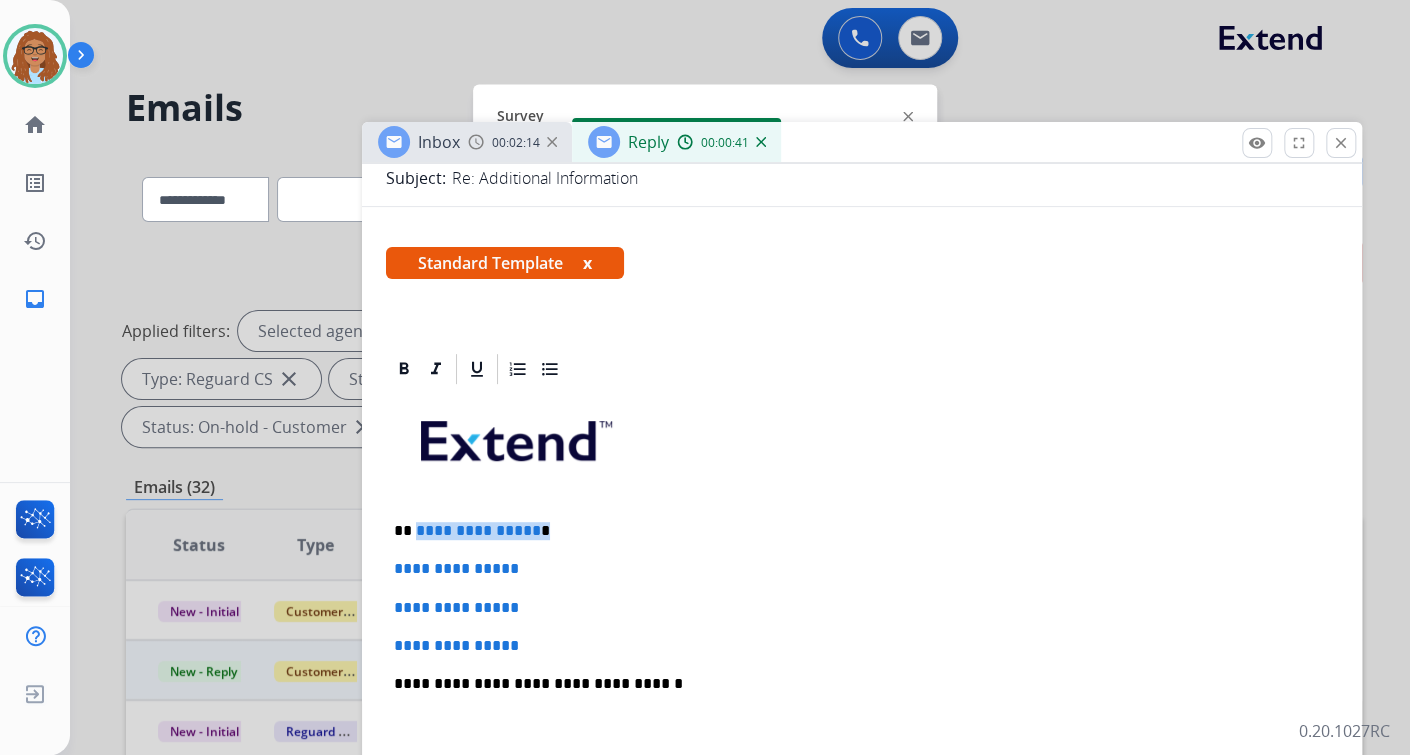 drag, startPoint x: 518, startPoint y: 531, endPoint x: 415, endPoint y: 531, distance: 103 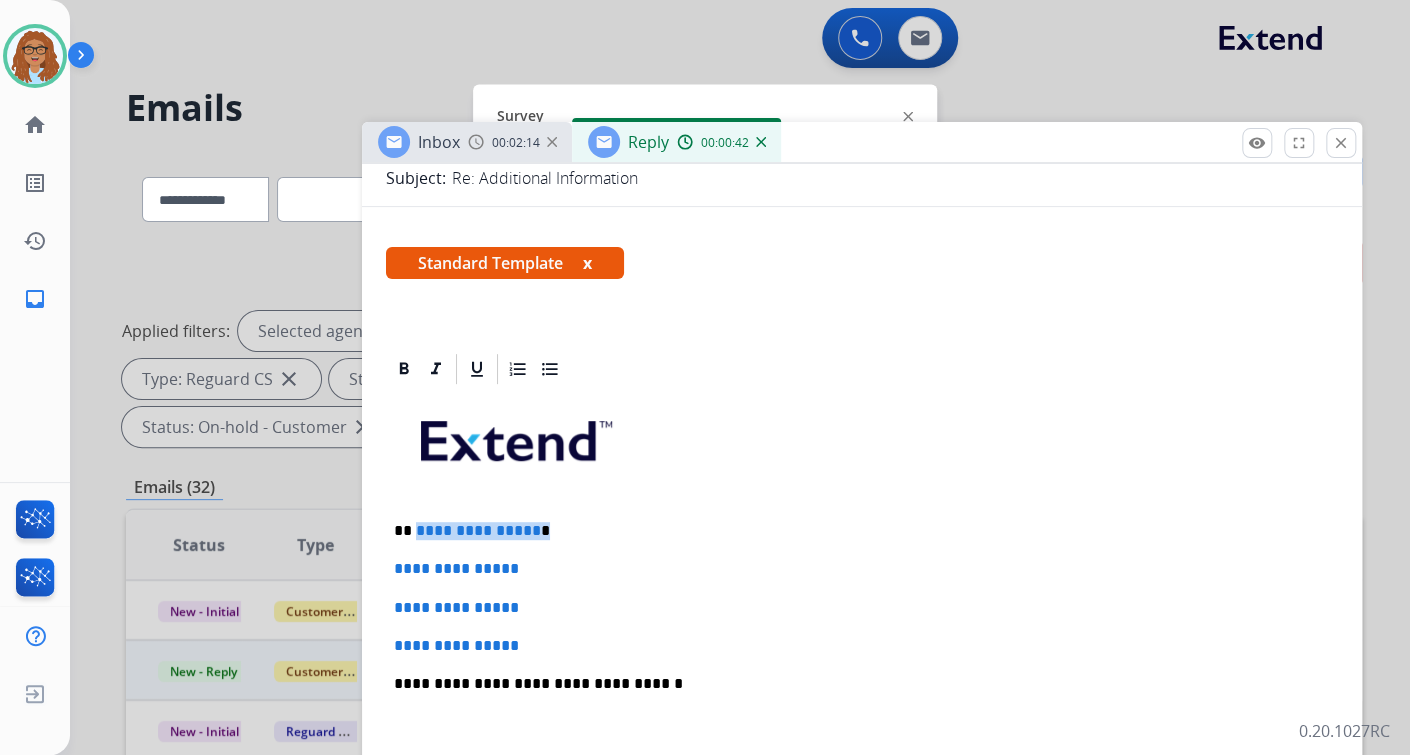 paste 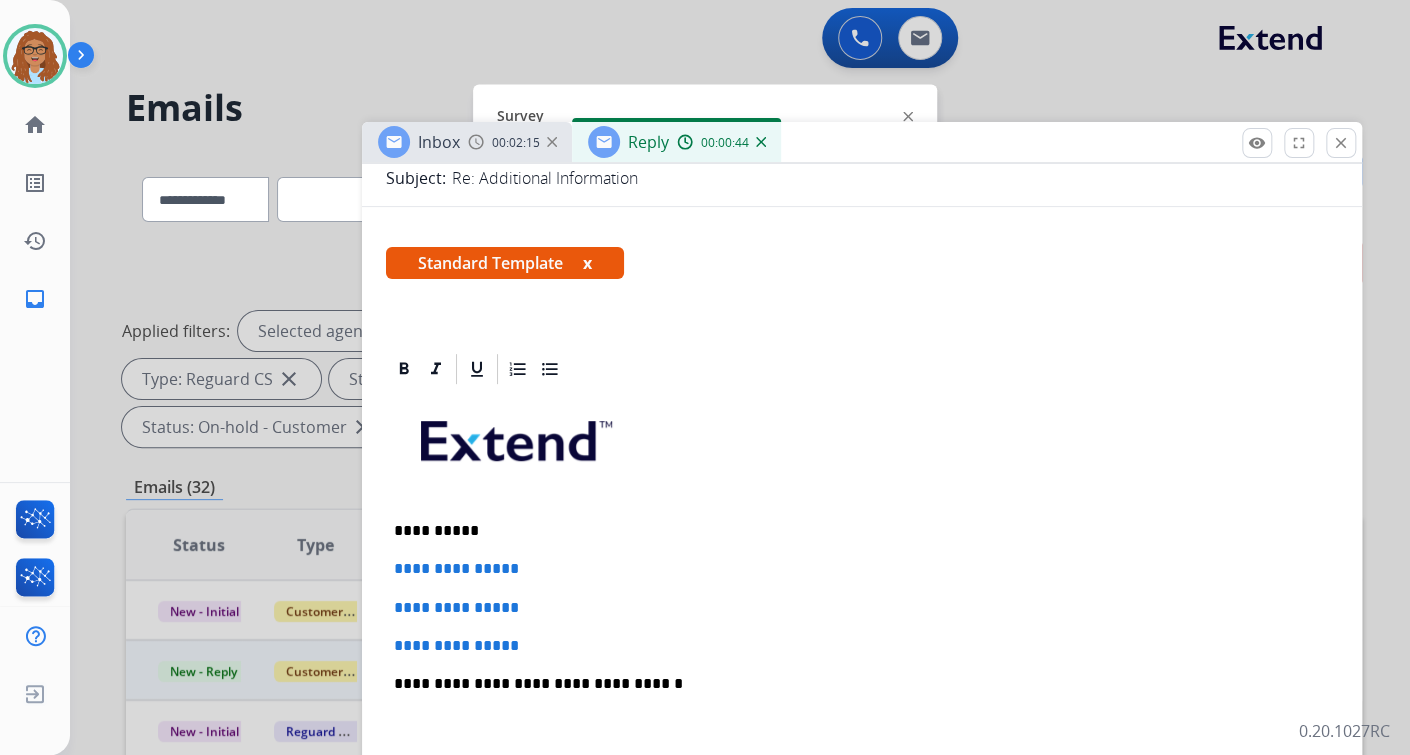 type 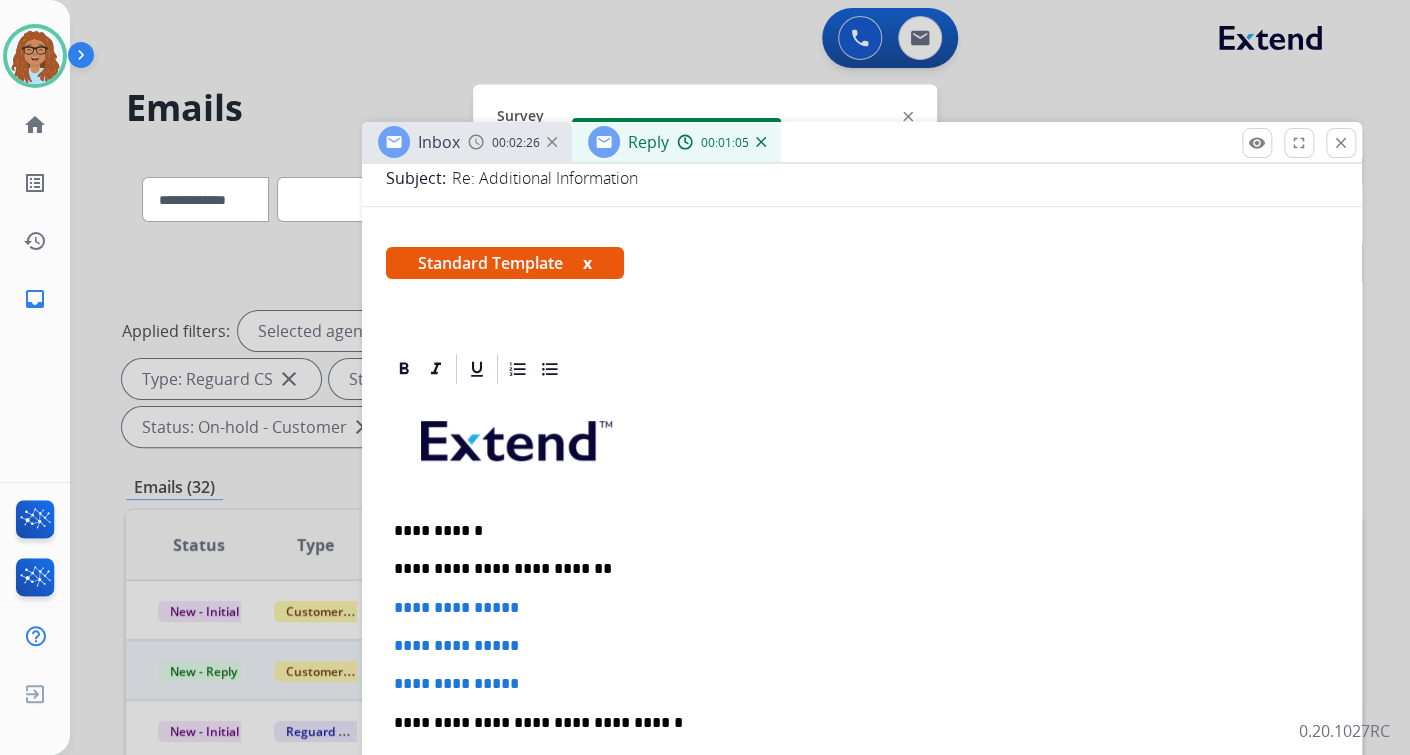click on "**********" at bounding box center [854, 569] 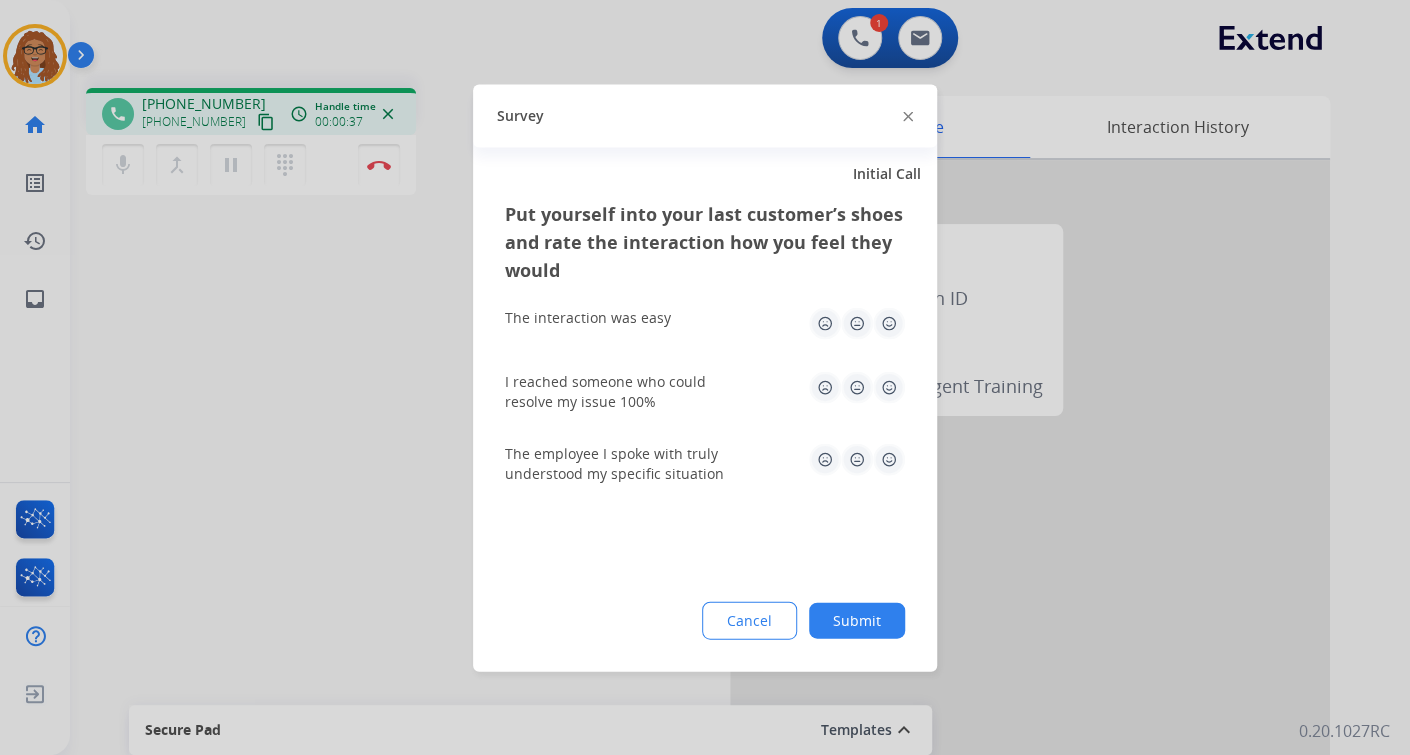 click 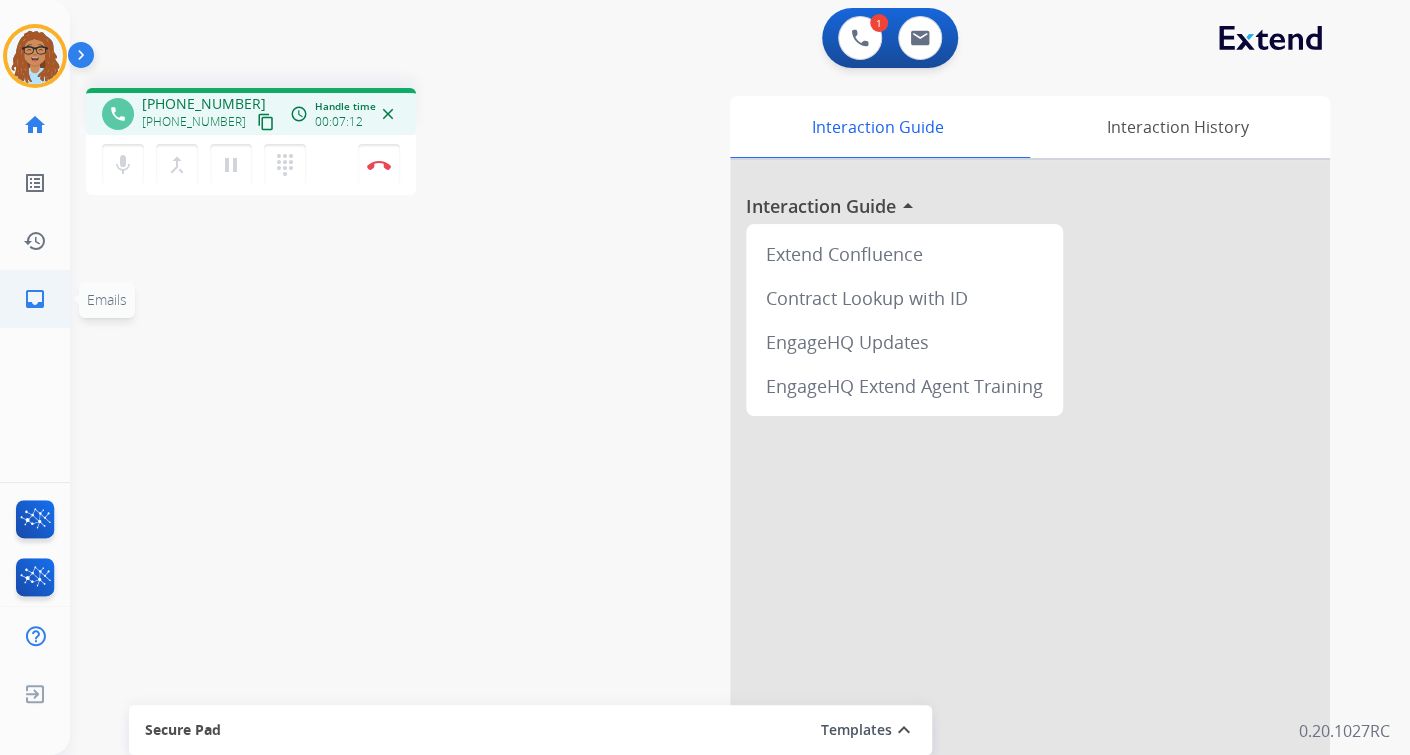 click on "inbox" 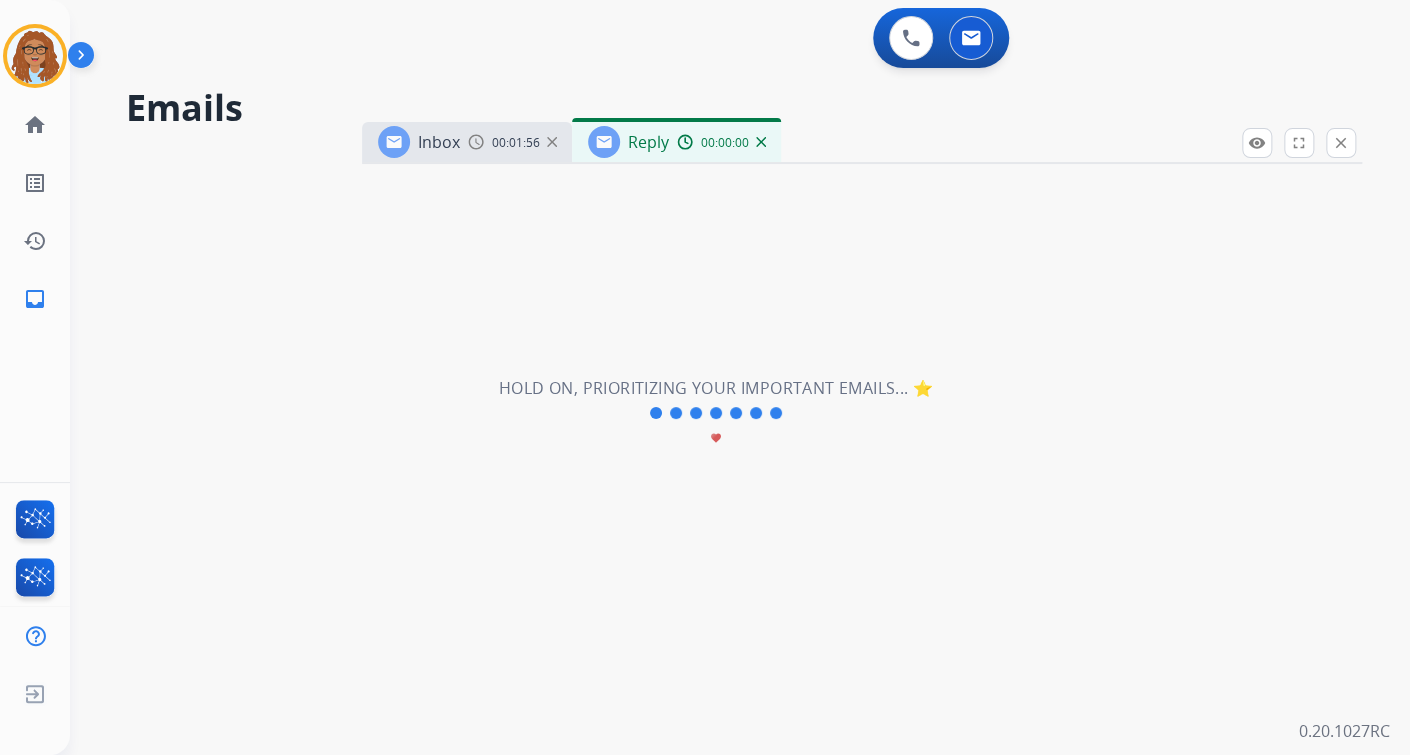 select on "**********" 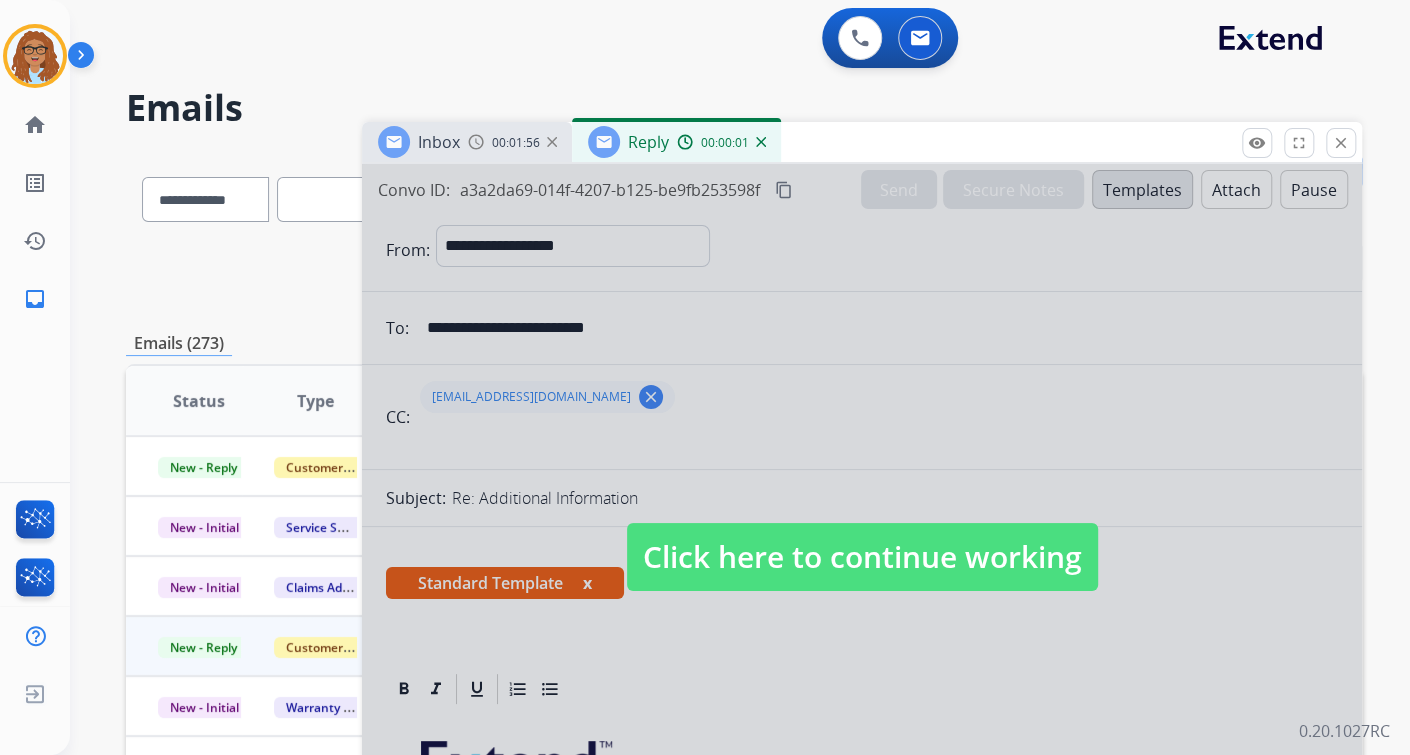 click on "Click here to continue working" at bounding box center (862, 557) 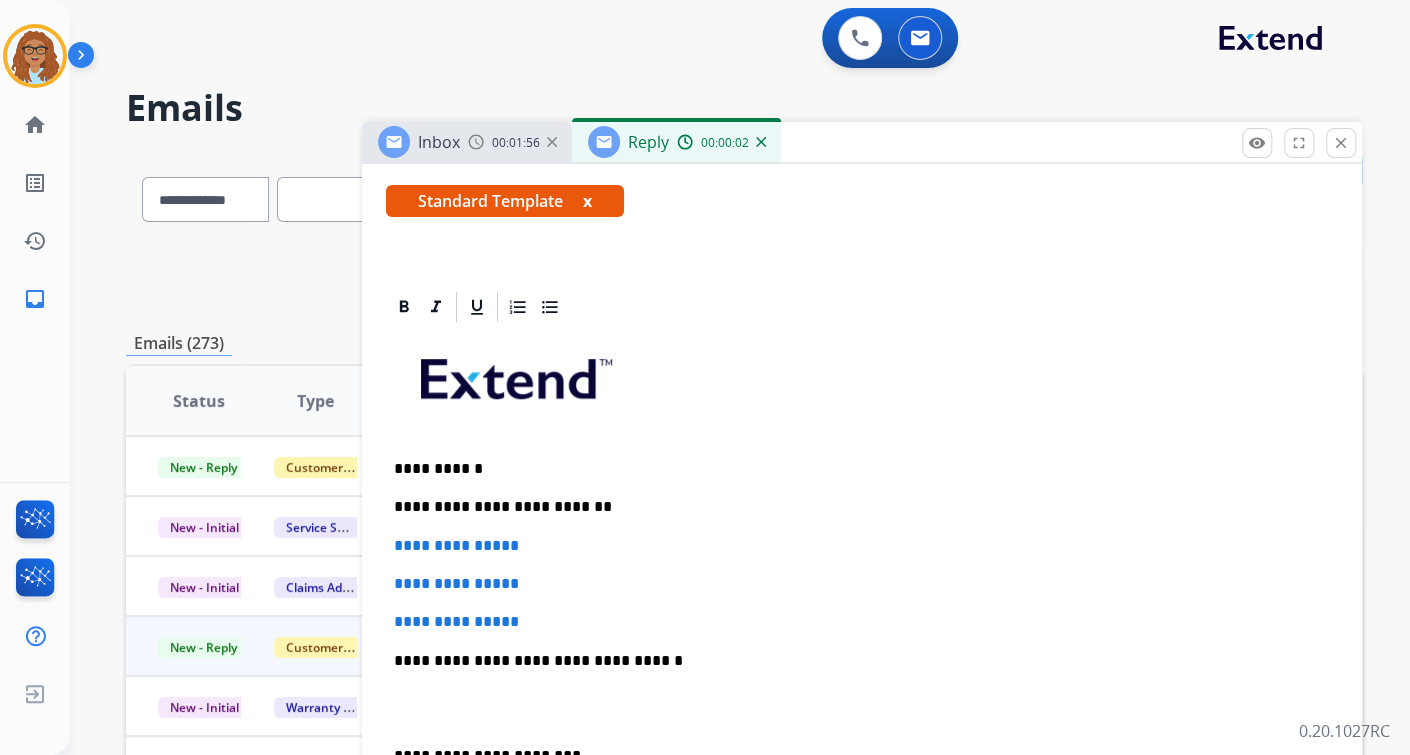 scroll, scrollTop: 560, scrollLeft: 0, axis: vertical 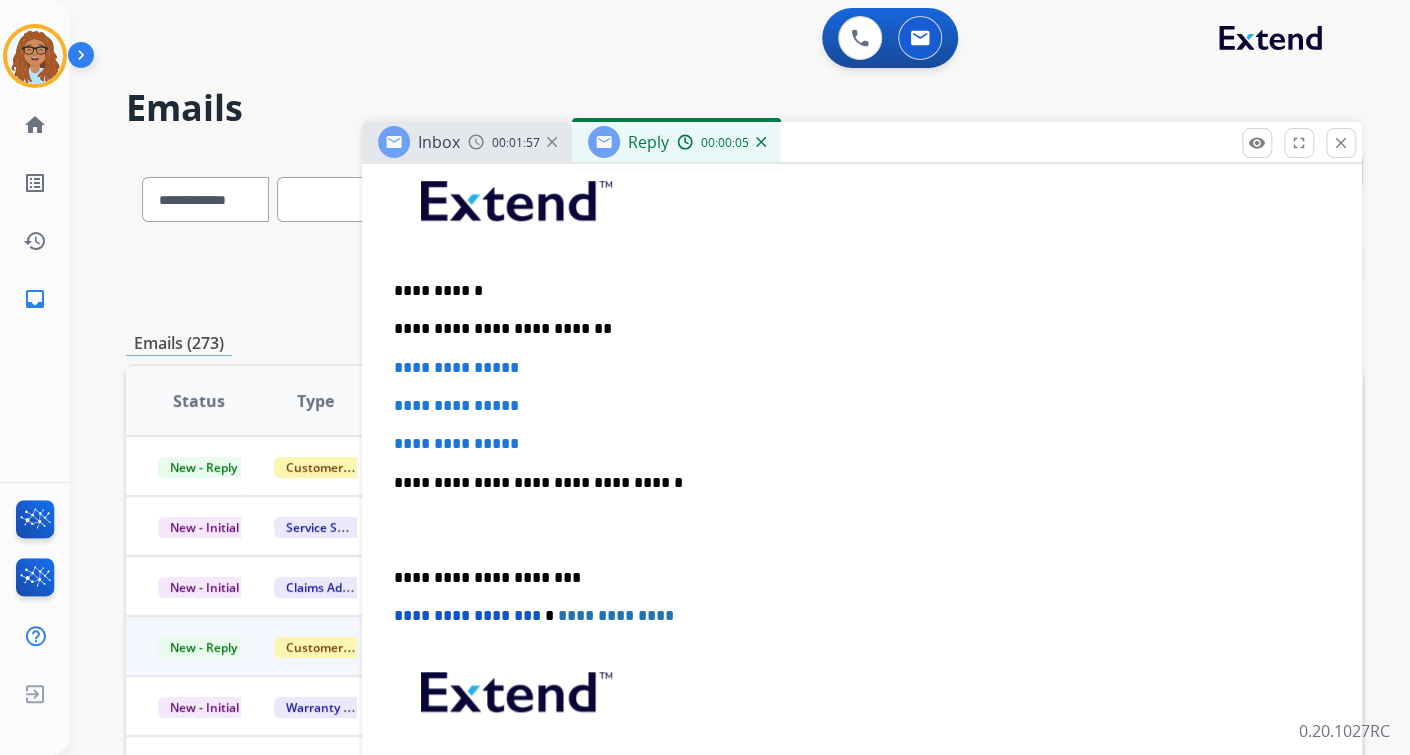 click on "**********" at bounding box center [854, 329] 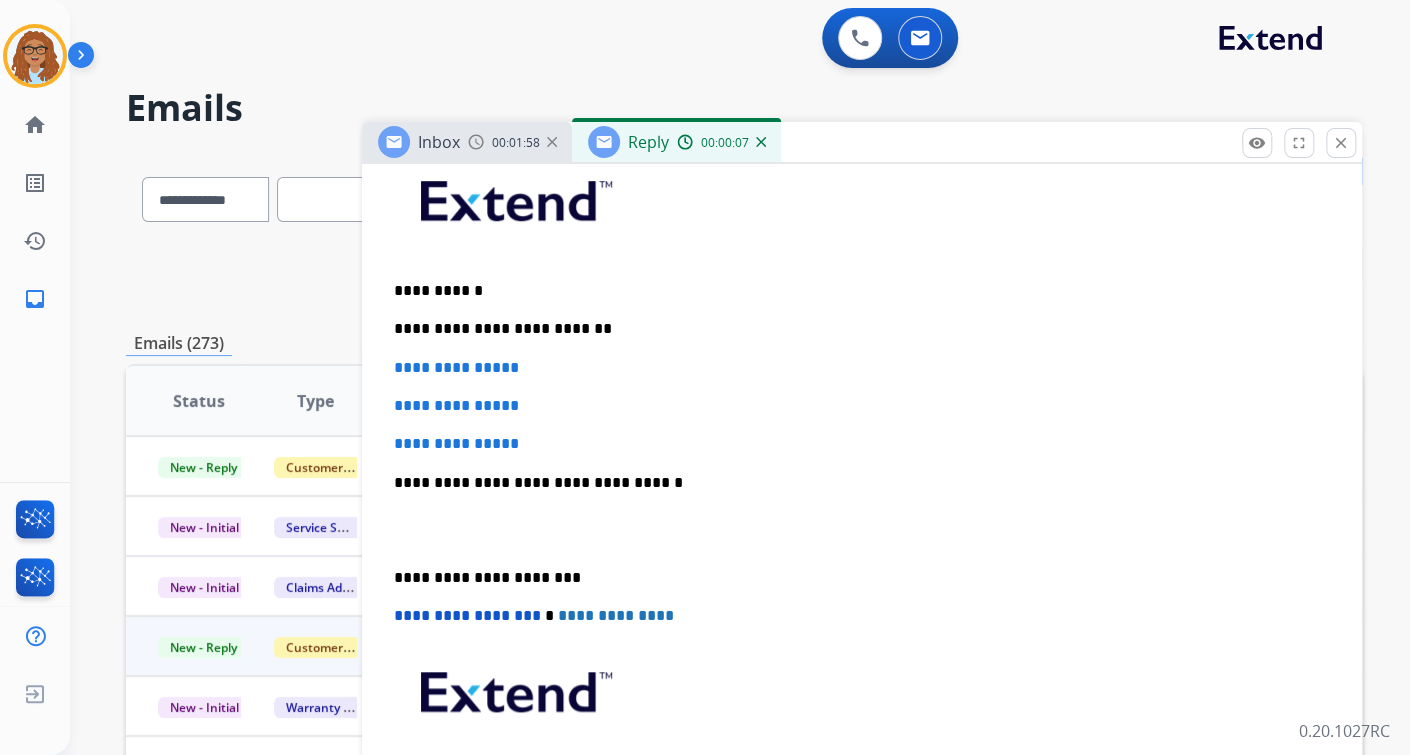 type 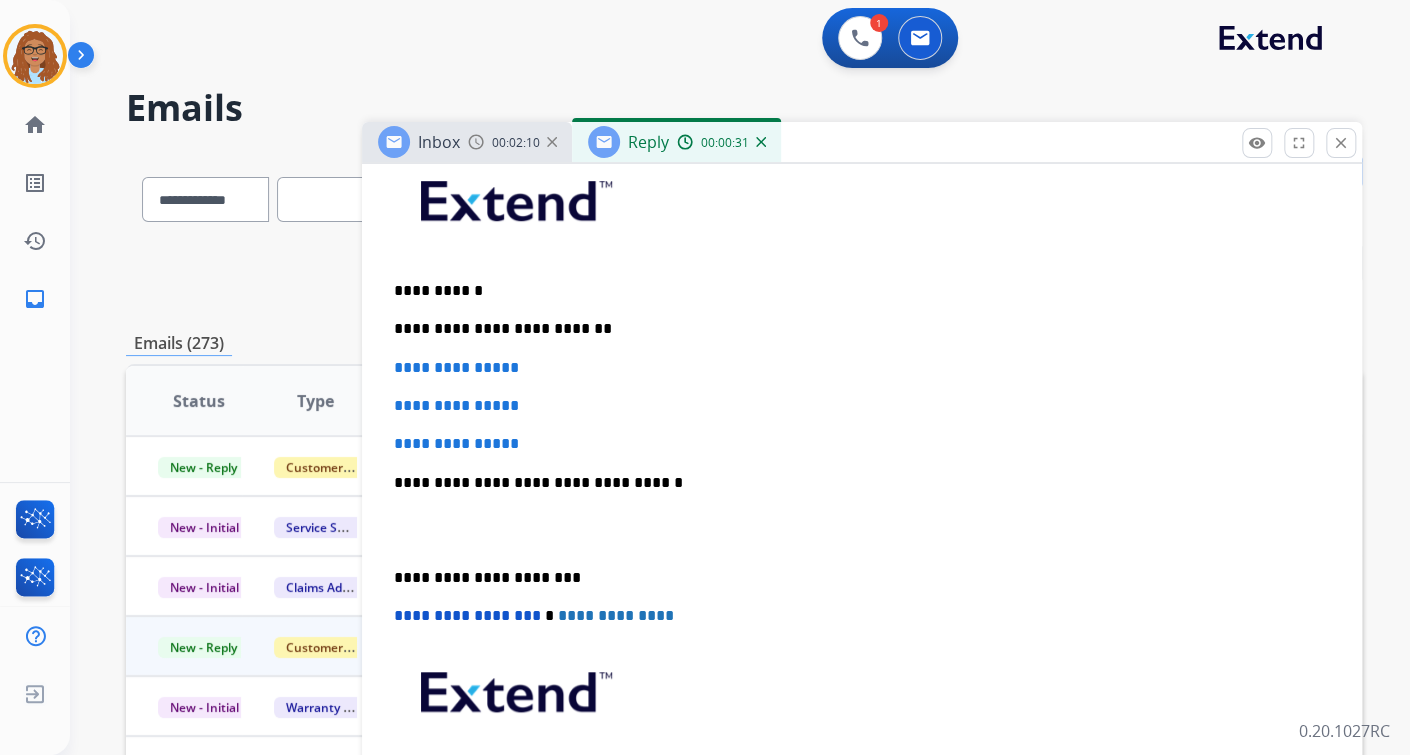 click on "**********" at bounding box center (854, 291) 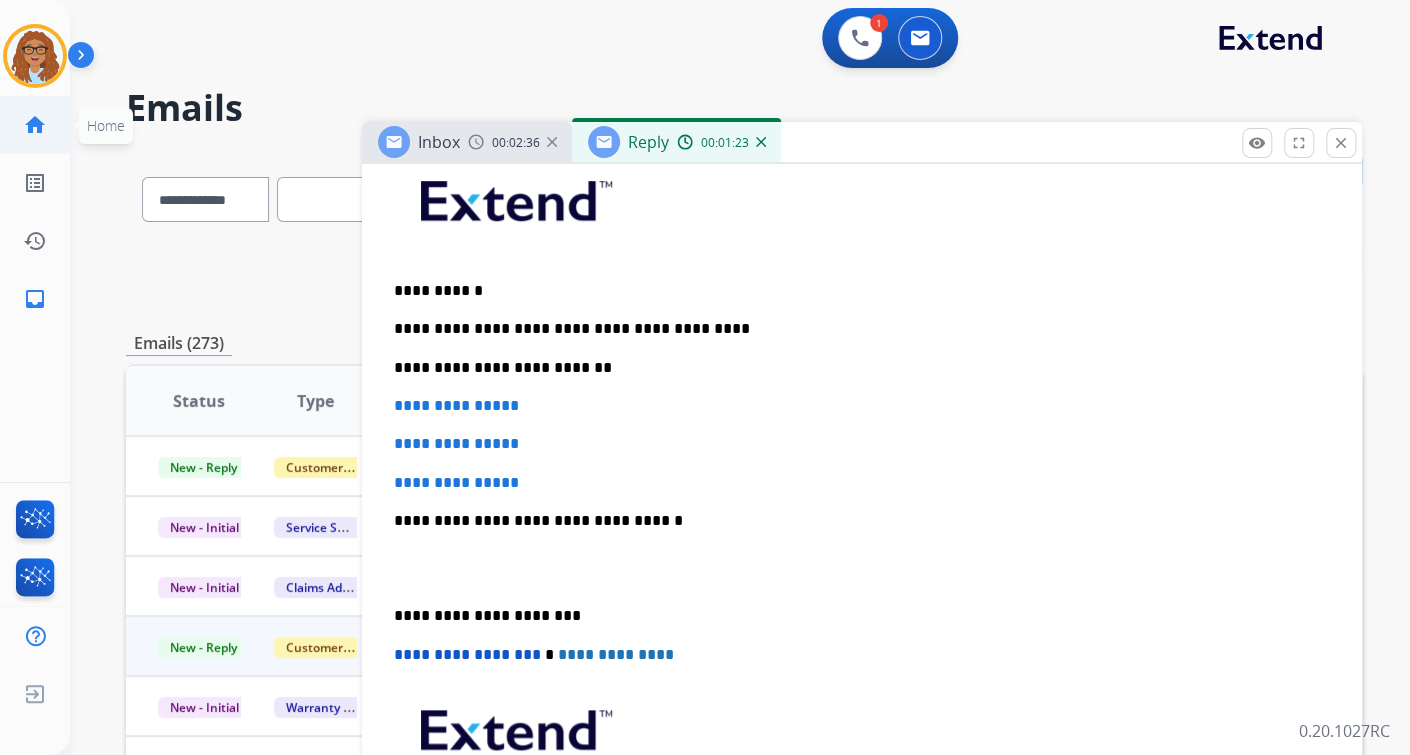 click on "home" 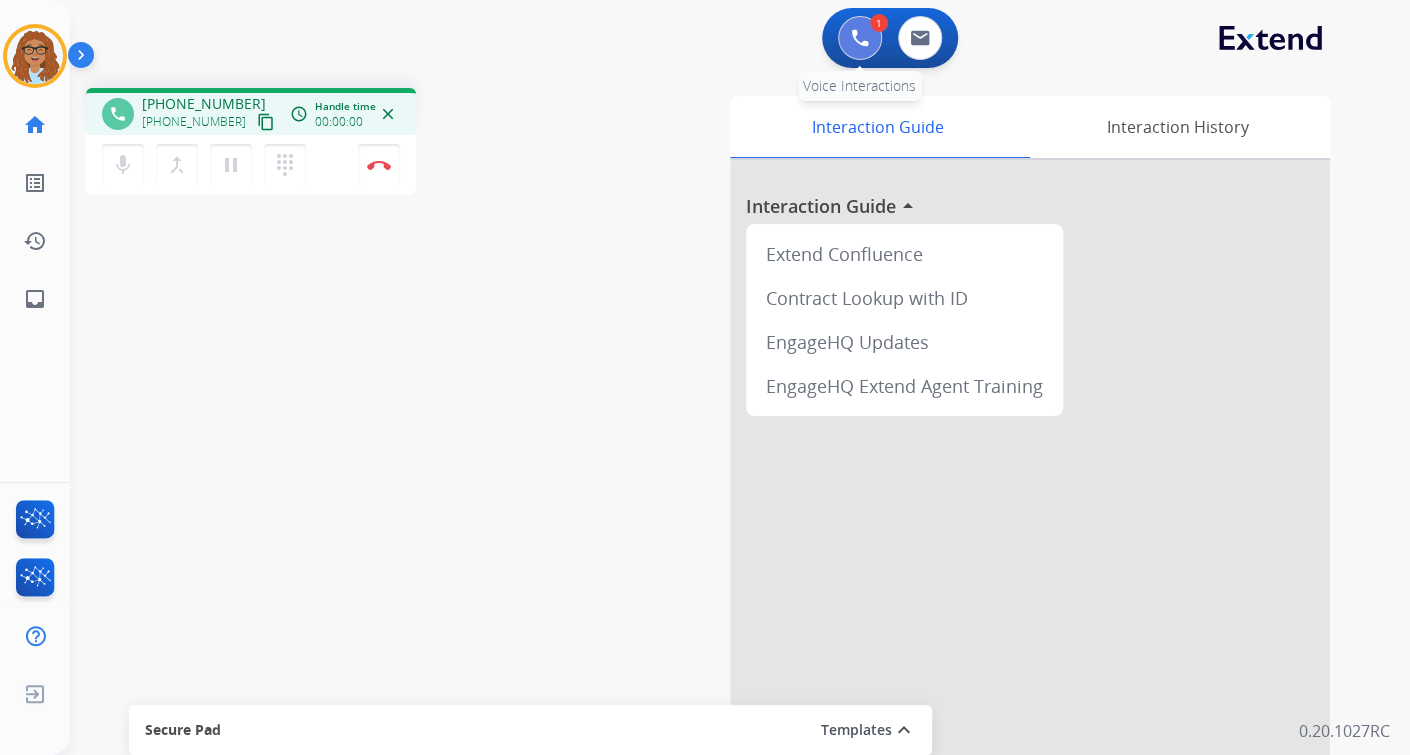 click at bounding box center [860, 38] 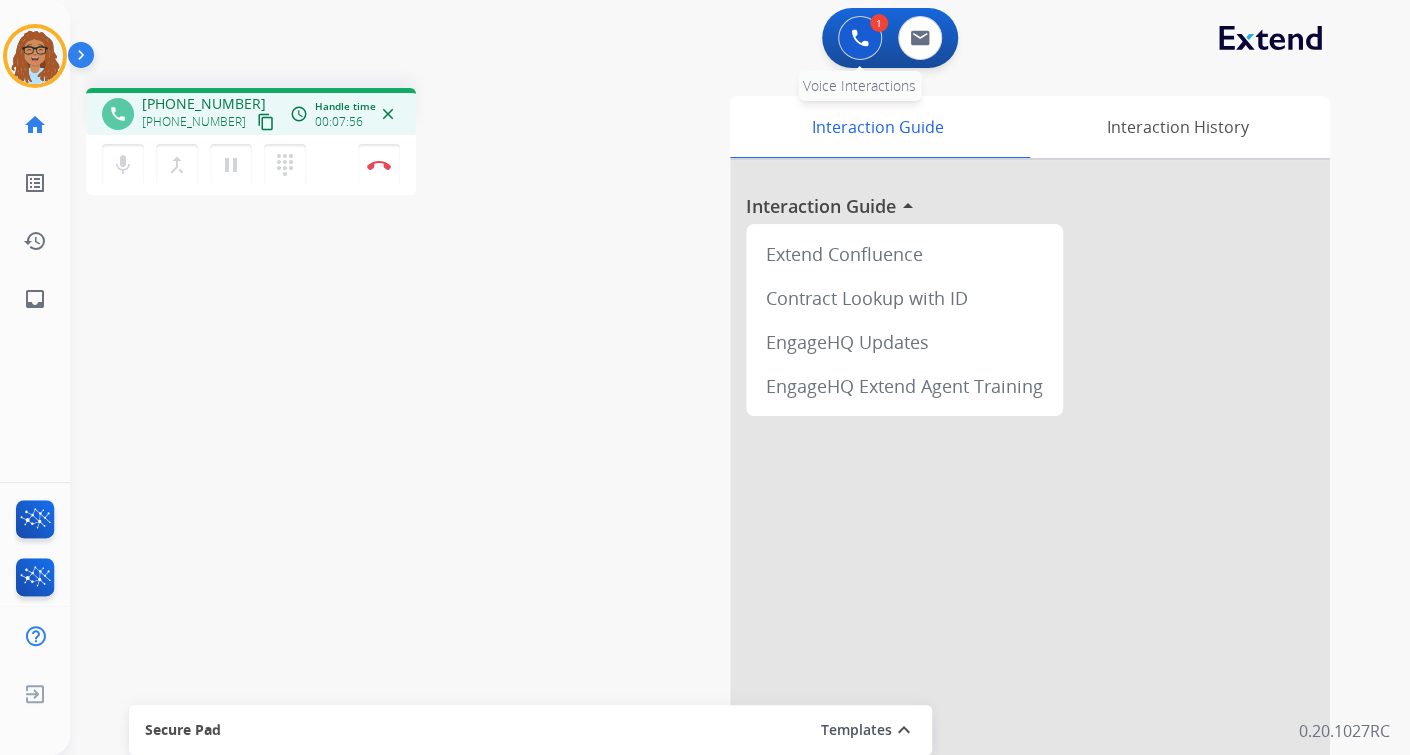 click at bounding box center (860, 38) 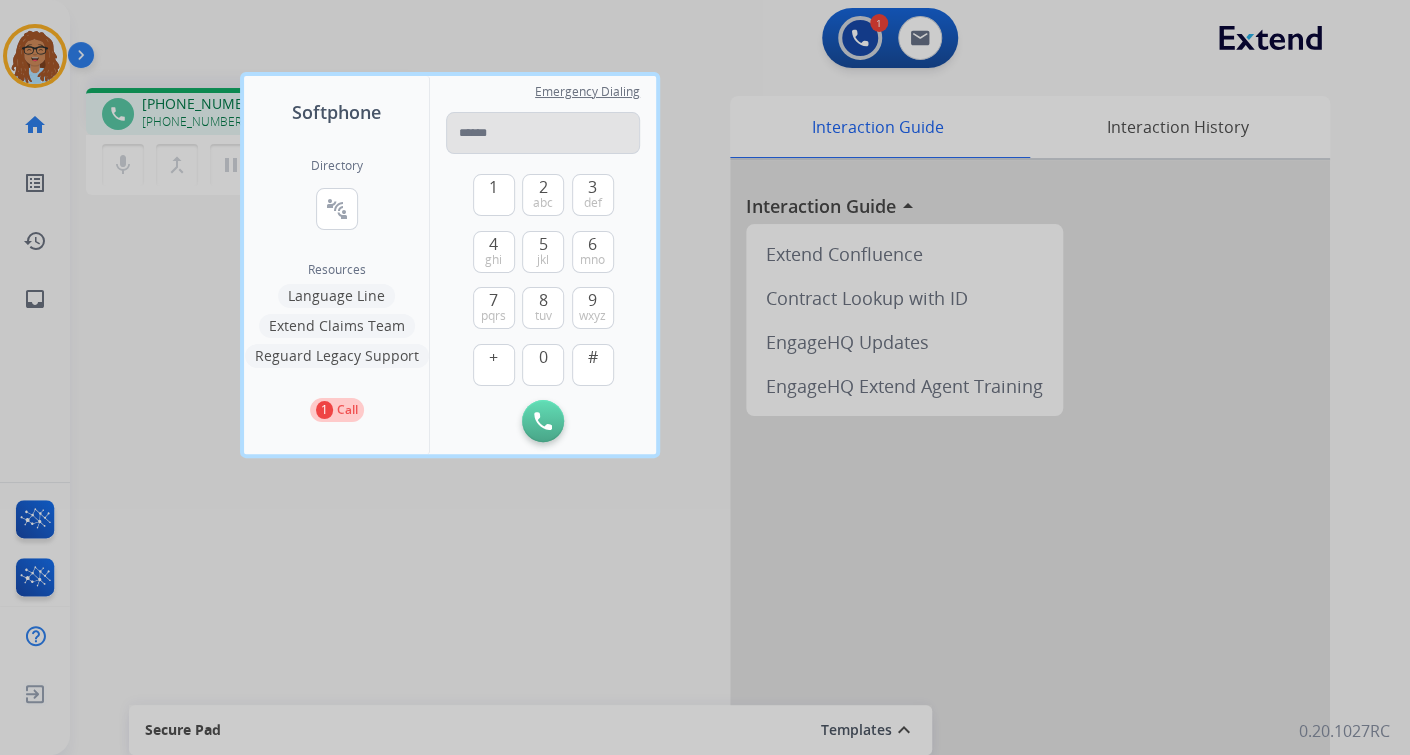 click at bounding box center (543, 133) 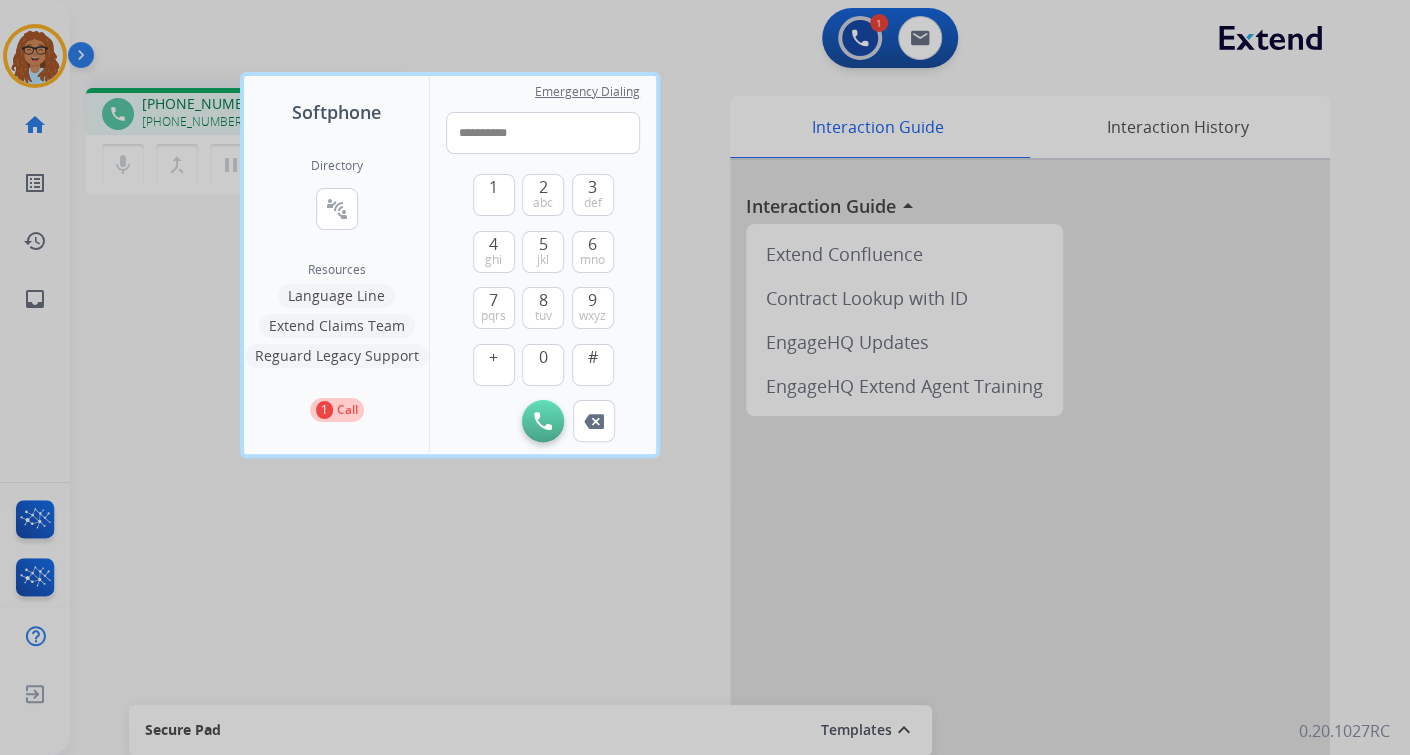 type on "**********" 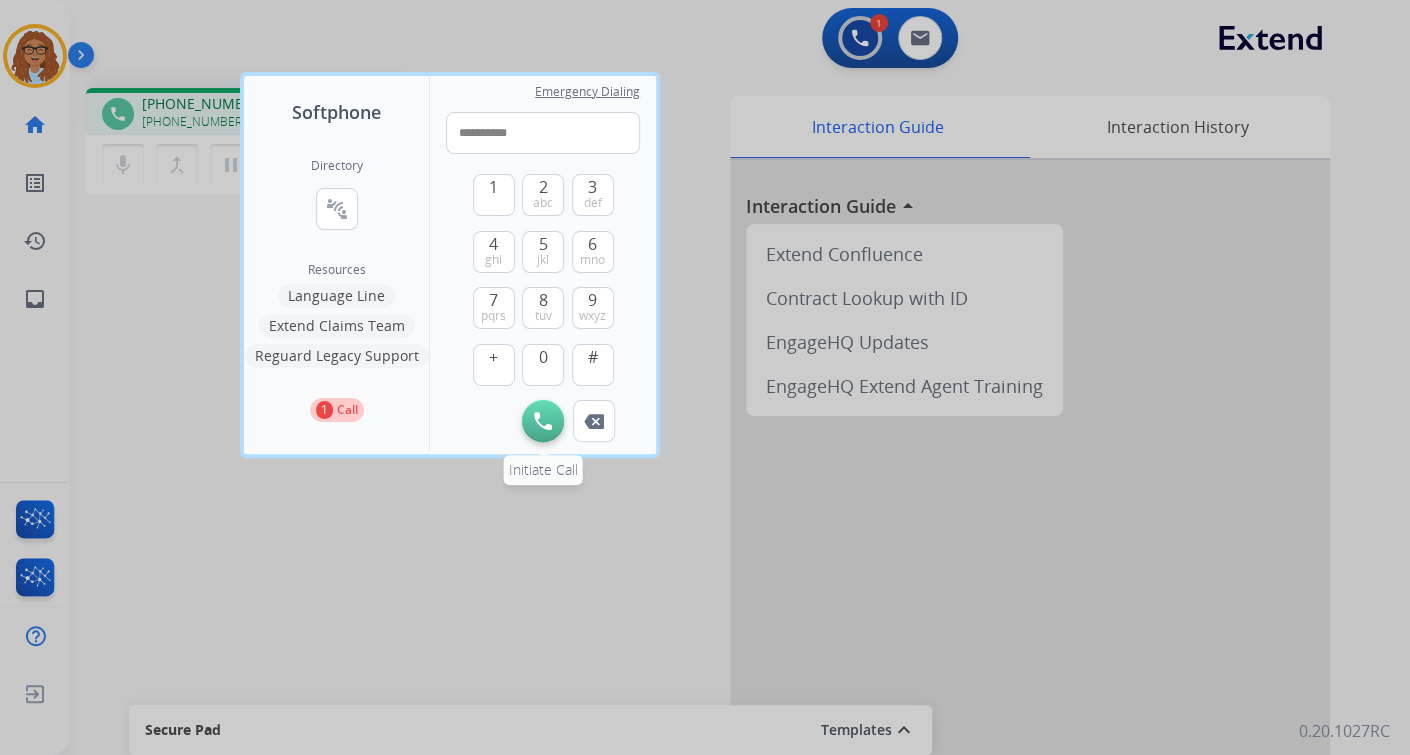 click at bounding box center (543, 421) 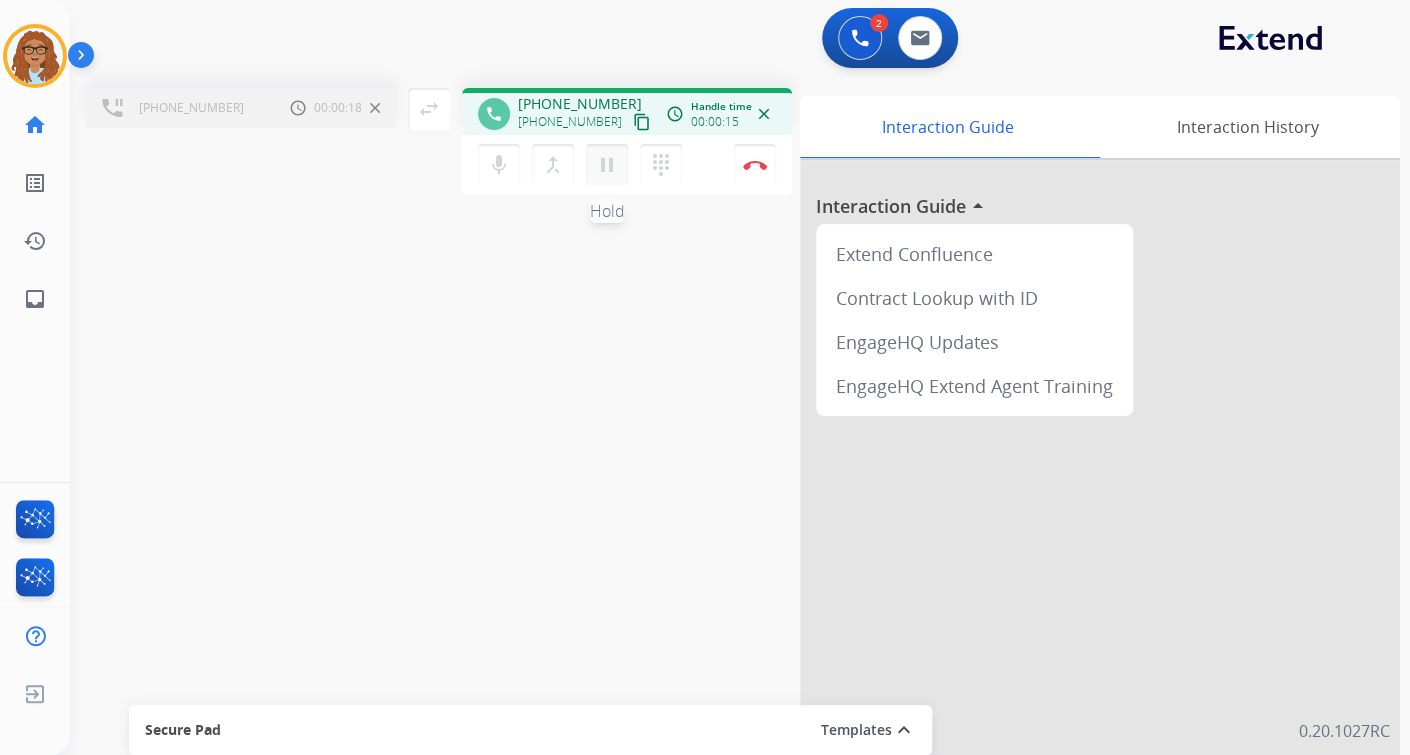 click on "pause" at bounding box center (607, 165) 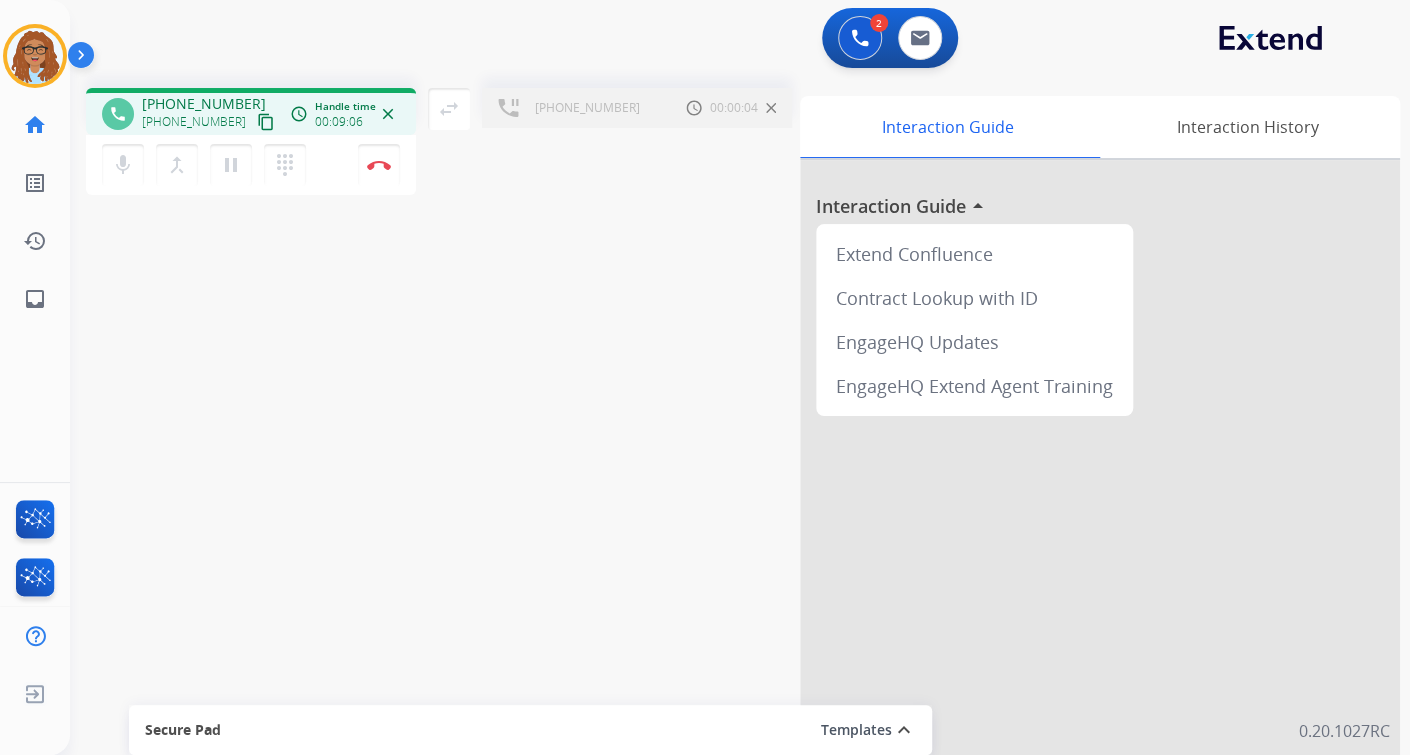 click on "+17089524805" at bounding box center (569, 108) 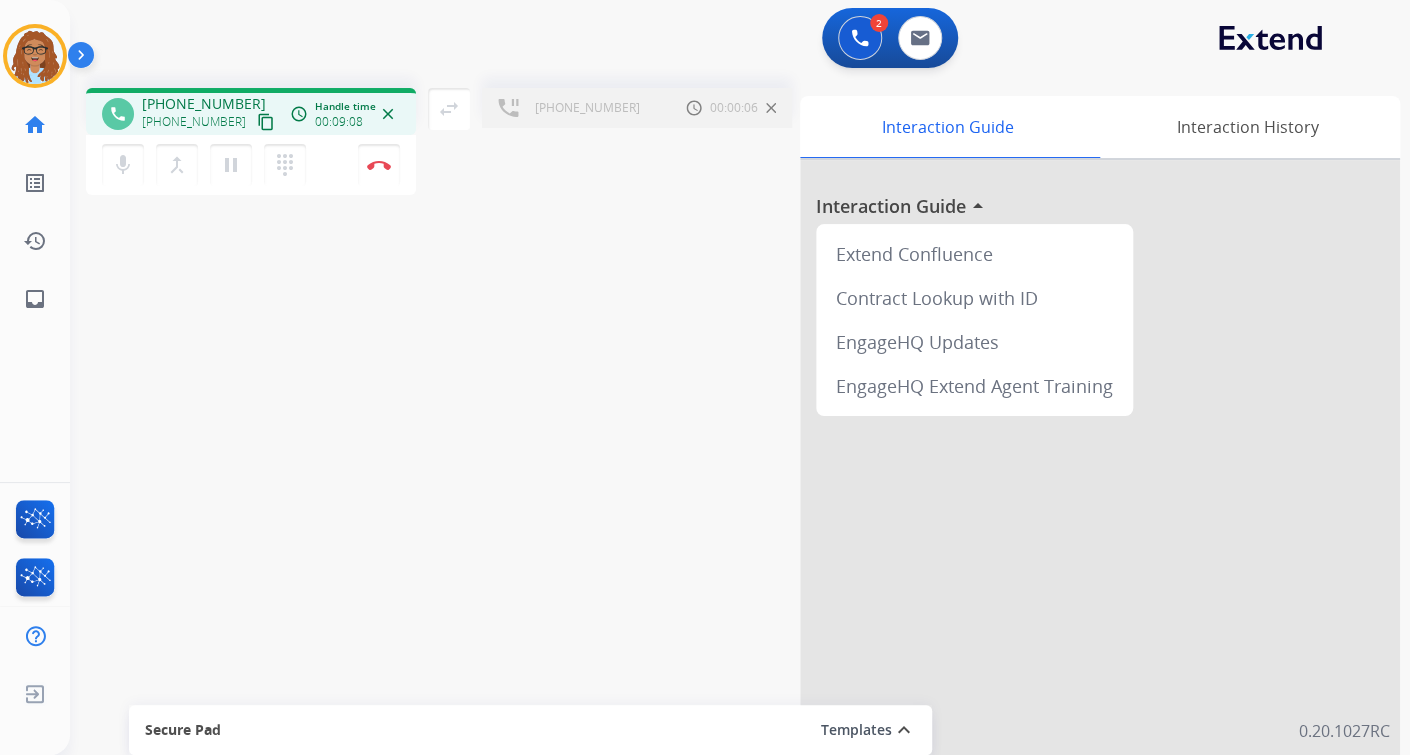 click at bounding box center [771, 108] 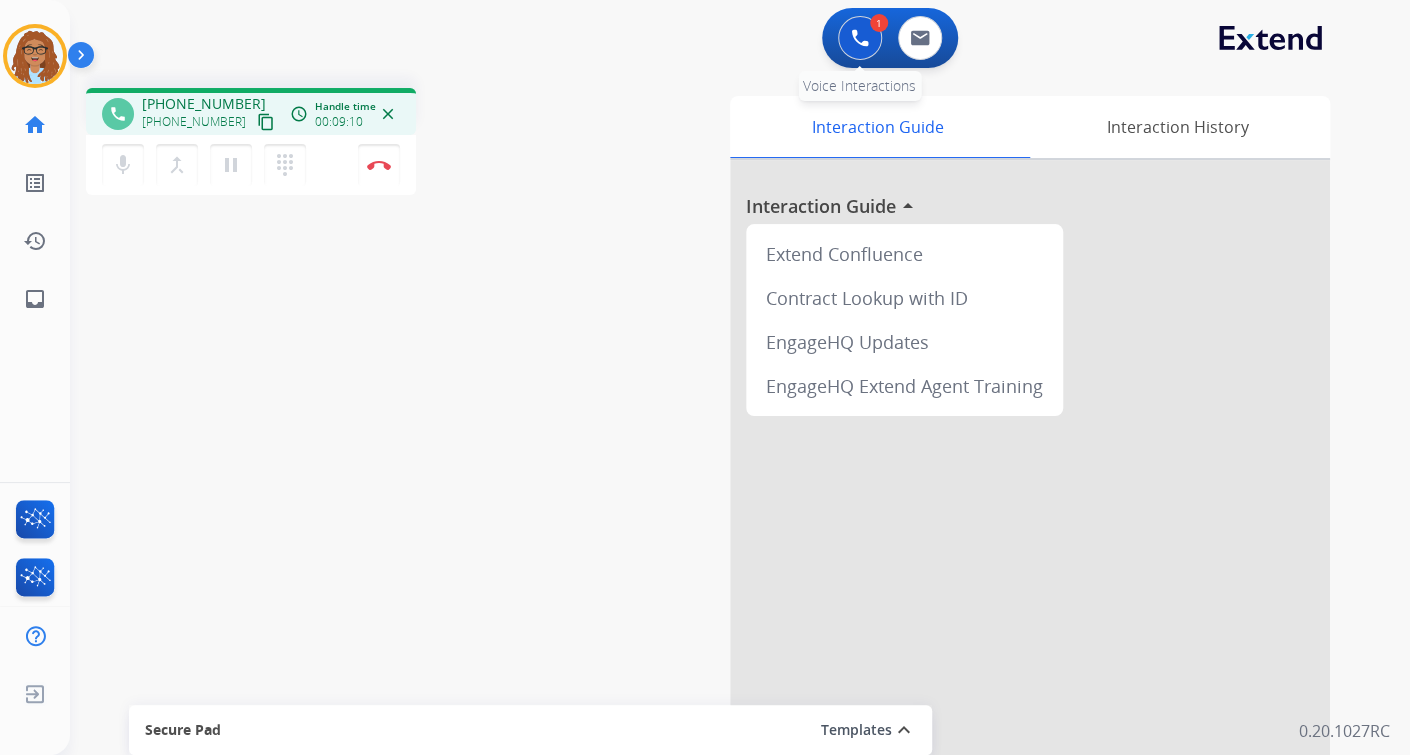click at bounding box center (860, 38) 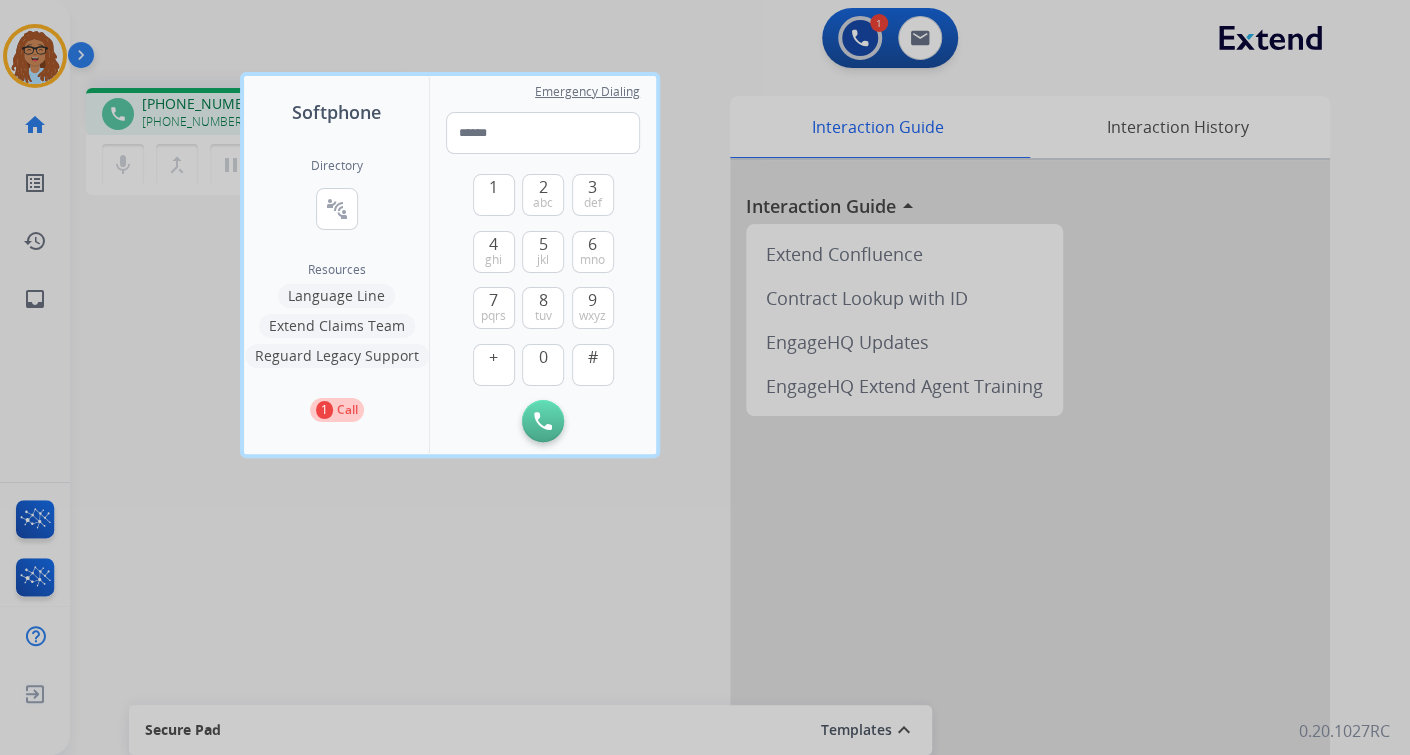 click at bounding box center [705, 377] 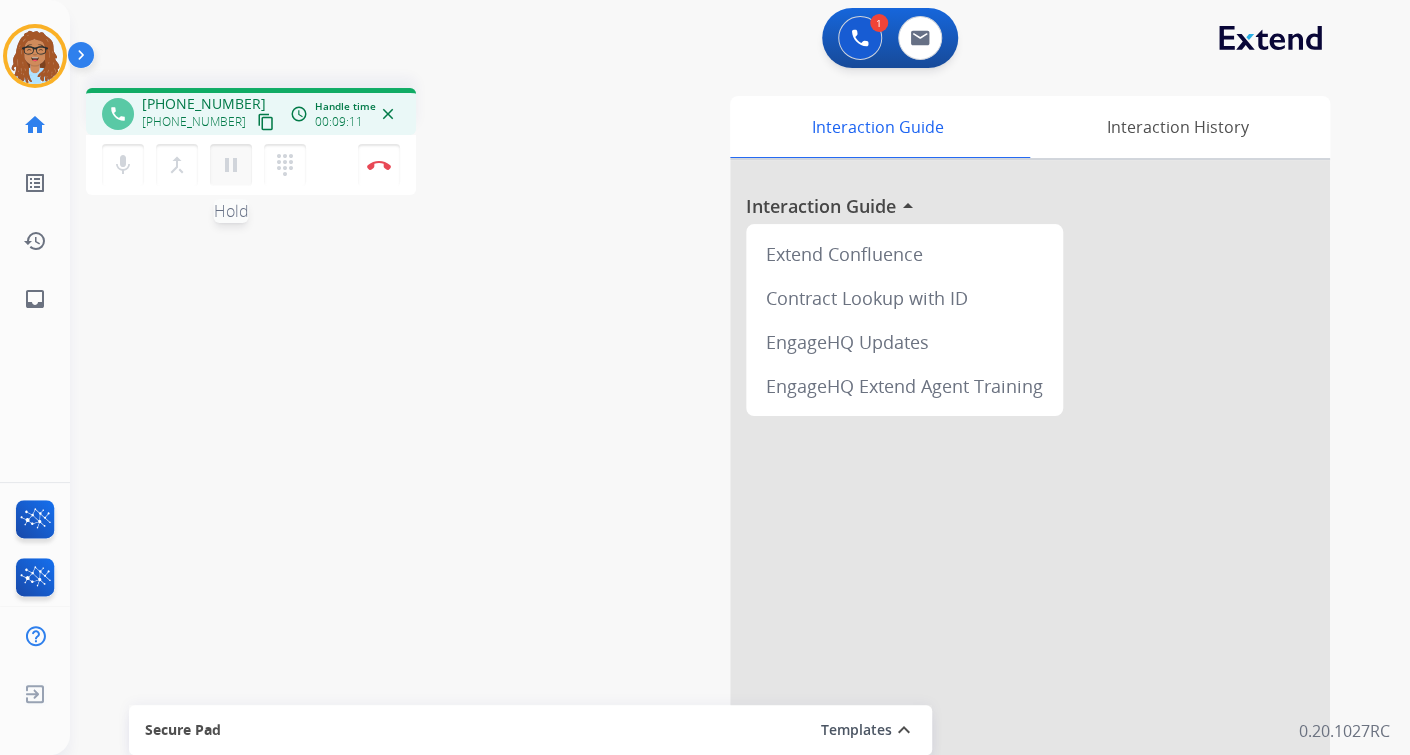 click on "pause Hold" at bounding box center [231, 165] 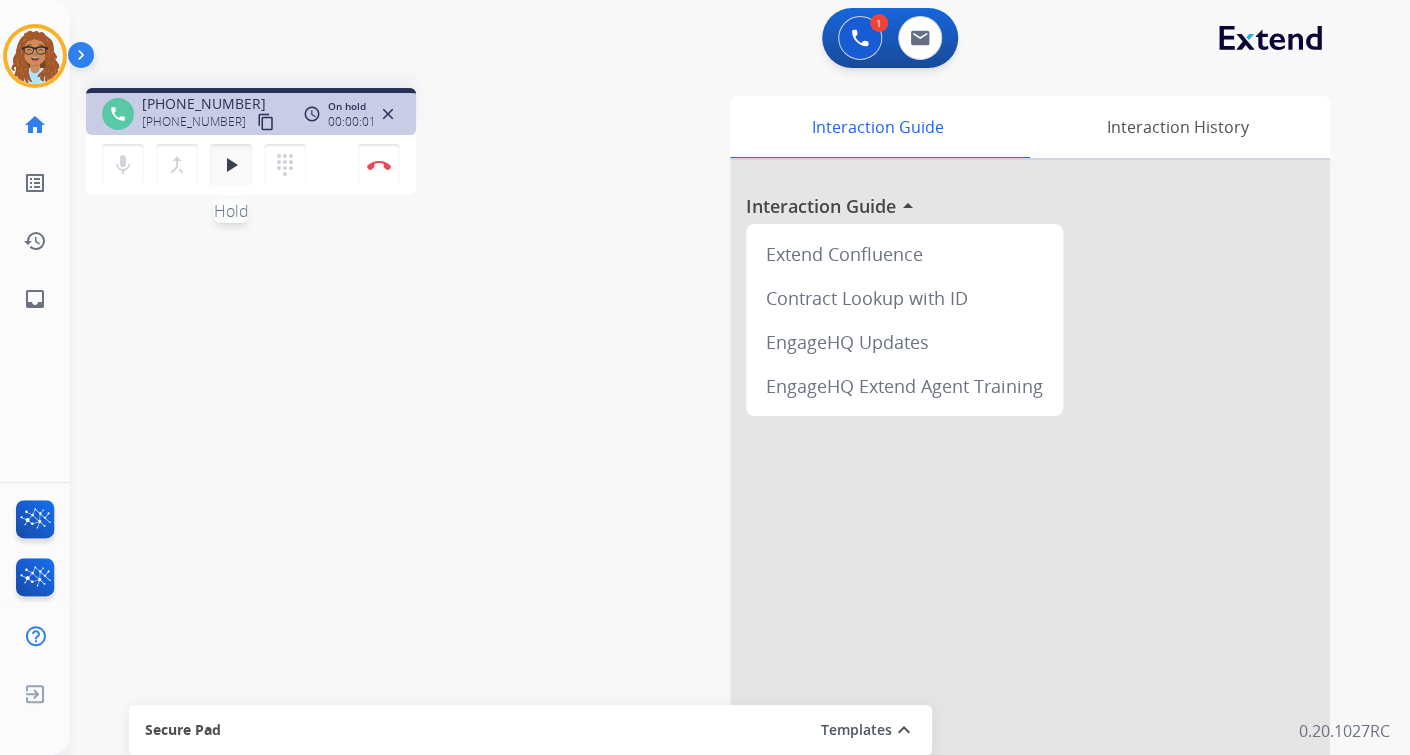 click on "play_arrow" at bounding box center [231, 165] 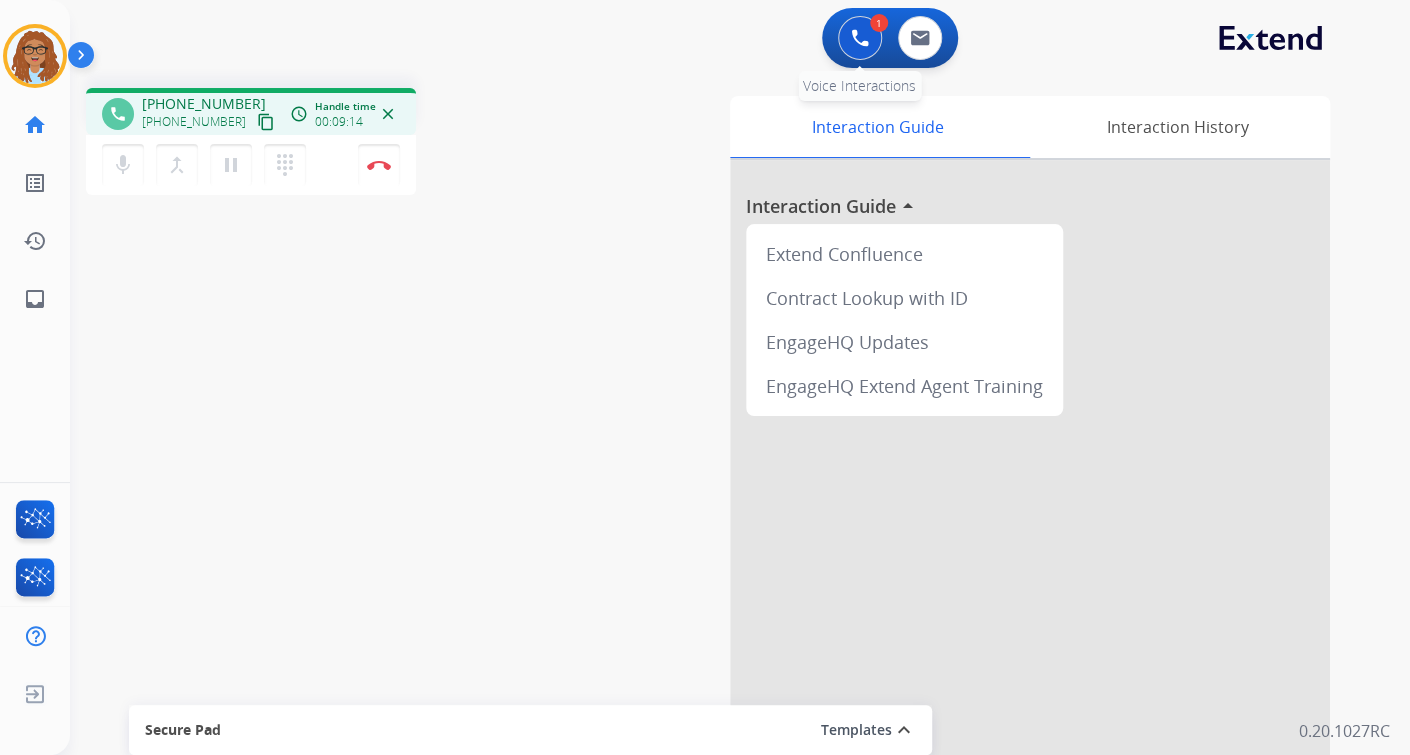 click at bounding box center [860, 38] 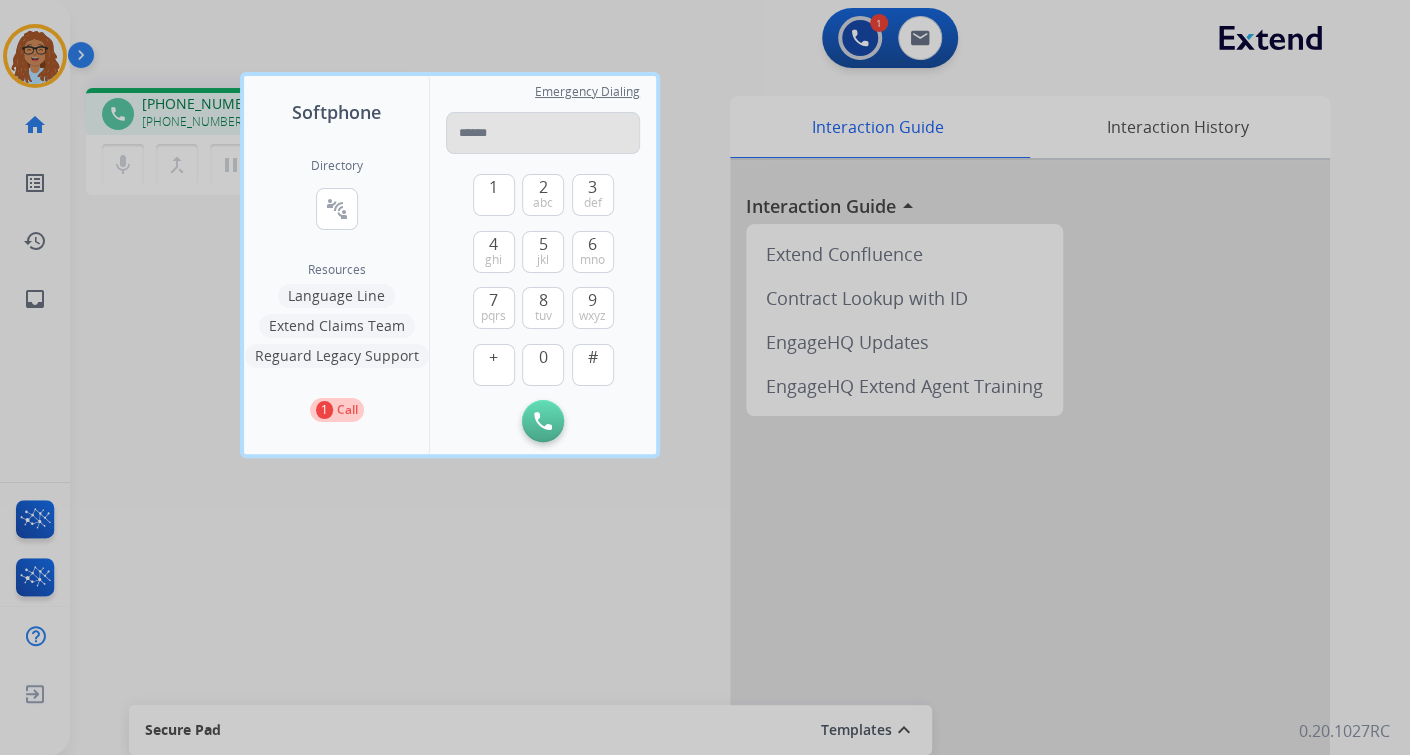 click at bounding box center [543, 133] 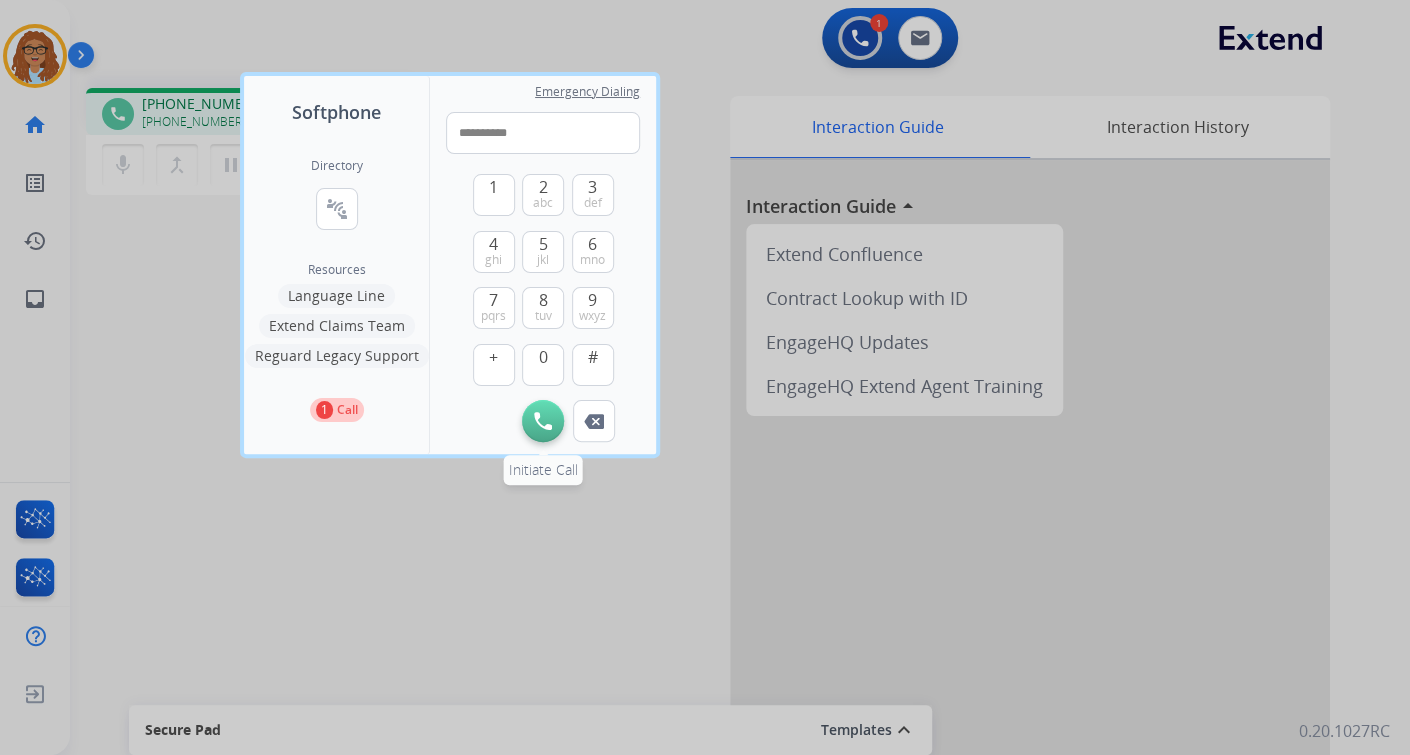 type on "**********" 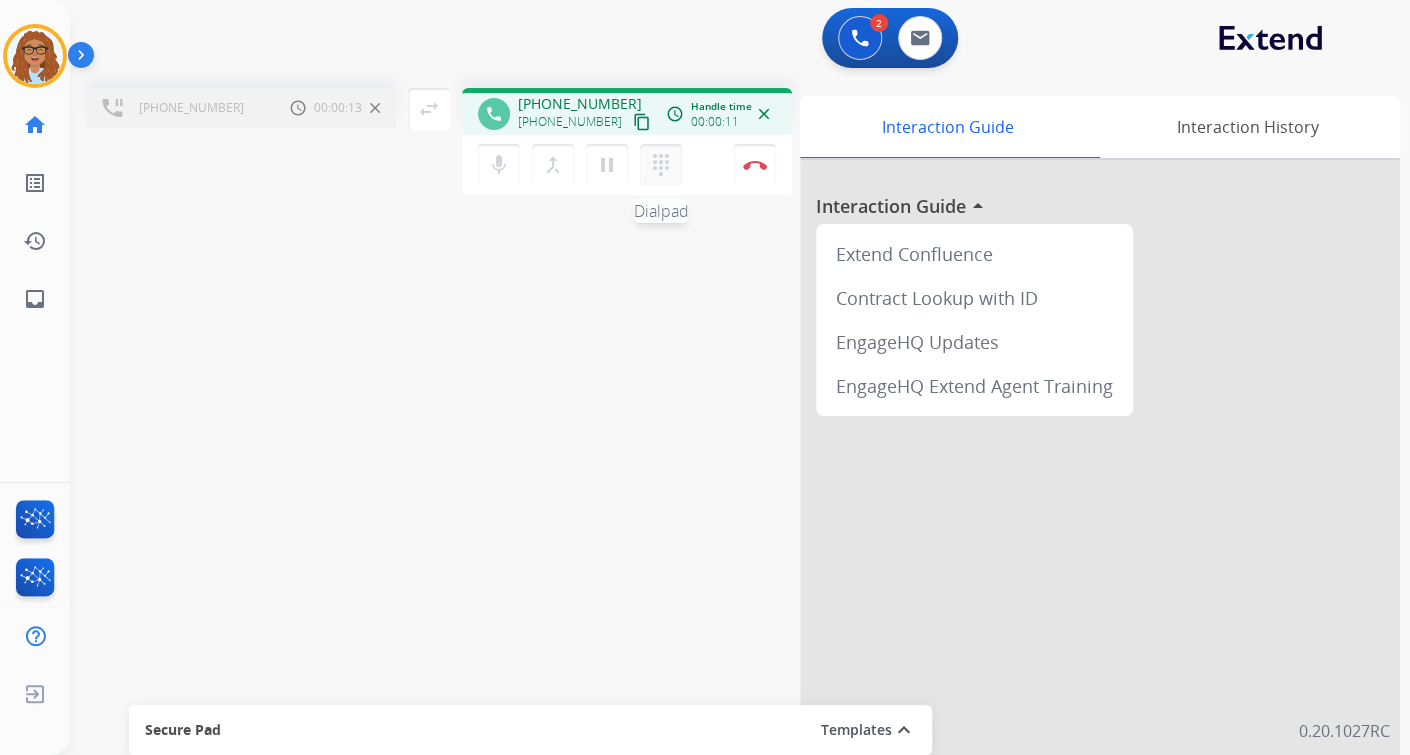 click on "dialpad" at bounding box center [661, 165] 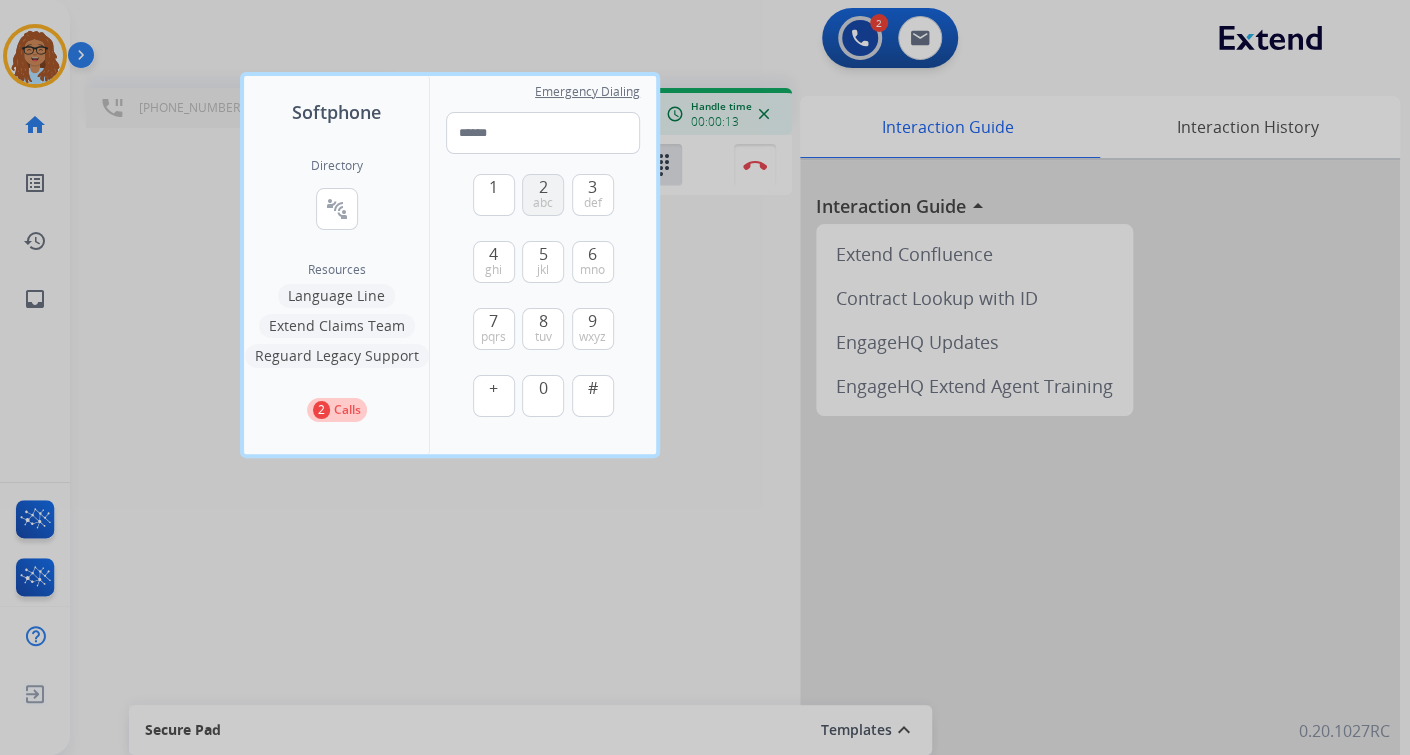 click on "abc" at bounding box center [543, 203] 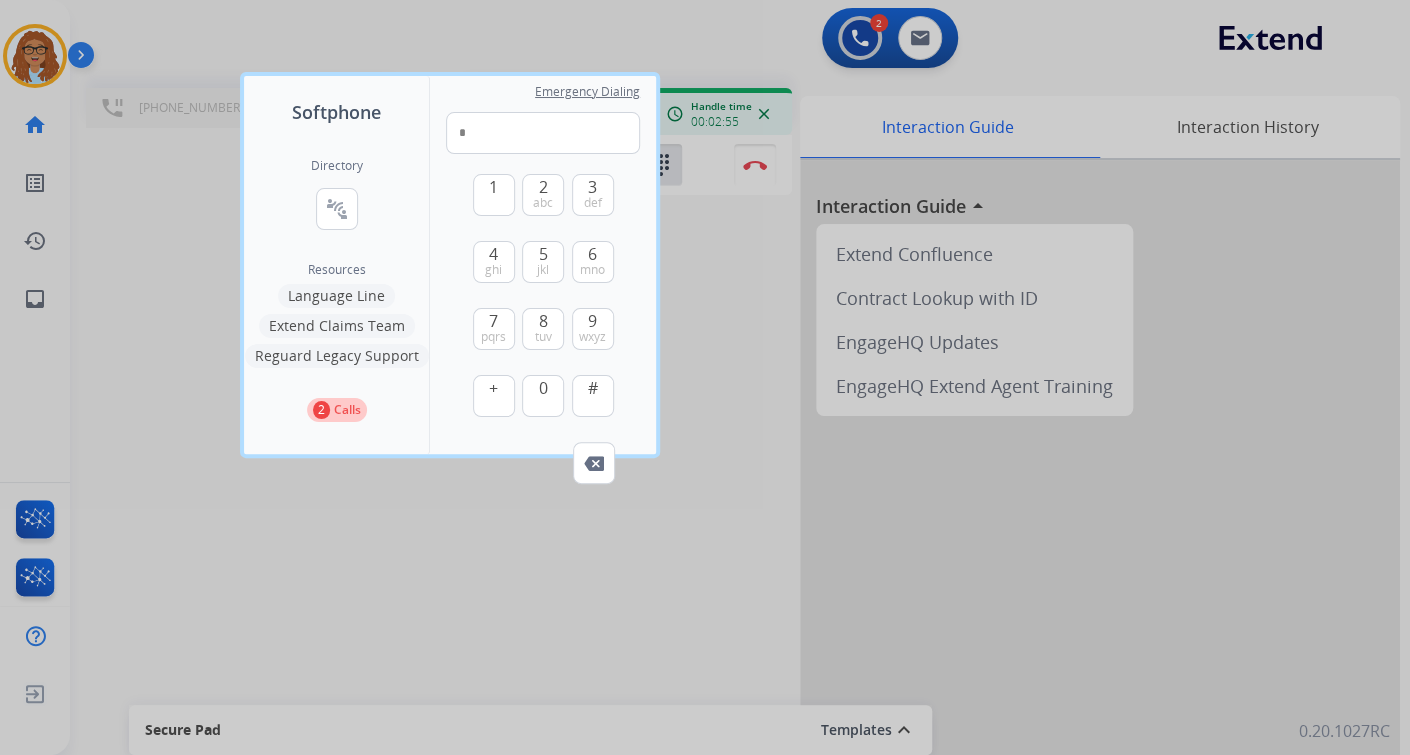 drag, startPoint x: 711, startPoint y: 292, endPoint x: 689, endPoint y: 325, distance: 39.661064 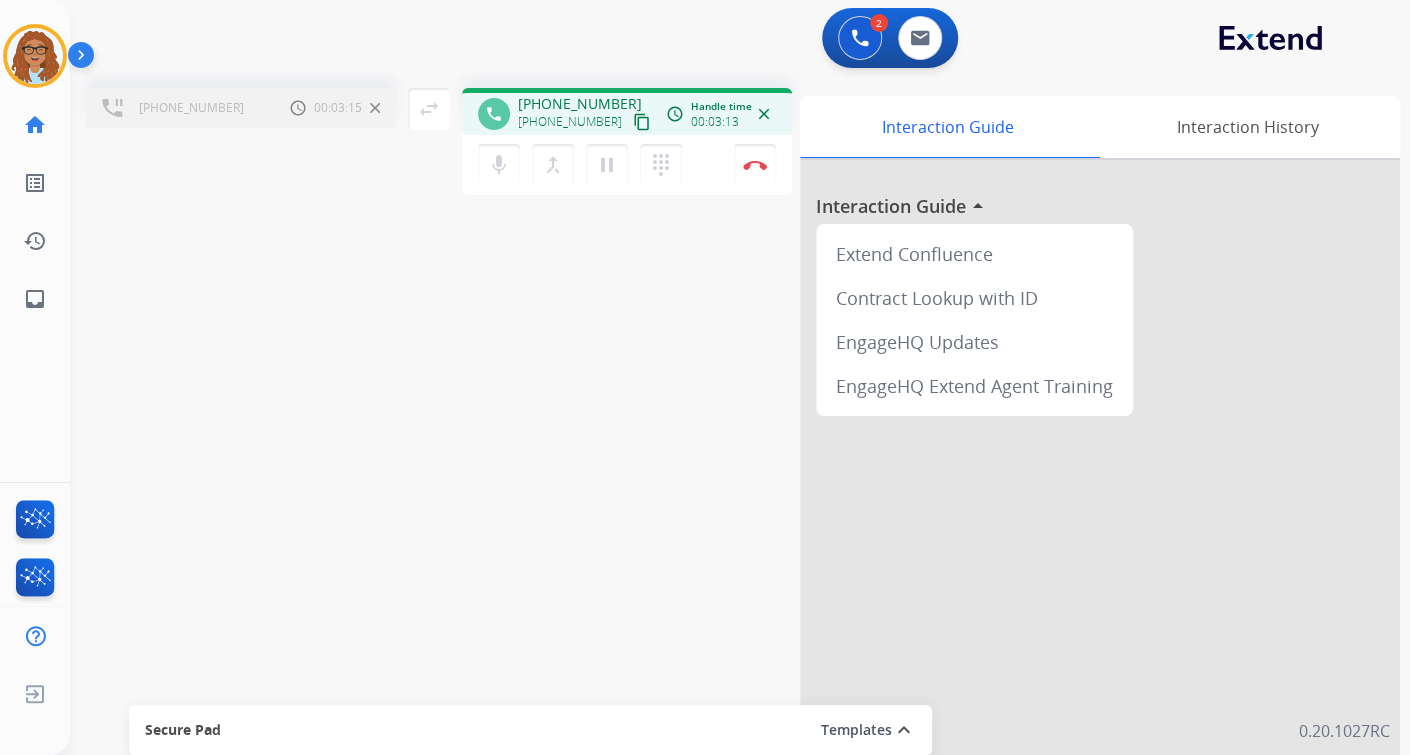 drag, startPoint x: 555, startPoint y: 172, endPoint x: 244, endPoint y: 239, distance: 318.1352 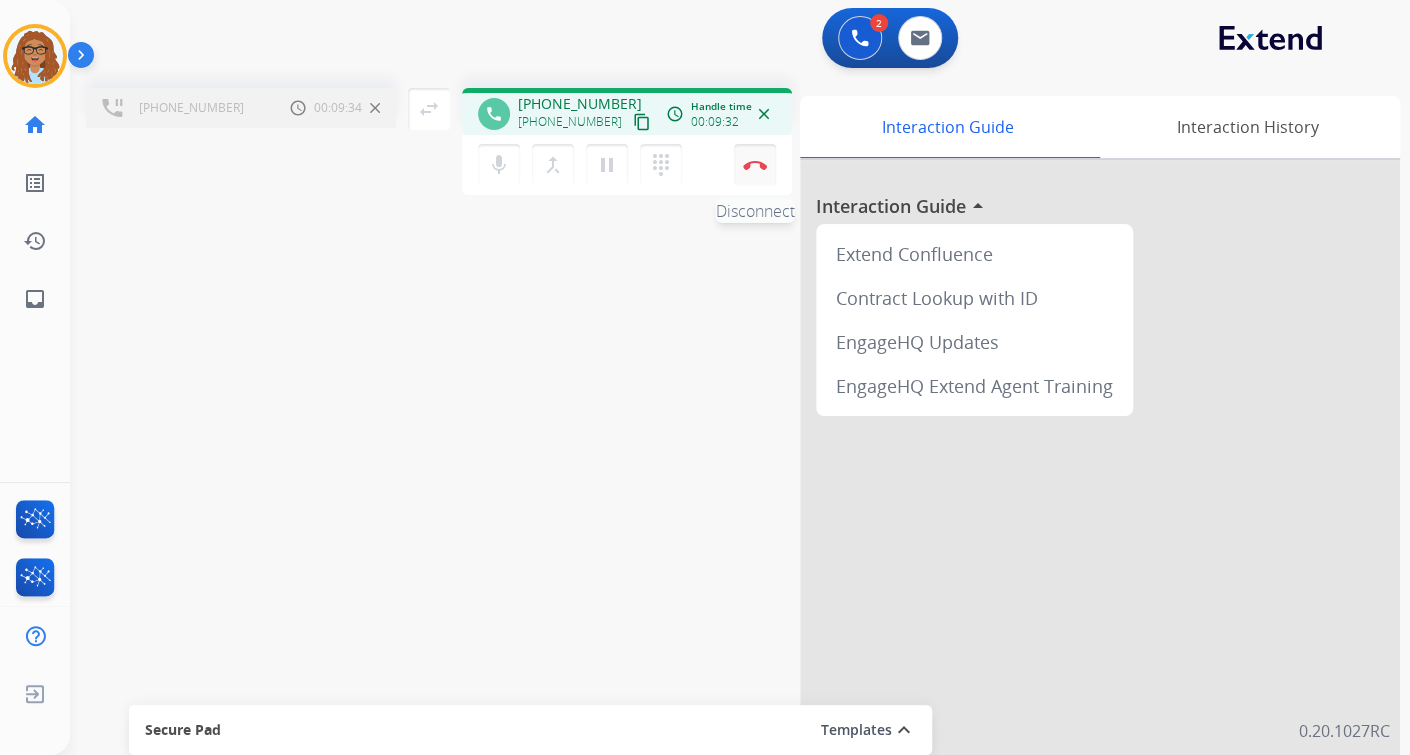 click at bounding box center (755, 165) 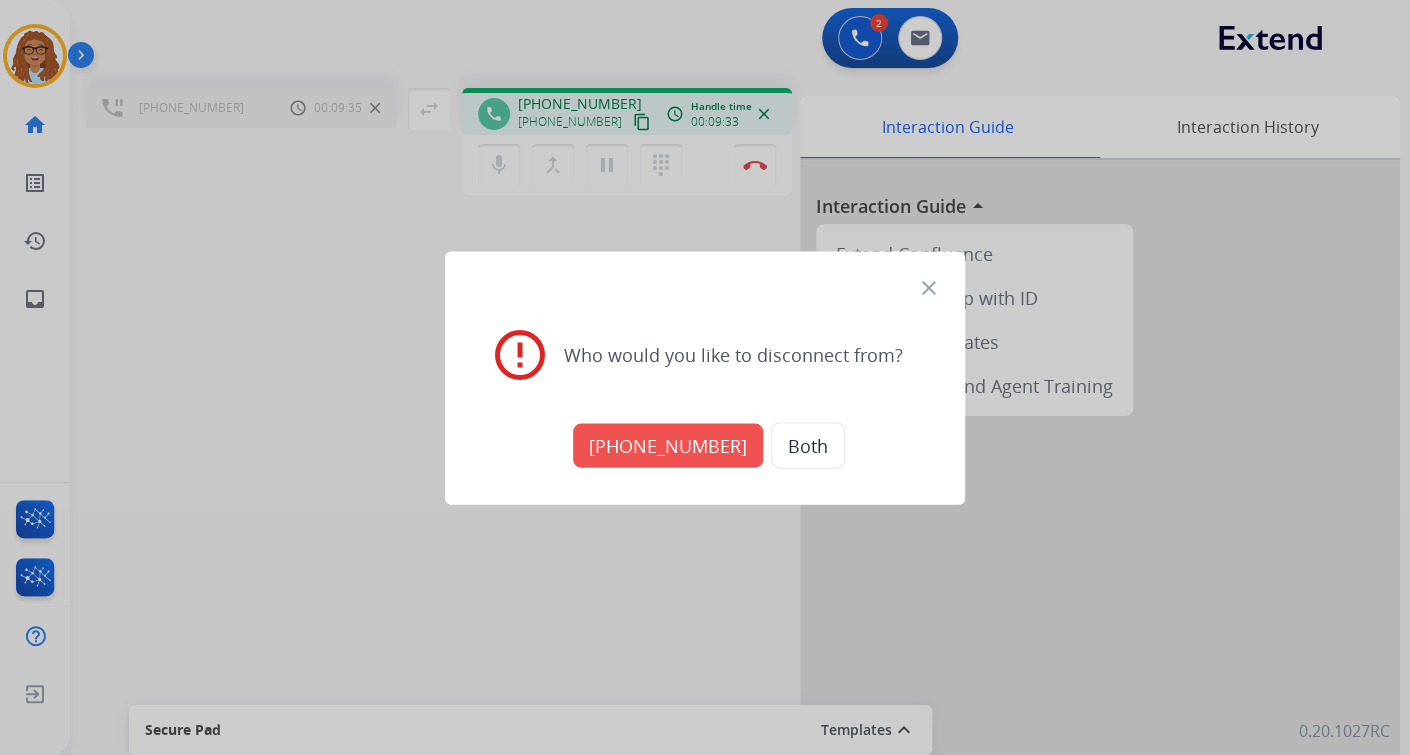 click on "+17089524805" at bounding box center (668, 445) 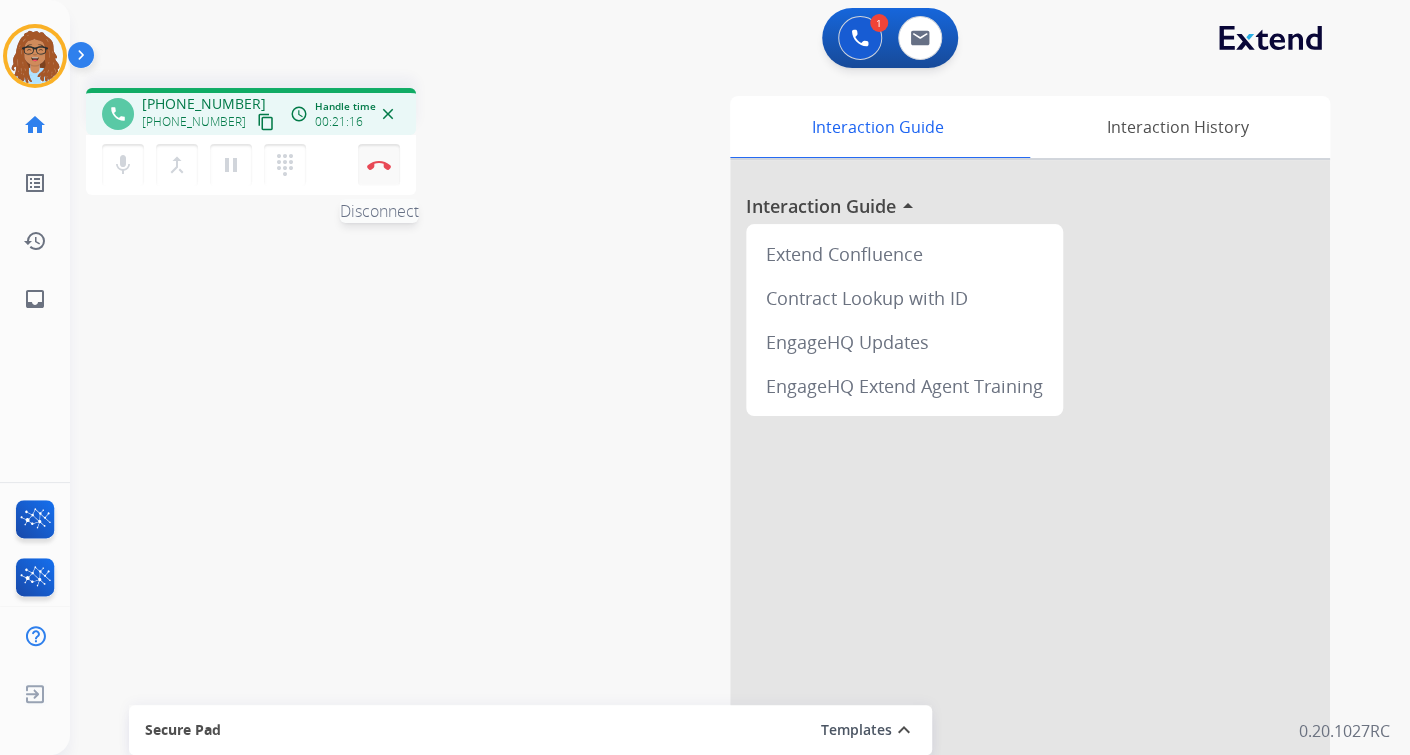 click at bounding box center [379, 165] 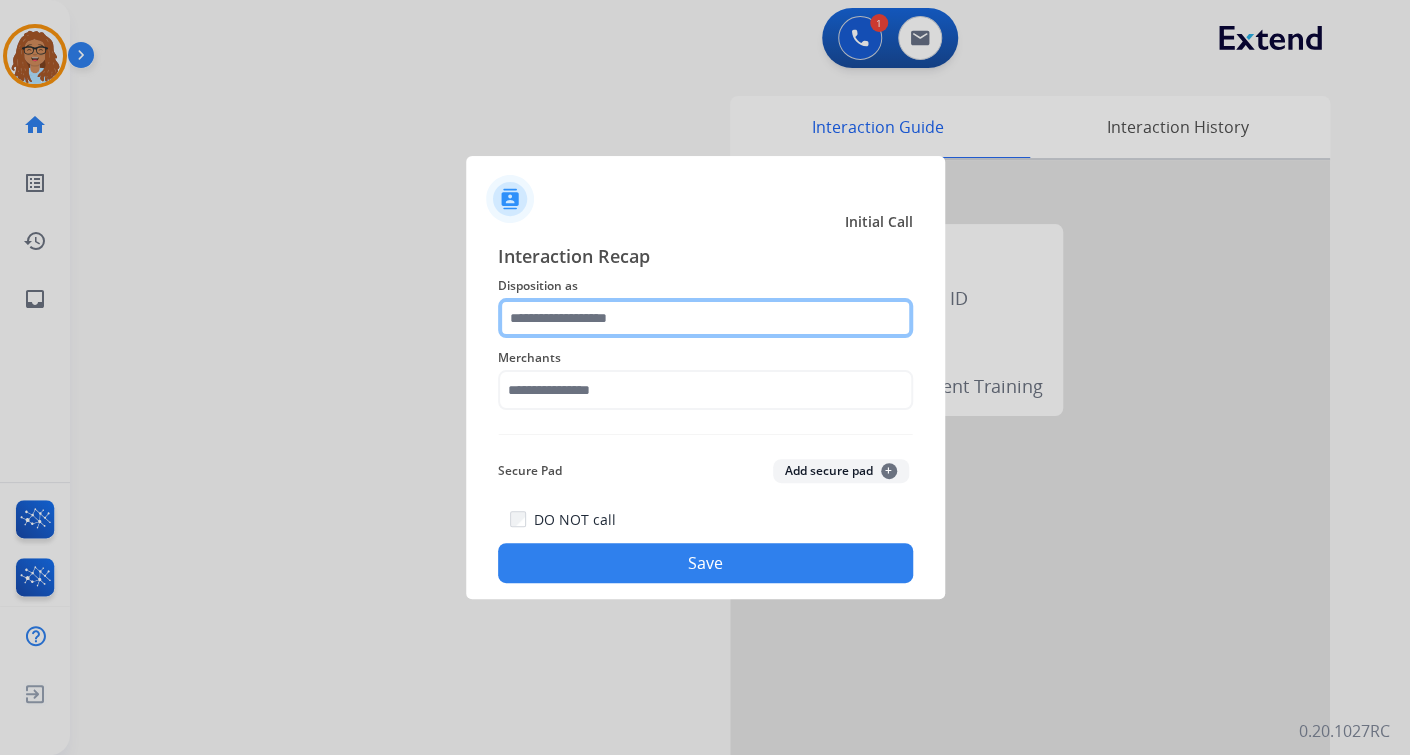 click 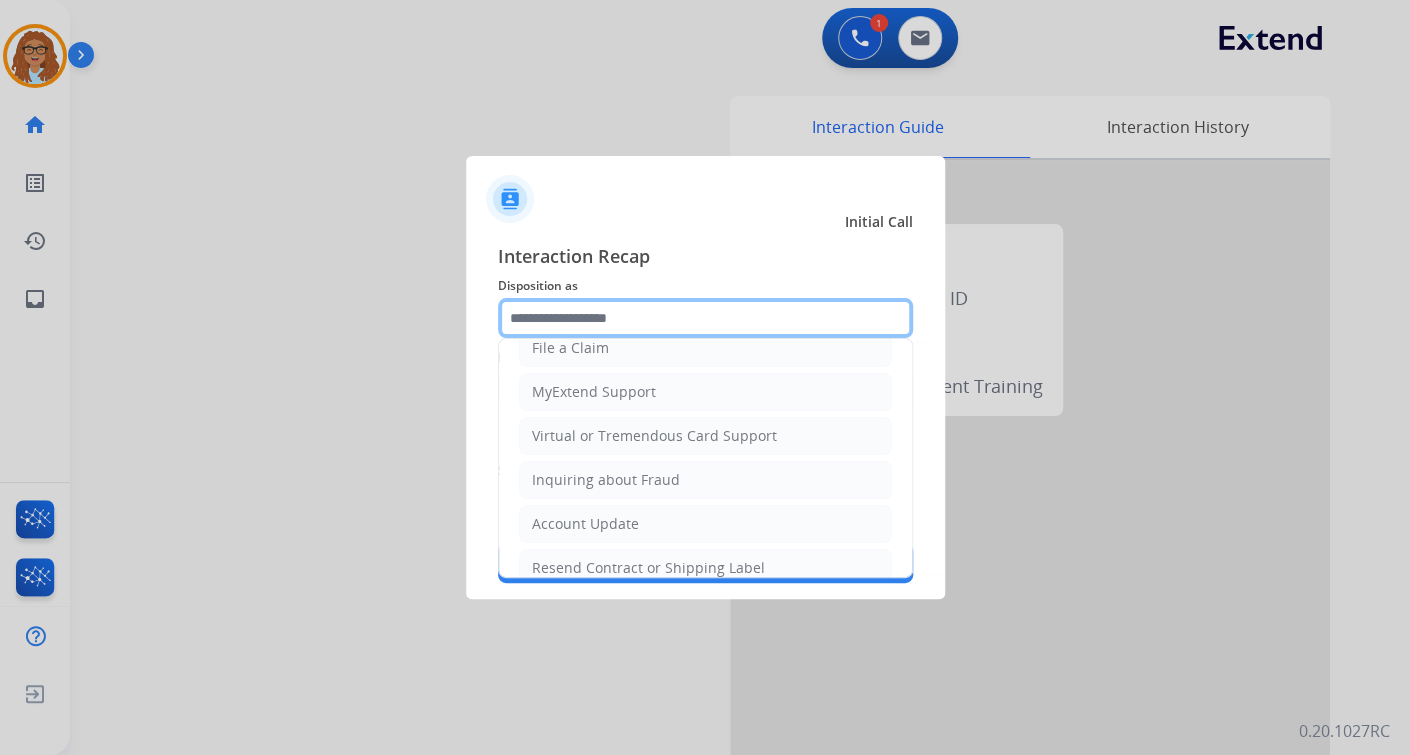 scroll, scrollTop: 240, scrollLeft: 0, axis: vertical 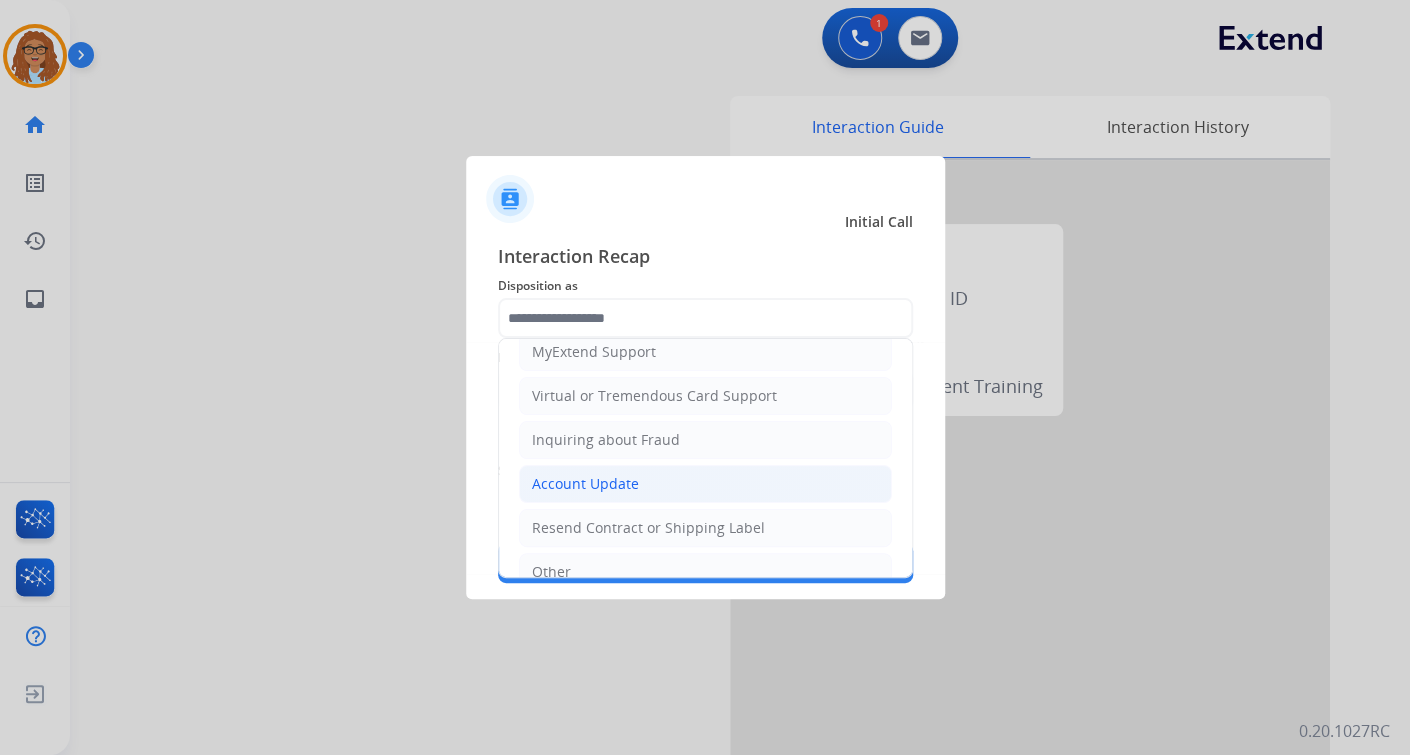 click on "Account Update" 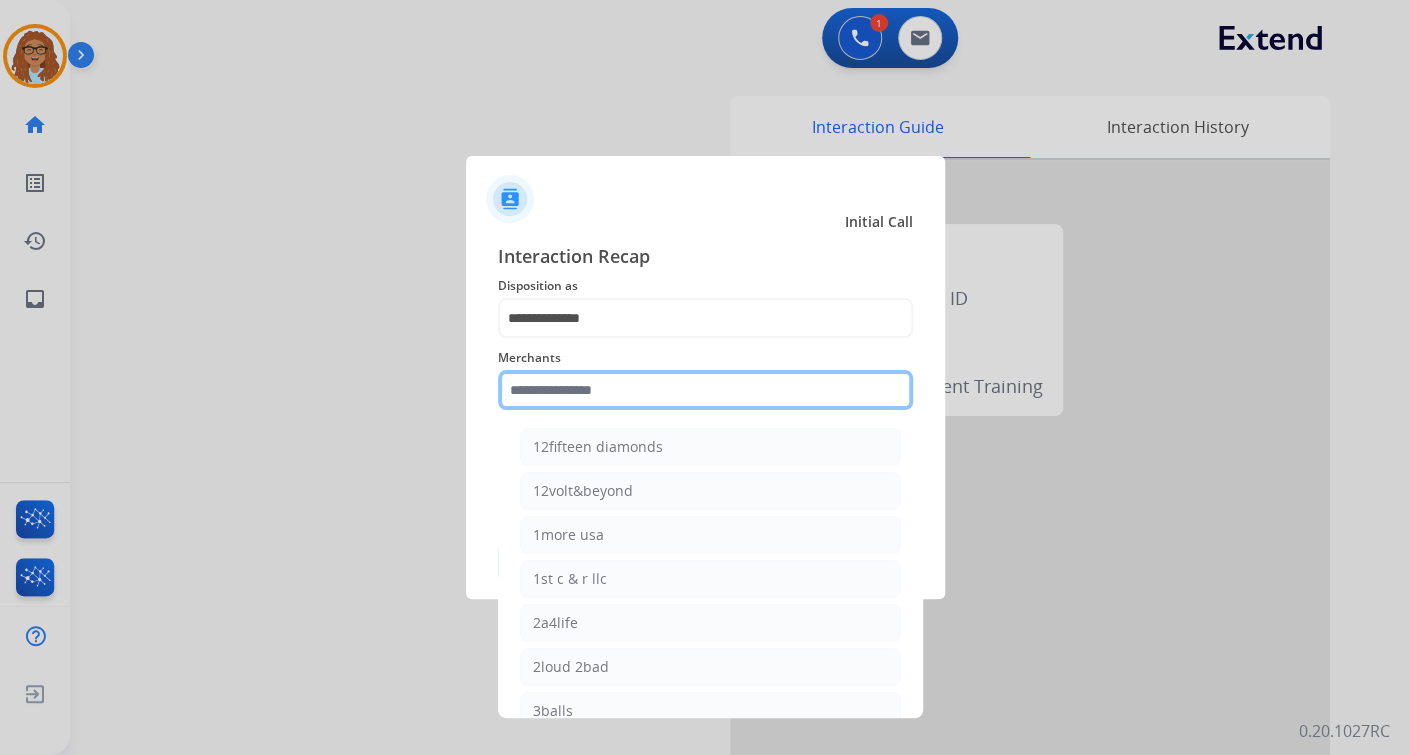 click 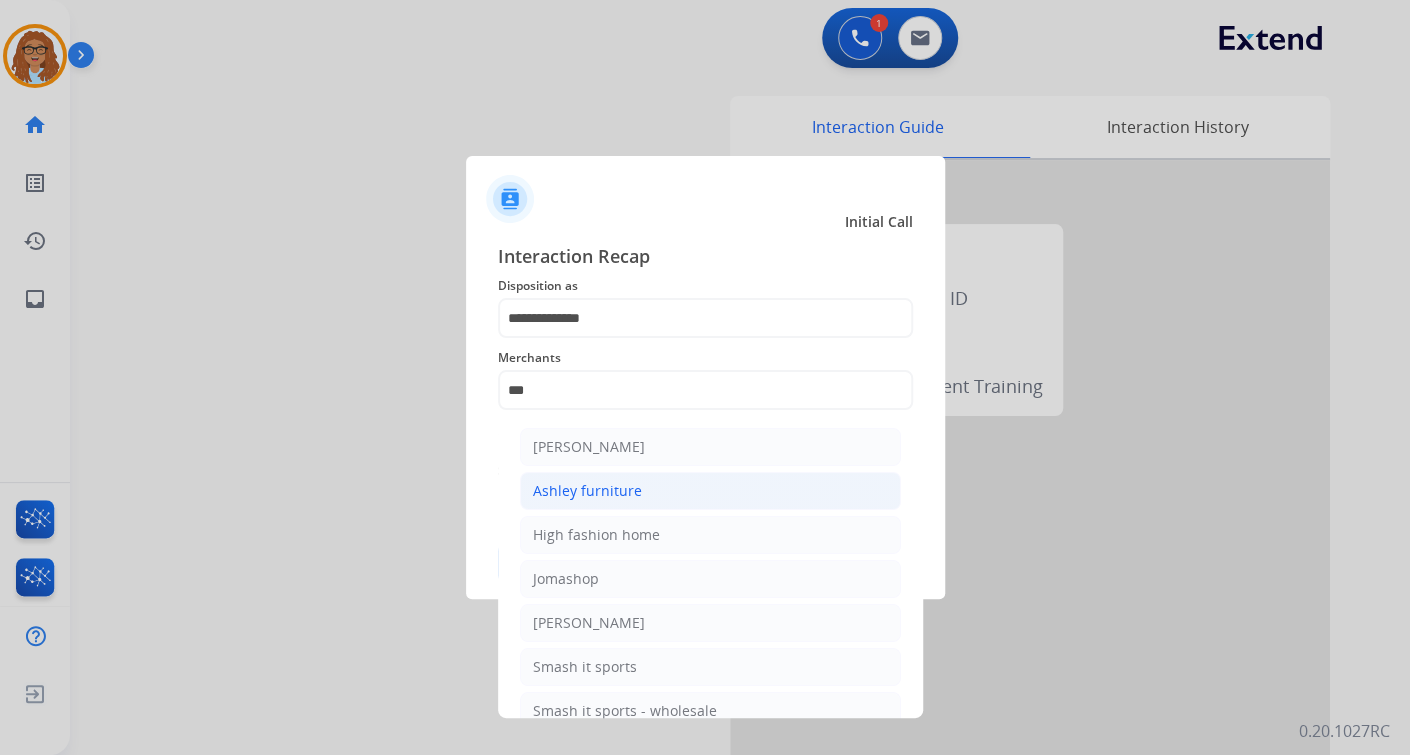click on "Ashley furniture" 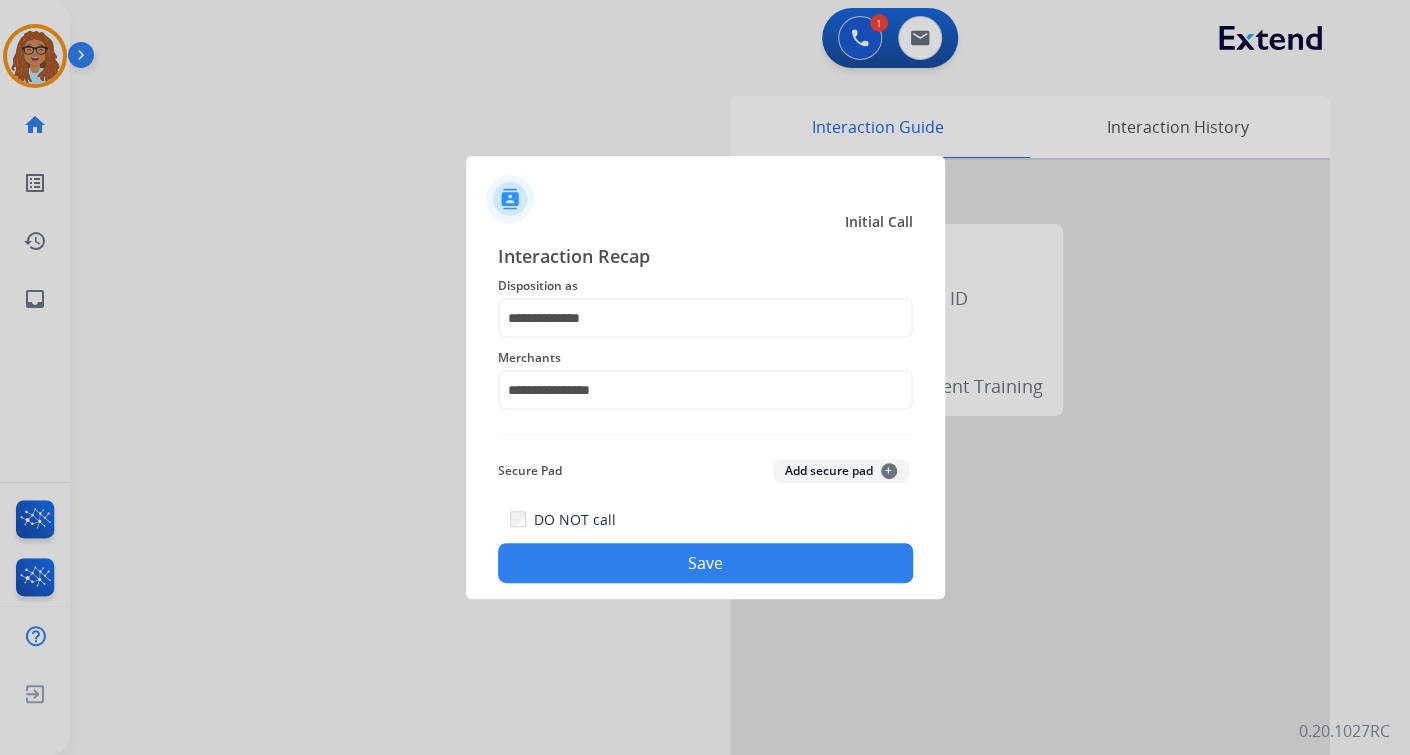 click on "Save" 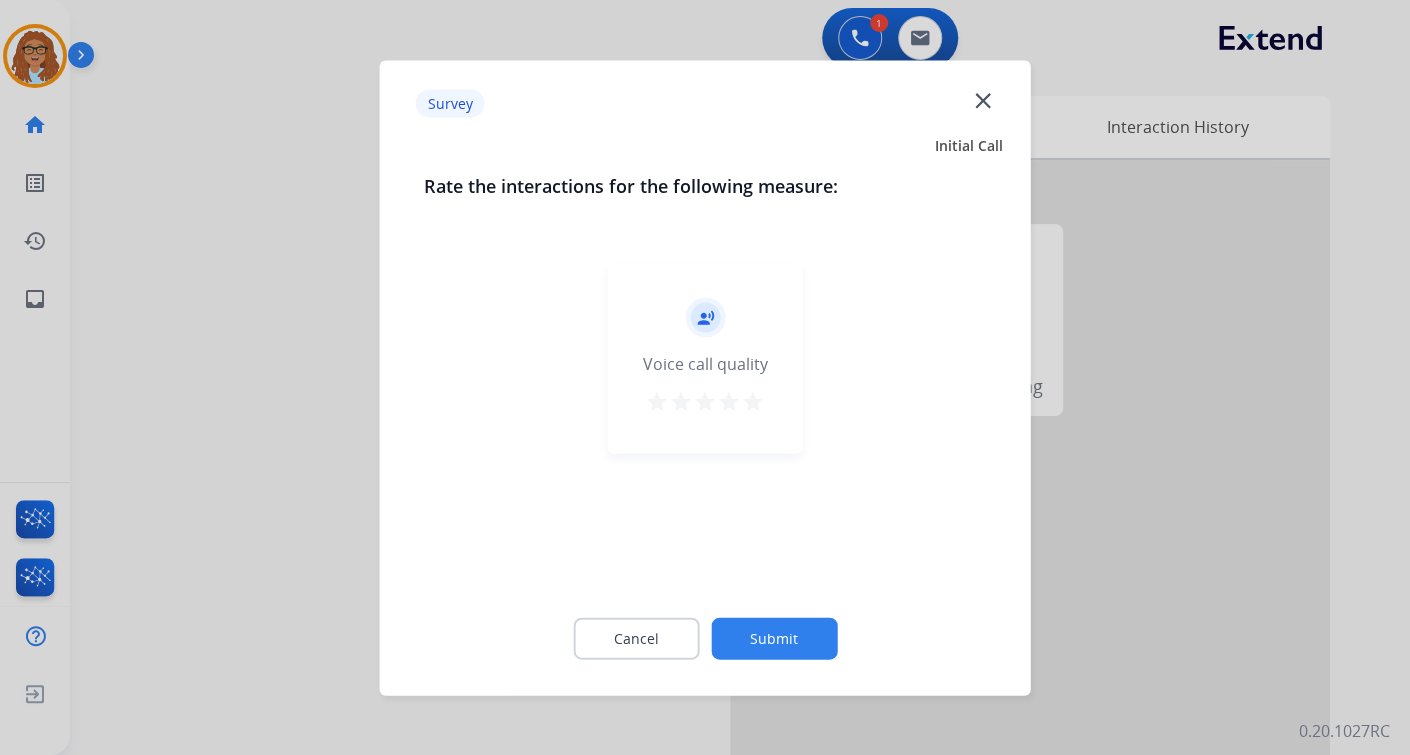 click on "close" 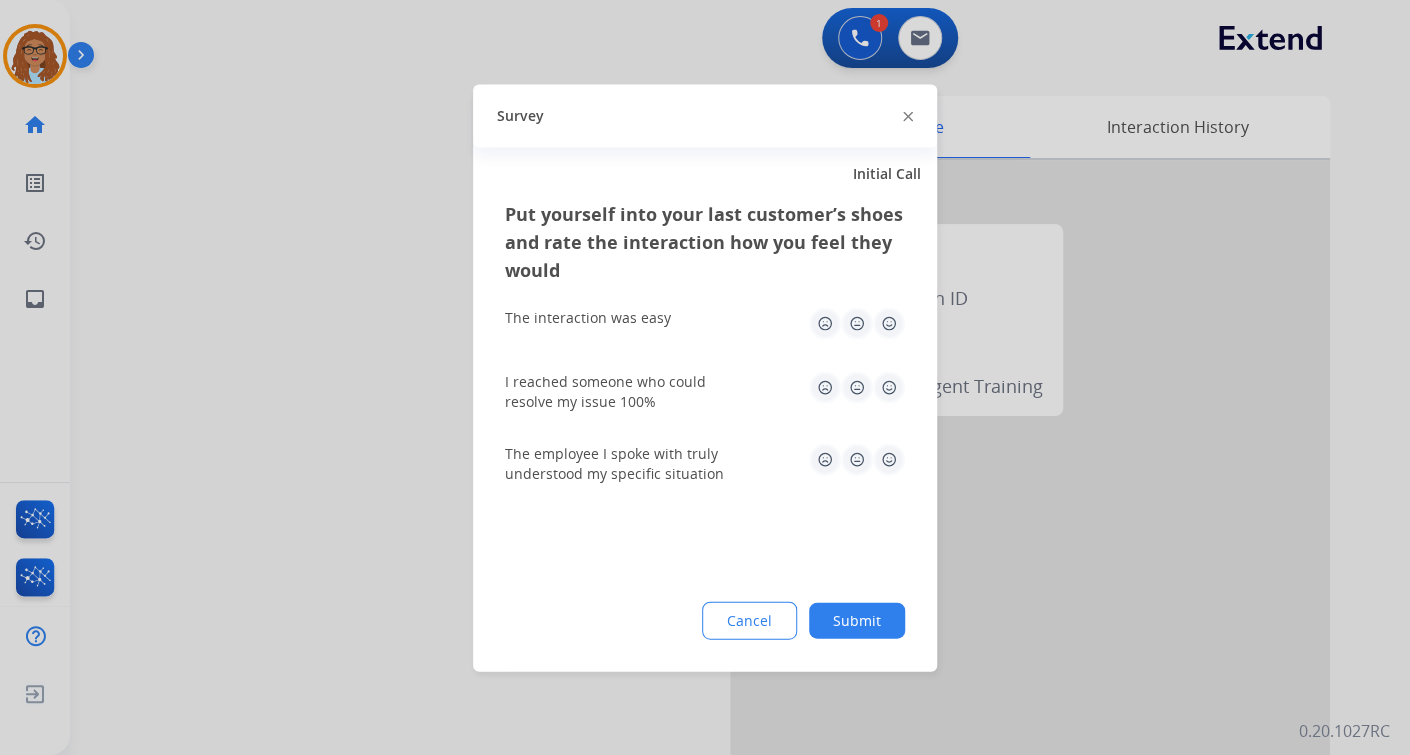click 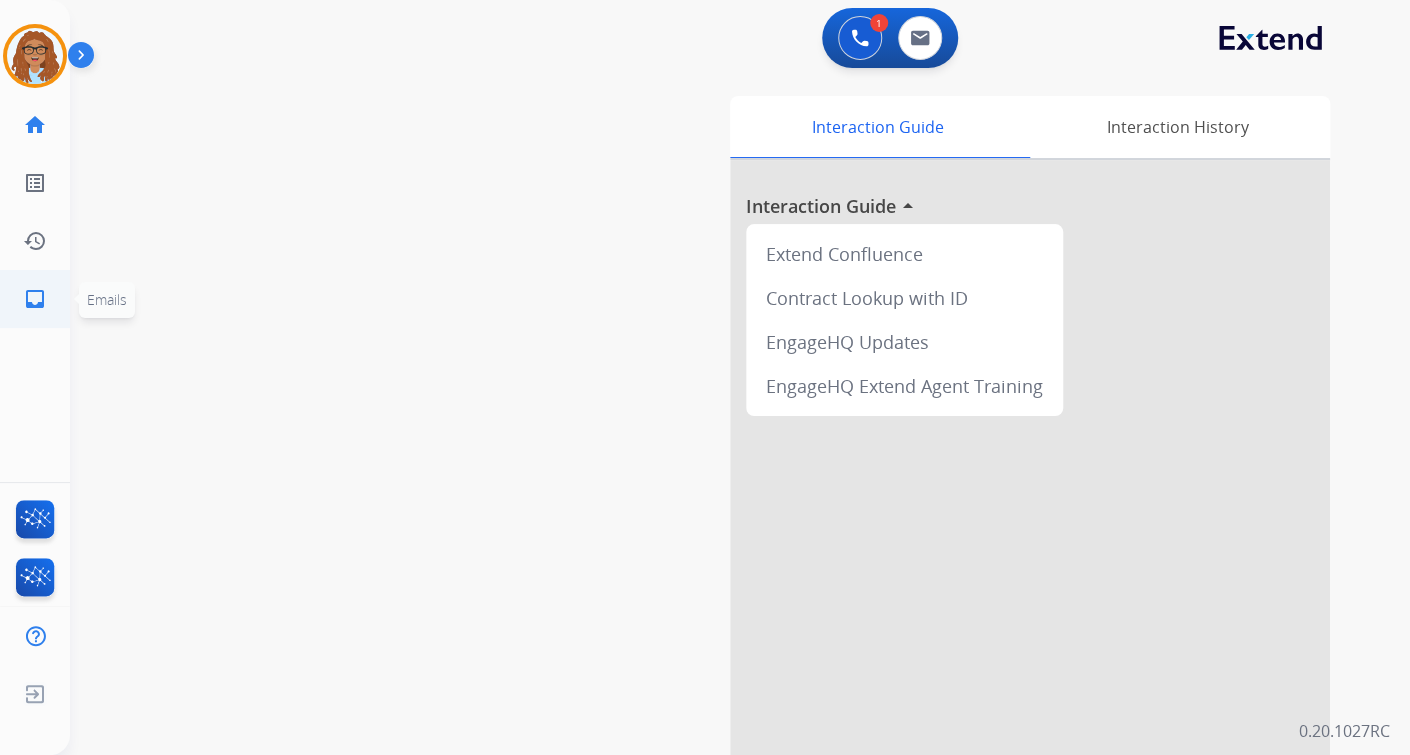 click on "inbox" 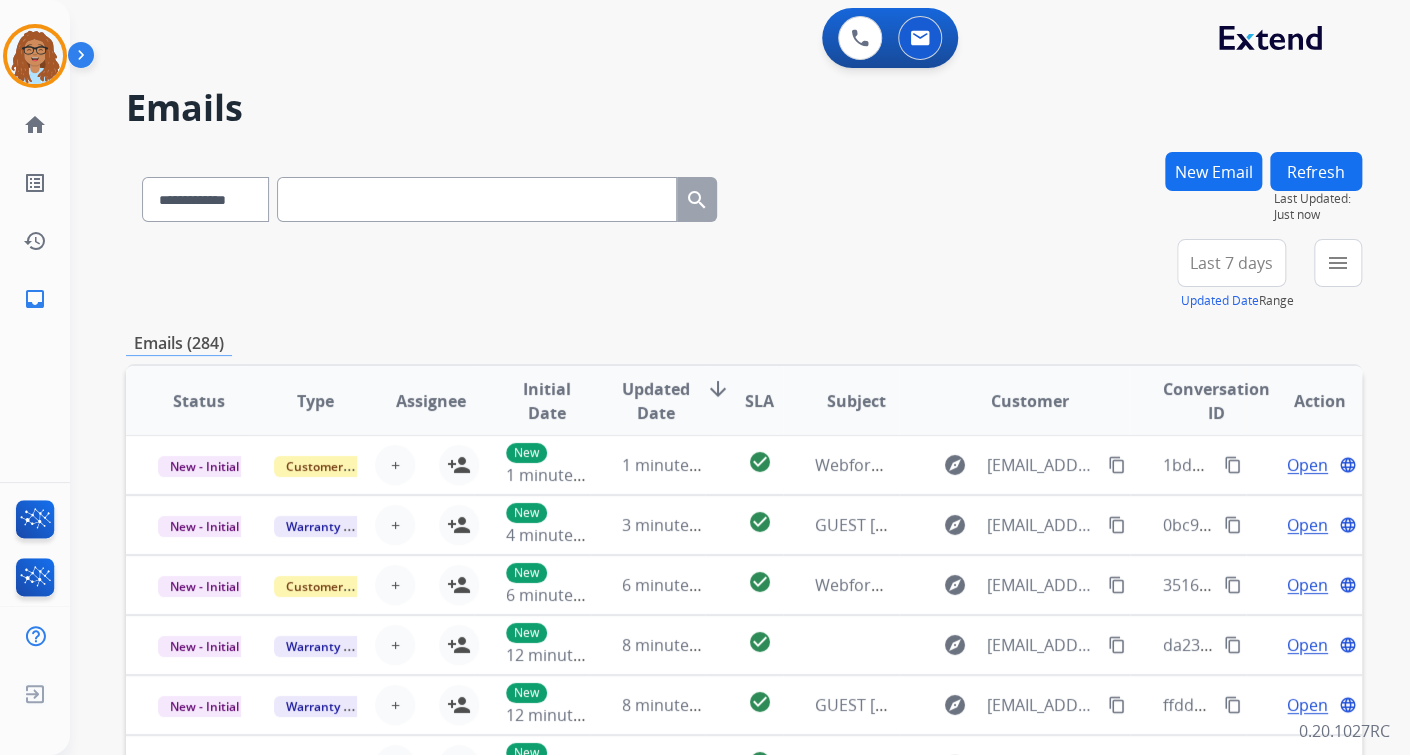 scroll, scrollTop: 0, scrollLeft: 0, axis: both 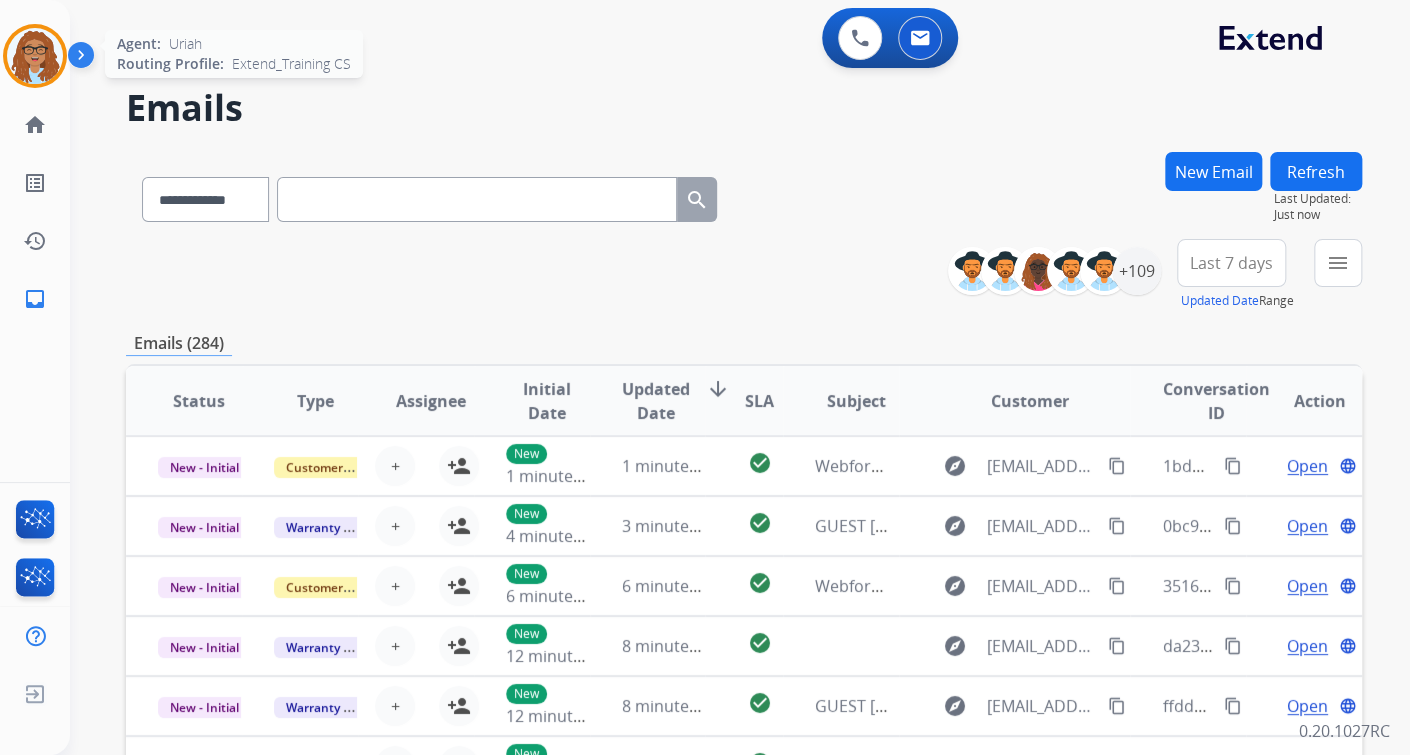click at bounding box center (35, 56) 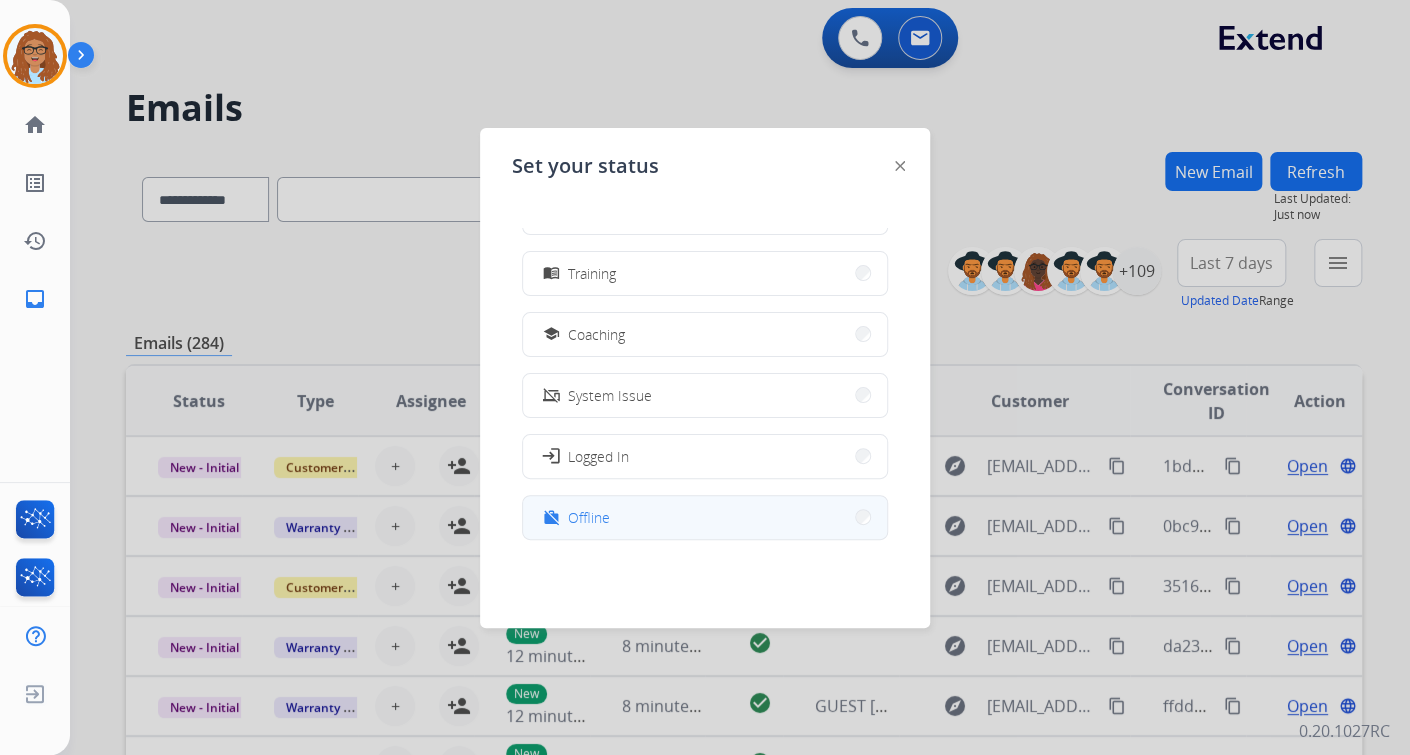 scroll, scrollTop: 376, scrollLeft: 0, axis: vertical 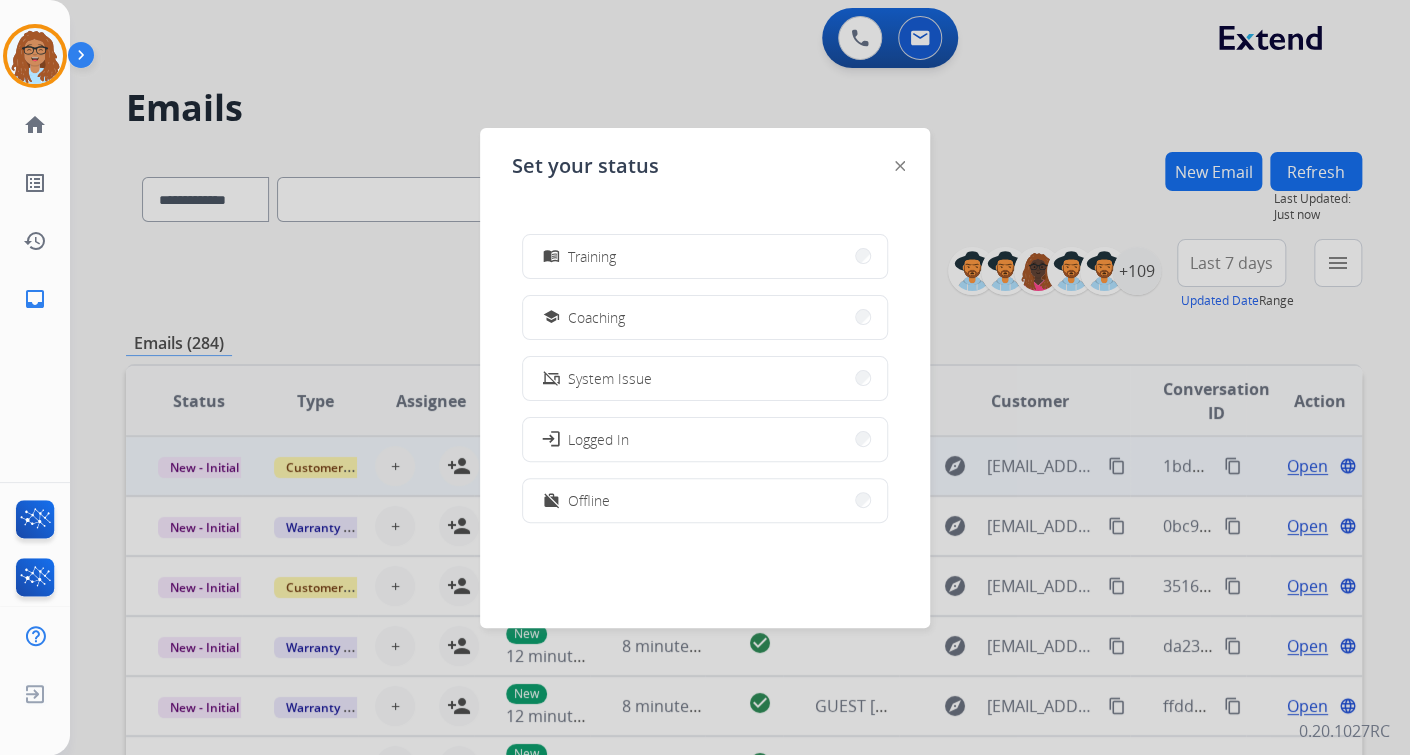 drag, startPoint x: 611, startPoint y: 500, endPoint x: 621, endPoint y: 468, distance: 33.526108 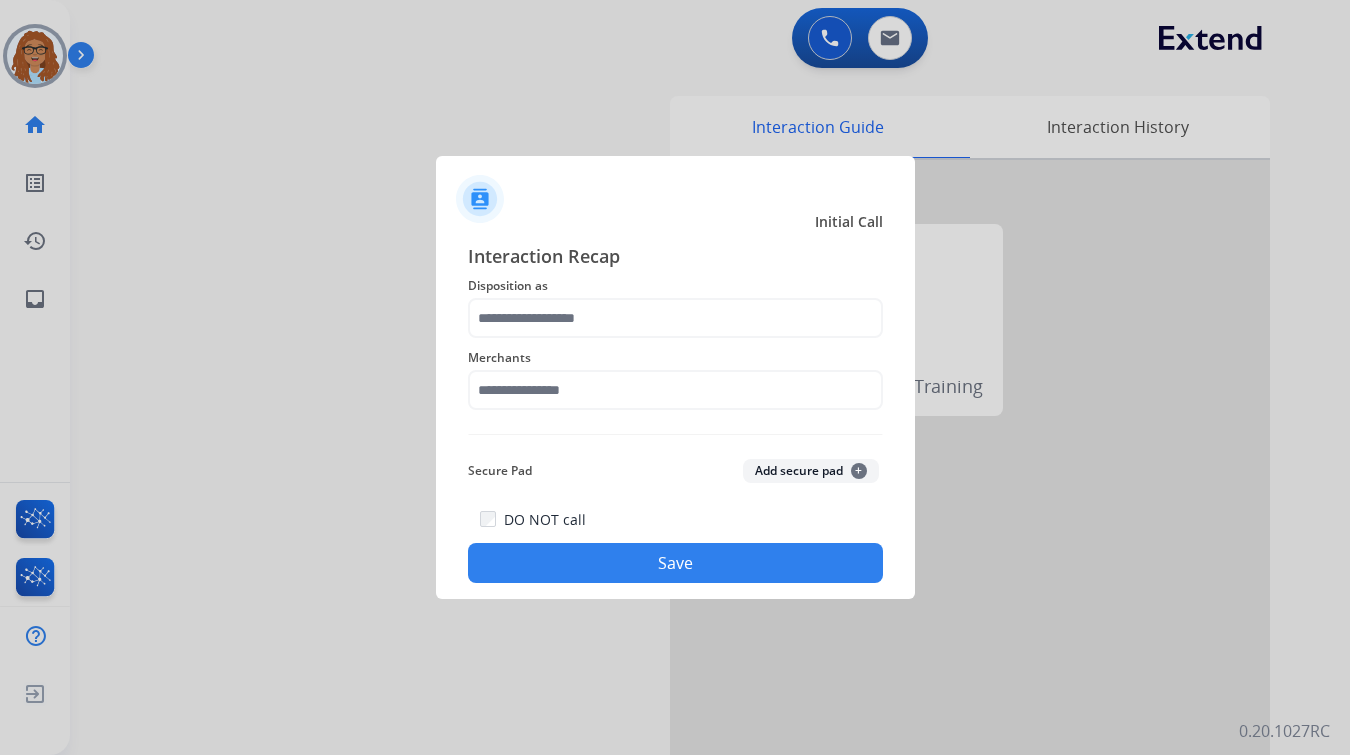 scroll, scrollTop: 0, scrollLeft: 0, axis: both 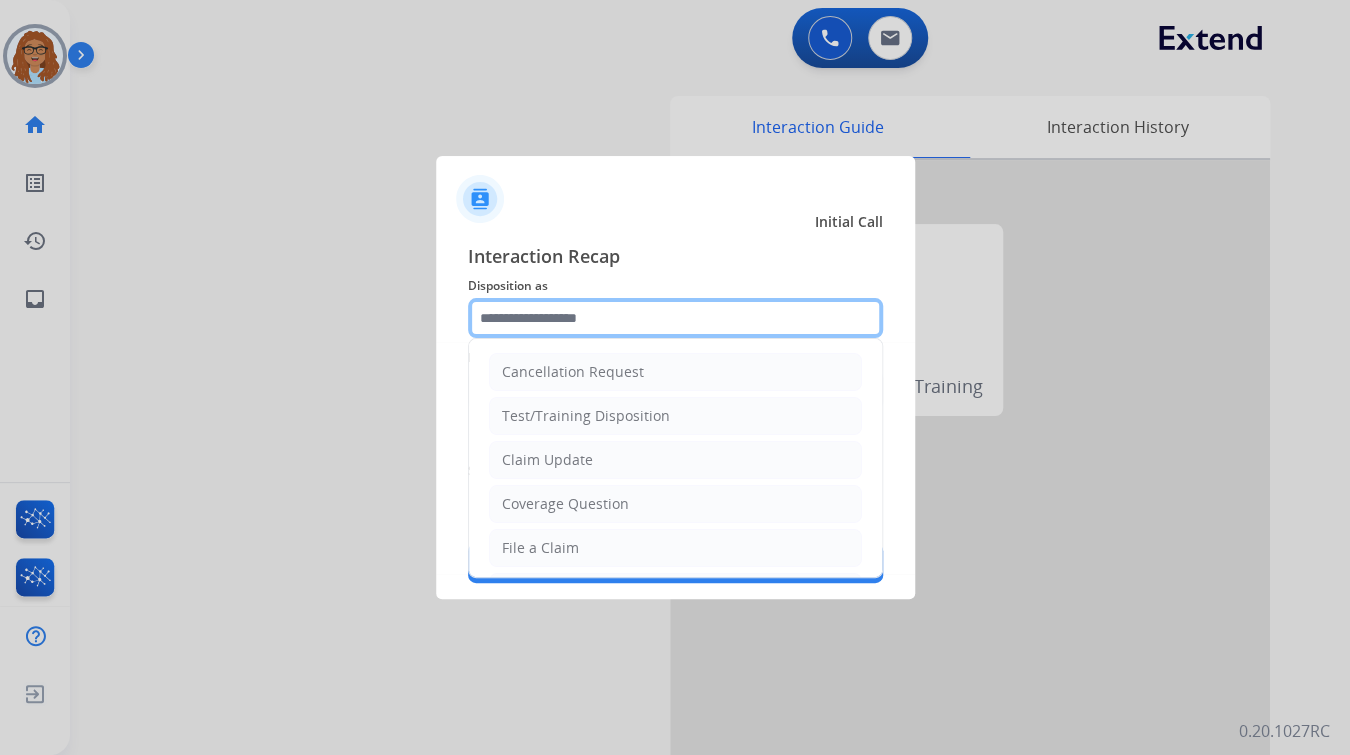 click 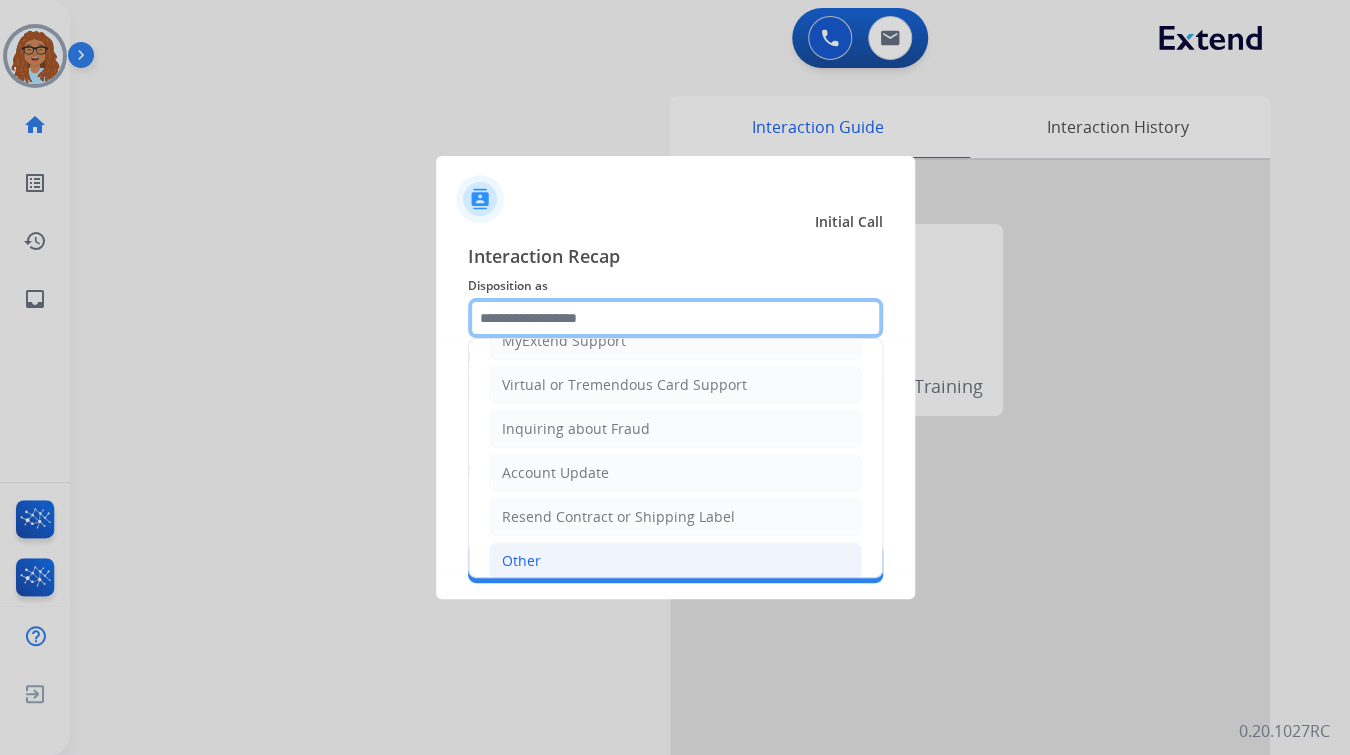 scroll, scrollTop: 226, scrollLeft: 0, axis: vertical 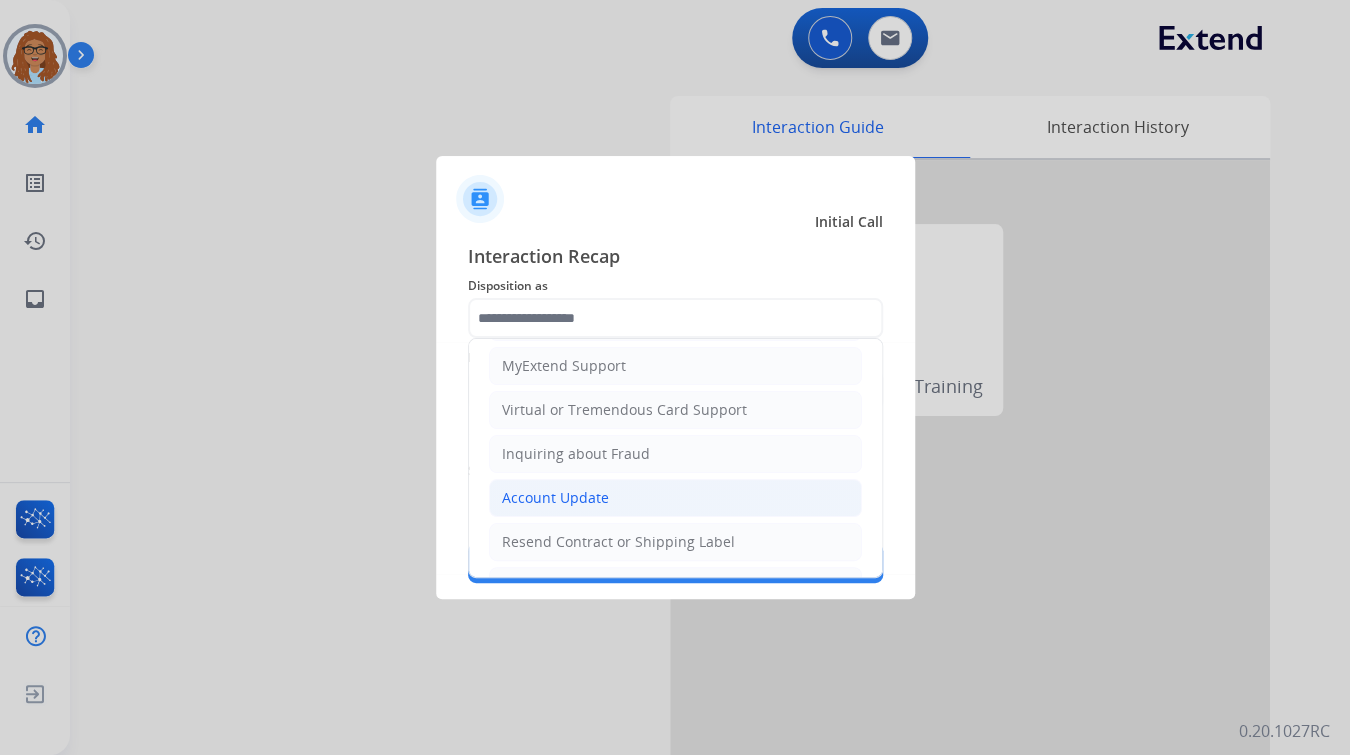 click on "Account Update" 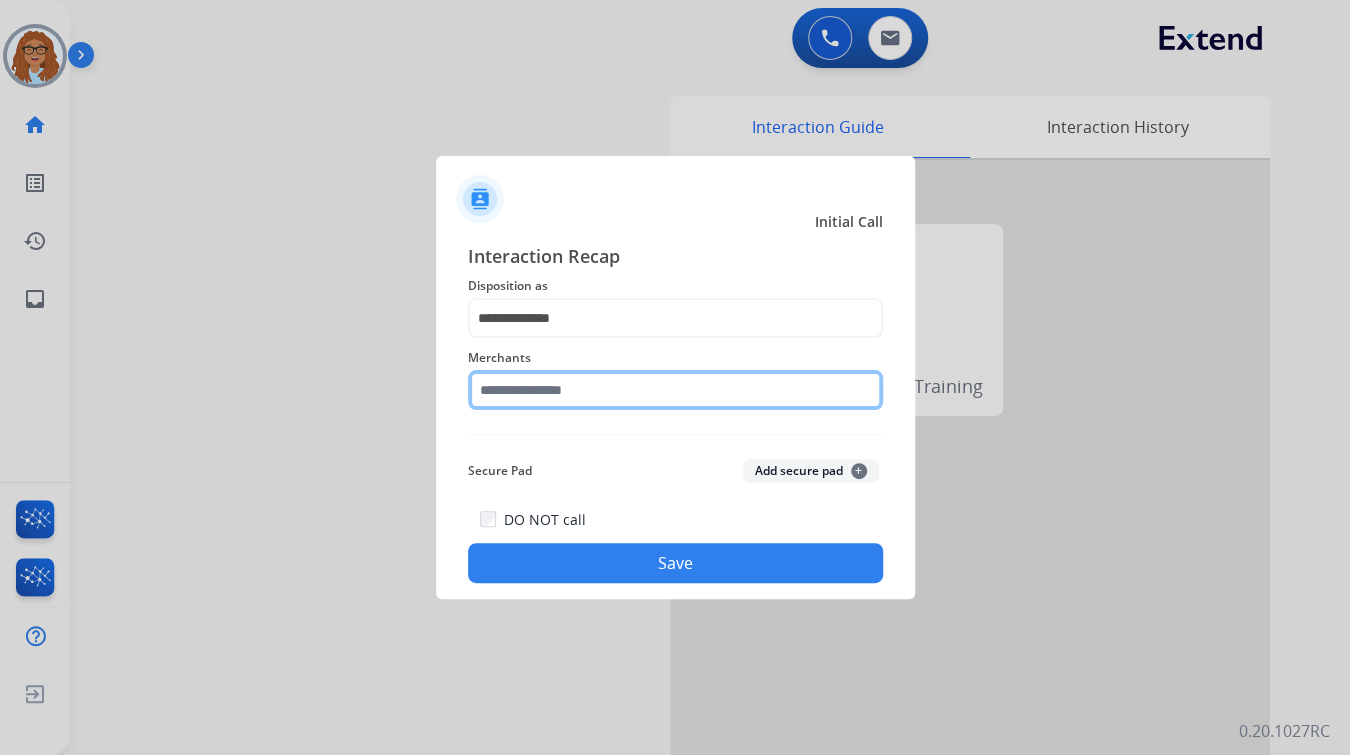 click 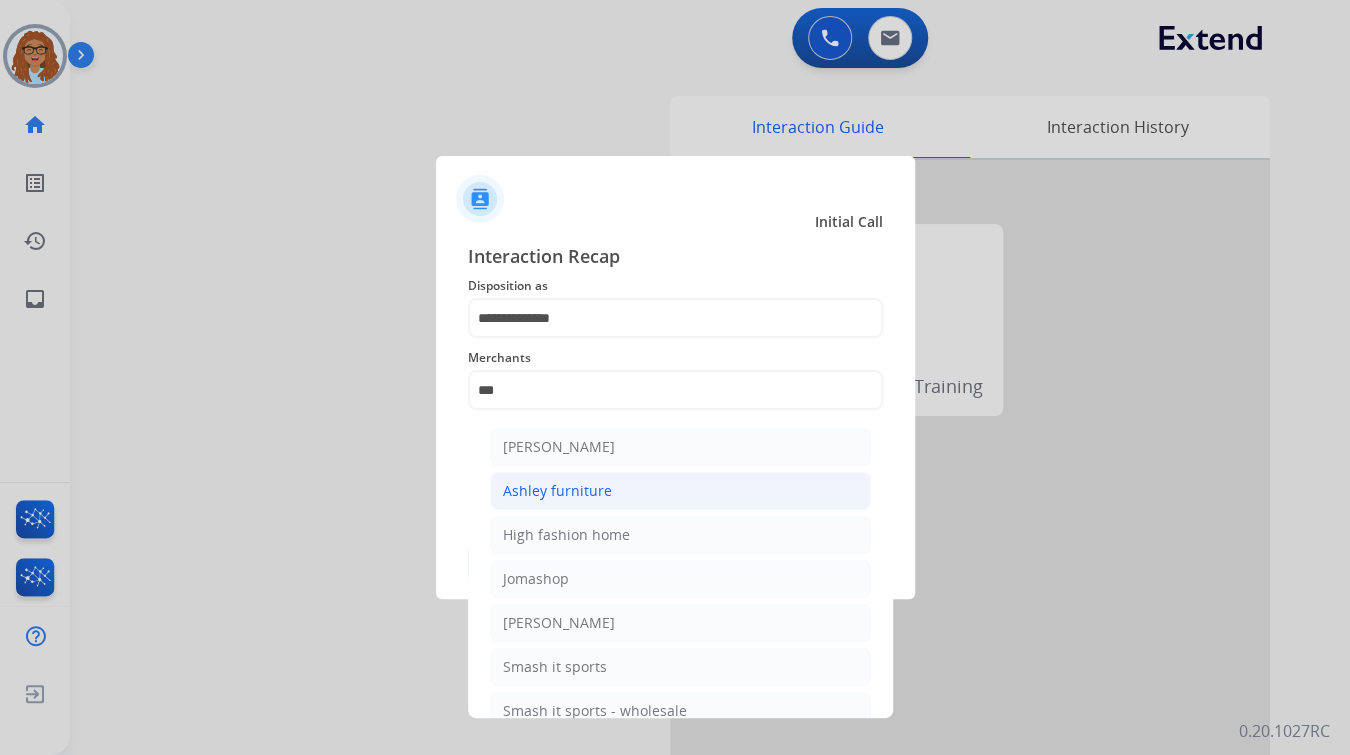 click on "Ashley furniture" 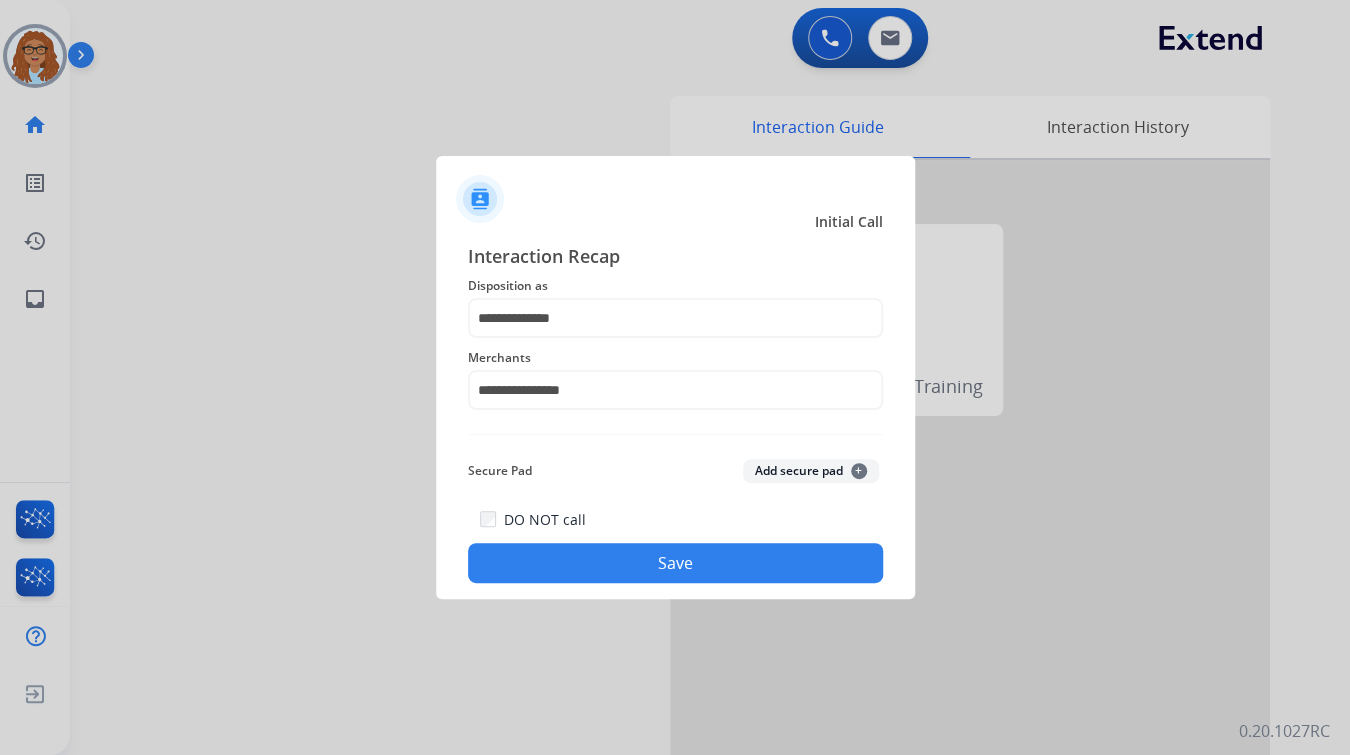 click on "Save" 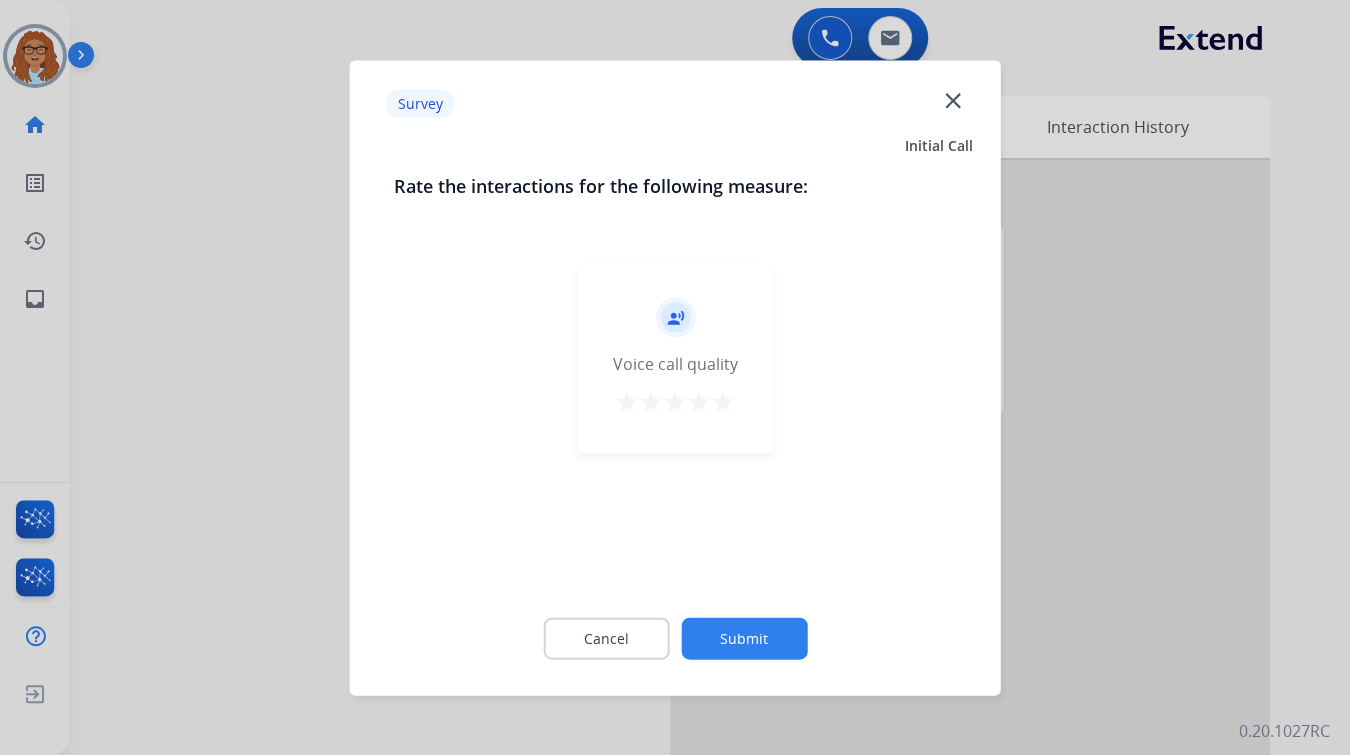click on "close" 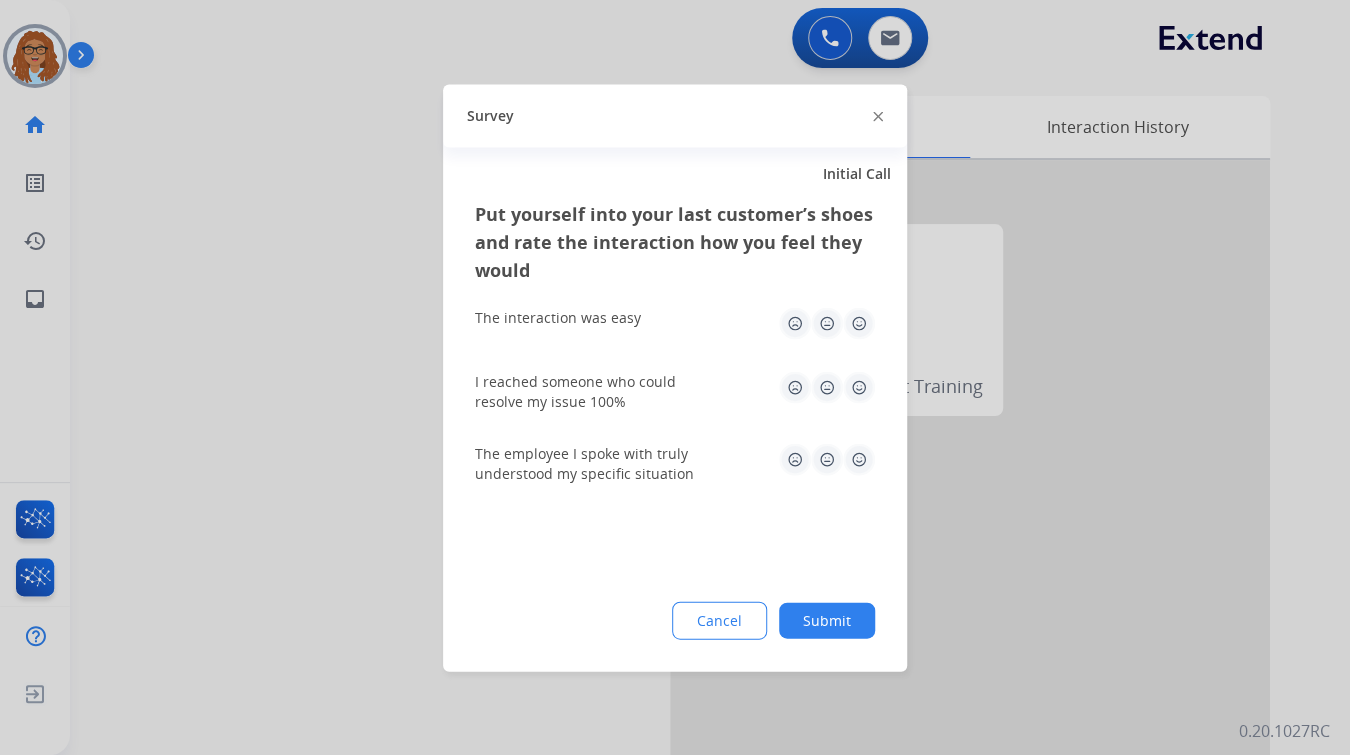 click 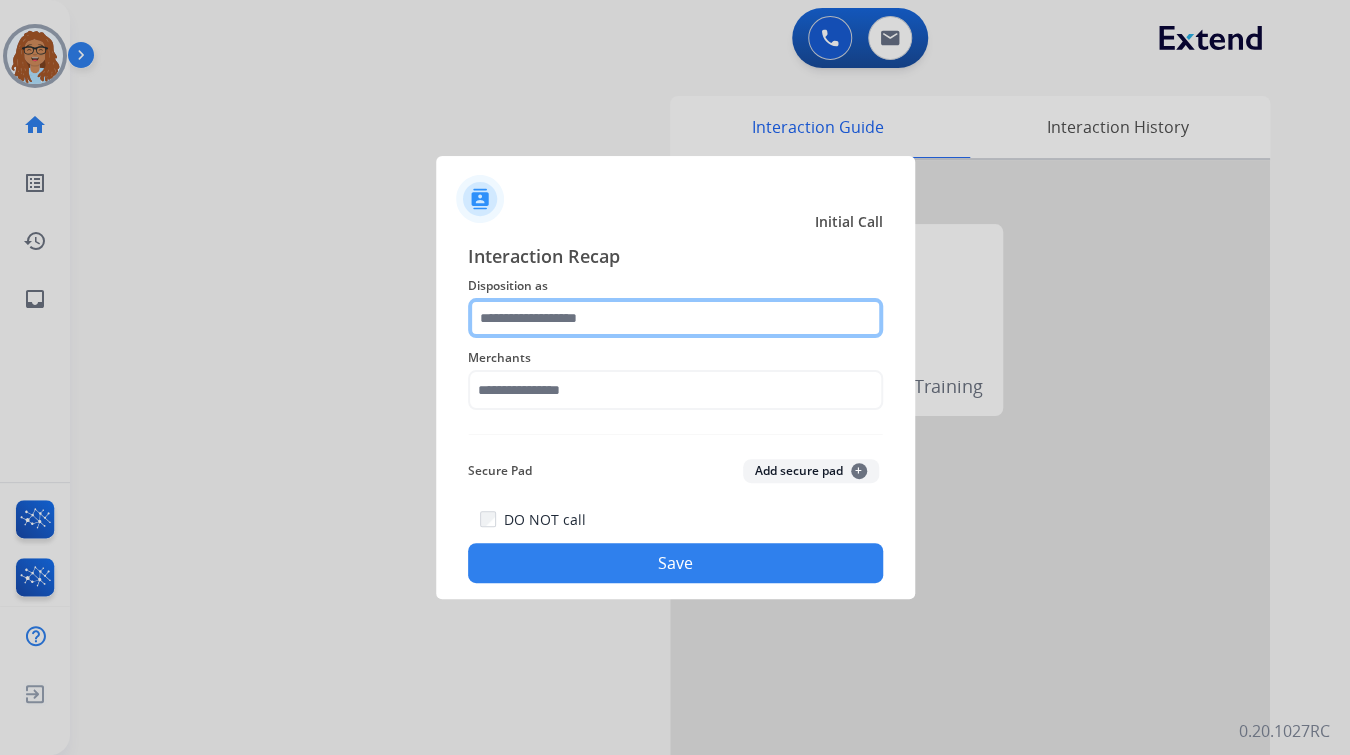 click 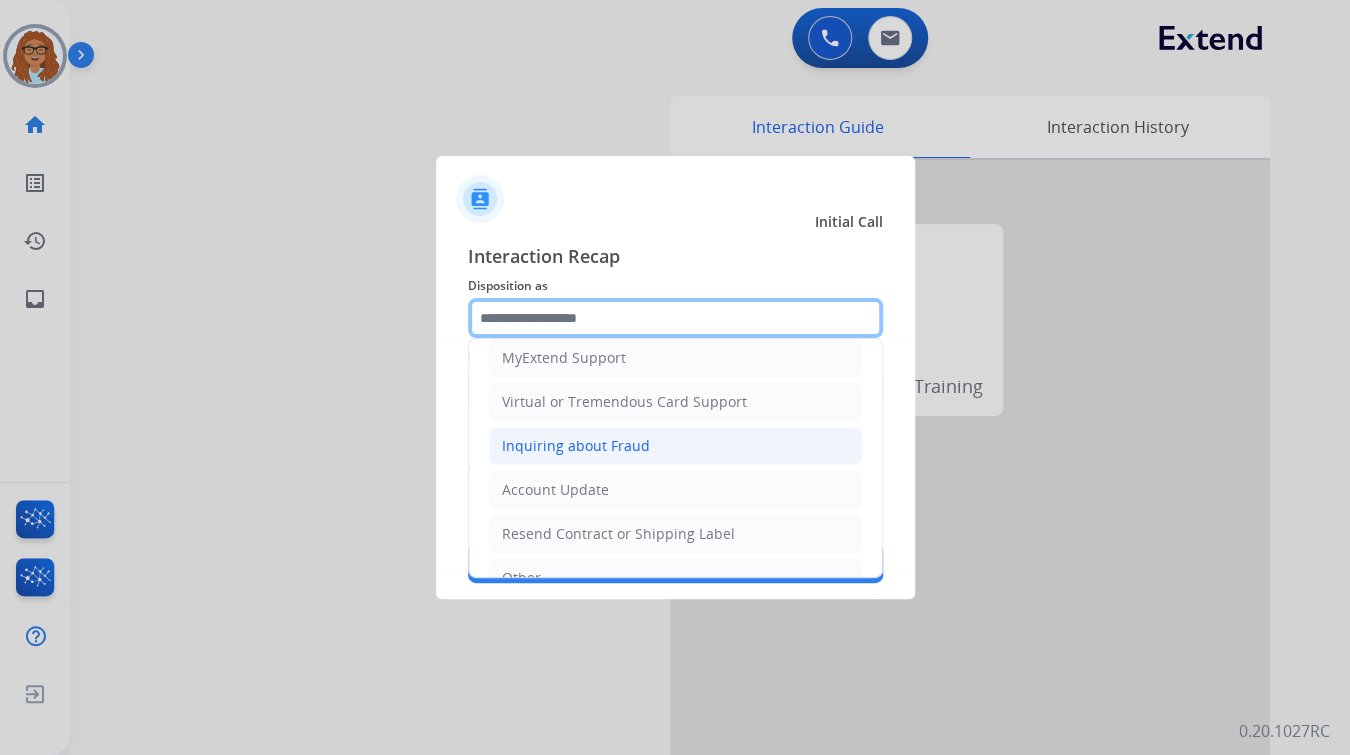 scroll, scrollTop: 240, scrollLeft: 0, axis: vertical 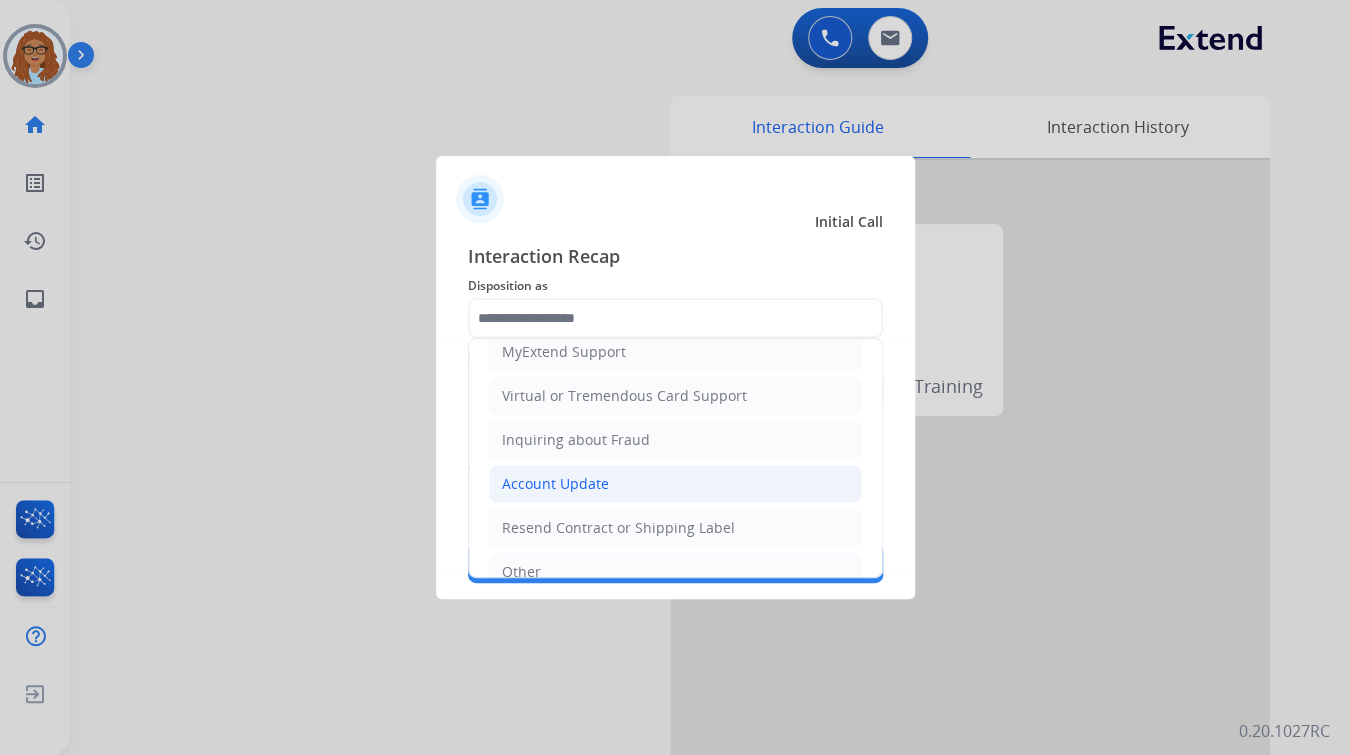 click on "Account Update" 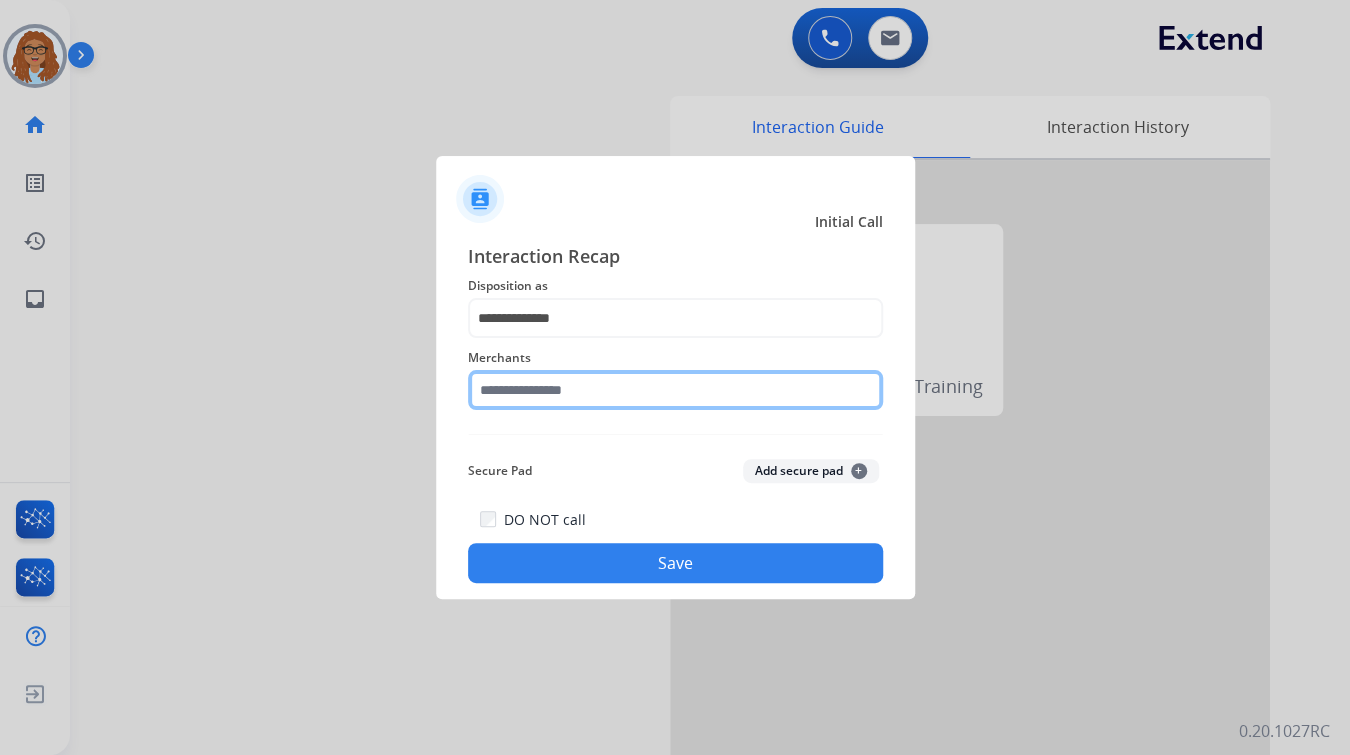 click 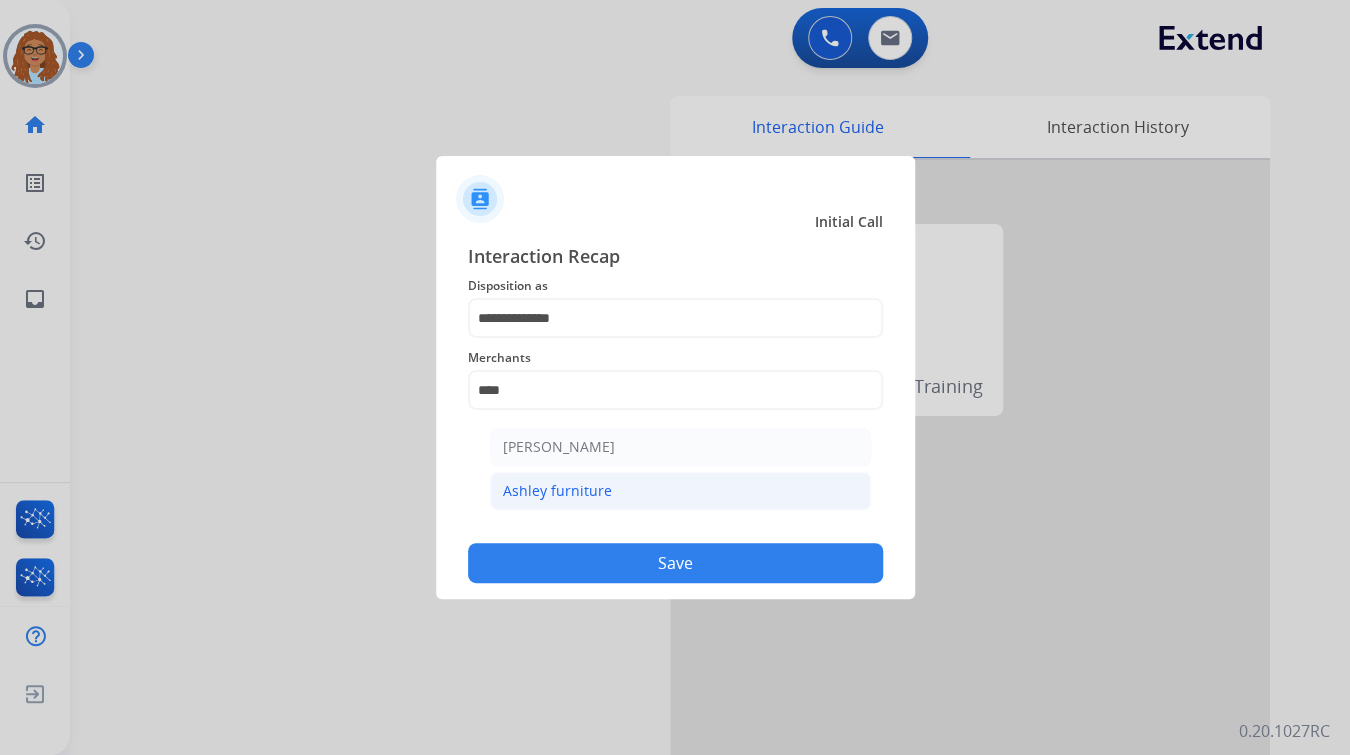 click on "Ashley furniture" 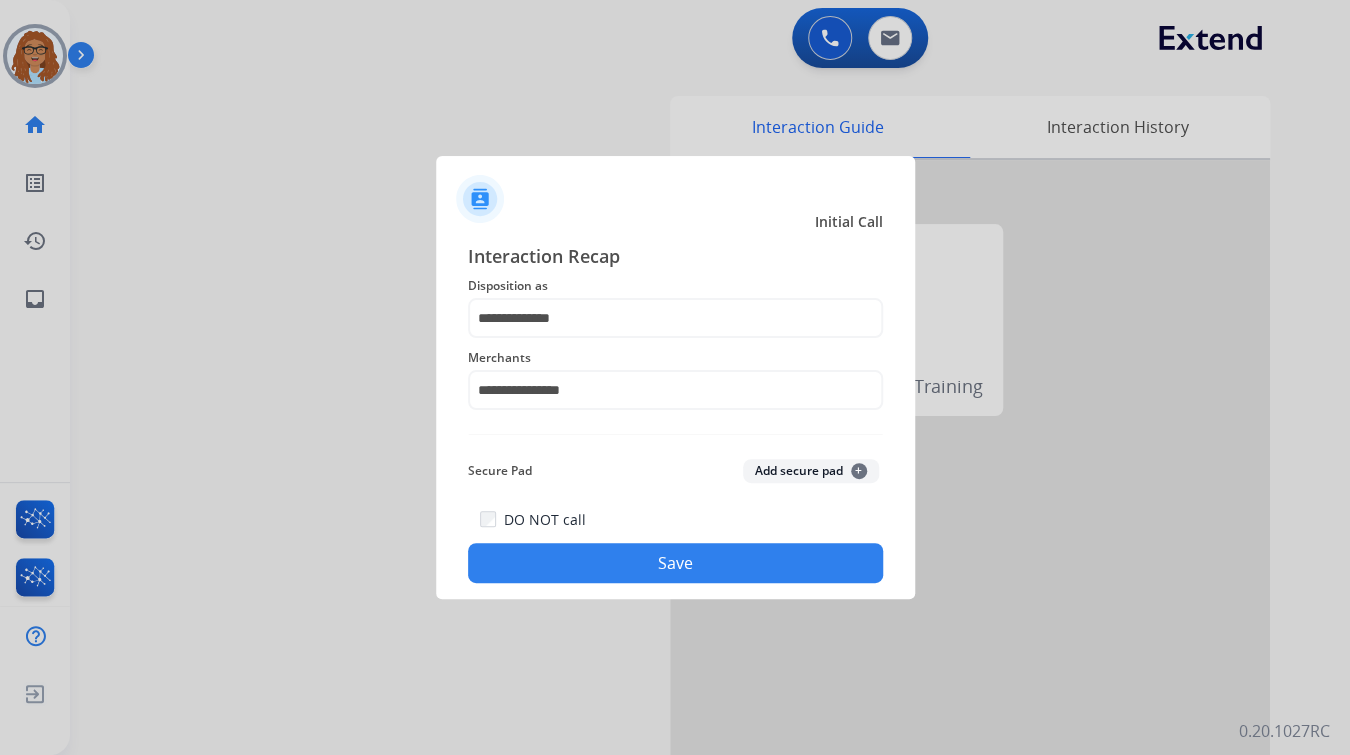 click on "Save" 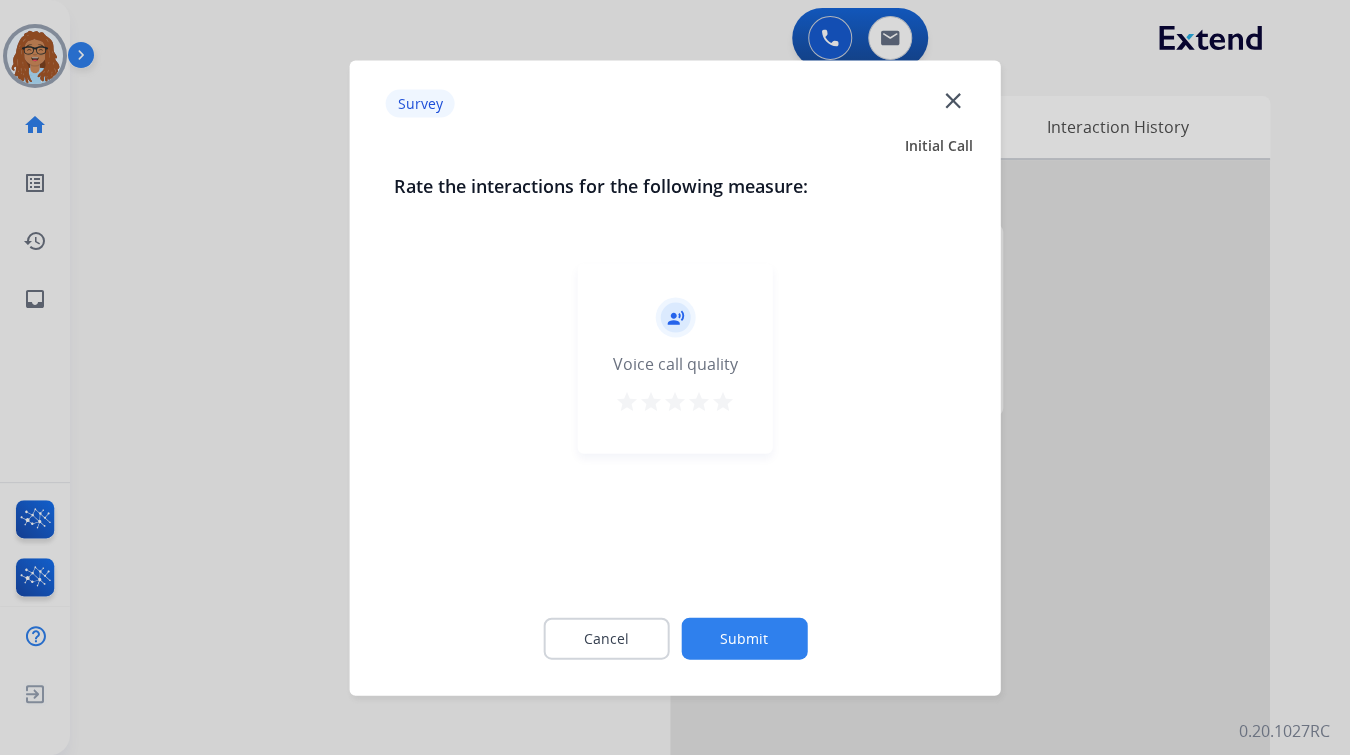 click on "close" 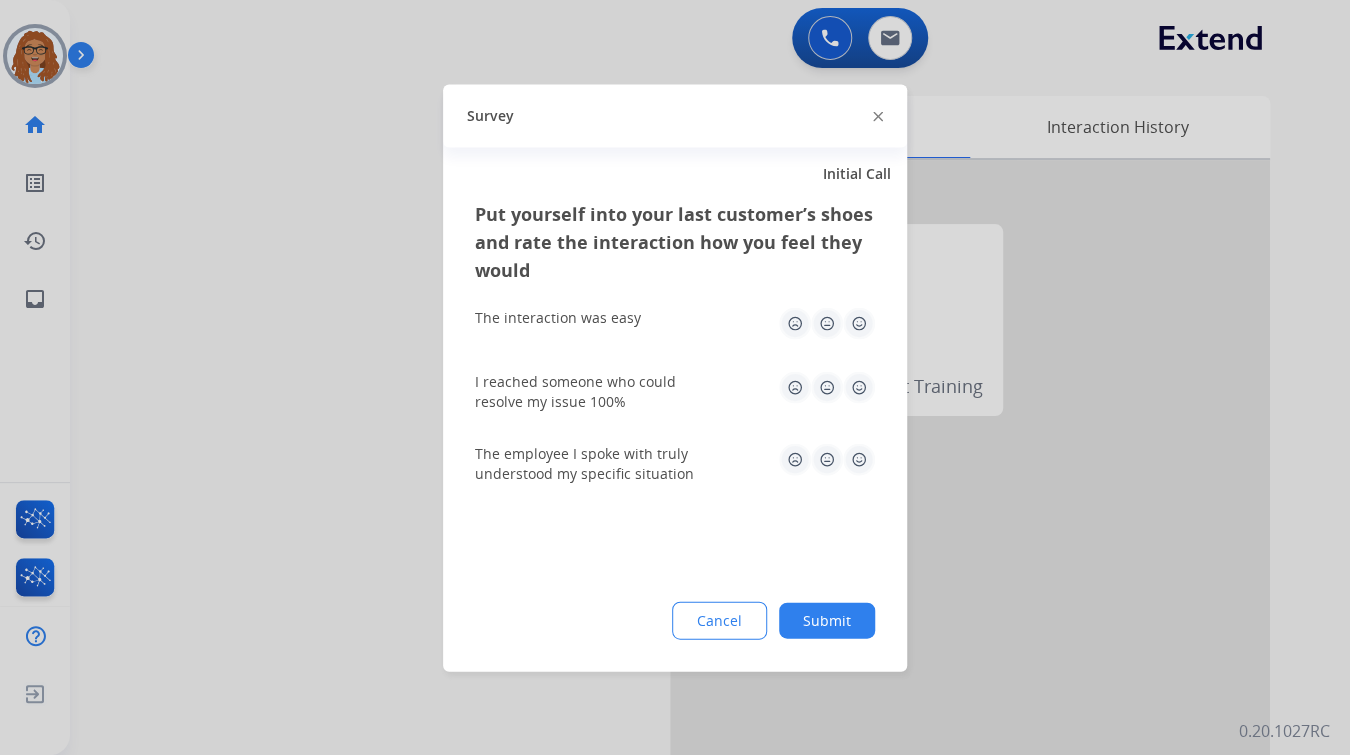 click 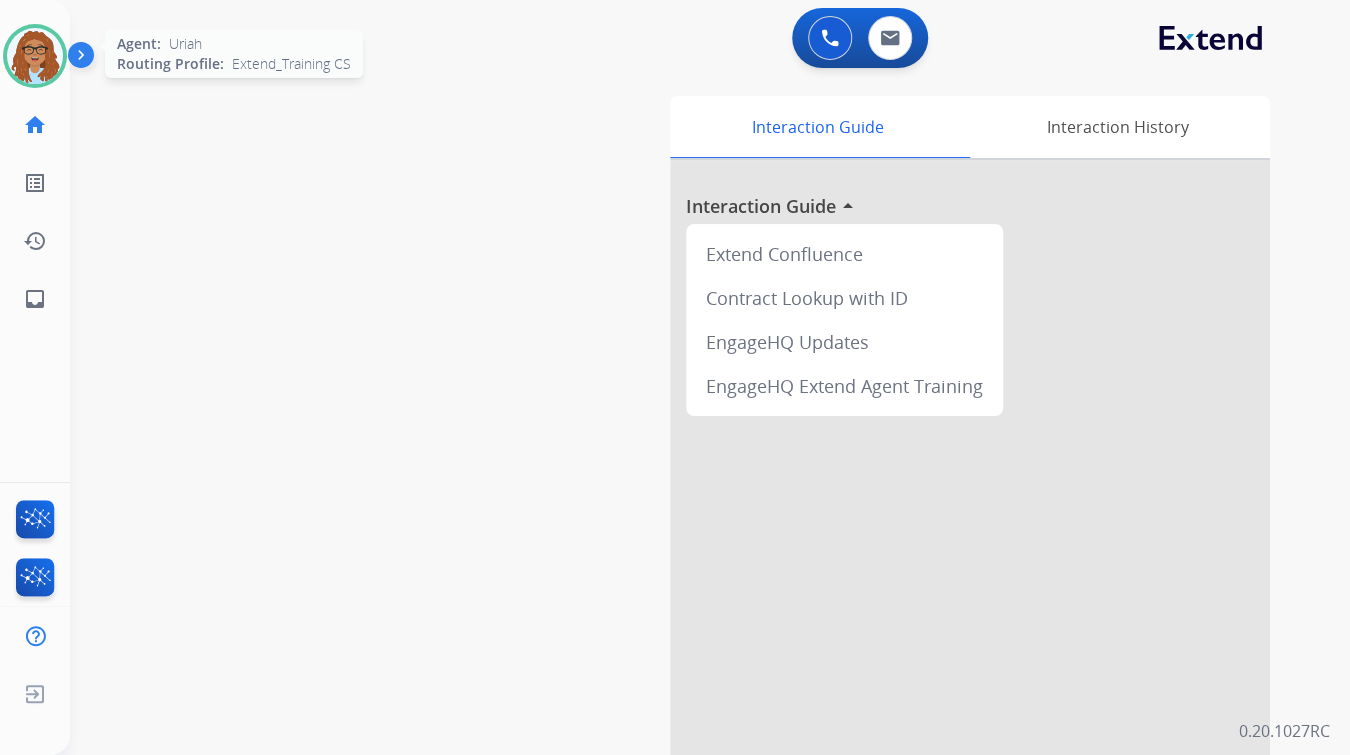 click at bounding box center [35, 56] 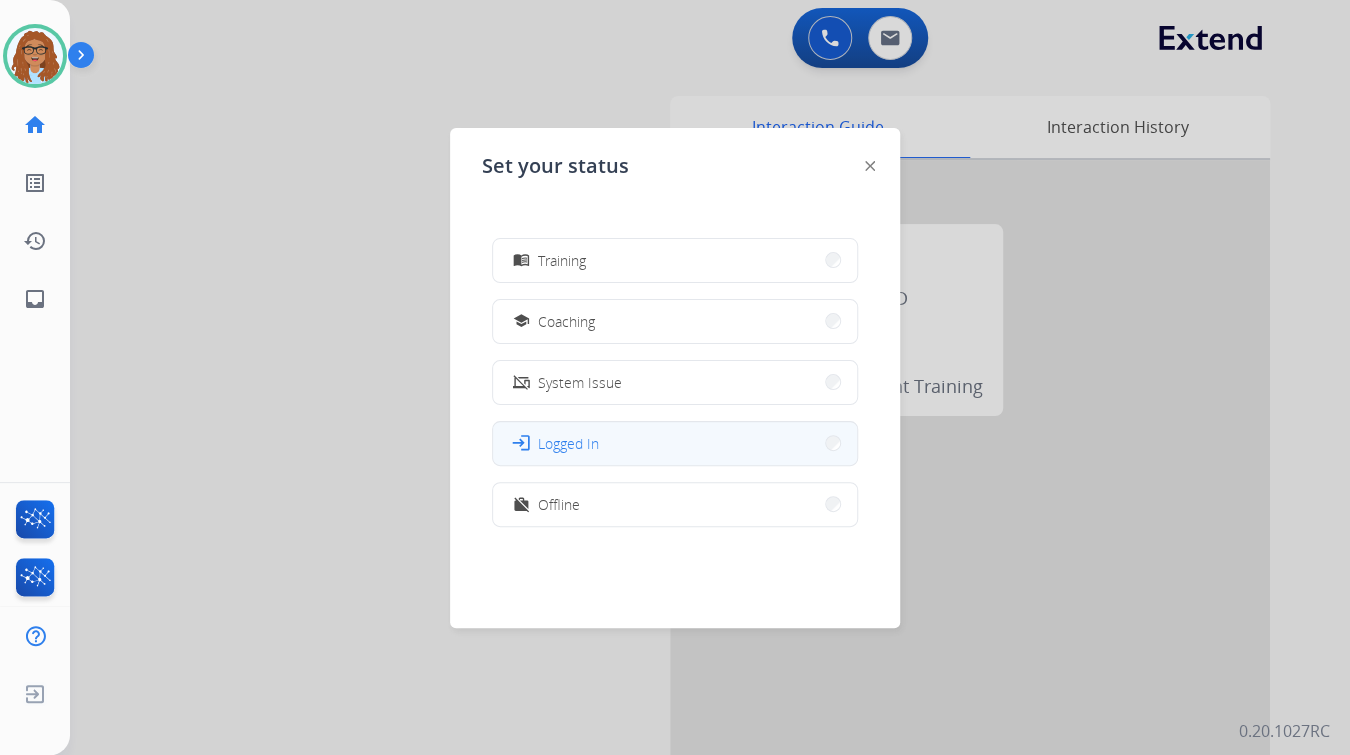 scroll, scrollTop: 376, scrollLeft: 0, axis: vertical 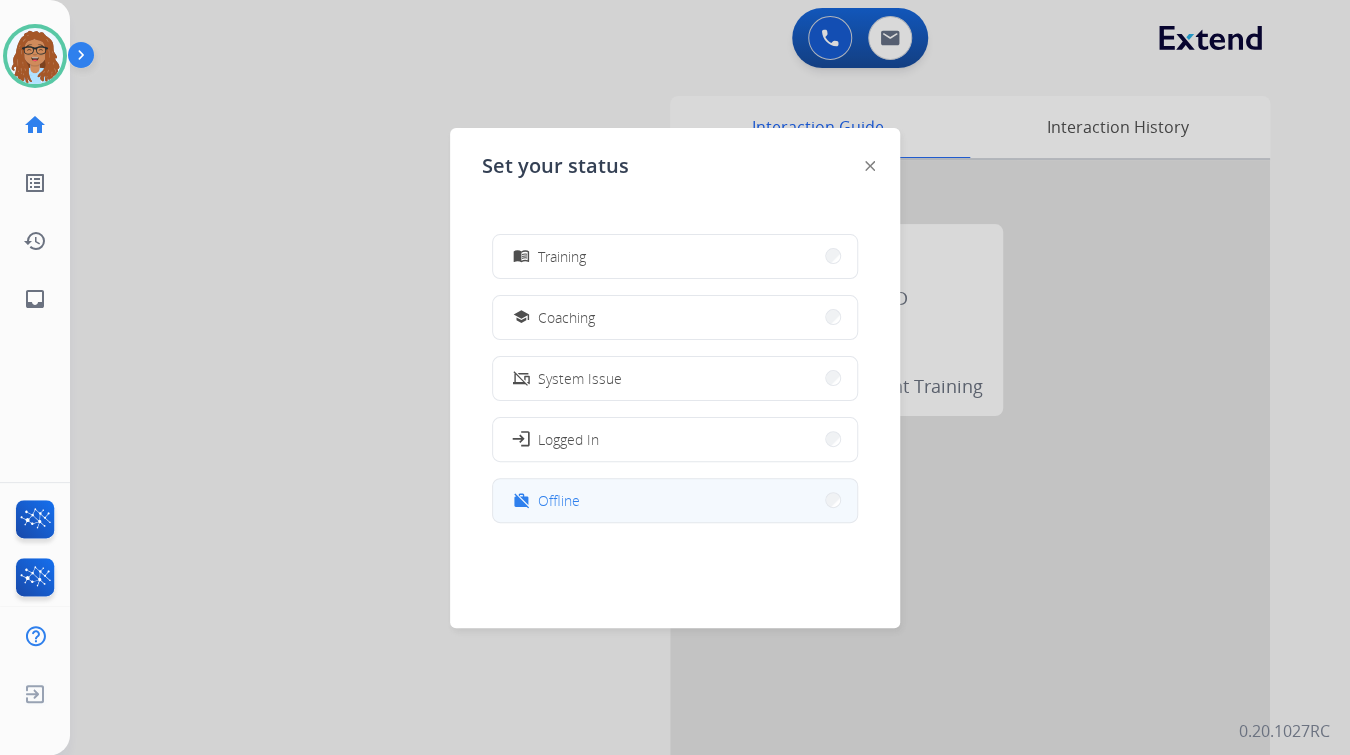 click on "work_off Offline" at bounding box center [675, 500] 